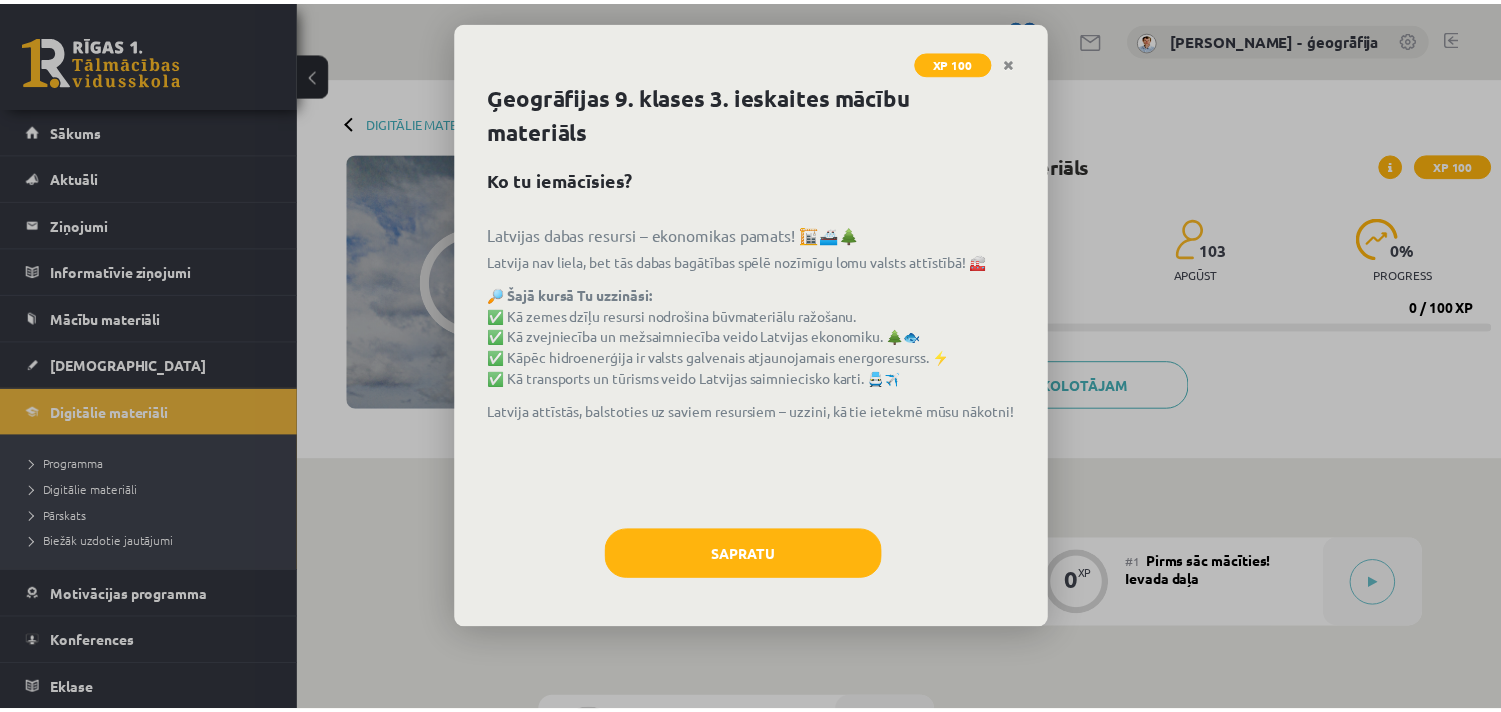 scroll, scrollTop: 0, scrollLeft: 0, axis: both 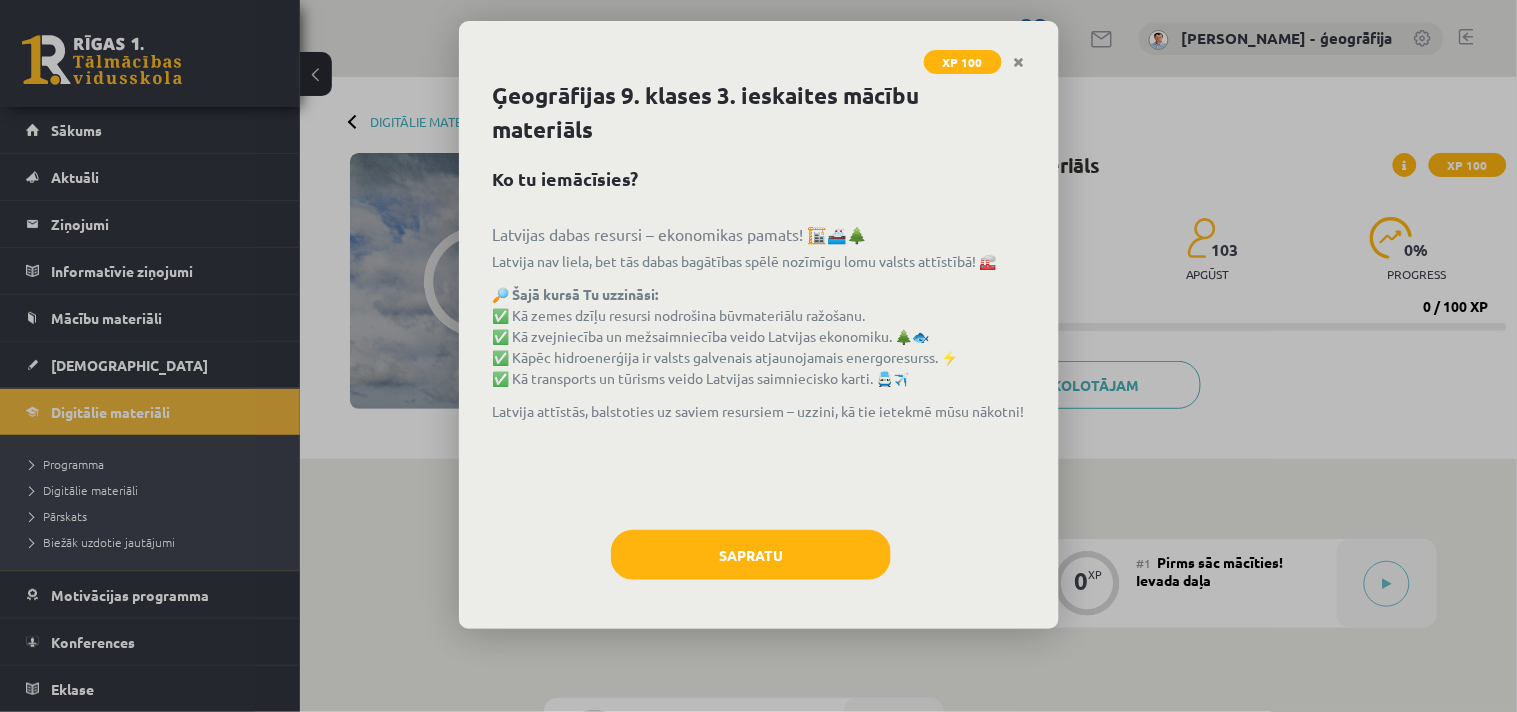 click 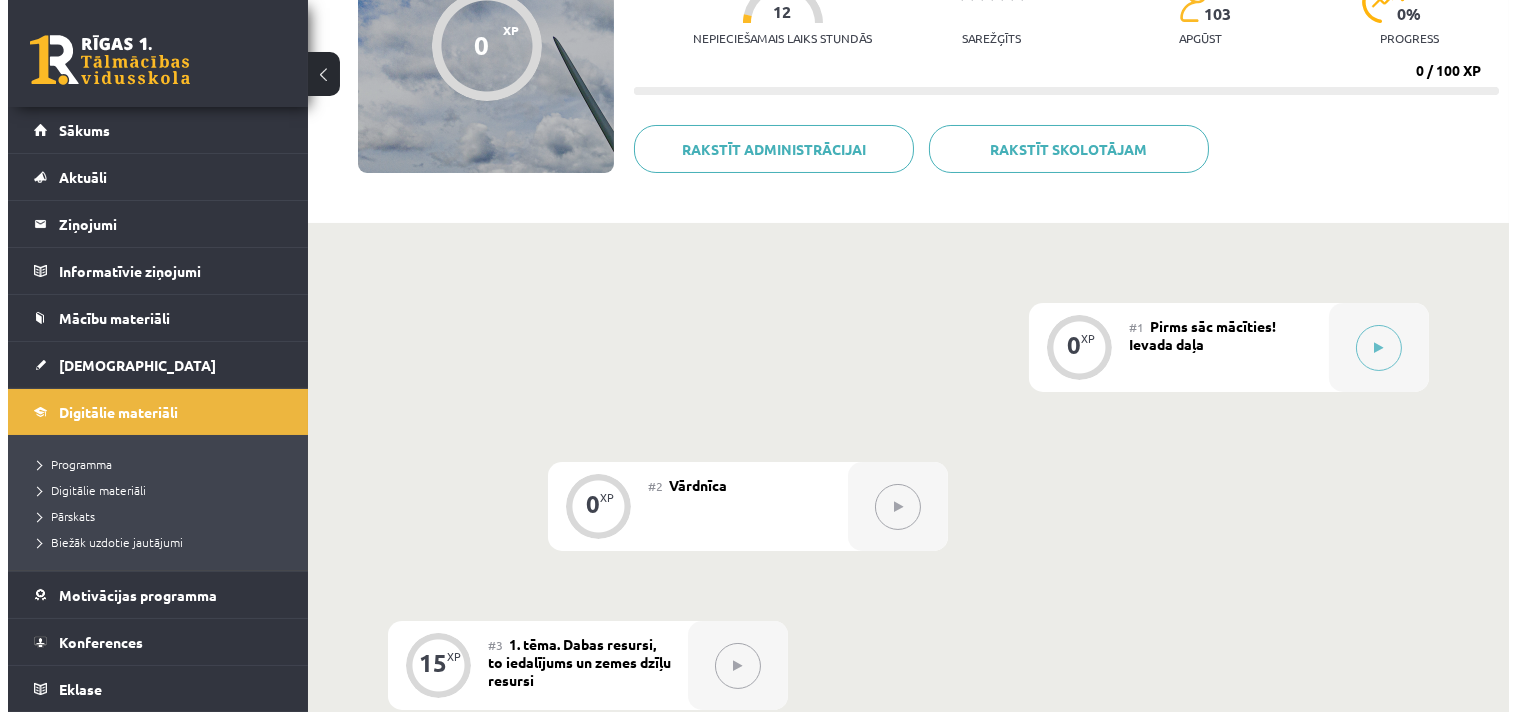 scroll, scrollTop: 333, scrollLeft: 0, axis: vertical 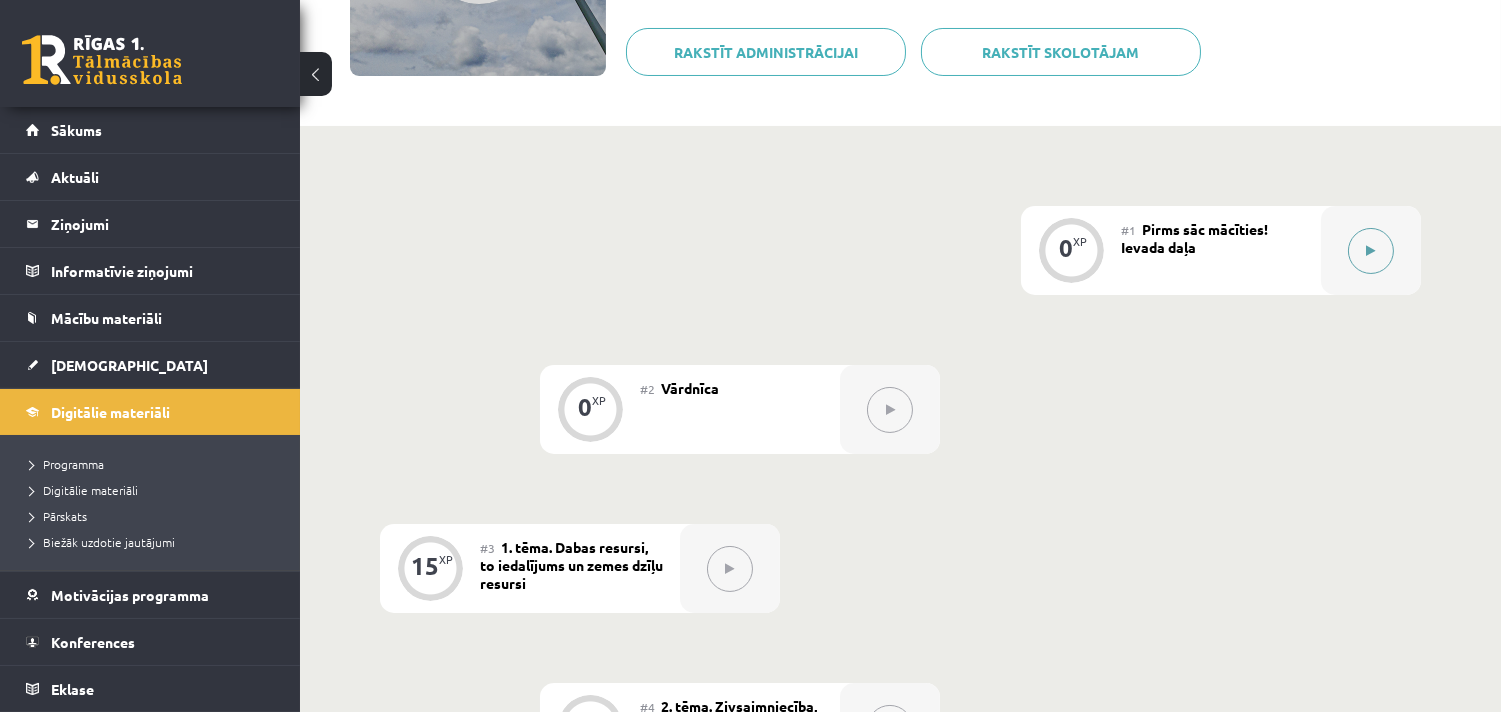click 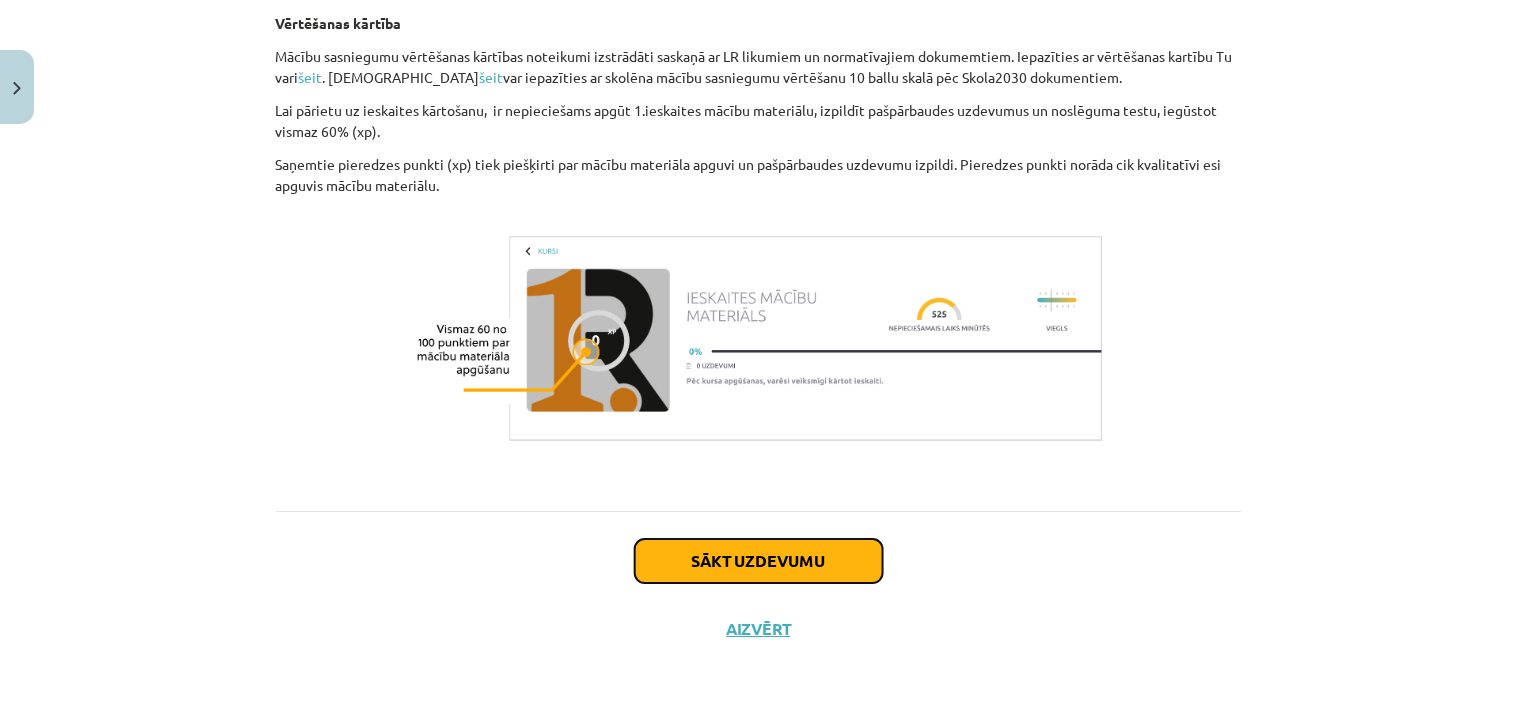 click on "Sākt uzdevumu" 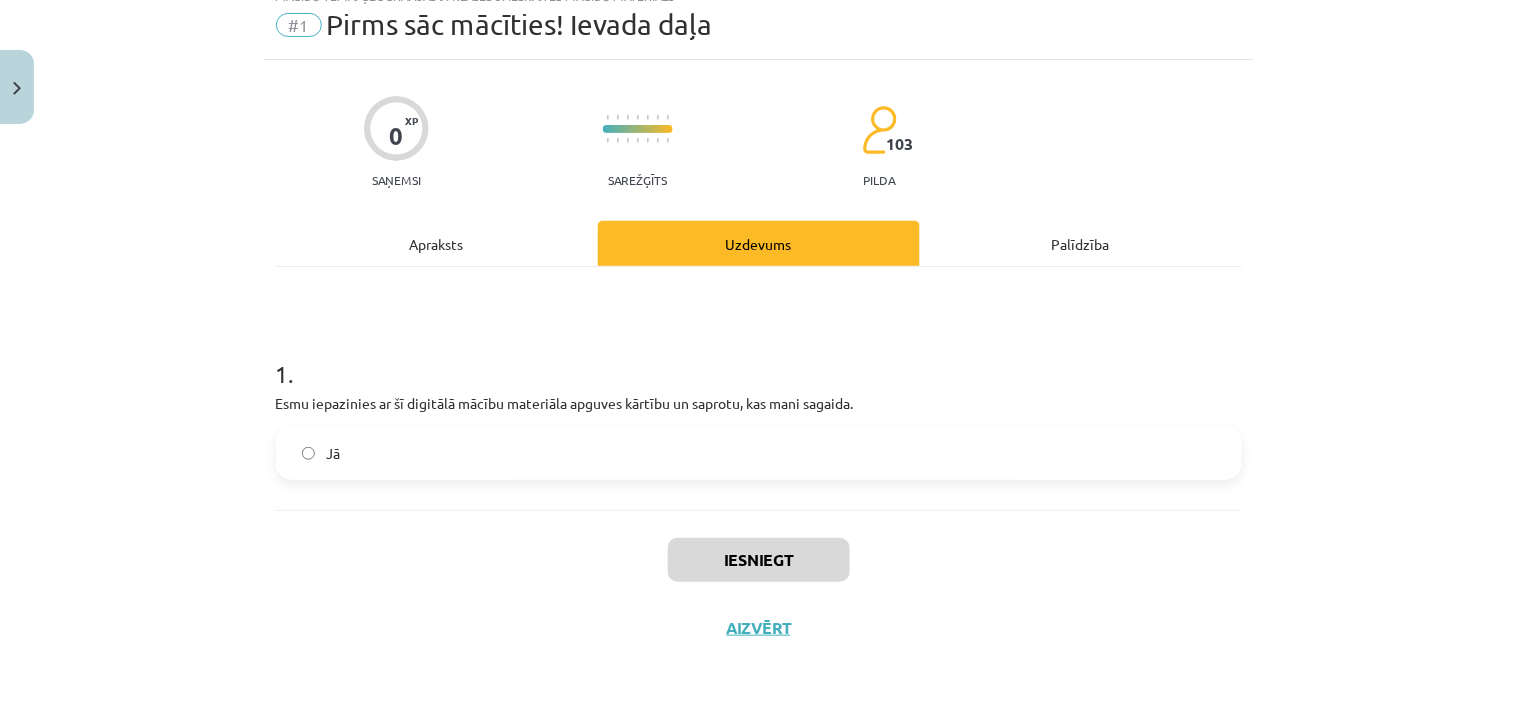 scroll, scrollTop: 50, scrollLeft: 0, axis: vertical 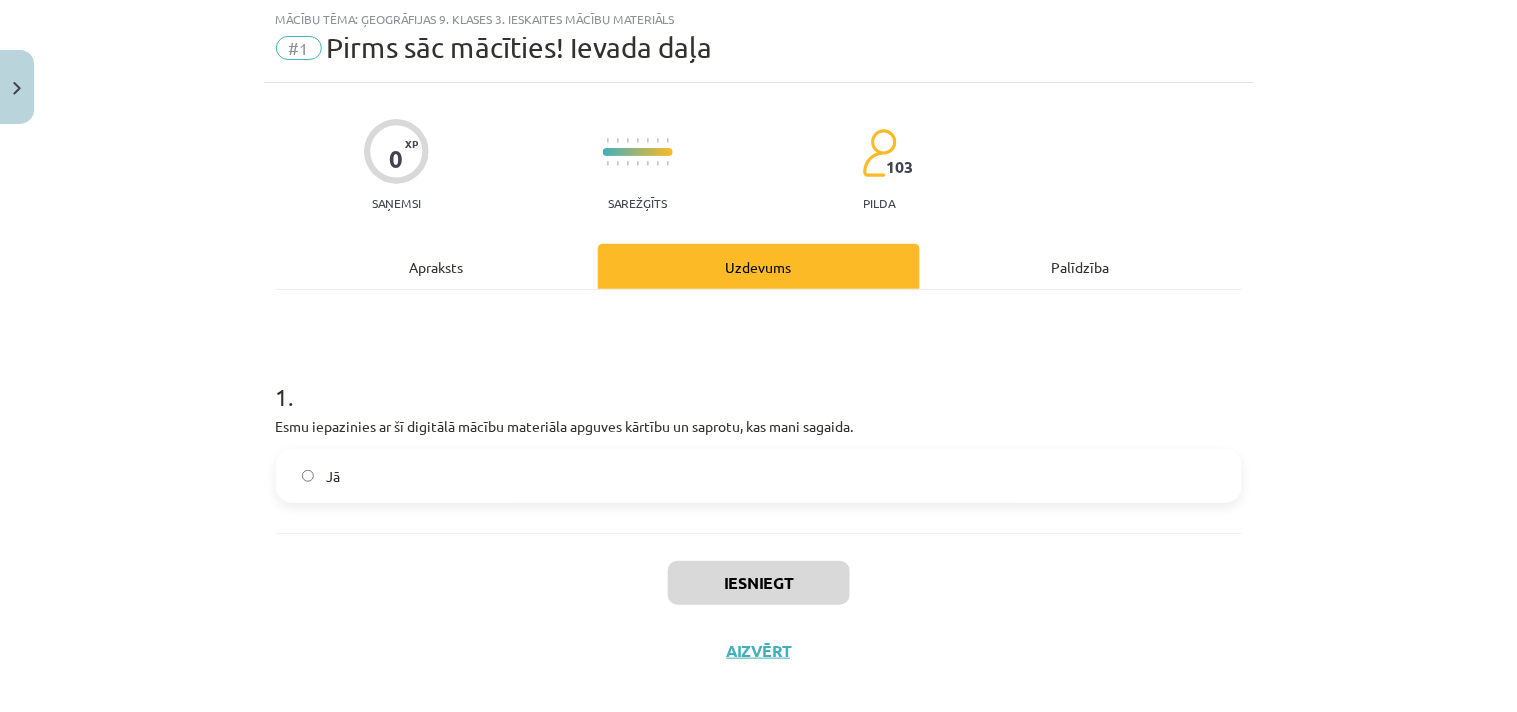 click on "Jā" 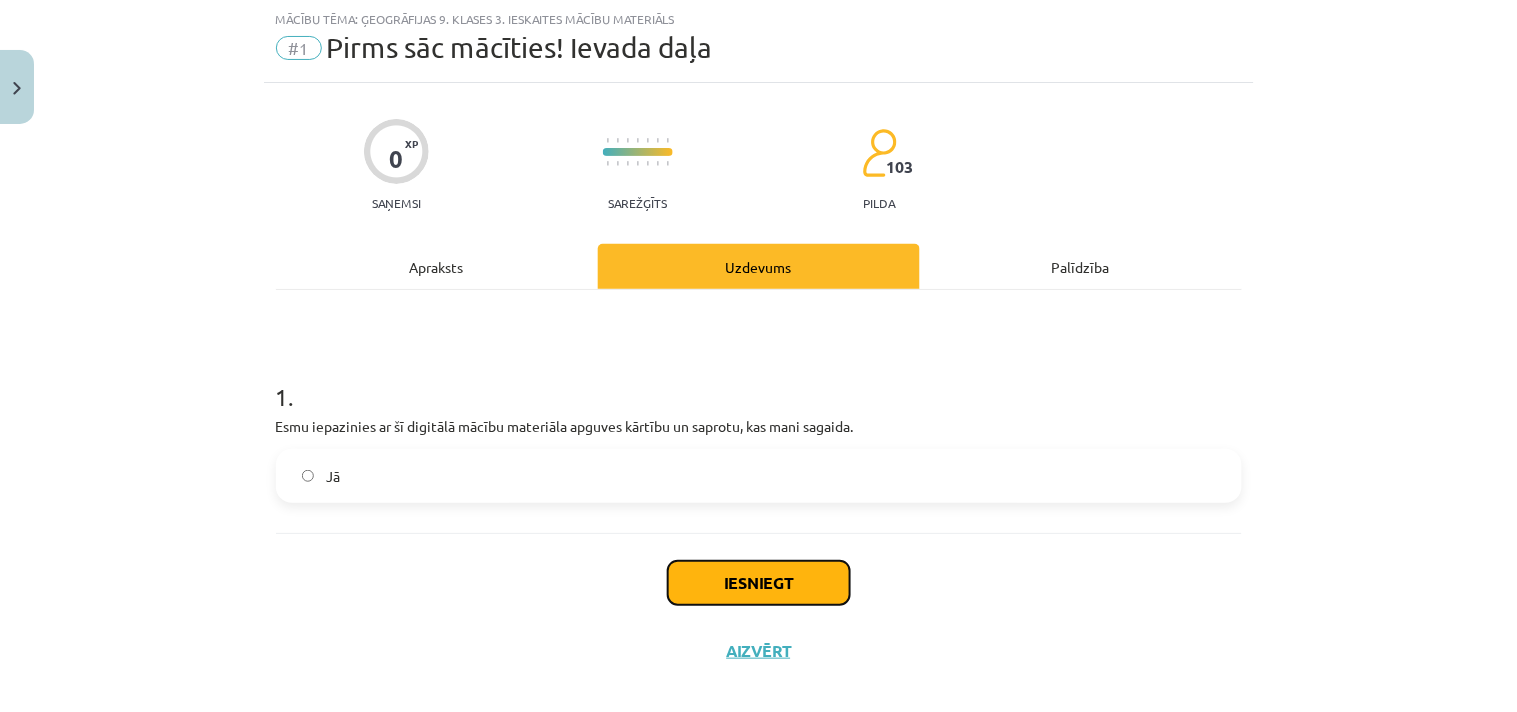 click on "Iesniegt" 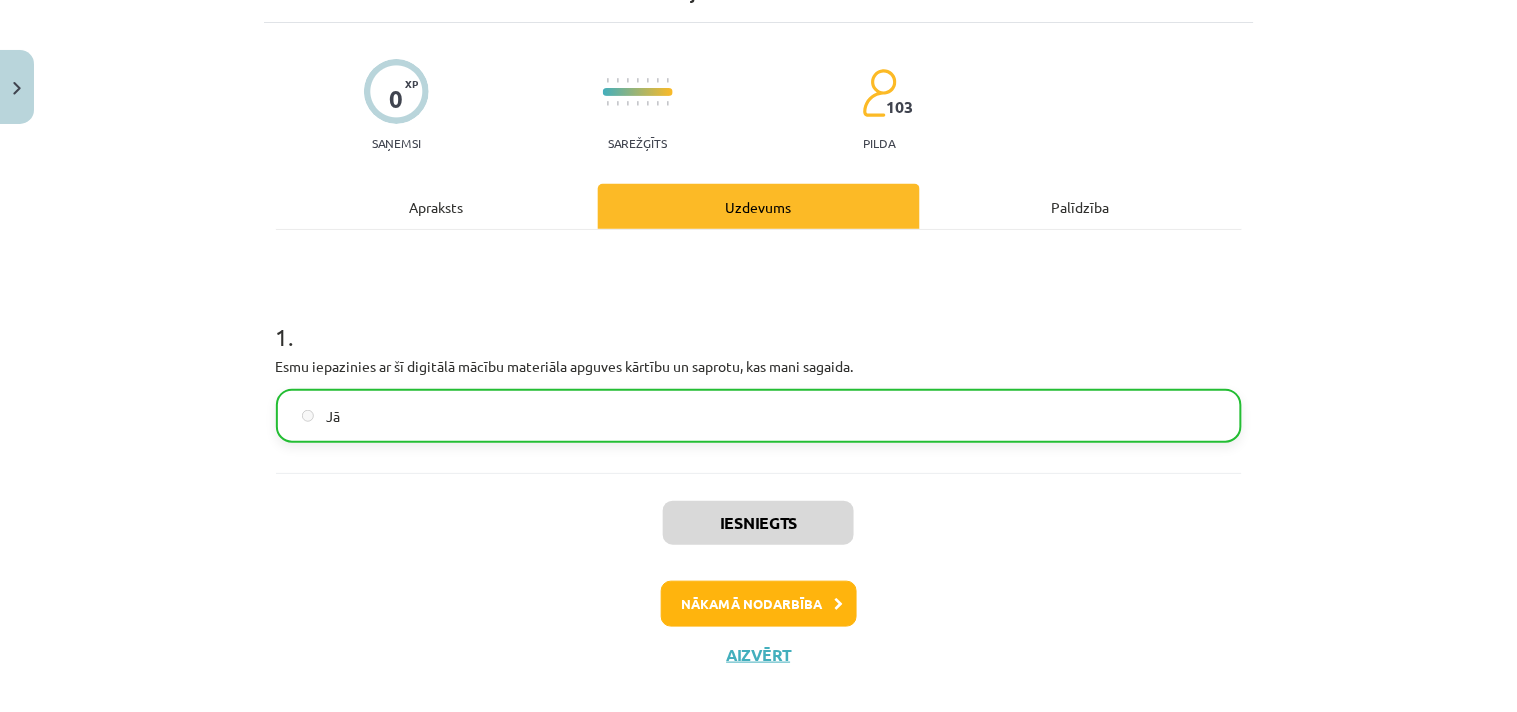 scroll, scrollTop: 136, scrollLeft: 0, axis: vertical 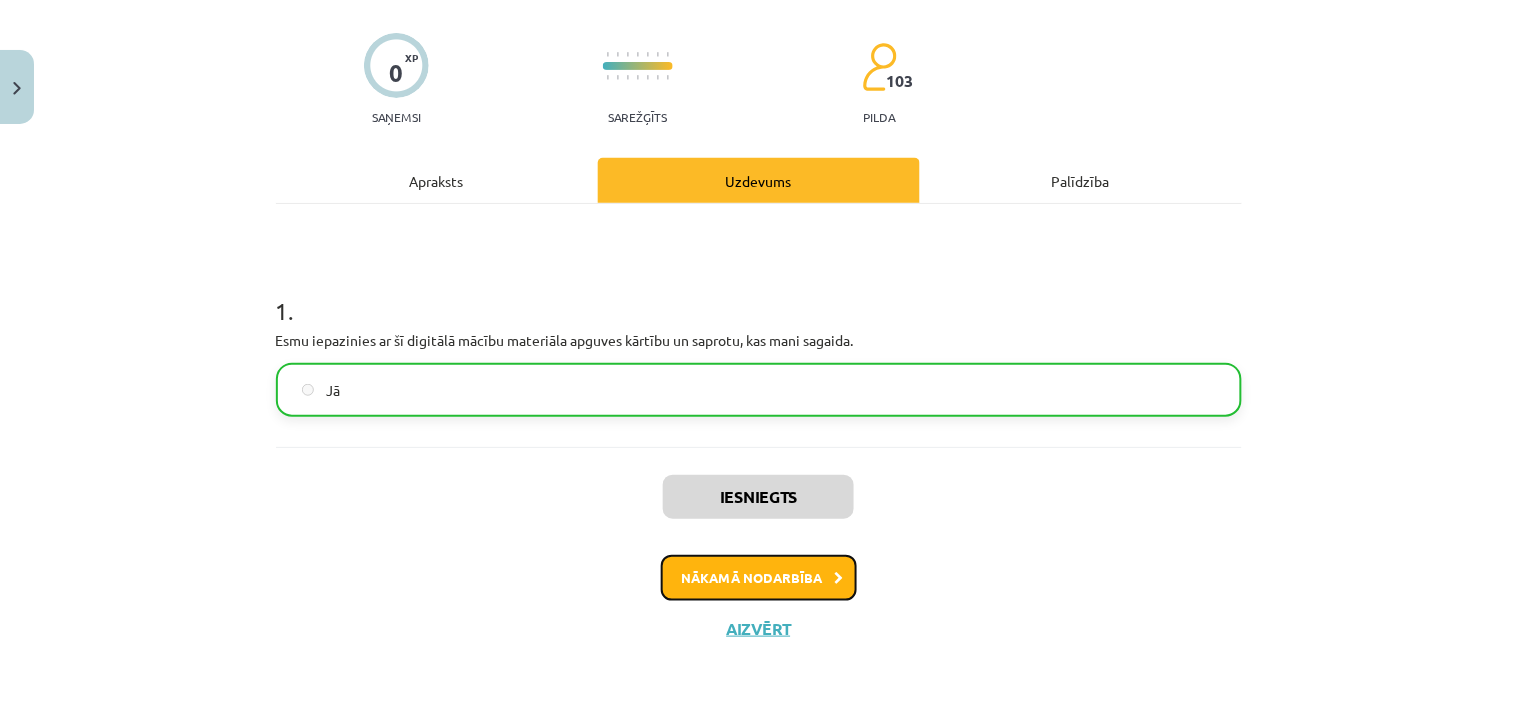 click on "Nākamā nodarbība" 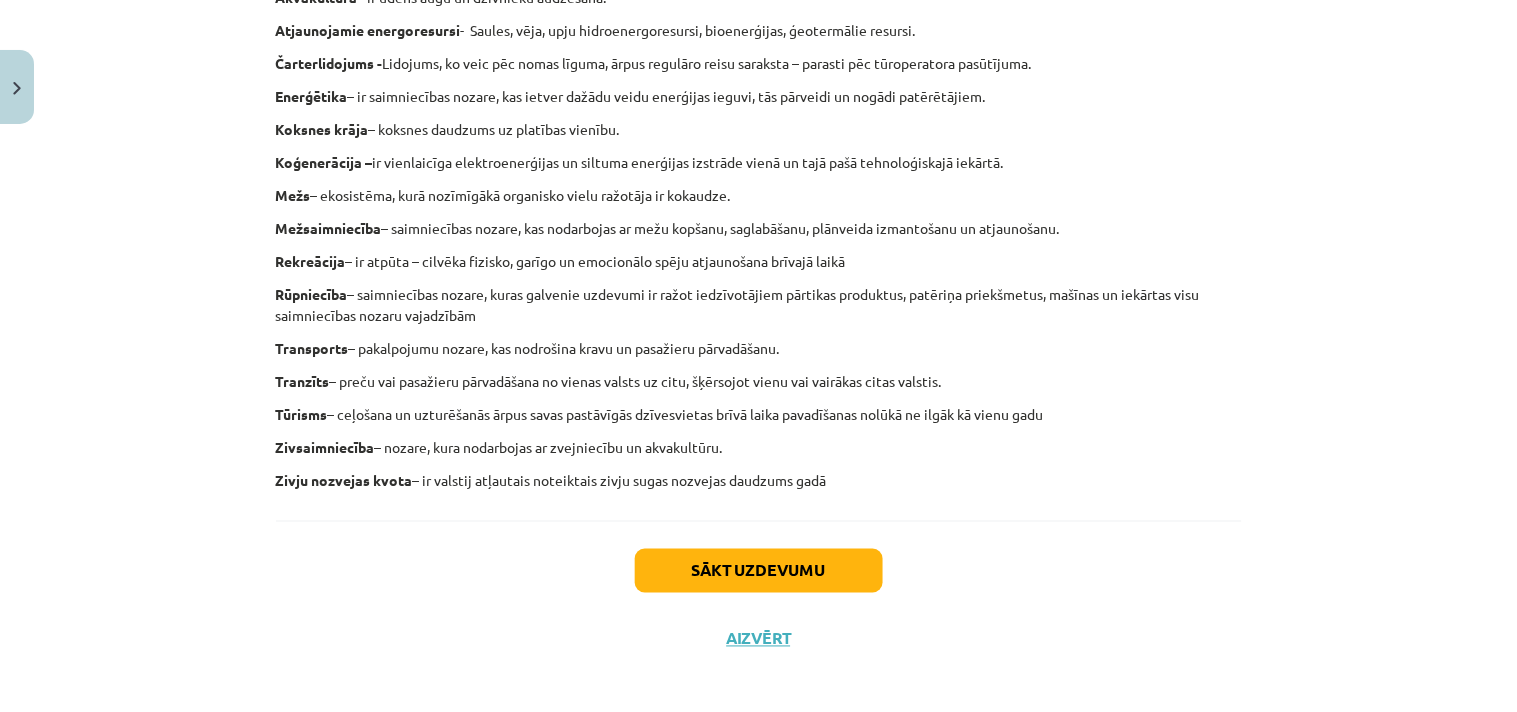 scroll, scrollTop: 482, scrollLeft: 0, axis: vertical 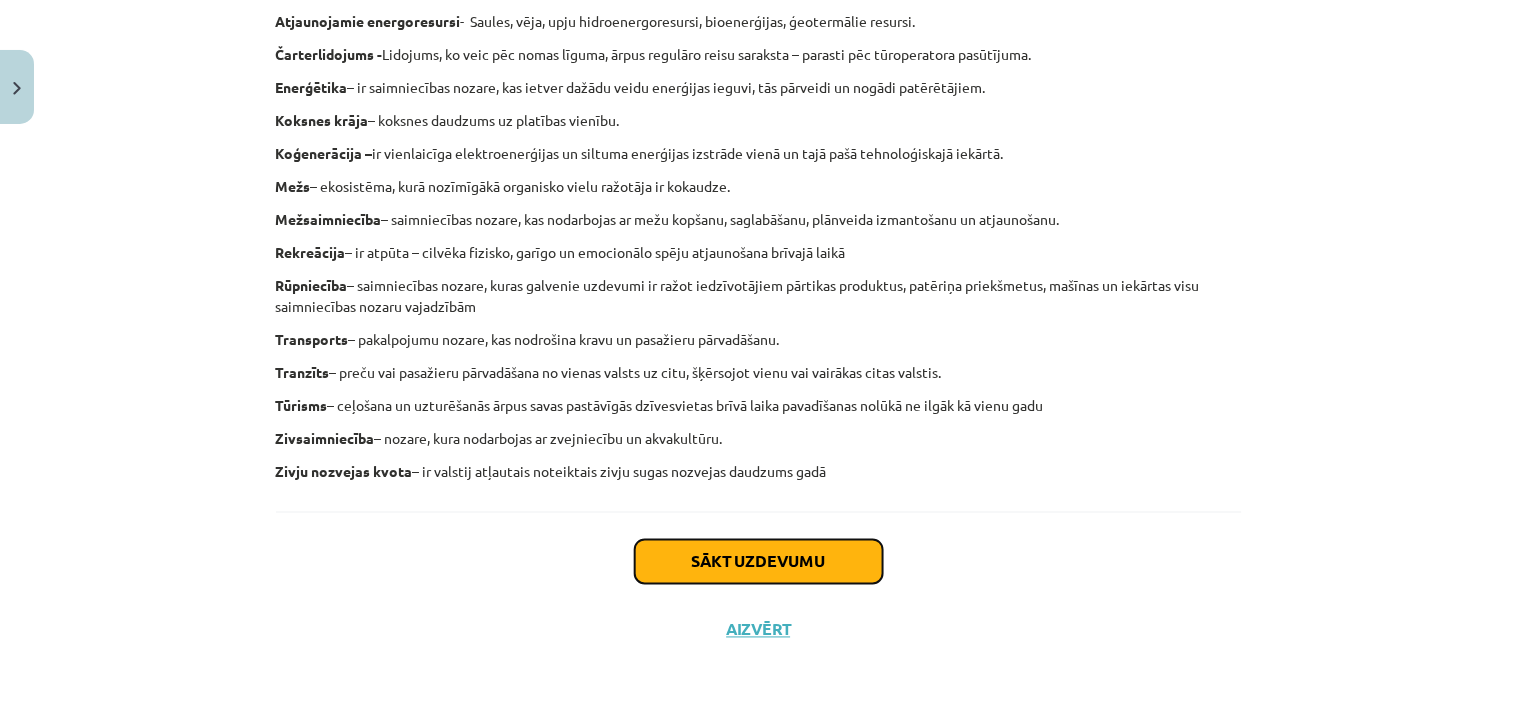 click on "Sākt uzdevumu" 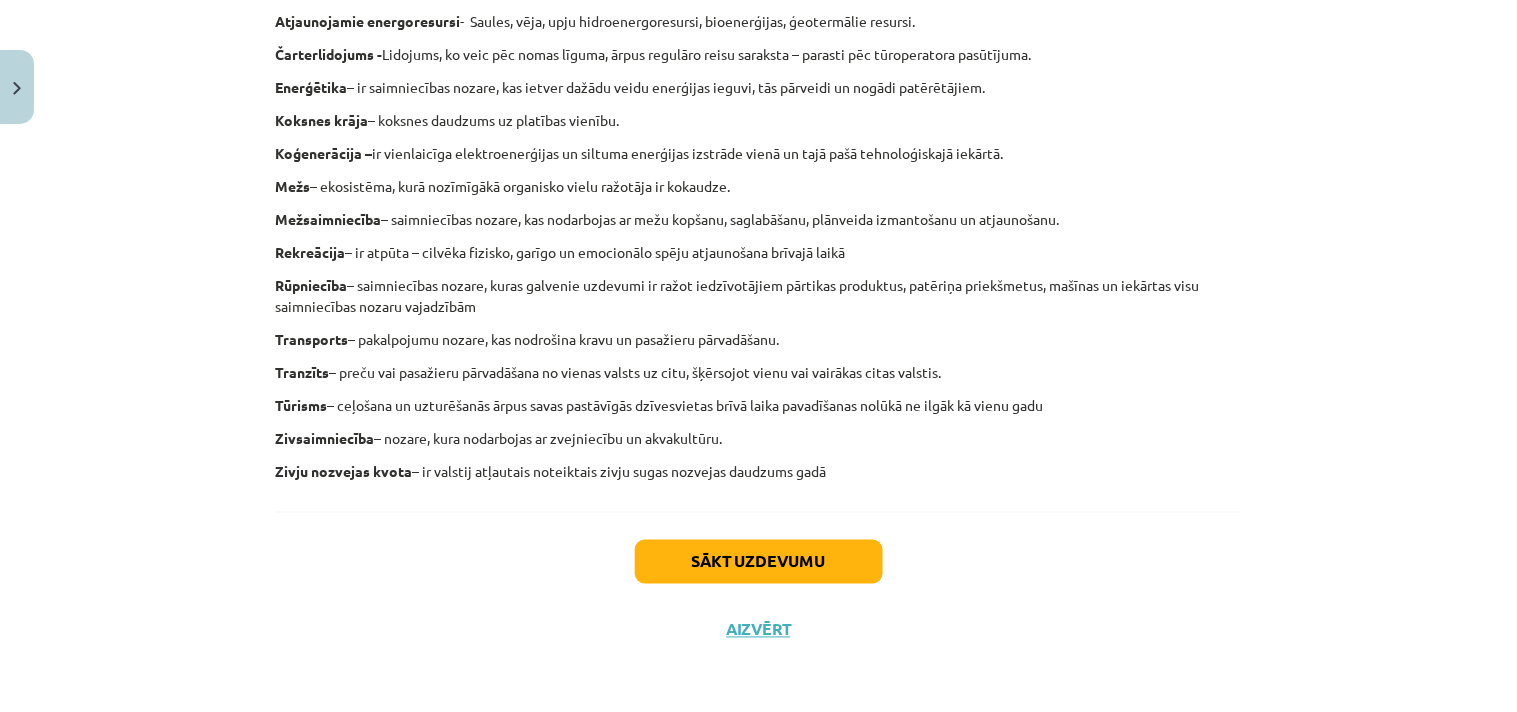 scroll, scrollTop: 50, scrollLeft: 0, axis: vertical 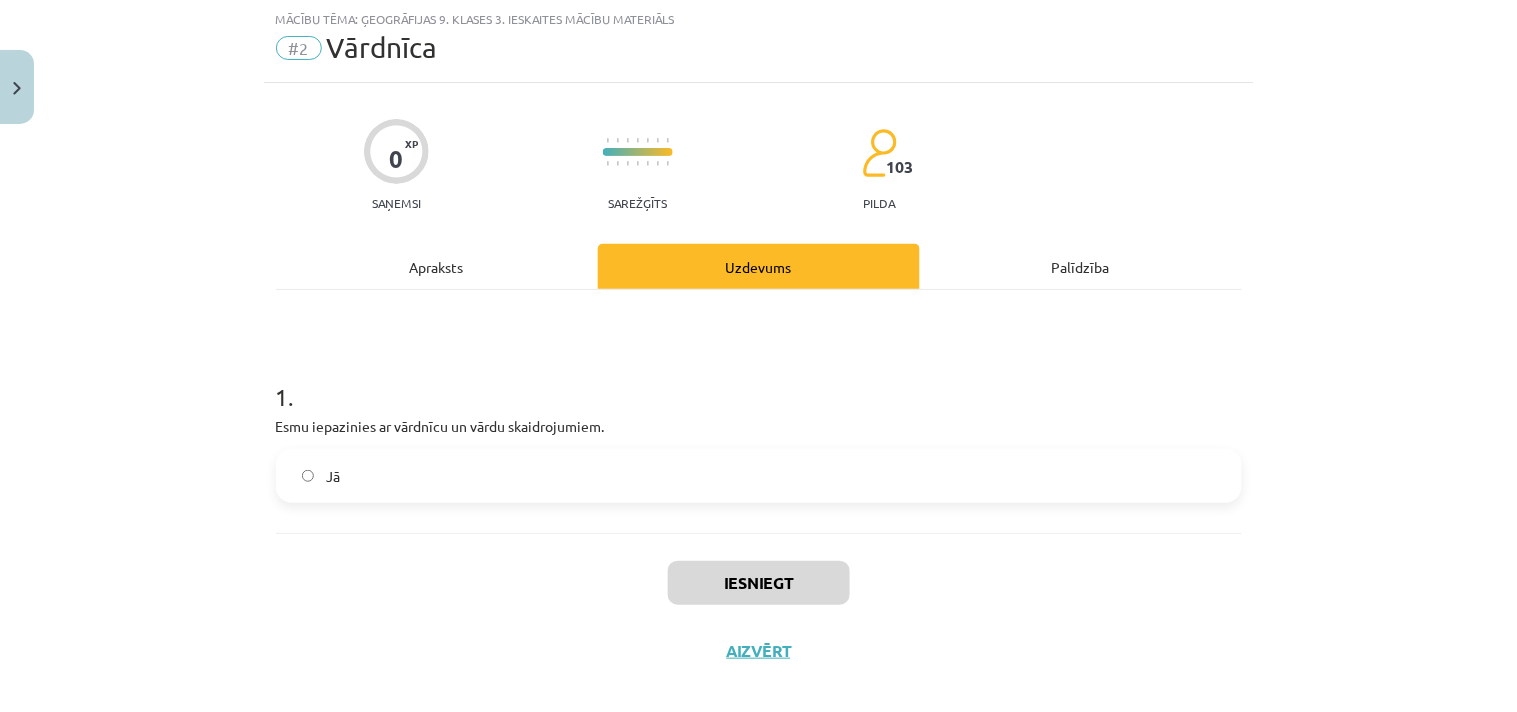 click on "Jā" 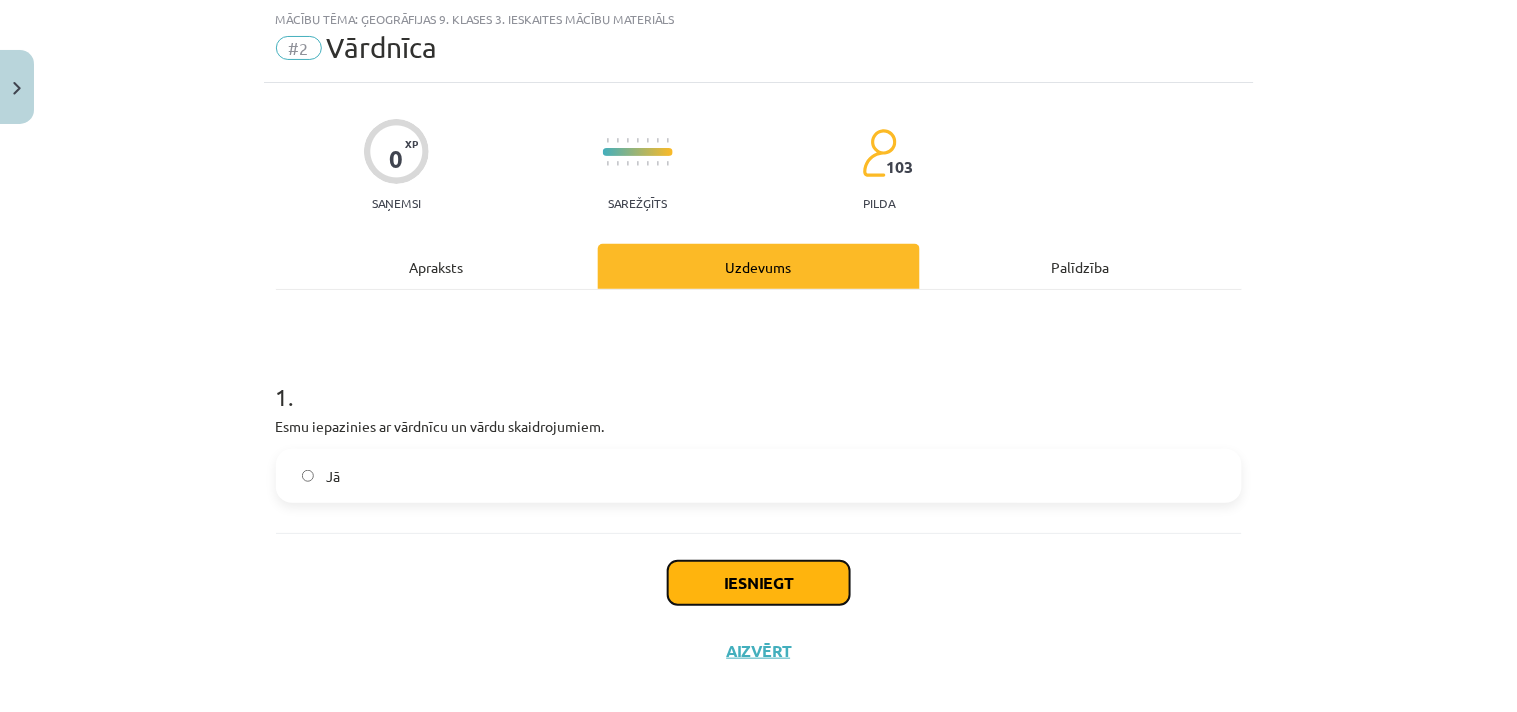 click on "Iesniegt" 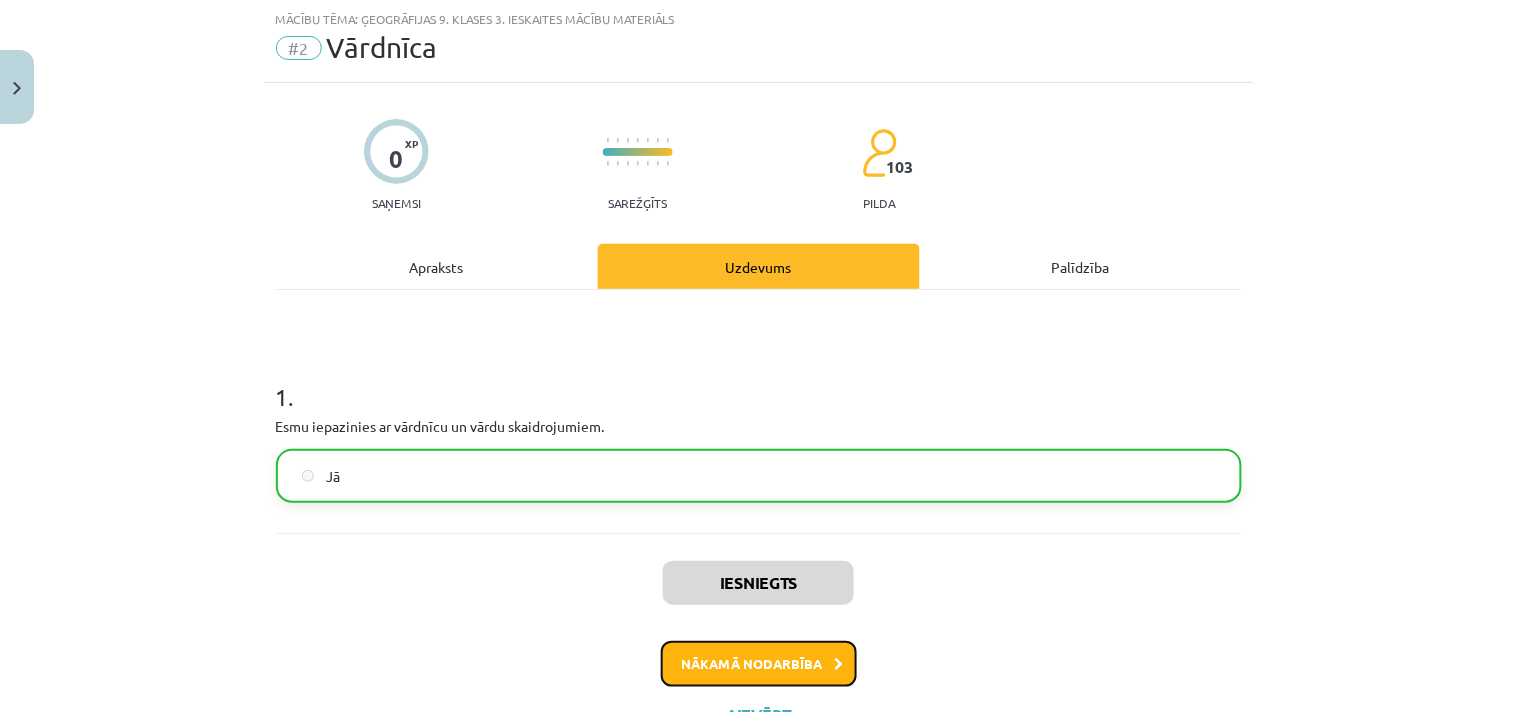 click on "Nākamā nodarbība" 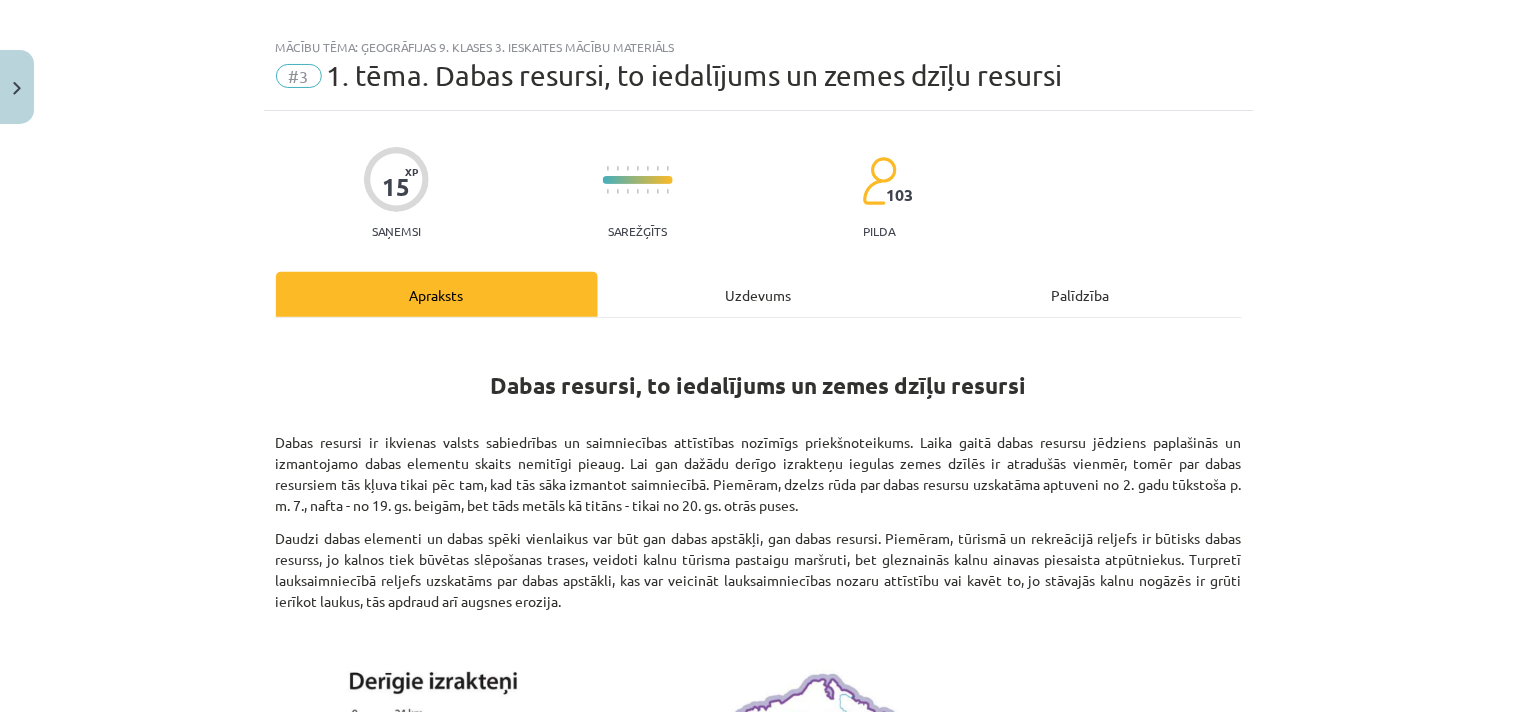 scroll, scrollTop: 0, scrollLeft: 0, axis: both 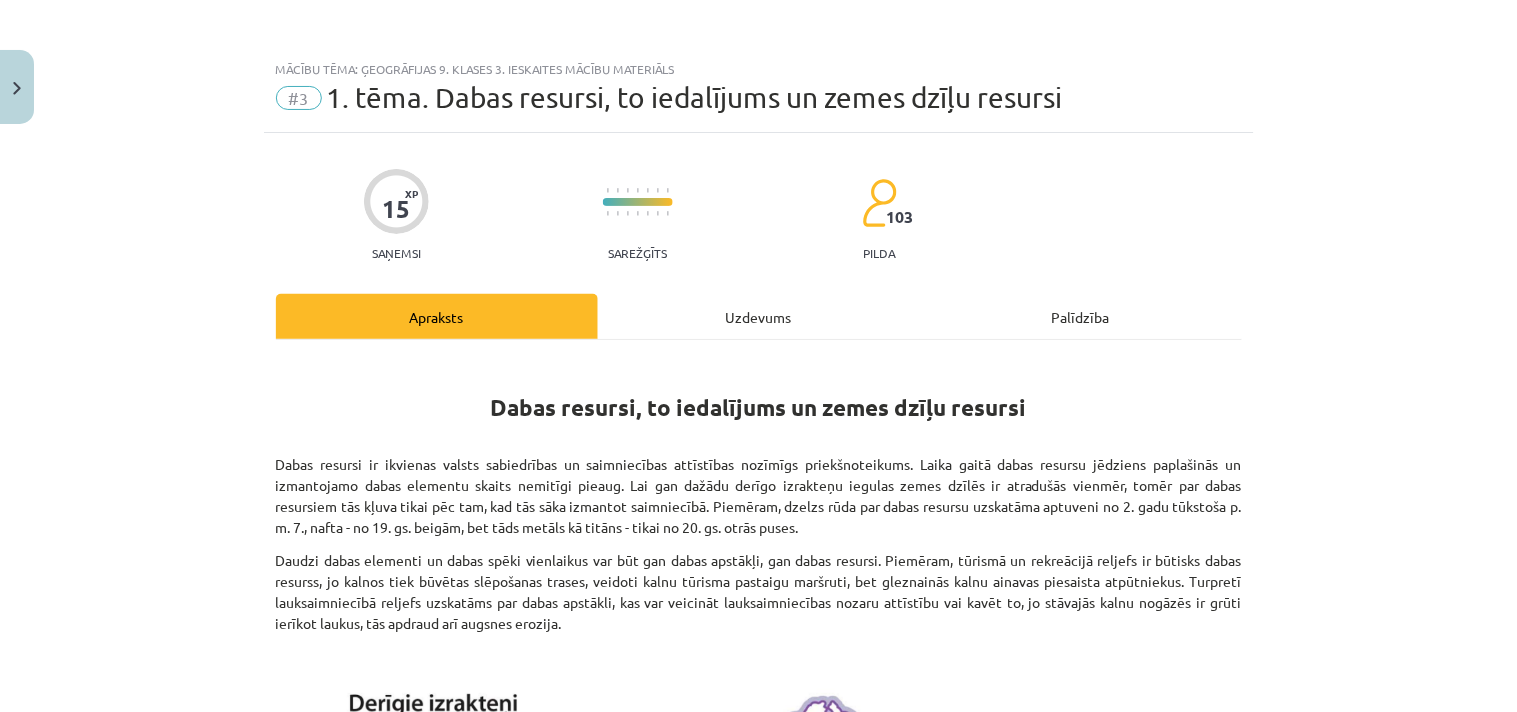 click on "Uzdevums" 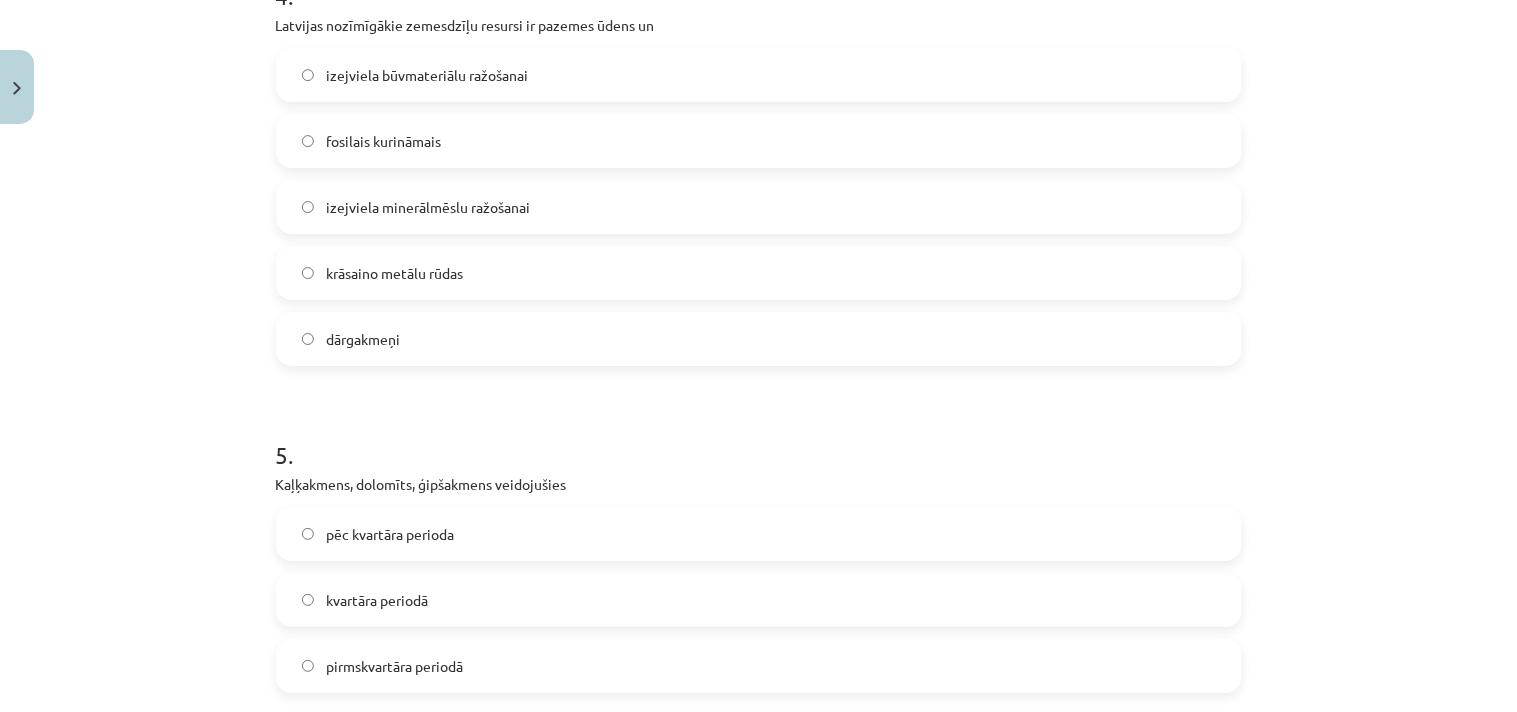 scroll, scrollTop: 1777, scrollLeft: 0, axis: vertical 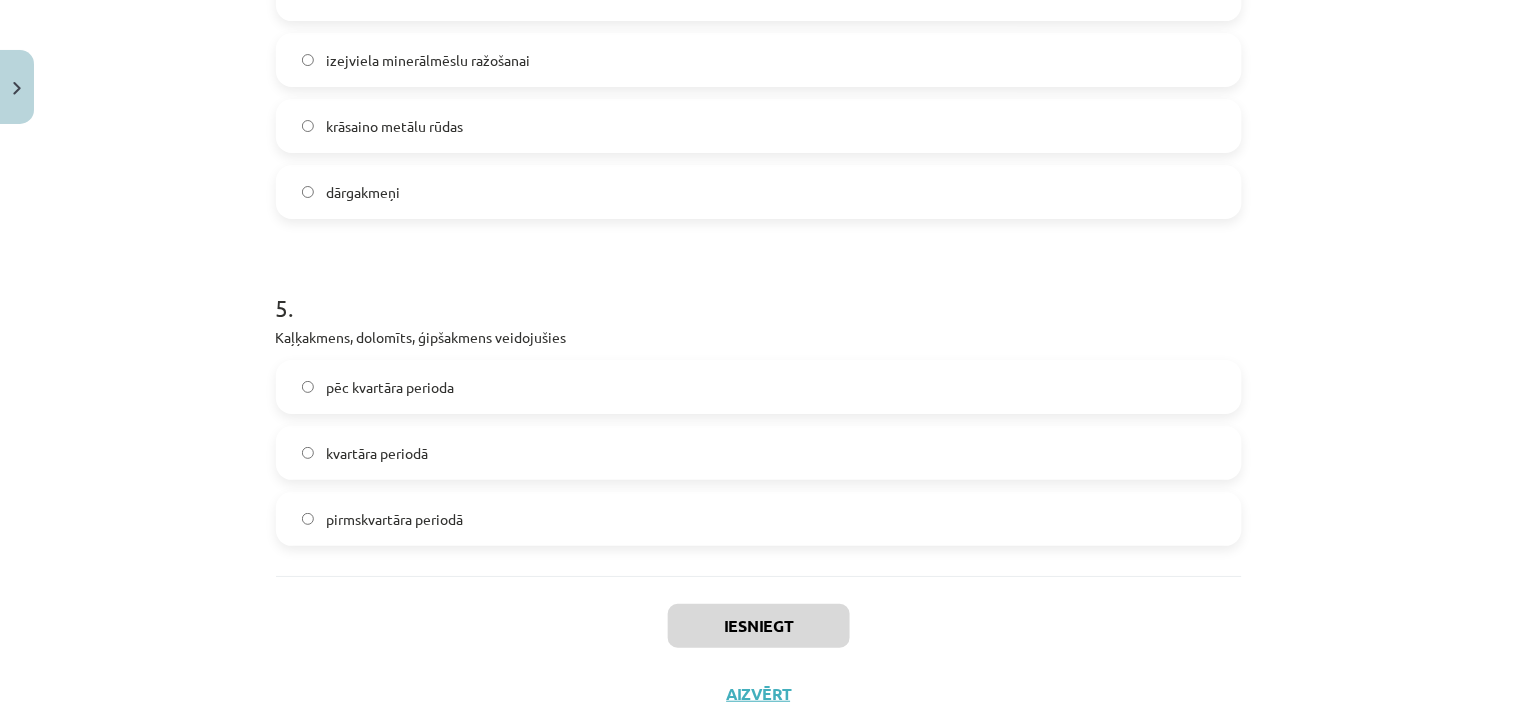 click on "kvartāra periodā" 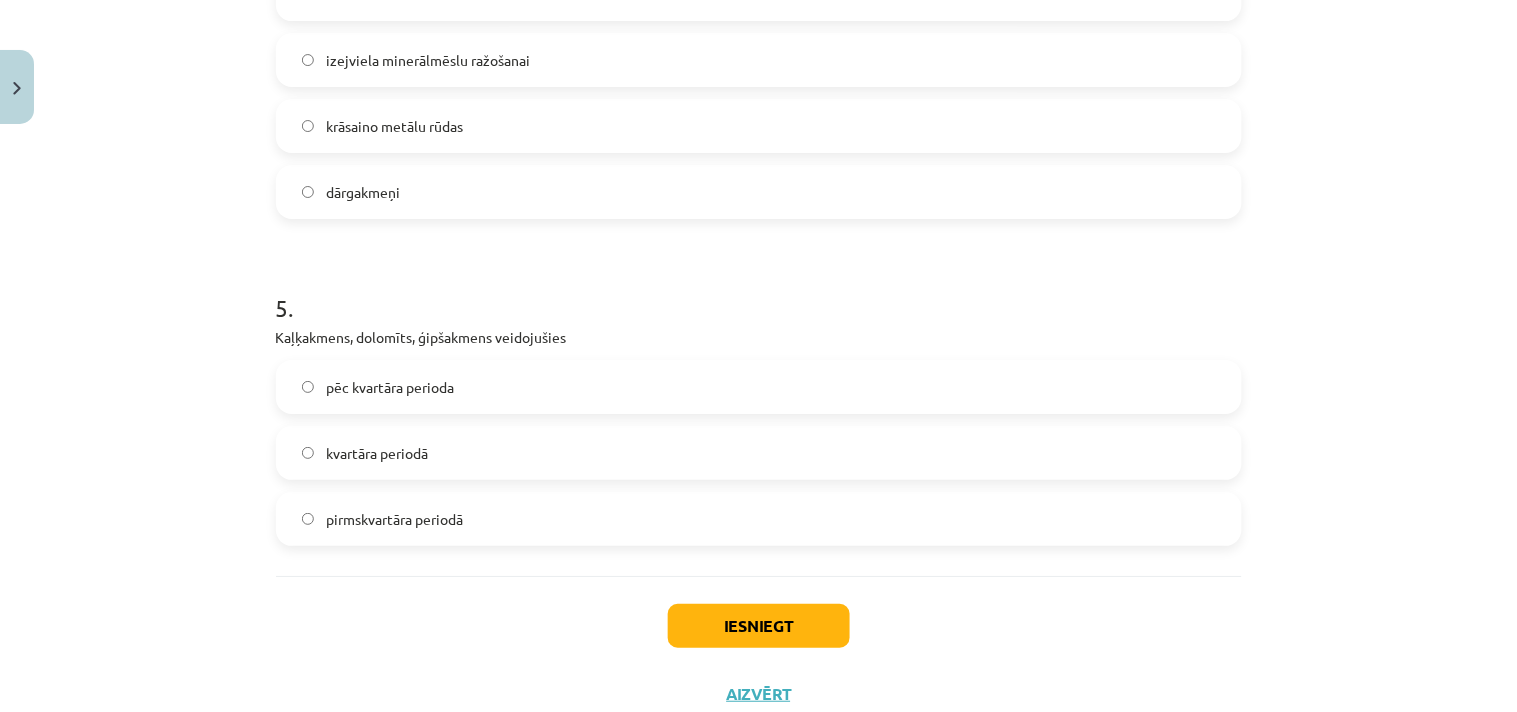 click on "pirmskvartāra periodā" 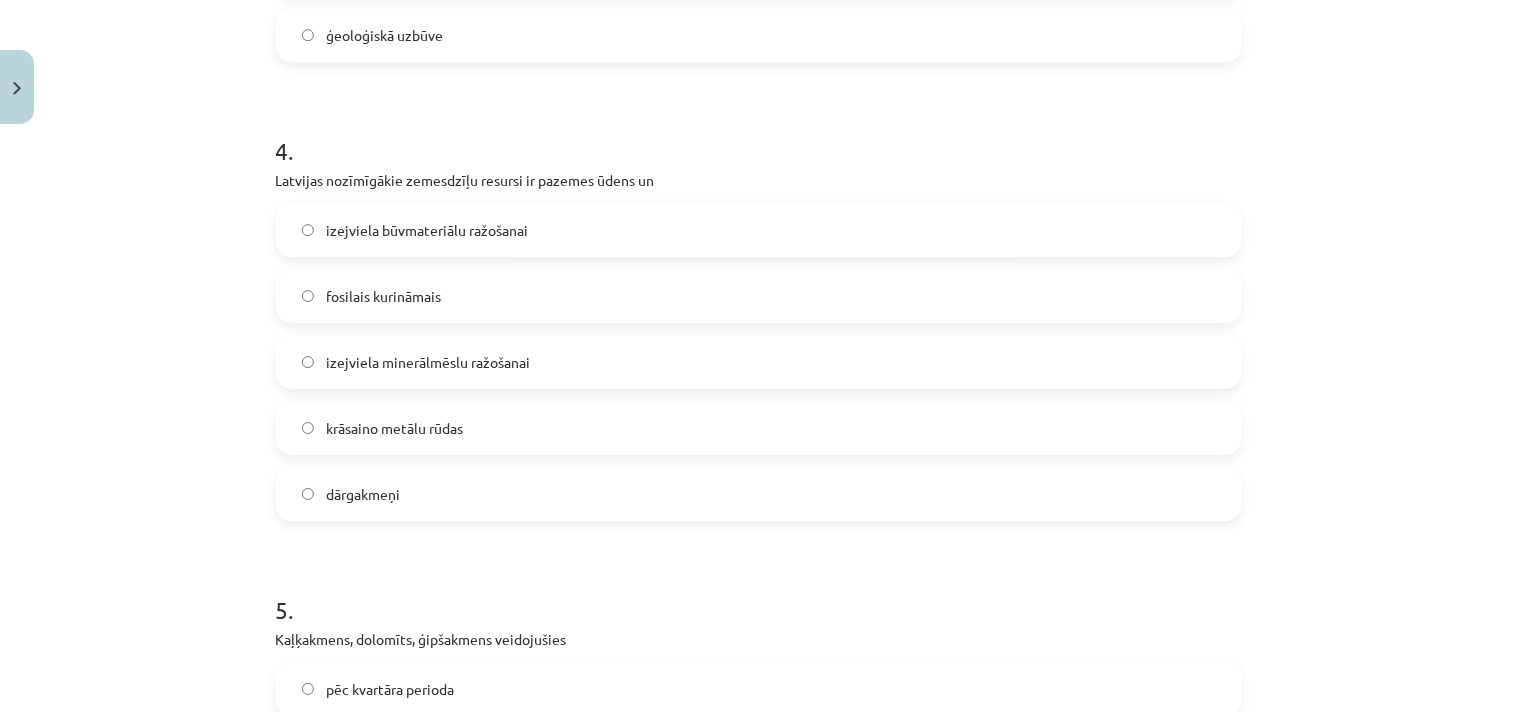 scroll, scrollTop: 1444, scrollLeft: 0, axis: vertical 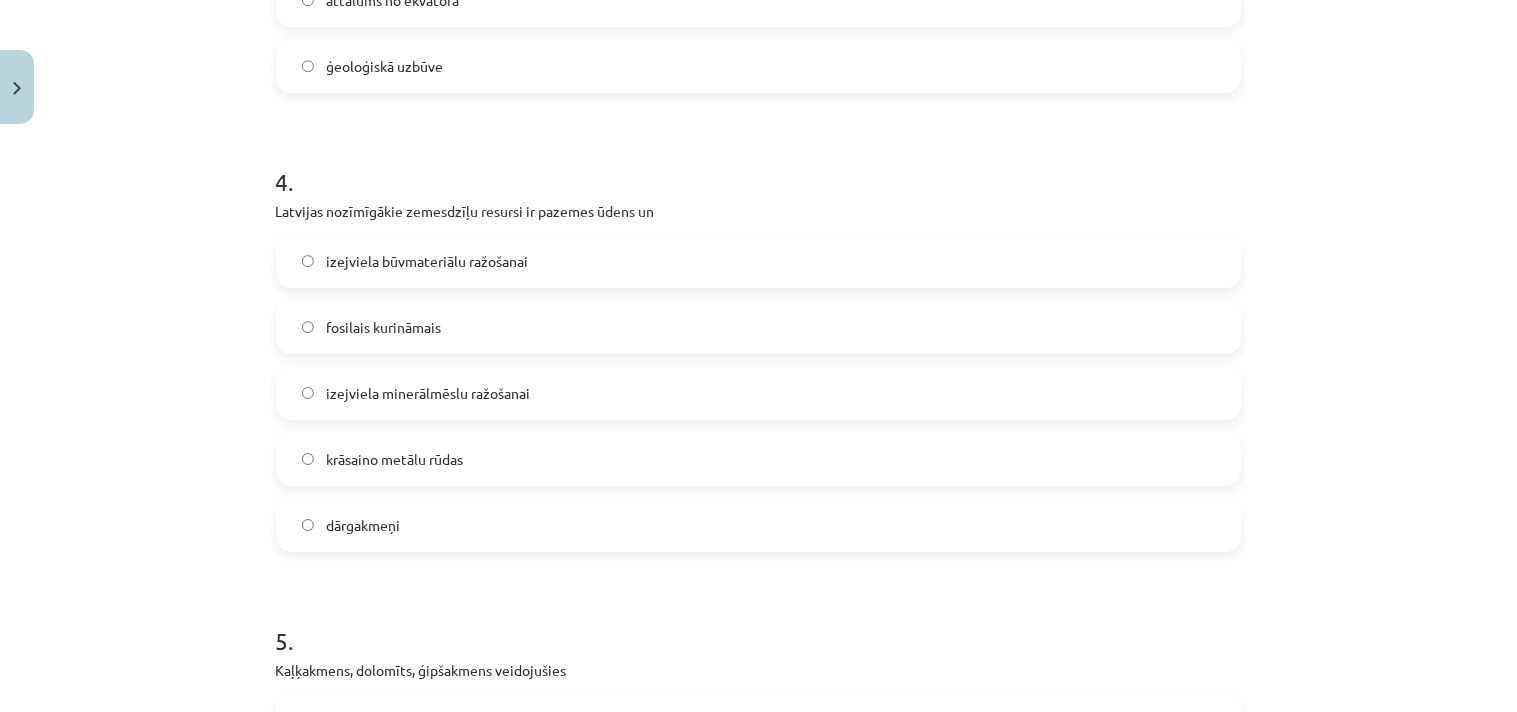 click on "izejviela būvmateriālu ražošanai" 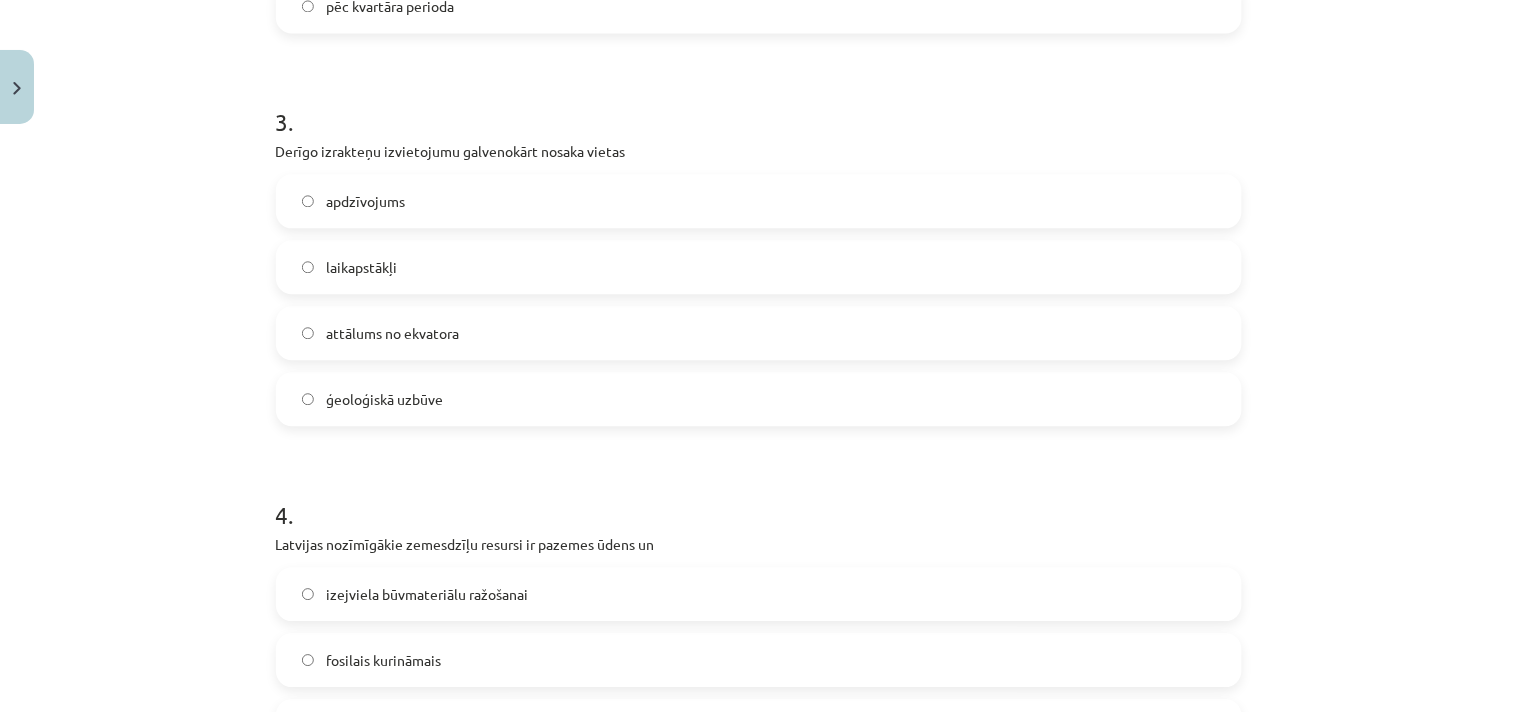 scroll, scrollTop: 1000, scrollLeft: 0, axis: vertical 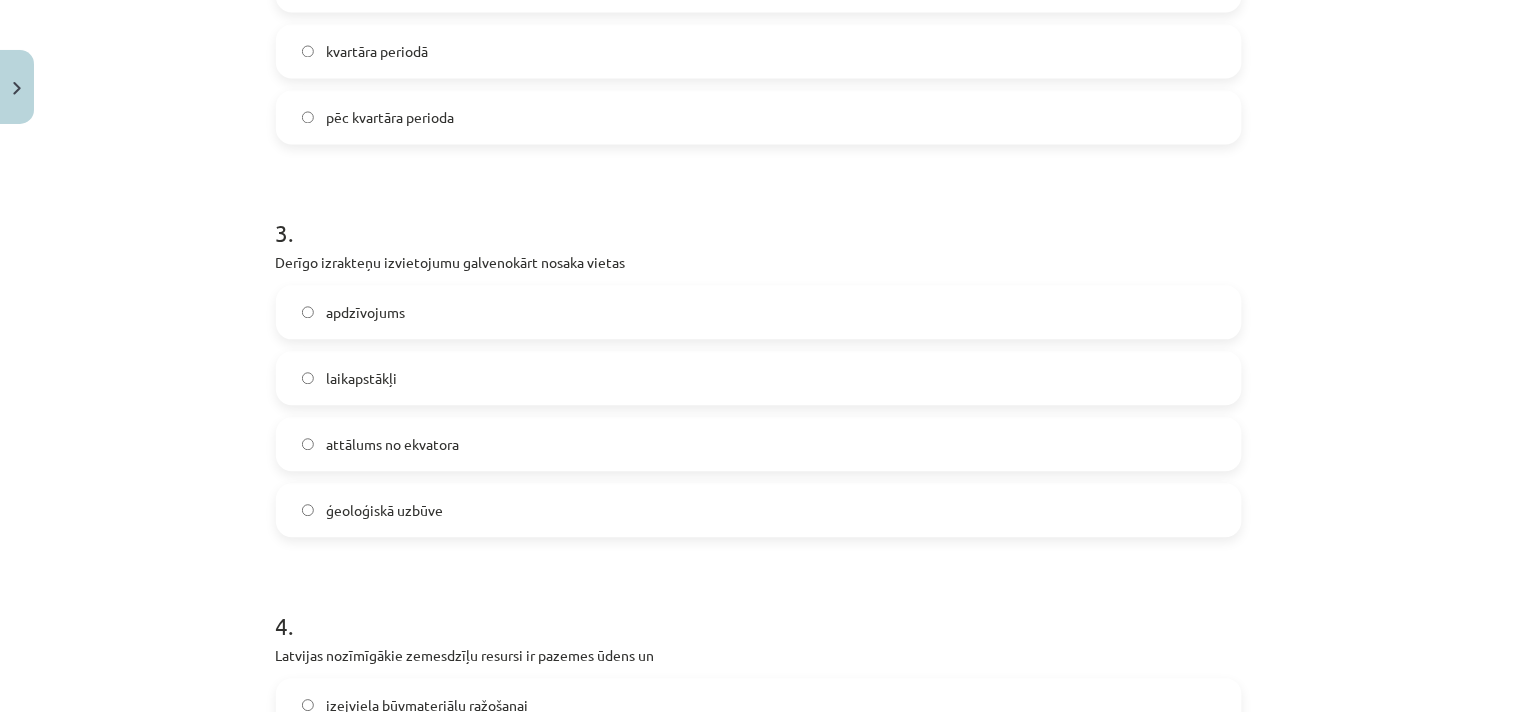 click on "ģeoloģiskā uzbūve" 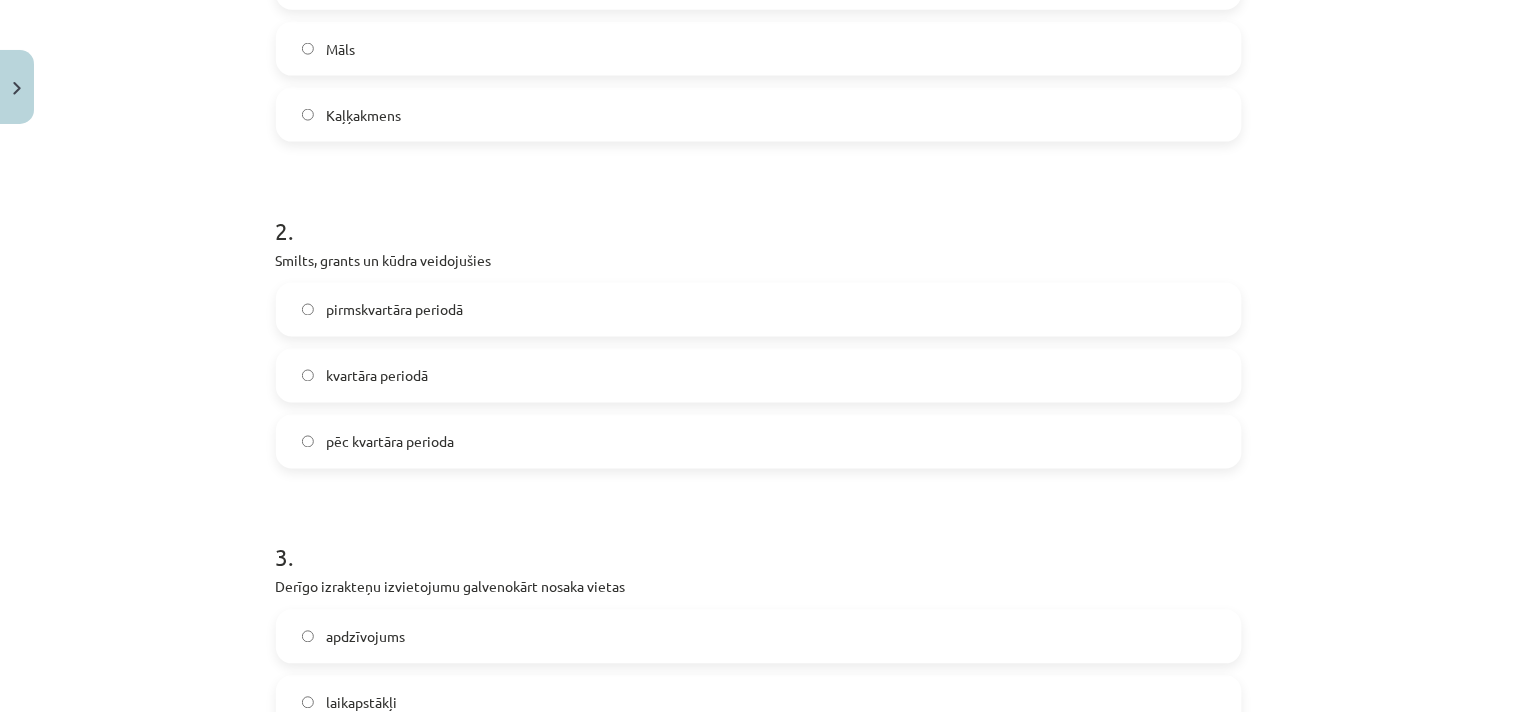 scroll, scrollTop: 666, scrollLeft: 0, axis: vertical 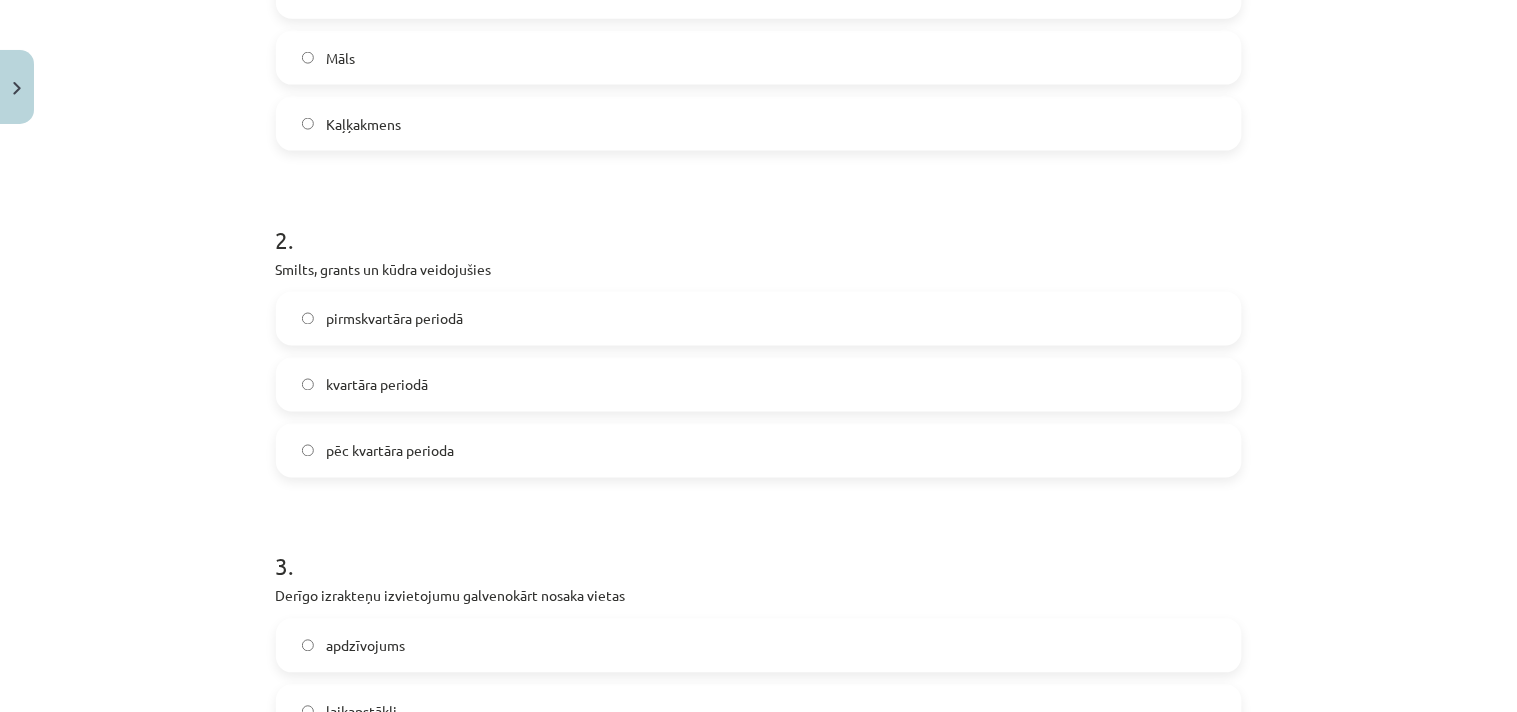 click on "kvartāra periodā" 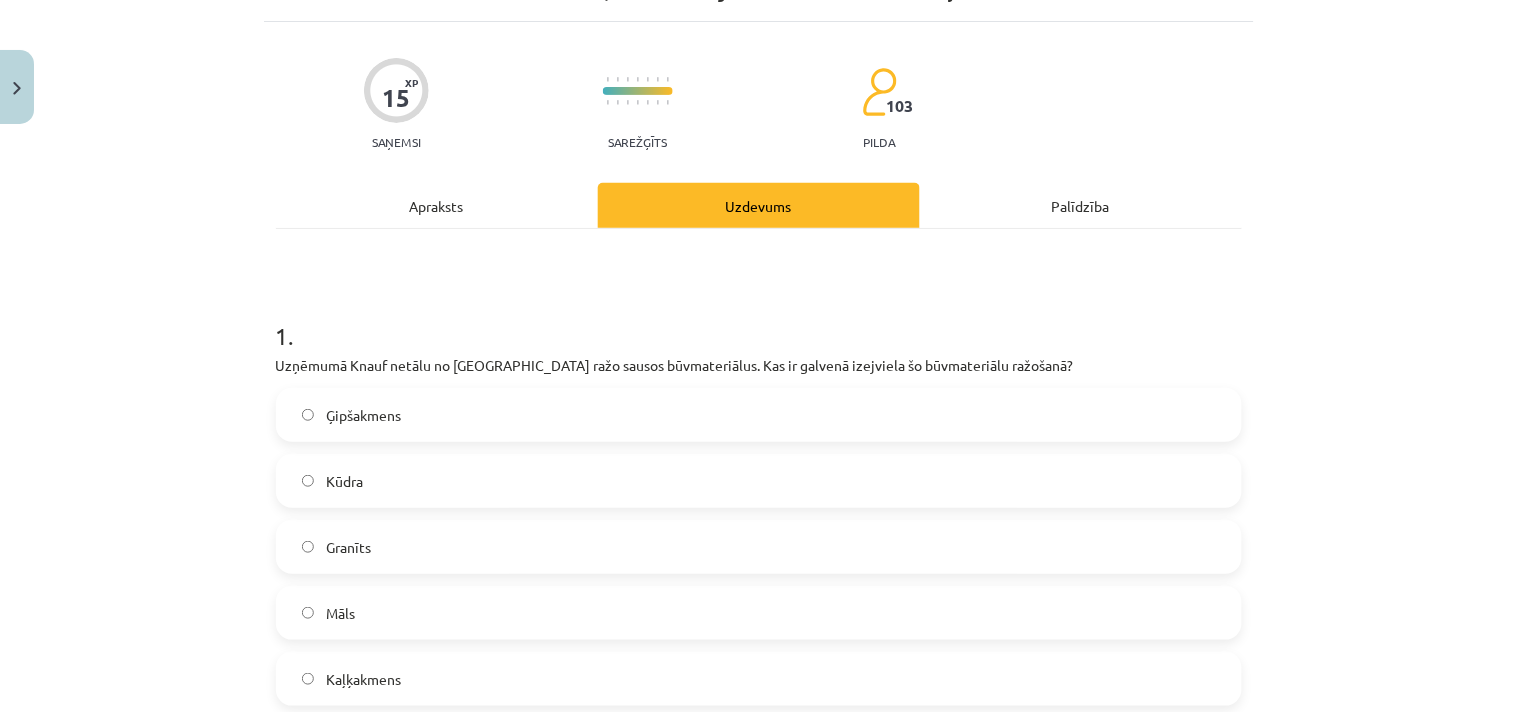 scroll, scrollTop: 222, scrollLeft: 0, axis: vertical 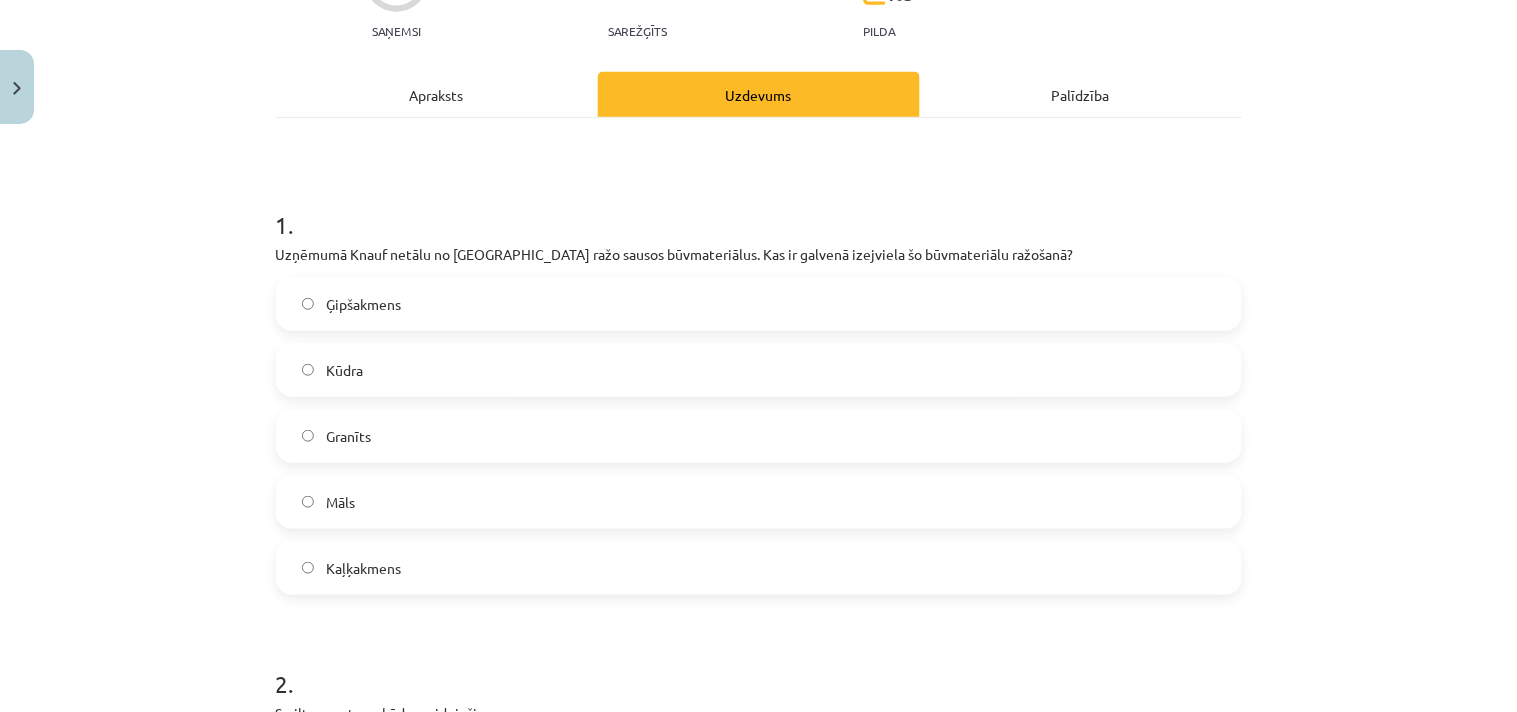 click on "Ģipšakmens" 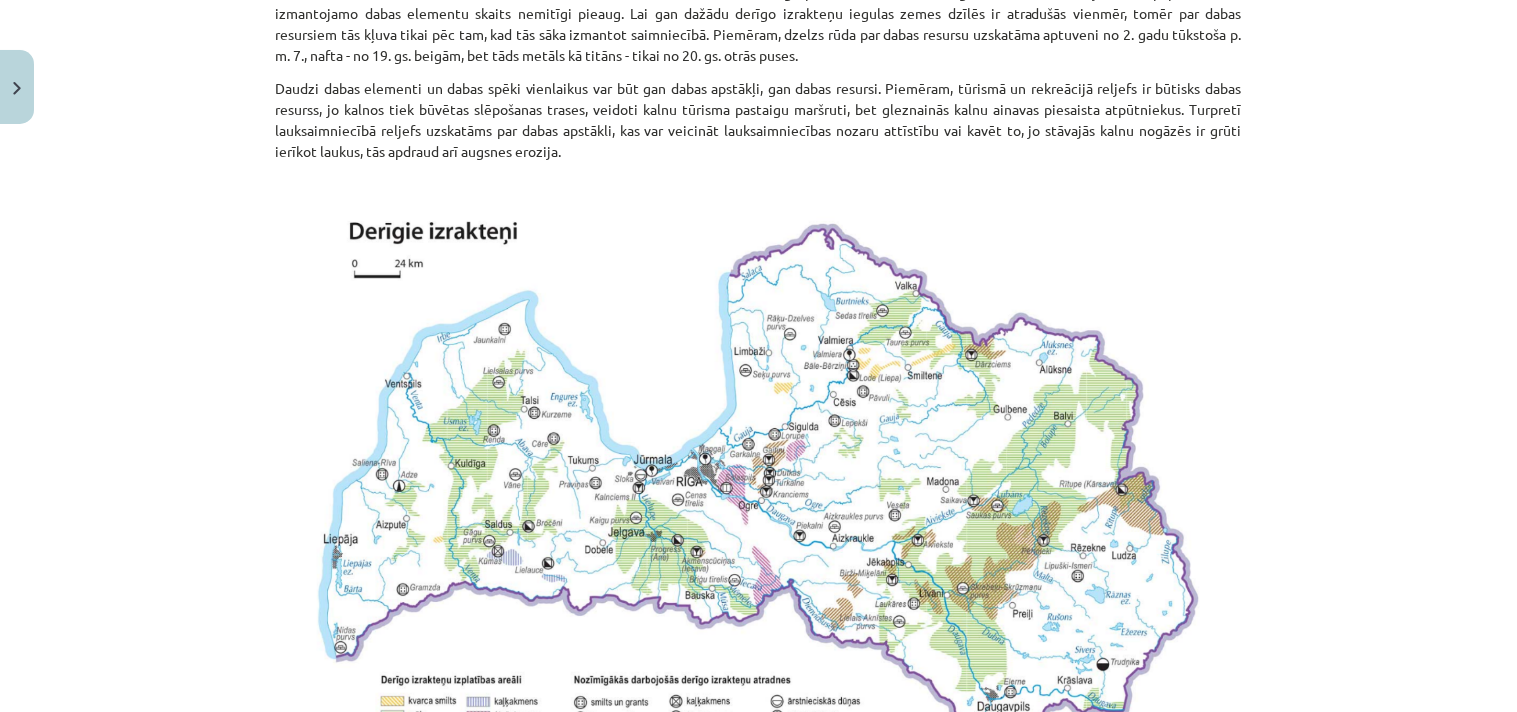 scroll, scrollTop: 45, scrollLeft: 0, axis: vertical 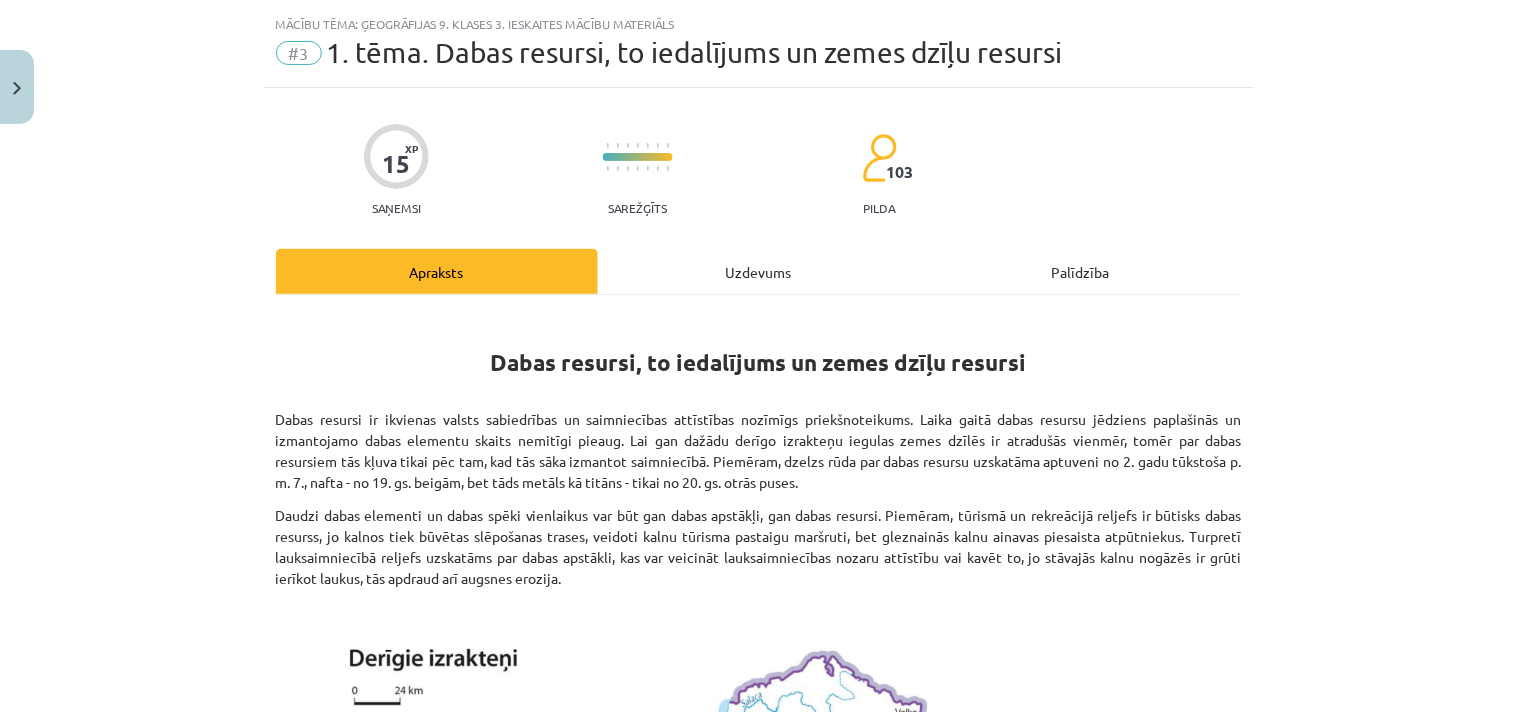 click on "Uzdevums" 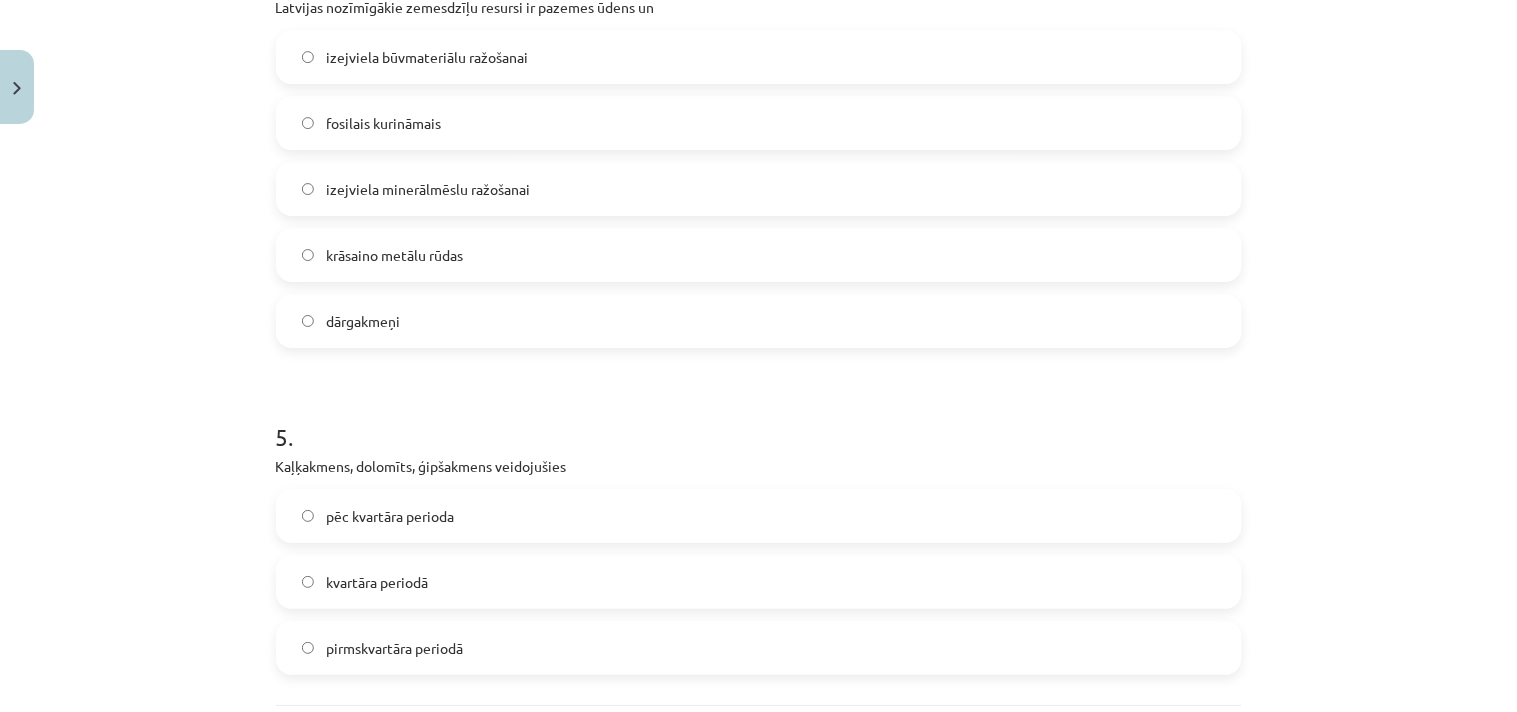scroll, scrollTop: 1827, scrollLeft: 0, axis: vertical 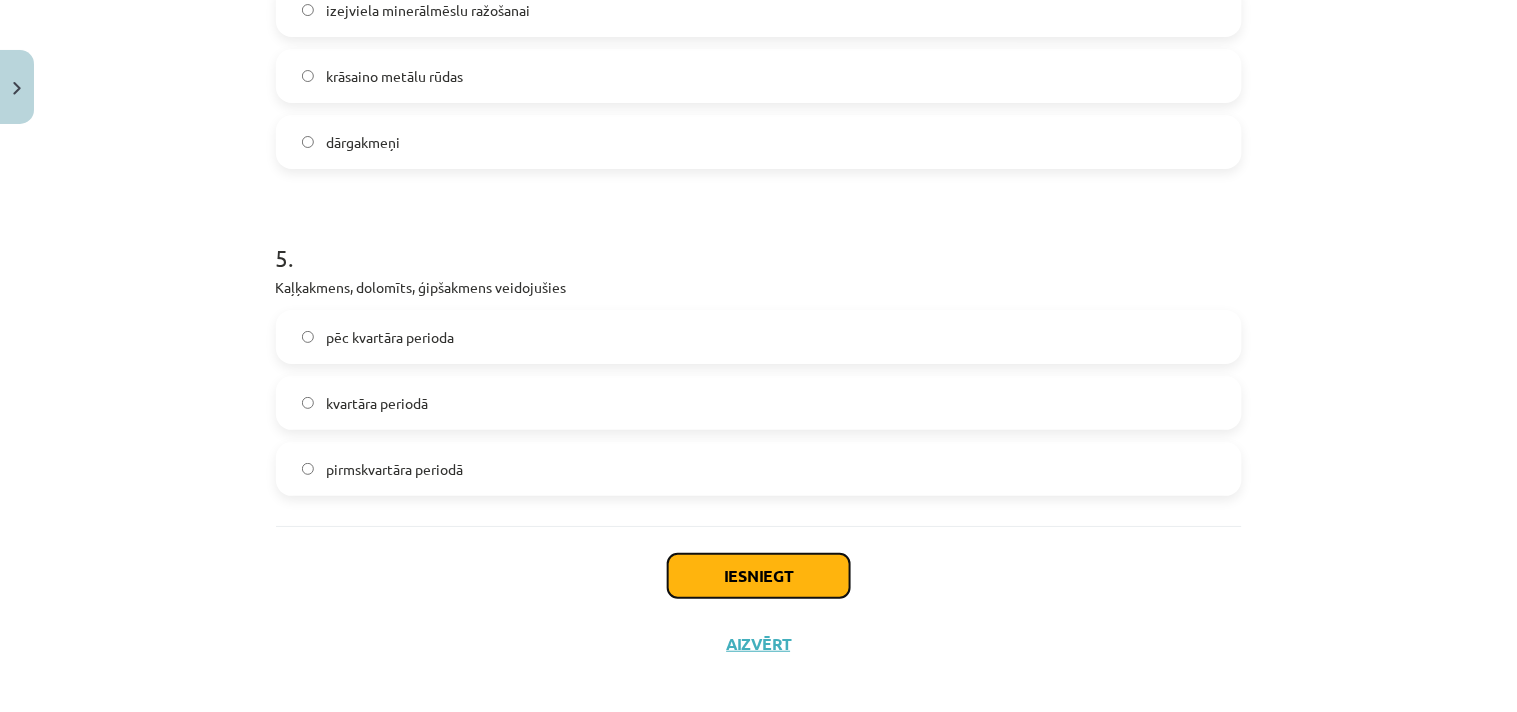 click on "Iesniegt" 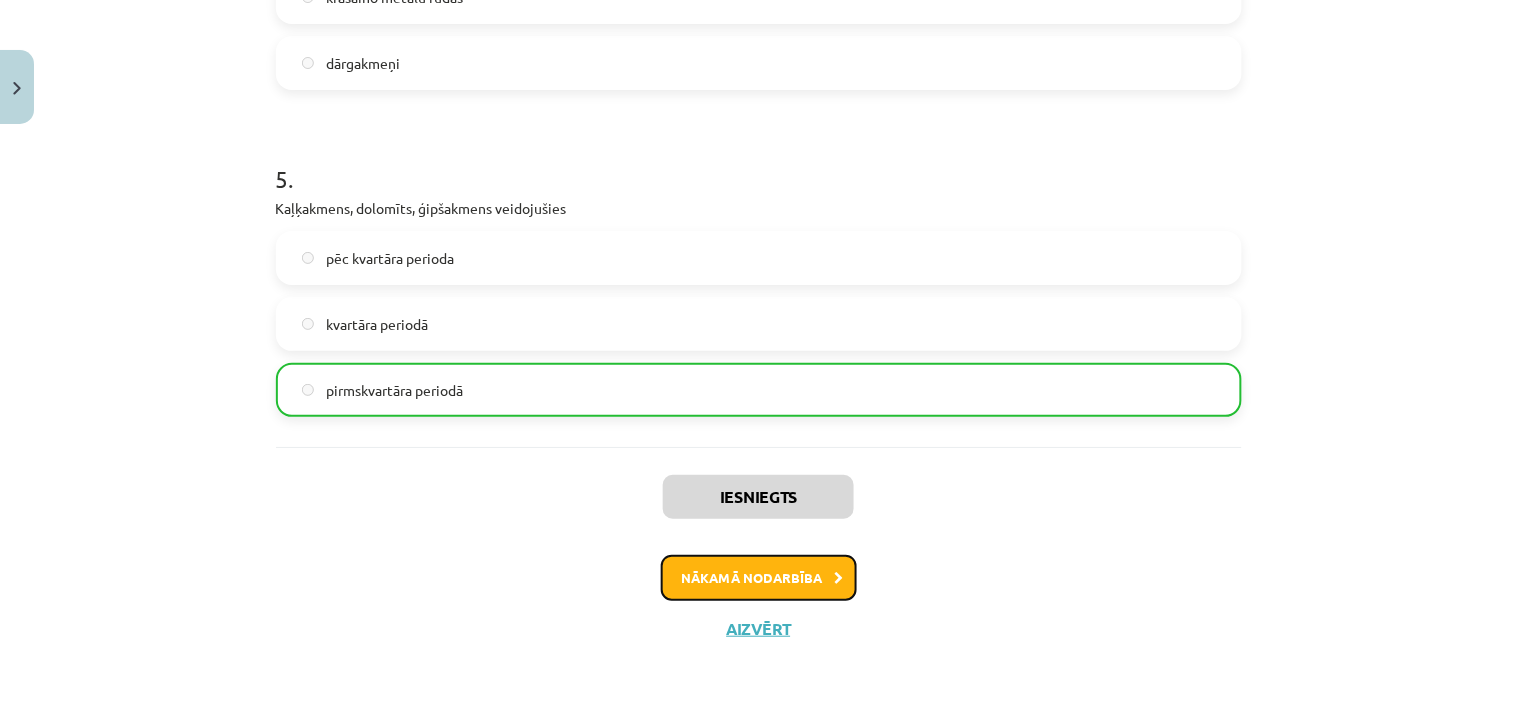 click on "Nākamā nodarbība" 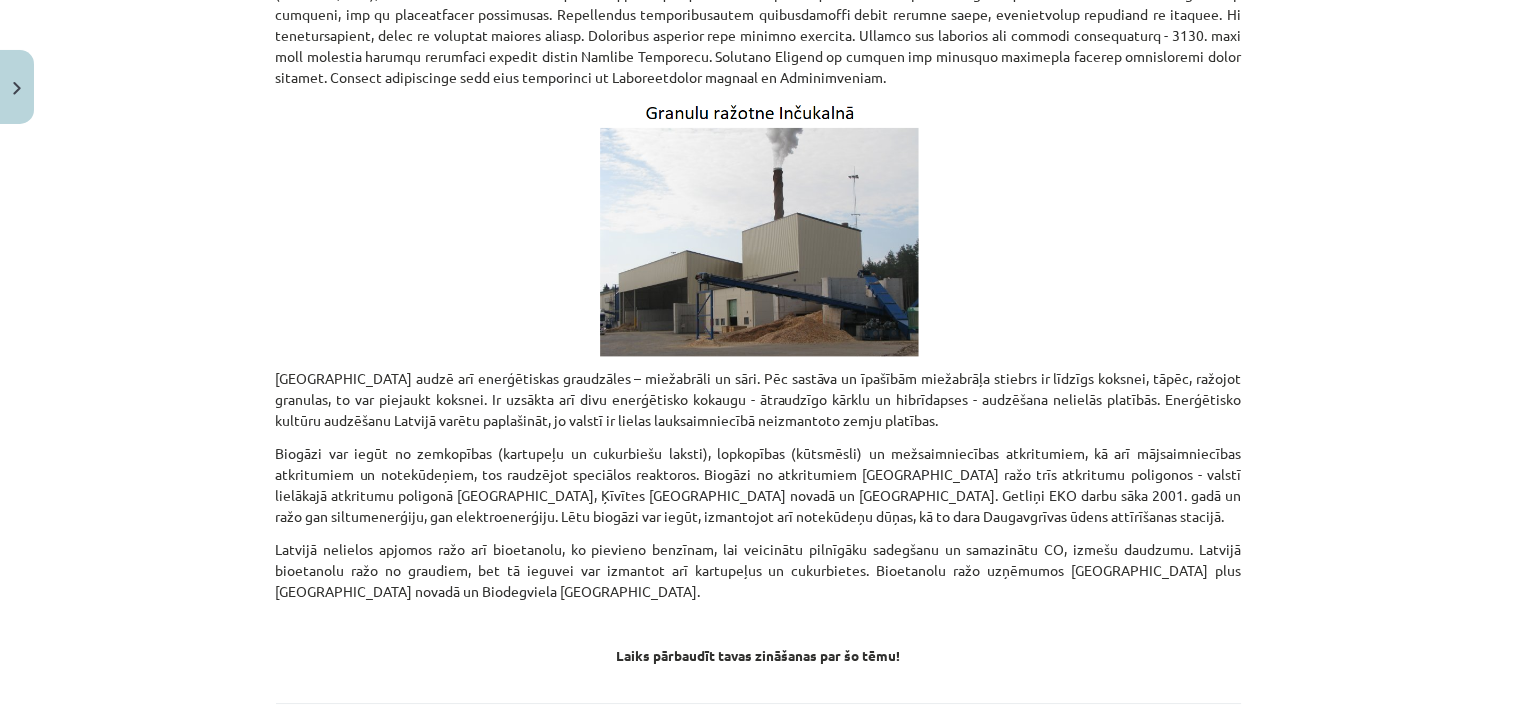 scroll, scrollTop: 14514, scrollLeft: 0, axis: vertical 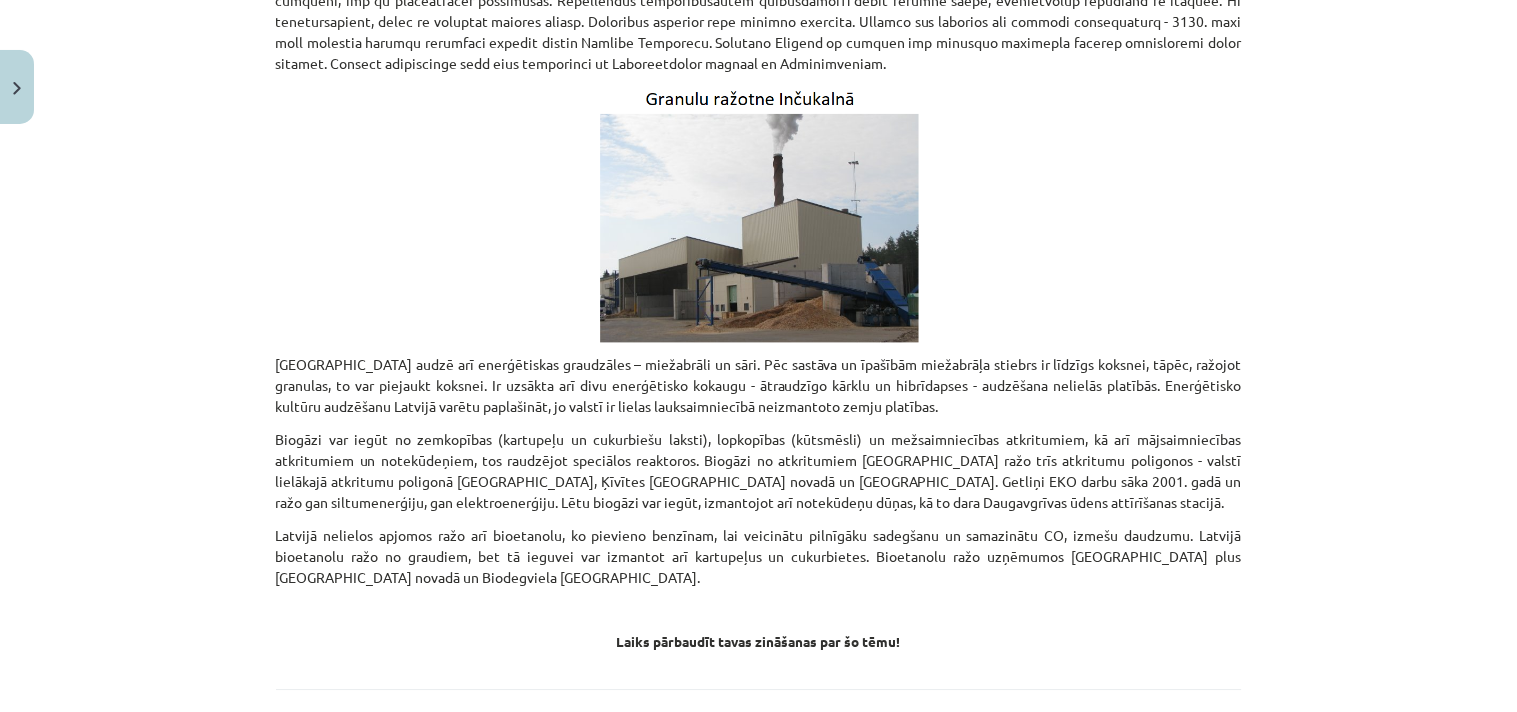 click on "Sākt uzdevumu" 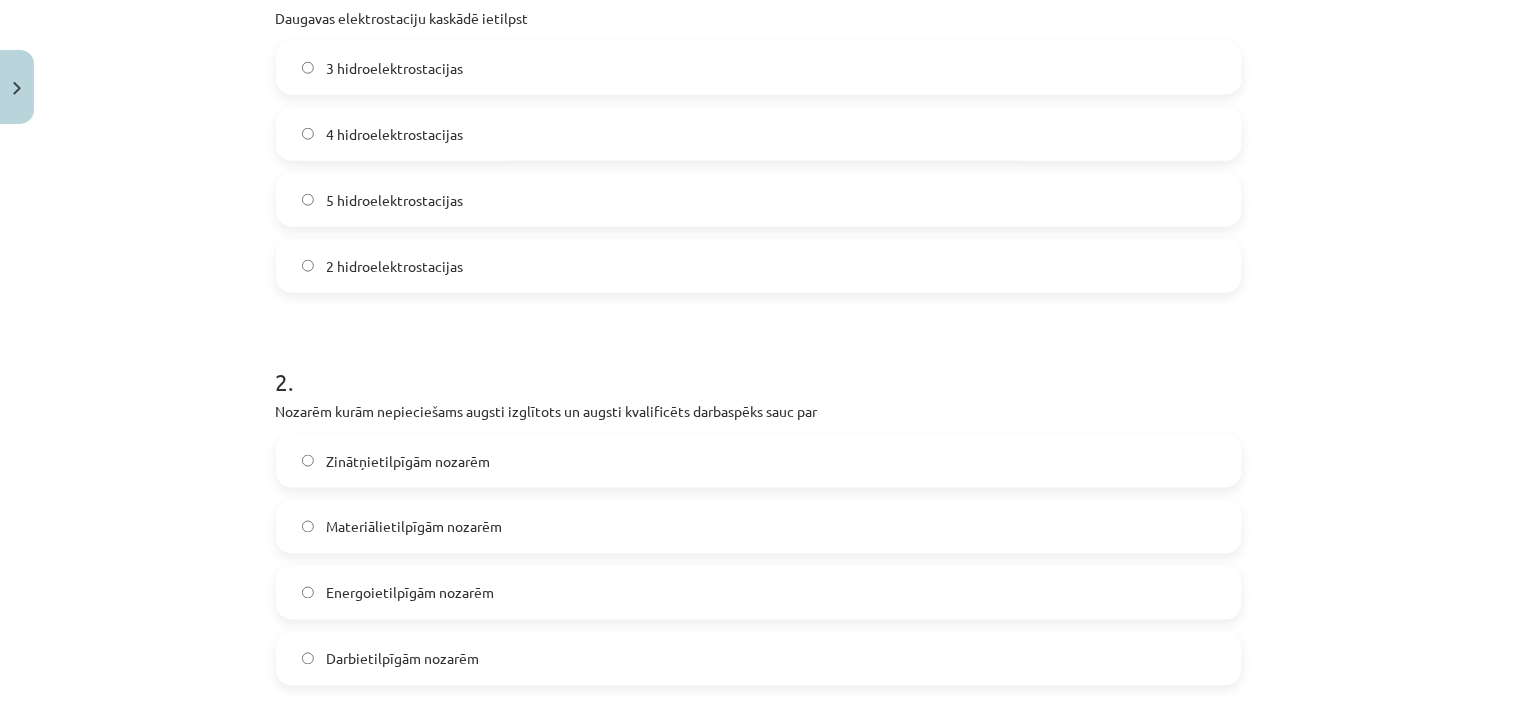 scroll, scrollTop: 444, scrollLeft: 0, axis: vertical 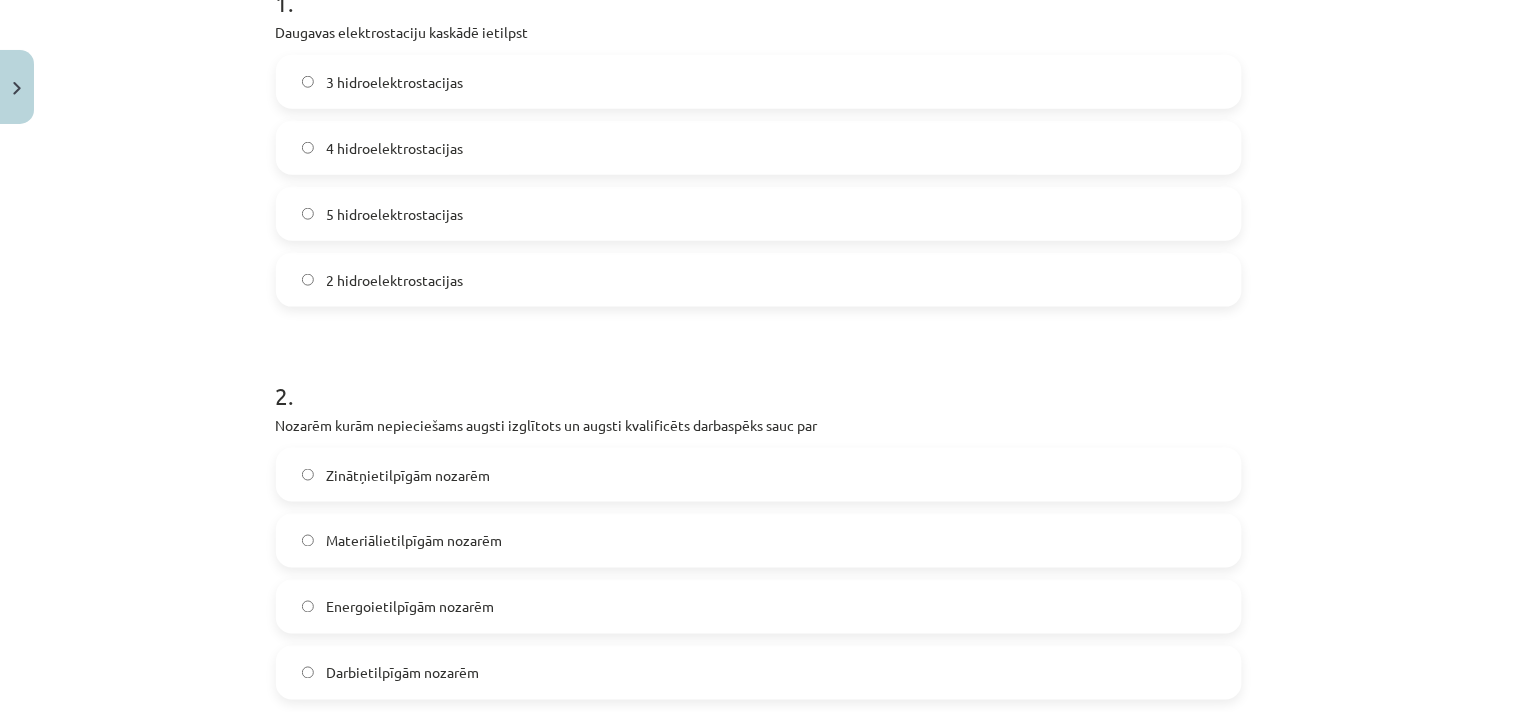 click on "3 hidroelektrostacijas" 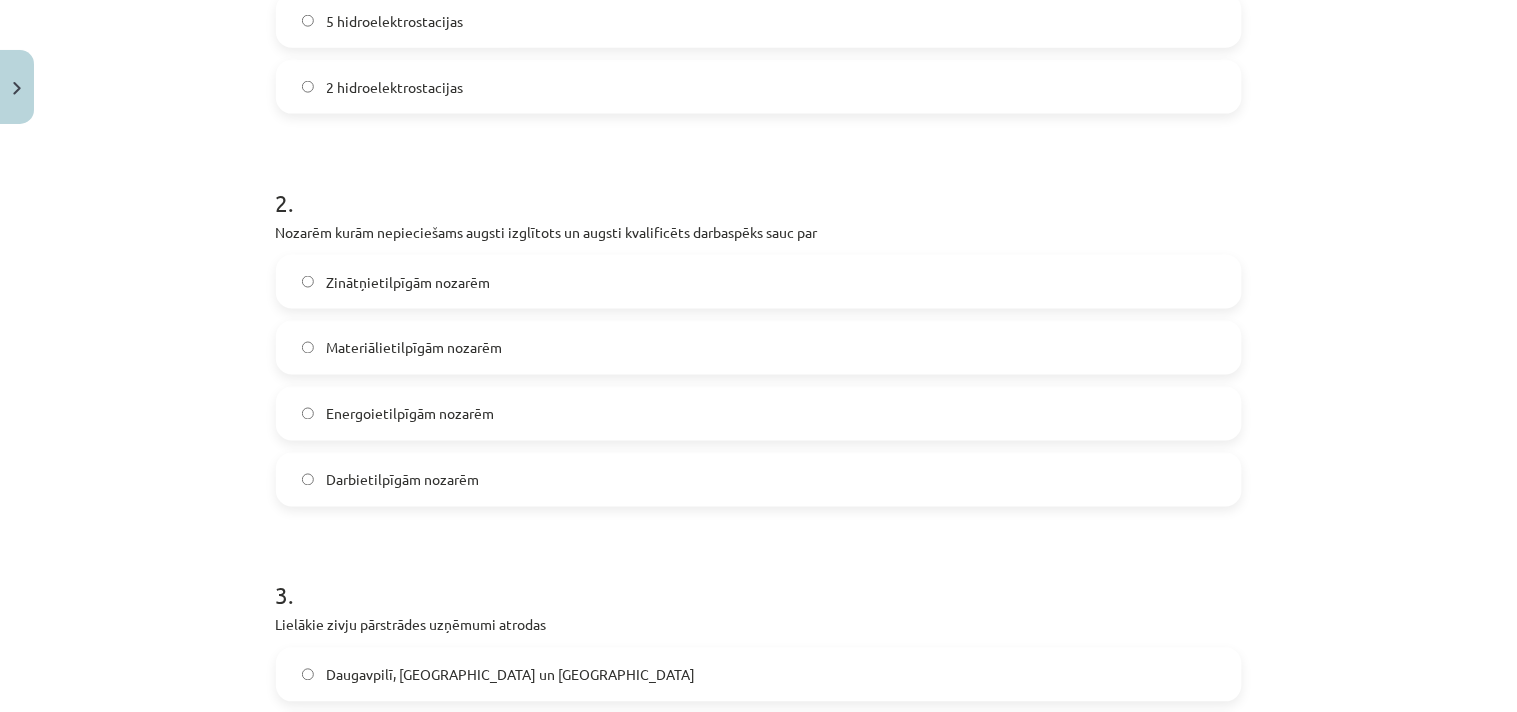 scroll, scrollTop: 666, scrollLeft: 0, axis: vertical 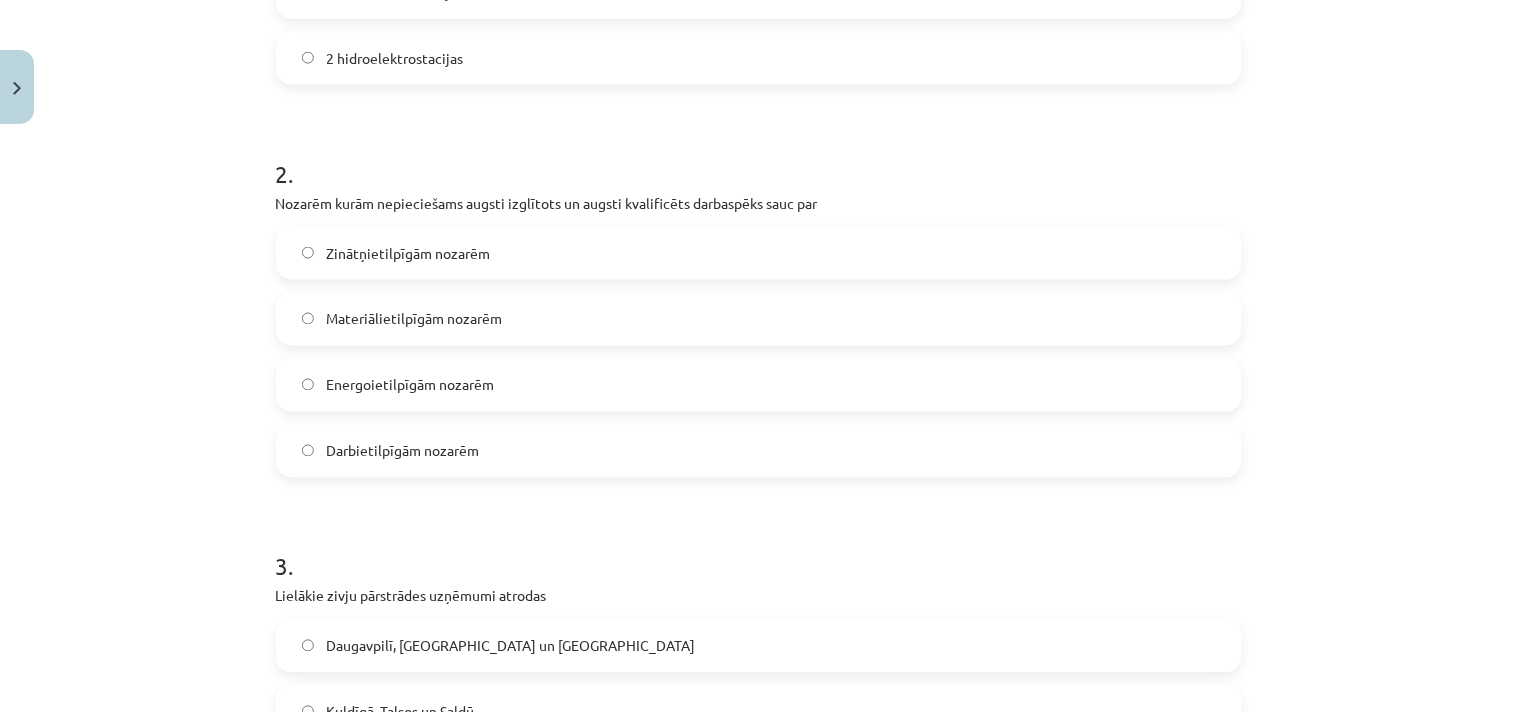 click on "Zinātņietilpīgām nozarēm" 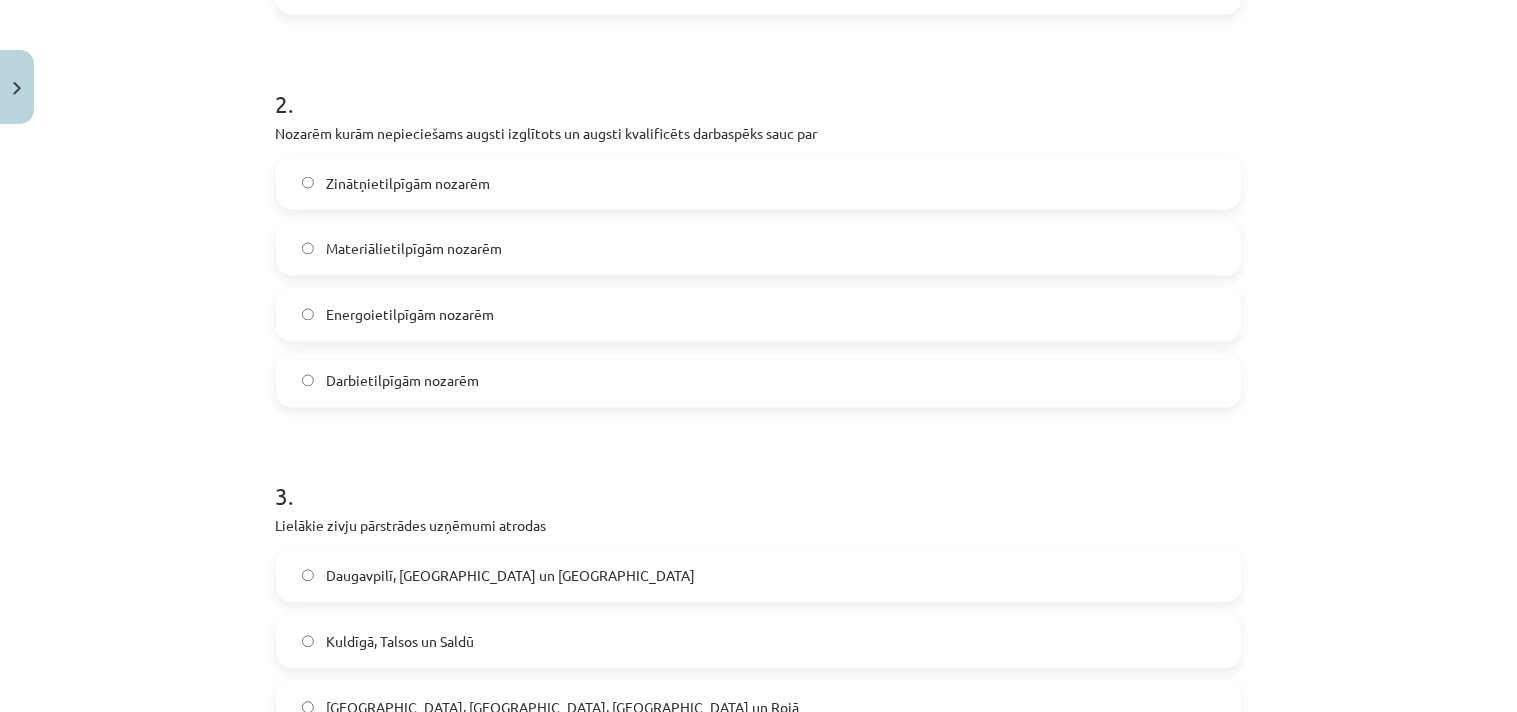 scroll, scrollTop: 1000, scrollLeft: 0, axis: vertical 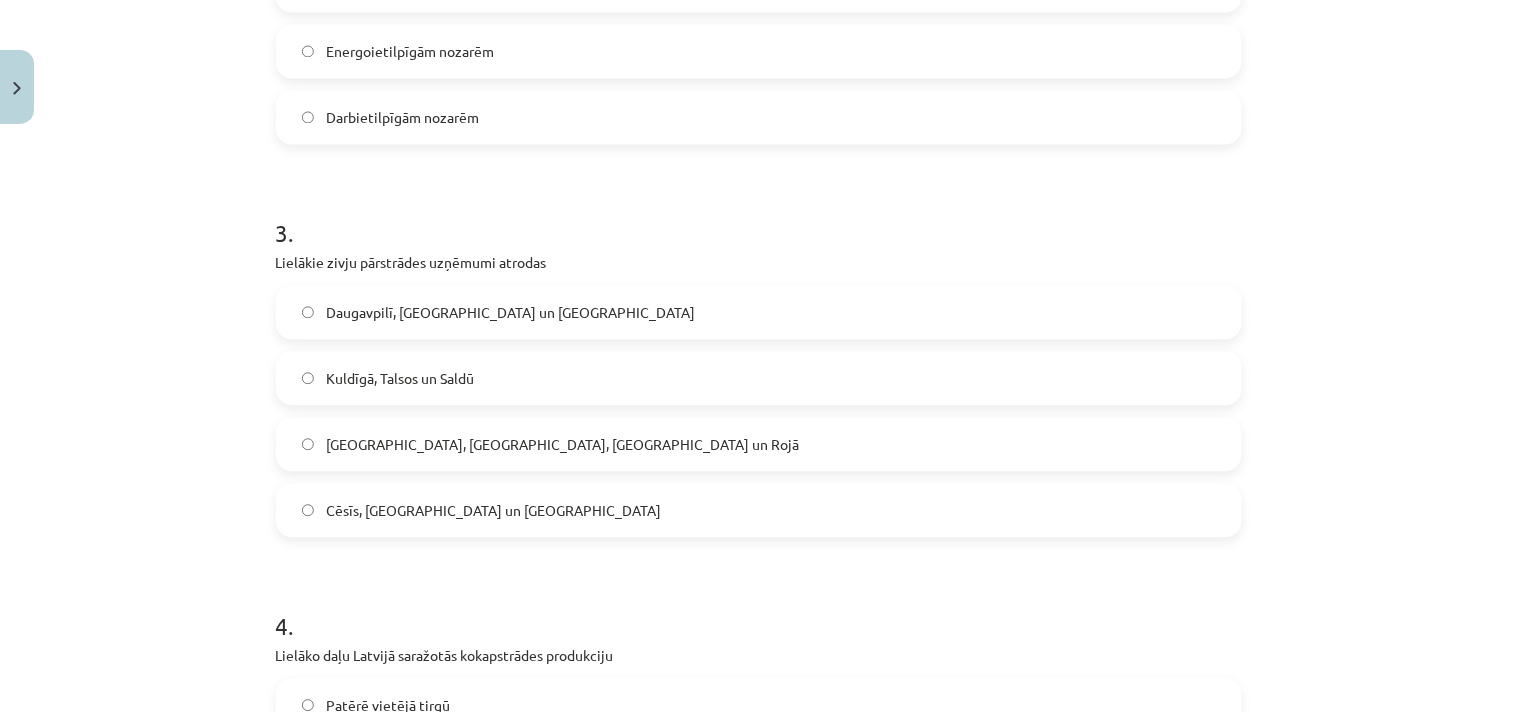 click on "Rīgā, Liepājā, Salacgrīvā un Rojā" 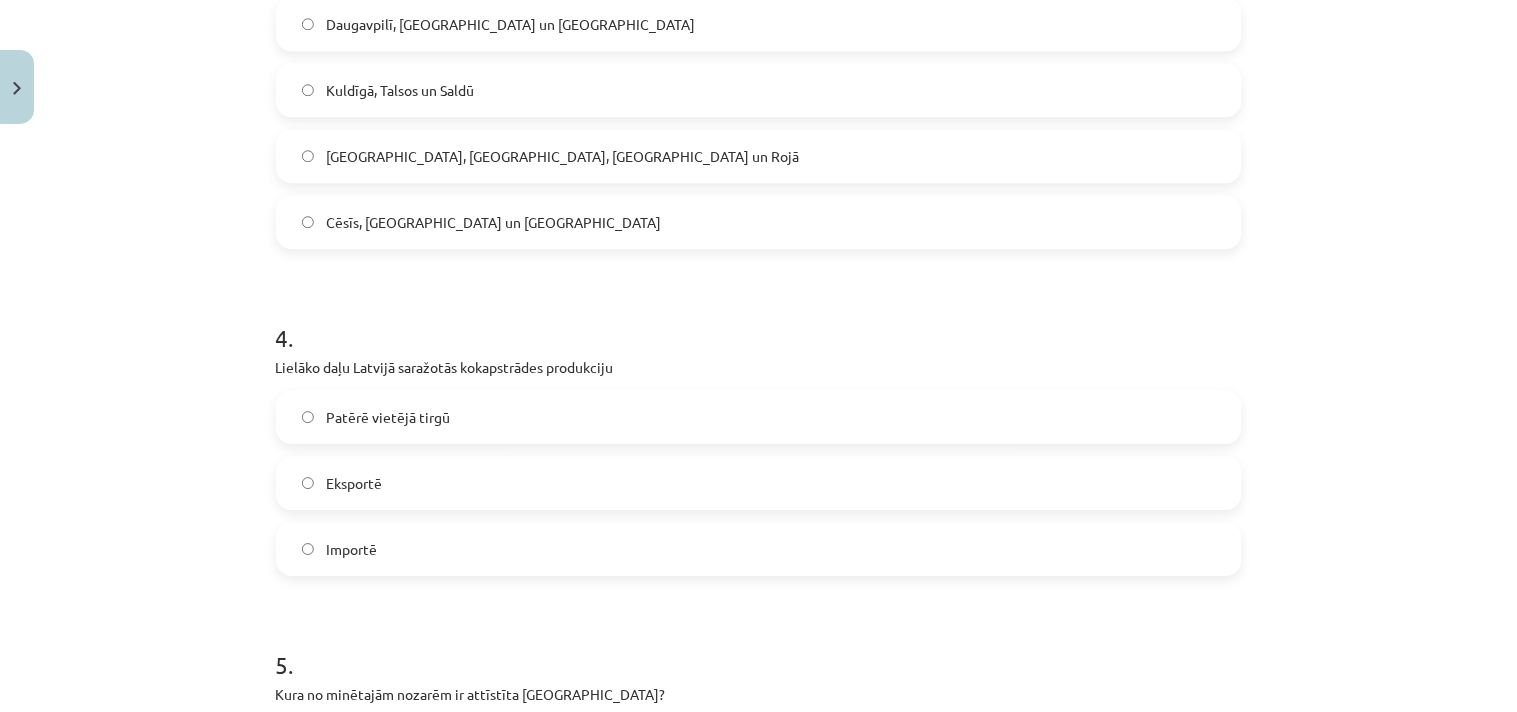scroll, scrollTop: 1333, scrollLeft: 0, axis: vertical 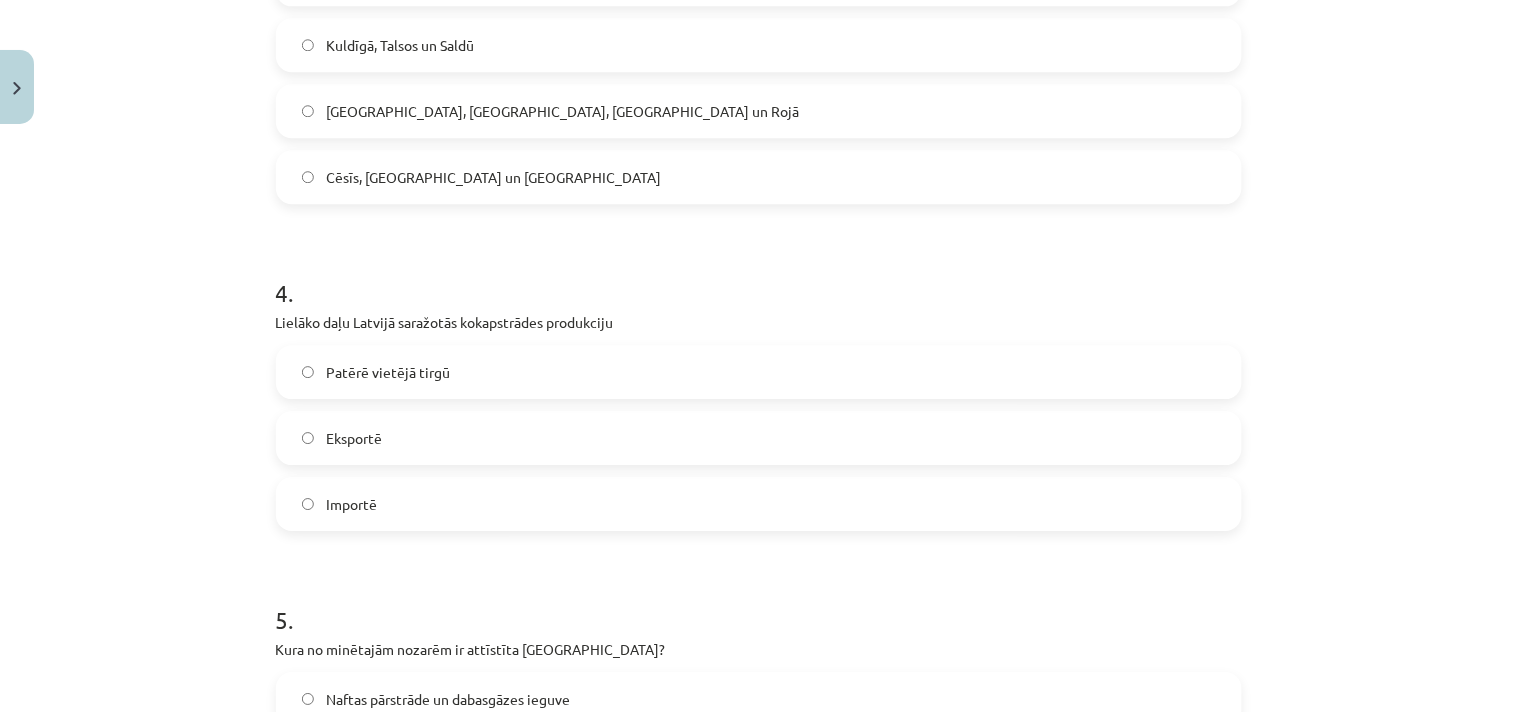 click on "Eksportē" 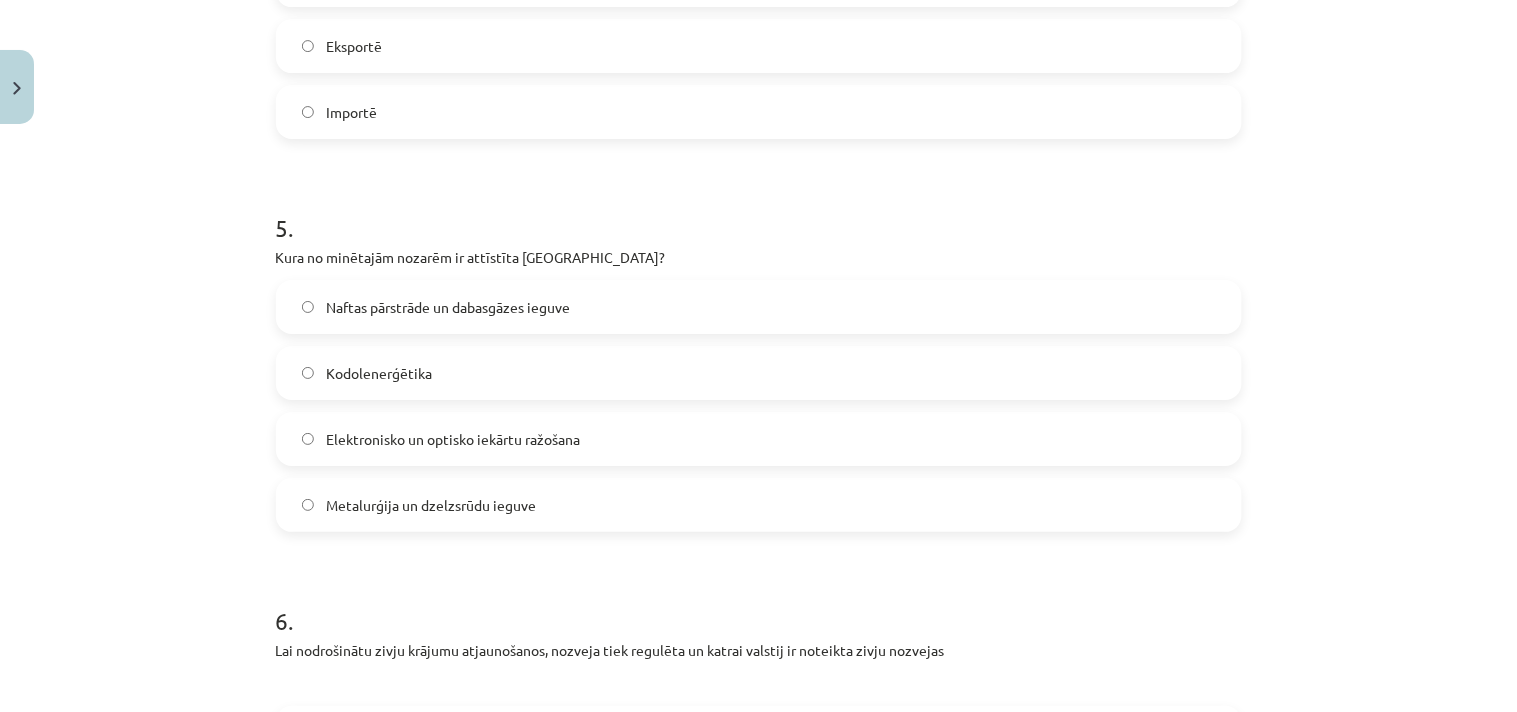 scroll, scrollTop: 1777, scrollLeft: 0, axis: vertical 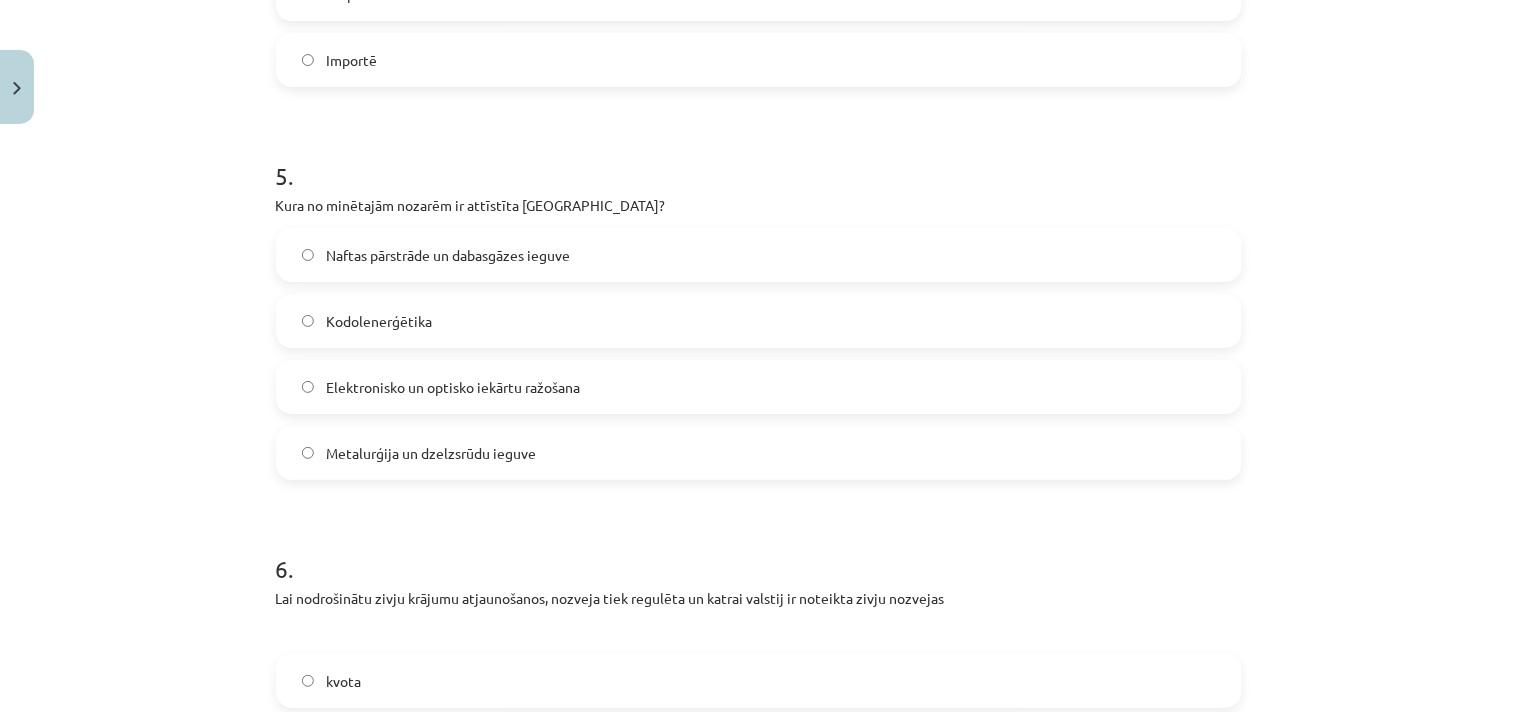 click on "Elektronisko un optisko iekārtu ražošana" 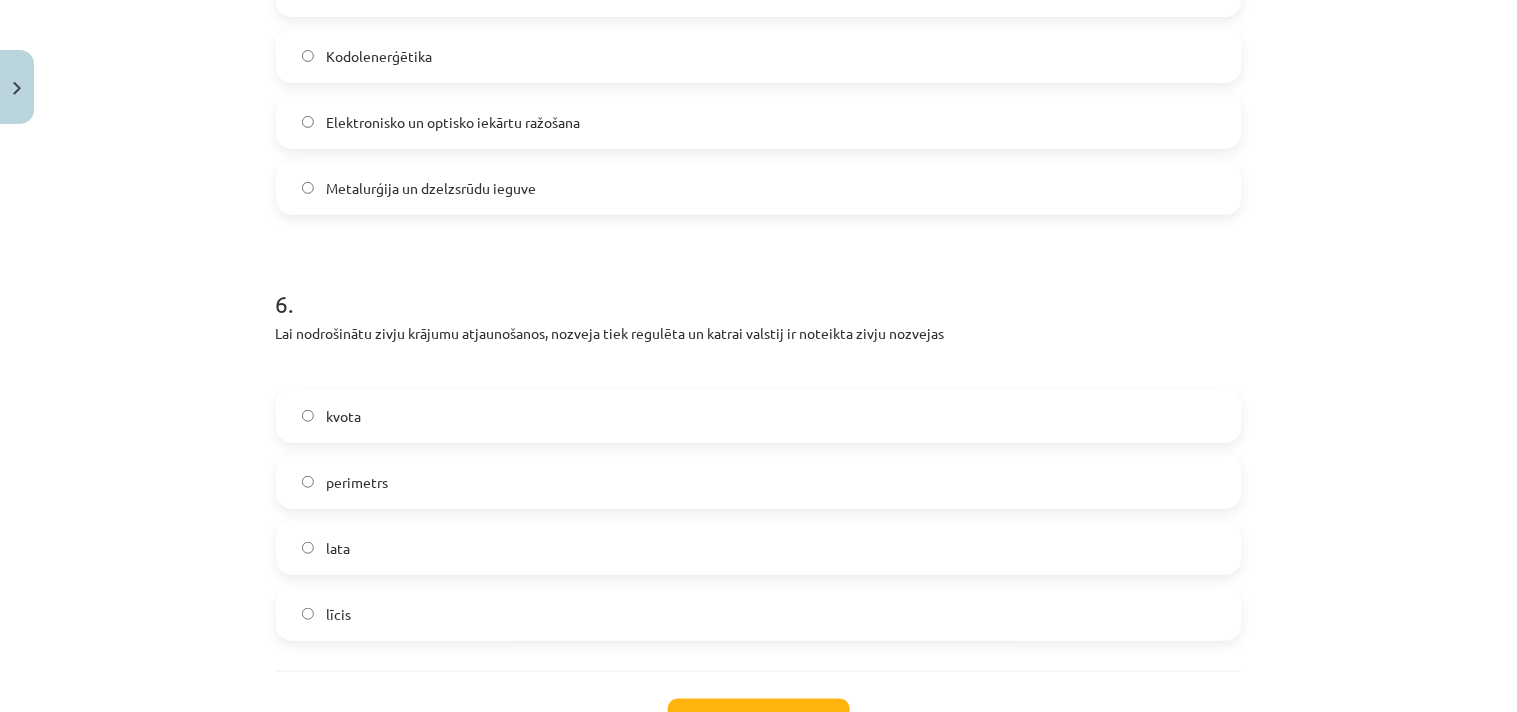 scroll, scrollTop: 2111, scrollLeft: 0, axis: vertical 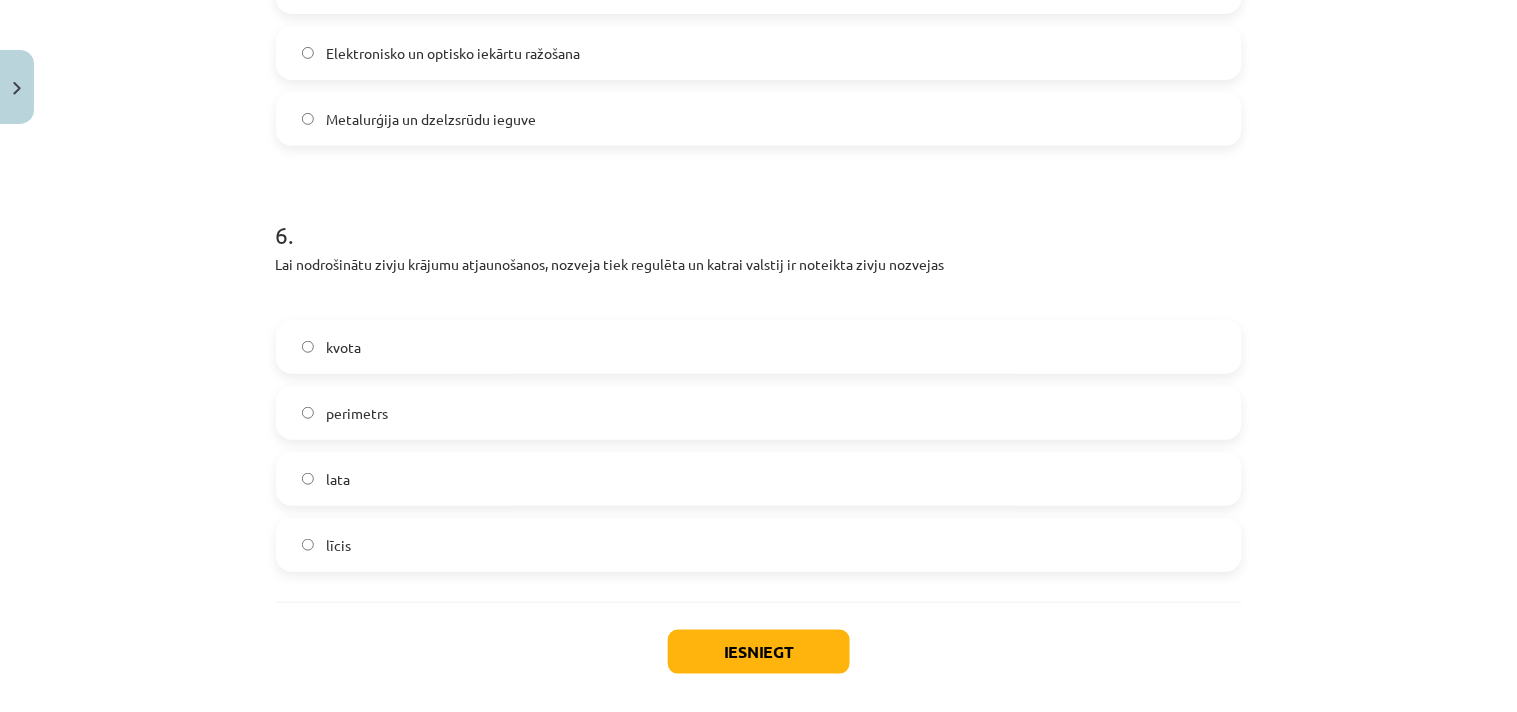 click on "kvota" 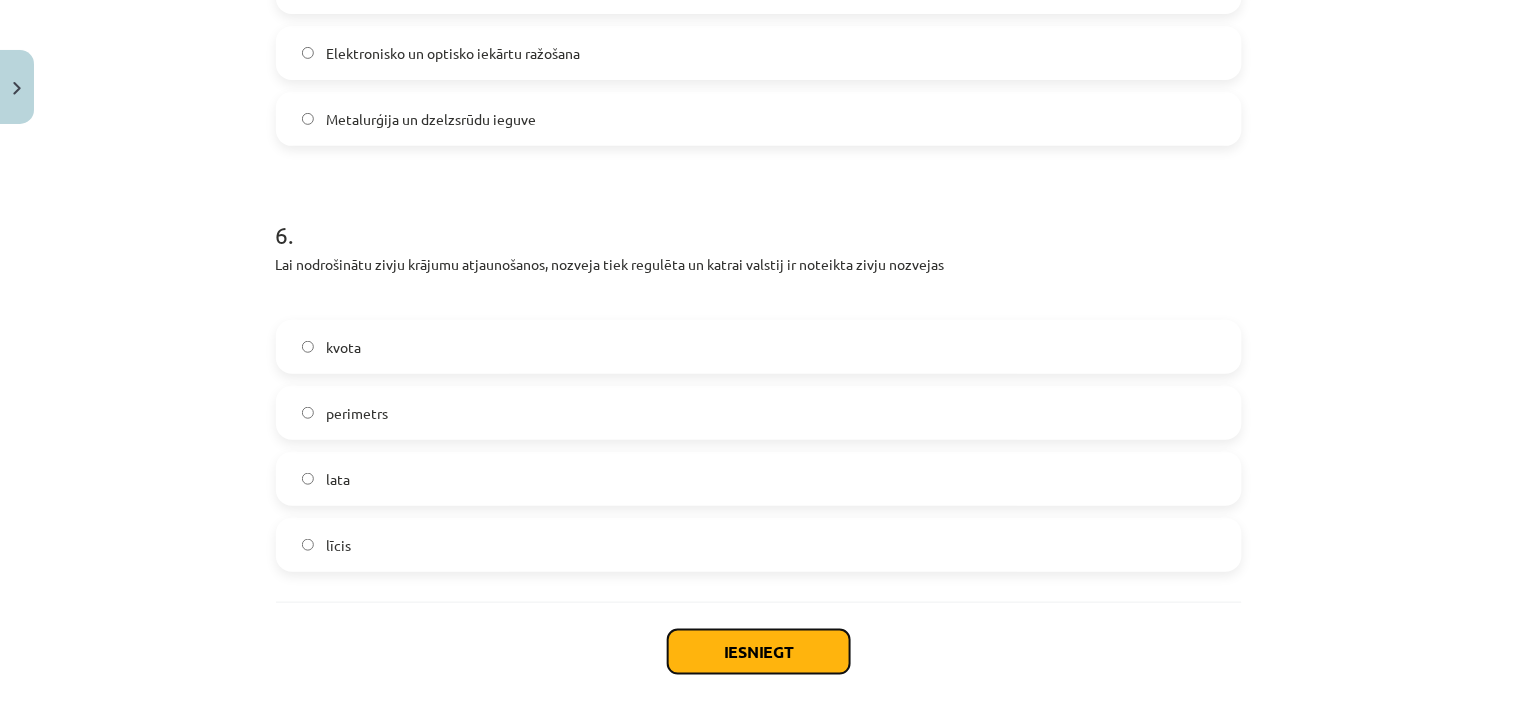 click on "Iesniegt" 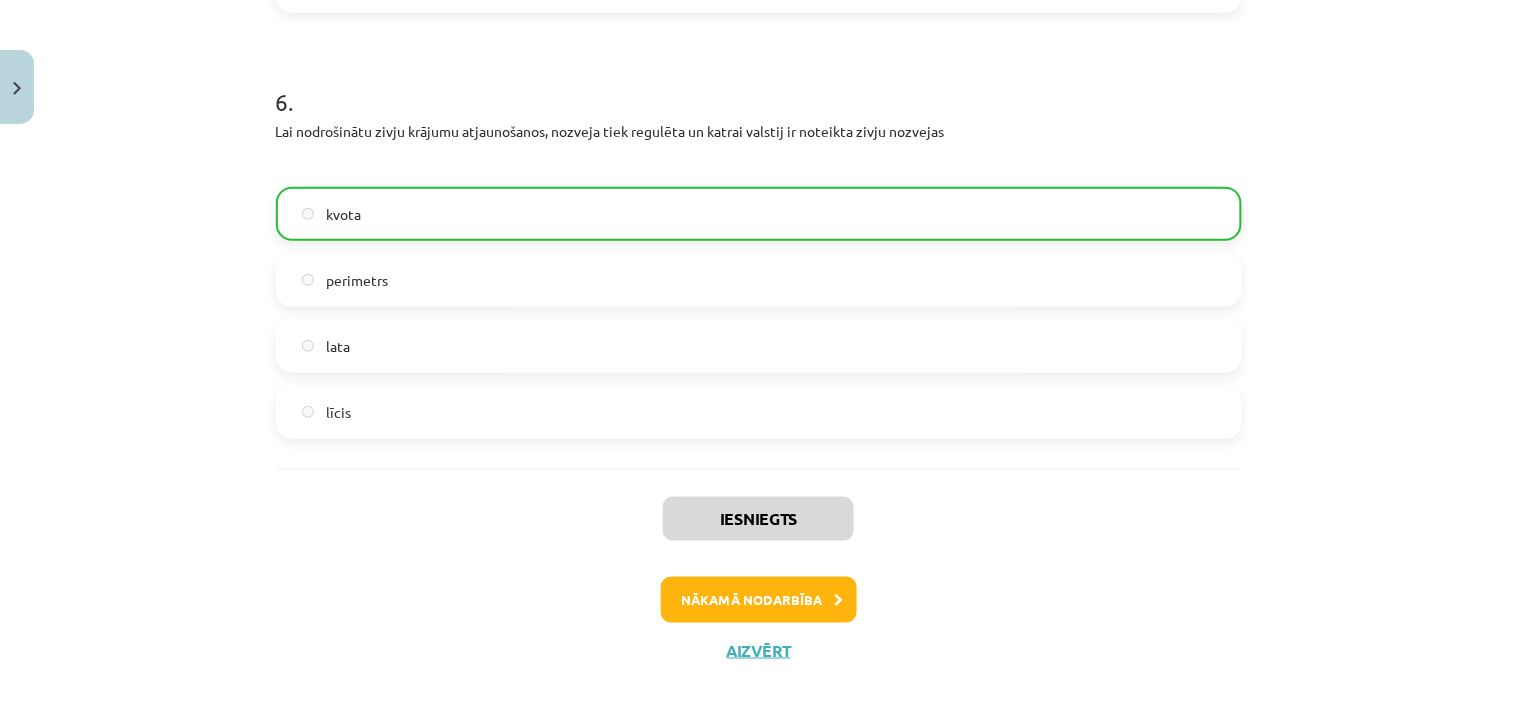 scroll, scrollTop: 2266, scrollLeft: 0, axis: vertical 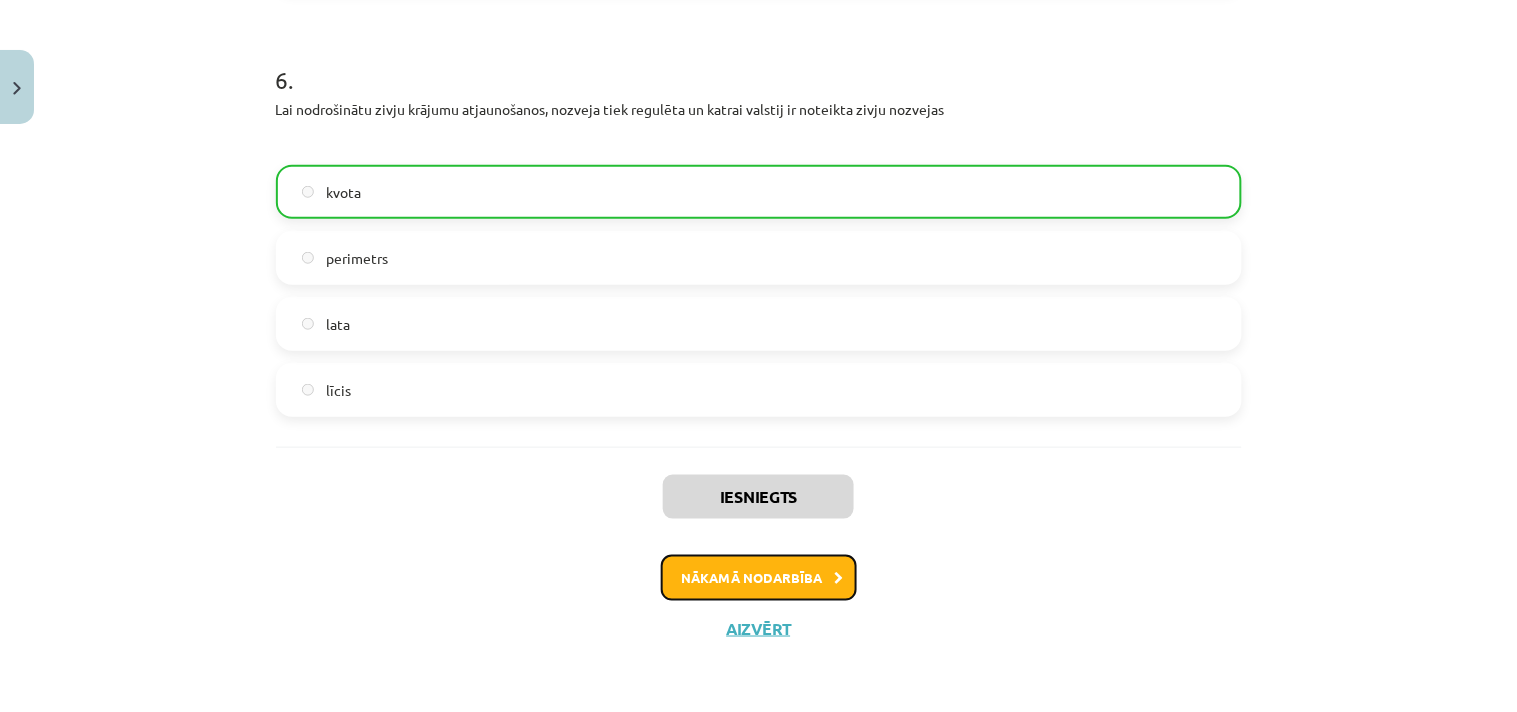 click on "Nākamā nodarbība" 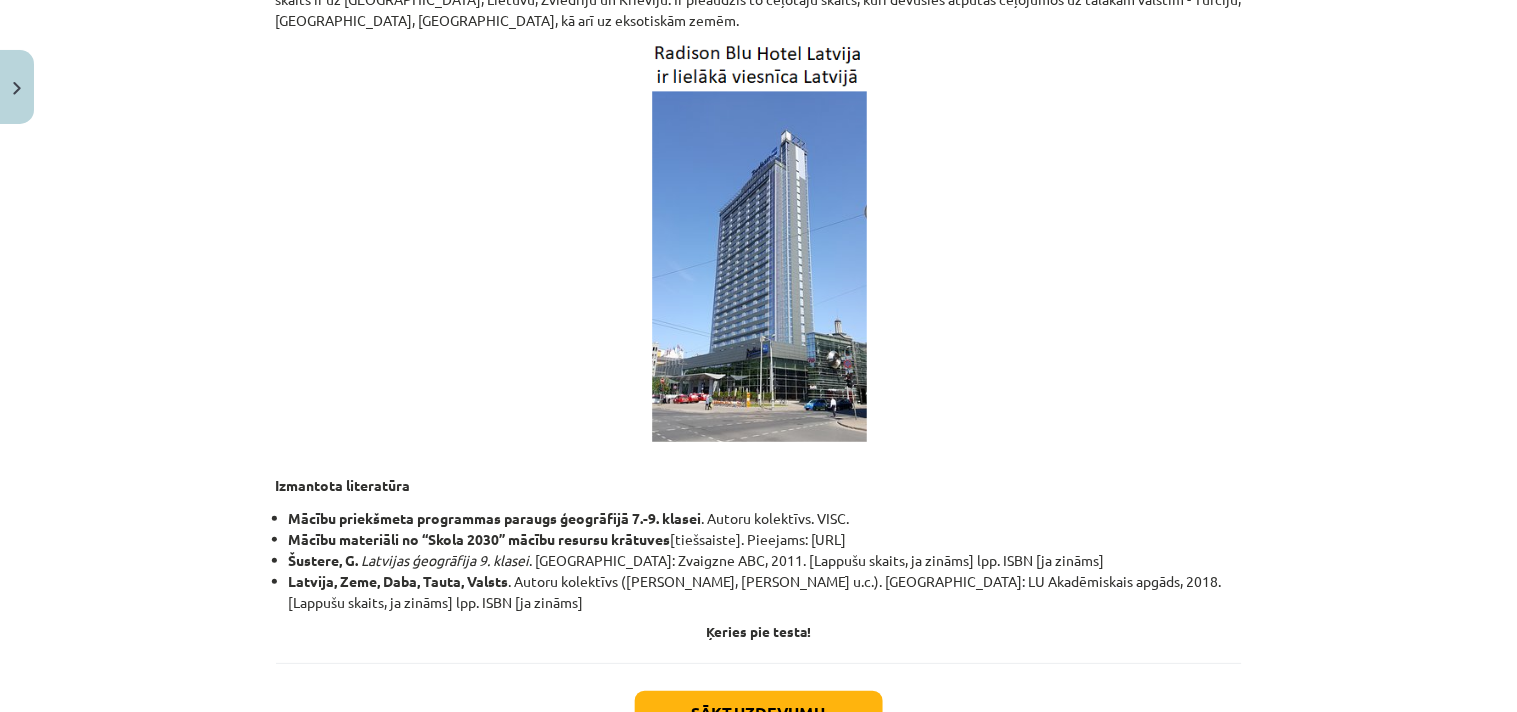 scroll, scrollTop: 5843, scrollLeft: 0, axis: vertical 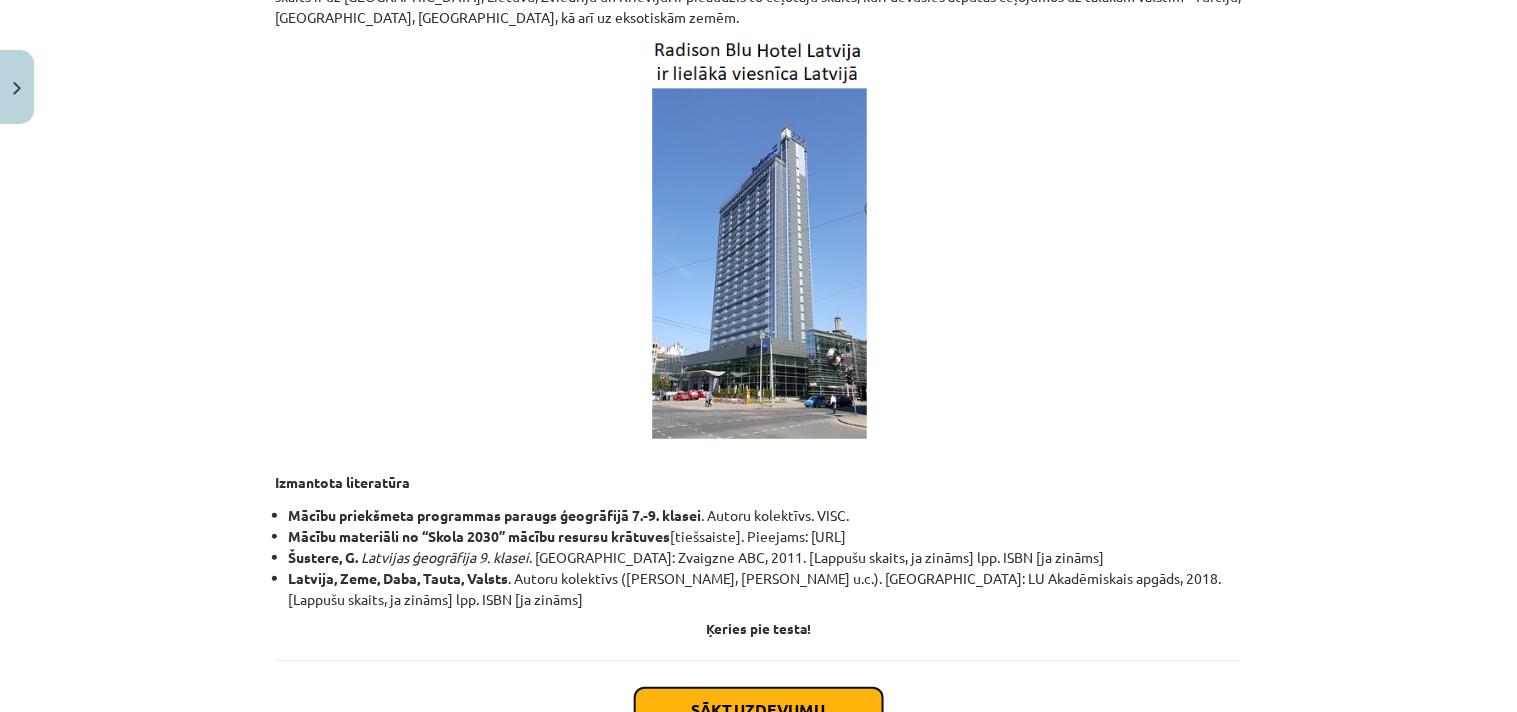 click on "Sākt uzdevumu" 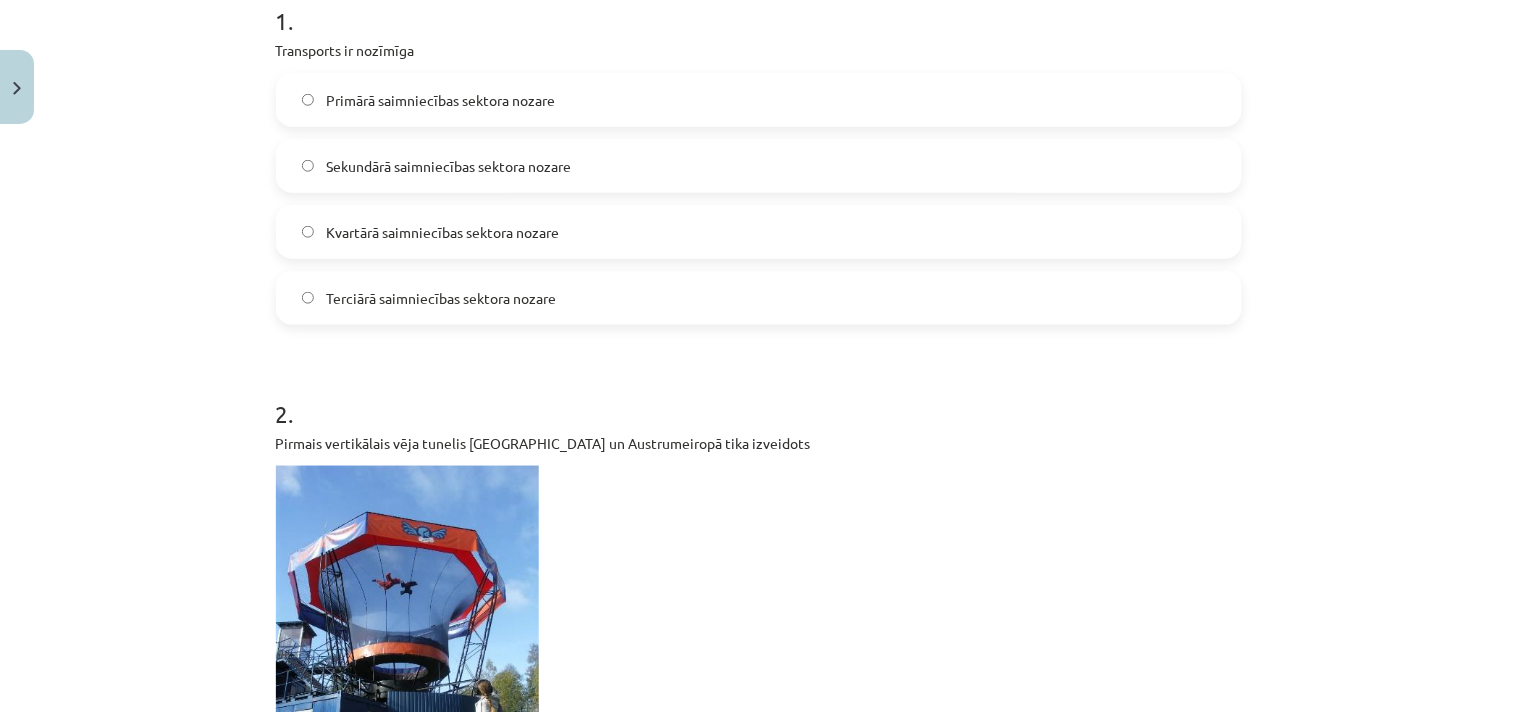scroll, scrollTop: 375, scrollLeft: 0, axis: vertical 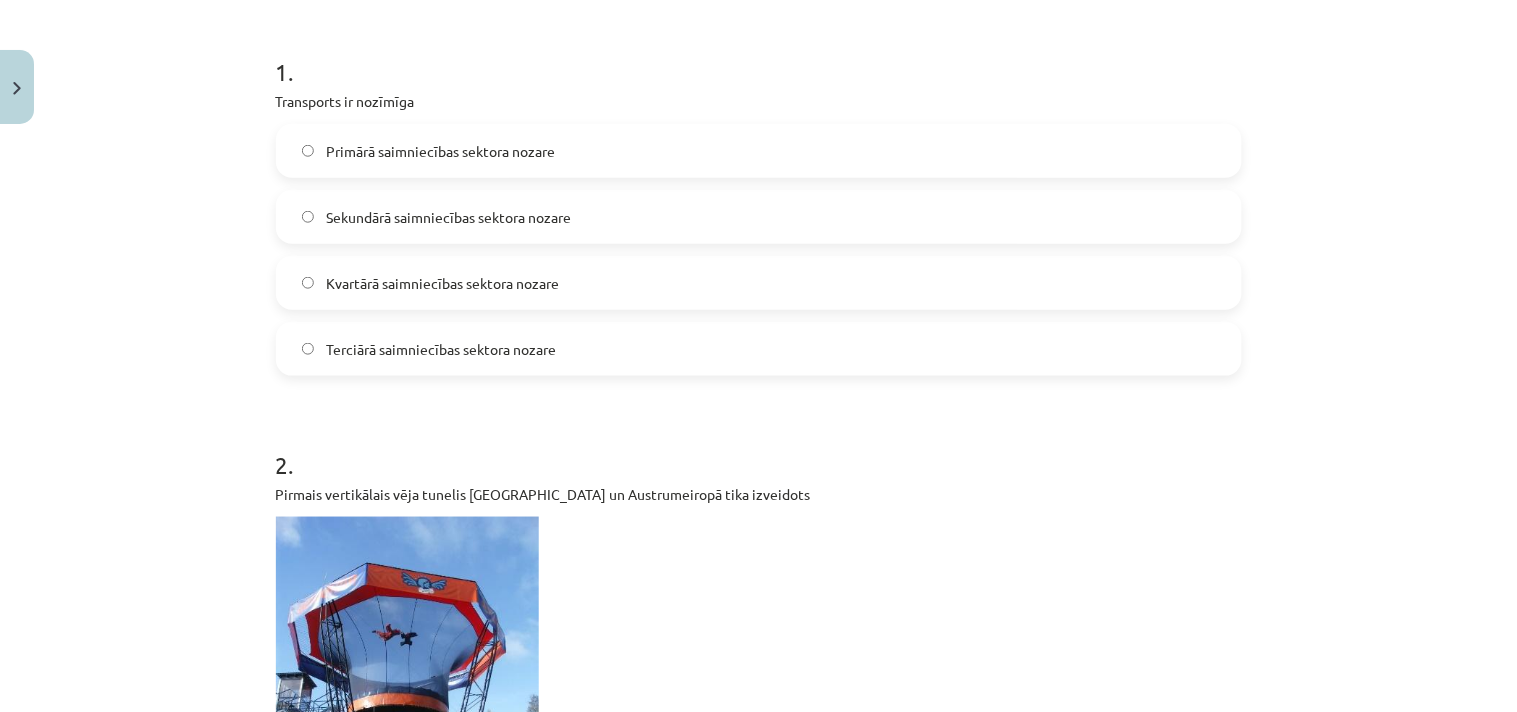 click on "Terciārā saimniecības sektora nozare" 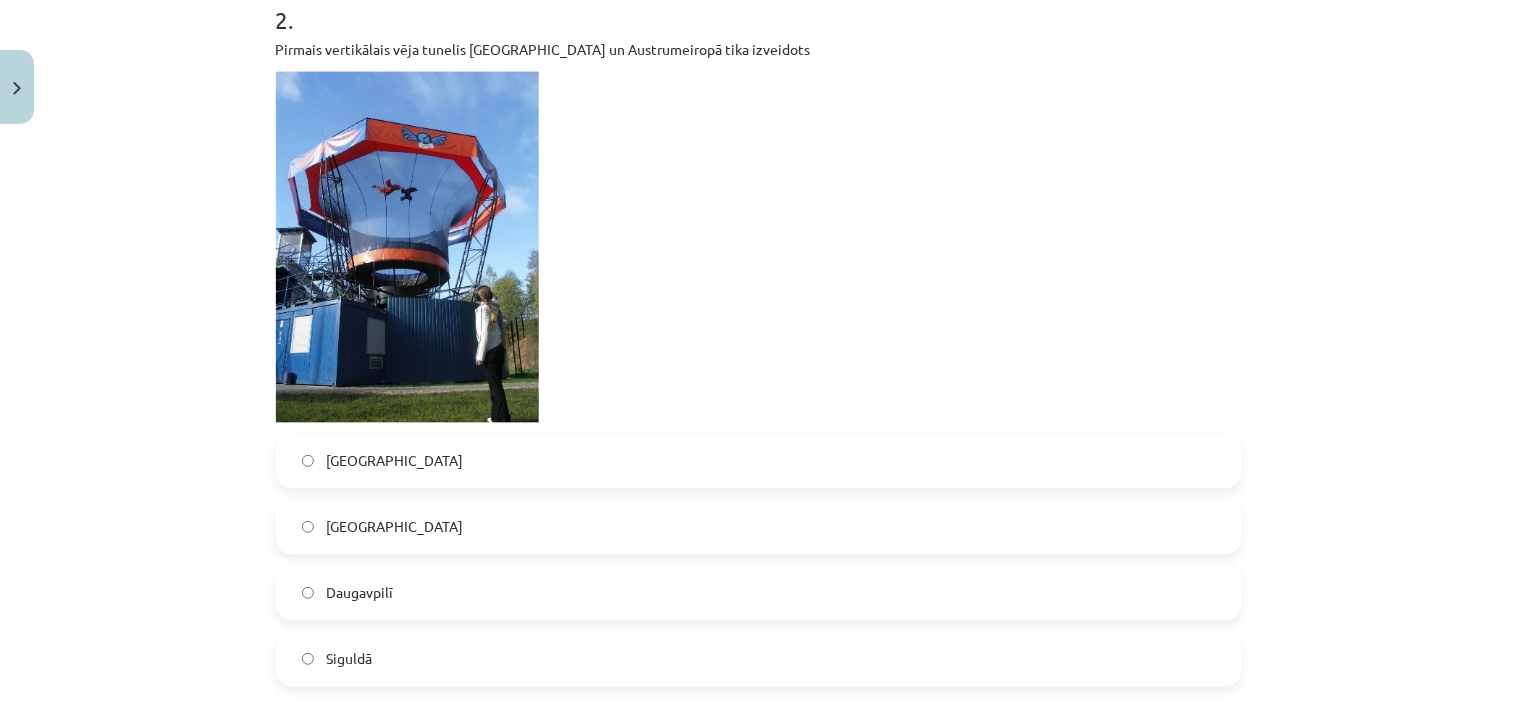 scroll, scrollTop: 1042, scrollLeft: 0, axis: vertical 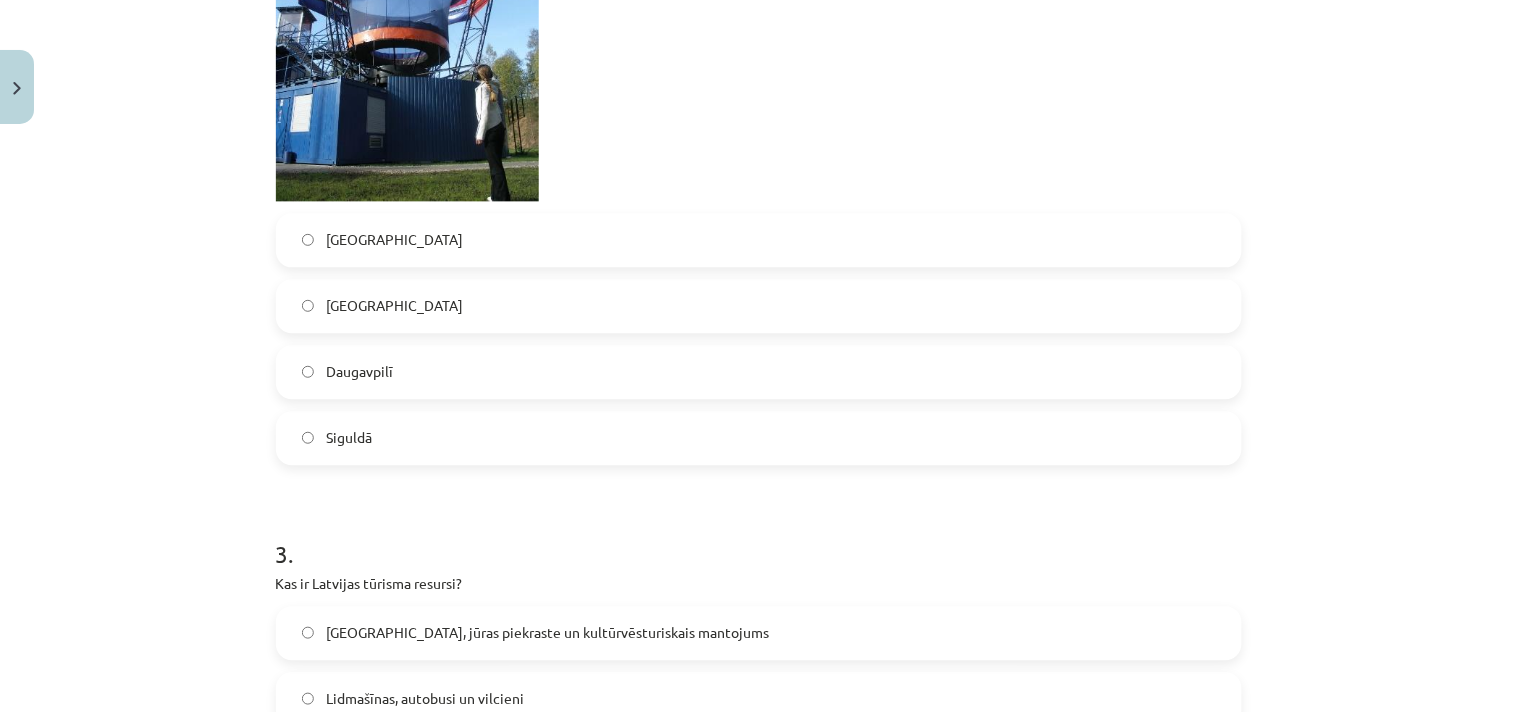 click on "Siguldā" 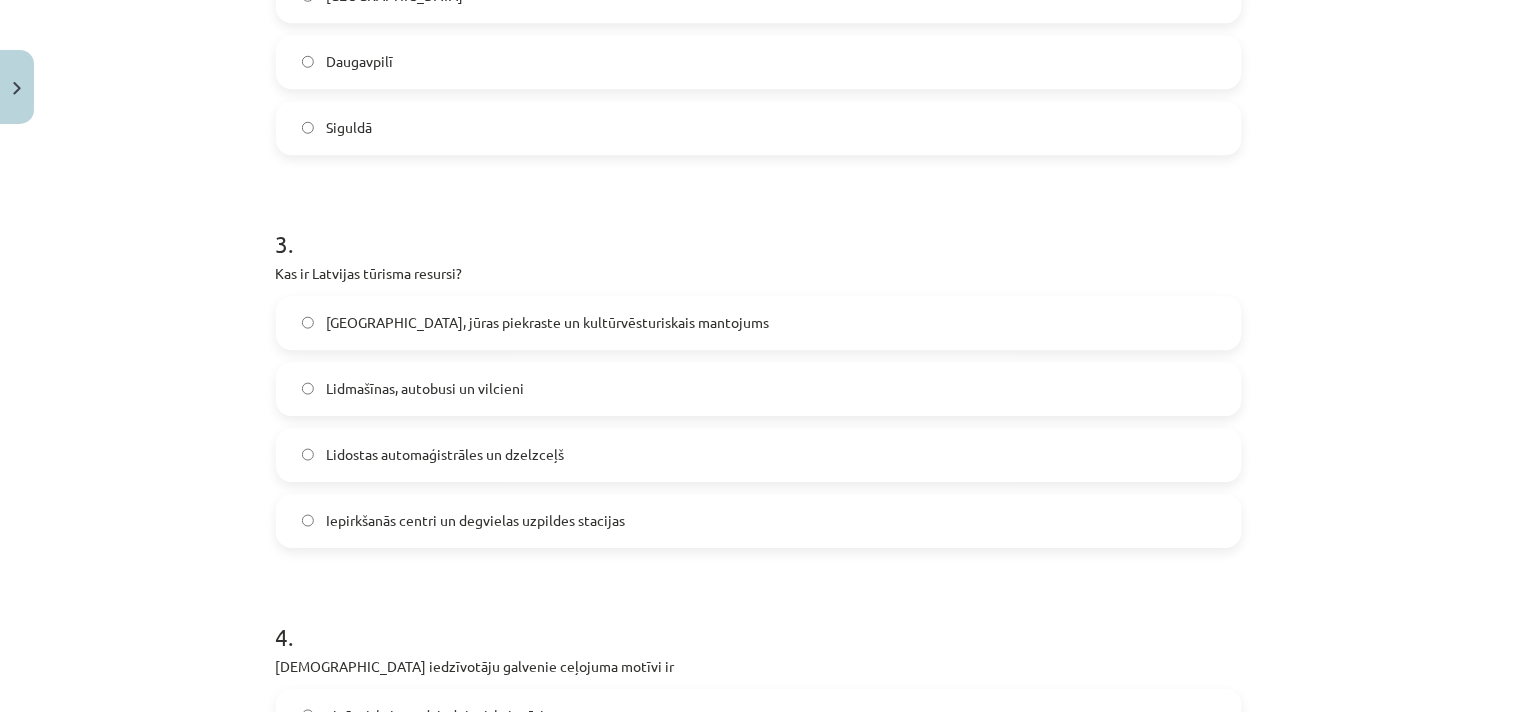 scroll, scrollTop: 1375, scrollLeft: 0, axis: vertical 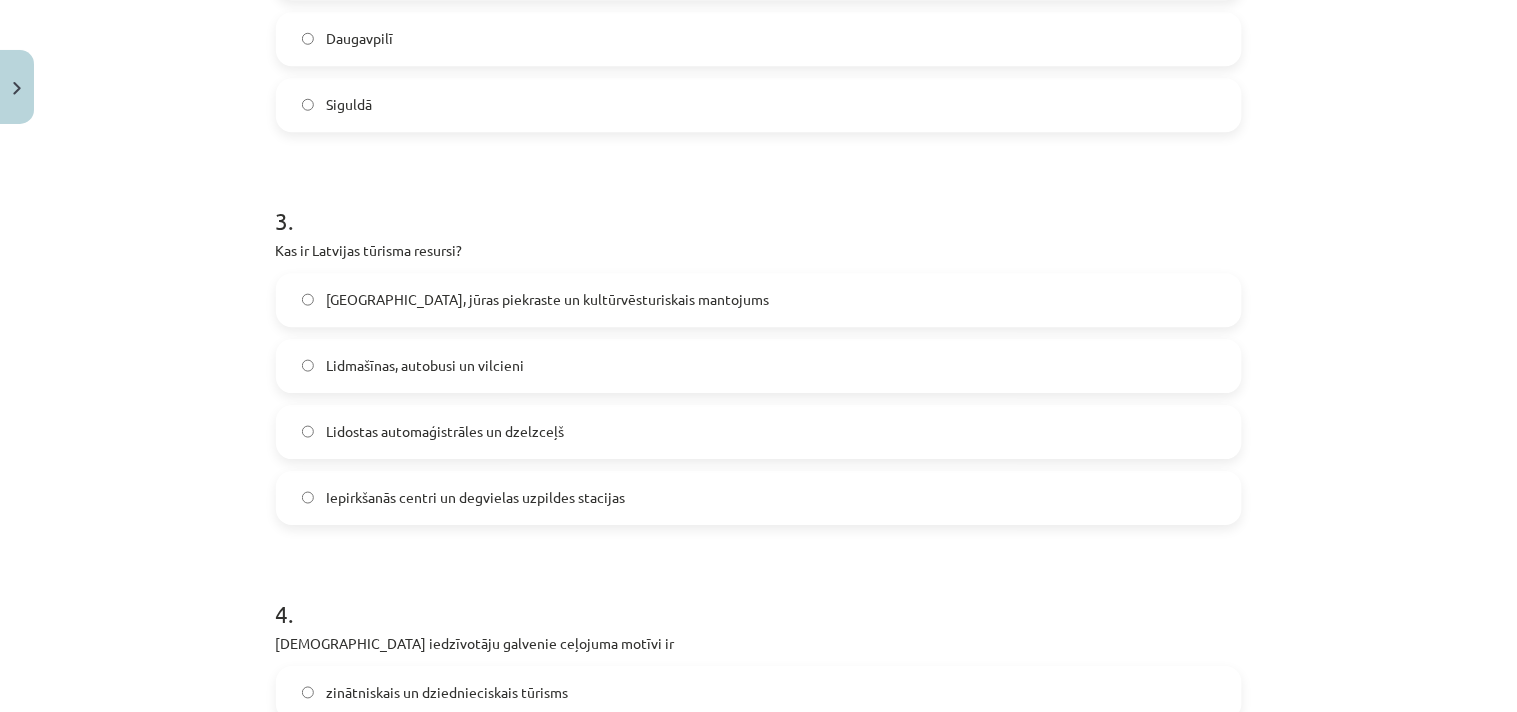 click on "Ainavas, jūras piekraste un kultūrvēsturiskais mantojums" 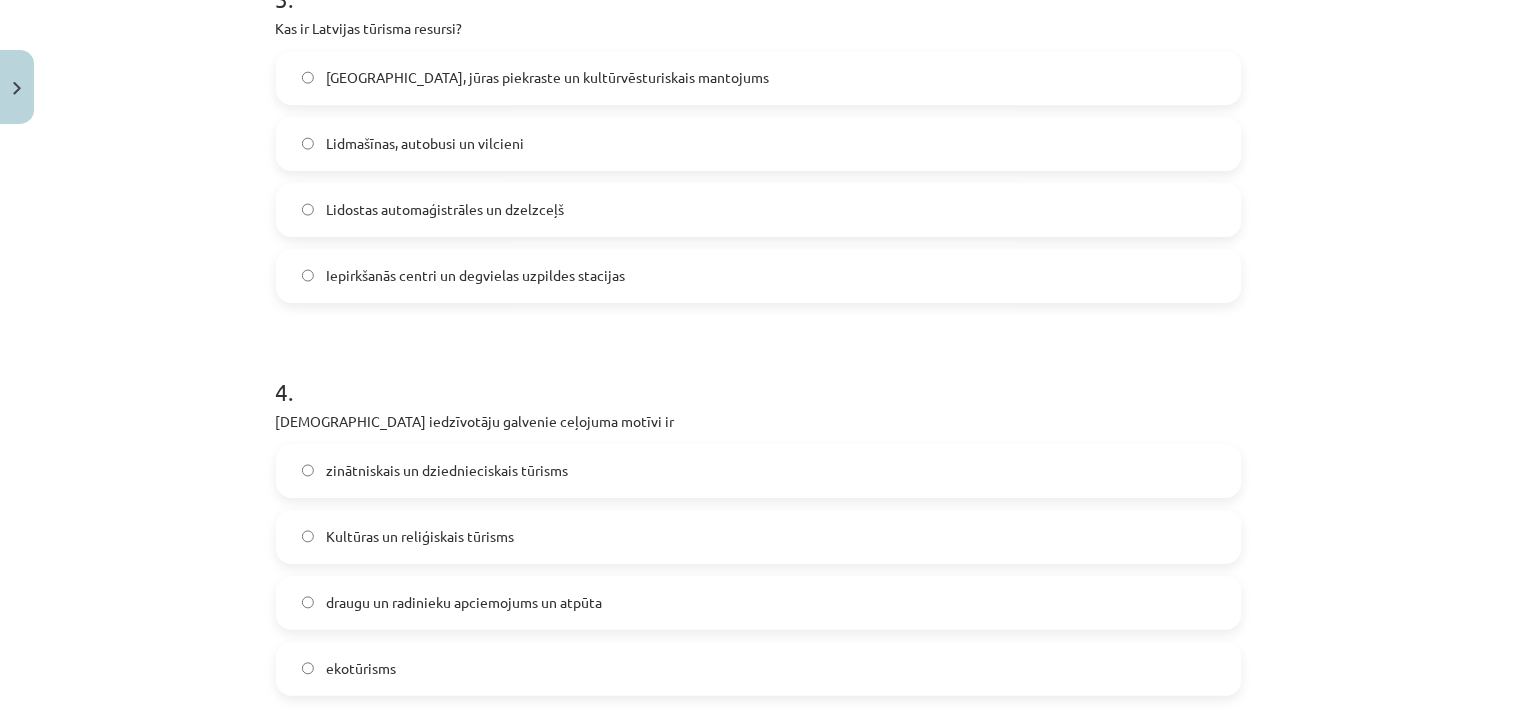 scroll, scrollTop: 1708, scrollLeft: 0, axis: vertical 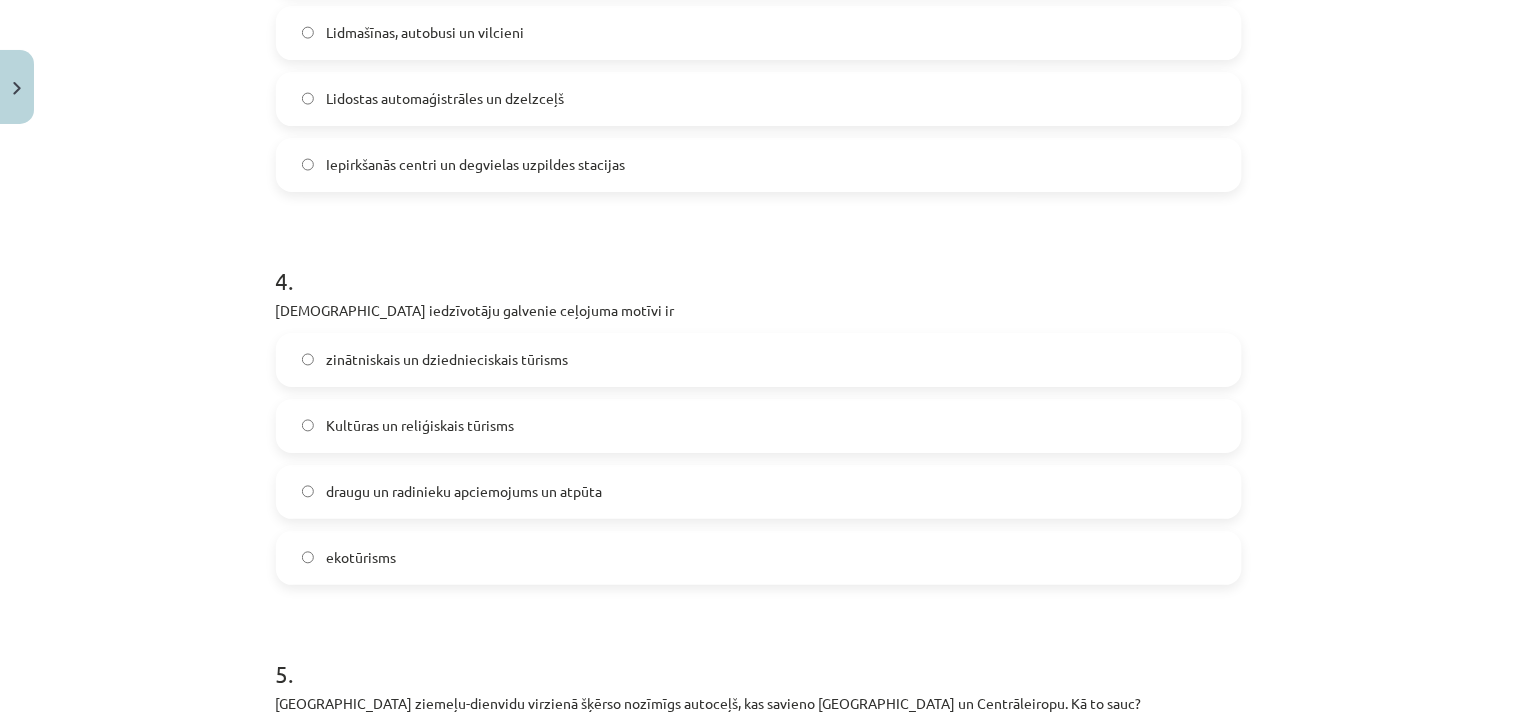 click on "draugu un radinieku apciemojums un atpūta" 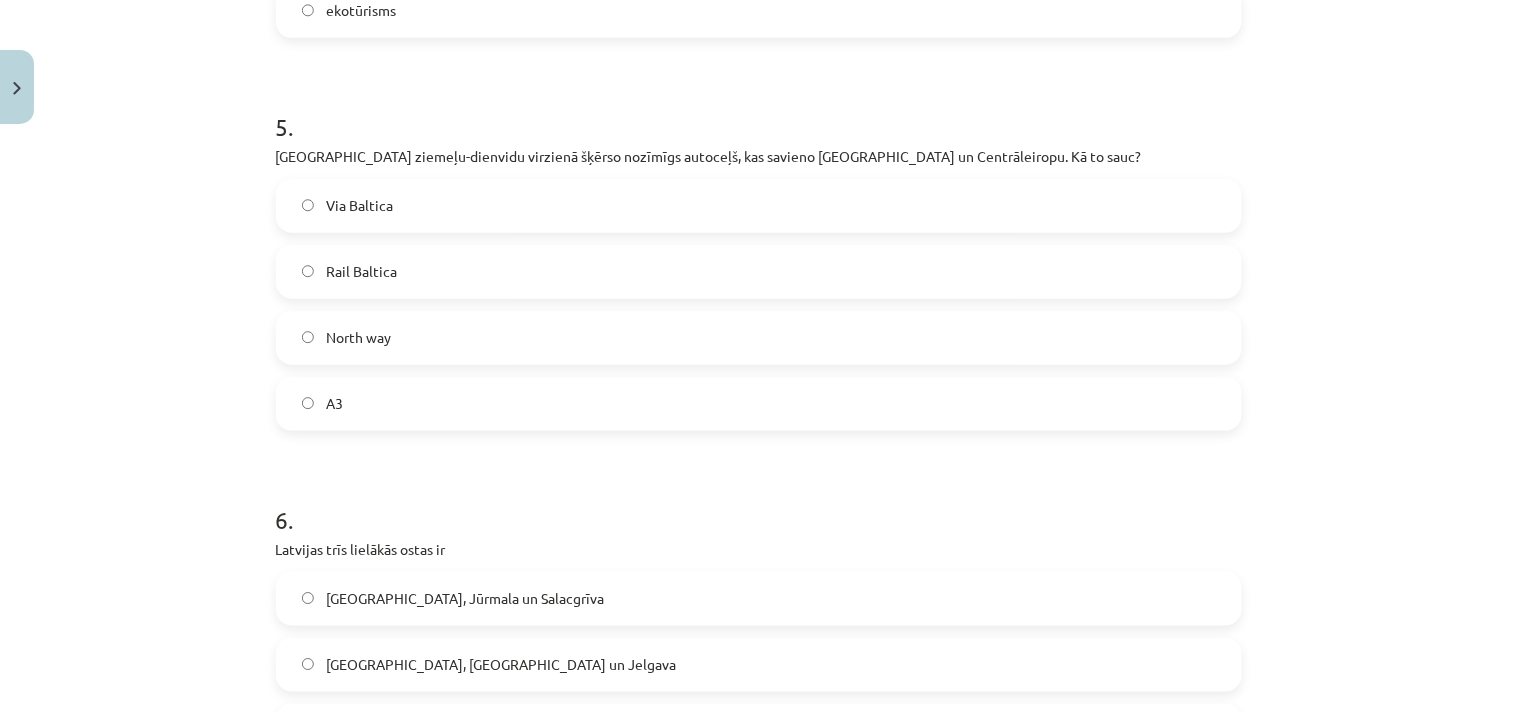 scroll, scrollTop: 2264, scrollLeft: 0, axis: vertical 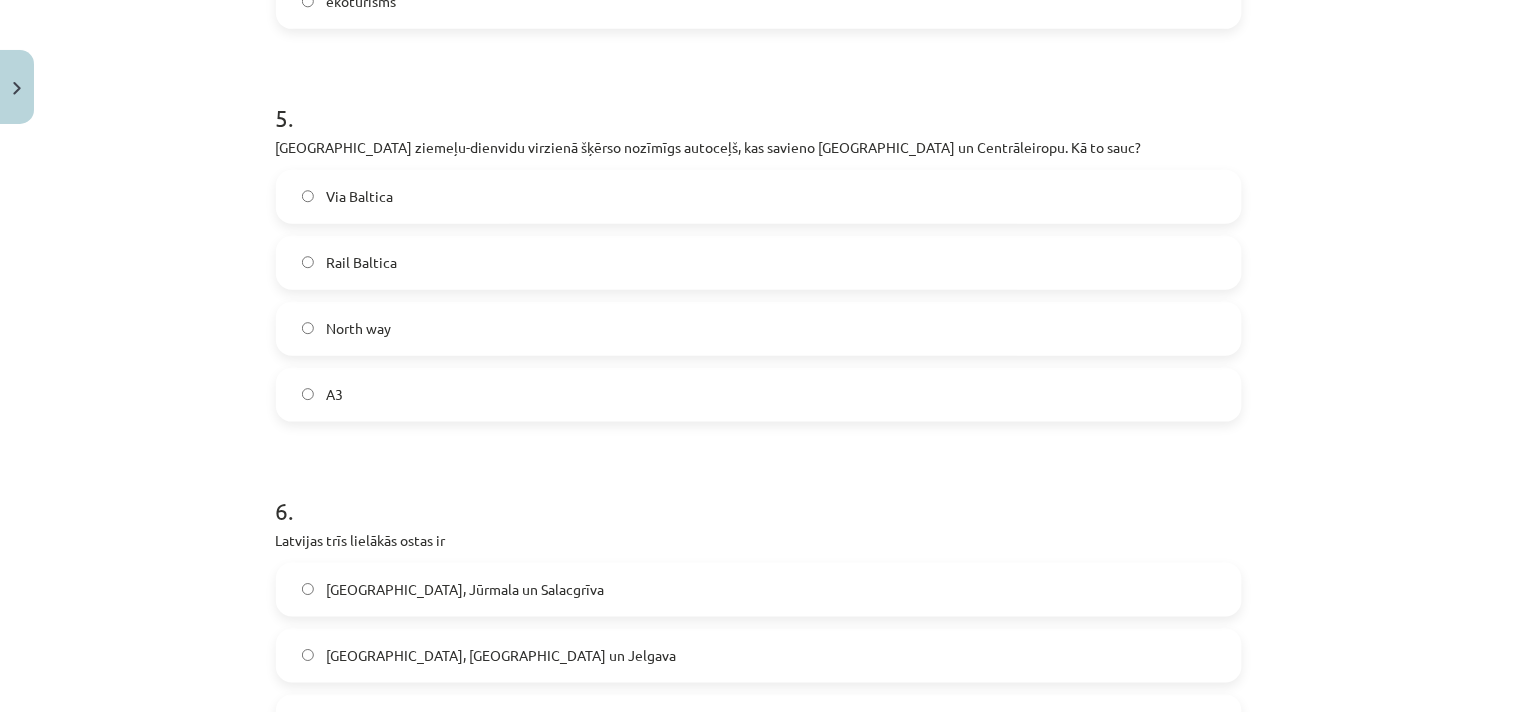 click on "Via Baltica" 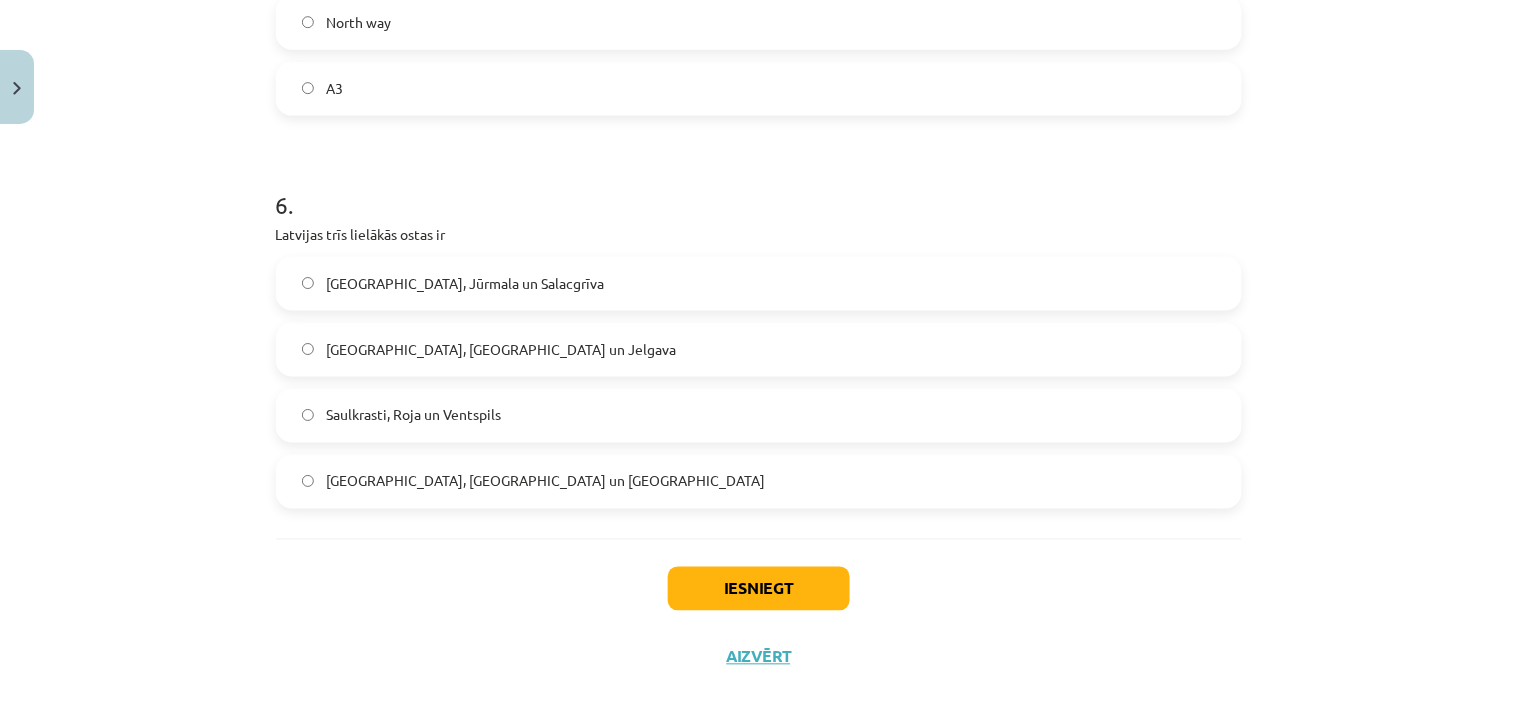 scroll, scrollTop: 2597, scrollLeft: 0, axis: vertical 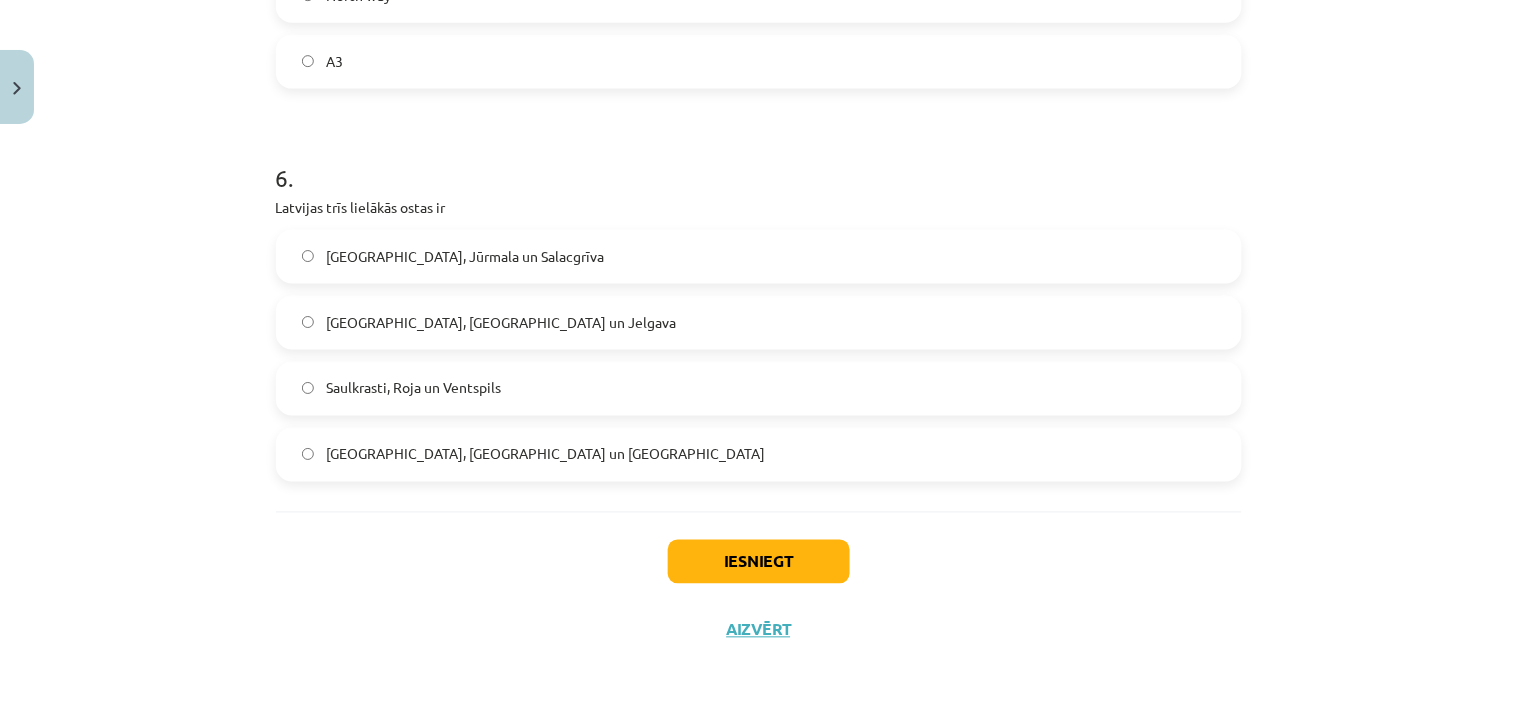click on "Rīga, Ventspils un Liepāja" 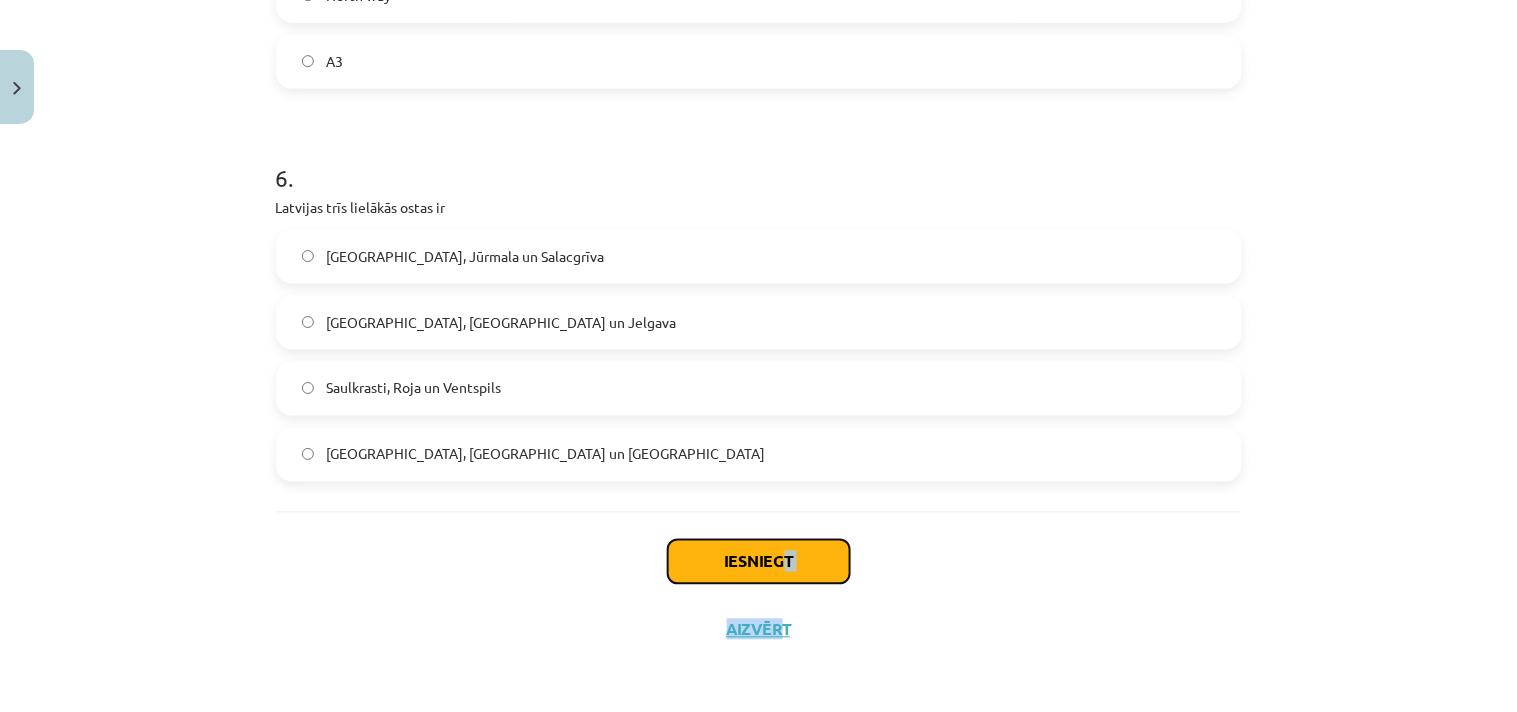 click on "Iesniegt" 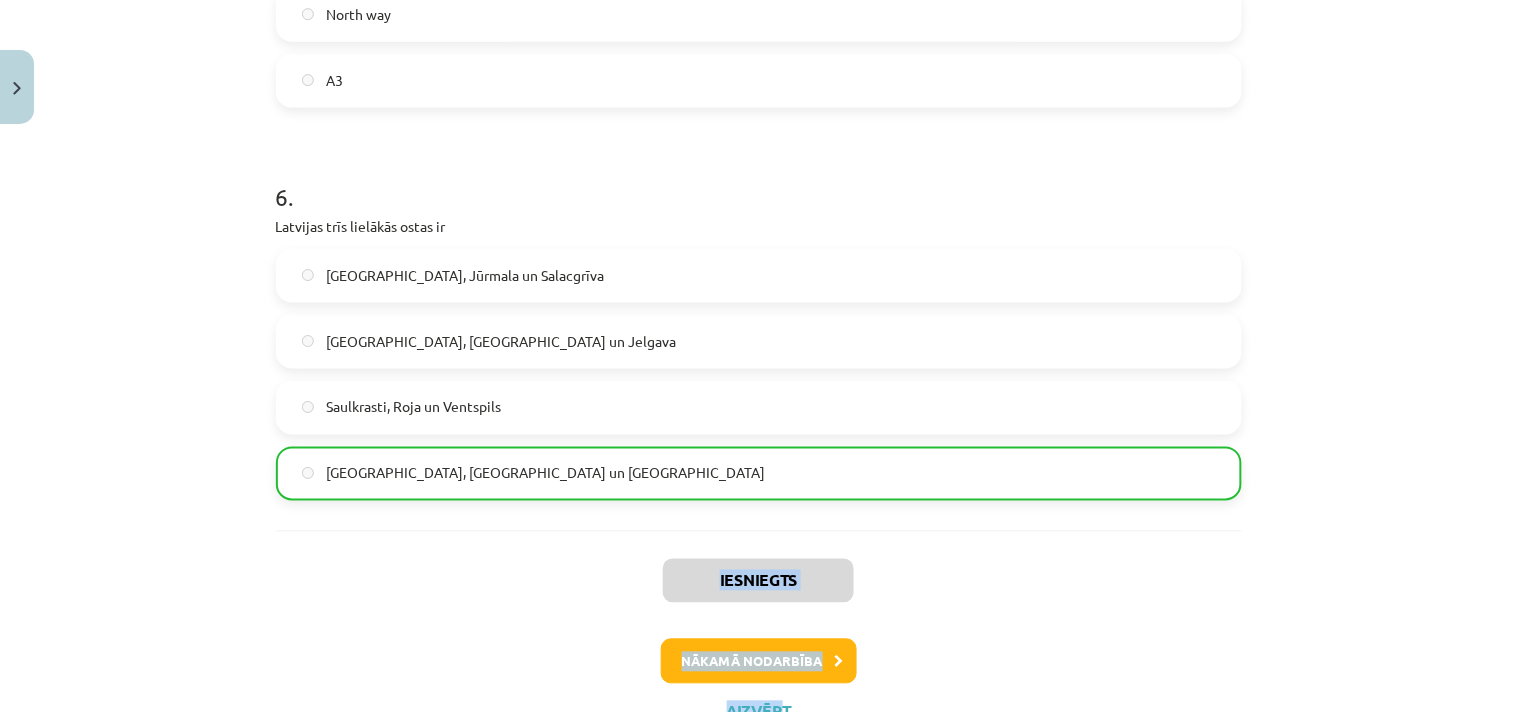 scroll, scrollTop: 2662, scrollLeft: 0, axis: vertical 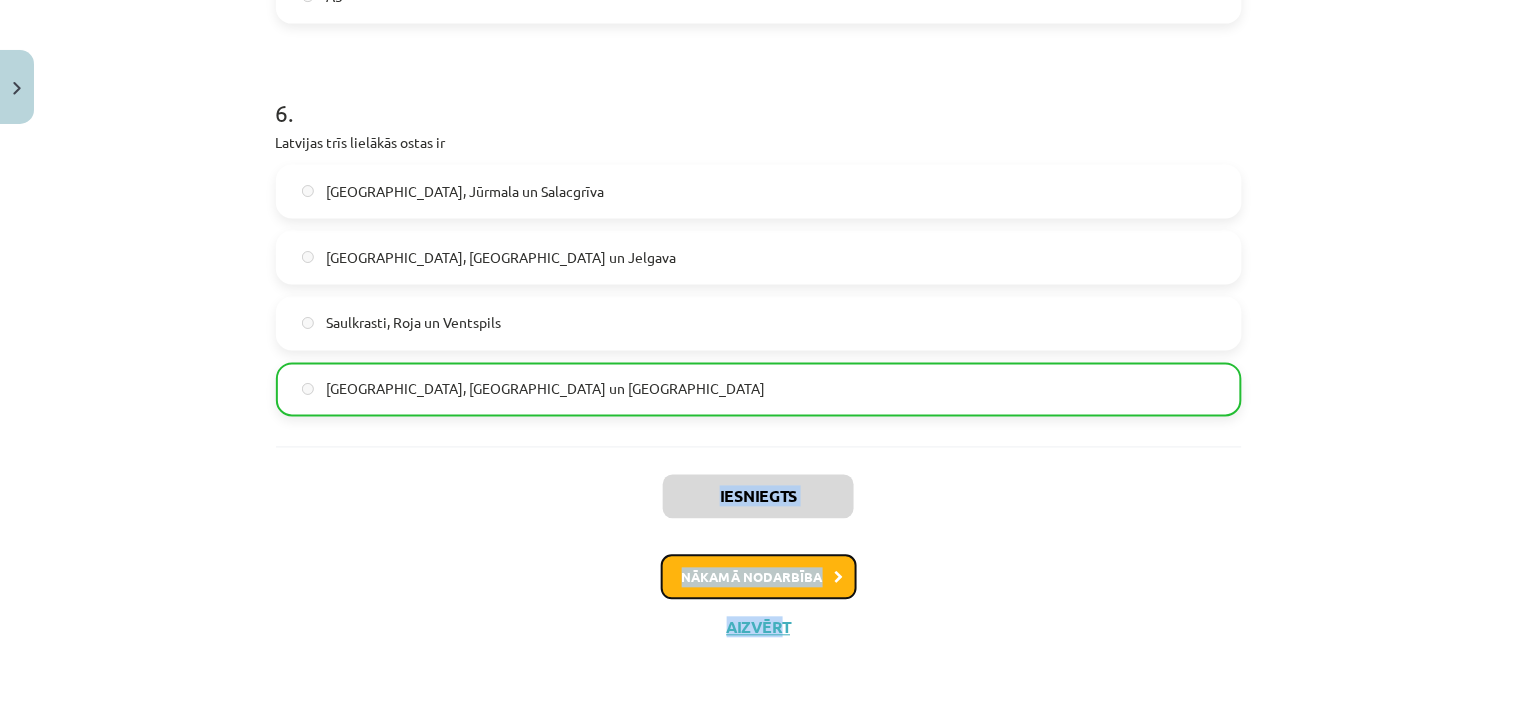 click on "Nākamā nodarbība" 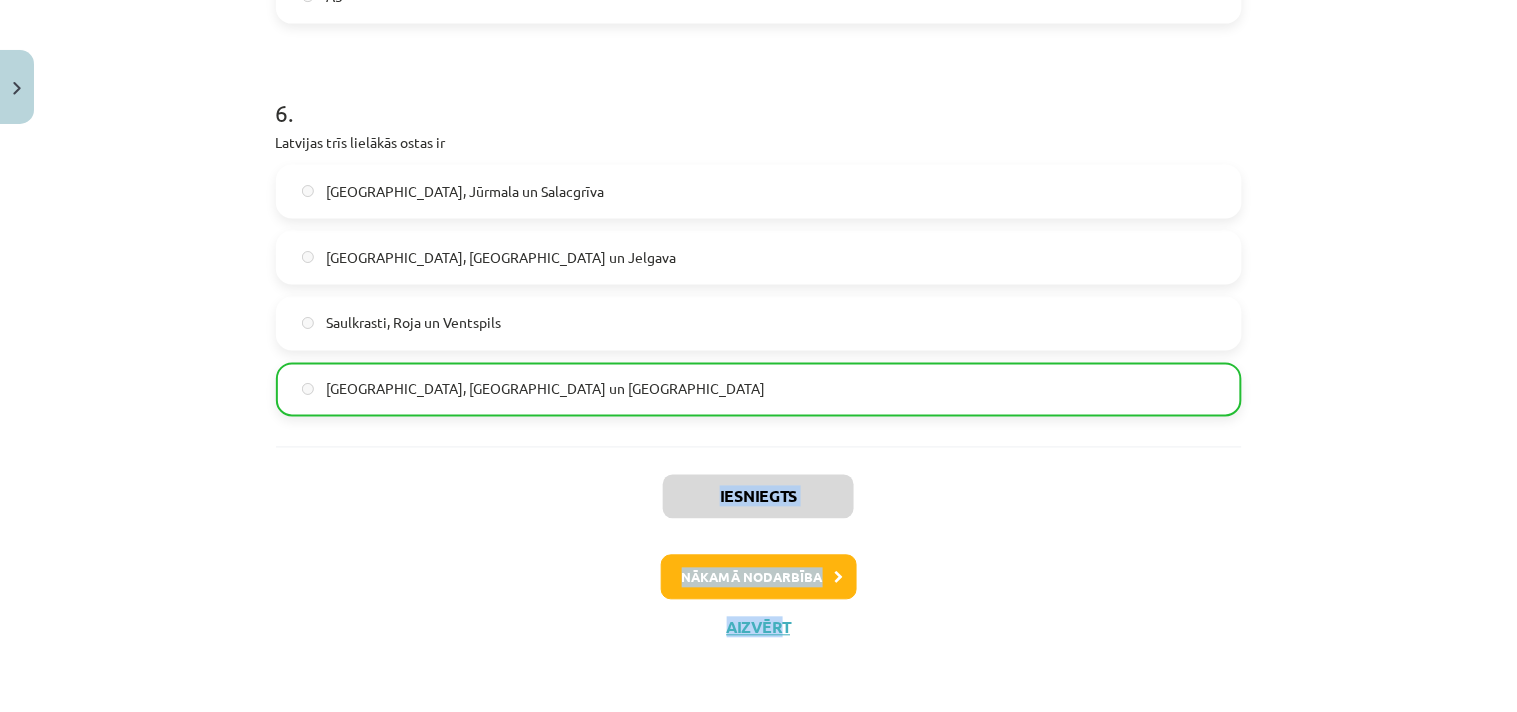 scroll, scrollTop: 0, scrollLeft: 0, axis: both 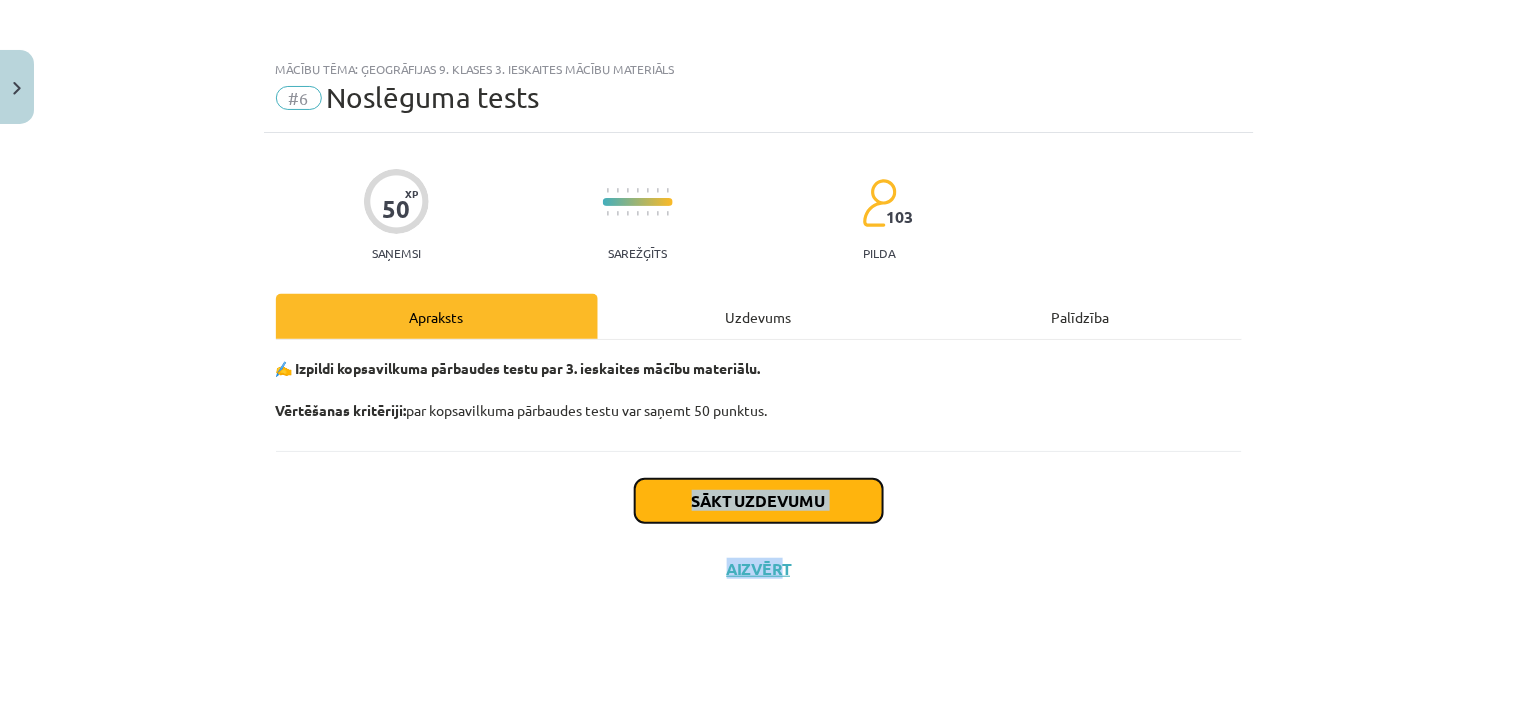 click on "Sākt uzdevumu" 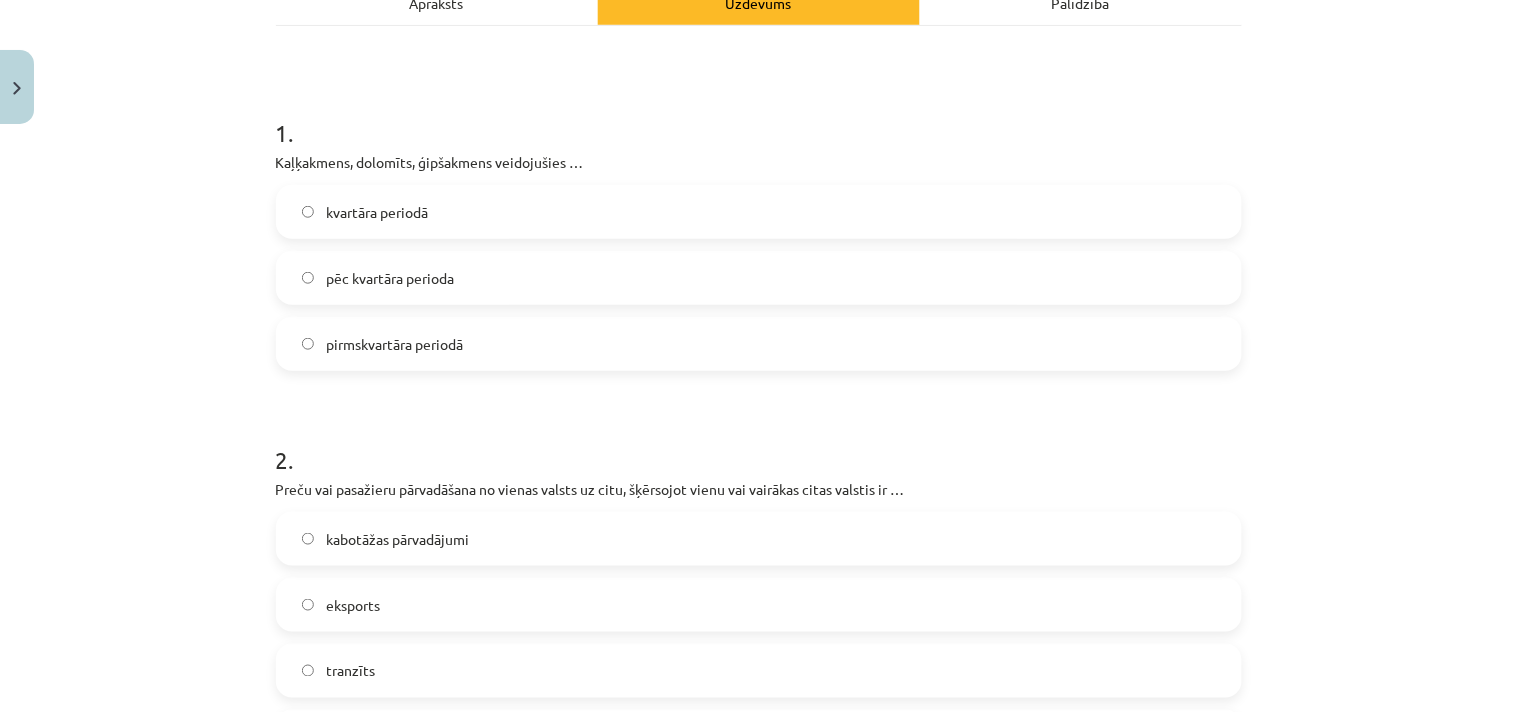 scroll, scrollTop: 333, scrollLeft: 0, axis: vertical 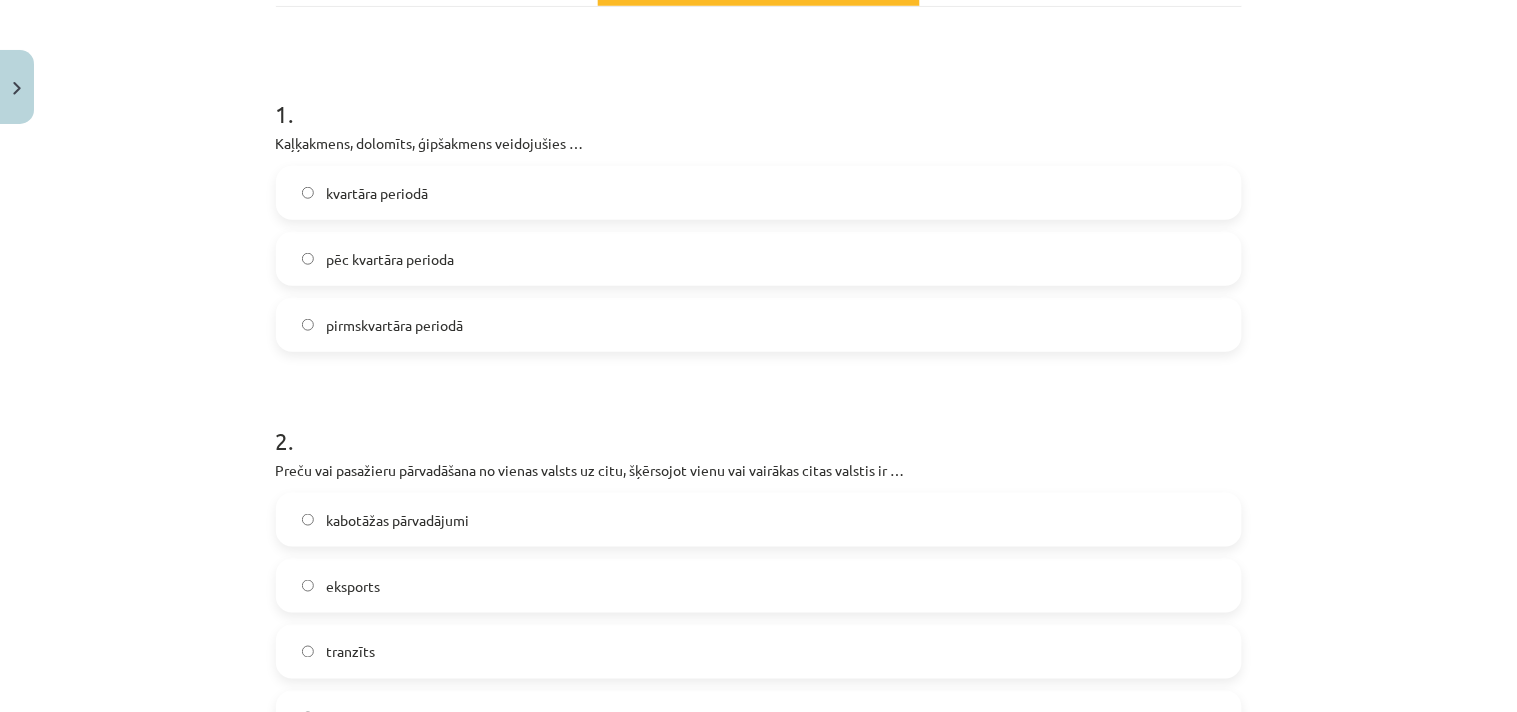 click on "pirmskvartāra periodā" 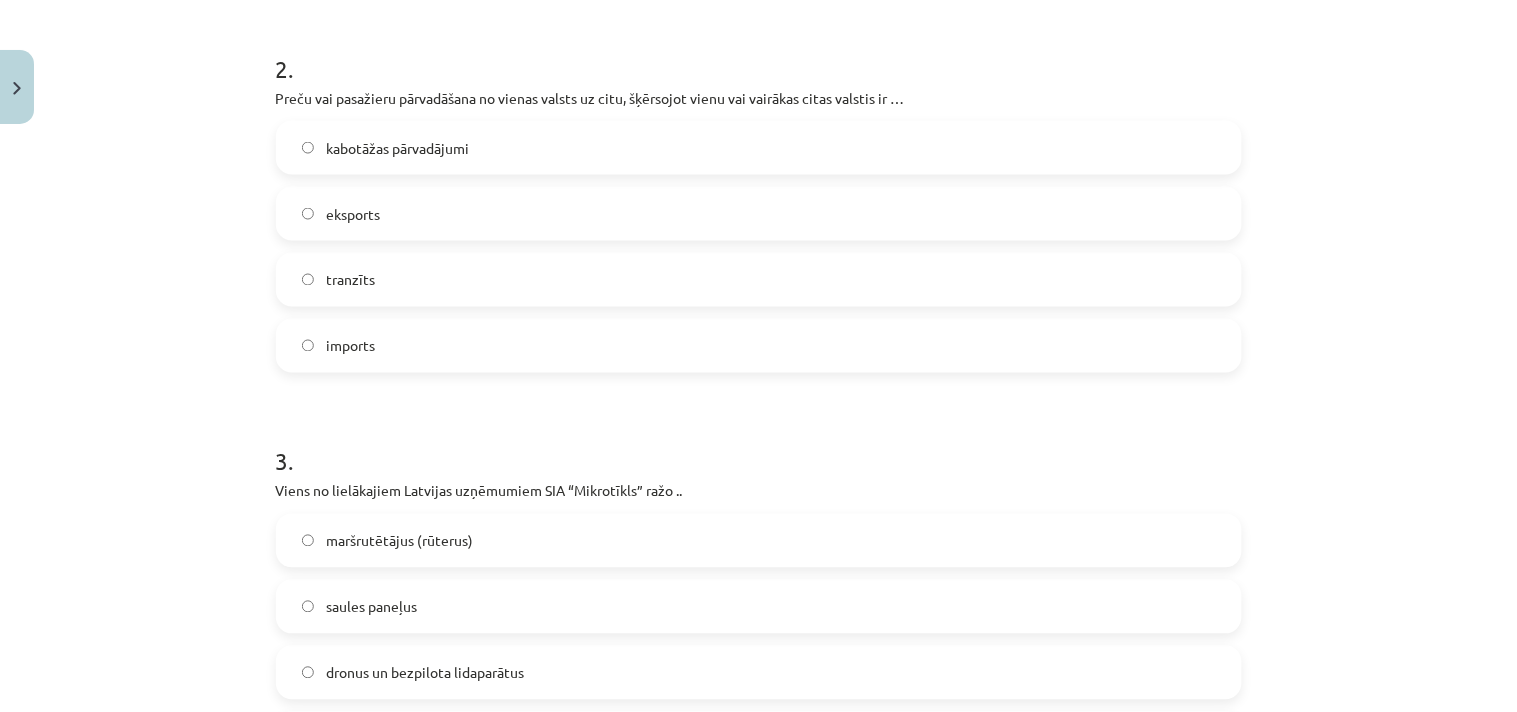 scroll, scrollTop: 666, scrollLeft: 0, axis: vertical 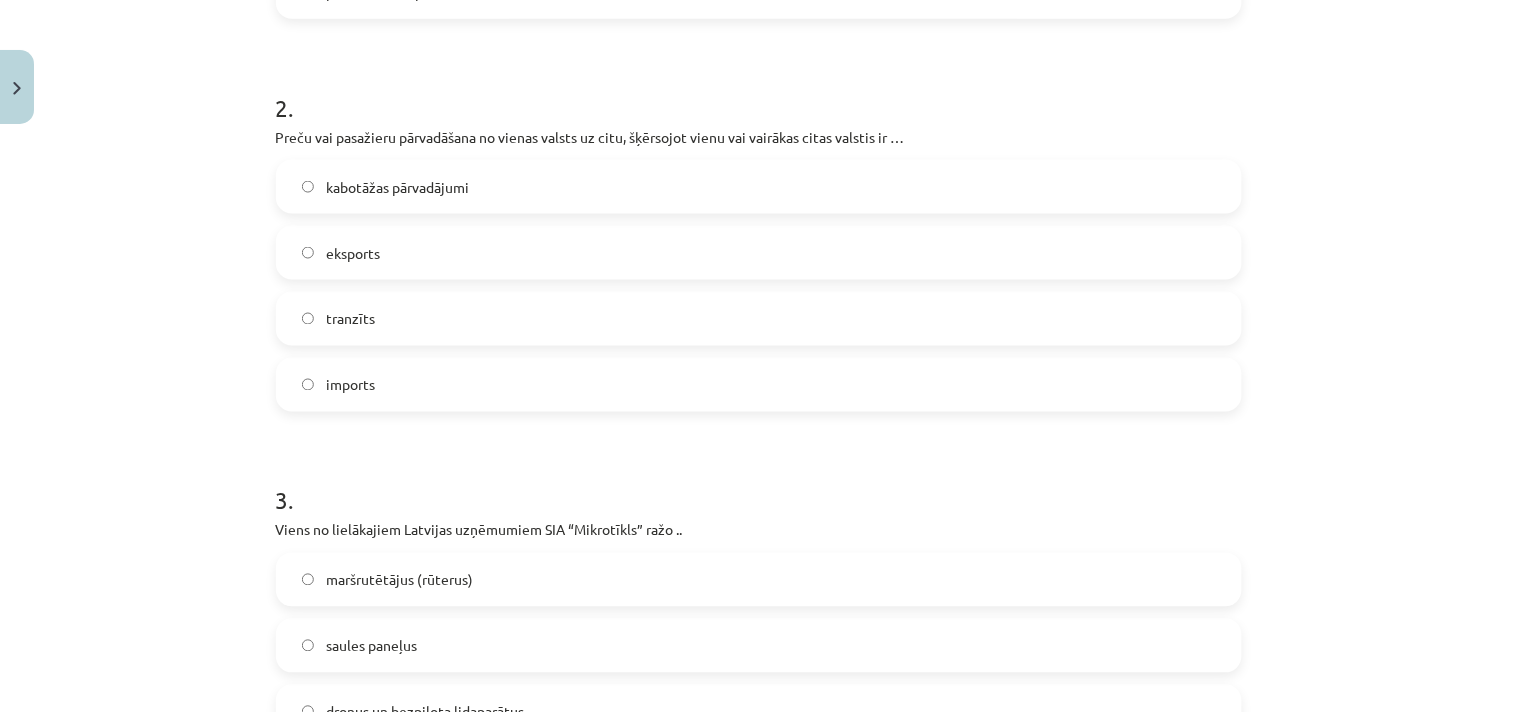 click on "tranzīts" 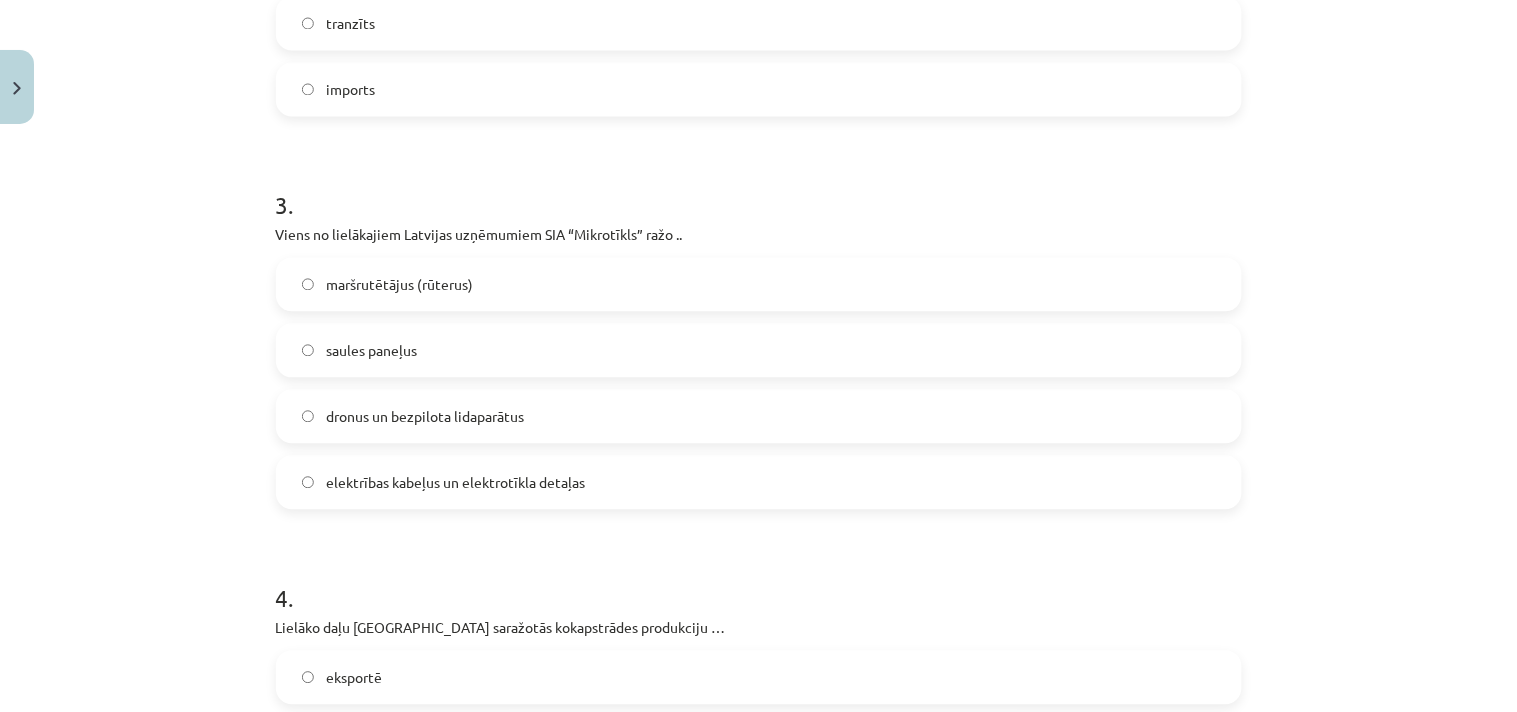 scroll, scrollTop: 1000, scrollLeft: 0, axis: vertical 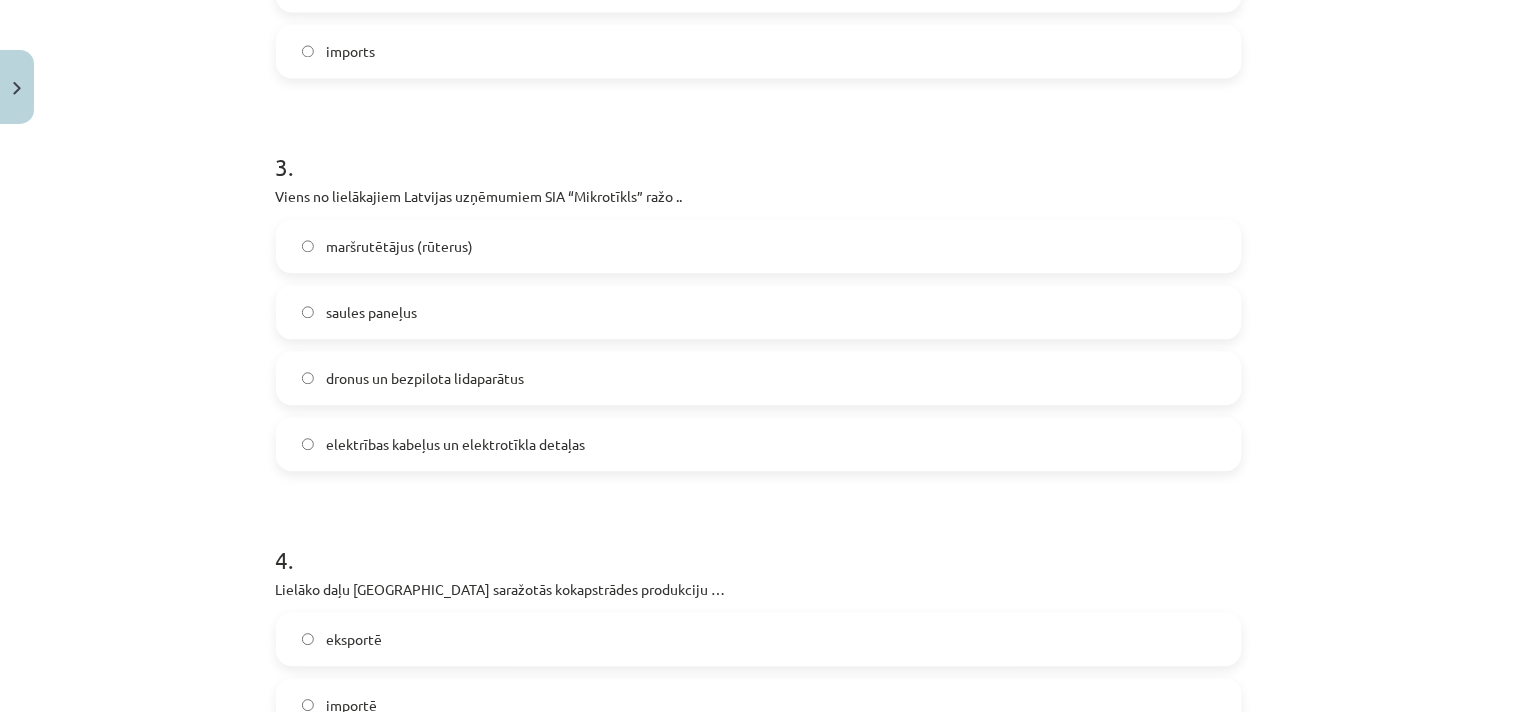 click on "maršrutētājus (rūterus)" 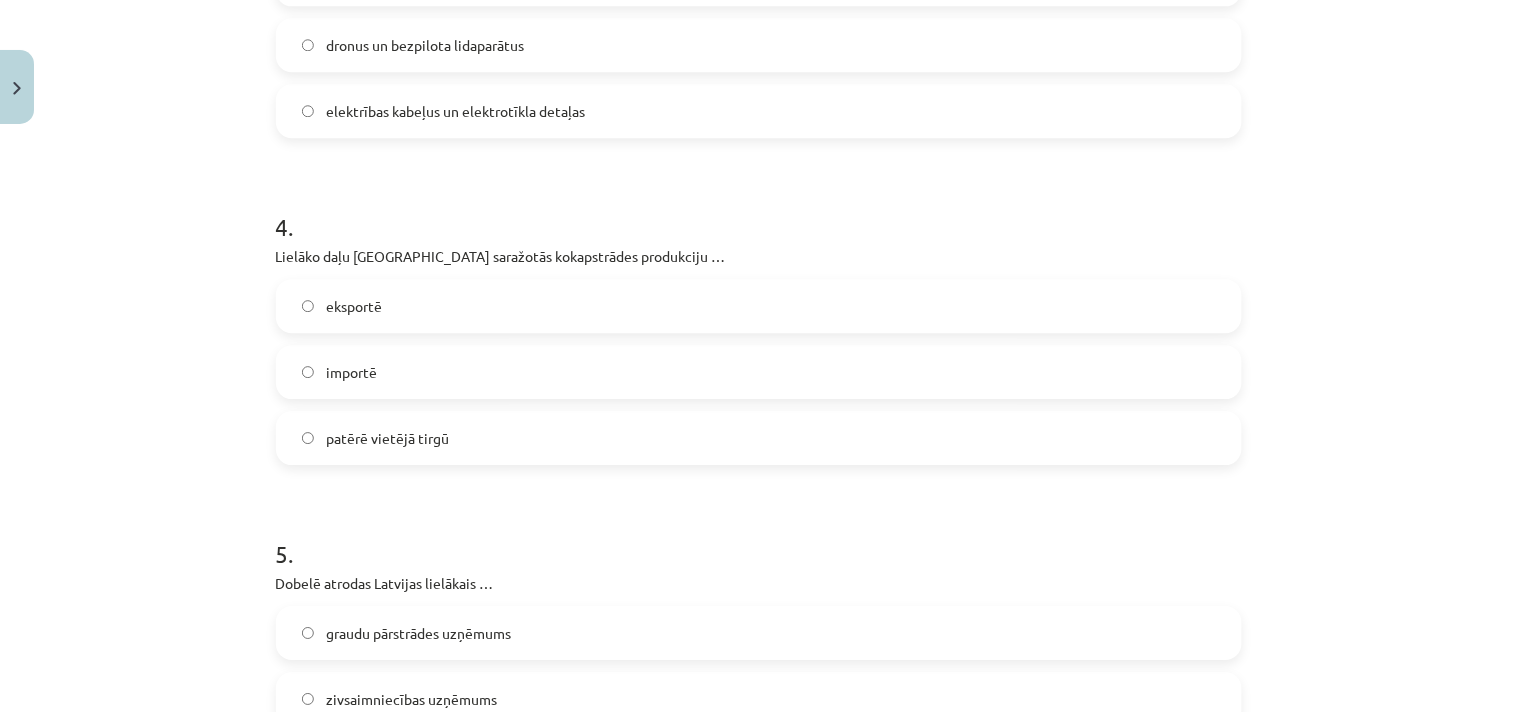 click on "eksportē" 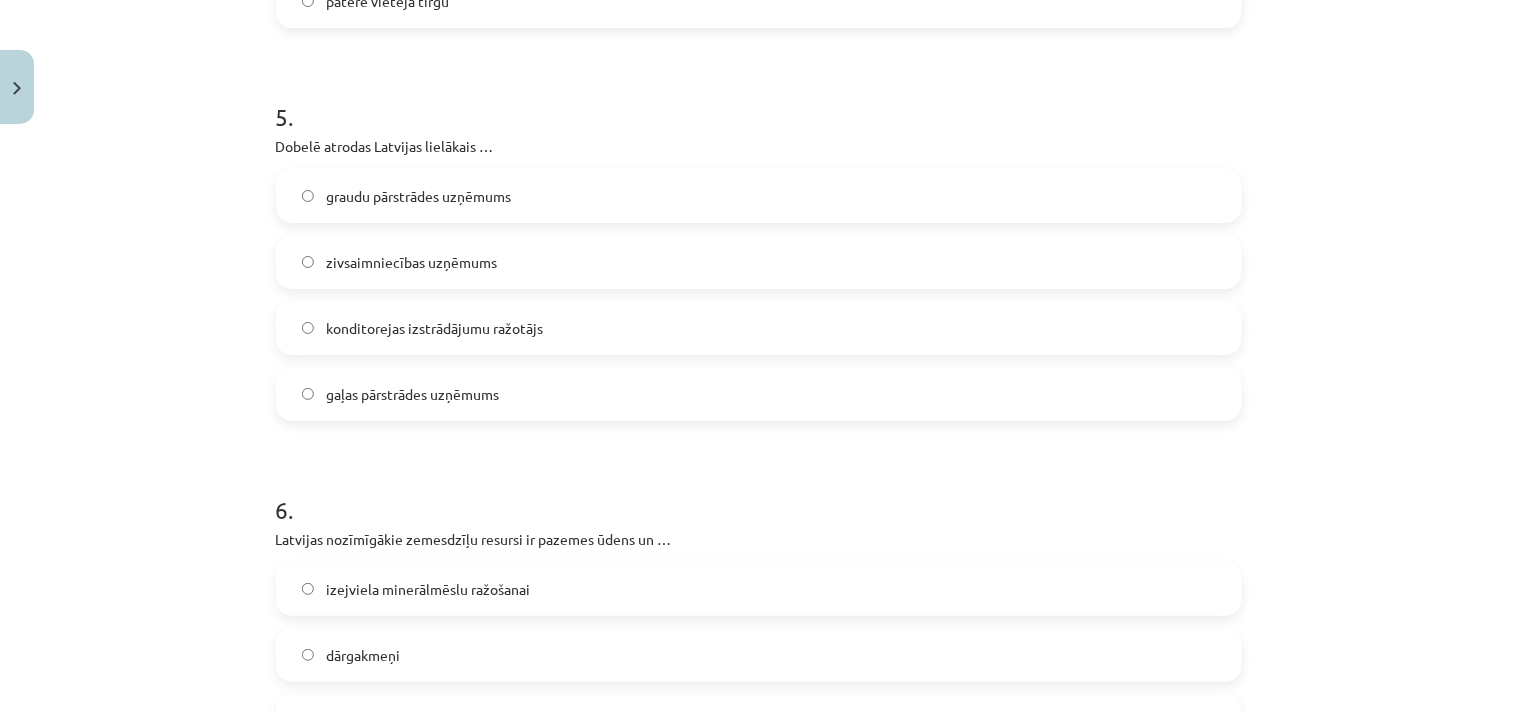 scroll, scrollTop: 1777, scrollLeft: 0, axis: vertical 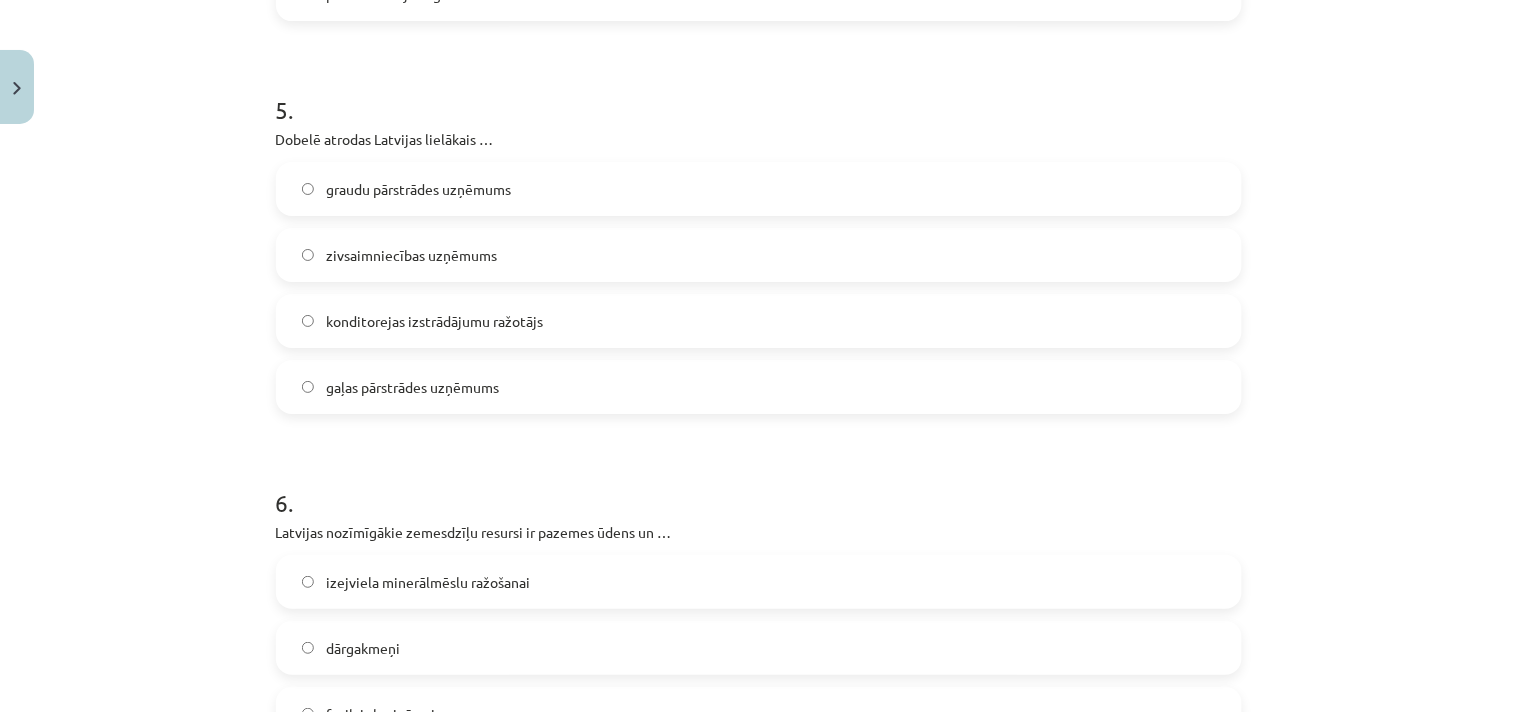 click on "graudu pārstrādes uzņēmums" 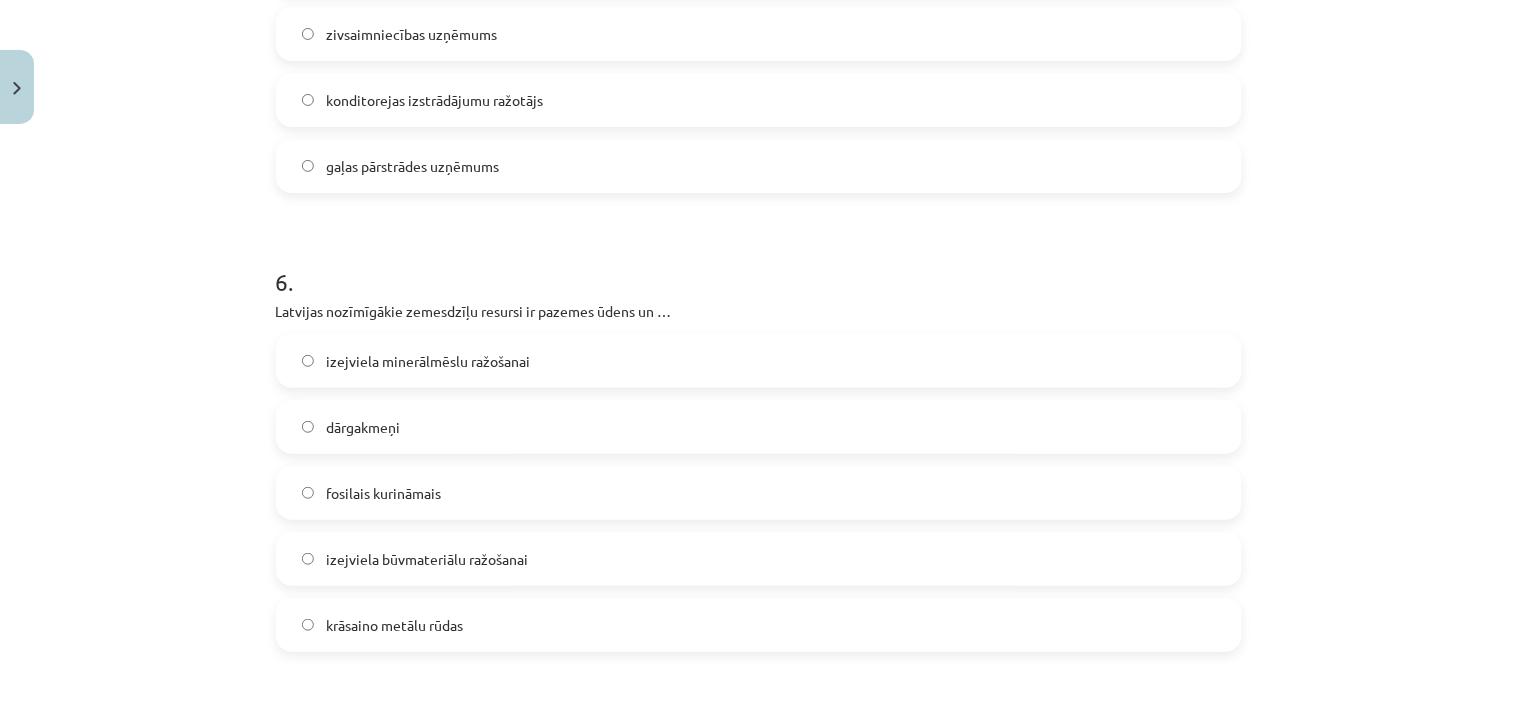scroll, scrollTop: 2000, scrollLeft: 0, axis: vertical 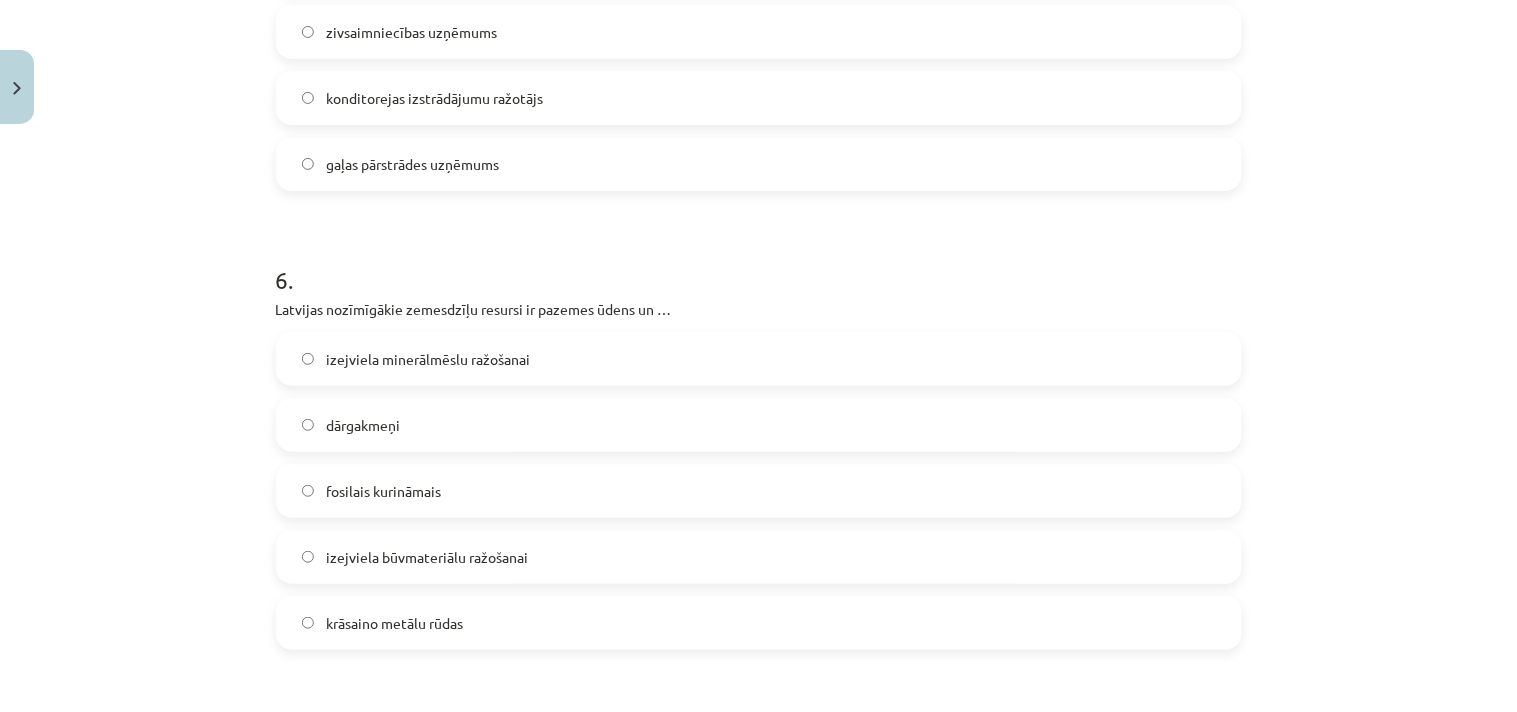 click on "izejviela būvmateriālu ražošanai" 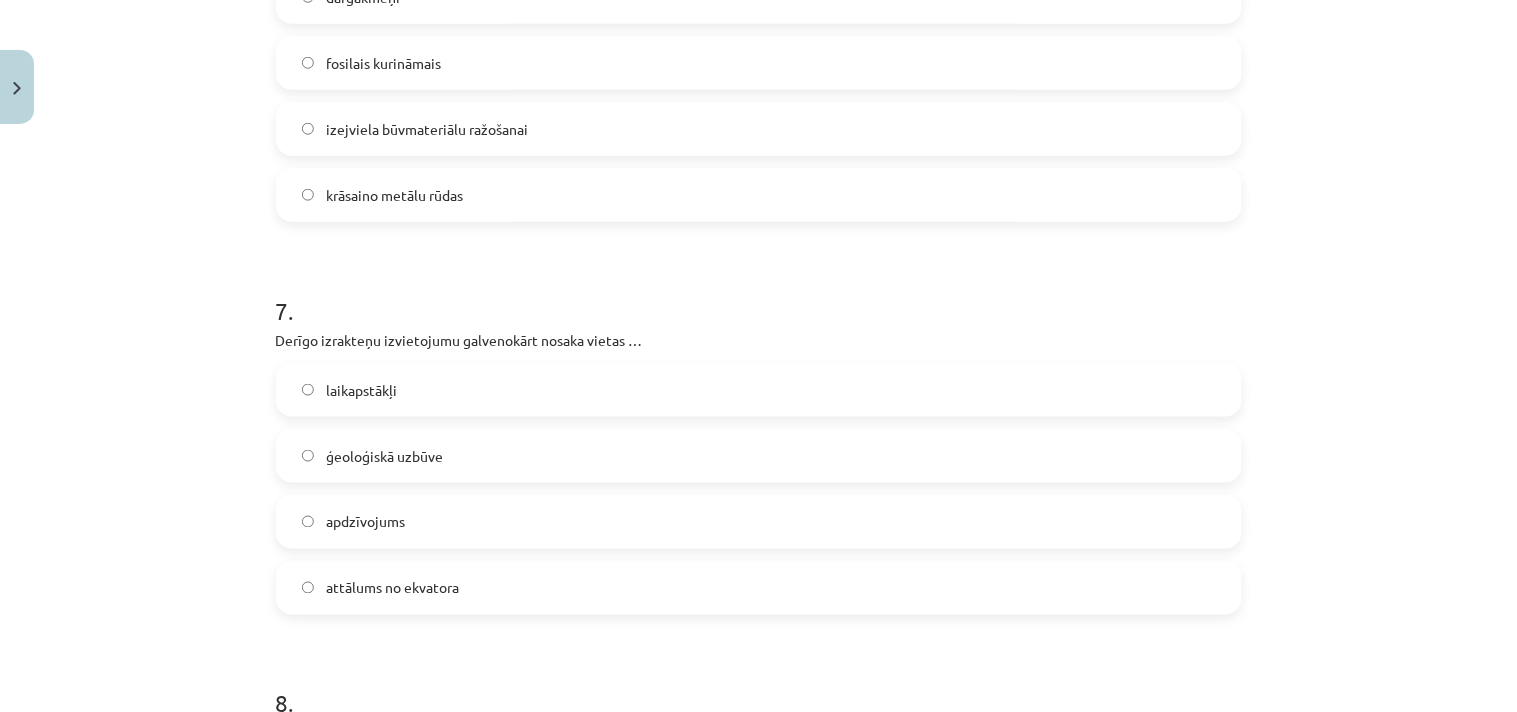 scroll, scrollTop: 2666, scrollLeft: 0, axis: vertical 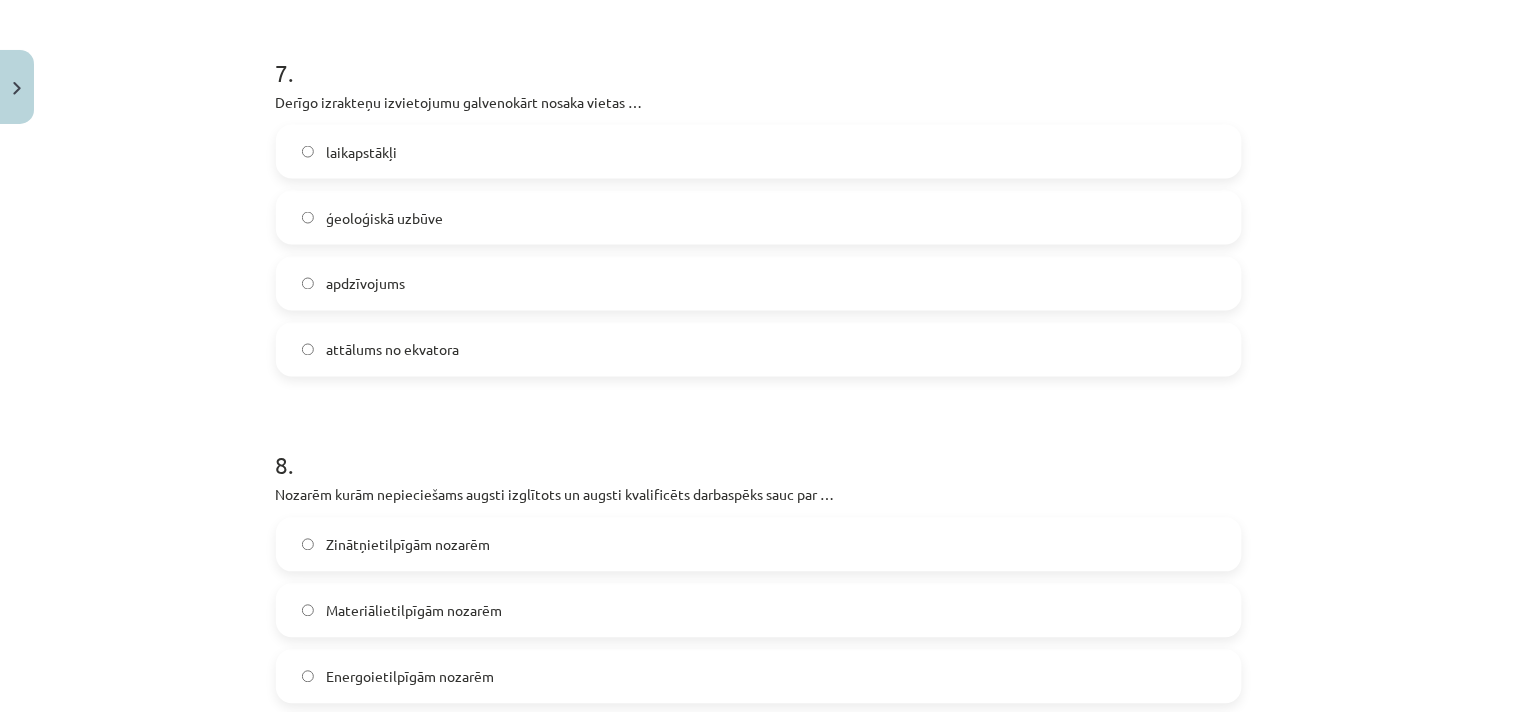 click on "ģeoloģiskā uzbūve" 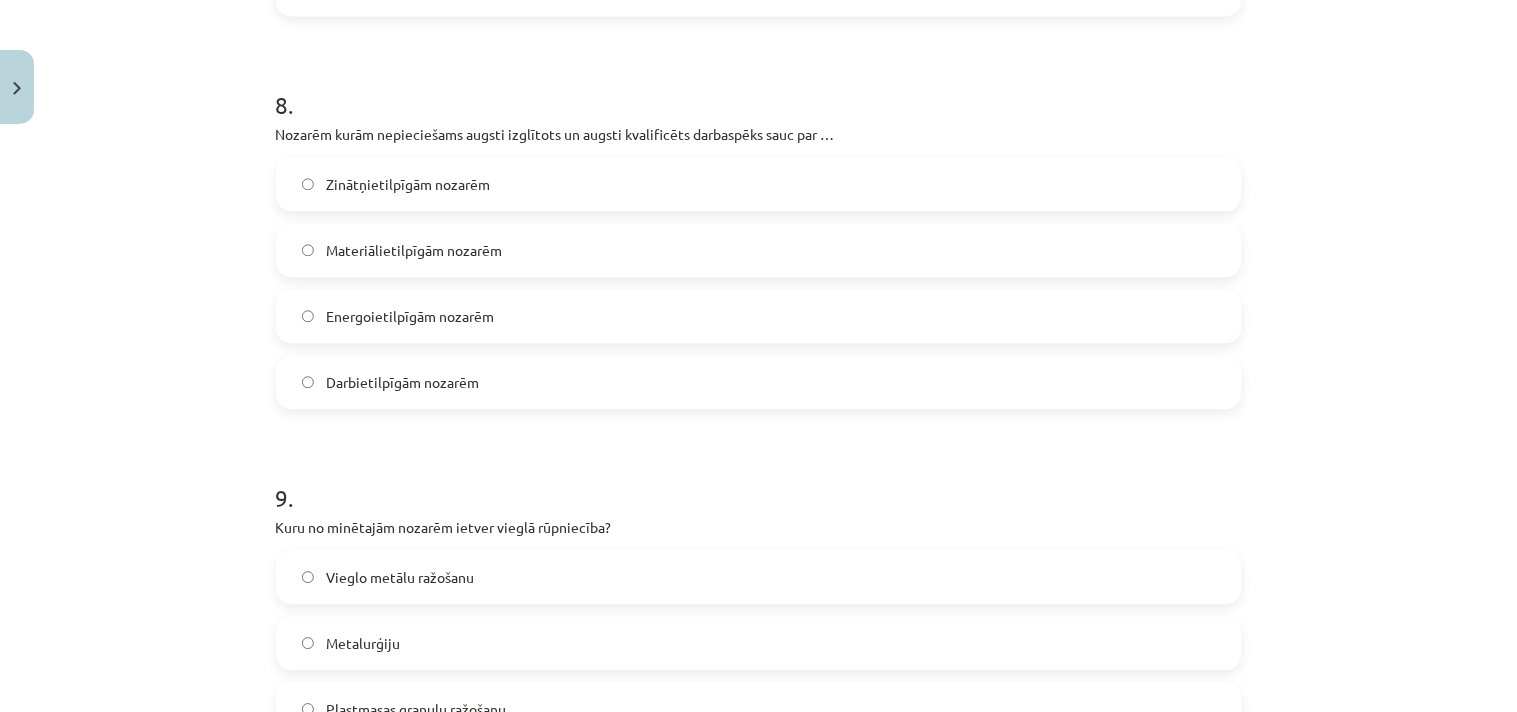 scroll, scrollTop: 3111, scrollLeft: 0, axis: vertical 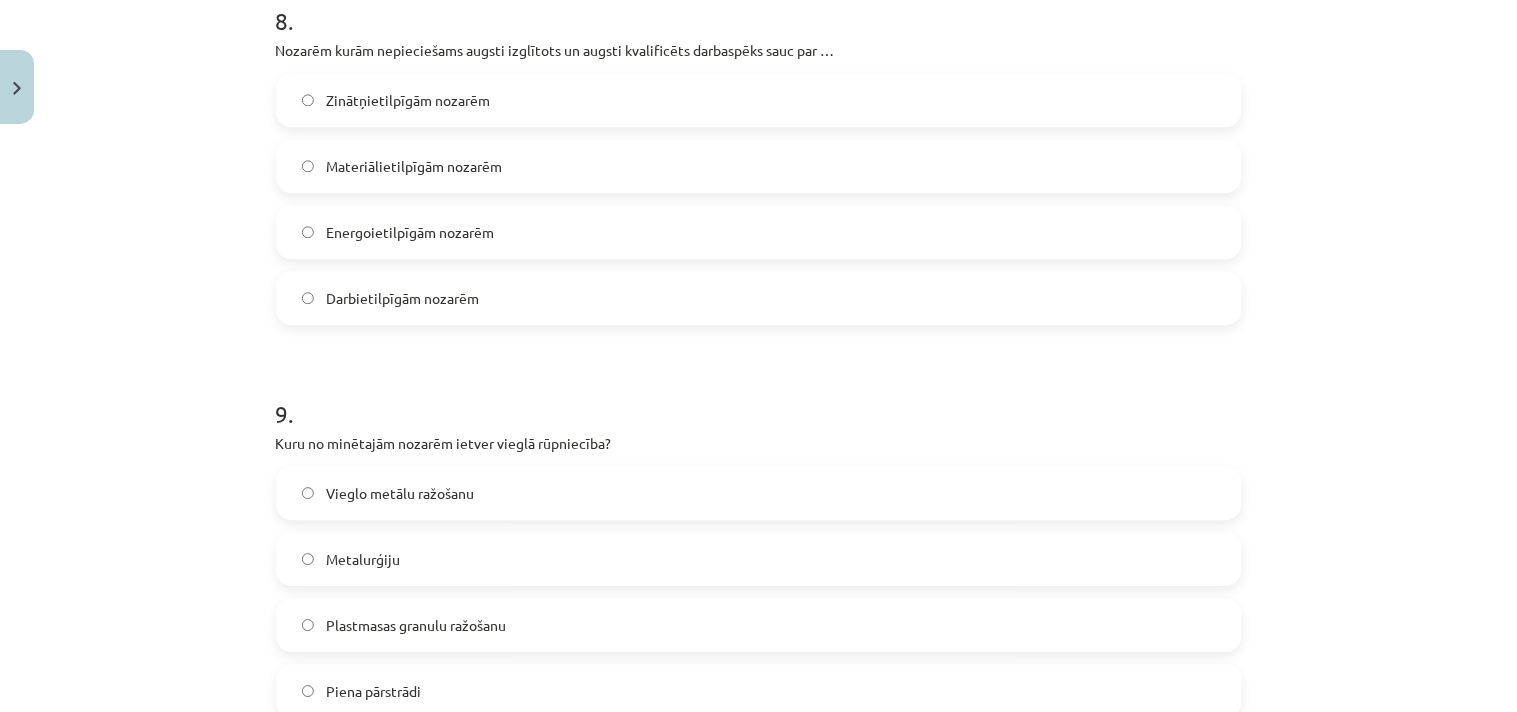 click on "Zinātņietilpīgām nozarēm" 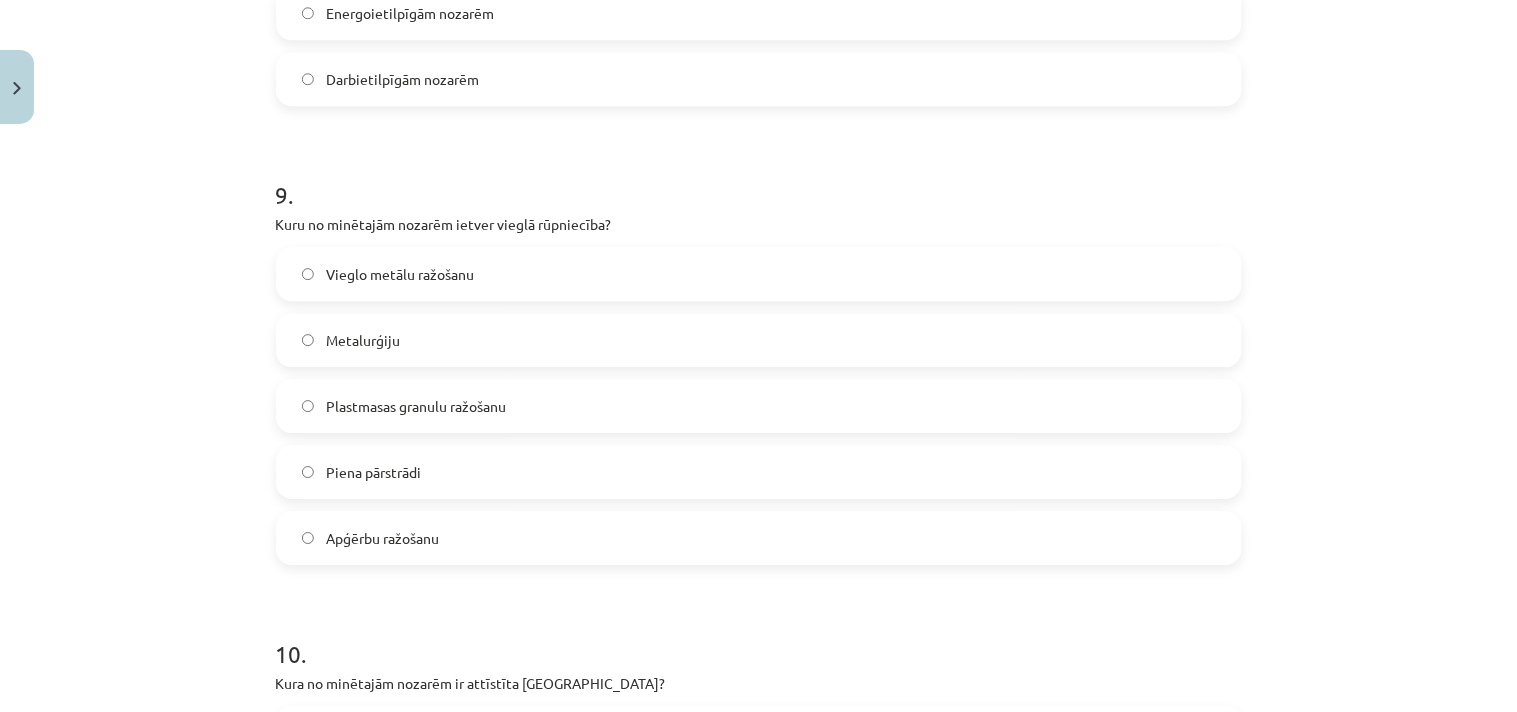 scroll, scrollTop: 3444, scrollLeft: 0, axis: vertical 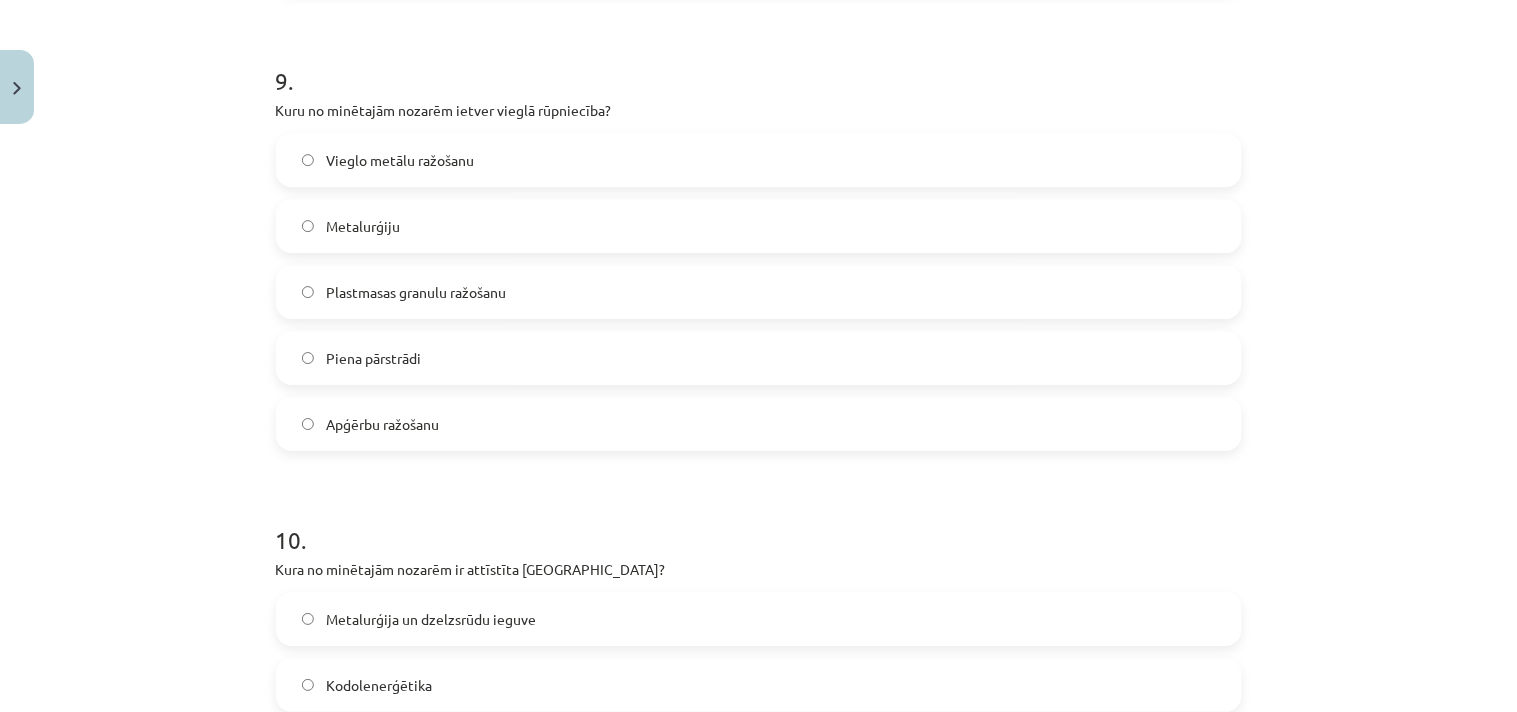 click on "Apģērbu ražošanu" 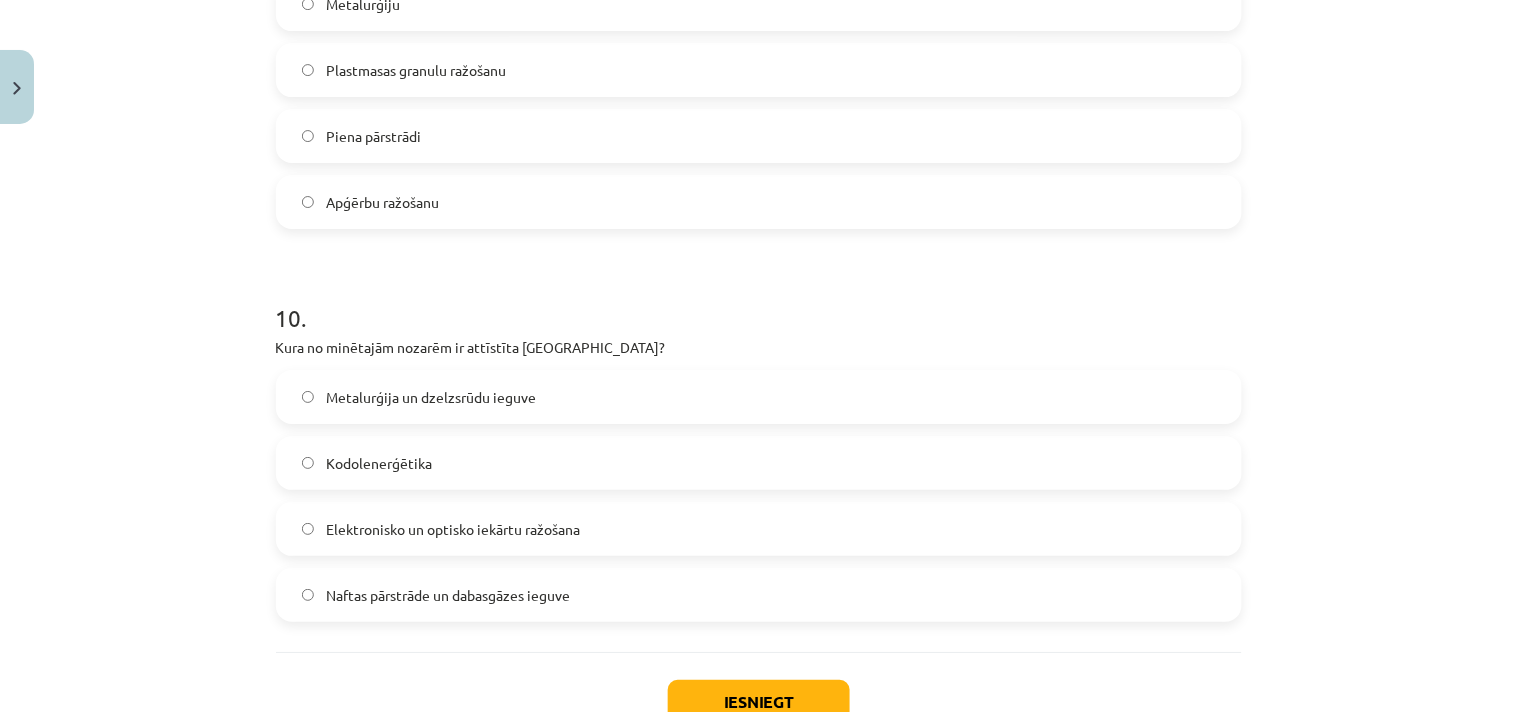scroll, scrollTop: 3777, scrollLeft: 0, axis: vertical 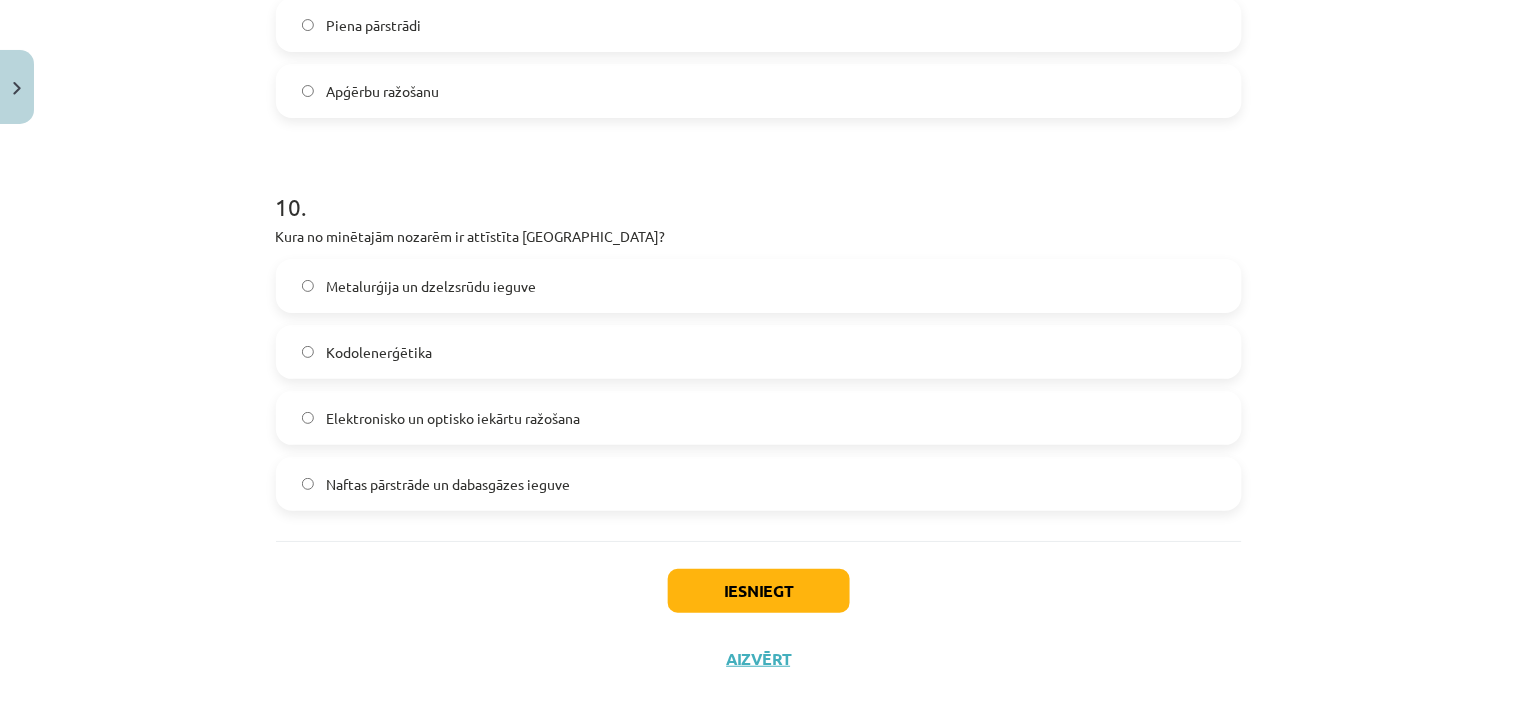 click on "Elektronisko un optisko iekārtu ražošana" 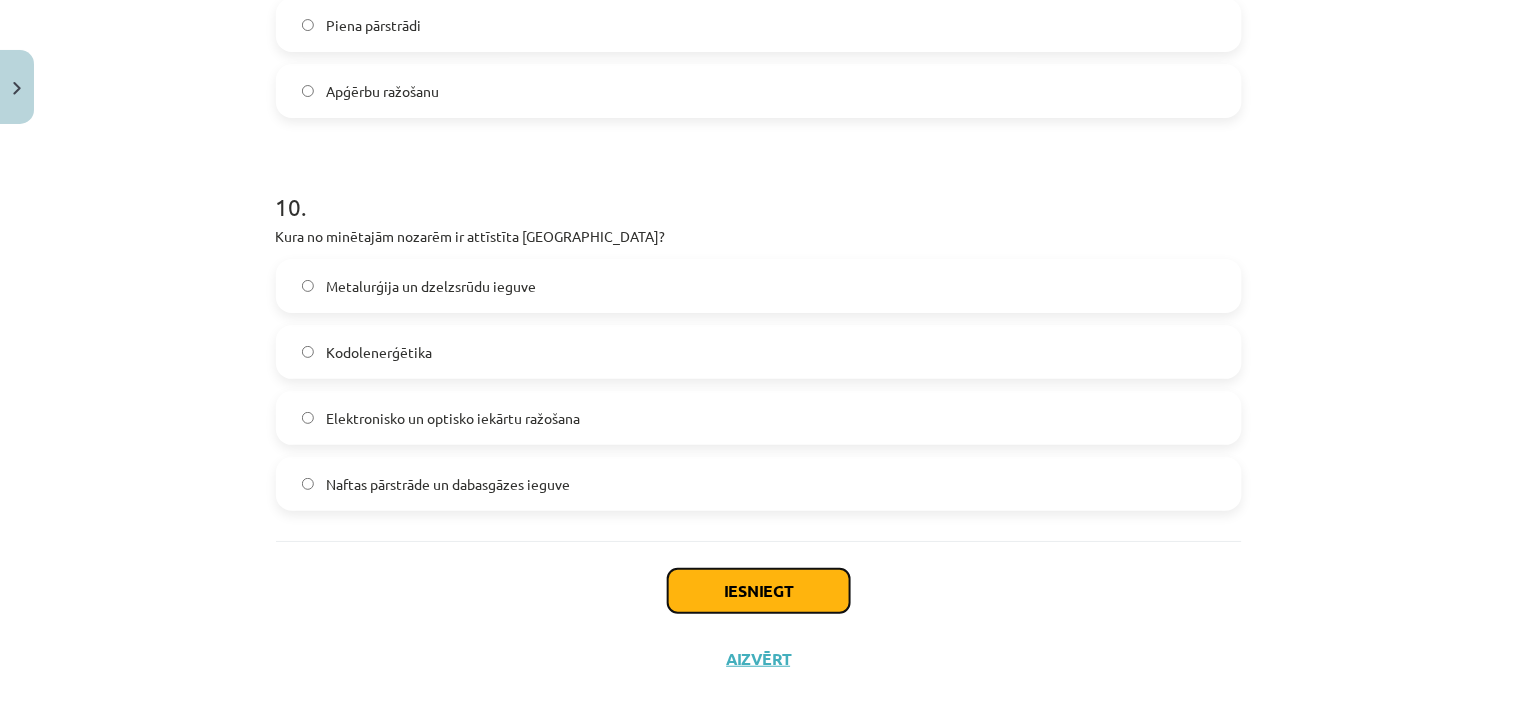 click on "Iesniegt" 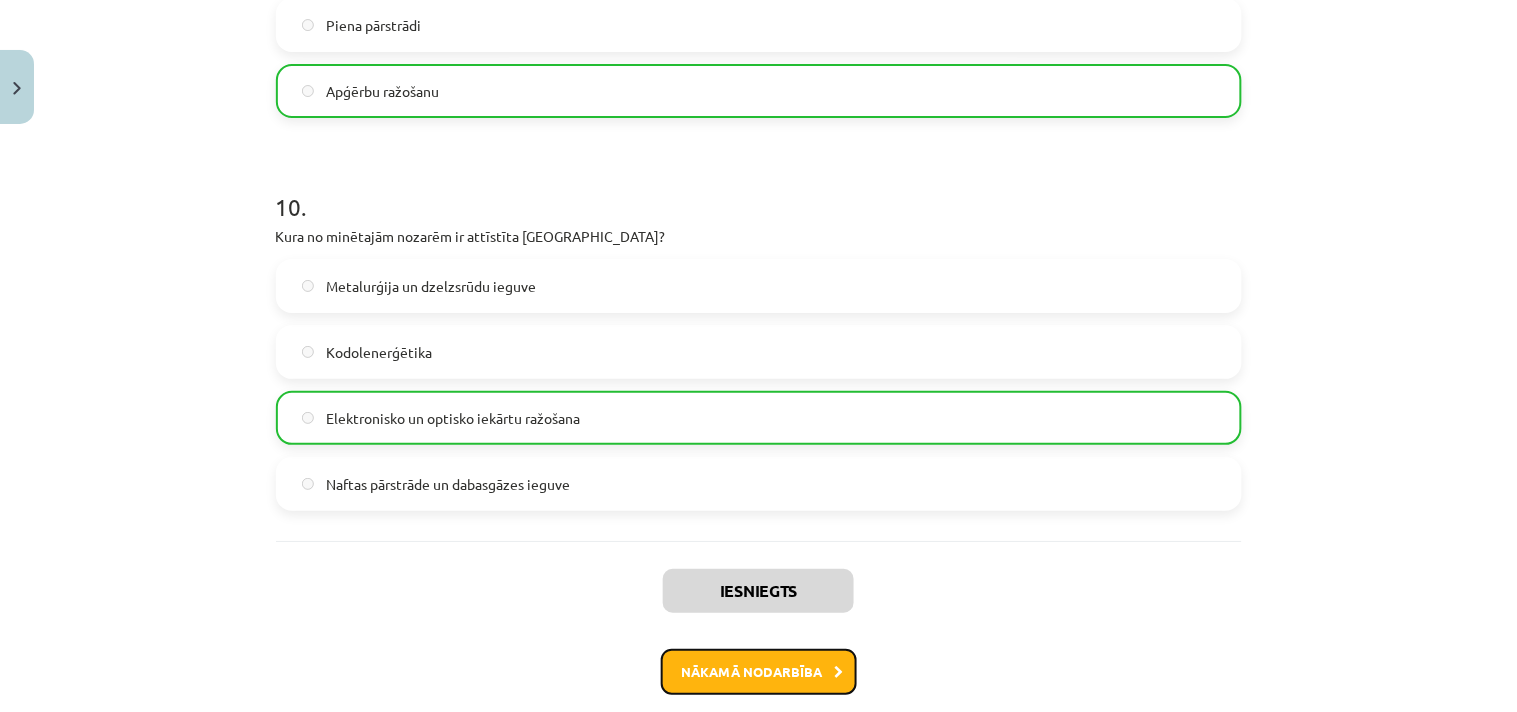 click on "Nākamā nodarbība" 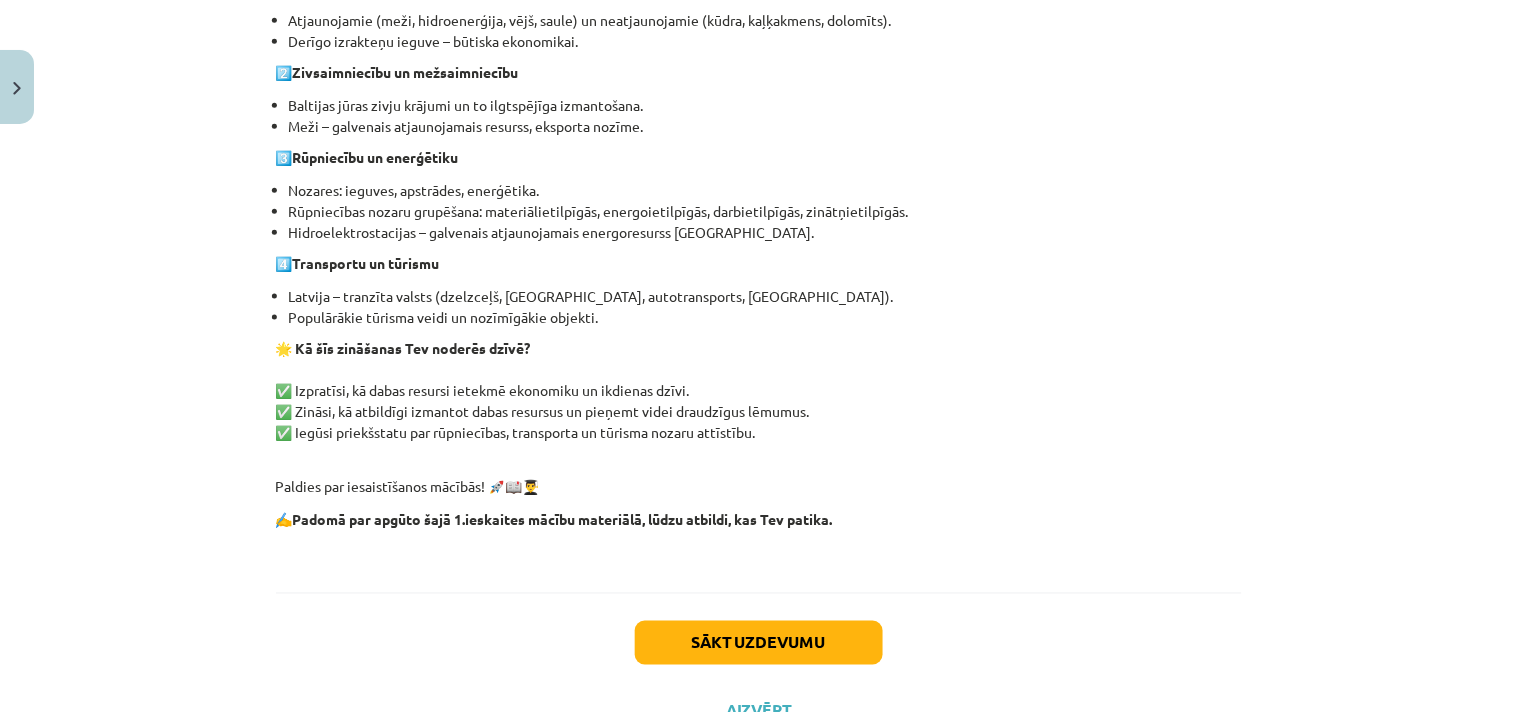 scroll, scrollTop: 530, scrollLeft: 0, axis: vertical 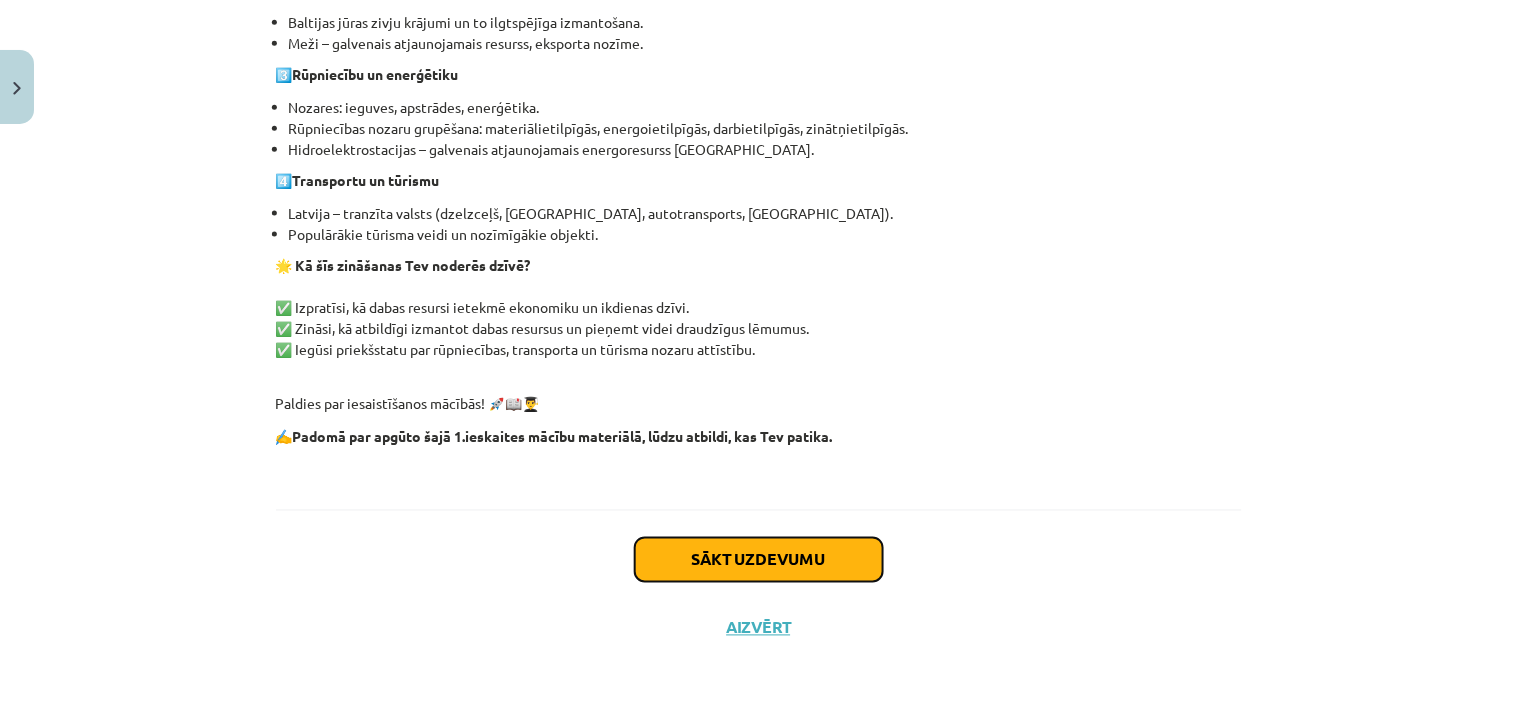 click on "Sākt uzdevumu" 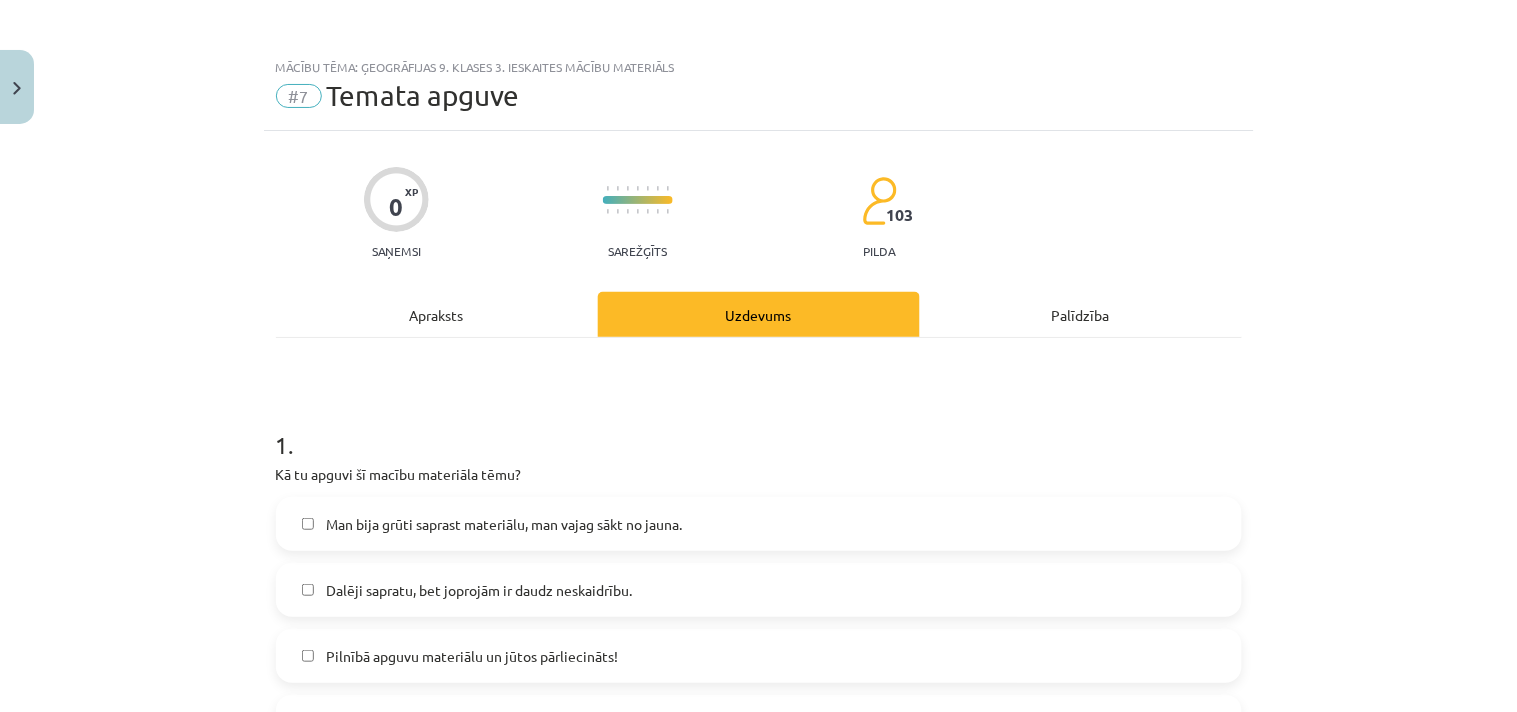 scroll, scrollTop: 0, scrollLeft: 0, axis: both 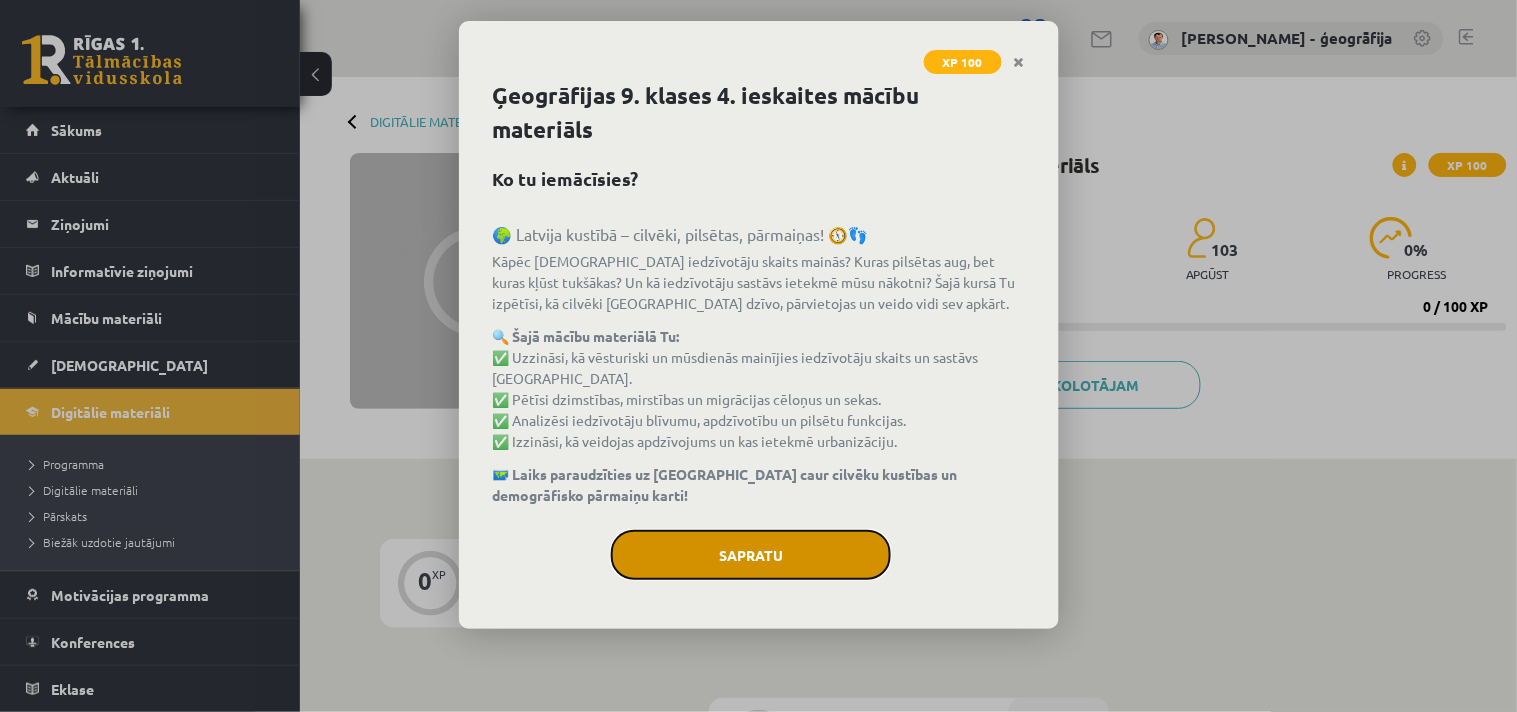 click on "Sapratu" 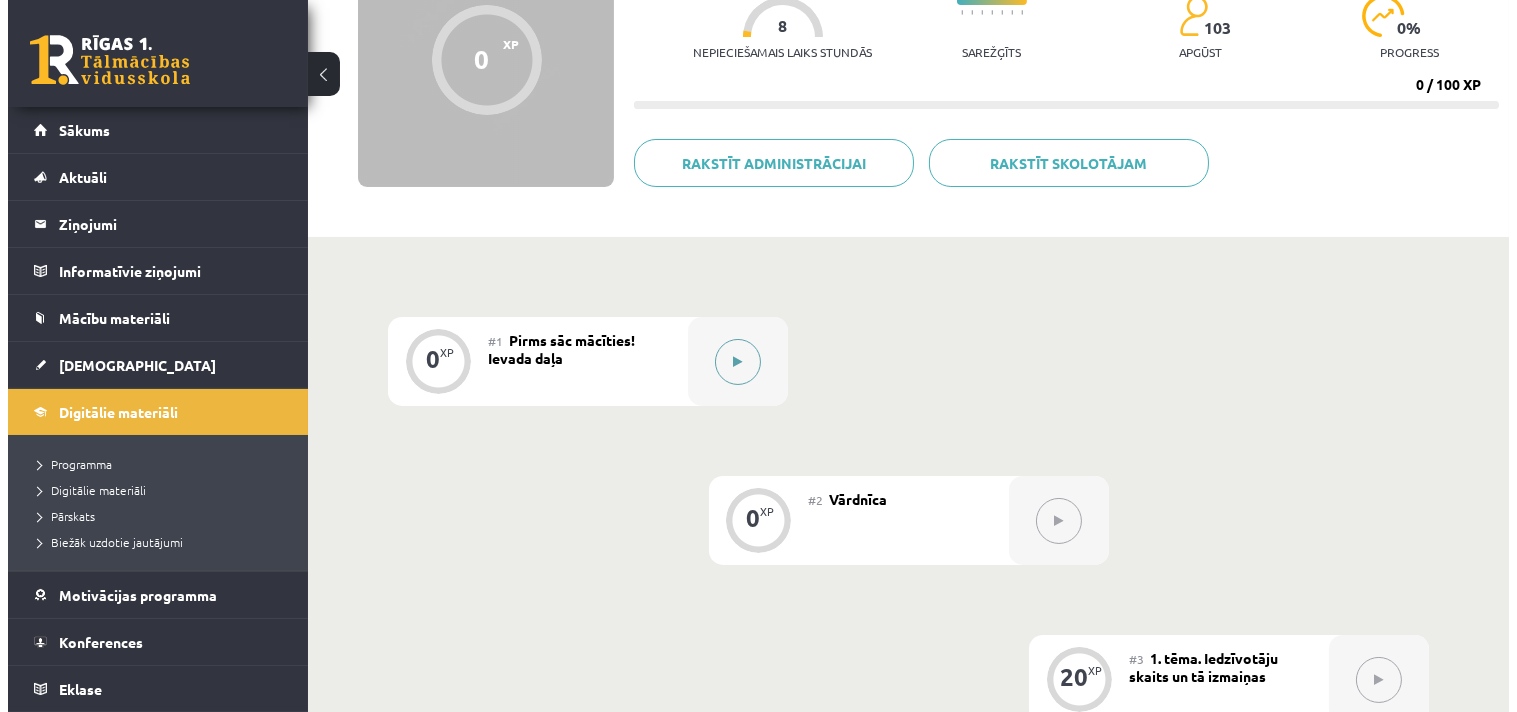scroll, scrollTop: 333, scrollLeft: 0, axis: vertical 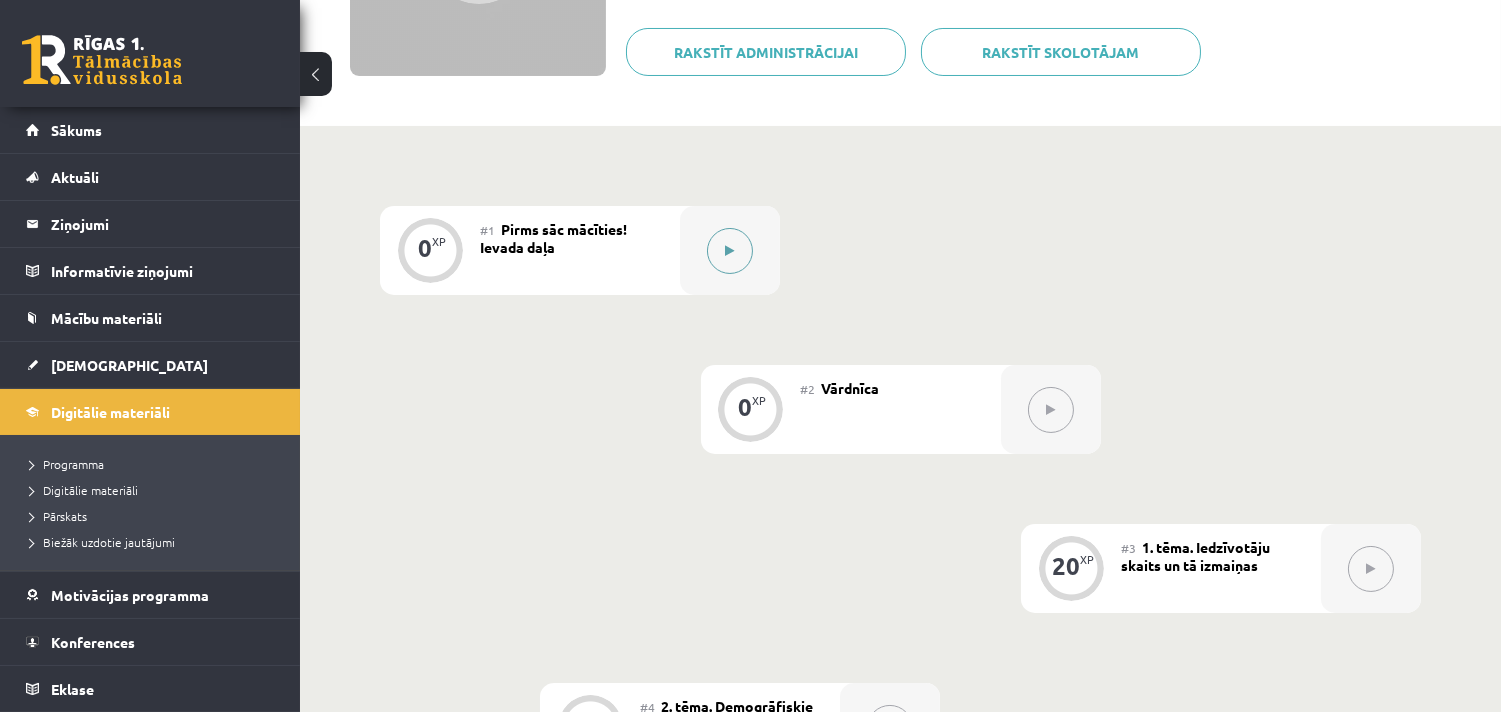 click 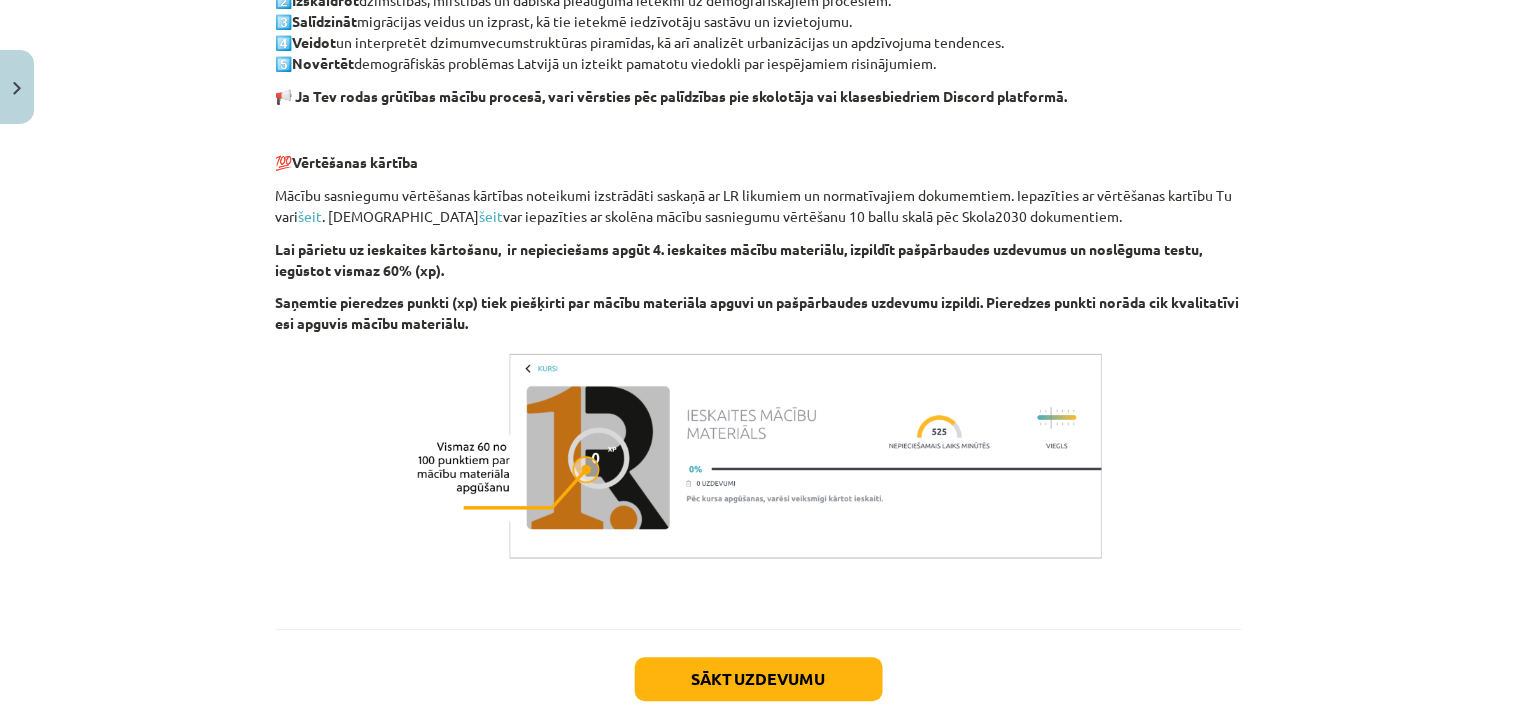 scroll, scrollTop: 818, scrollLeft: 0, axis: vertical 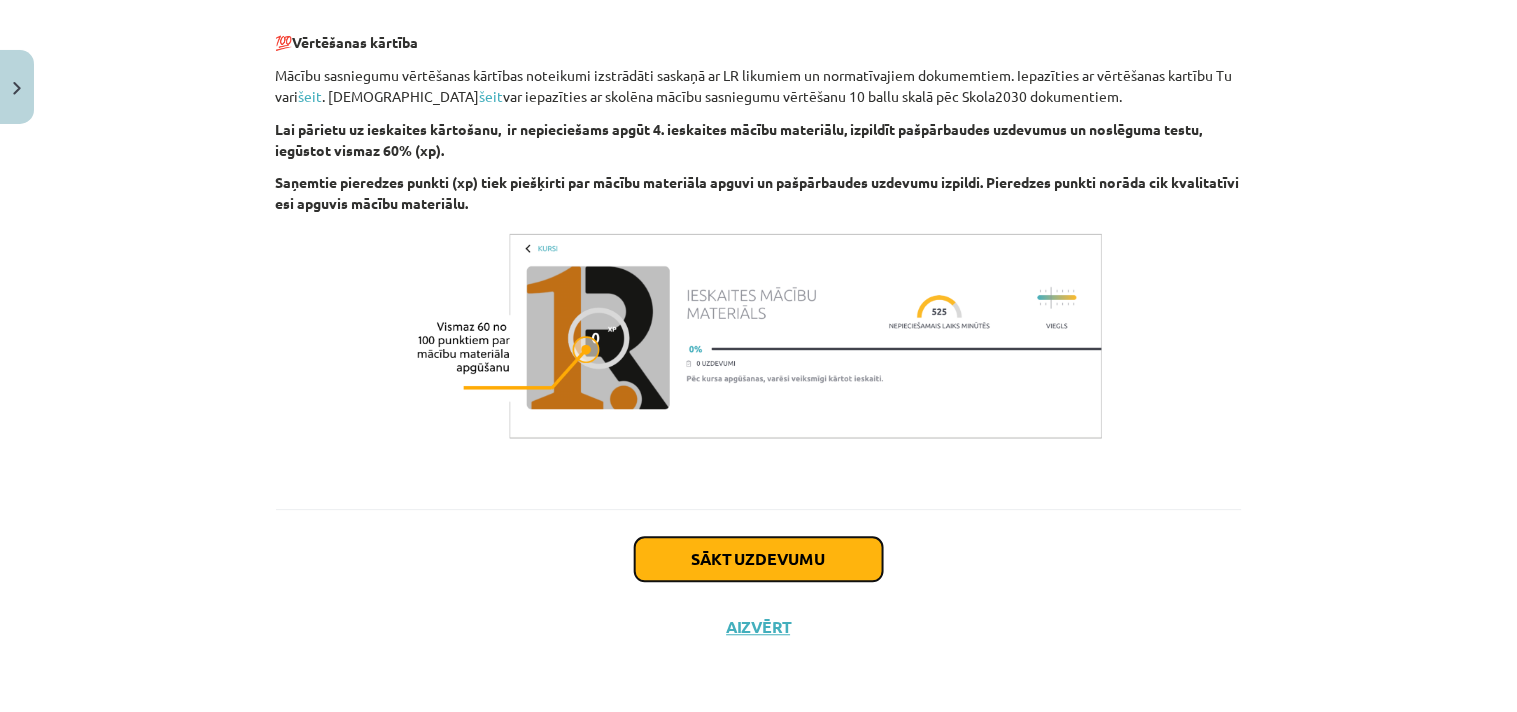 click on "Sākt uzdevumu" 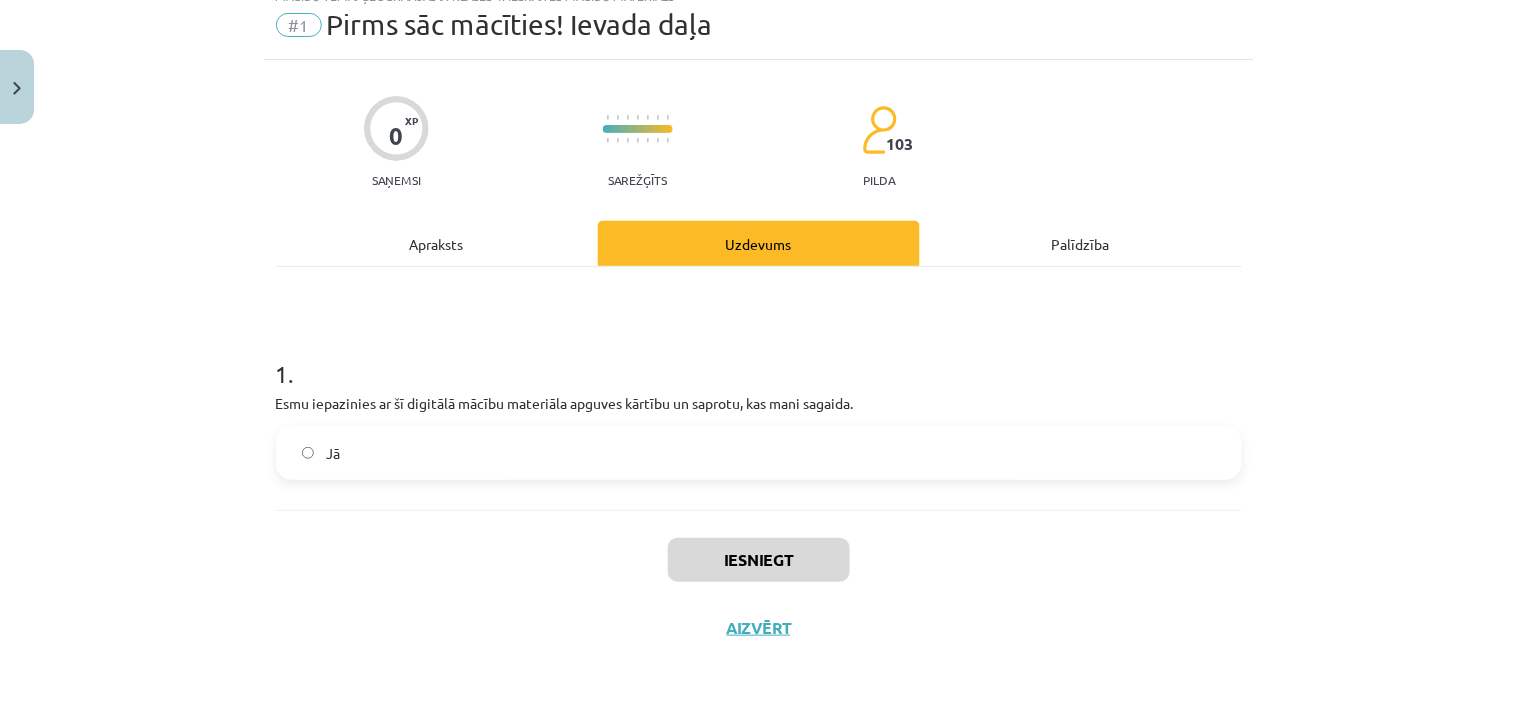 scroll, scrollTop: 50, scrollLeft: 0, axis: vertical 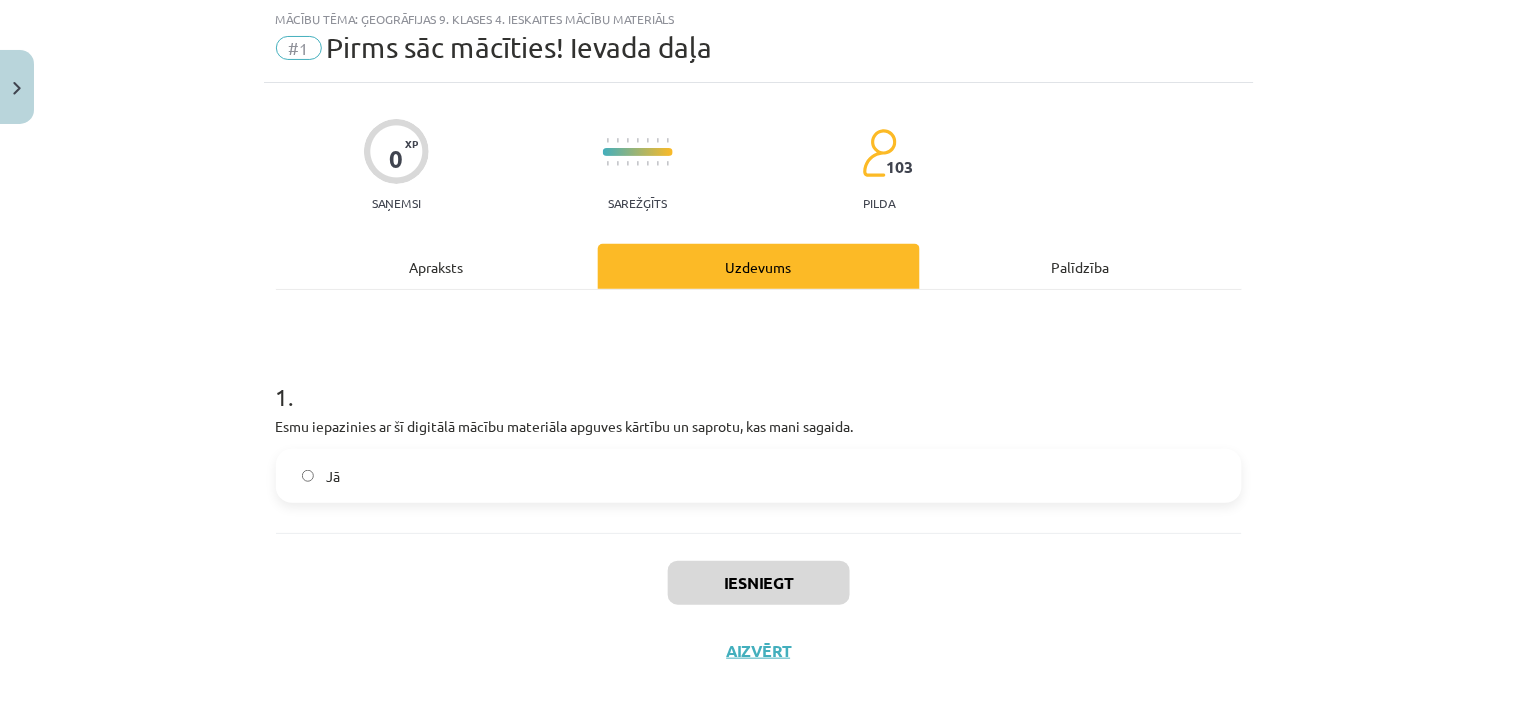 click on "Jā" 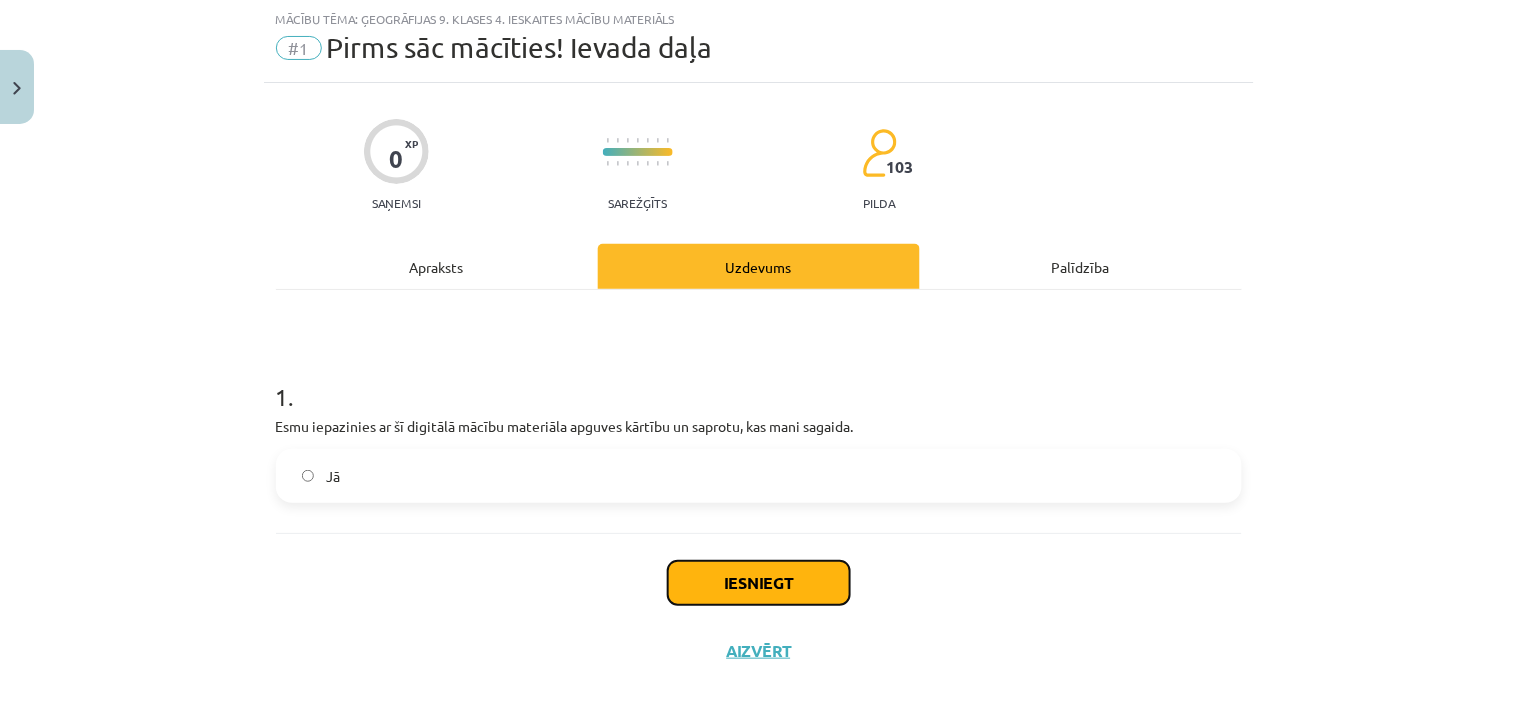 click on "Iesniegt" 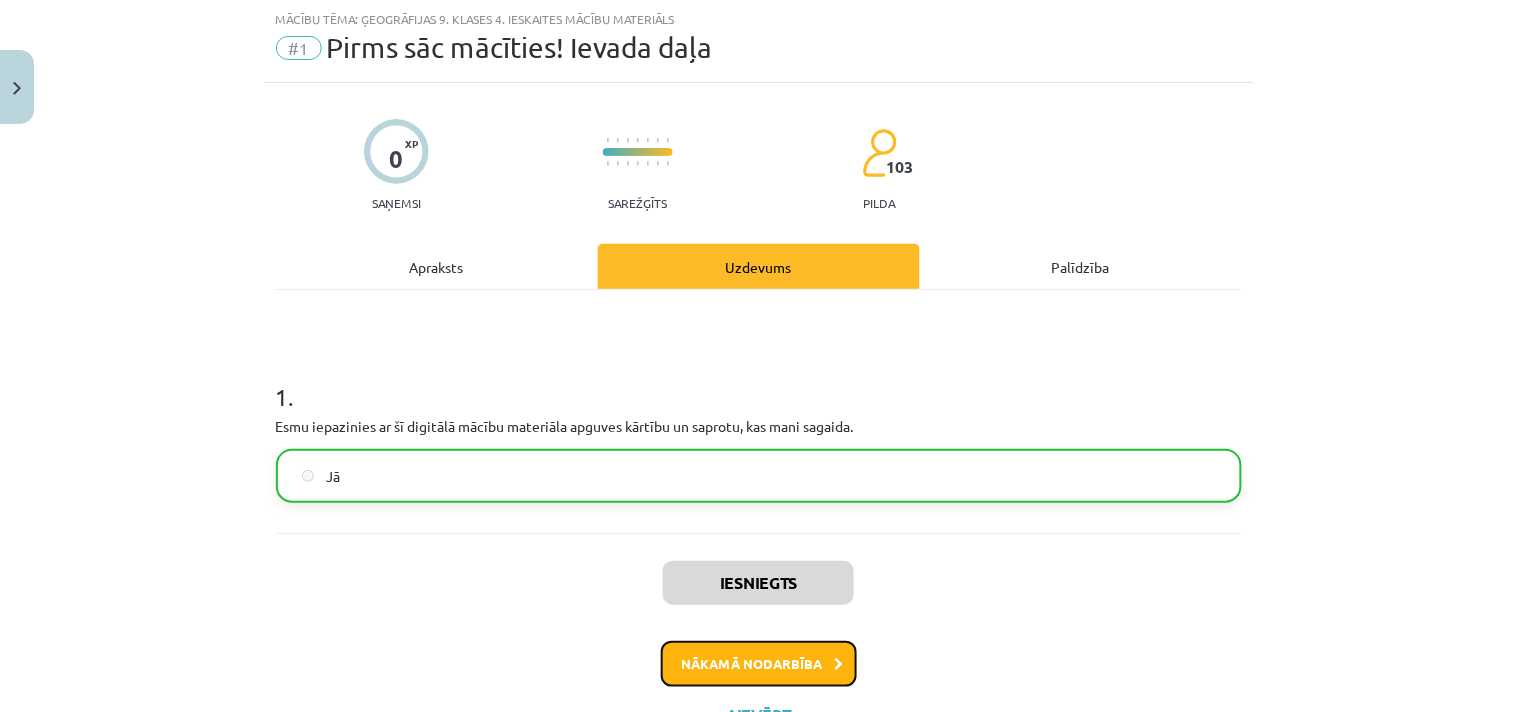 click on "Nākamā nodarbība" 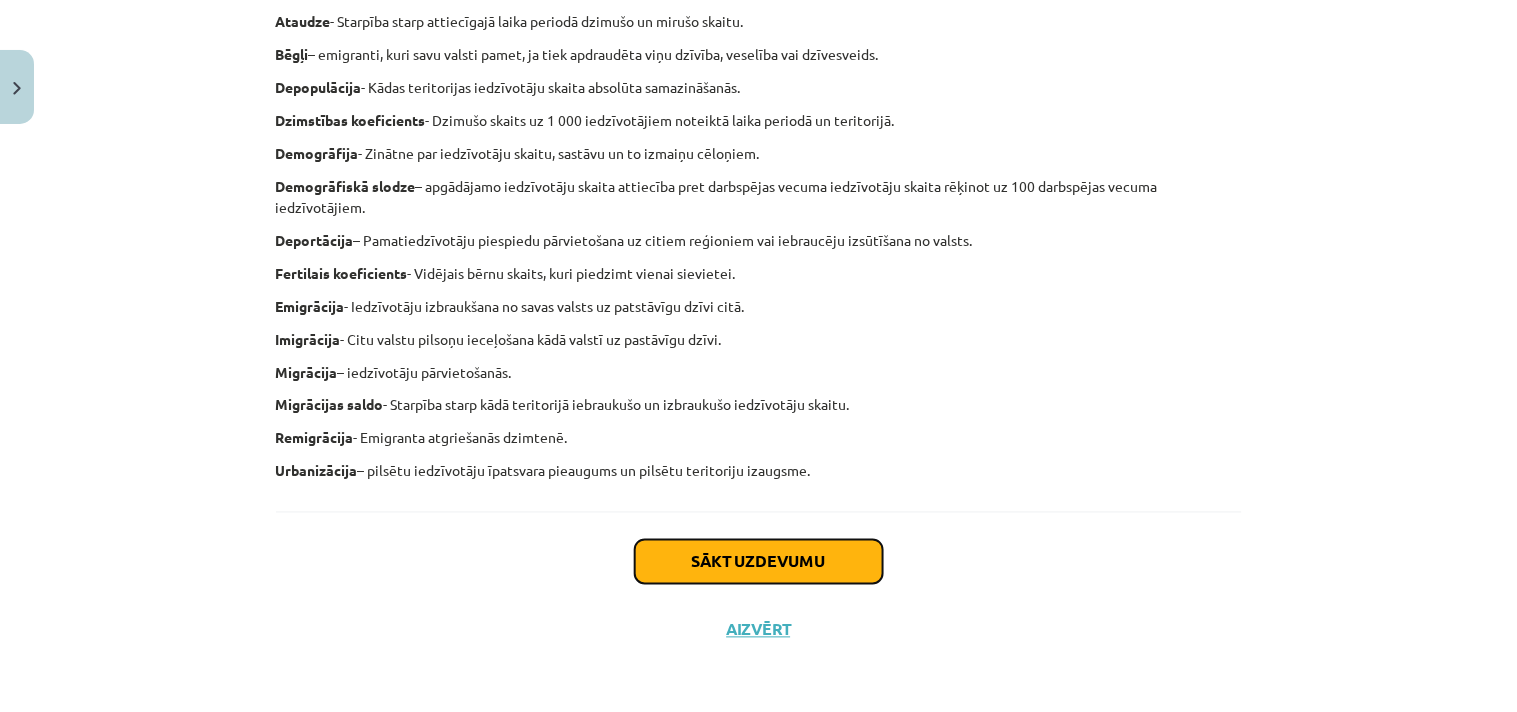 click on "Sākt uzdevumu" 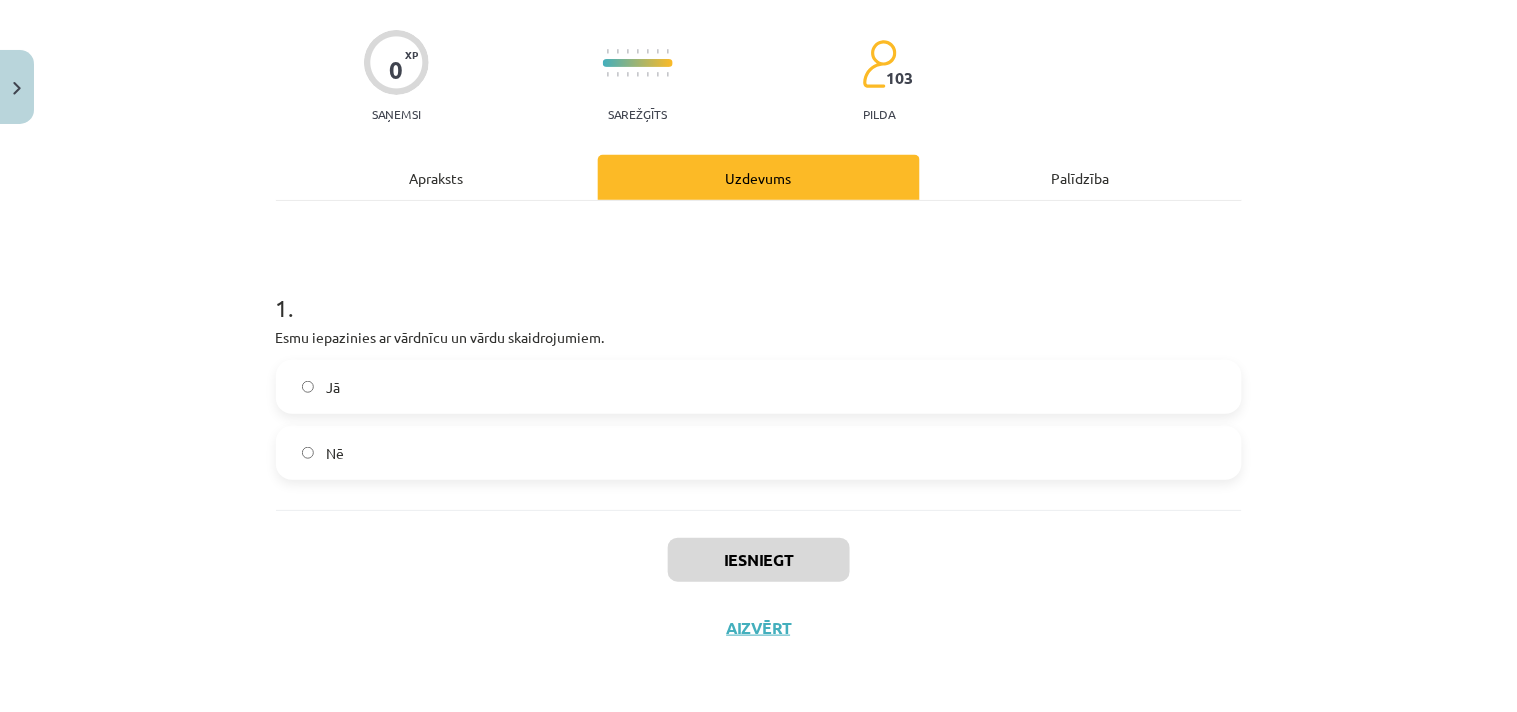 scroll, scrollTop: 50, scrollLeft: 0, axis: vertical 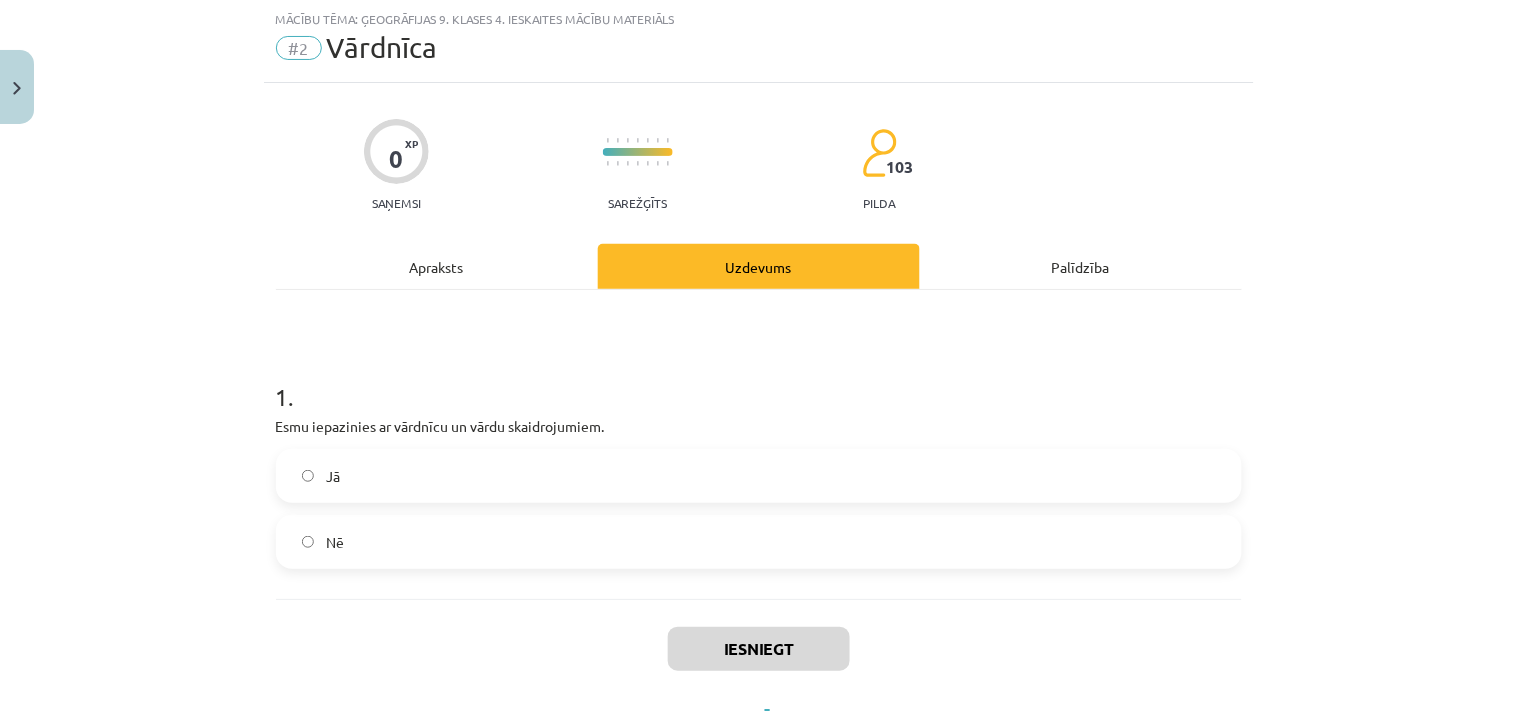 click on "Jā" 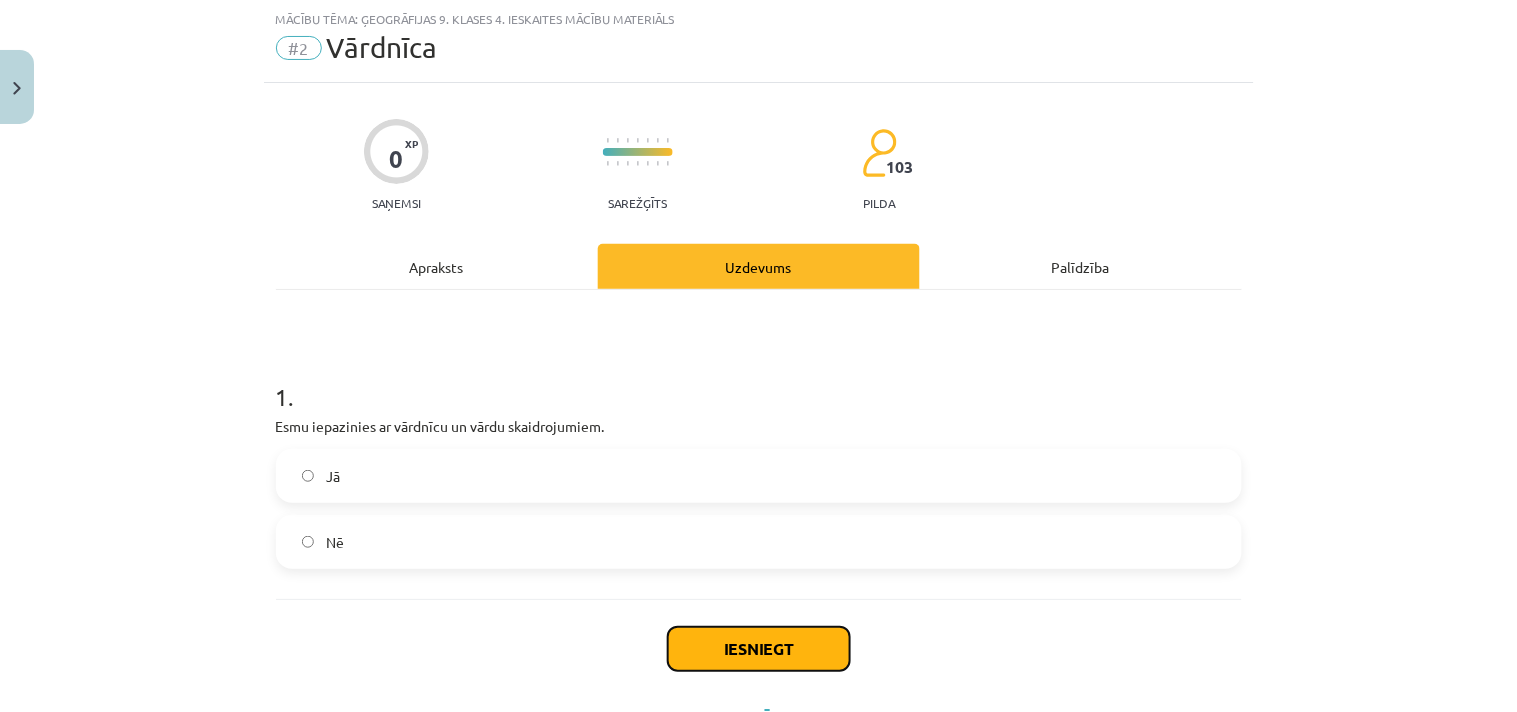 click on "Iesniegt" 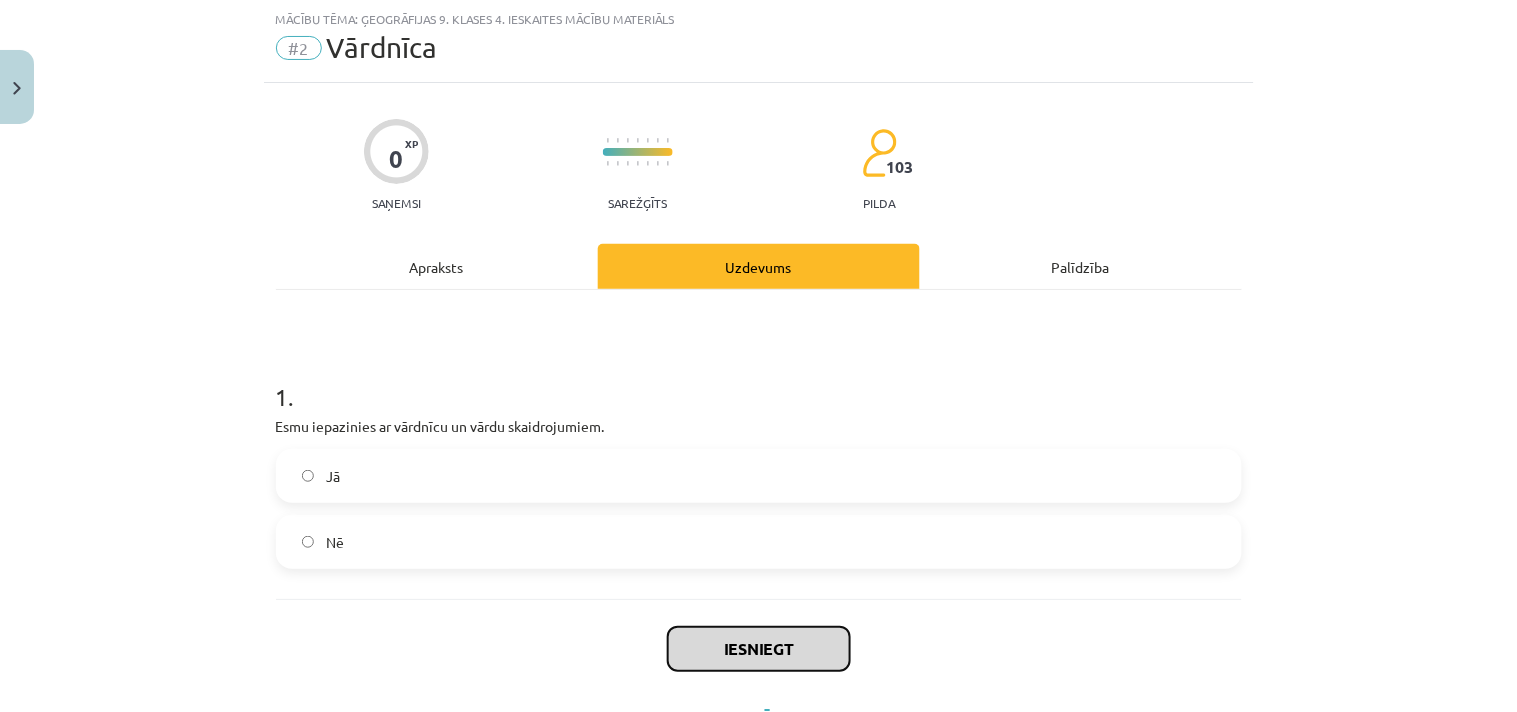 scroll, scrollTop: 138, scrollLeft: 0, axis: vertical 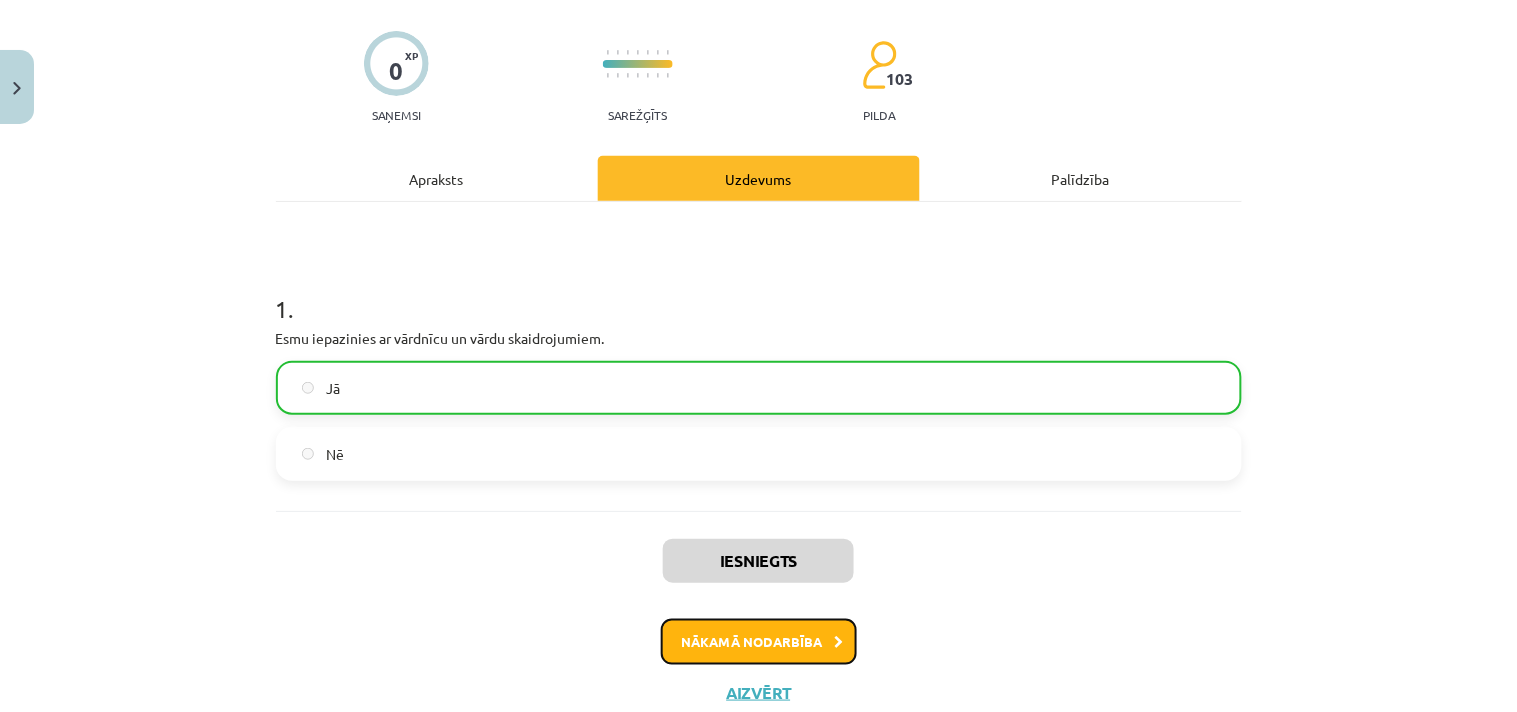 click on "Nākamā nodarbība" 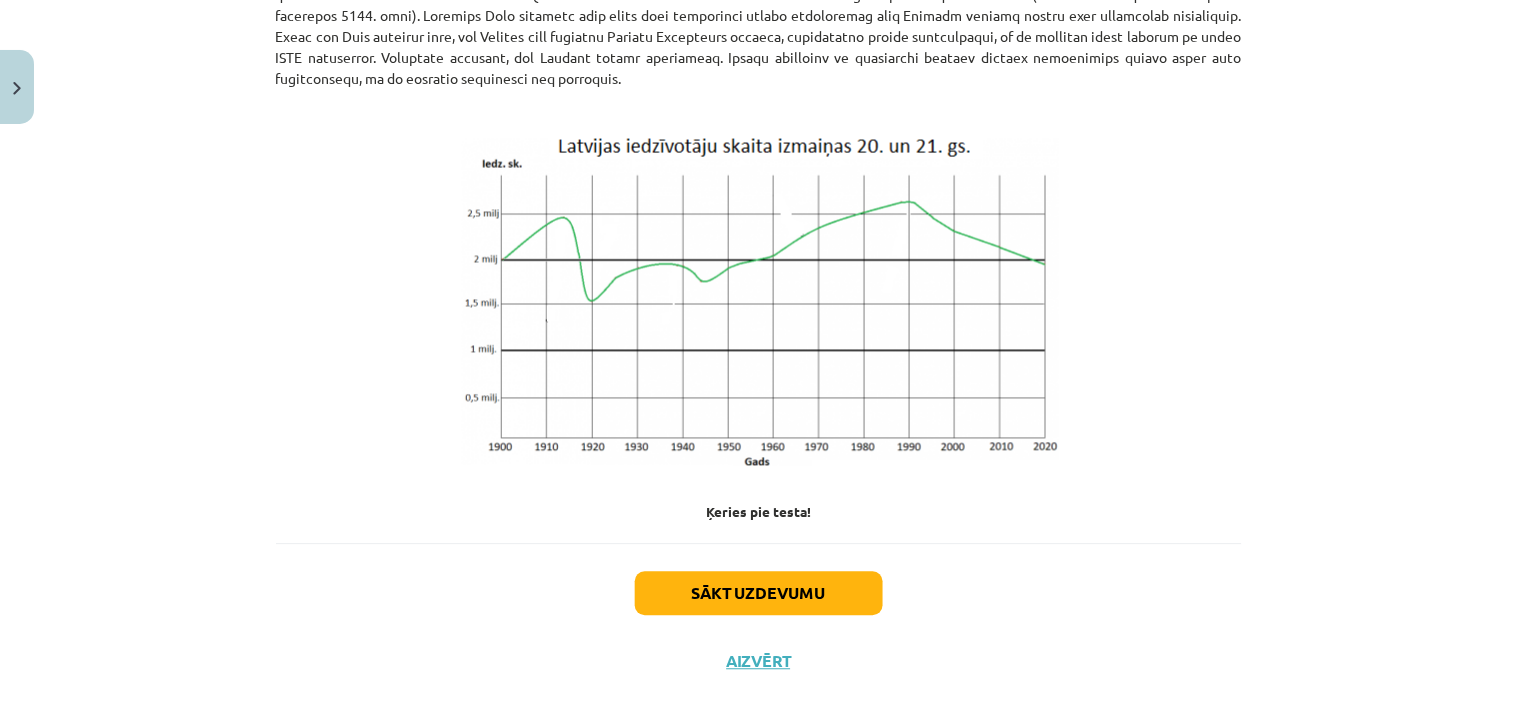 scroll, scrollTop: 785, scrollLeft: 0, axis: vertical 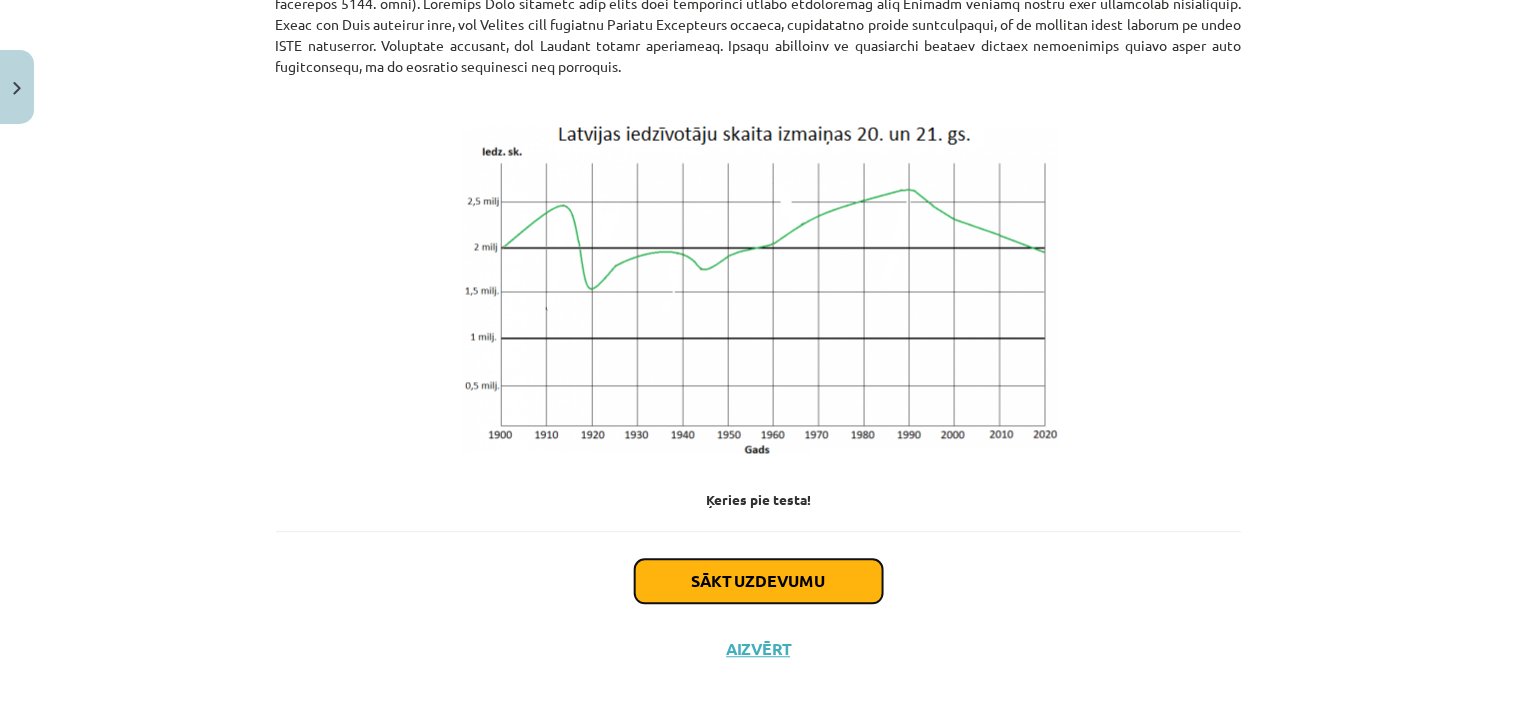 click on "Sākt uzdevumu" 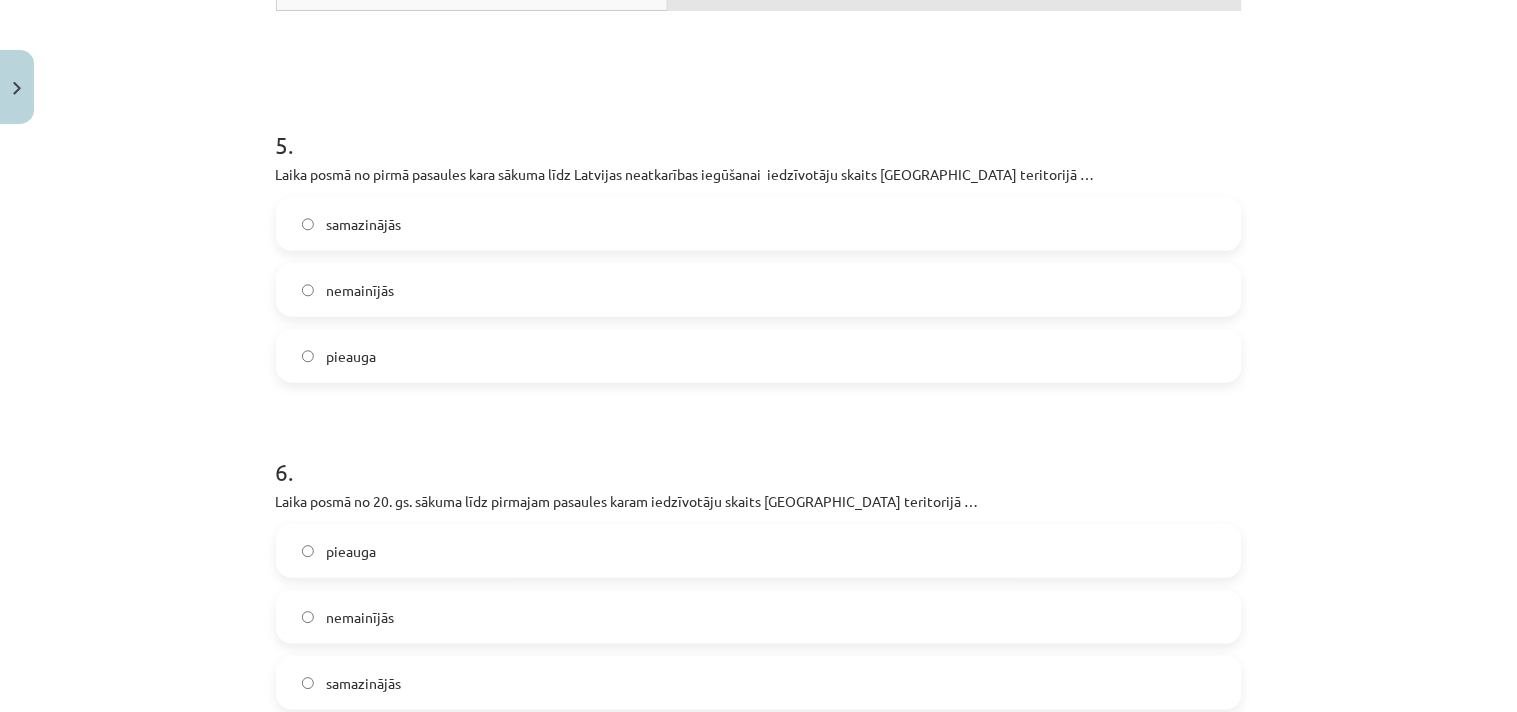 scroll, scrollTop: 2280, scrollLeft: 0, axis: vertical 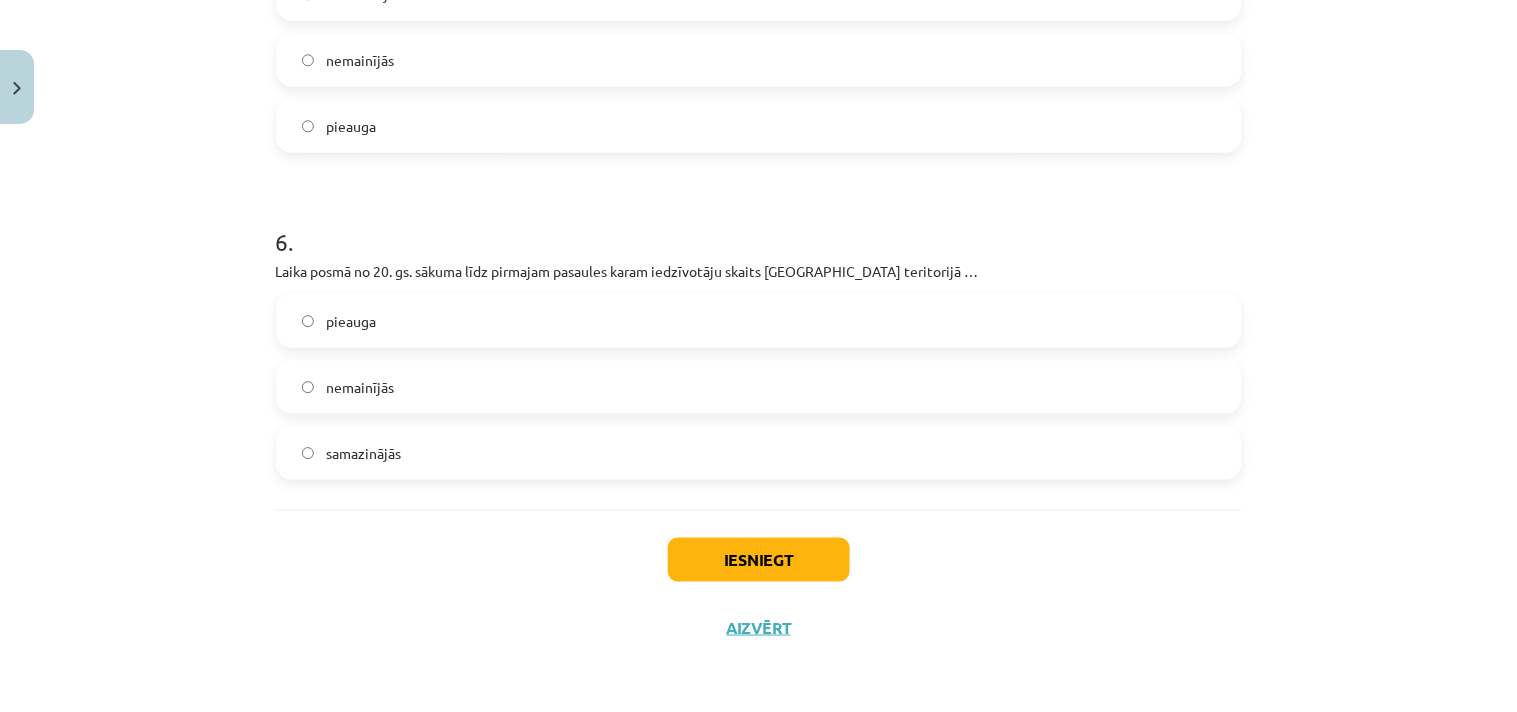 click on "nemainījās" 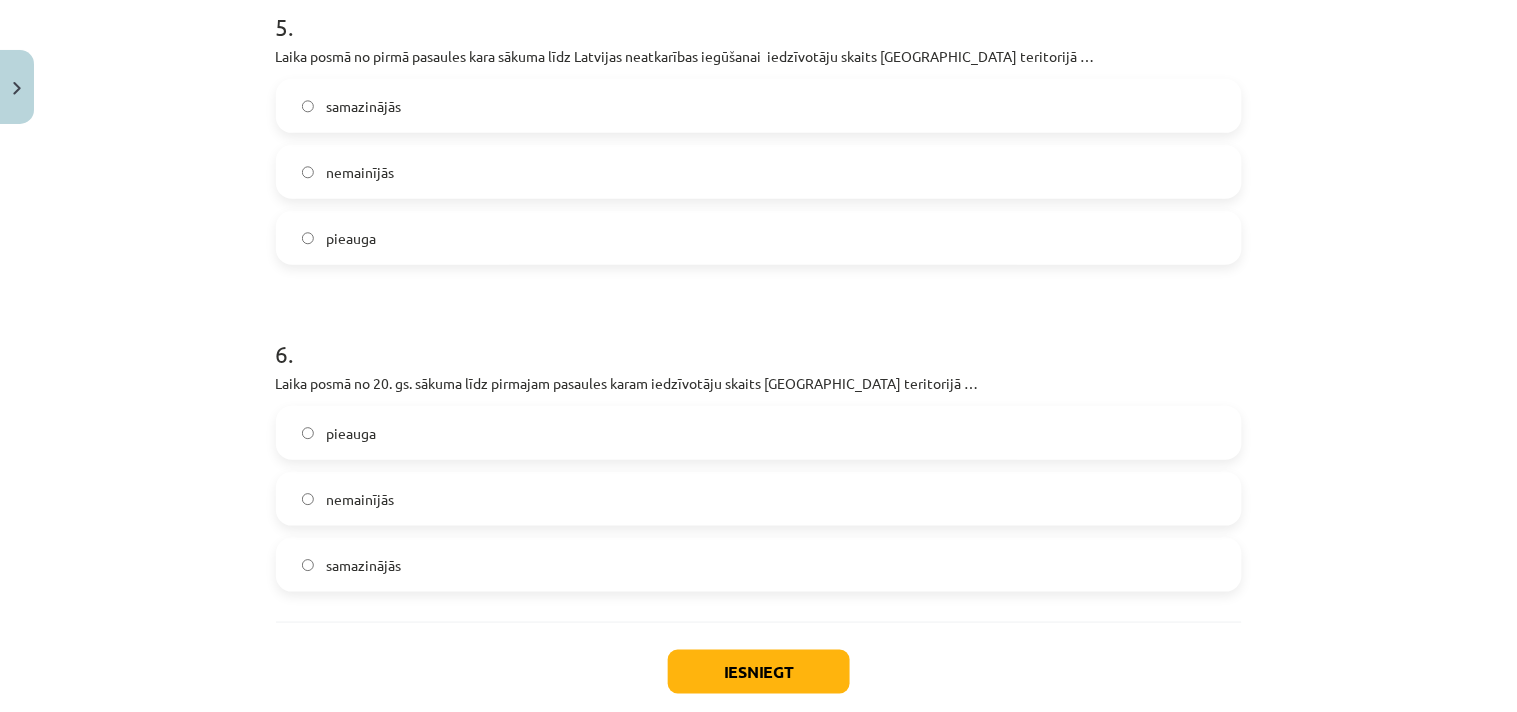 click on "nemainījās" 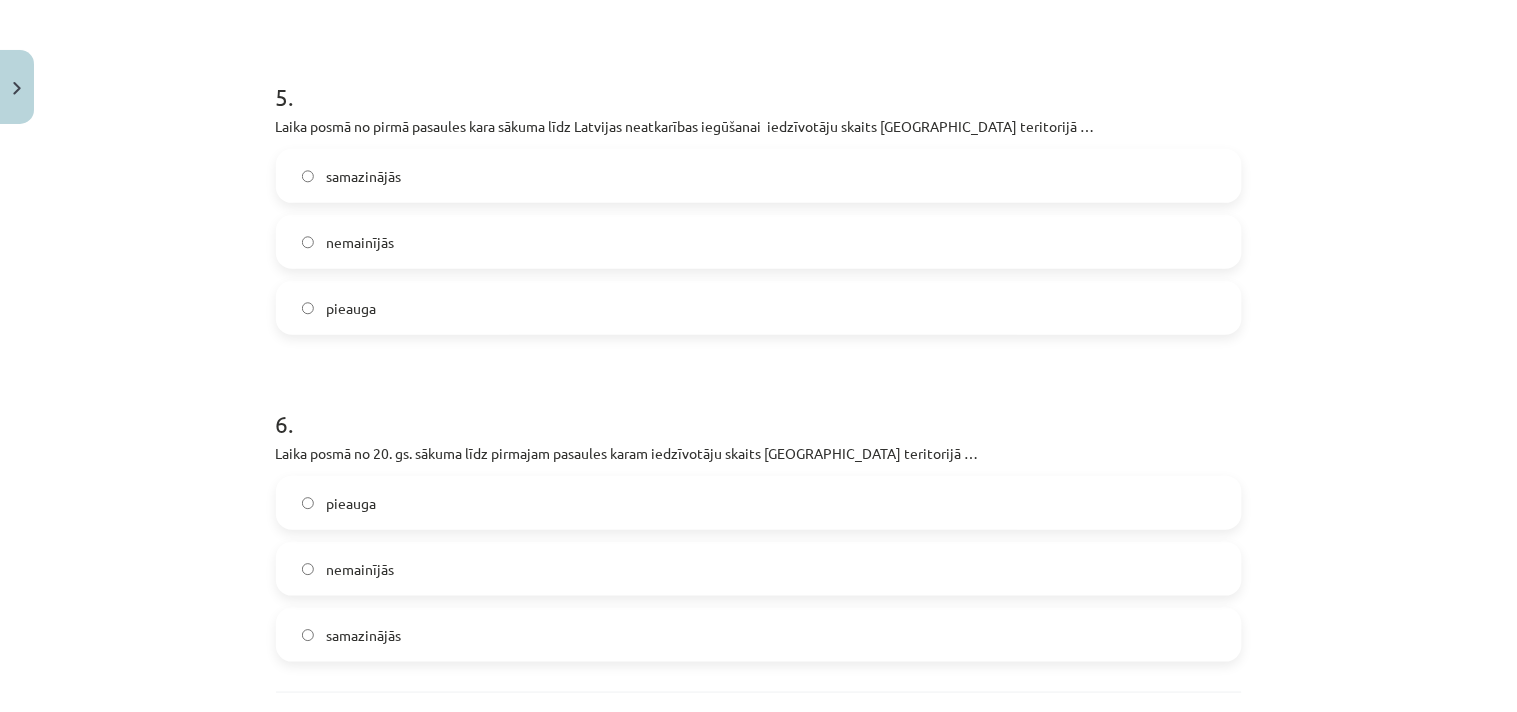 scroll, scrollTop: 1835, scrollLeft: 0, axis: vertical 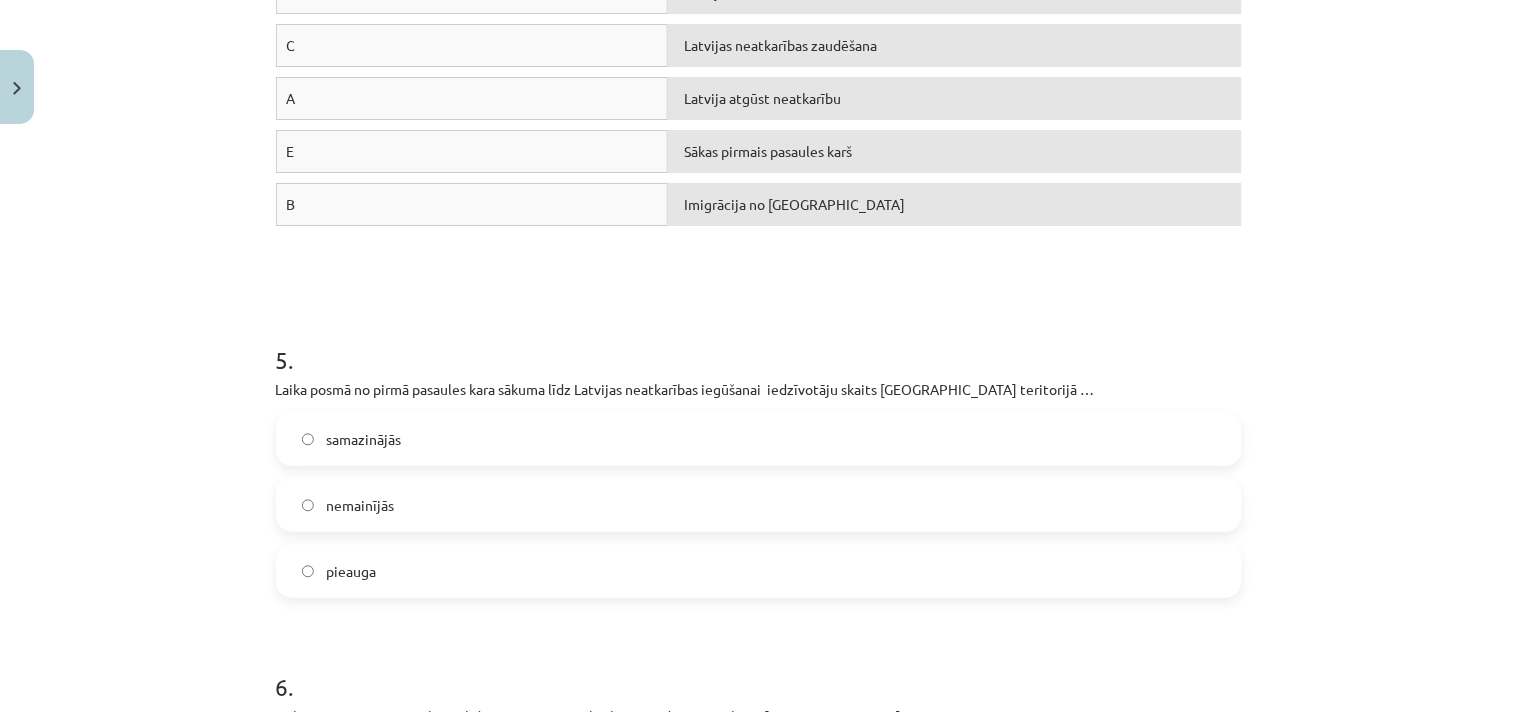 click on "samazinājās" 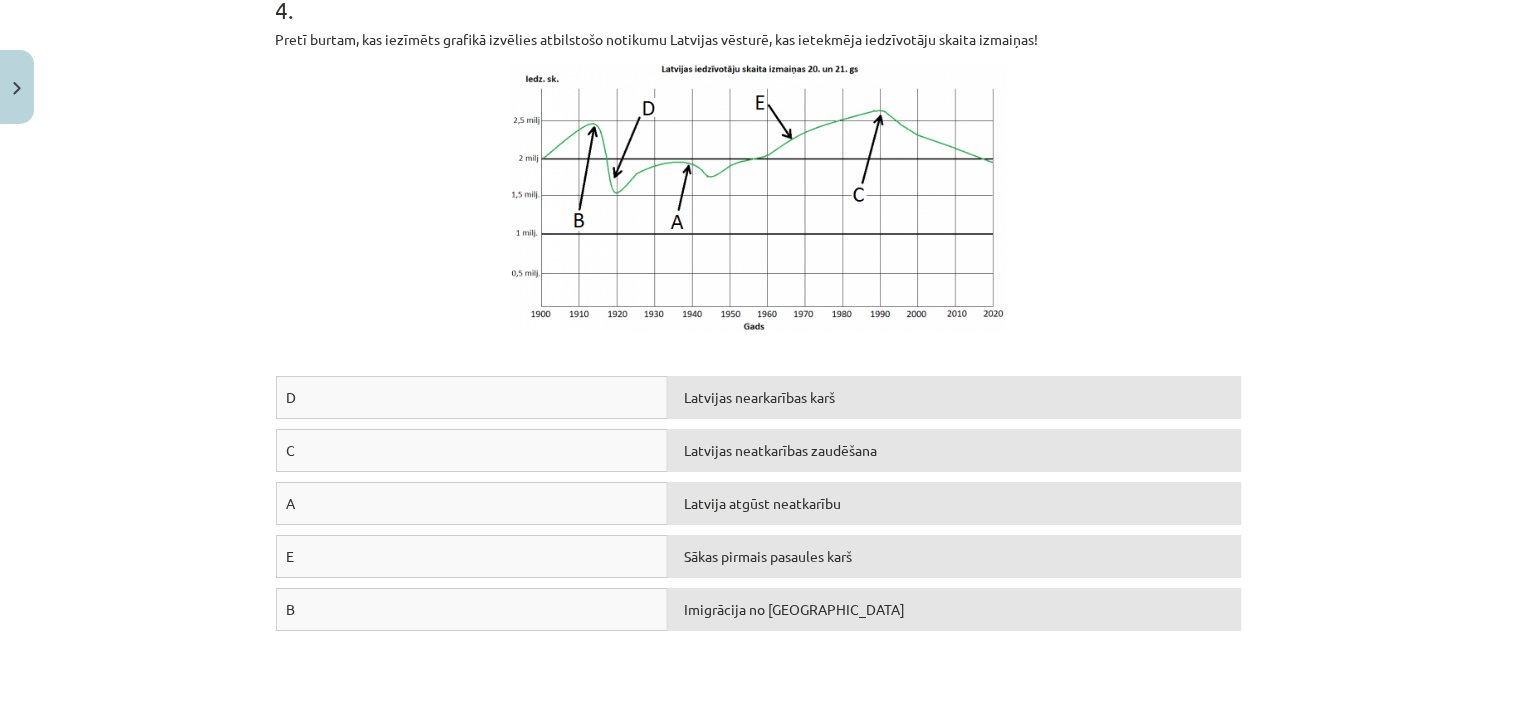 scroll, scrollTop: 1391, scrollLeft: 0, axis: vertical 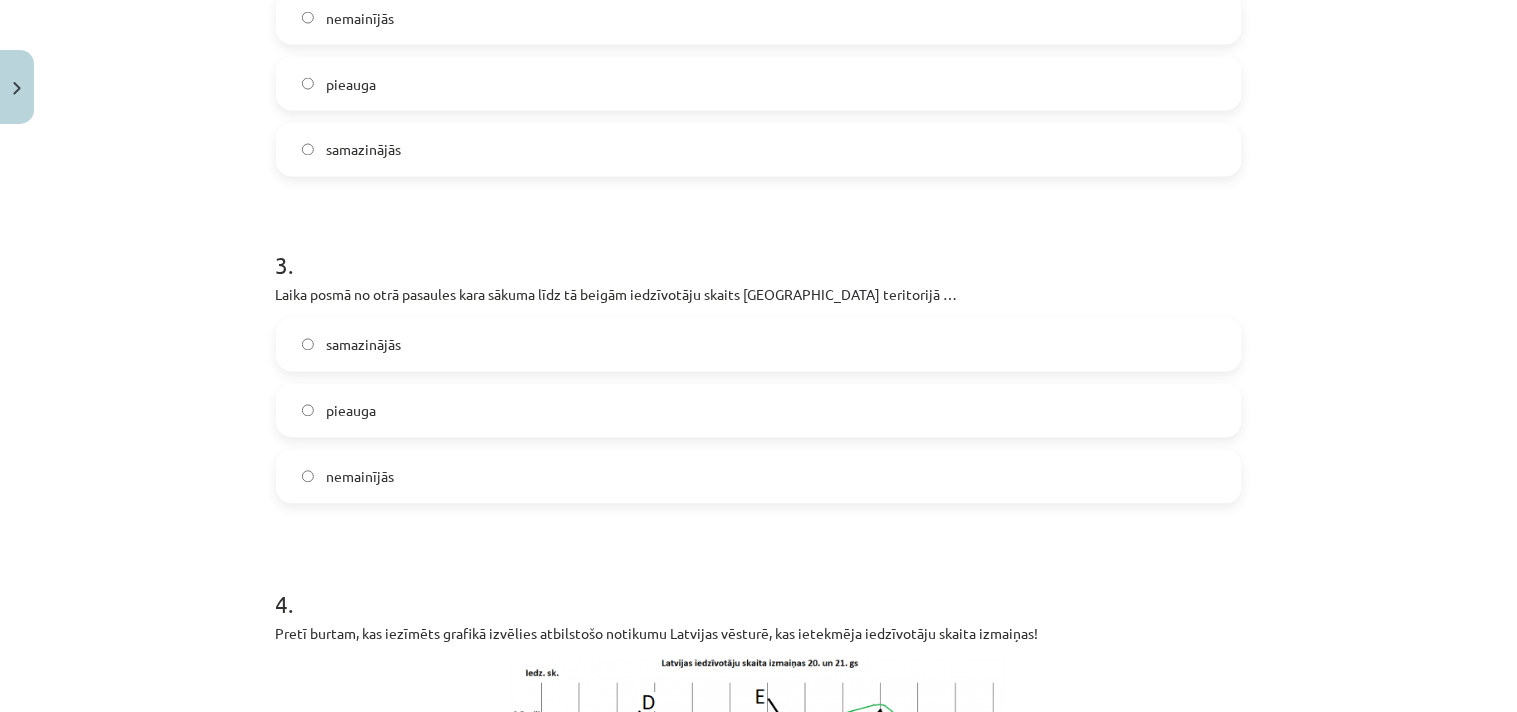 click on "samazinājās" 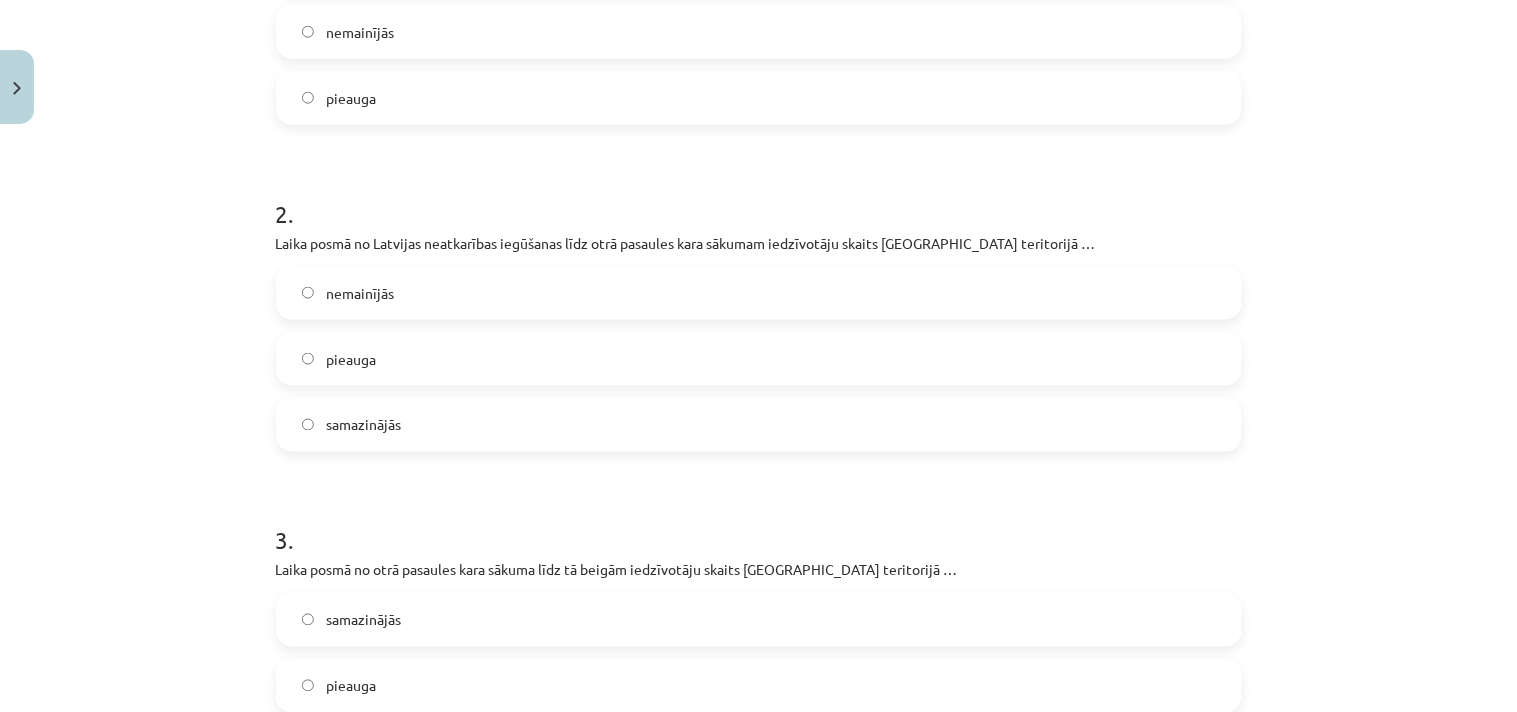 scroll, scrollTop: 502, scrollLeft: 0, axis: vertical 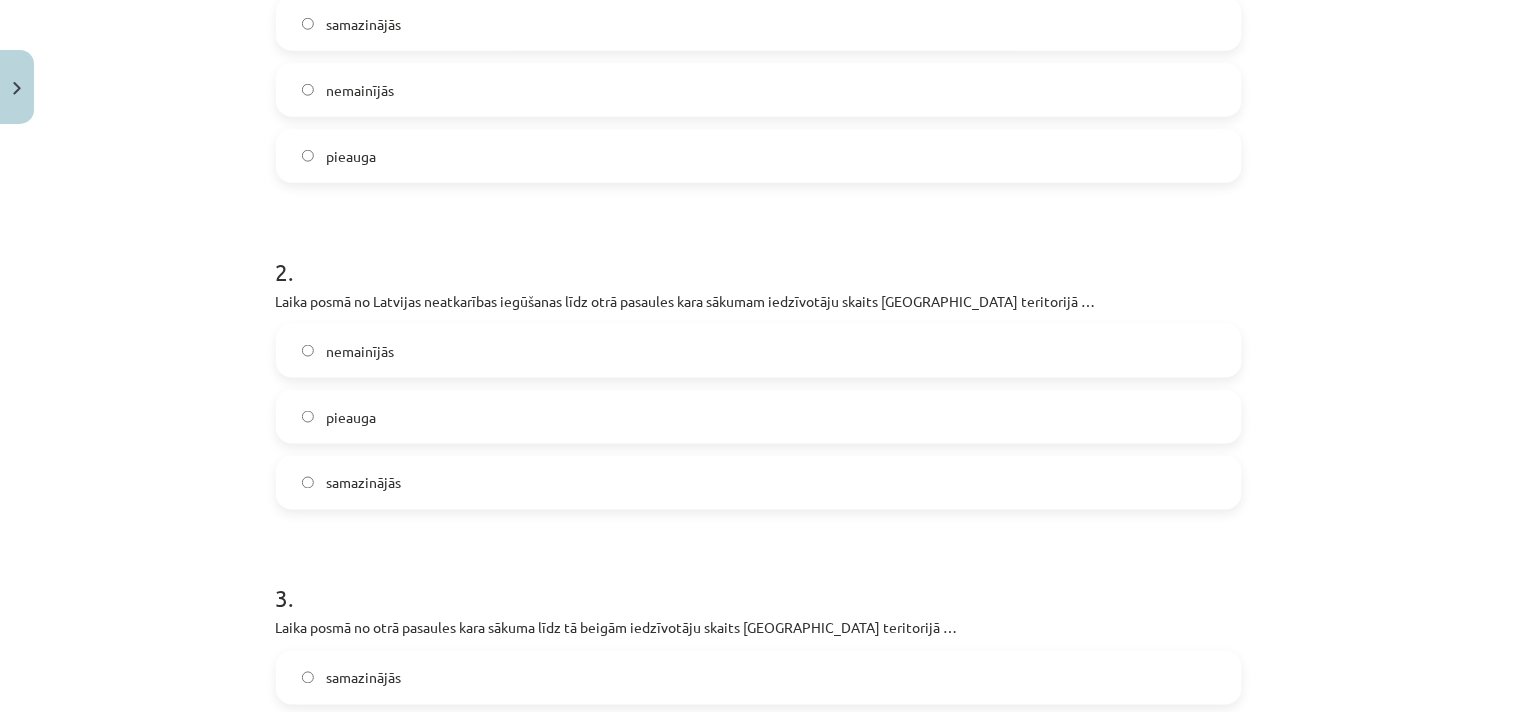 click on "pieauga" 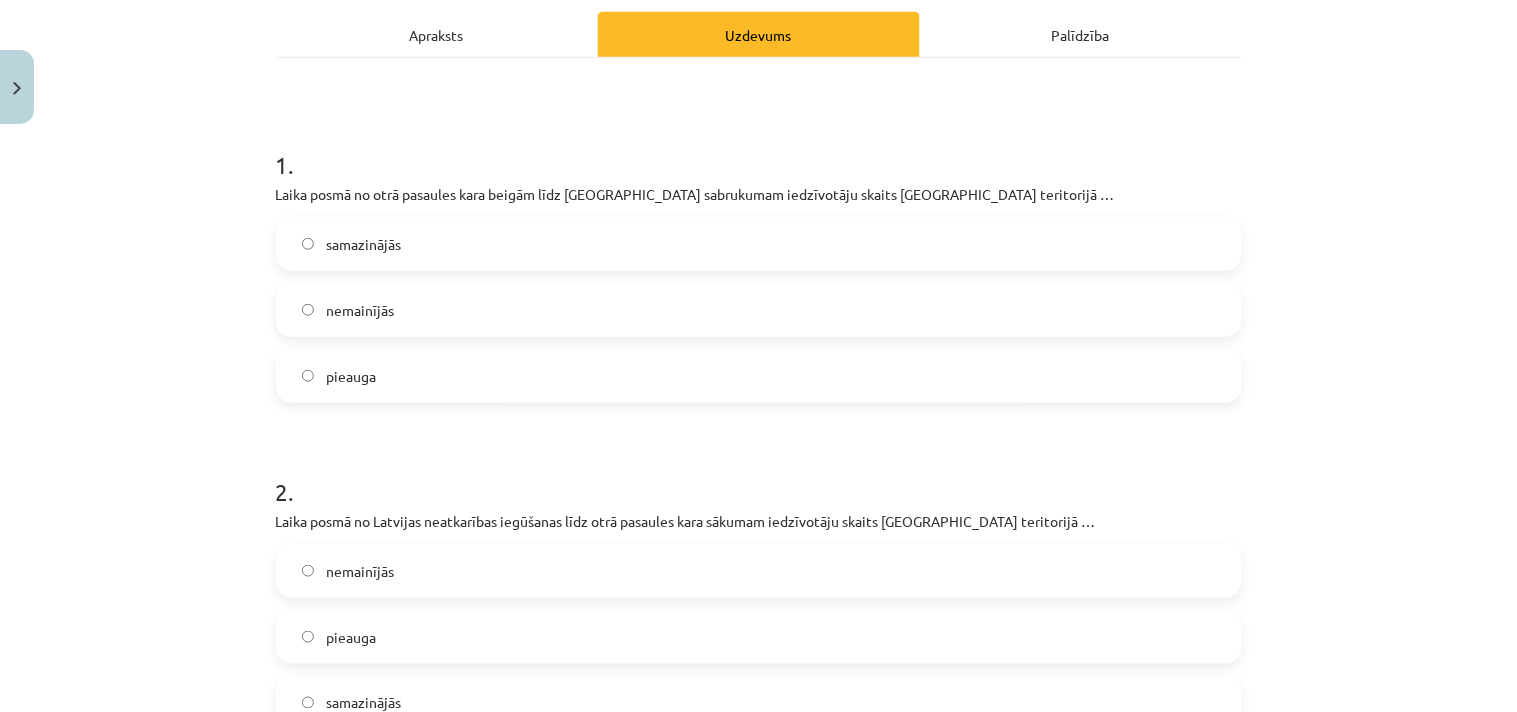scroll, scrollTop: 280, scrollLeft: 0, axis: vertical 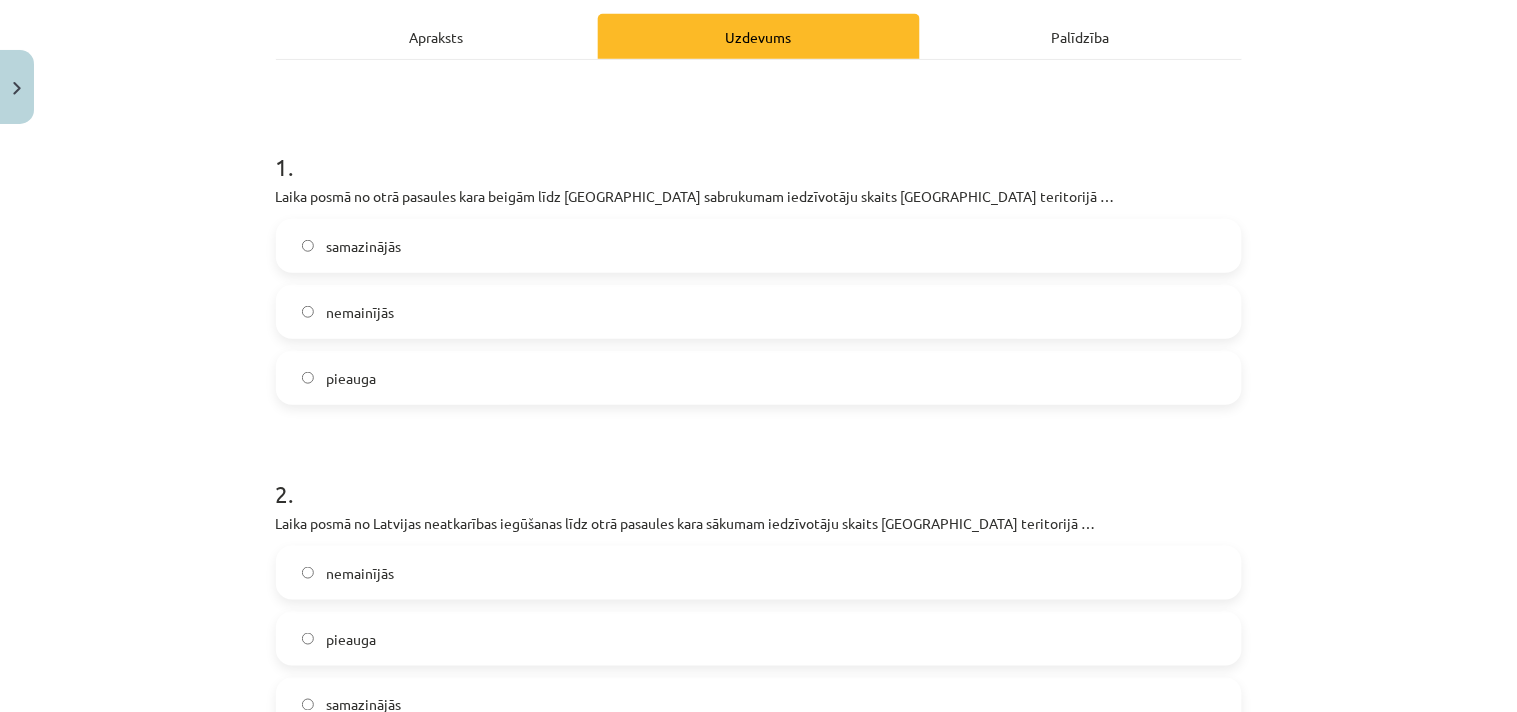 click on "pieauga" 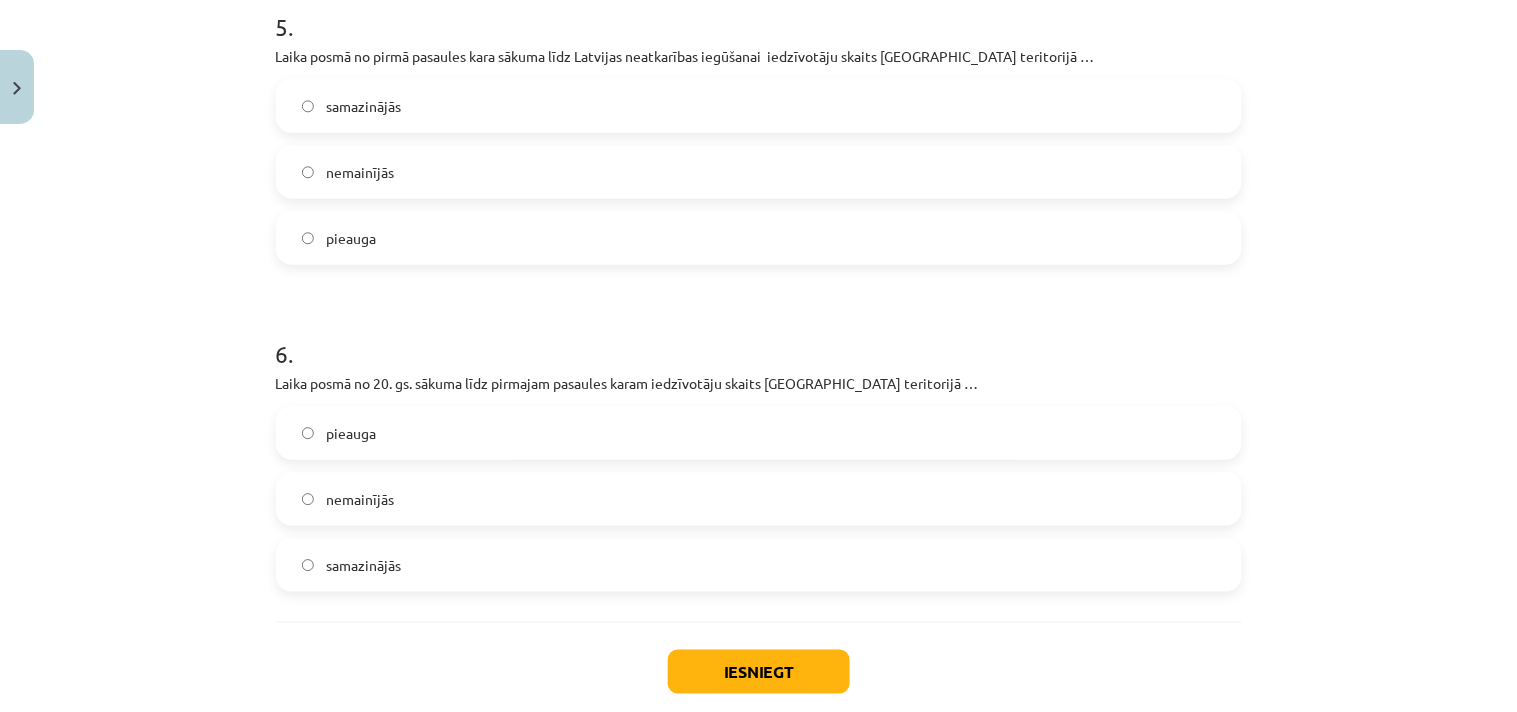 scroll, scrollTop: 2280, scrollLeft: 0, axis: vertical 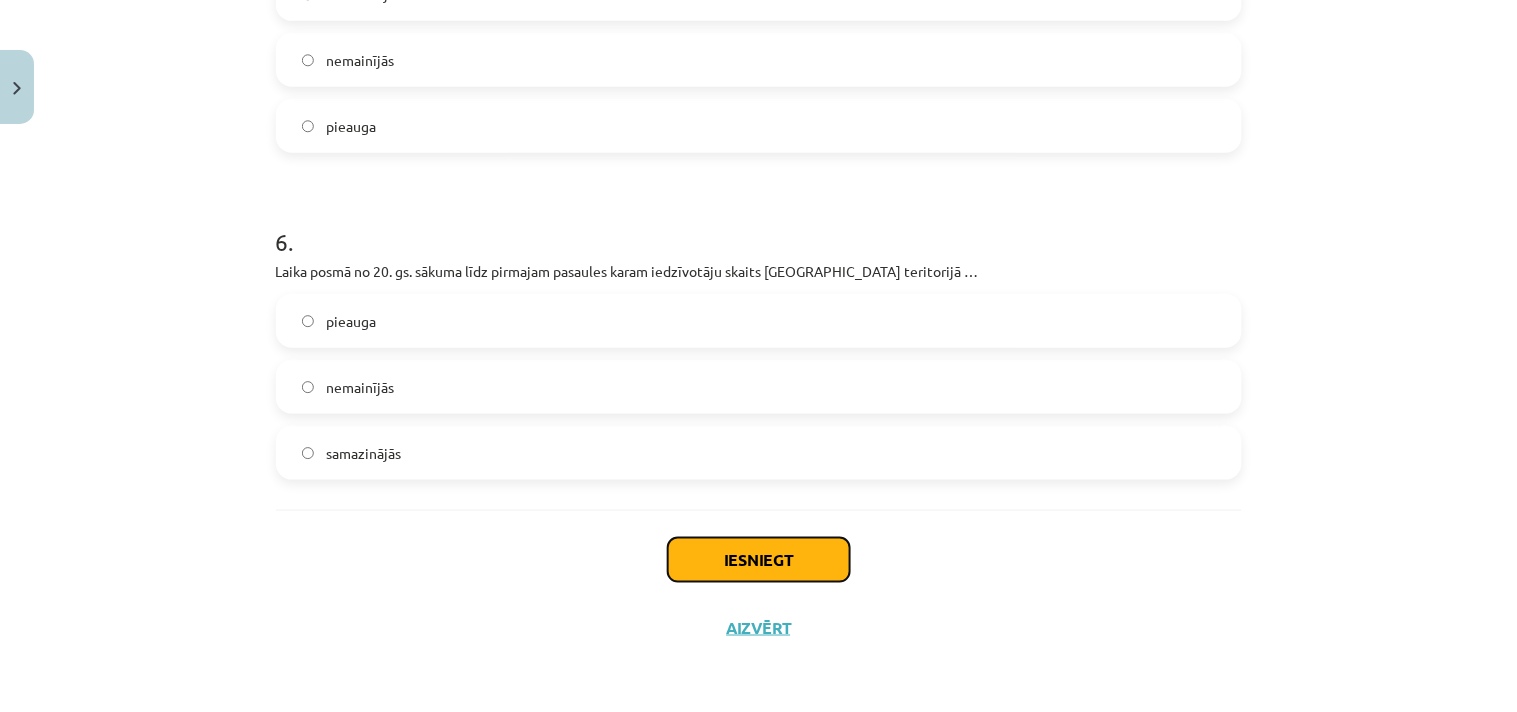 click on "Iesniegt" 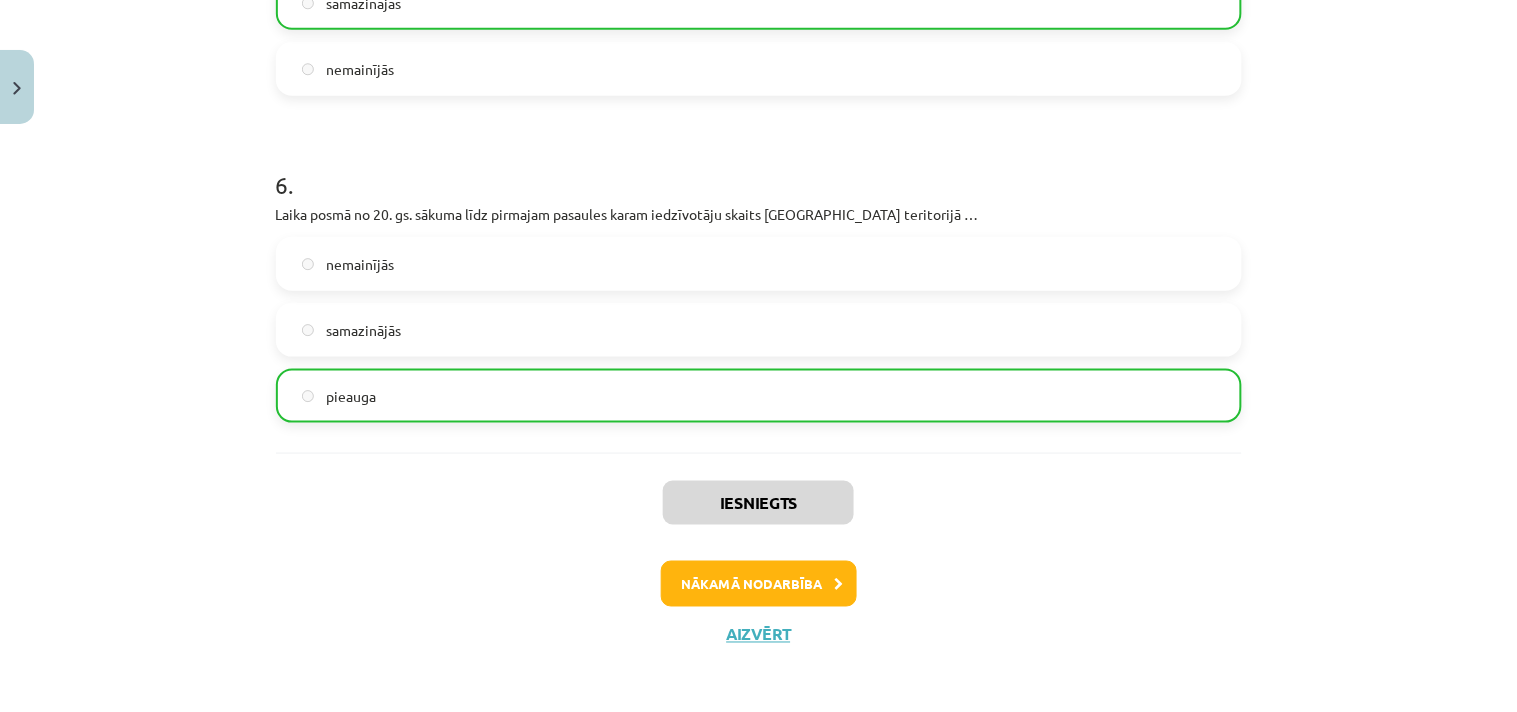 scroll, scrollTop: 2343, scrollLeft: 0, axis: vertical 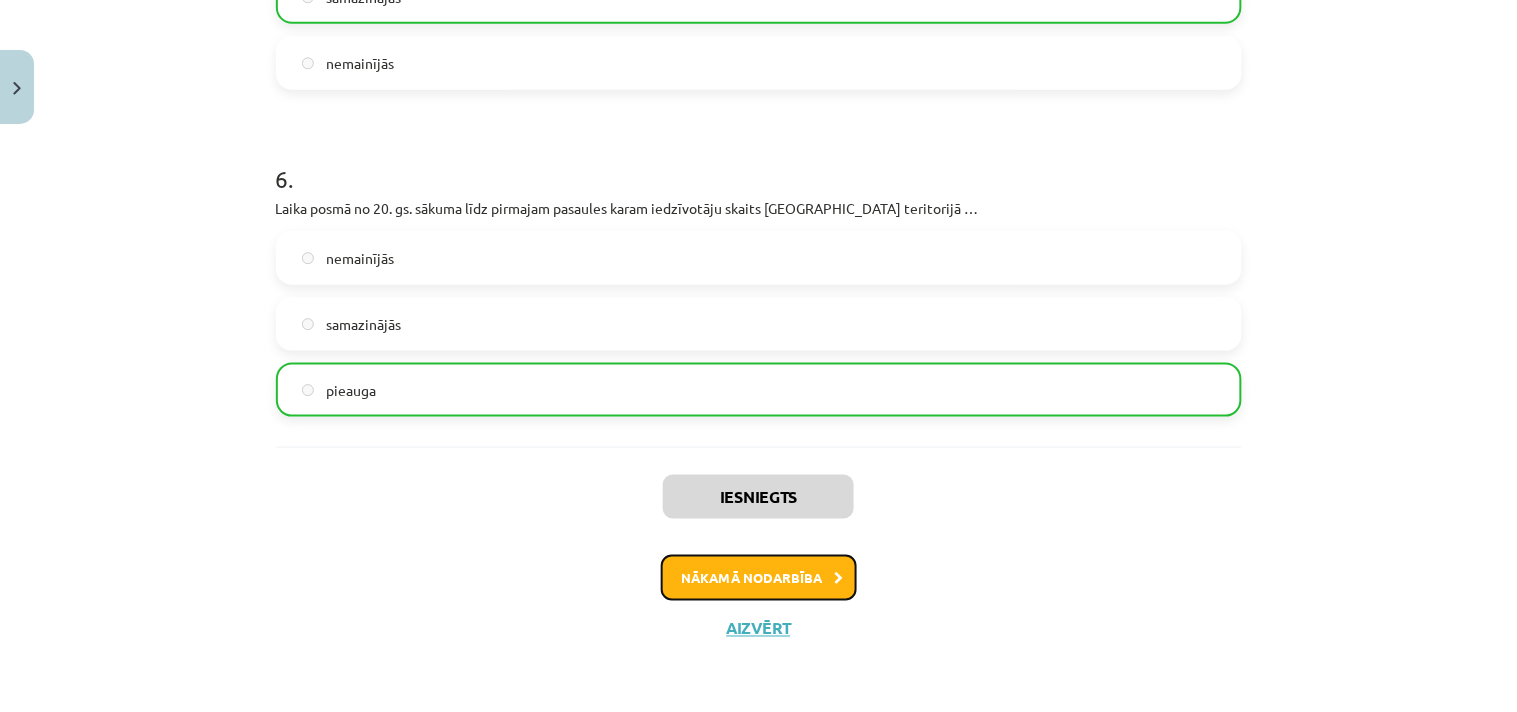 click on "Nākamā nodarbība" 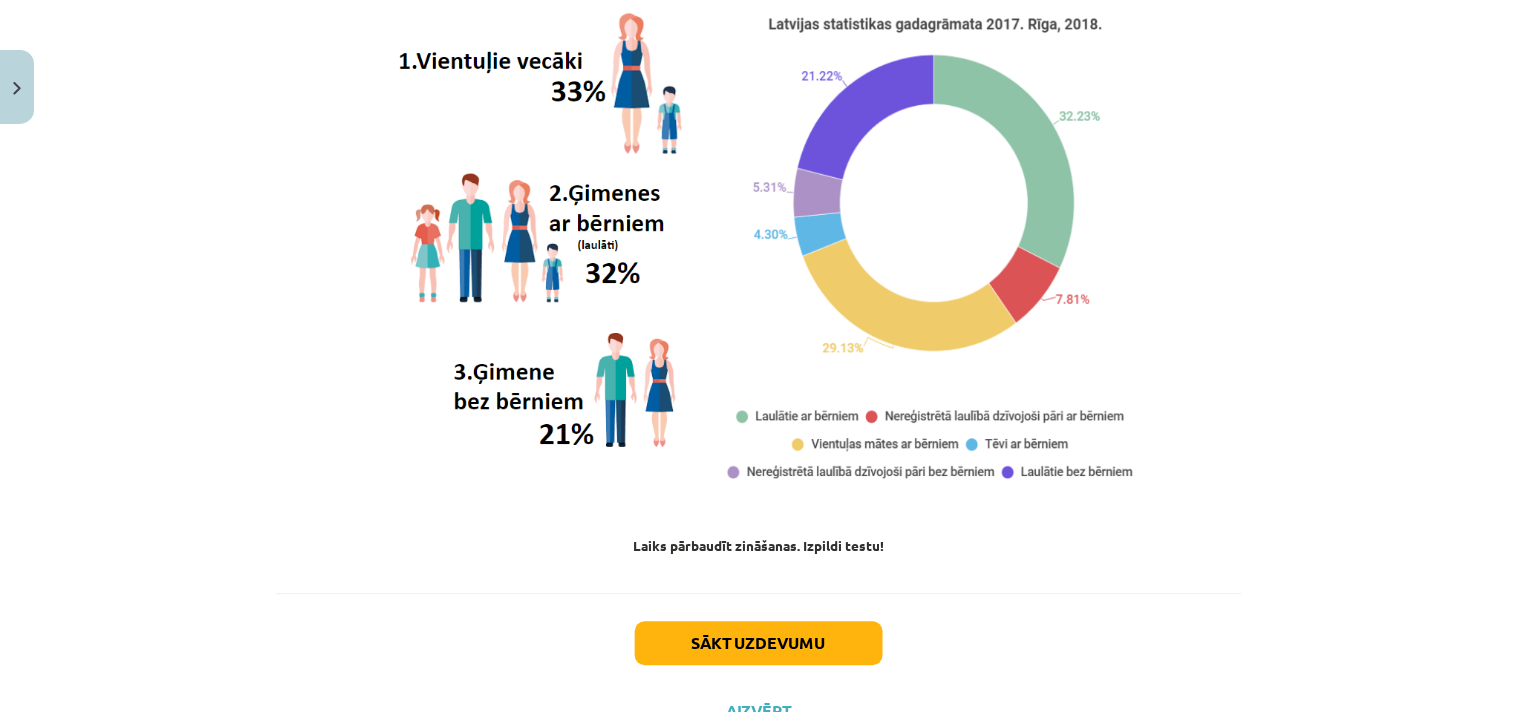 scroll, scrollTop: 6623, scrollLeft: 0, axis: vertical 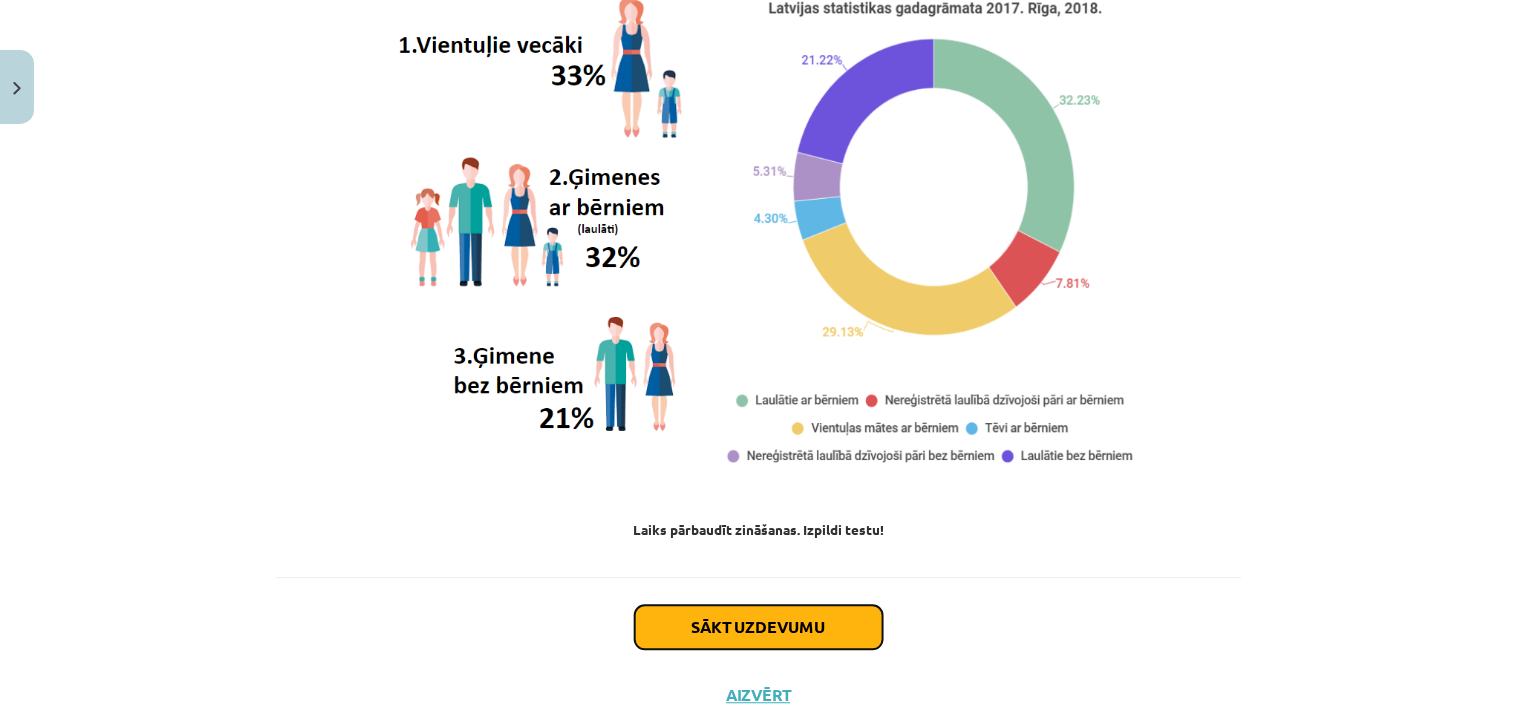 click on "Sākt uzdevumu" 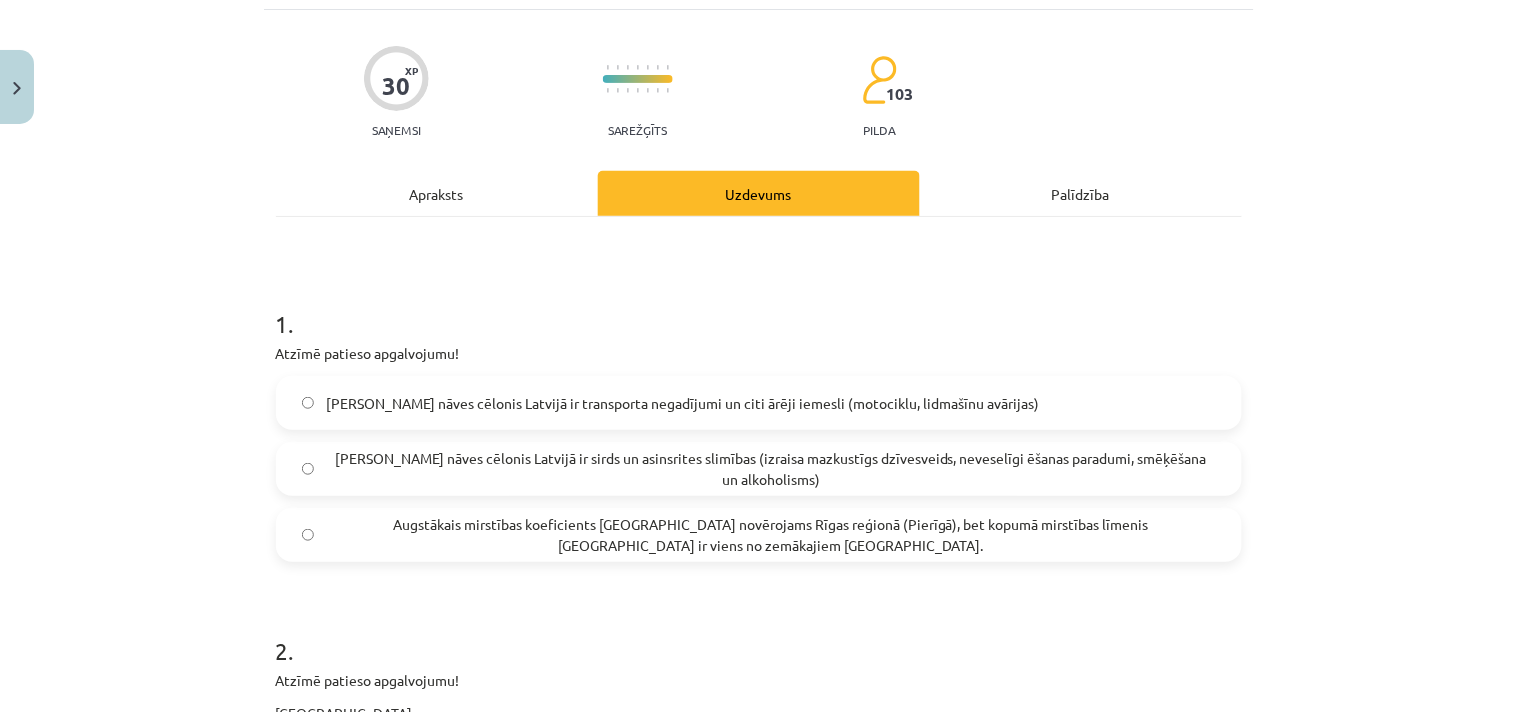 scroll, scrollTop: 161, scrollLeft: 0, axis: vertical 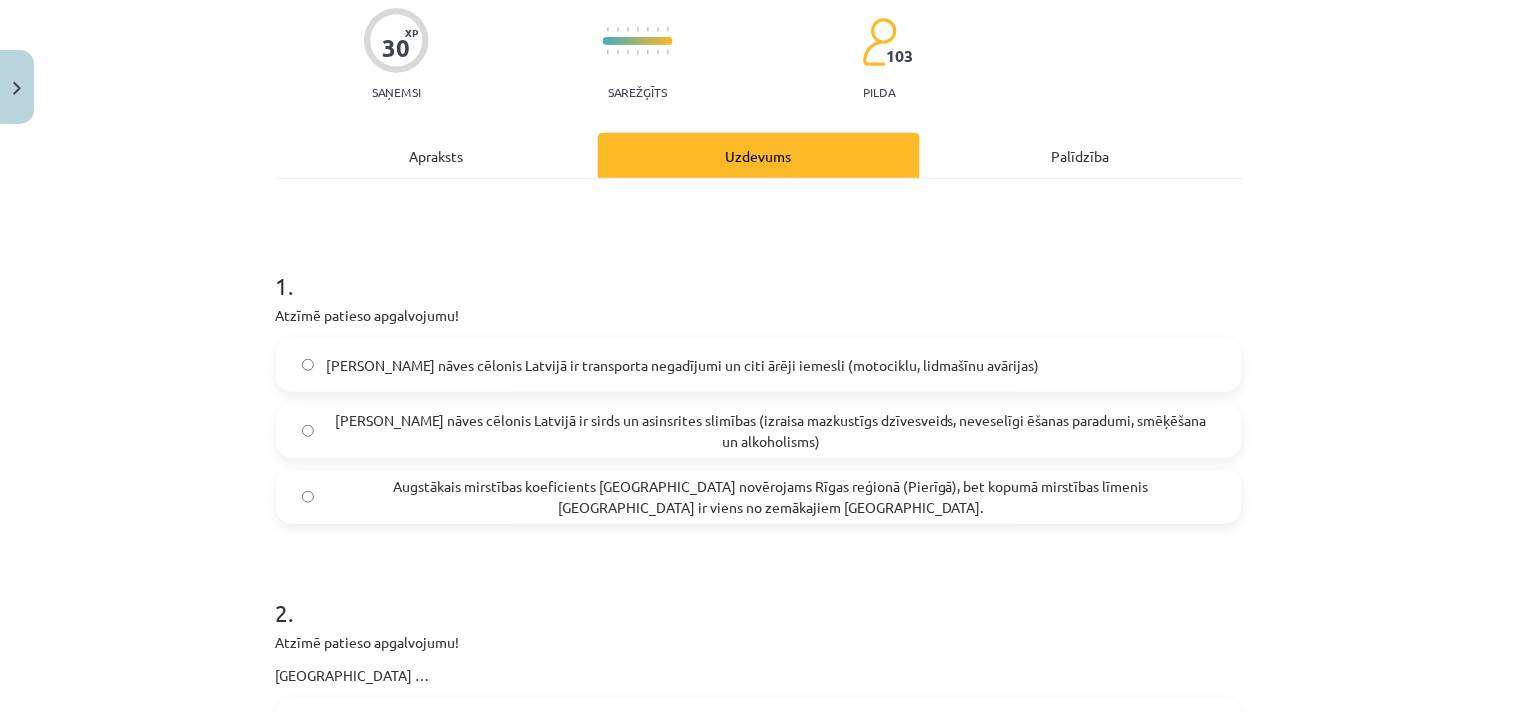 click on "Galvenais nāves cēlonis Latvijā ir sirds un asinsrites slimības (izraisa mazkustīgs dzīvesveids, neveselīgi ēšanas paradumi, smēķēšana un alkoholisms)" 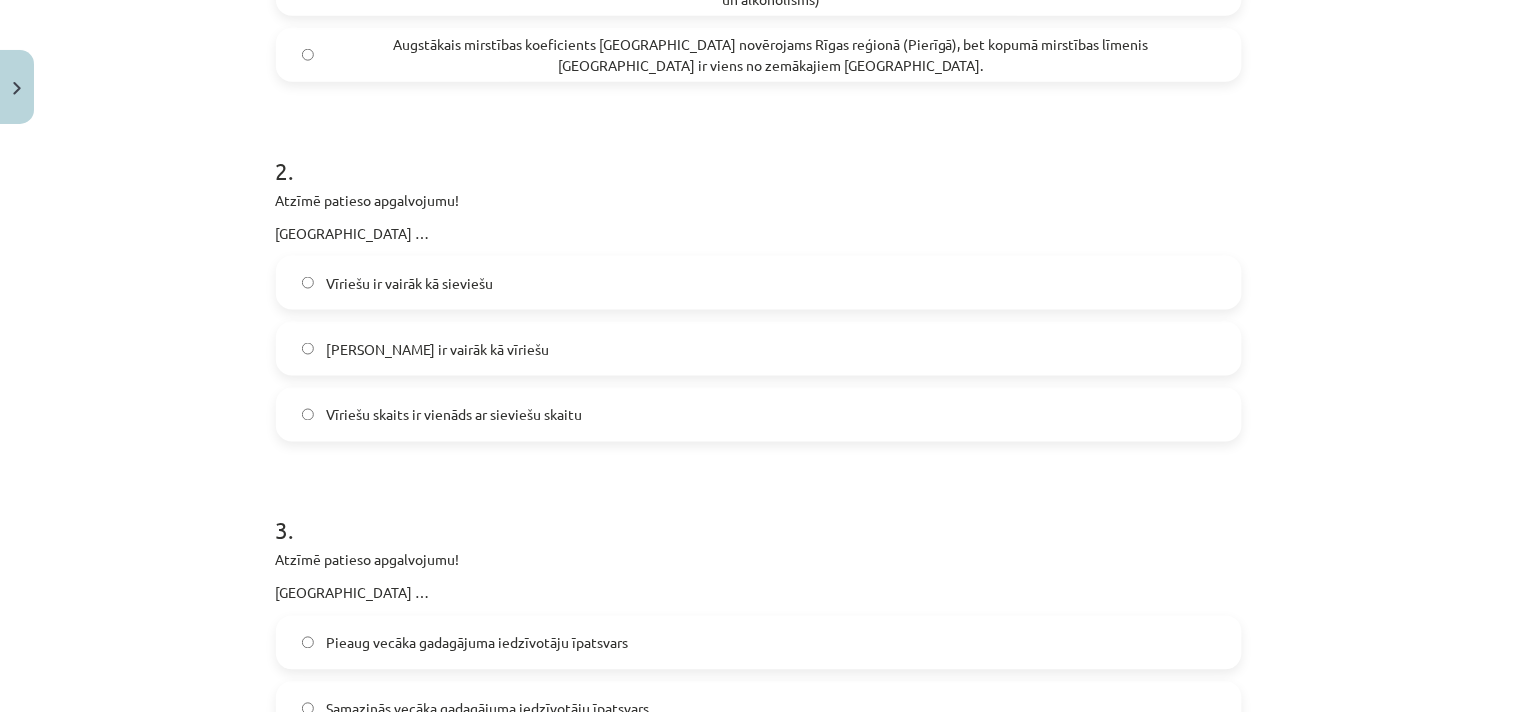 scroll, scrollTop: 605, scrollLeft: 0, axis: vertical 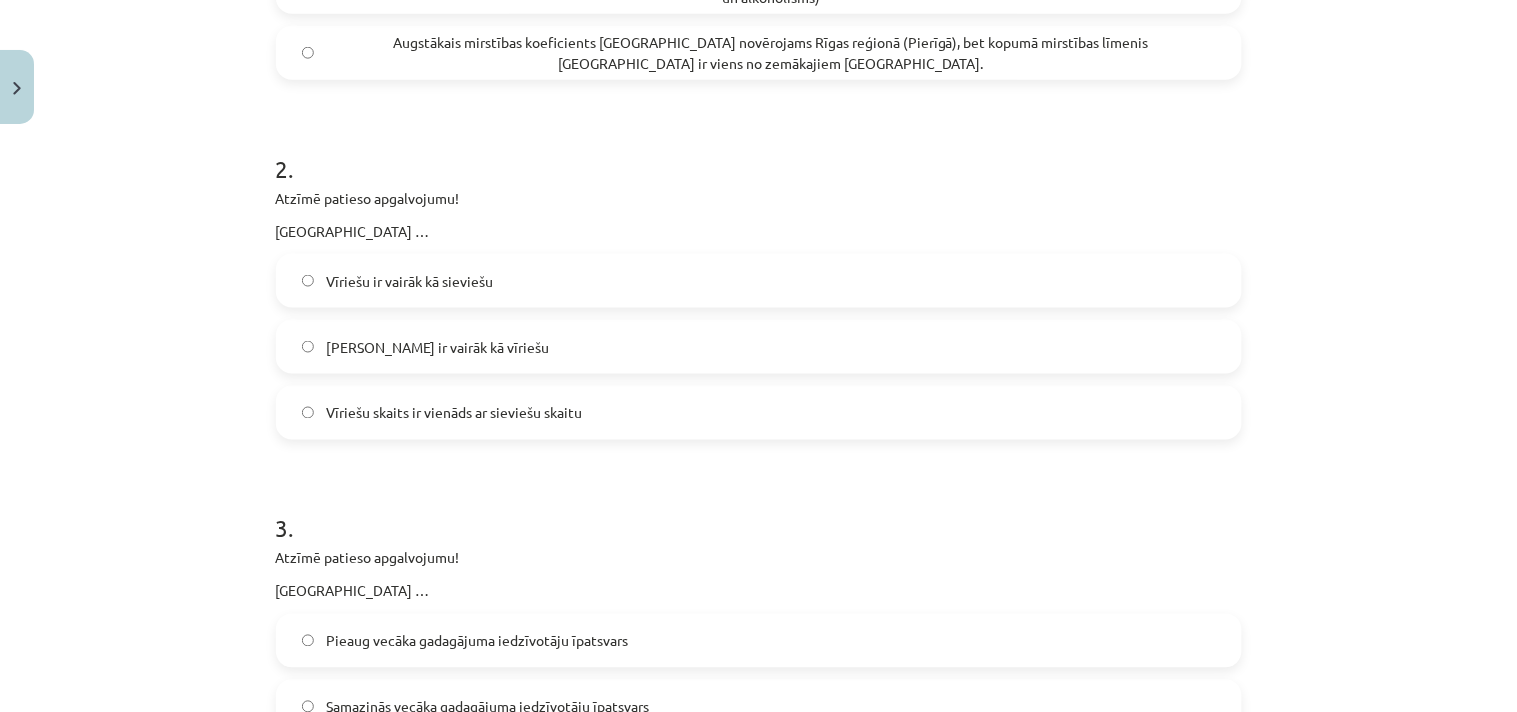 click on "Sieviešu ir vairāk kā vīriešu" 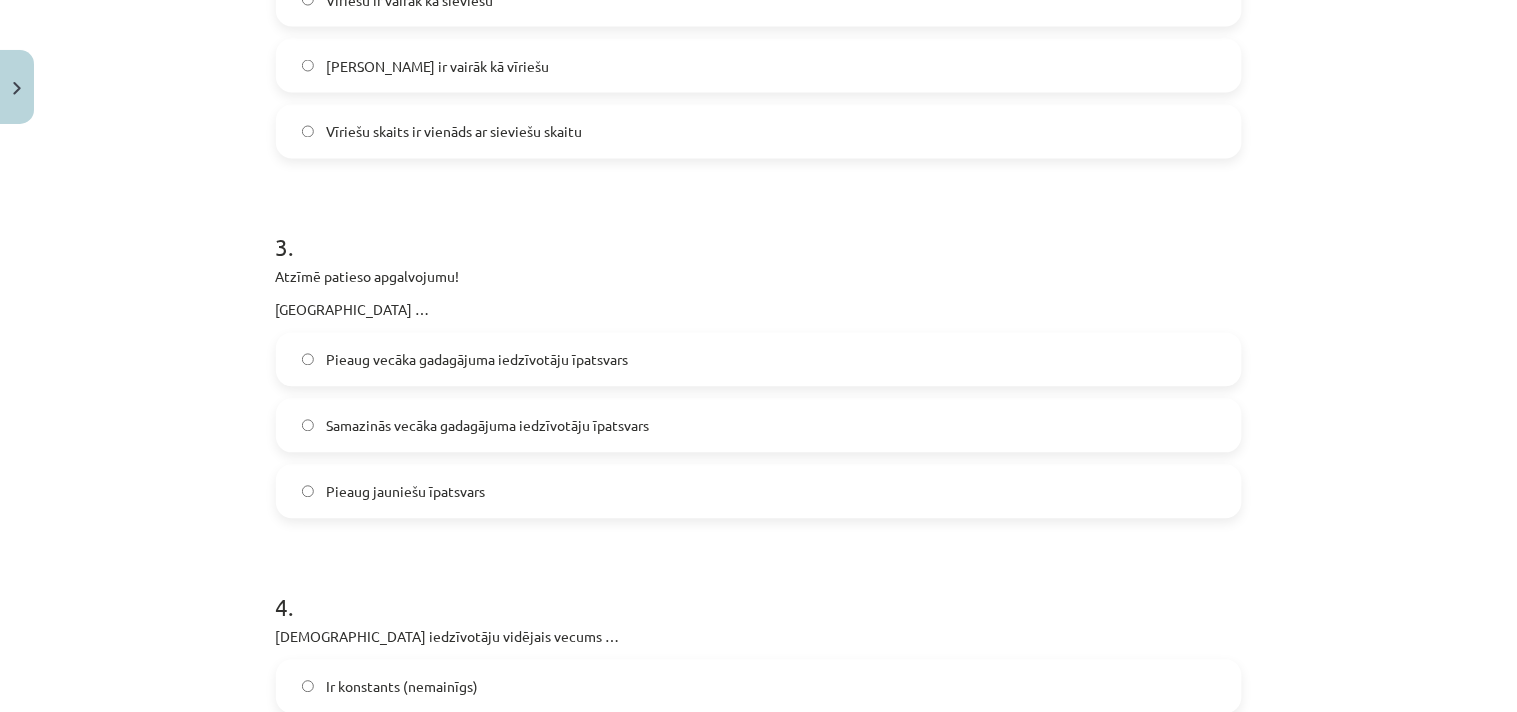 scroll, scrollTop: 938, scrollLeft: 0, axis: vertical 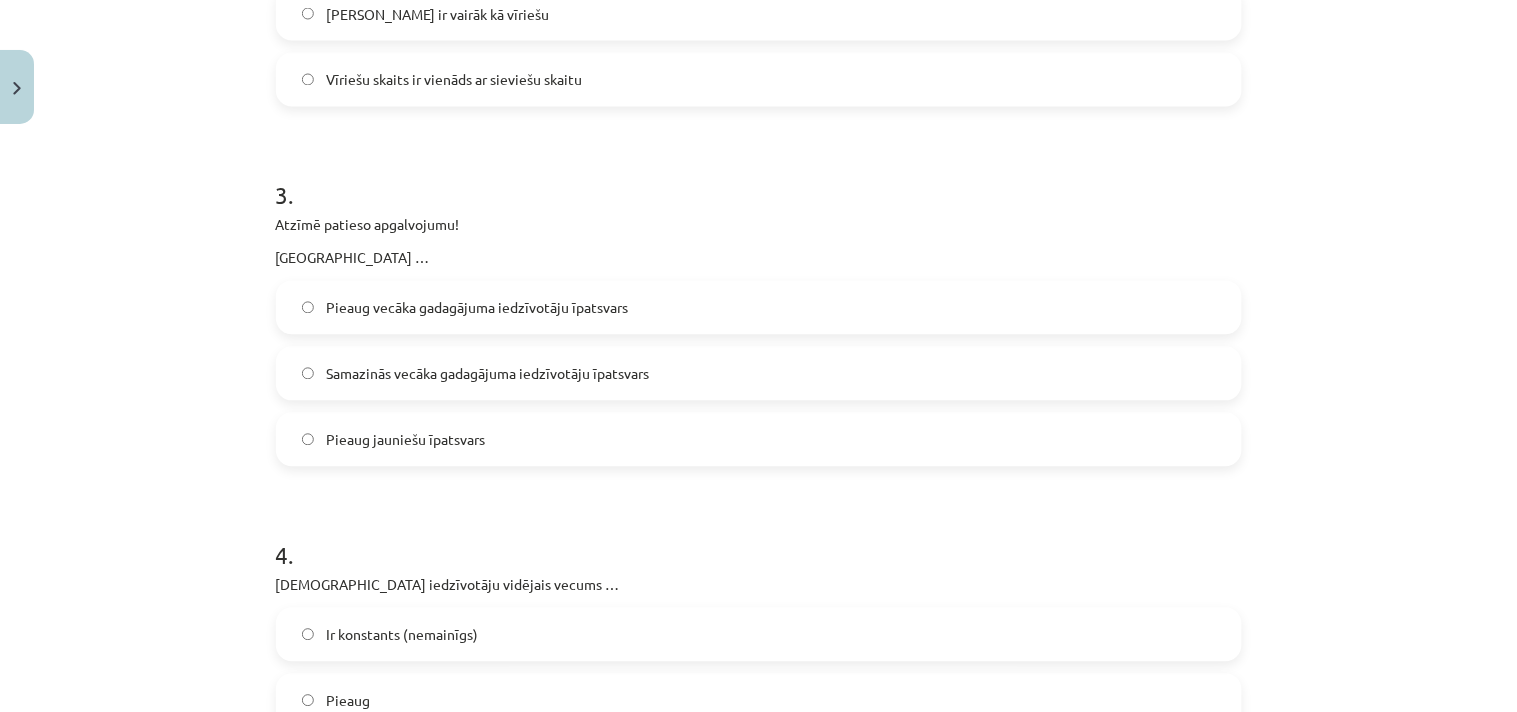 click on "Pieaug vecāka gadagājuma iedzīvotāju īpatsvars" 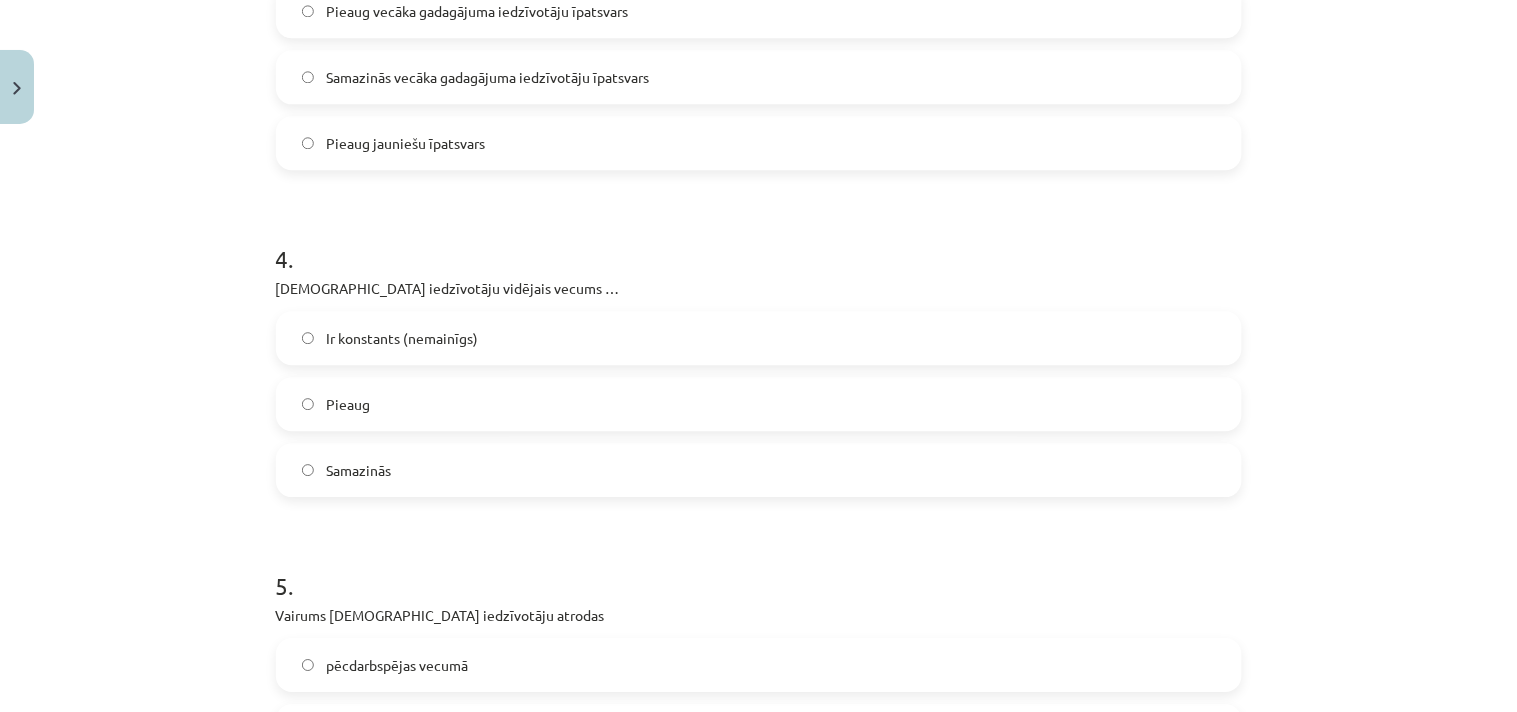 scroll, scrollTop: 1272, scrollLeft: 0, axis: vertical 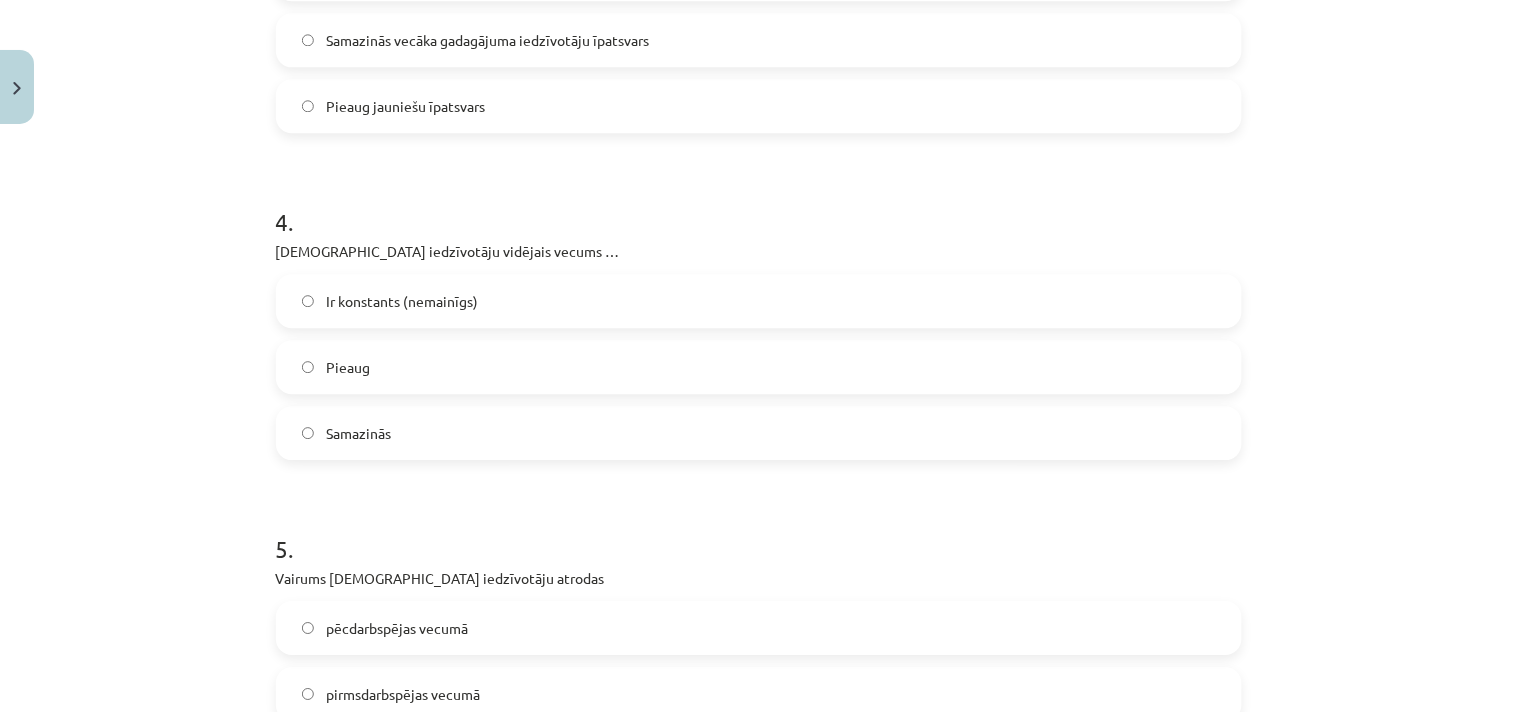 click on "Pieaug" 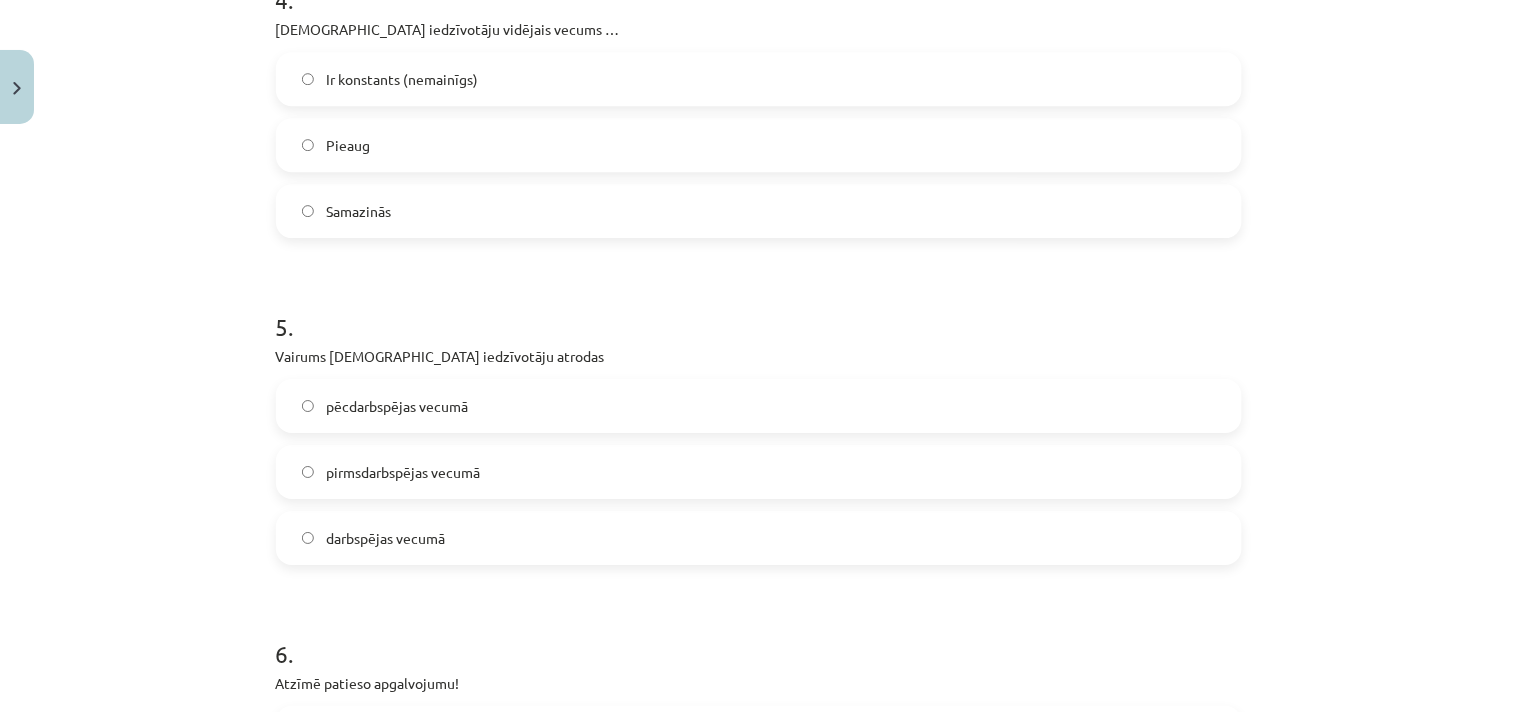 scroll, scrollTop: 1605, scrollLeft: 0, axis: vertical 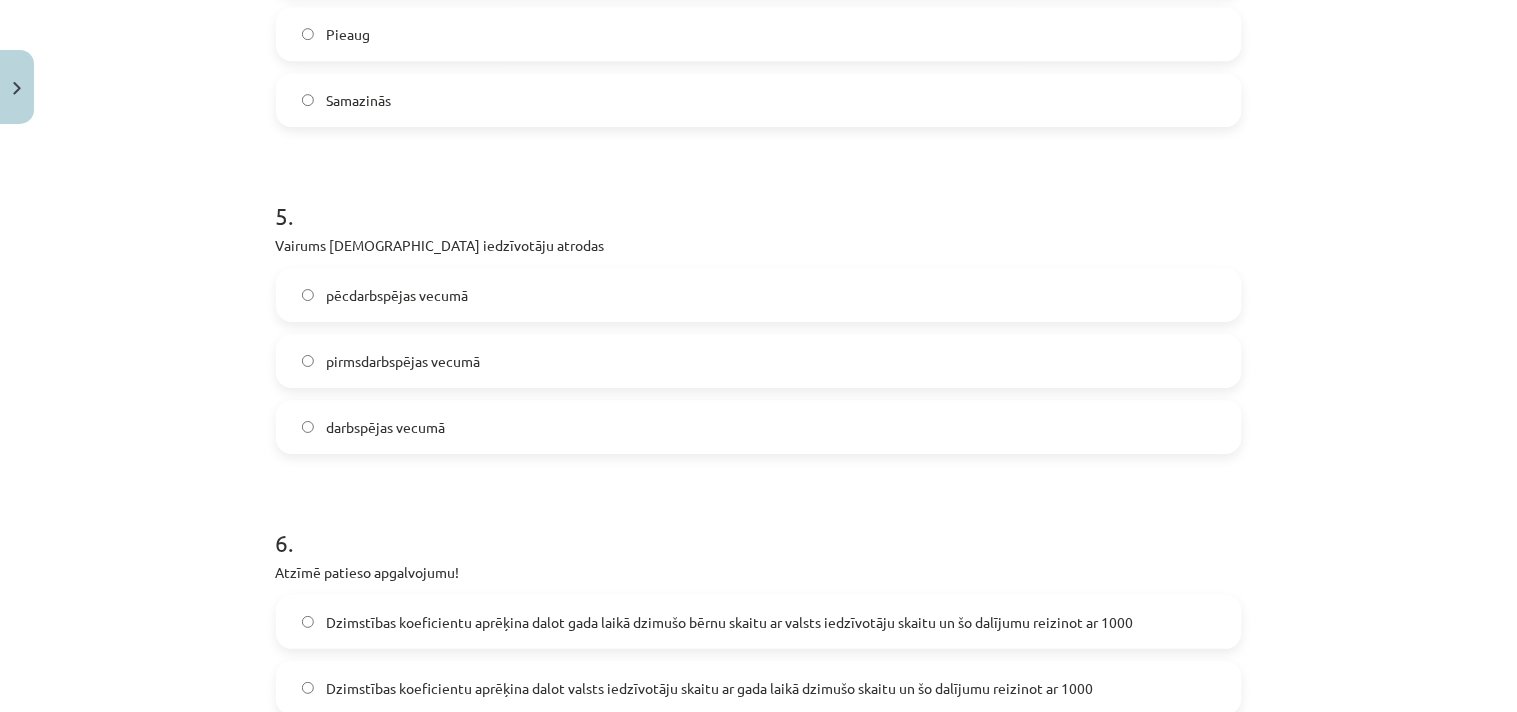 click on "darbspējas vecumā" 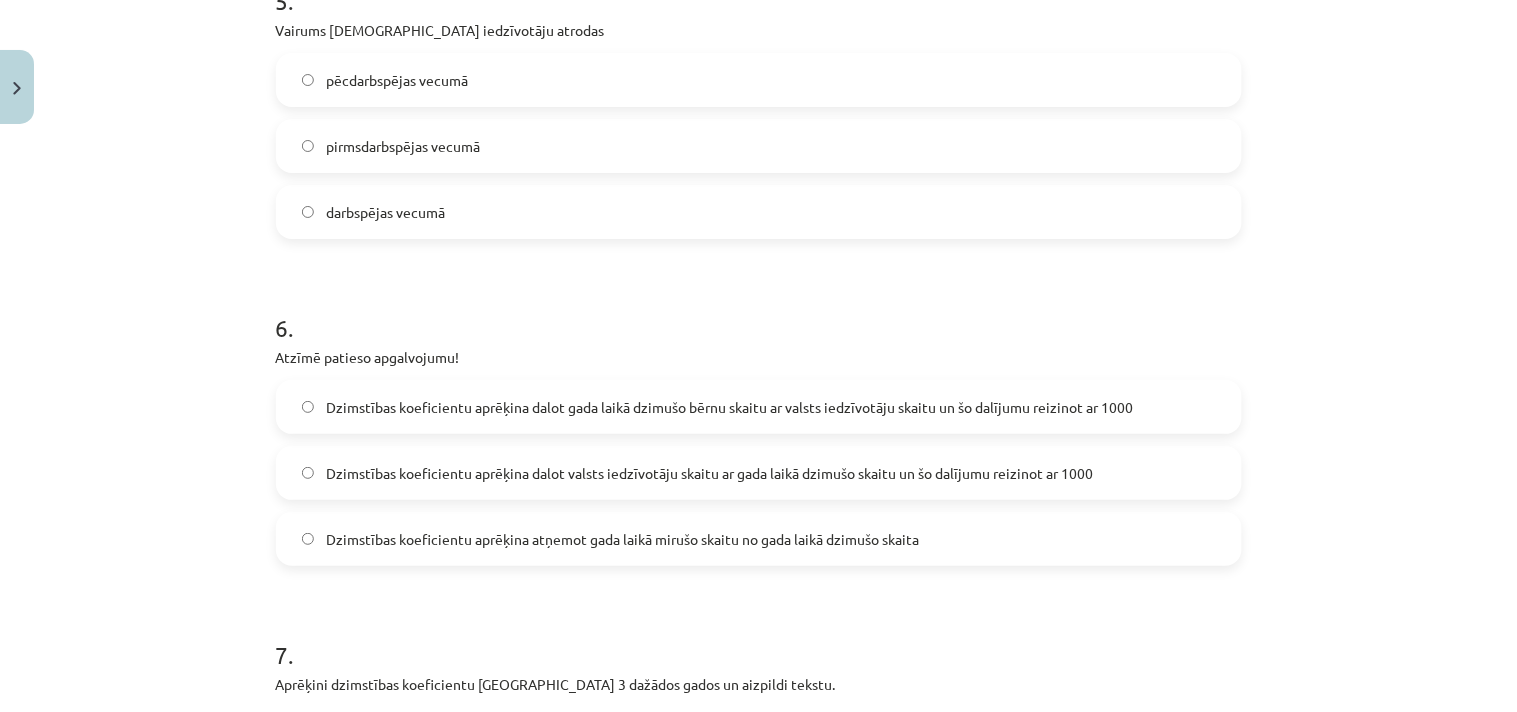 scroll, scrollTop: 1827, scrollLeft: 0, axis: vertical 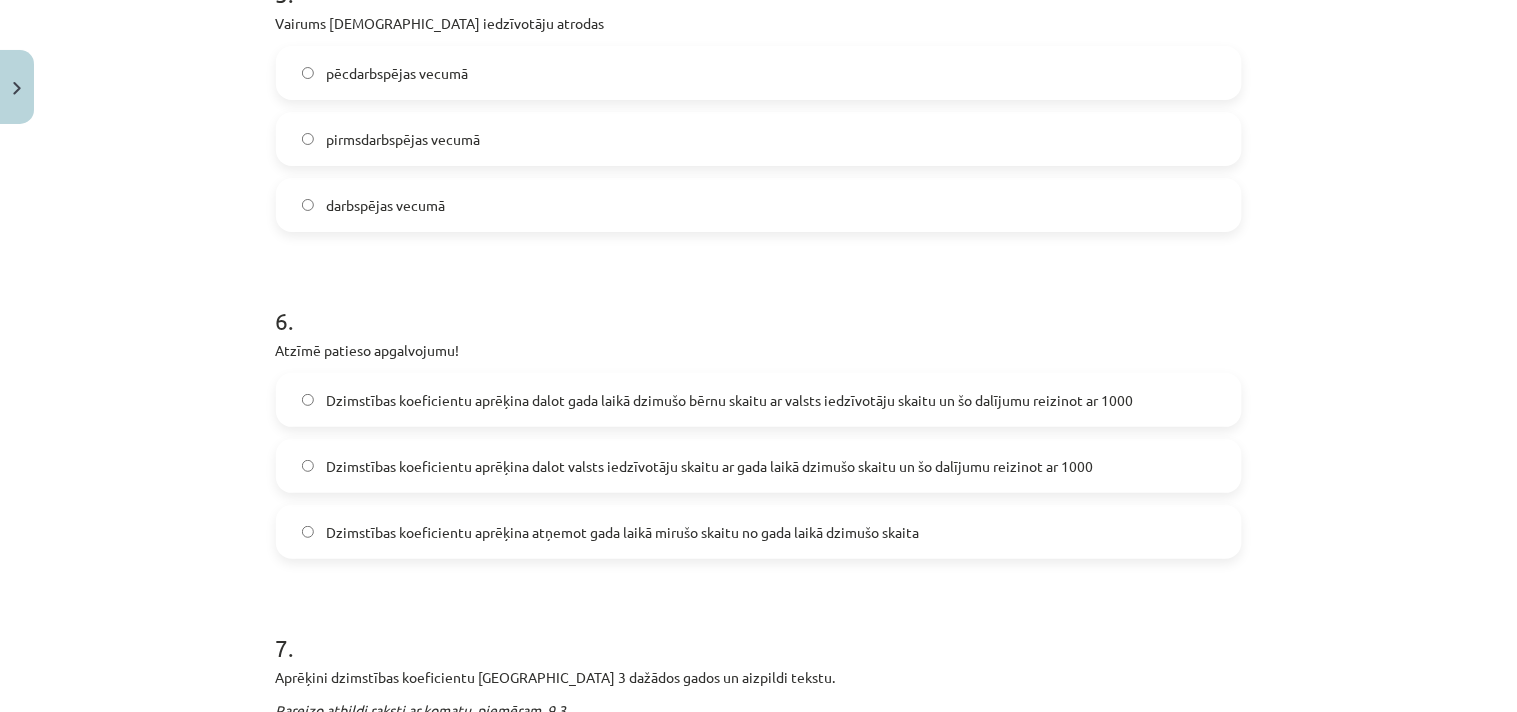 click on "Dzimstības koeficientu aprēķina dalot gada laikā dzimušo bērnu skaitu ar valsts iedzīvotāju skaitu un šo dalījumu reizinot ar 1000" 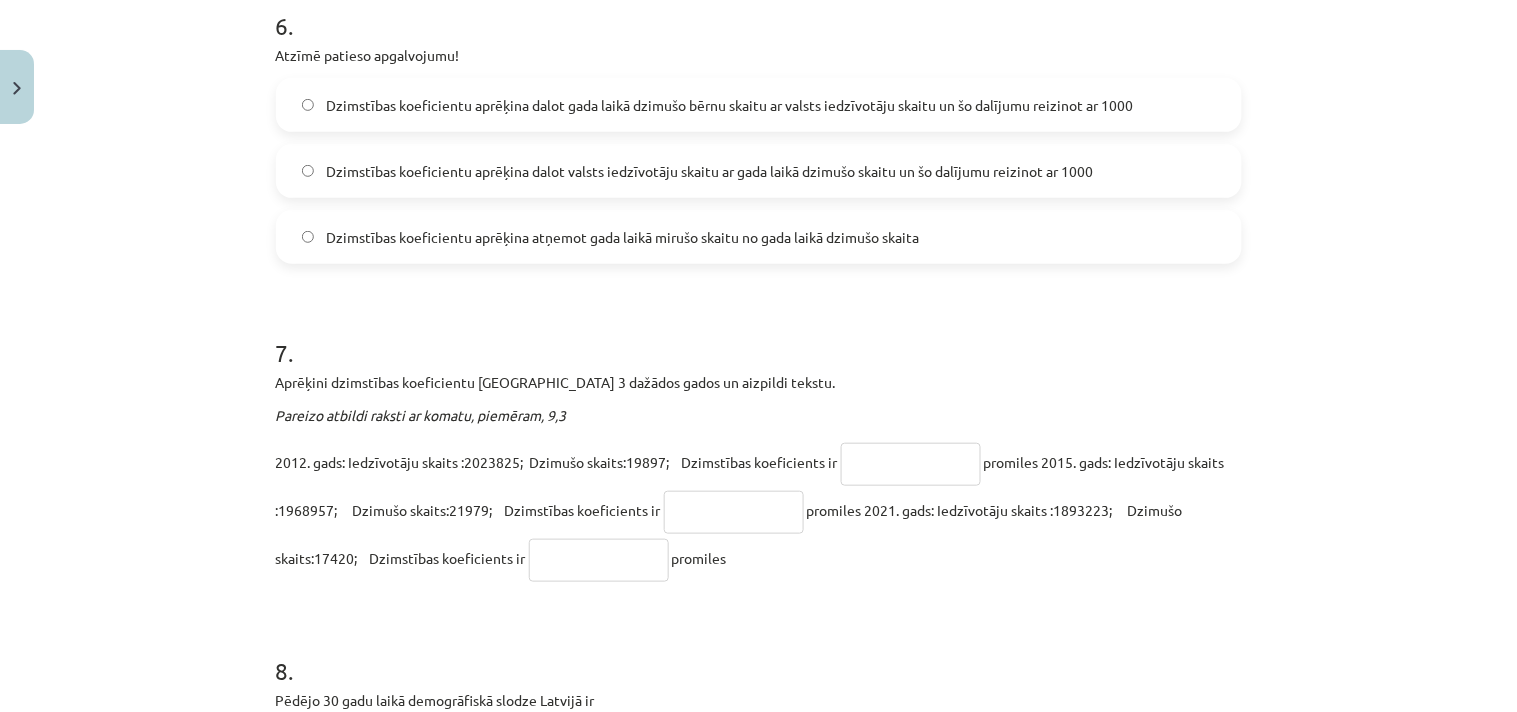 scroll, scrollTop: 2161, scrollLeft: 0, axis: vertical 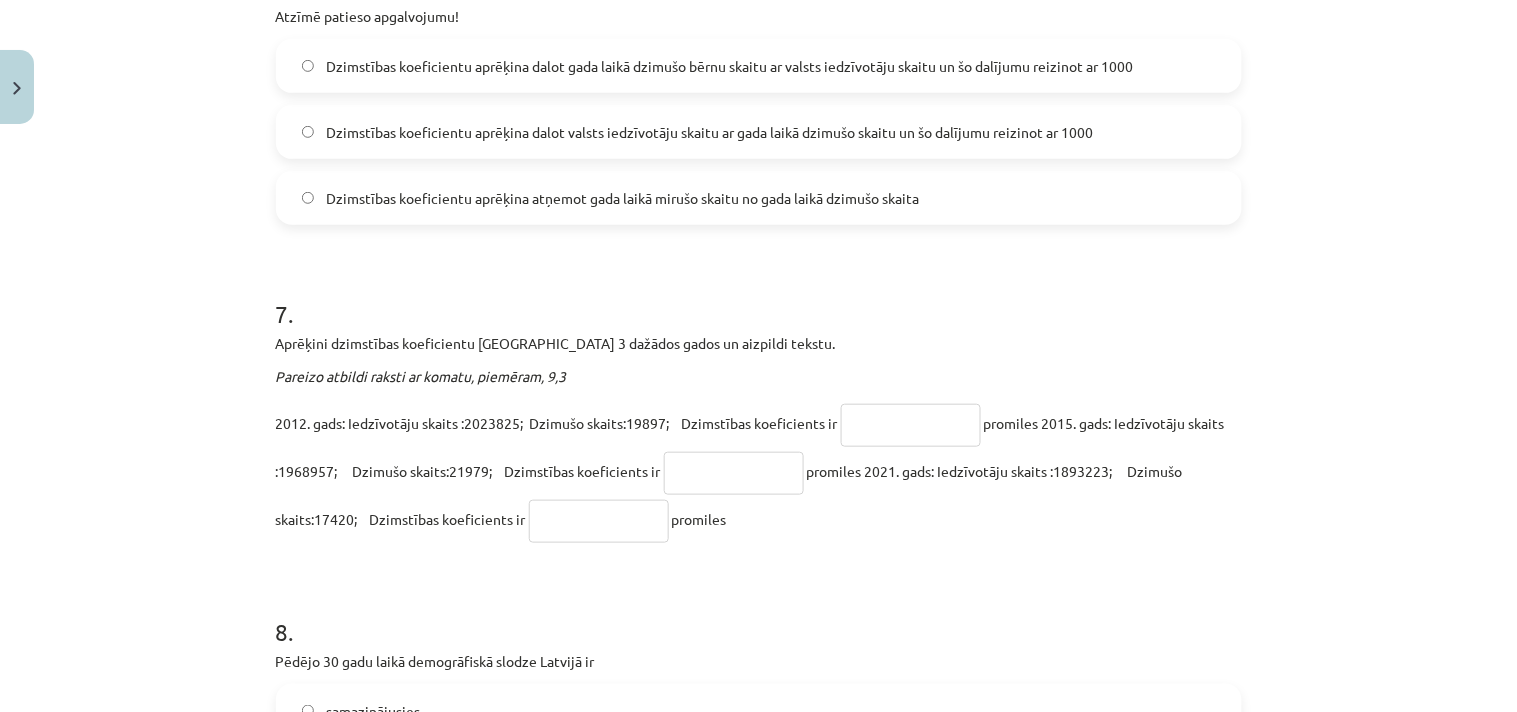 click 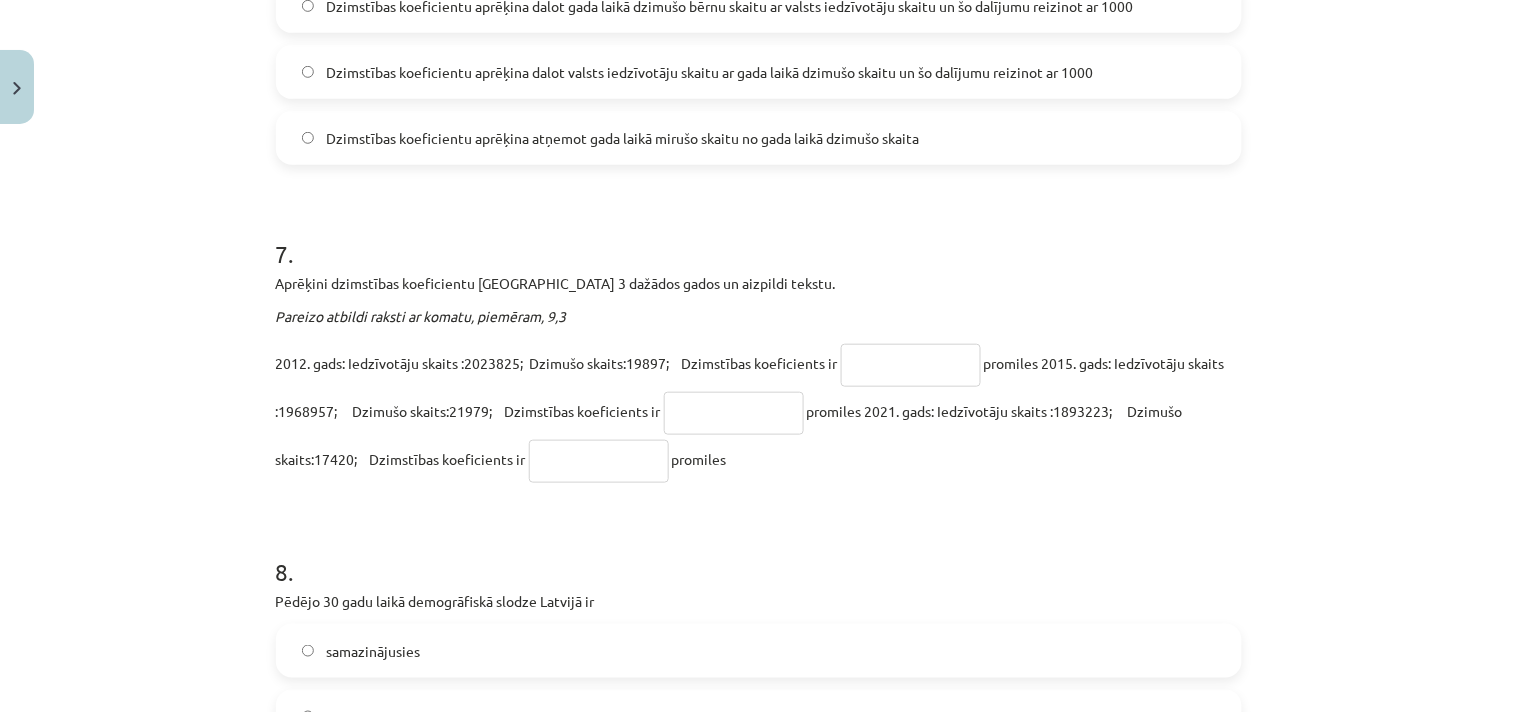 scroll, scrollTop: 2272, scrollLeft: 0, axis: vertical 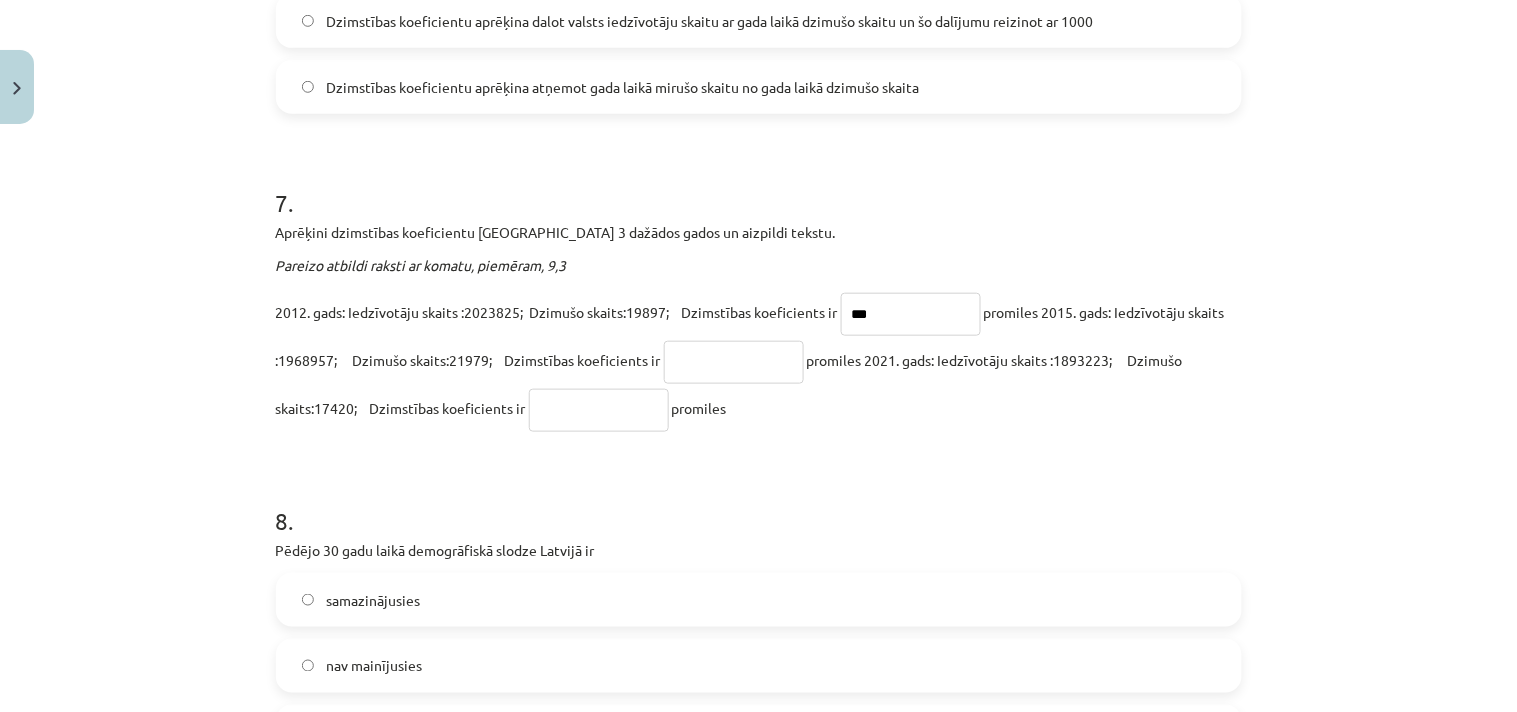 type on "***" 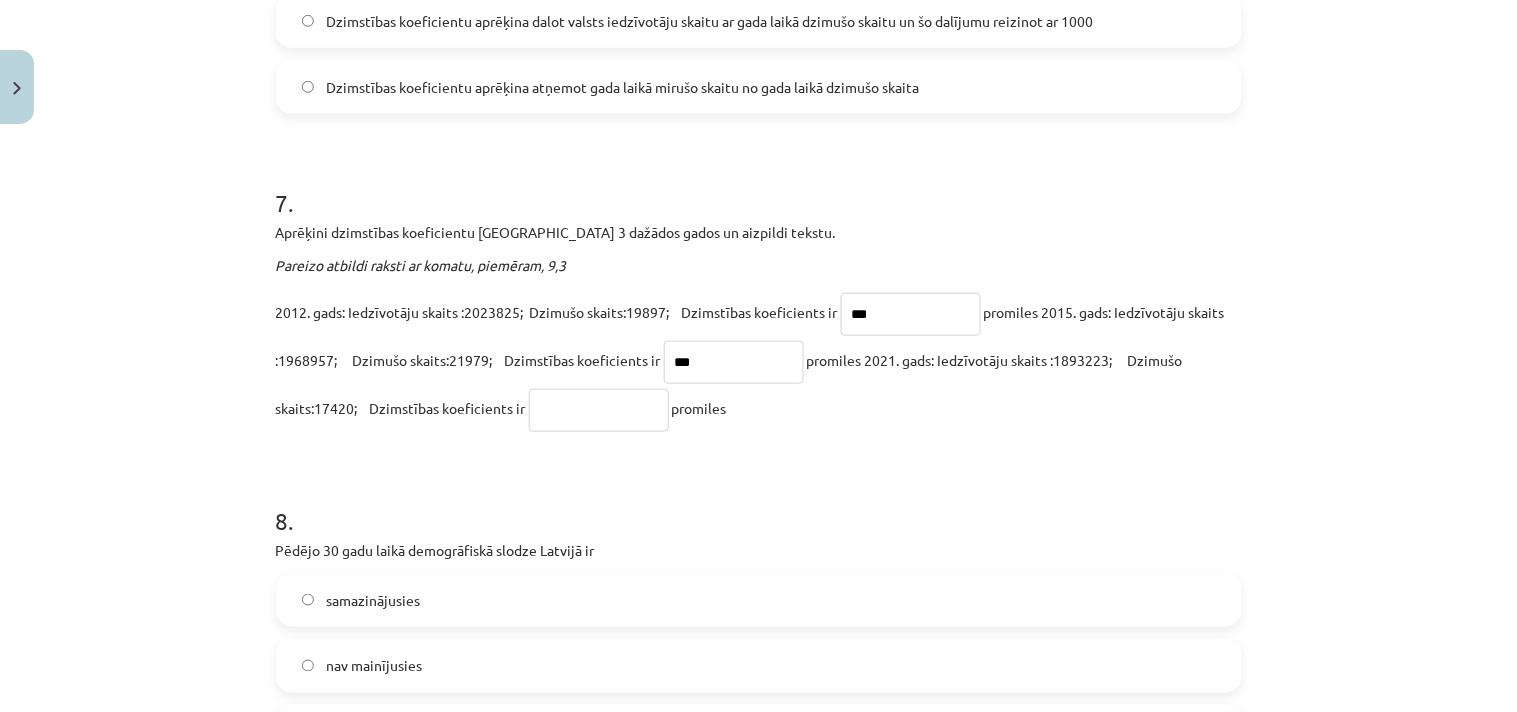 scroll, scrollTop: 2383, scrollLeft: 0, axis: vertical 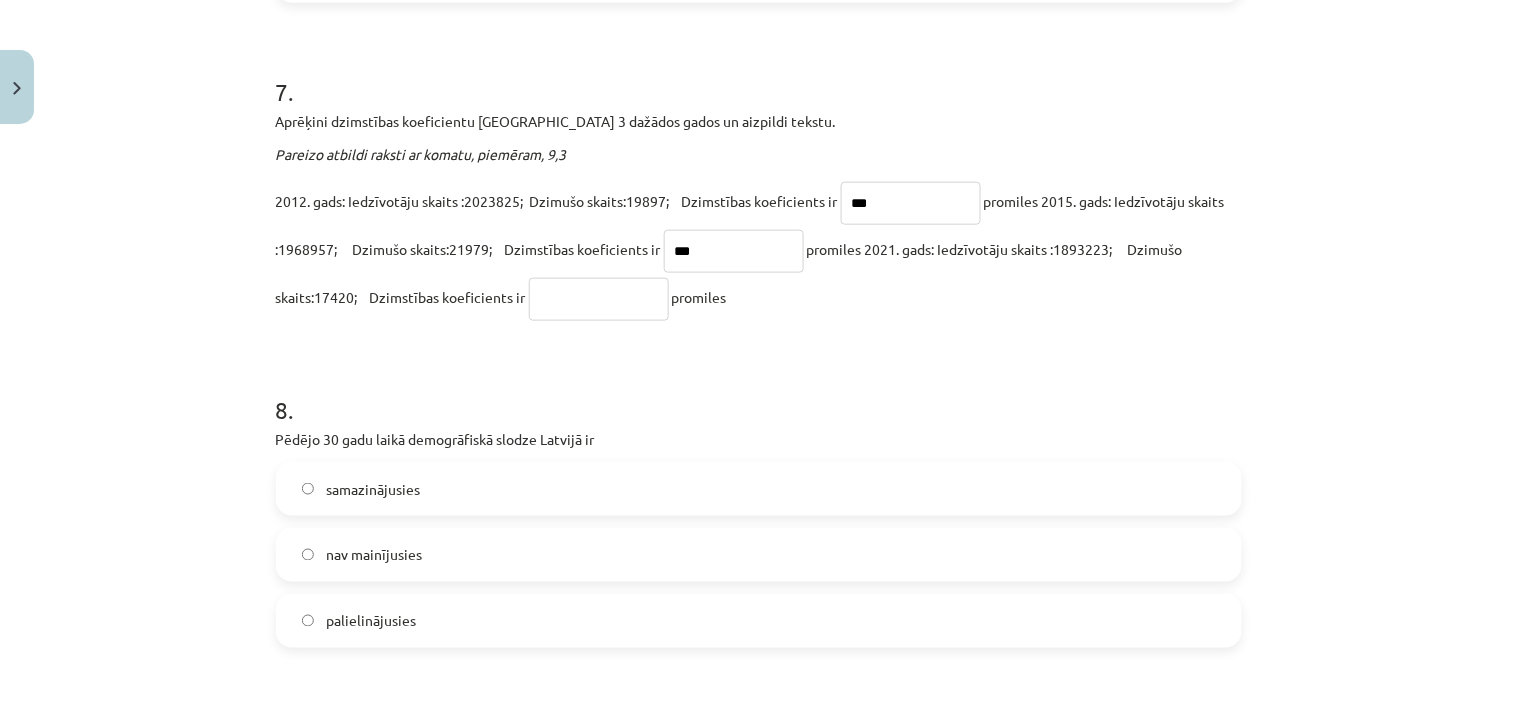 type on "***" 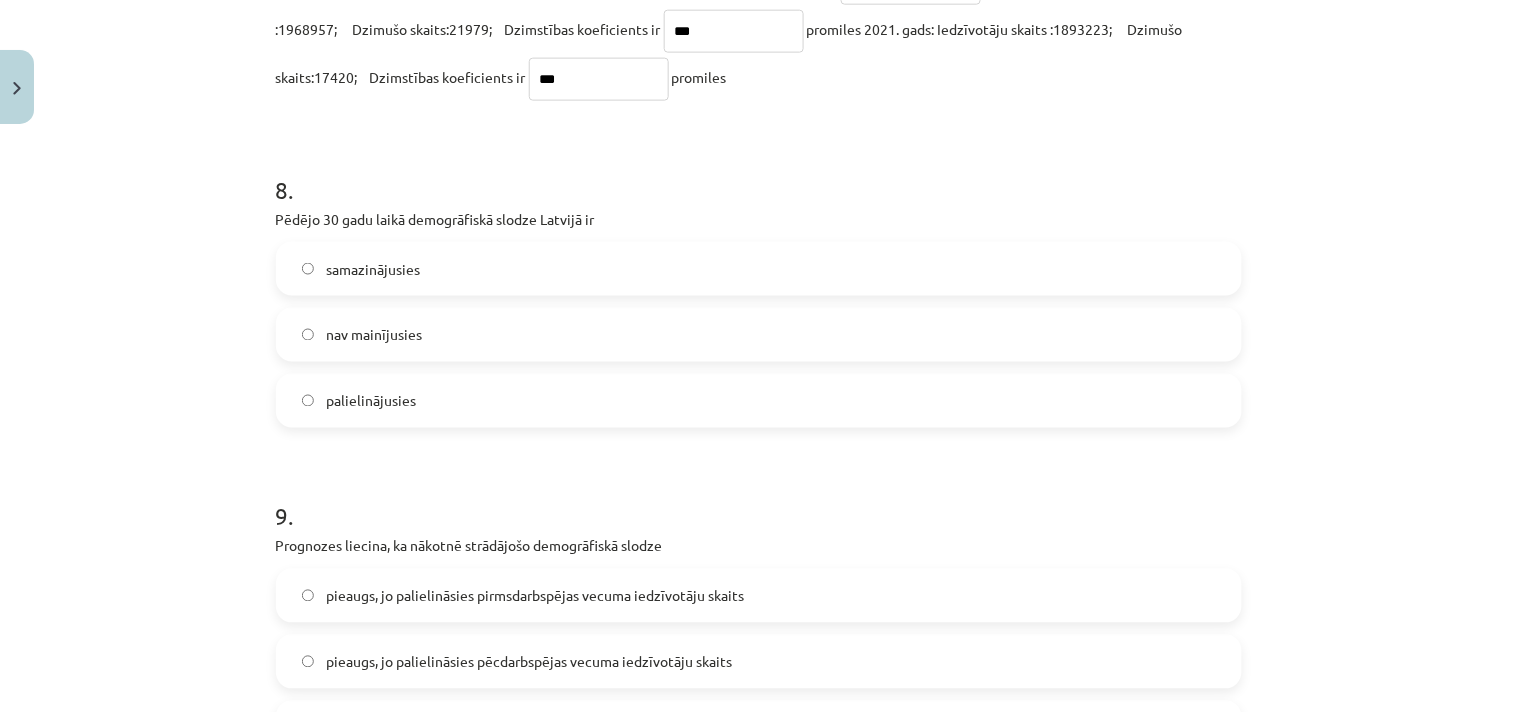 scroll, scrollTop: 2605, scrollLeft: 0, axis: vertical 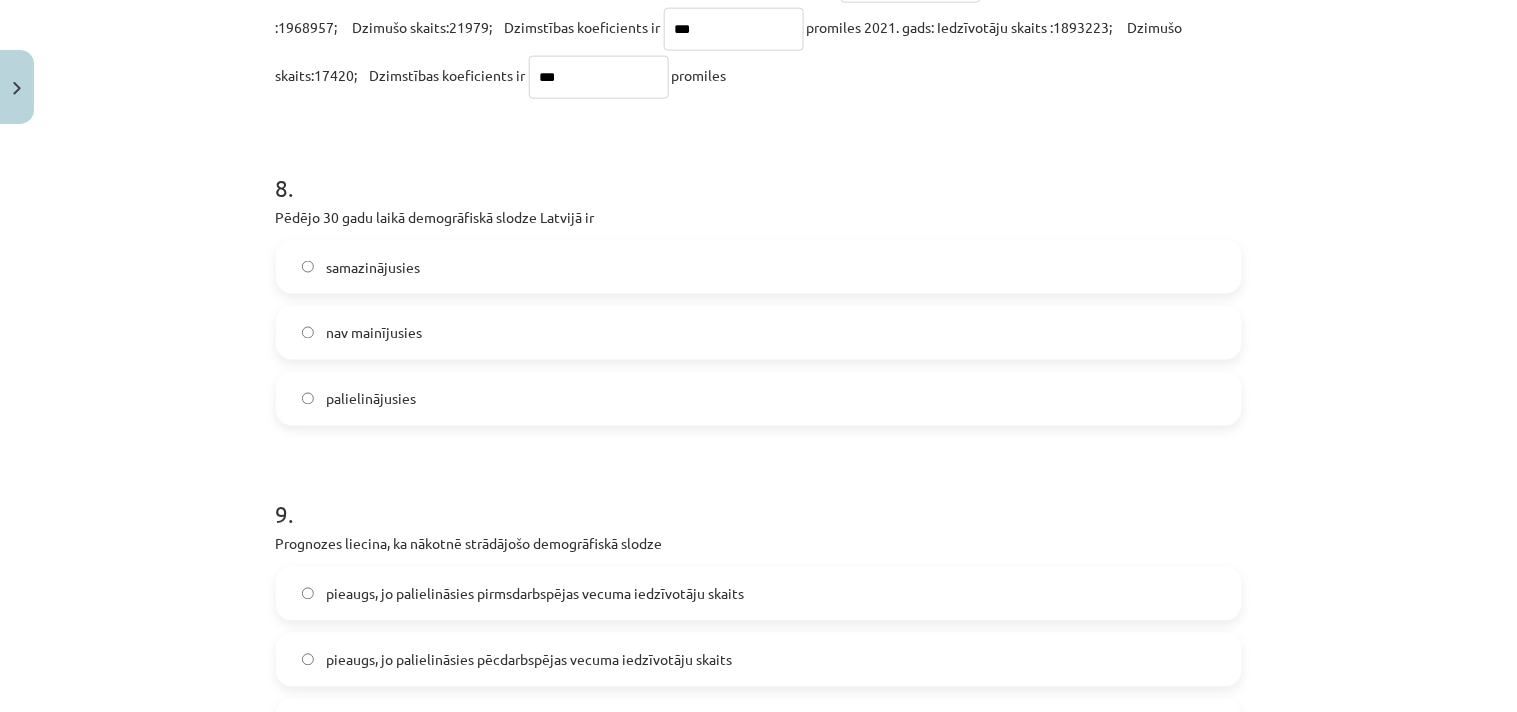 type on "***" 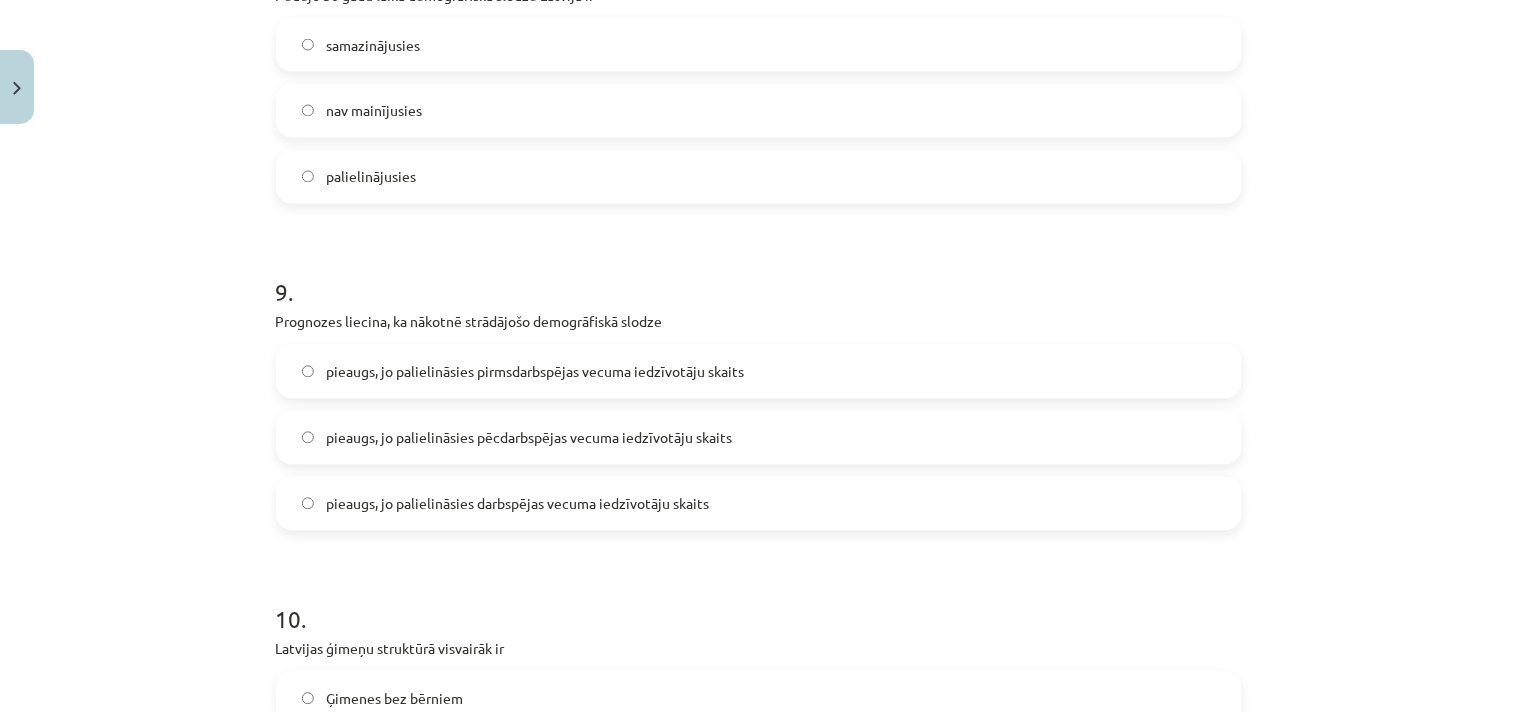 scroll, scrollTop: 2938, scrollLeft: 0, axis: vertical 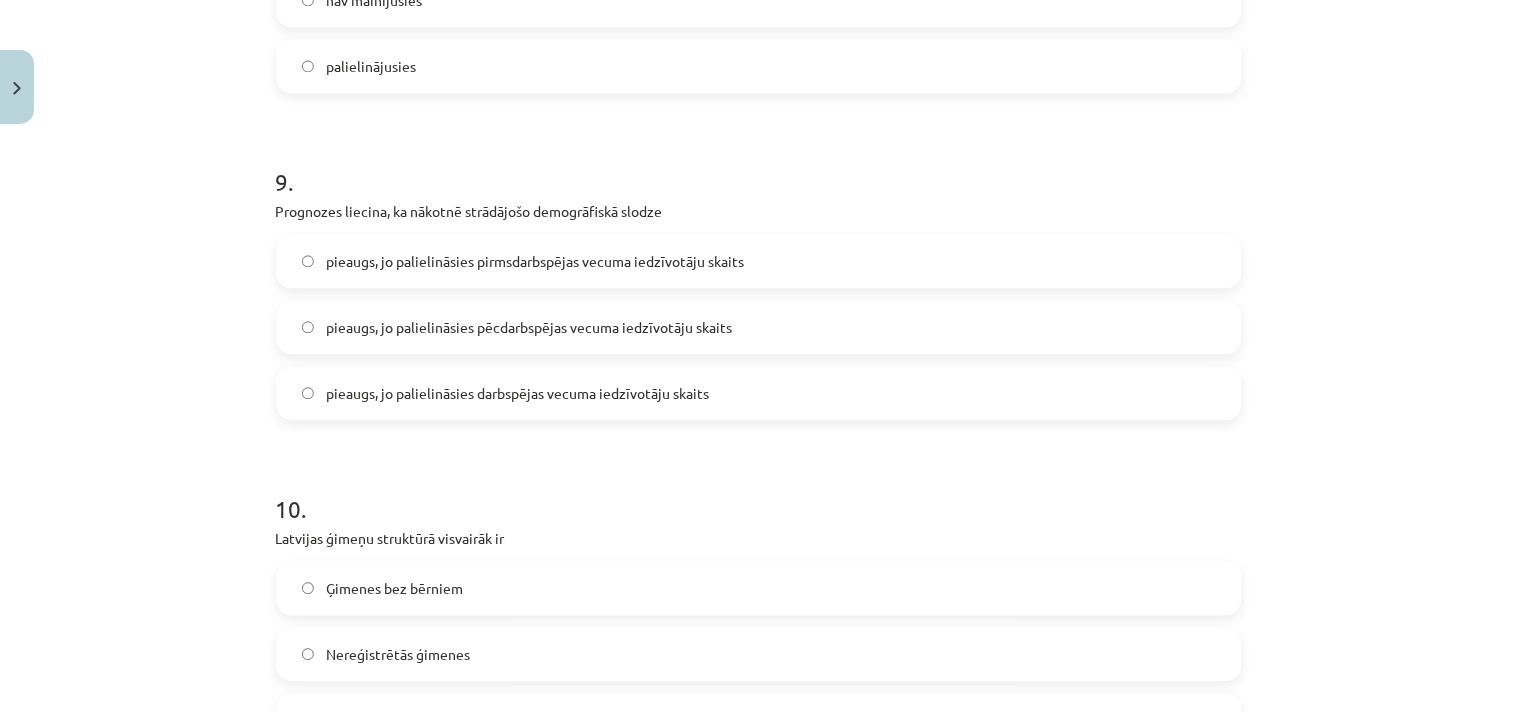 click on "pieaugs, jo palielināsies pēcdarbspējas vecuma iedzīvotāju skaits" 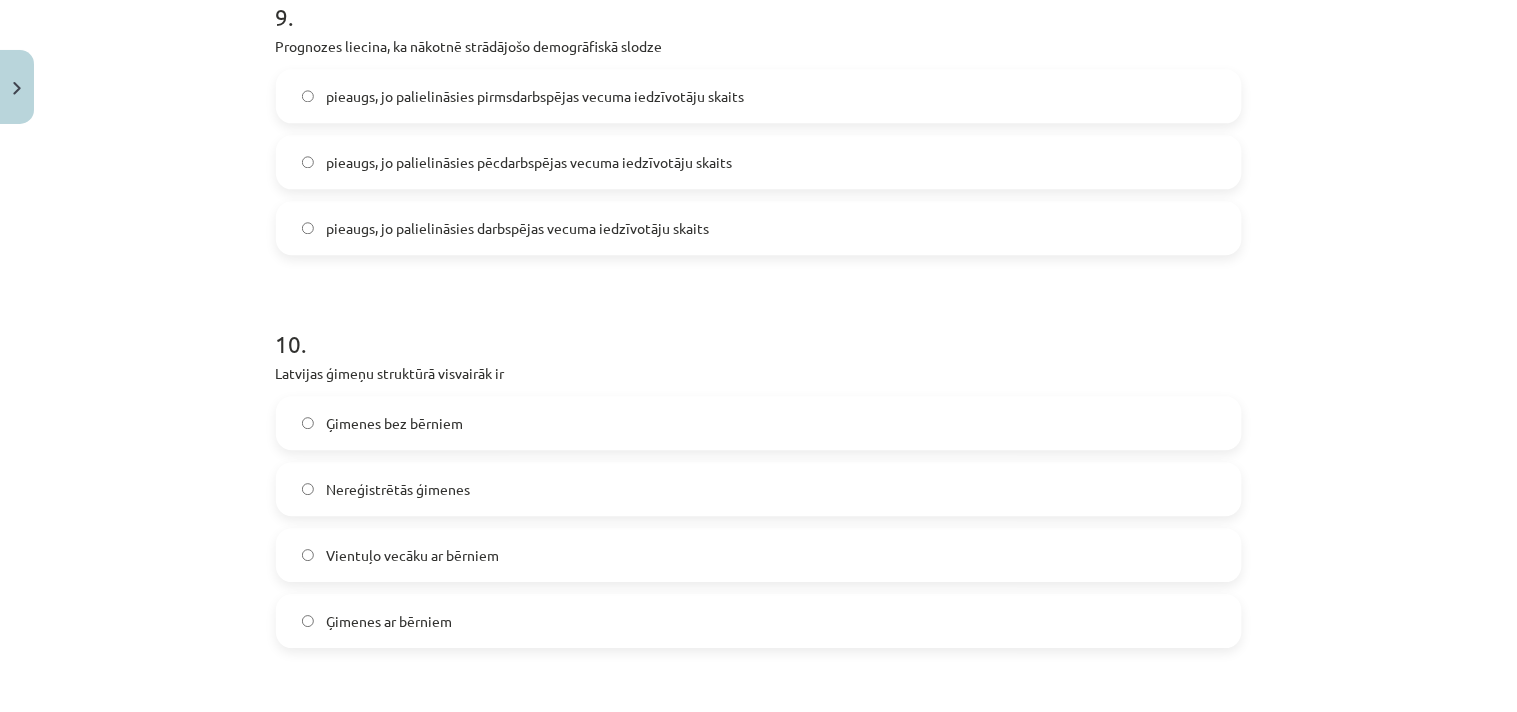 scroll, scrollTop: 3161, scrollLeft: 0, axis: vertical 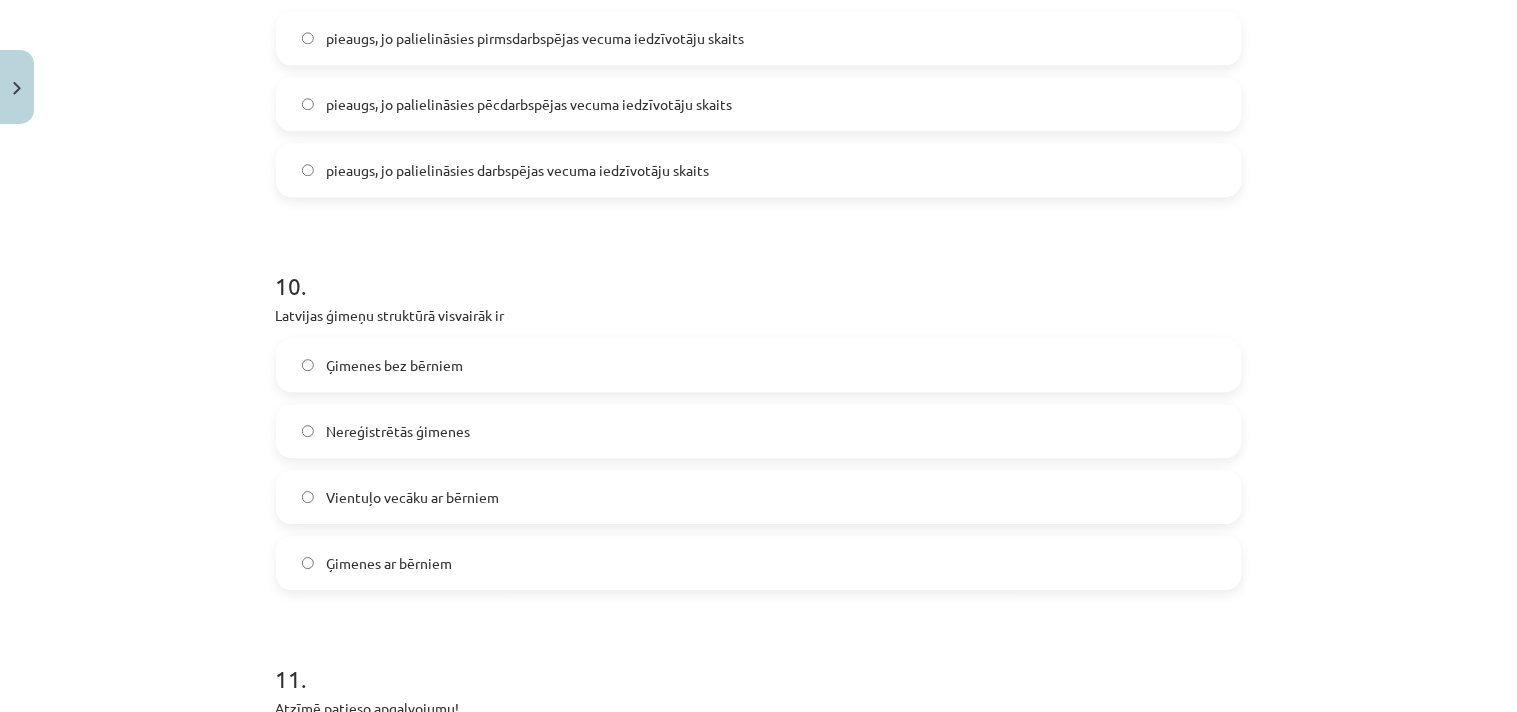 click on "Vientuļo vecāku ar bērniem" 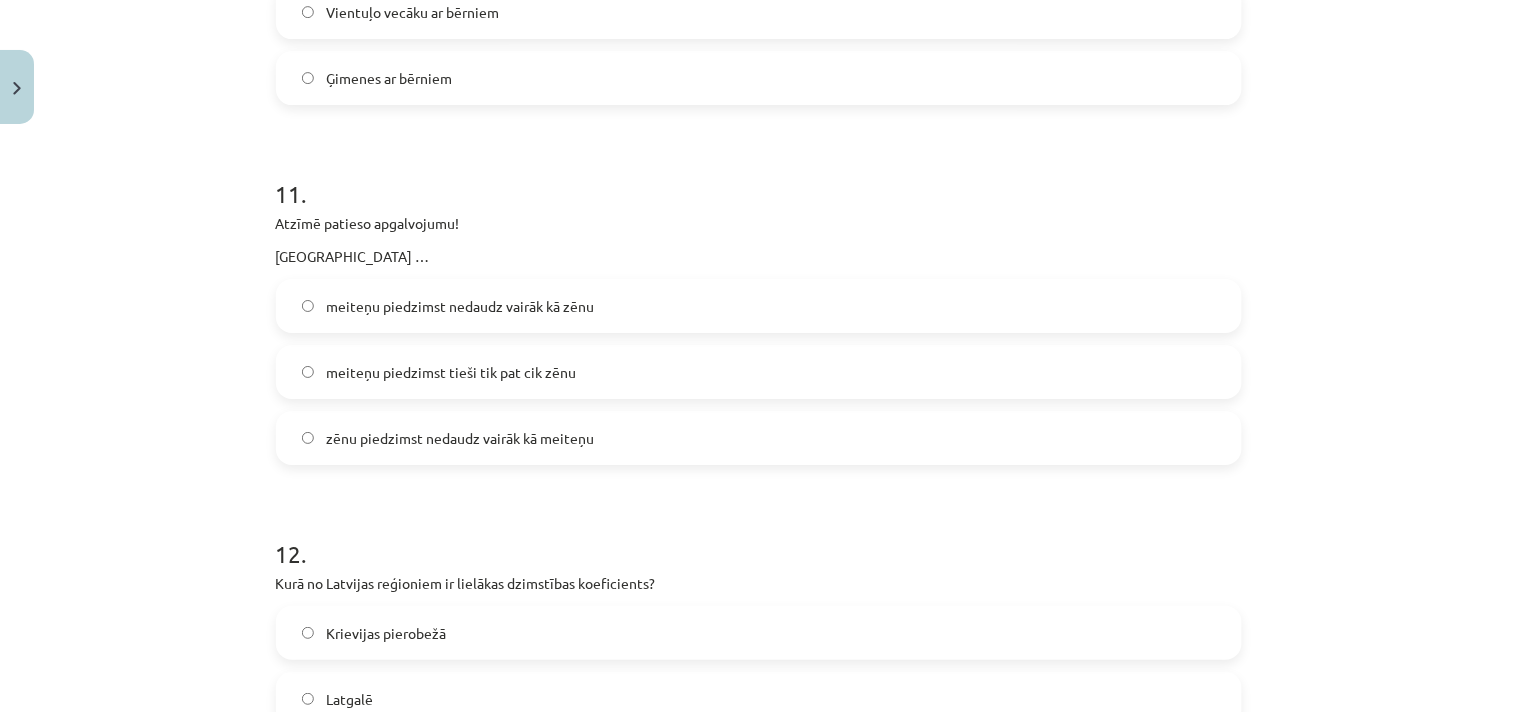 scroll, scrollTop: 3716, scrollLeft: 0, axis: vertical 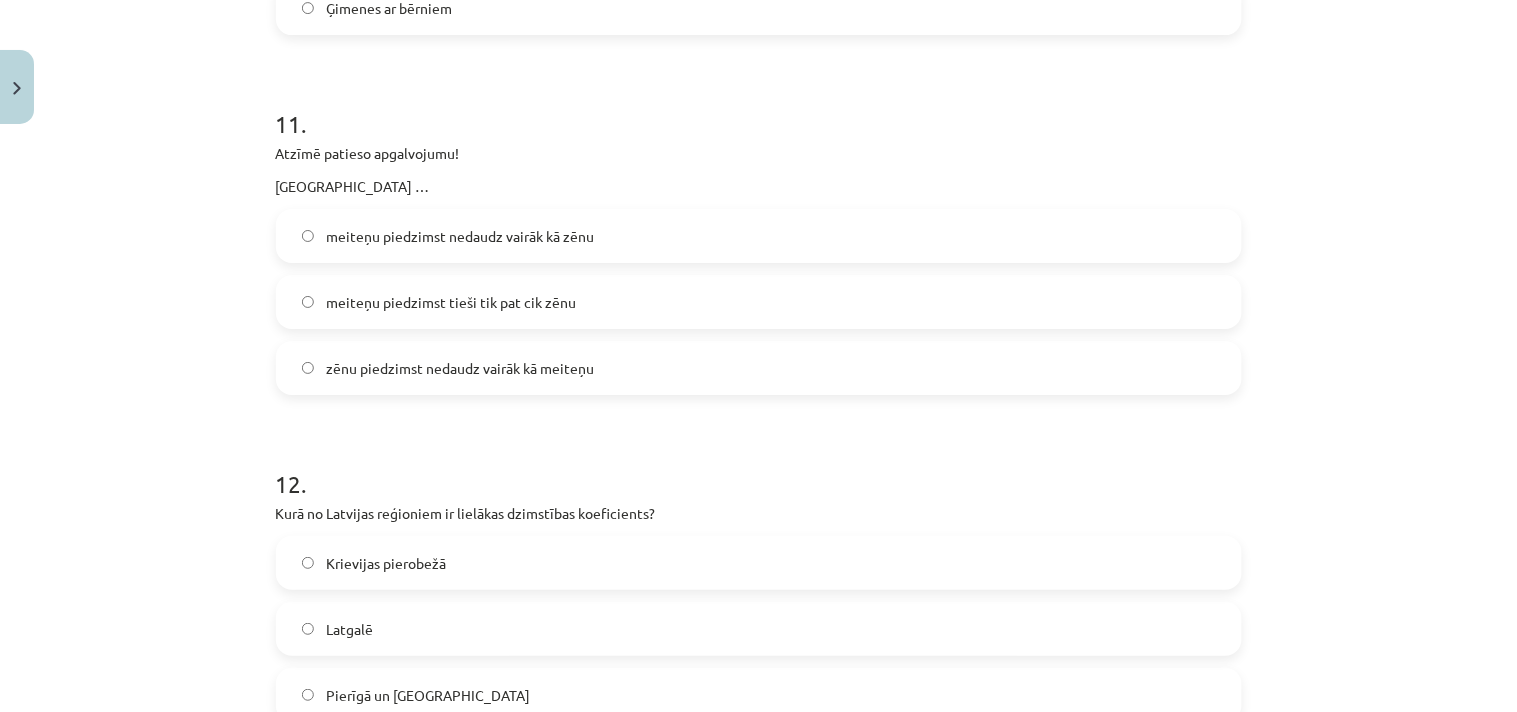 click on "zēnu piedzimst nedaudz vairāk kā meiteņu" 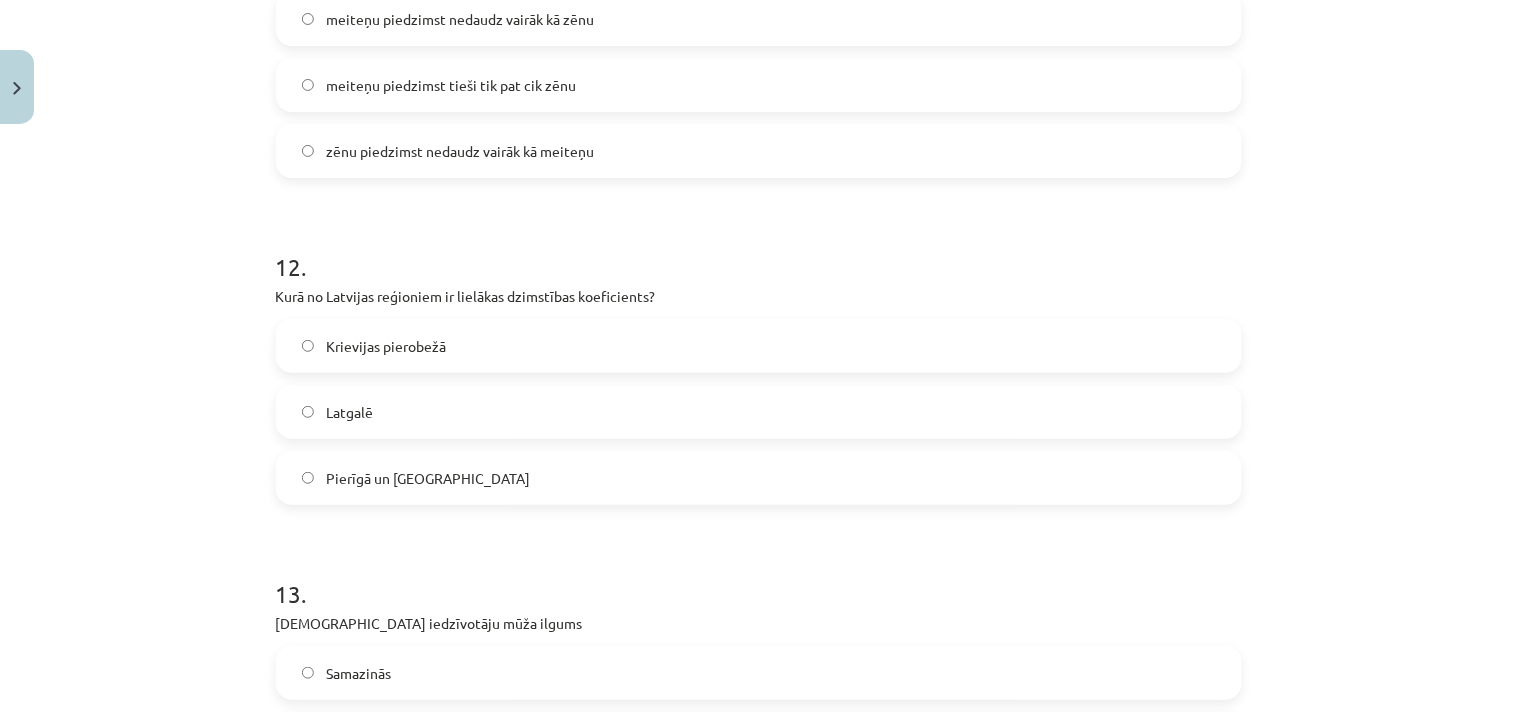 scroll, scrollTop: 3938, scrollLeft: 0, axis: vertical 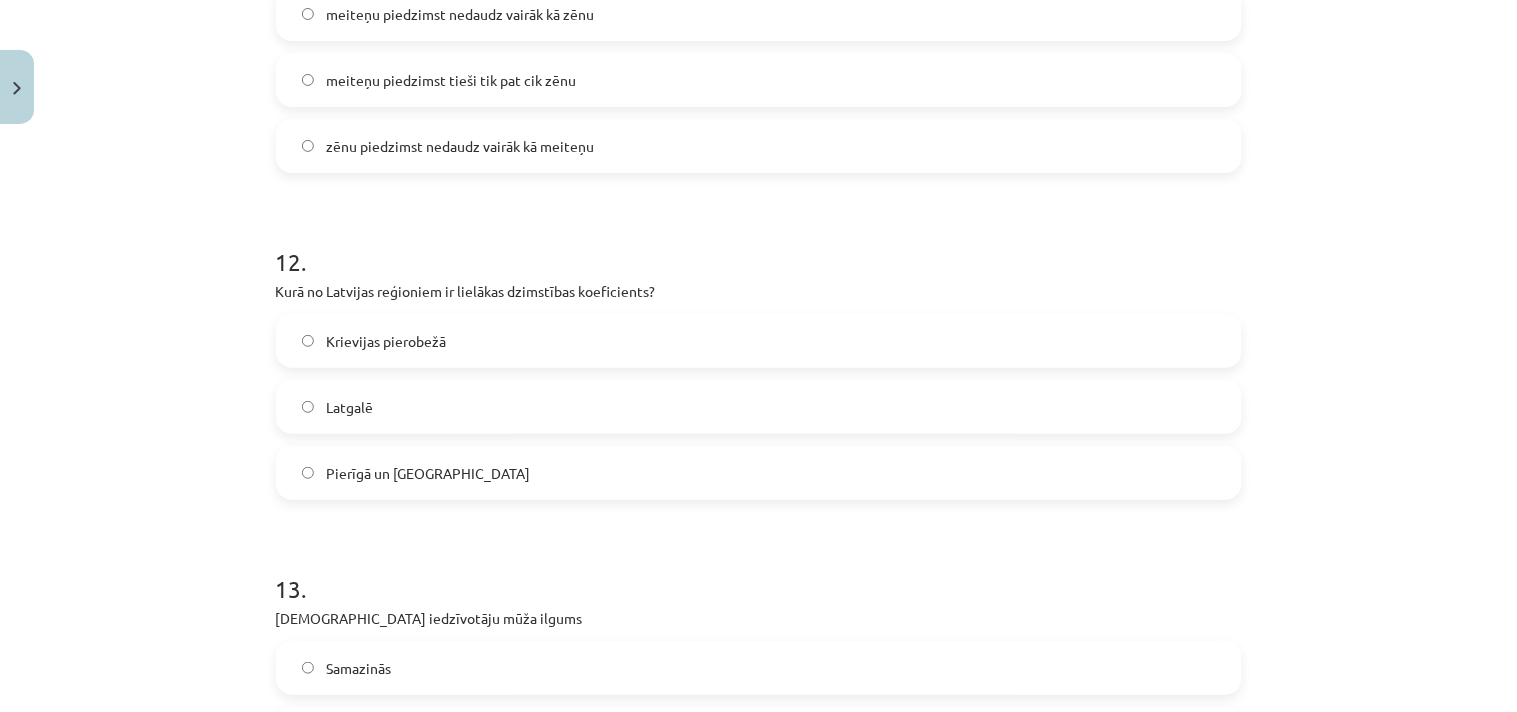 click on "Pierīgā un Rīgā" 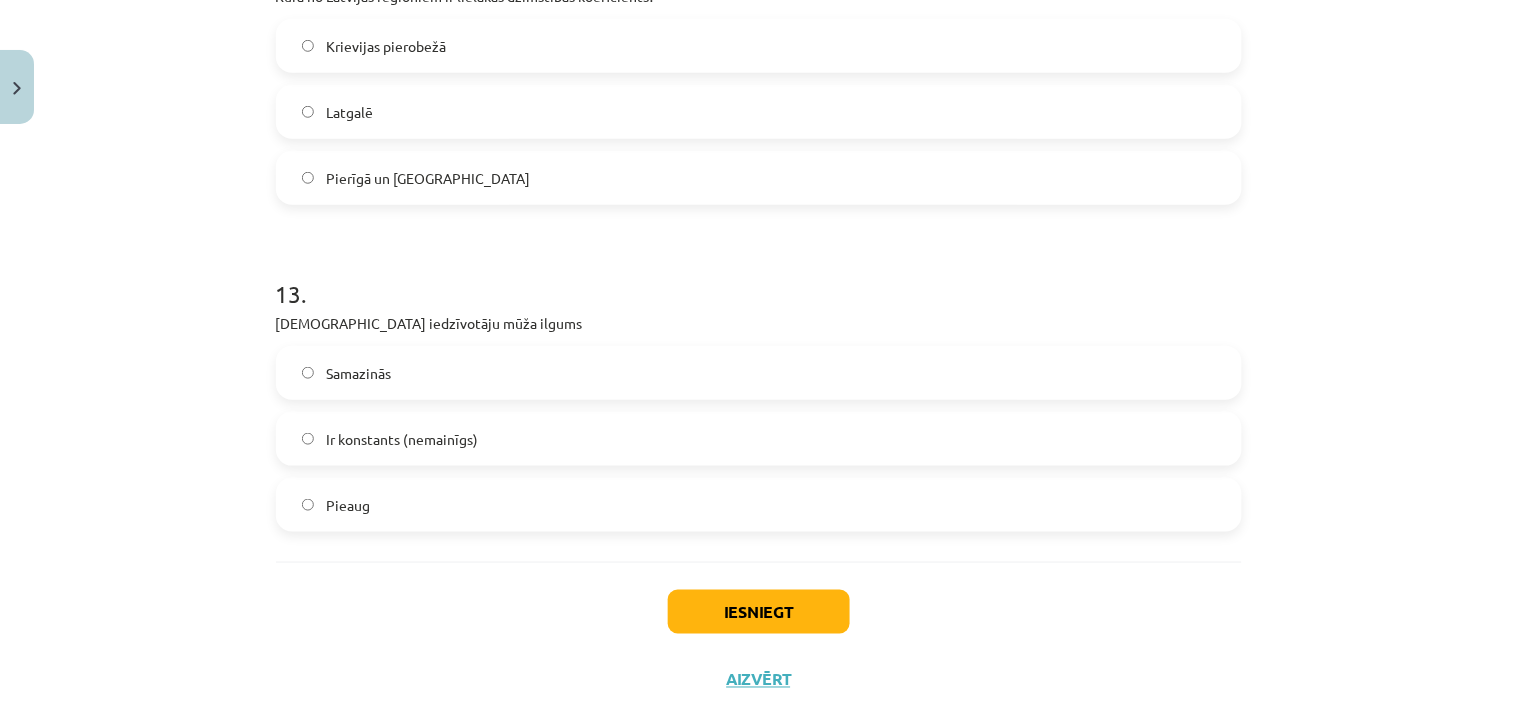 scroll, scrollTop: 4272, scrollLeft: 0, axis: vertical 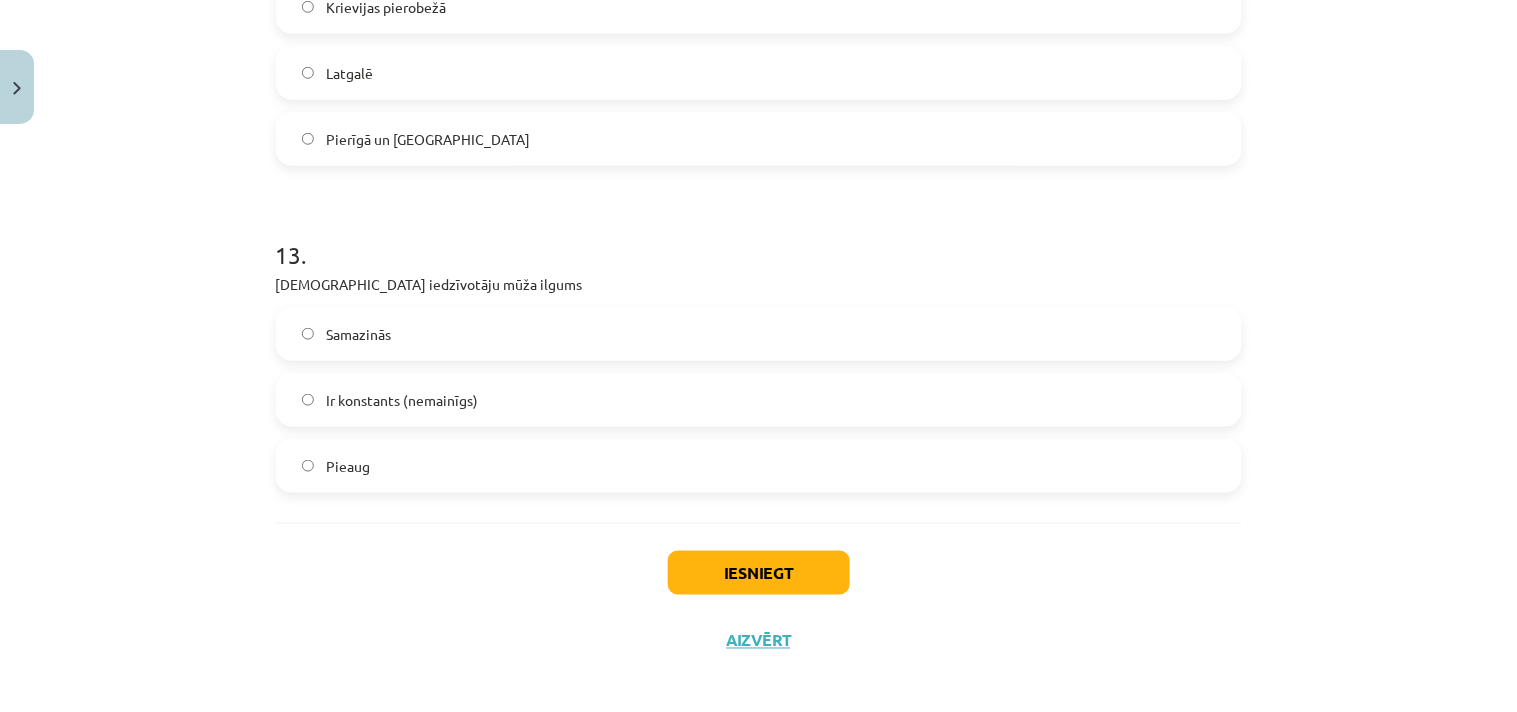 click on "Pieaug" 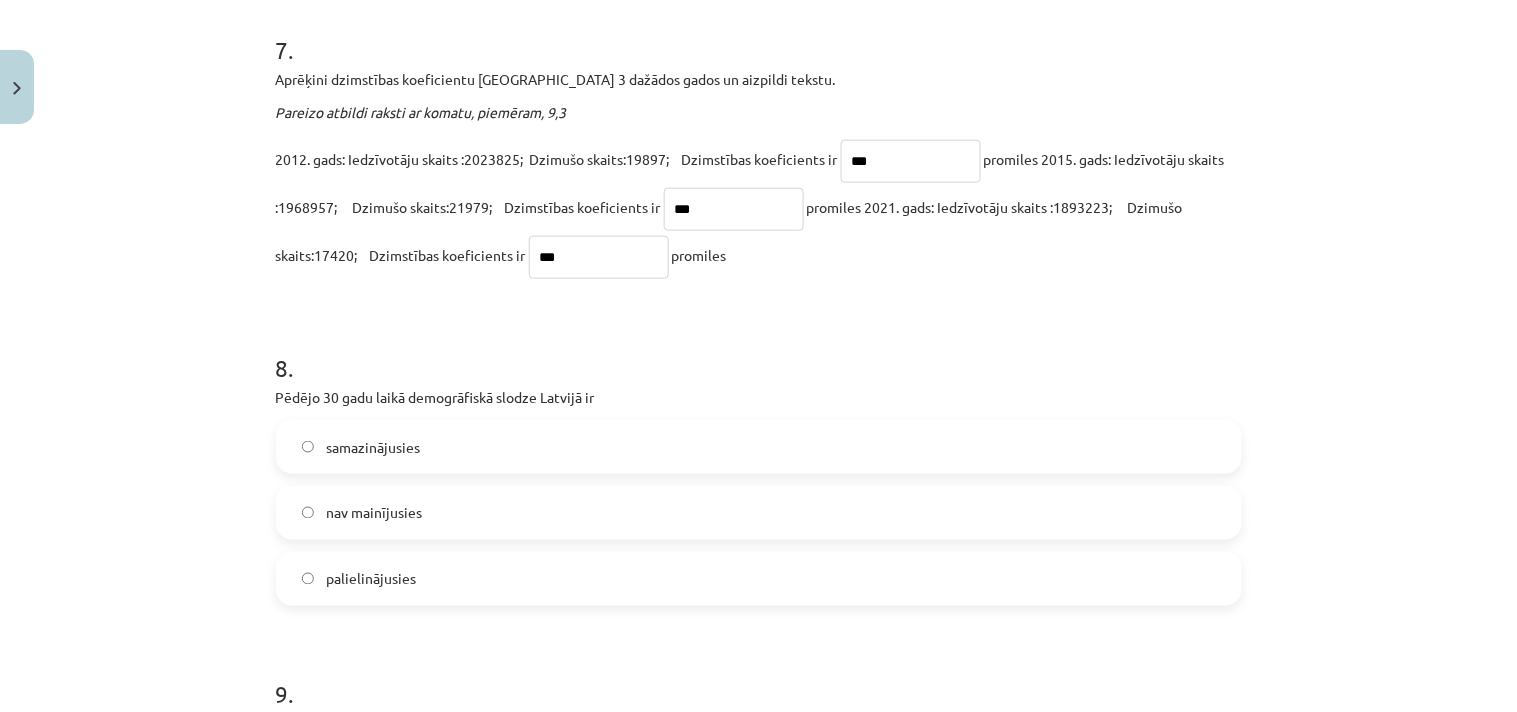 scroll, scrollTop: 2272, scrollLeft: 0, axis: vertical 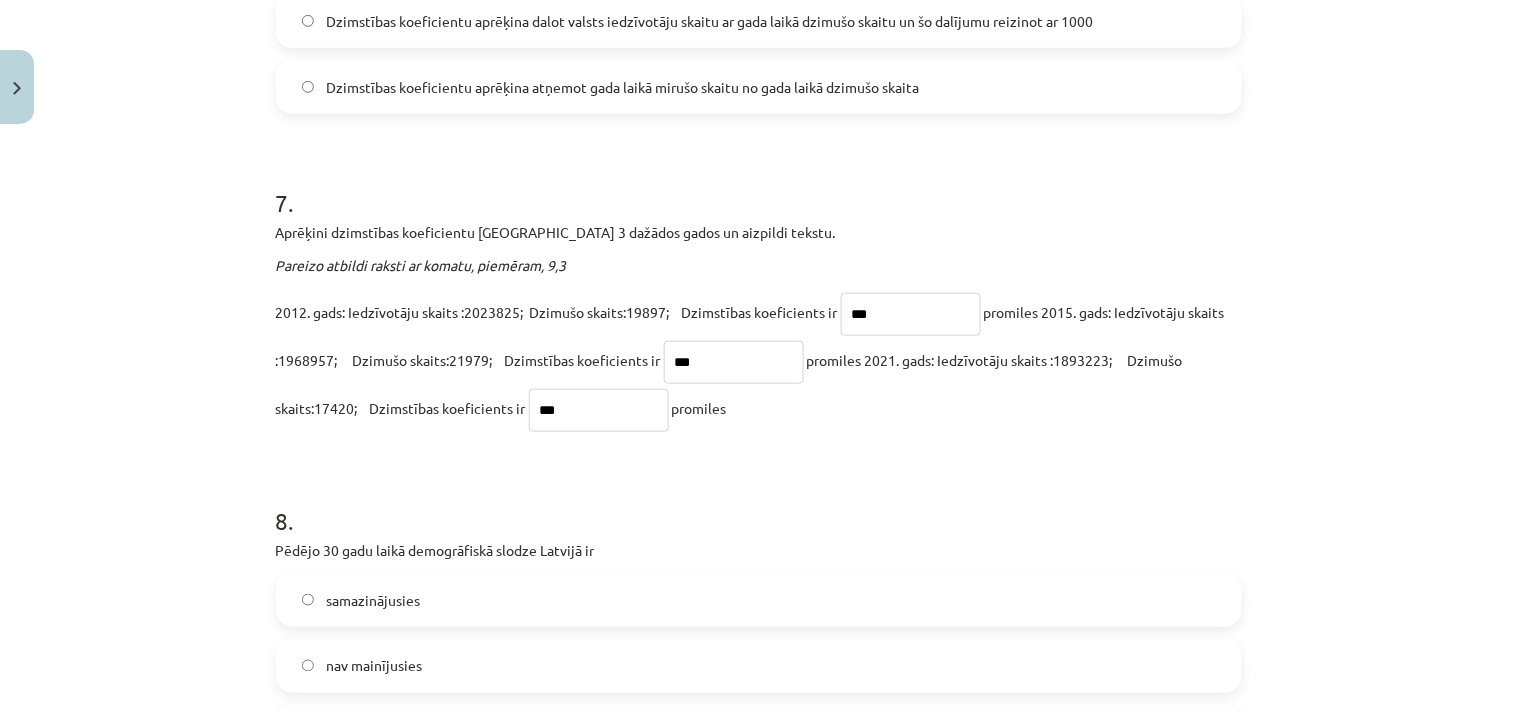 click on "***" 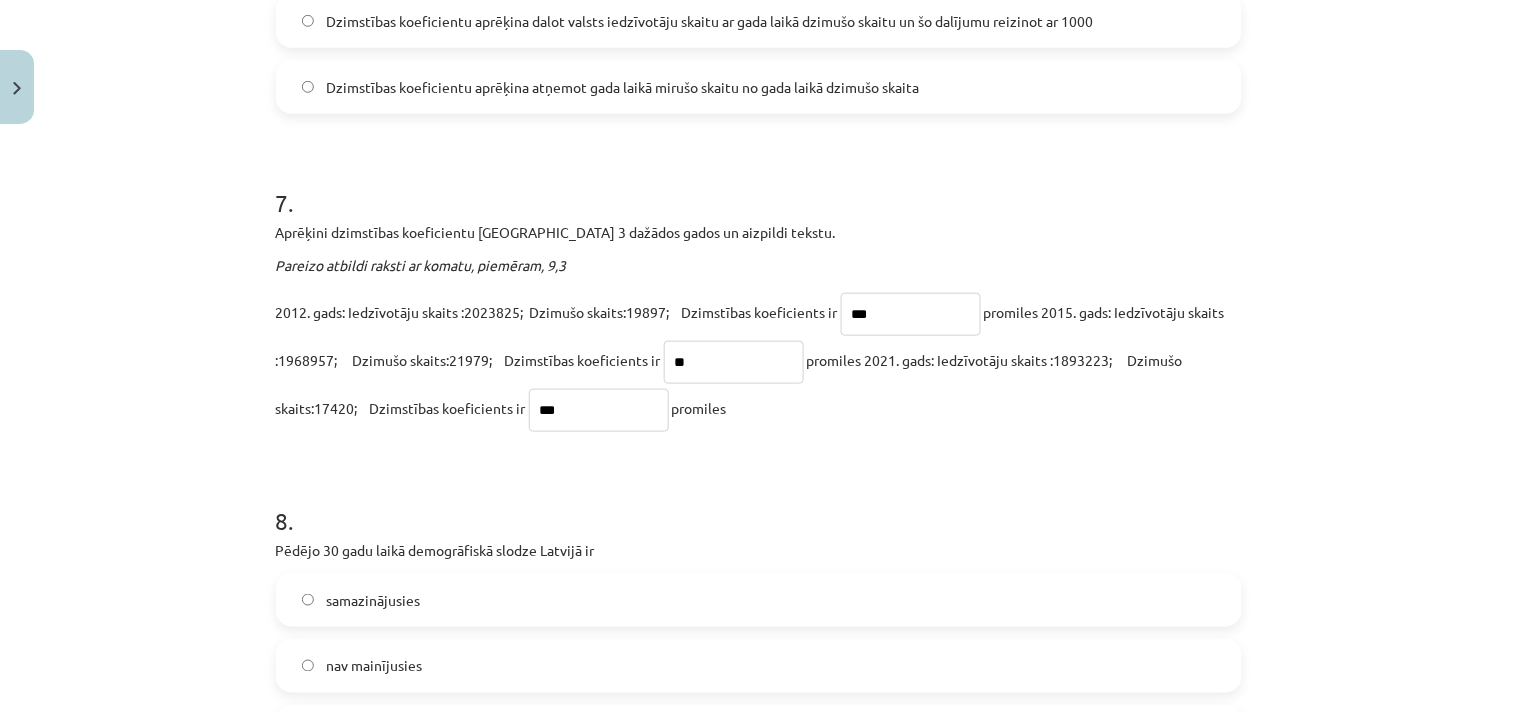 type on "*" 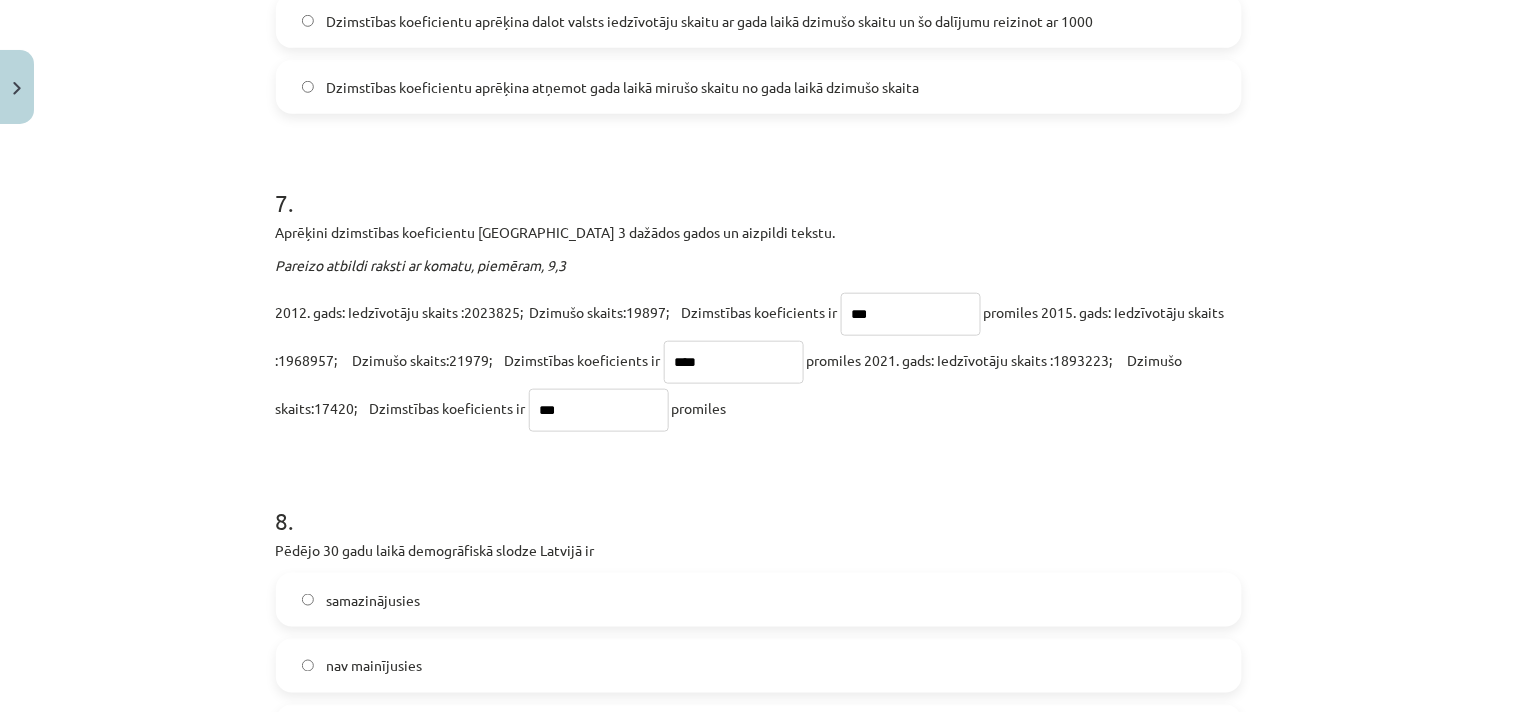 type on "****" 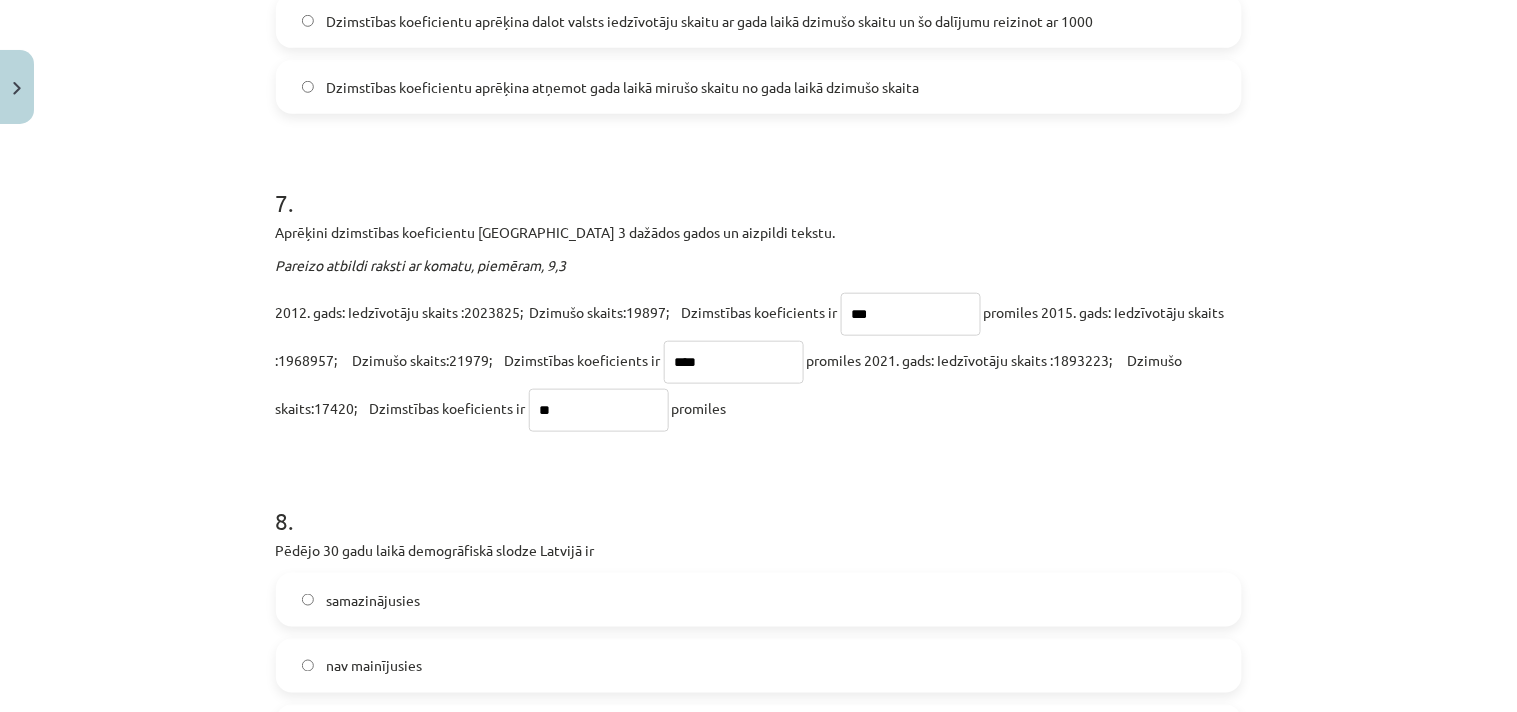 type on "*" 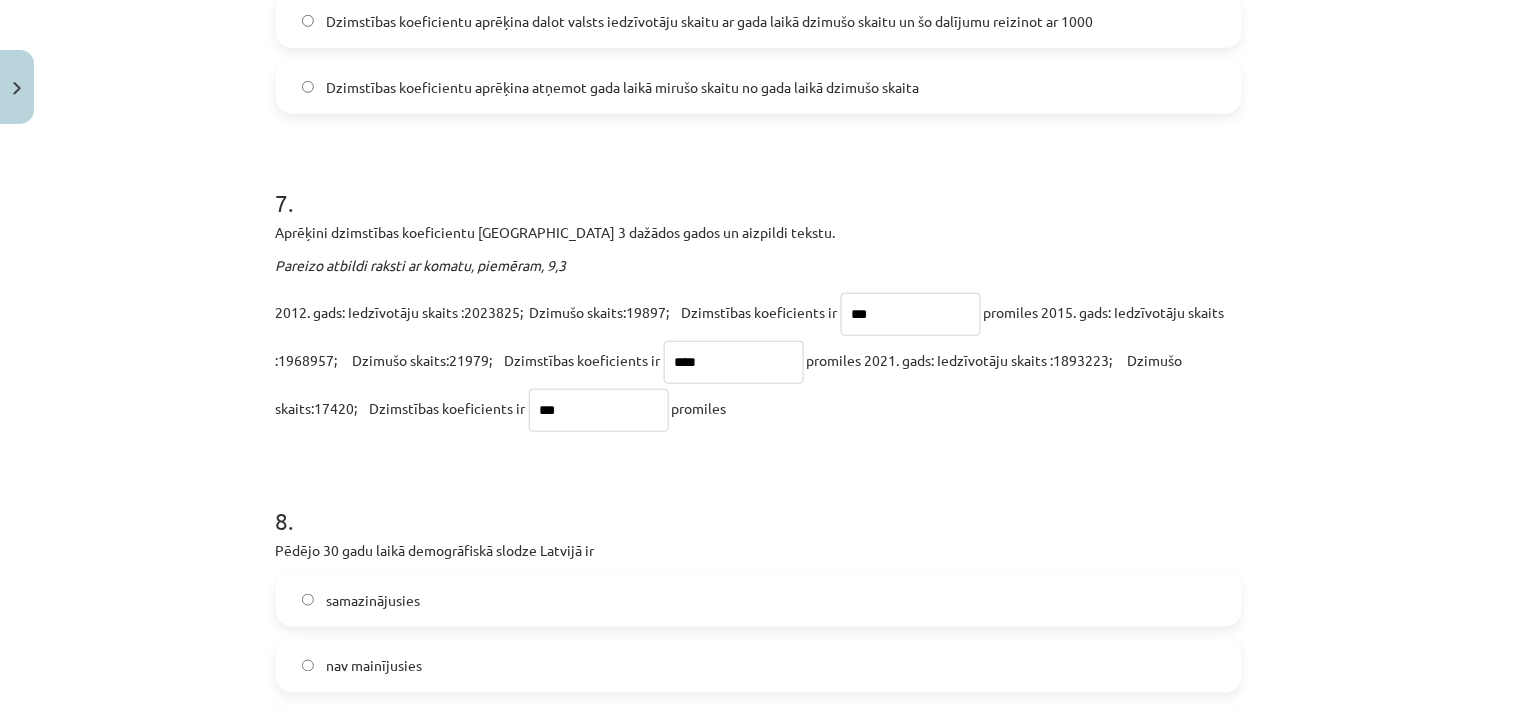 type on "***" 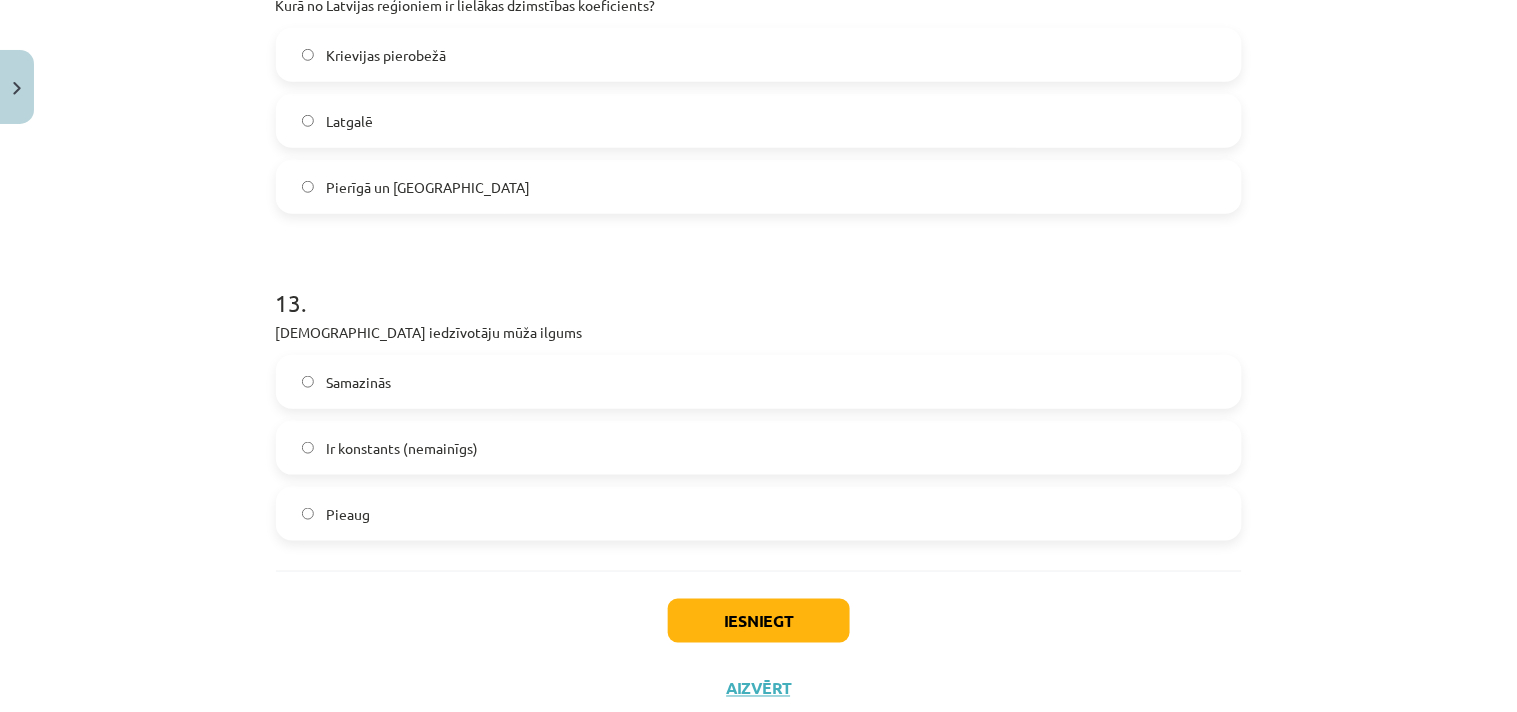 scroll, scrollTop: 4284, scrollLeft: 0, axis: vertical 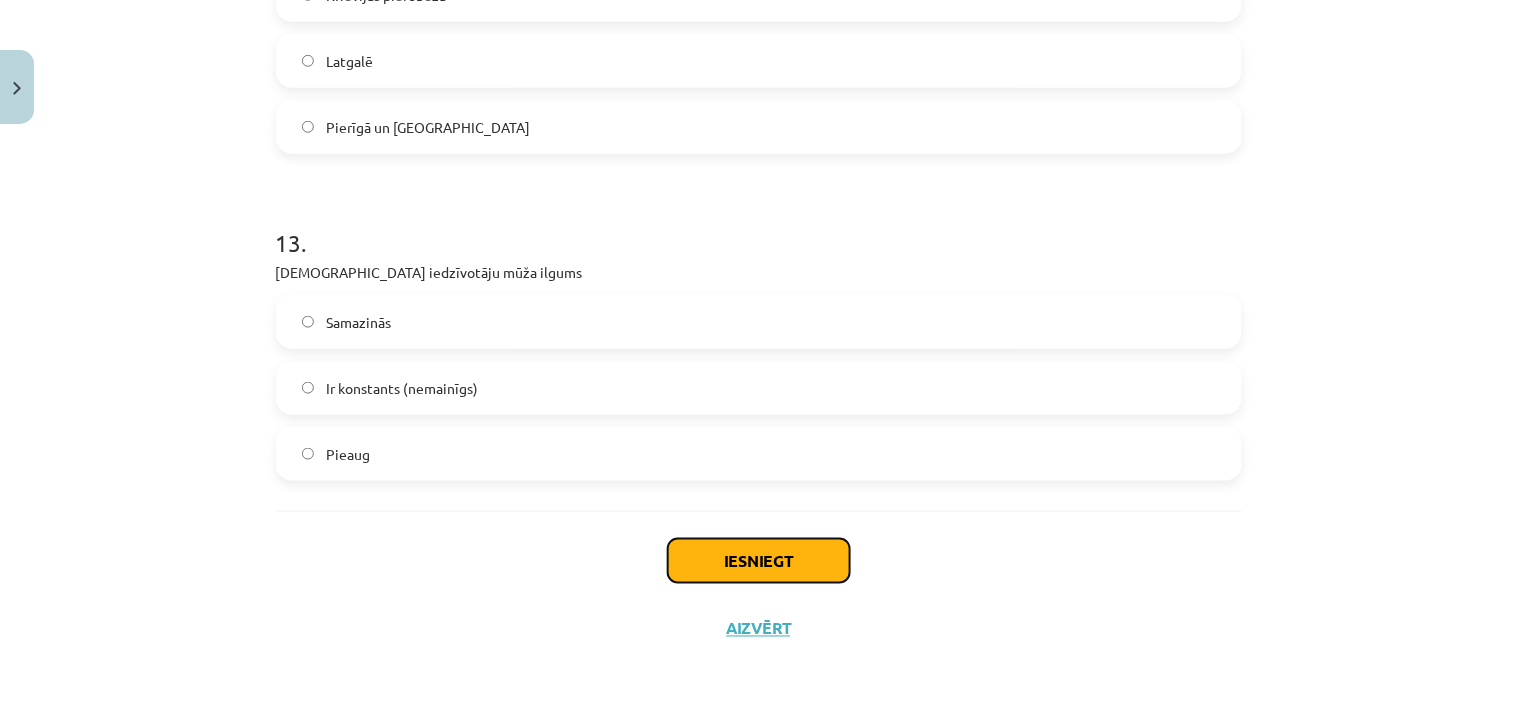 click on "Iesniegt" 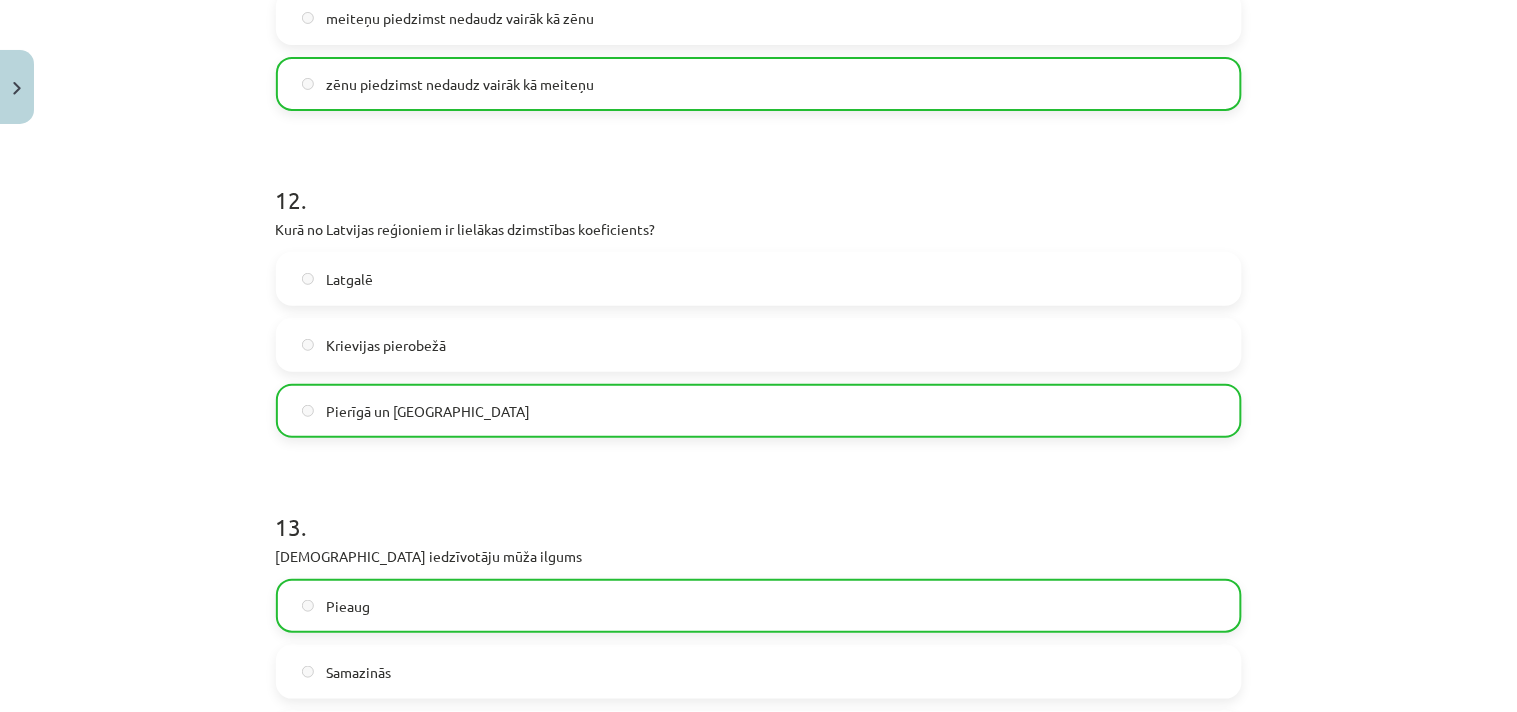 scroll, scrollTop: 4347, scrollLeft: 0, axis: vertical 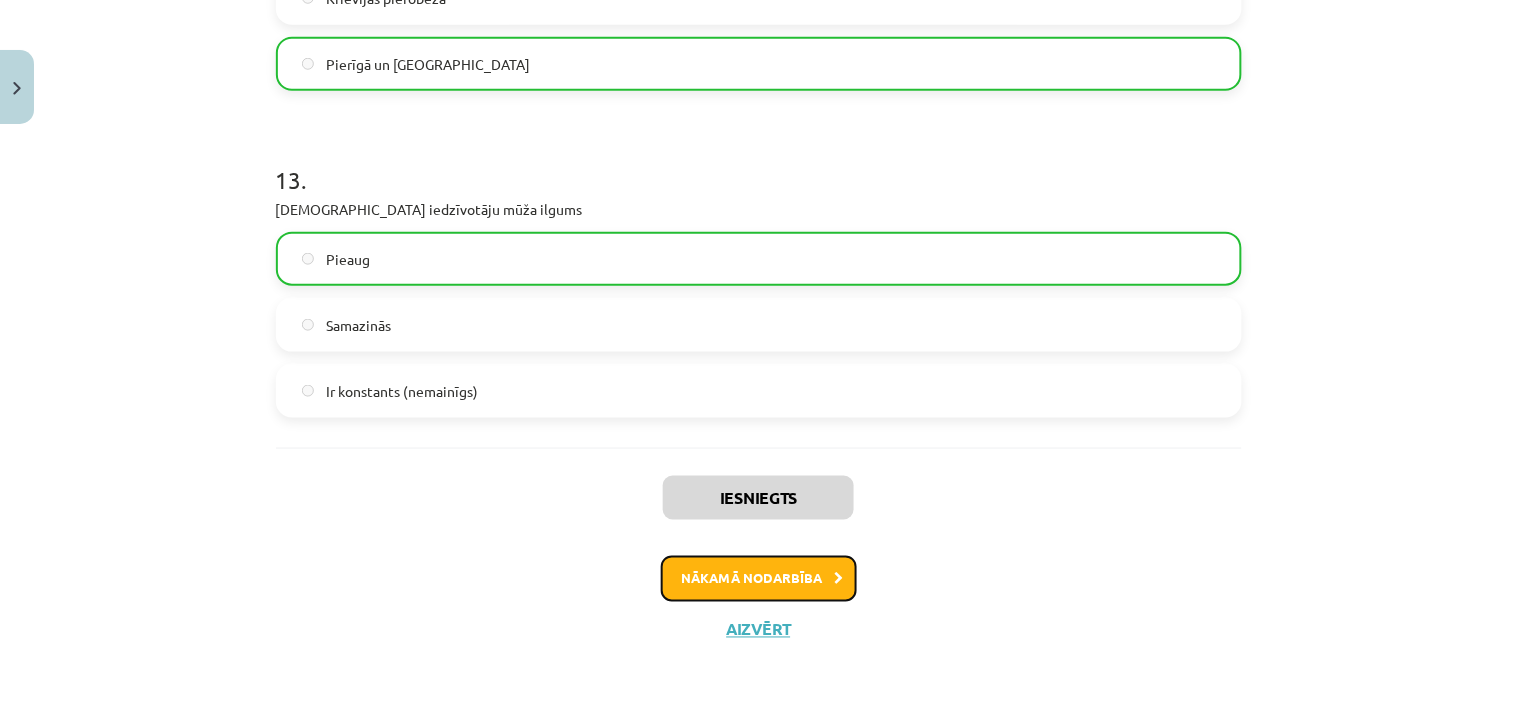 click on "Nākamā nodarbība" 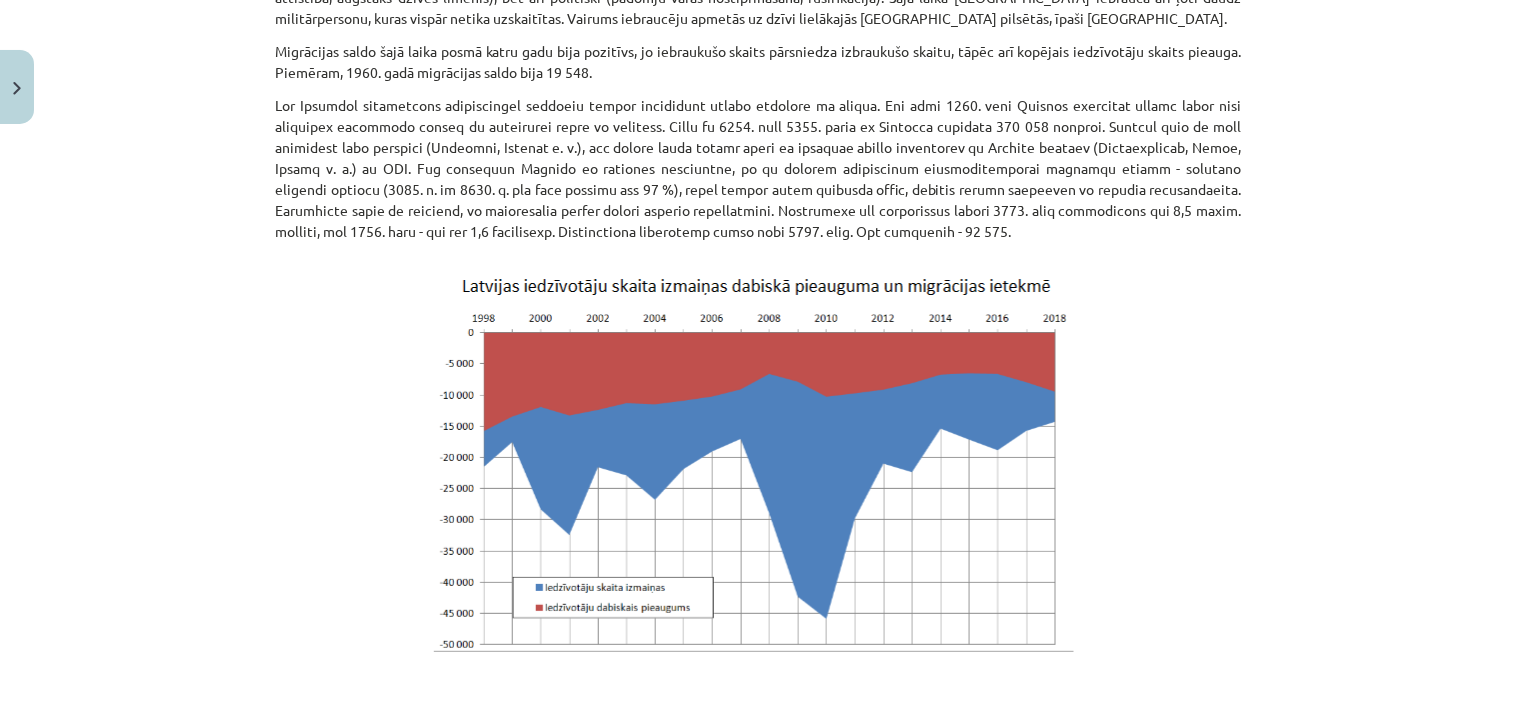 scroll, scrollTop: 1970, scrollLeft: 0, axis: vertical 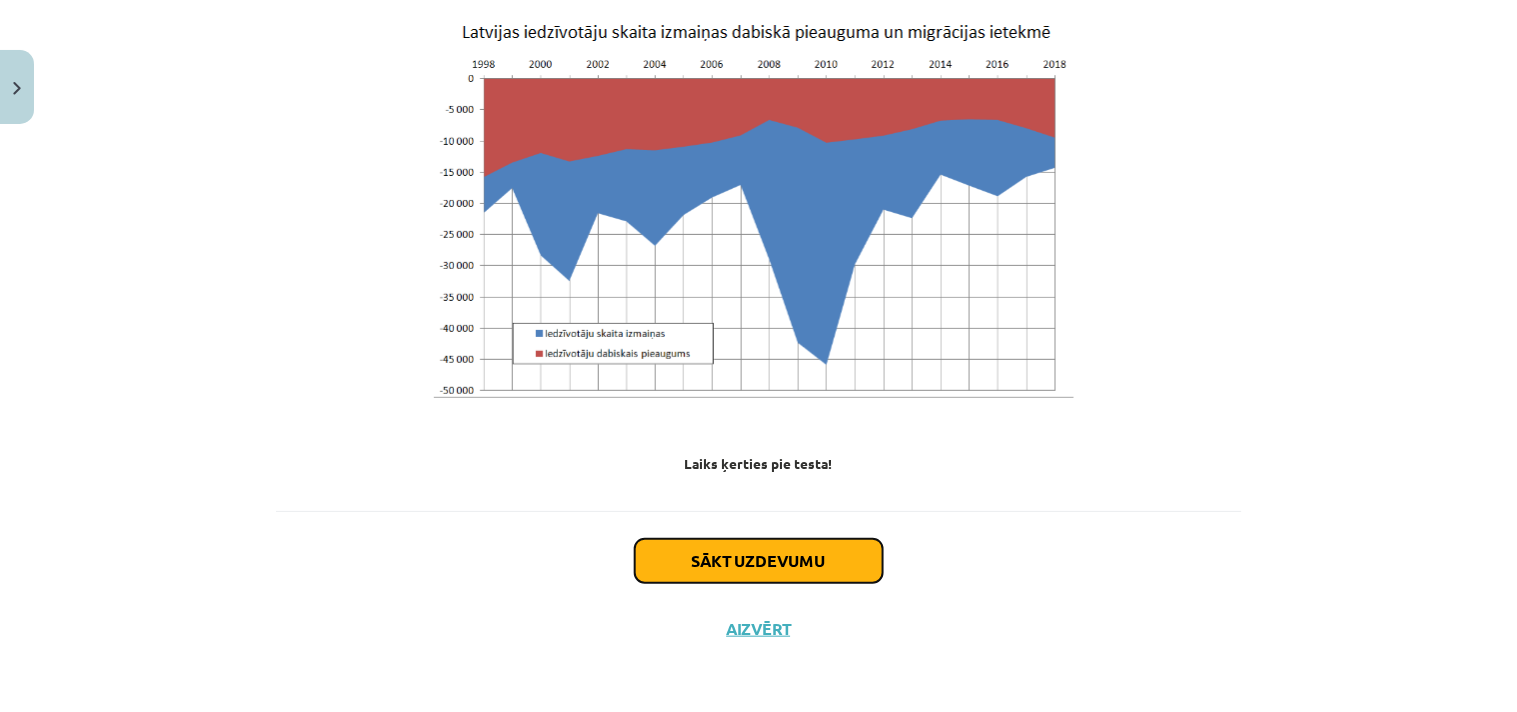 click on "Sākt uzdevumu" 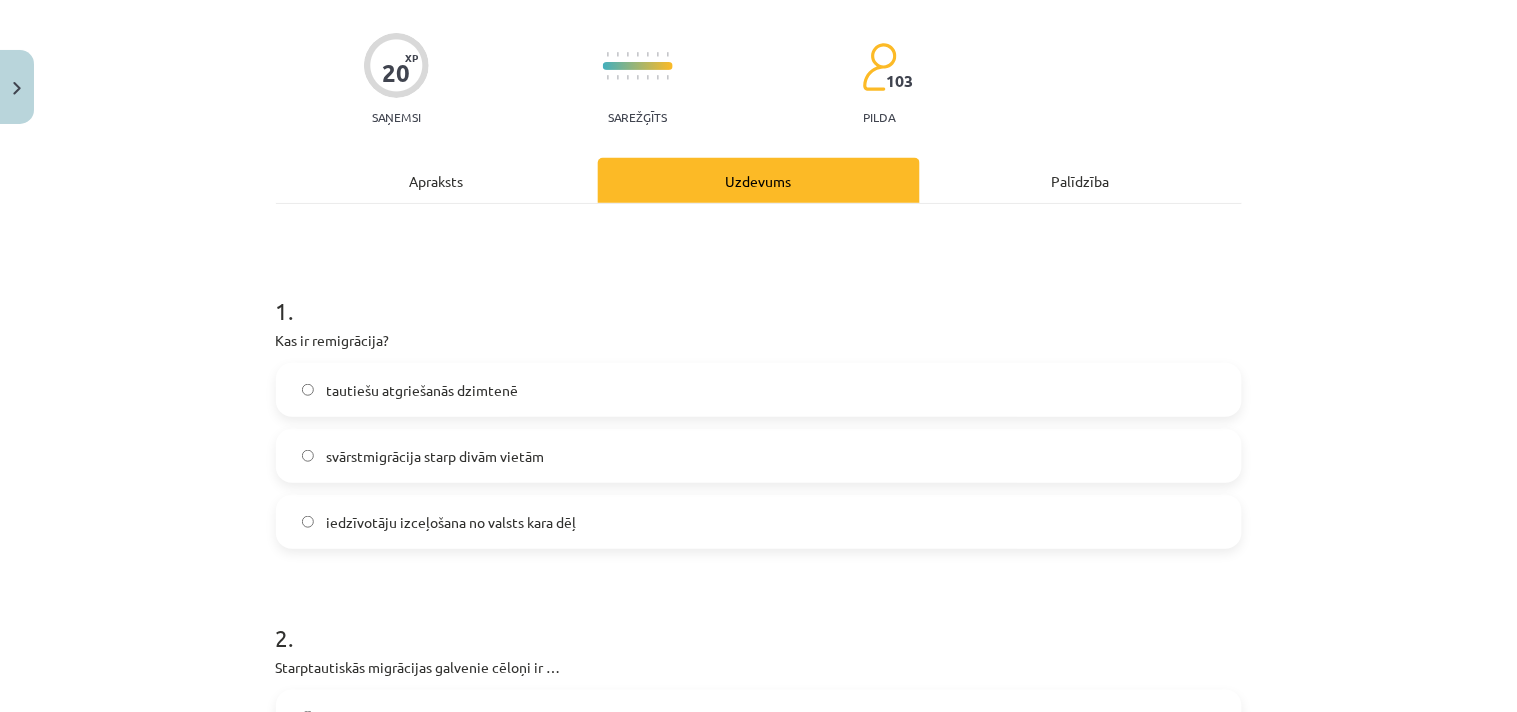 scroll, scrollTop: 272, scrollLeft: 0, axis: vertical 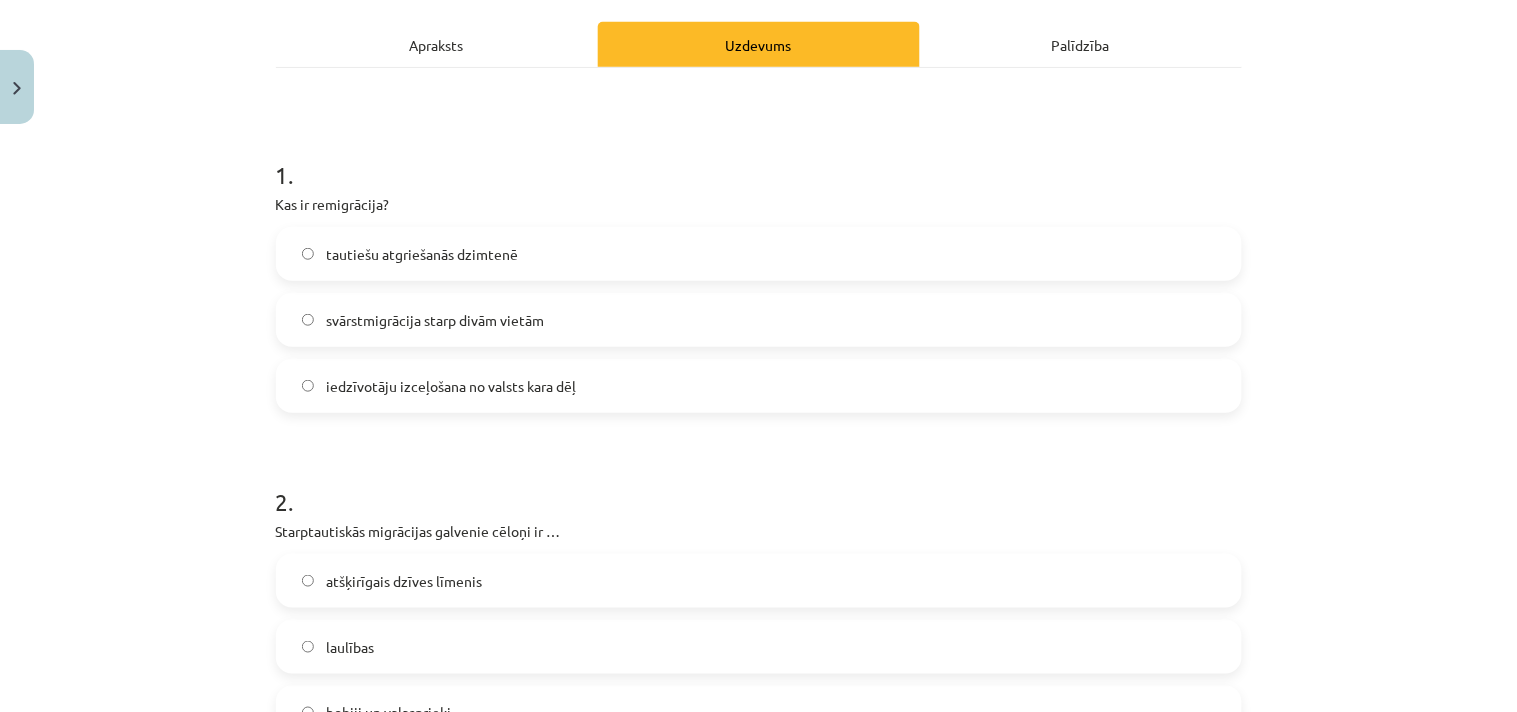 click on "tautiešu atgriešanās dzimtenē" 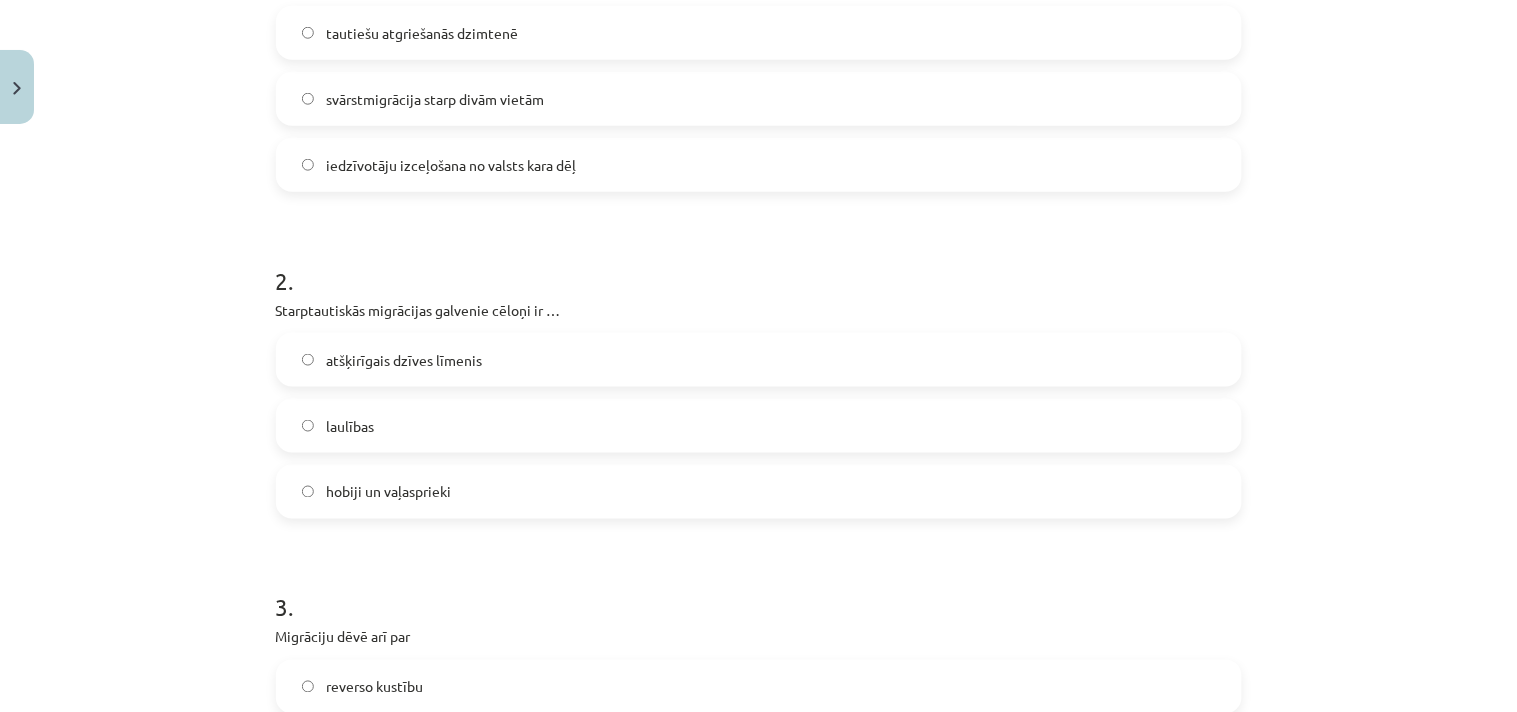 scroll, scrollTop: 494, scrollLeft: 0, axis: vertical 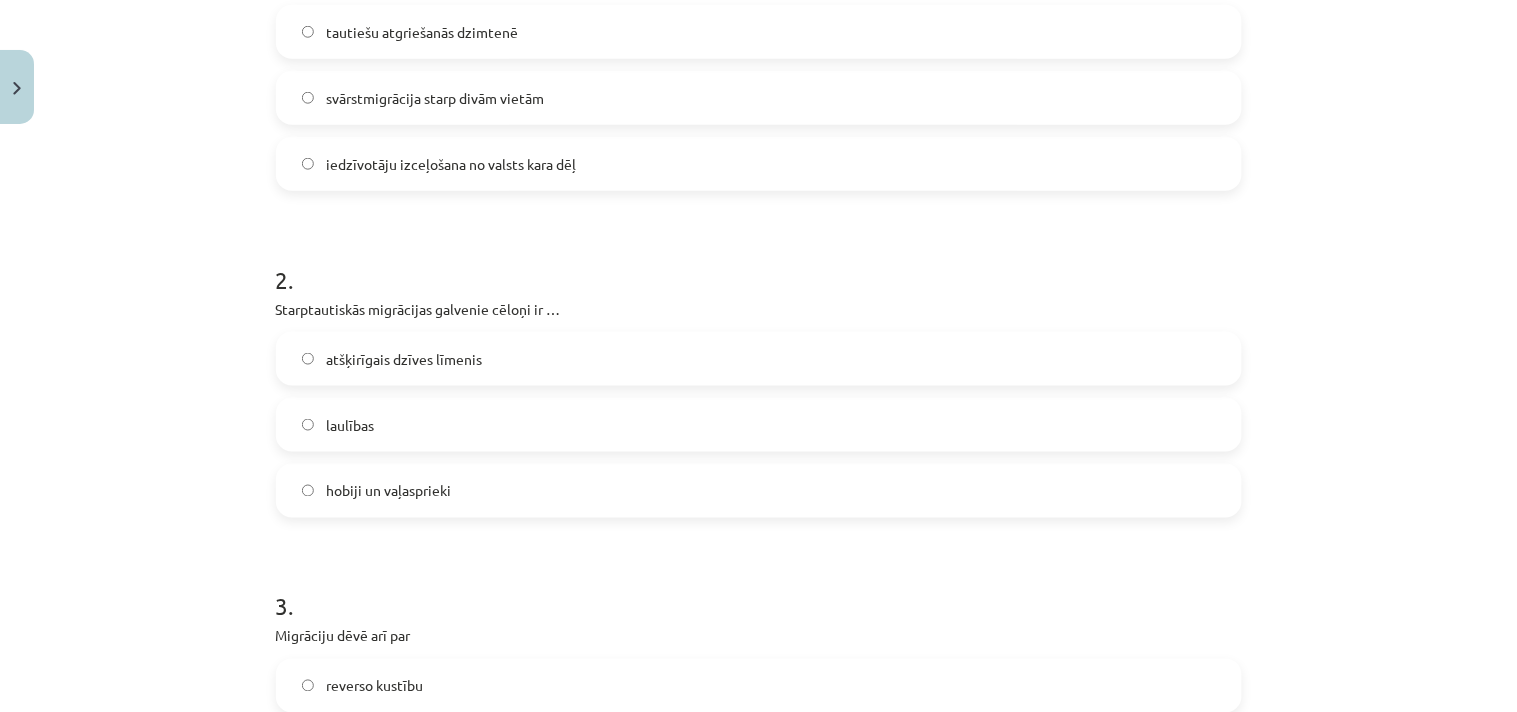 click on "atšķirīgais dzīves līmenis" 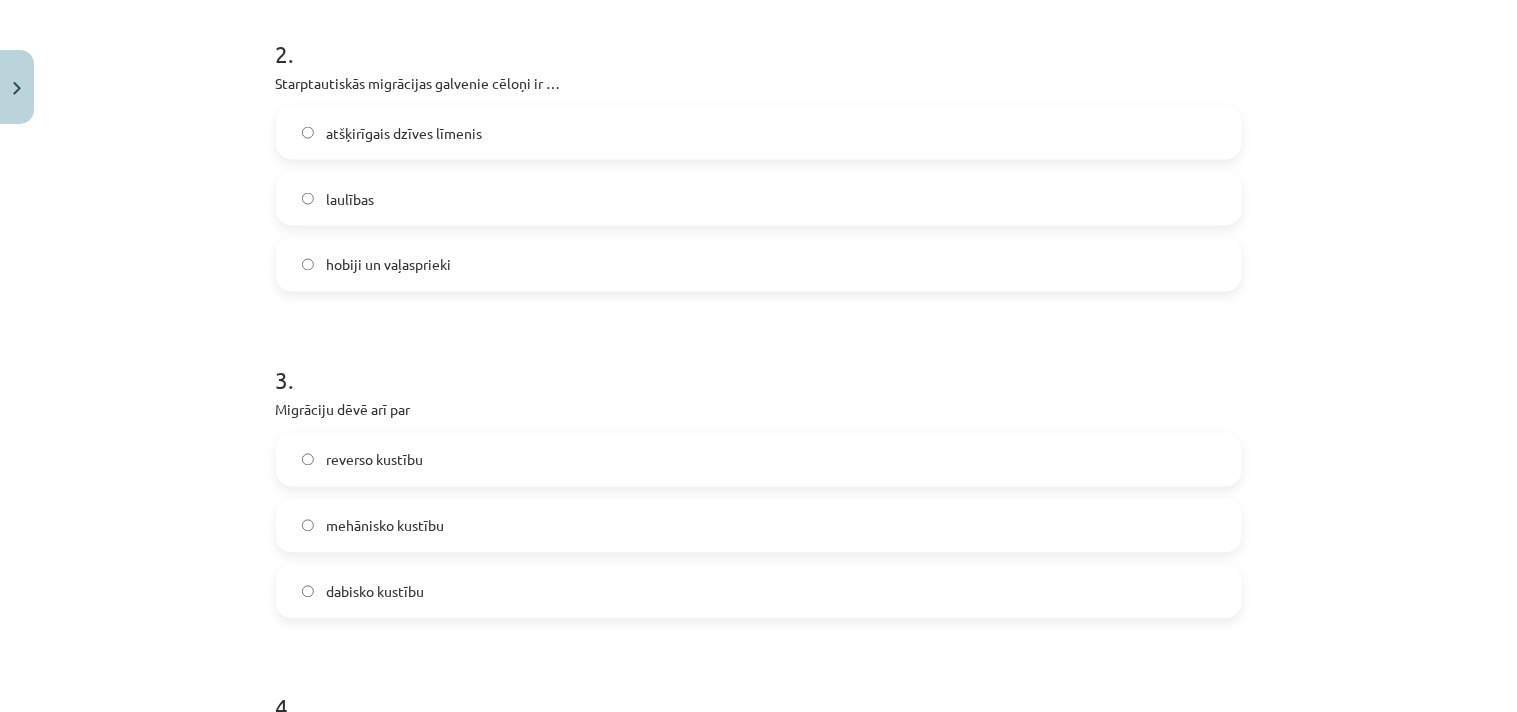 scroll, scrollTop: 827, scrollLeft: 0, axis: vertical 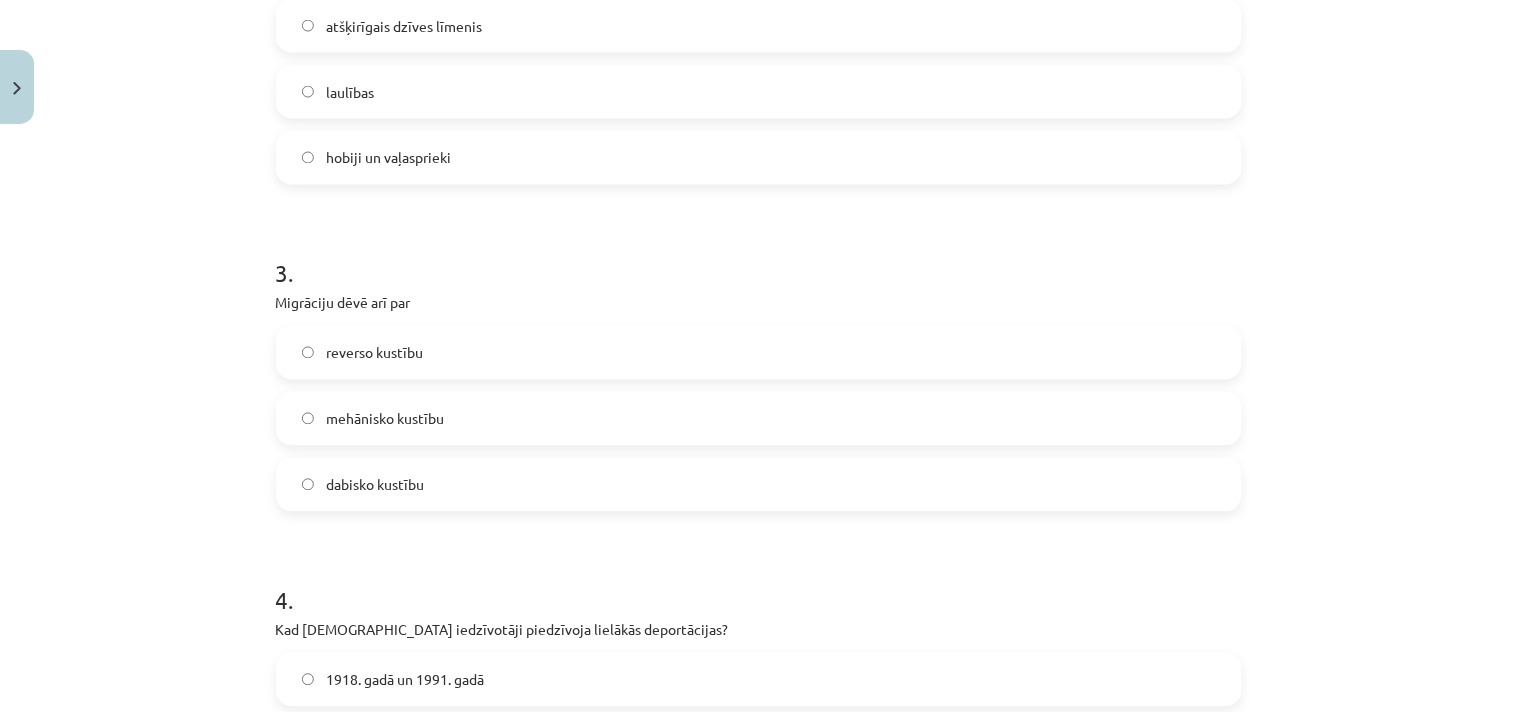 click on "mehānisko kustību" 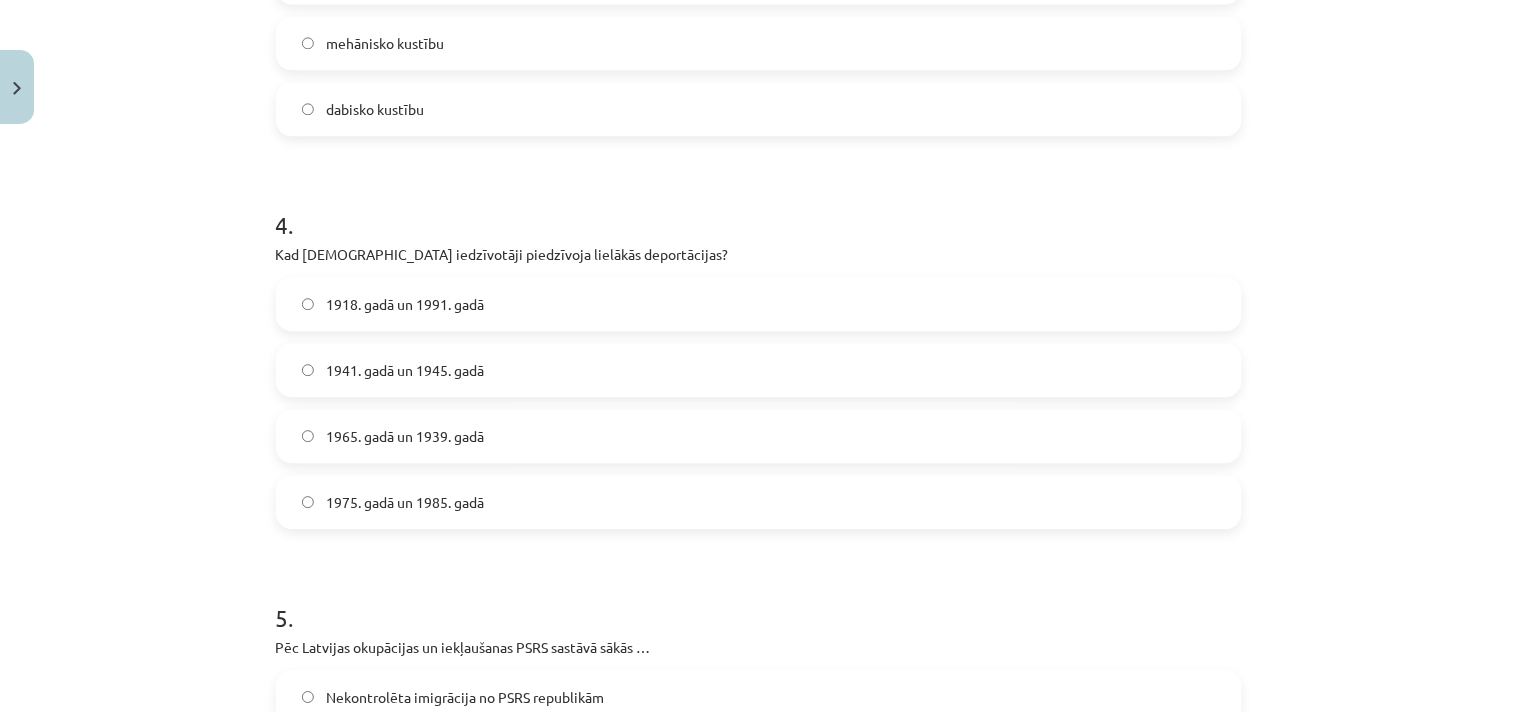 scroll, scrollTop: 1272, scrollLeft: 0, axis: vertical 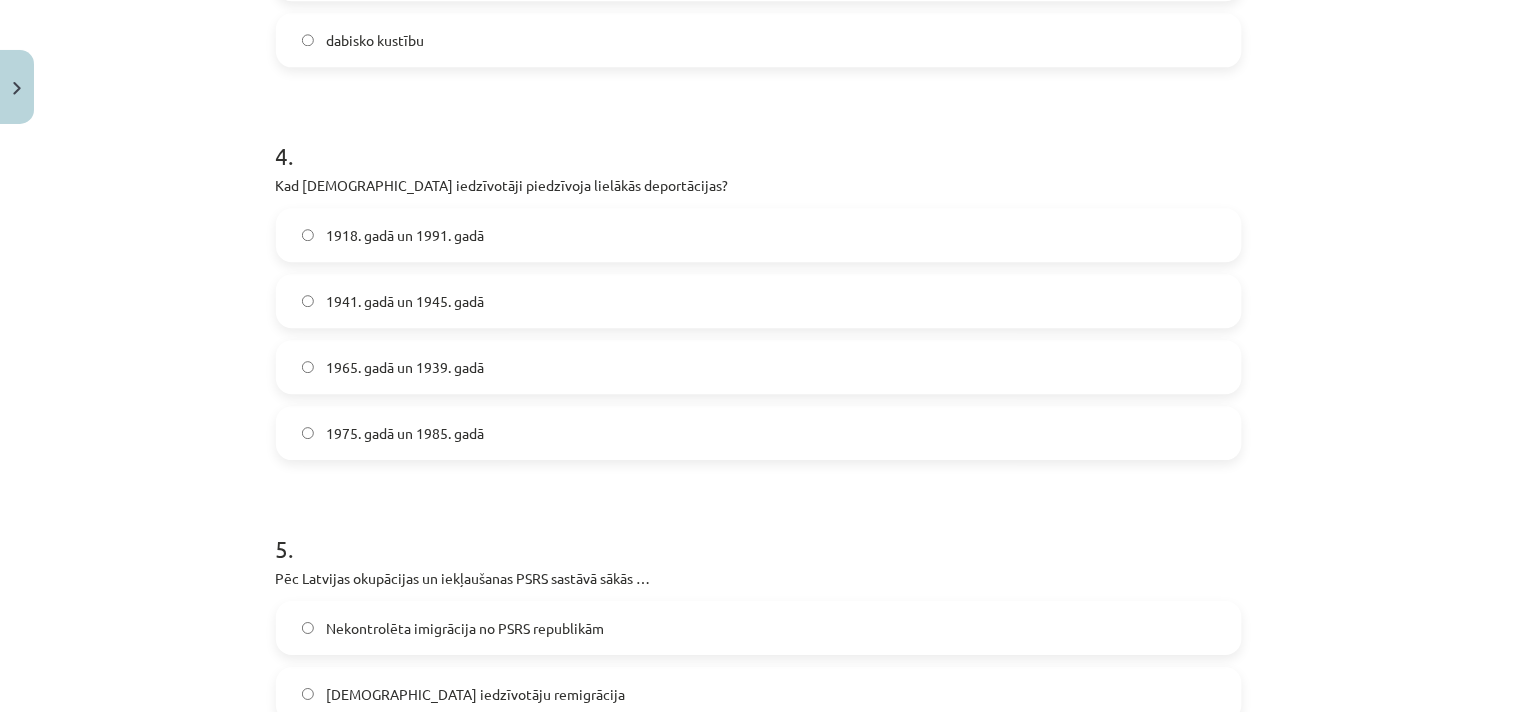 click on "1941. gadā un 1945. gadā" 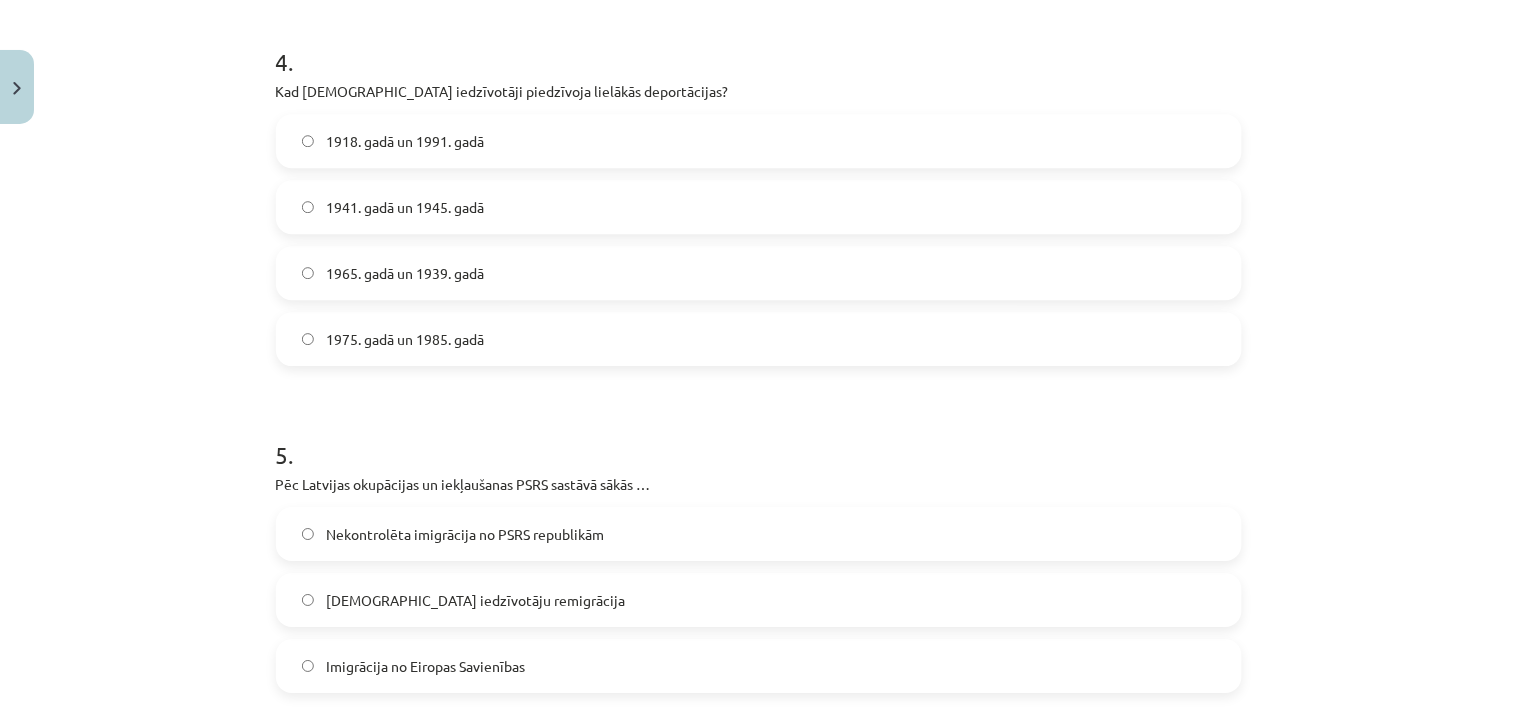 scroll, scrollTop: 1605, scrollLeft: 0, axis: vertical 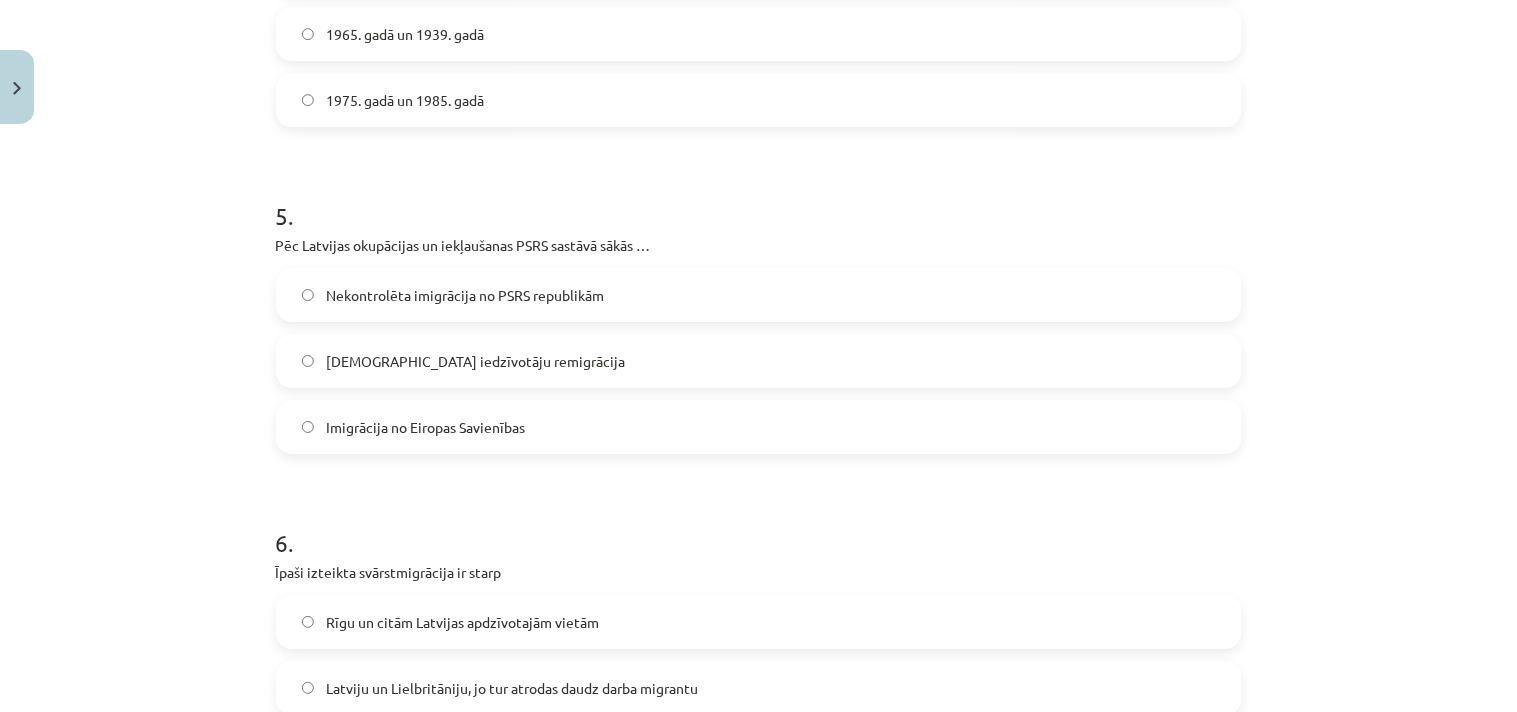 click on "Nekontrolēta imigrācija no PSRS republikām" 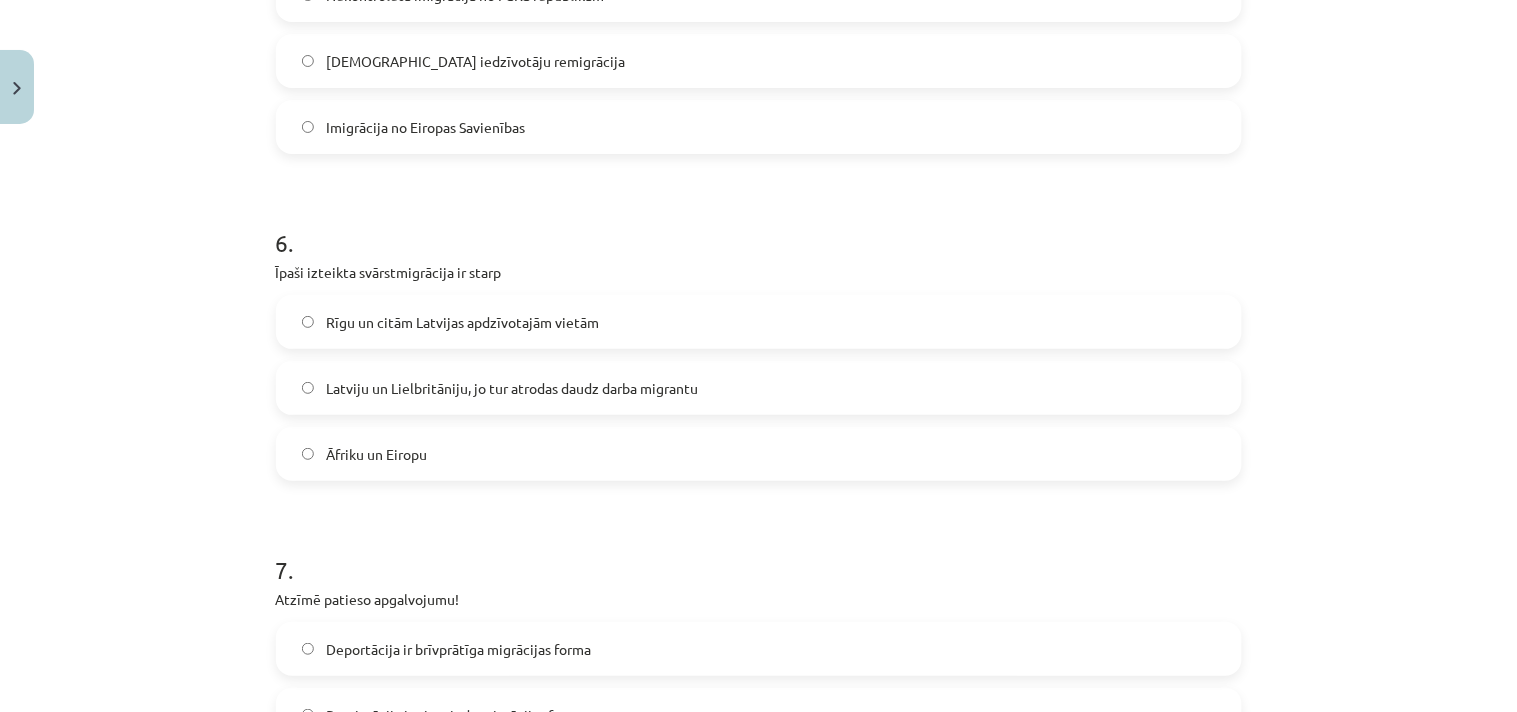 scroll, scrollTop: 1938, scrollLeft: 0, axis: vertical 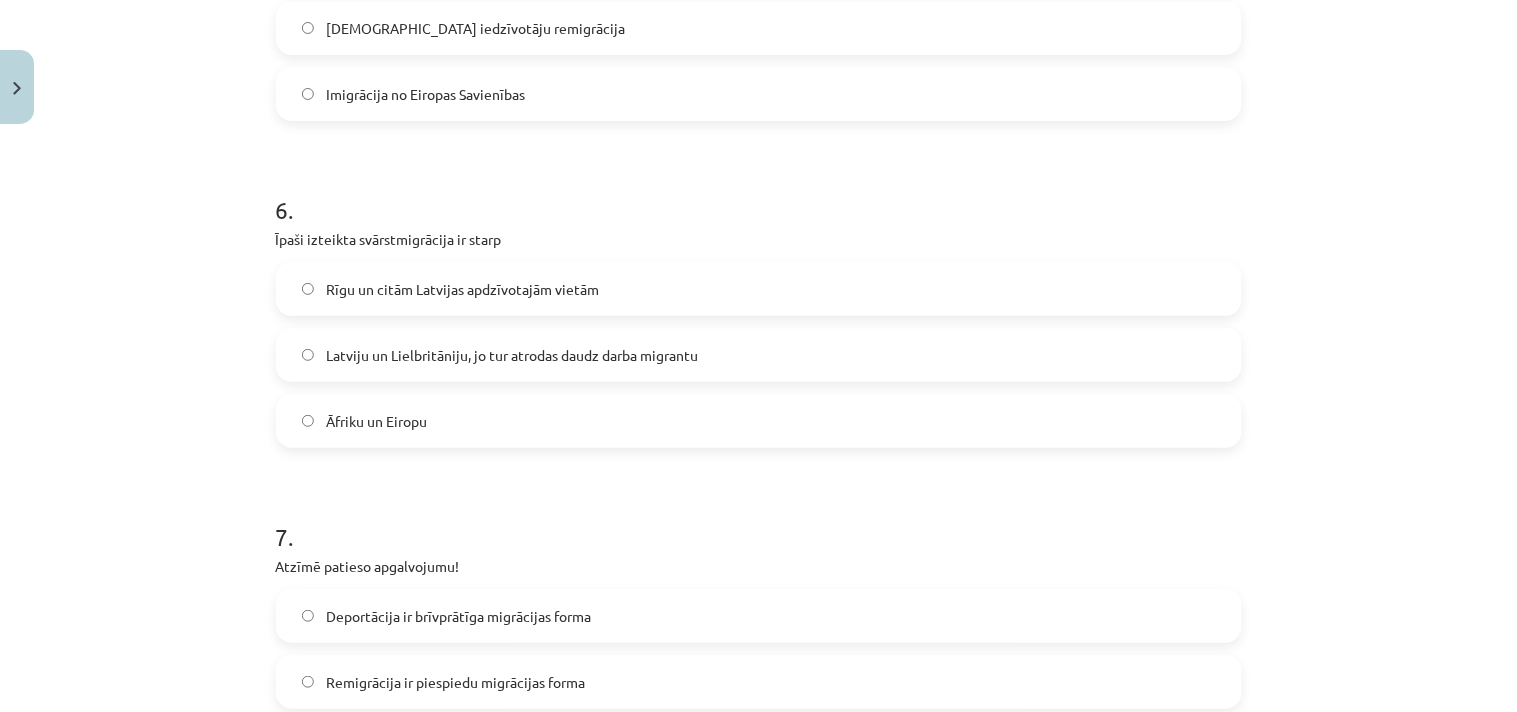 click on "Rīgu un citām Latvijas apdzīvotajām vietām" 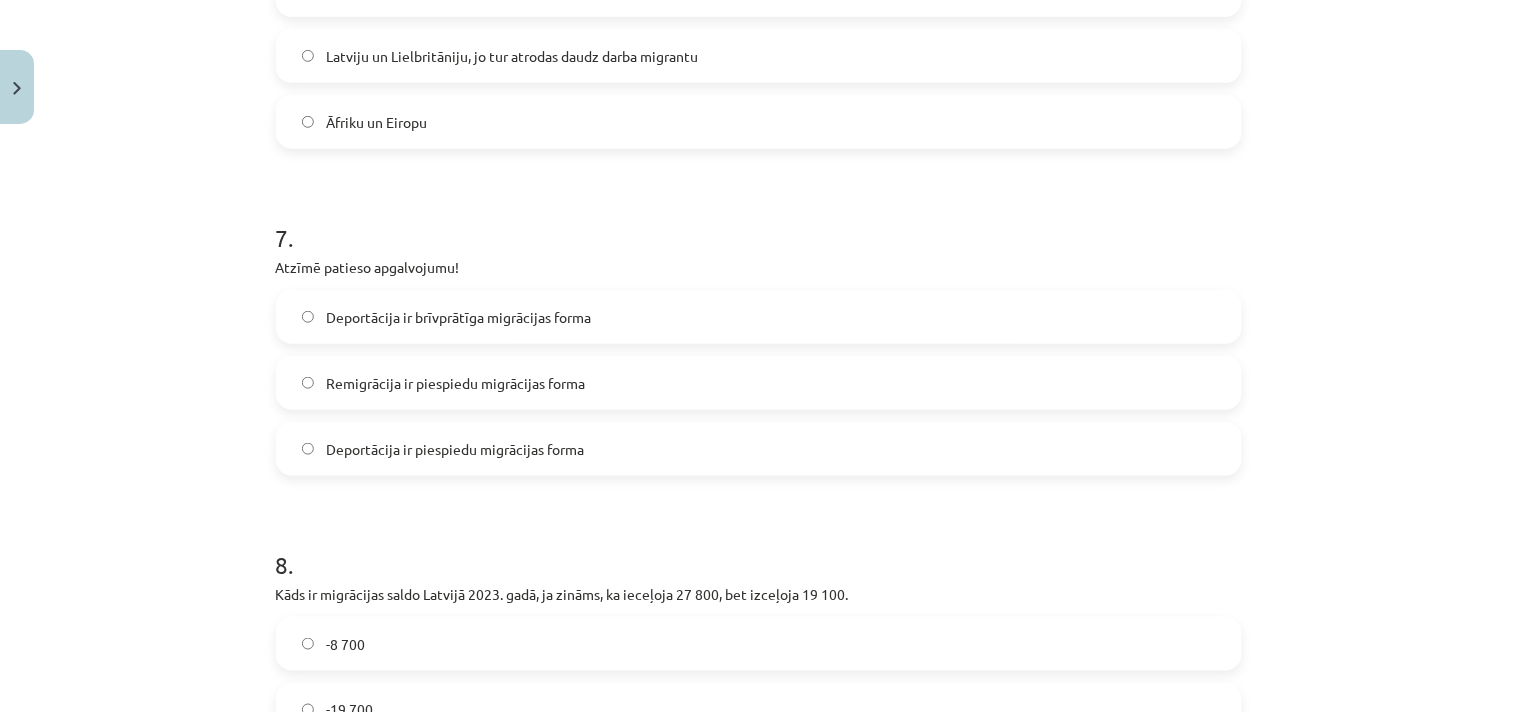 scroll, scrollTop: 2272, scrollLeft: 0, axis: vertical 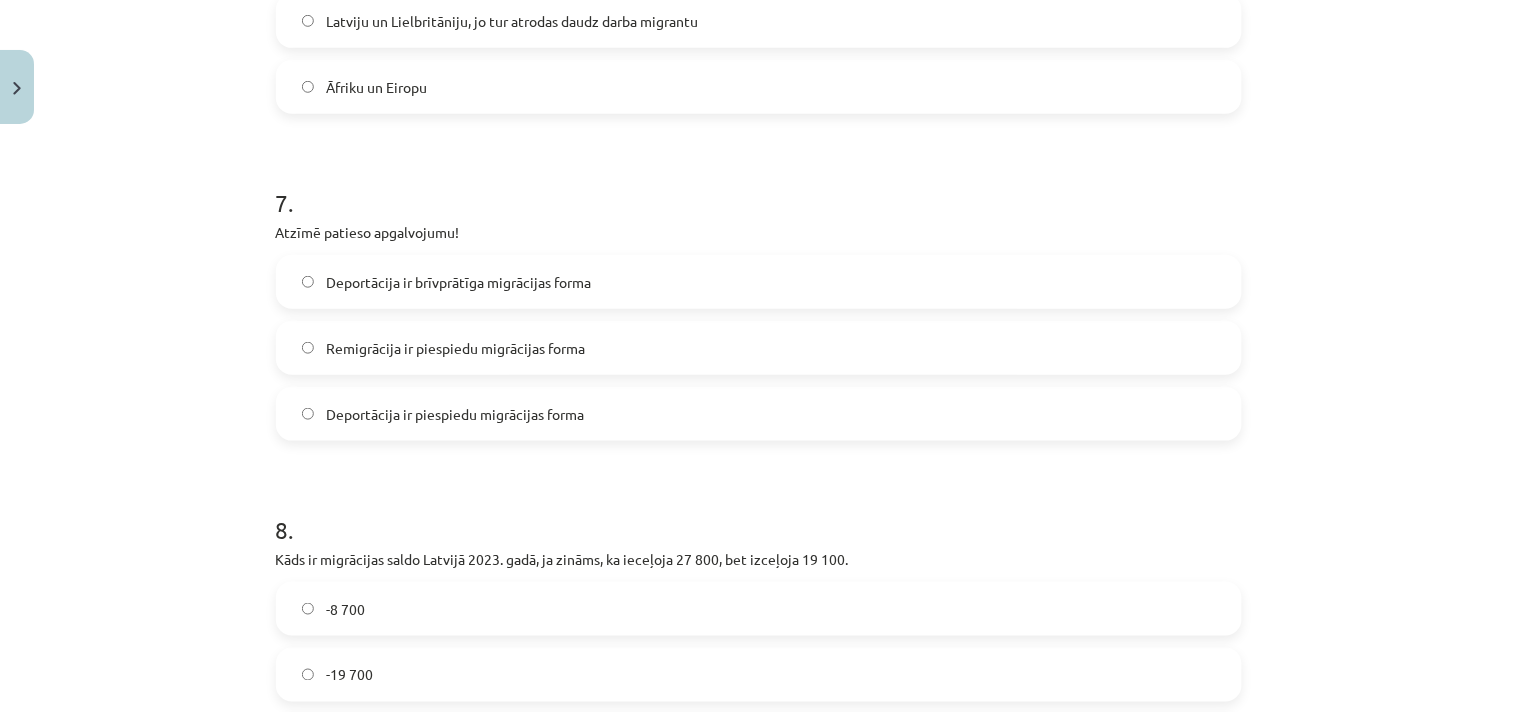 click on "Deportācija ir piespiedu migrācijas forma" 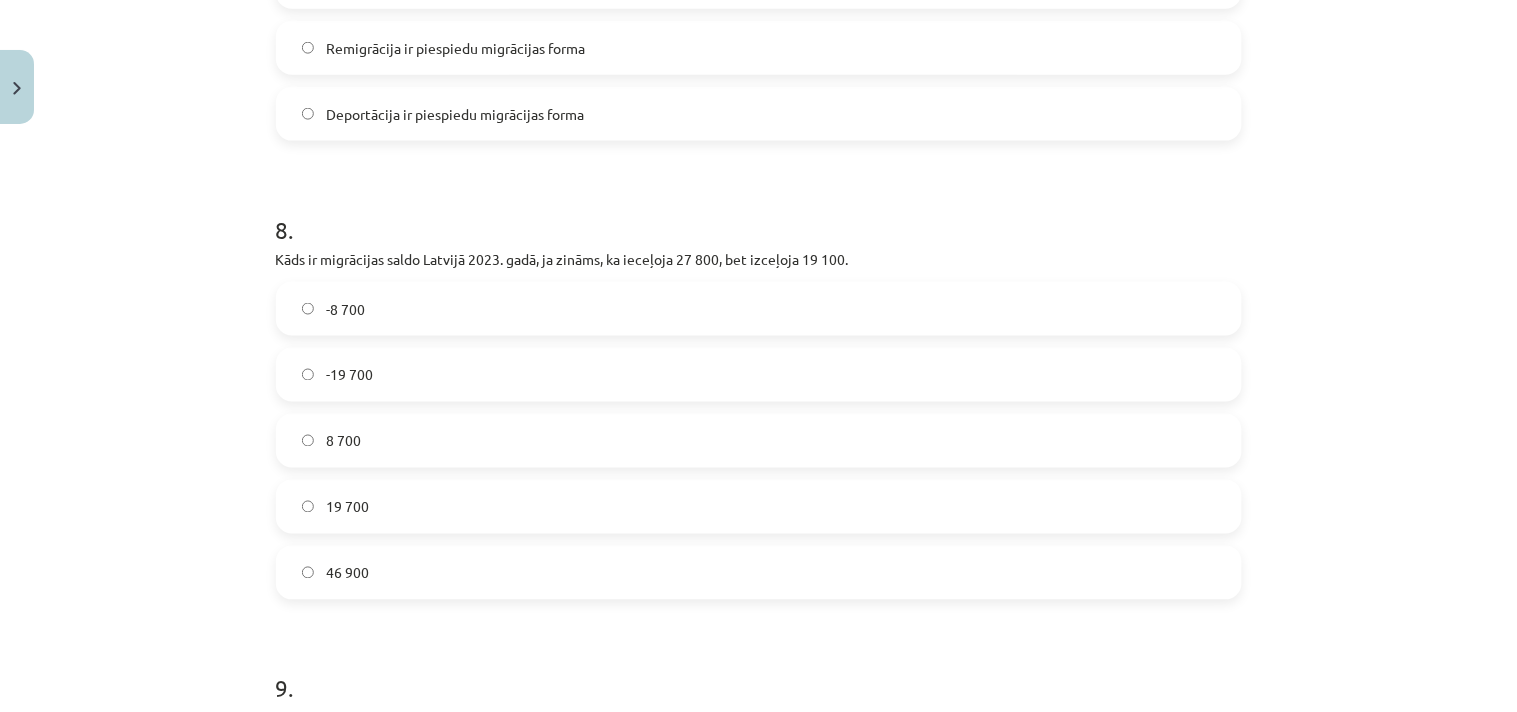 scroll, scrollTop: 2605, scrollLeft: 0, axis: vertical 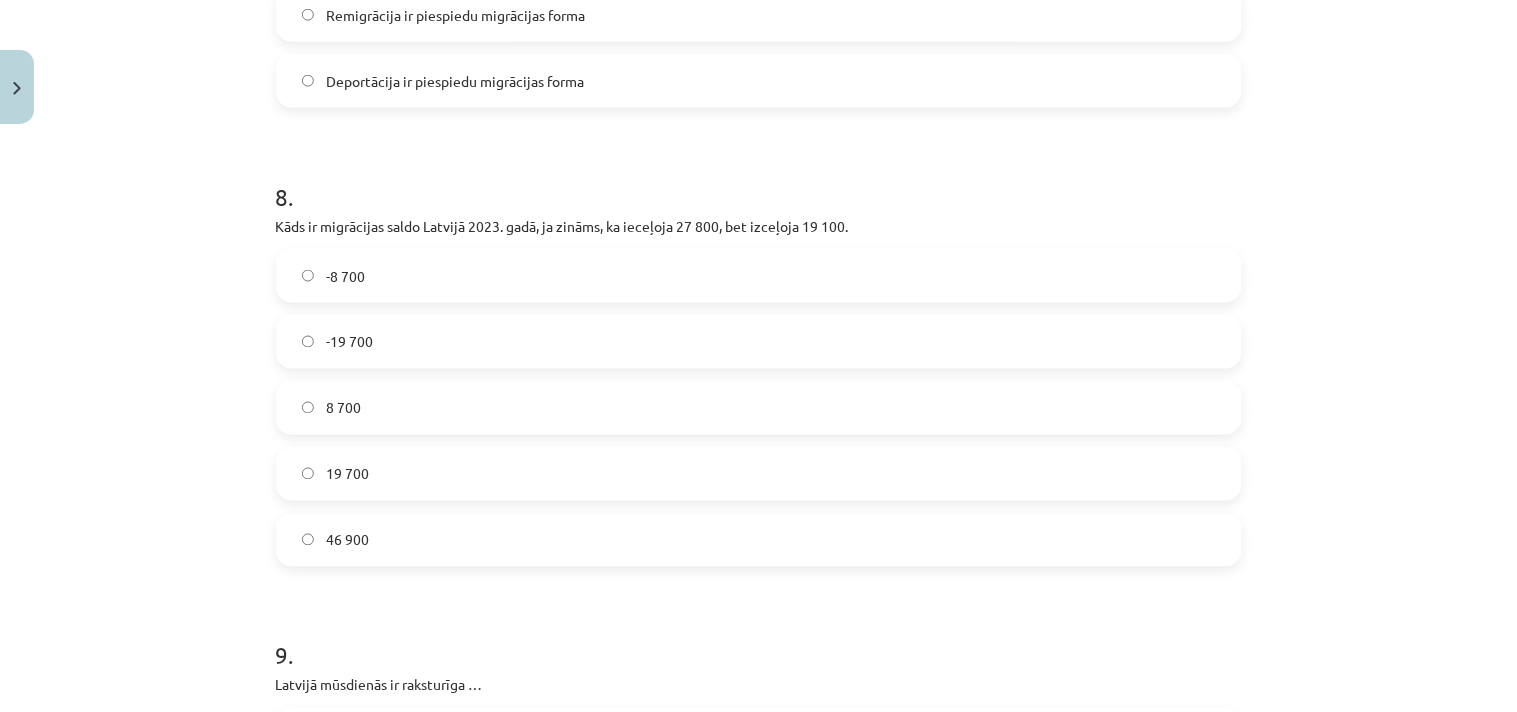 click on "-8 700" 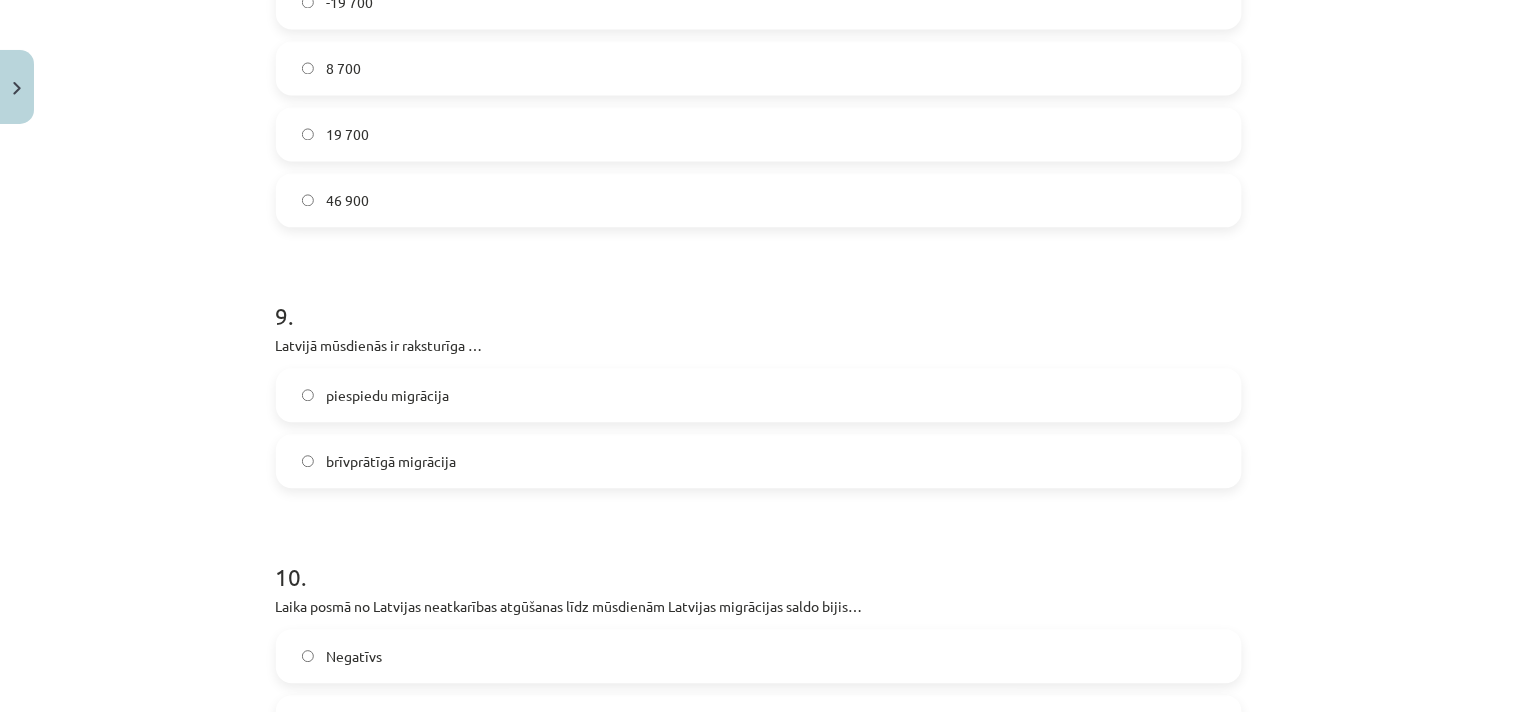 scroll, scrollTop: 3050, scrollLeft: 0, axis: vertical 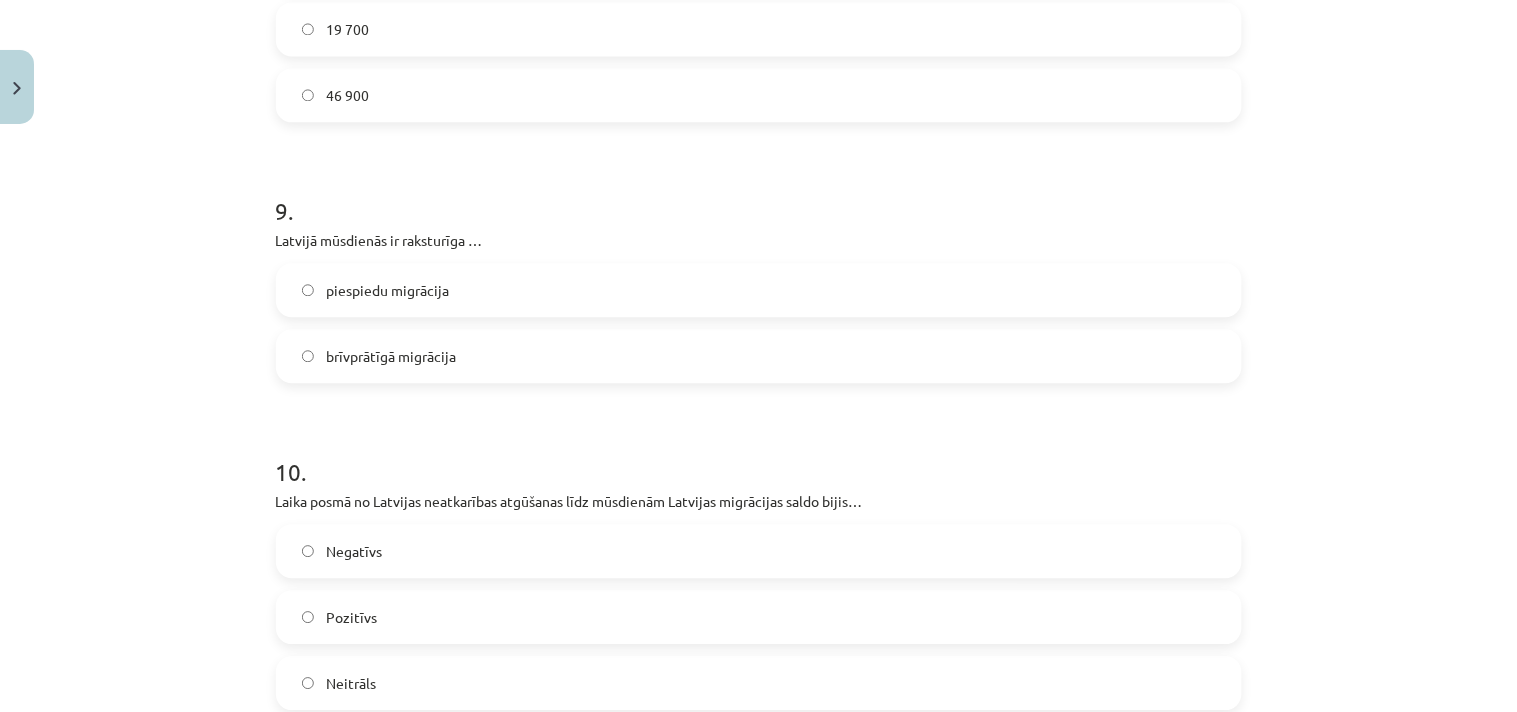 click on "brīvprātīgā migrācija" 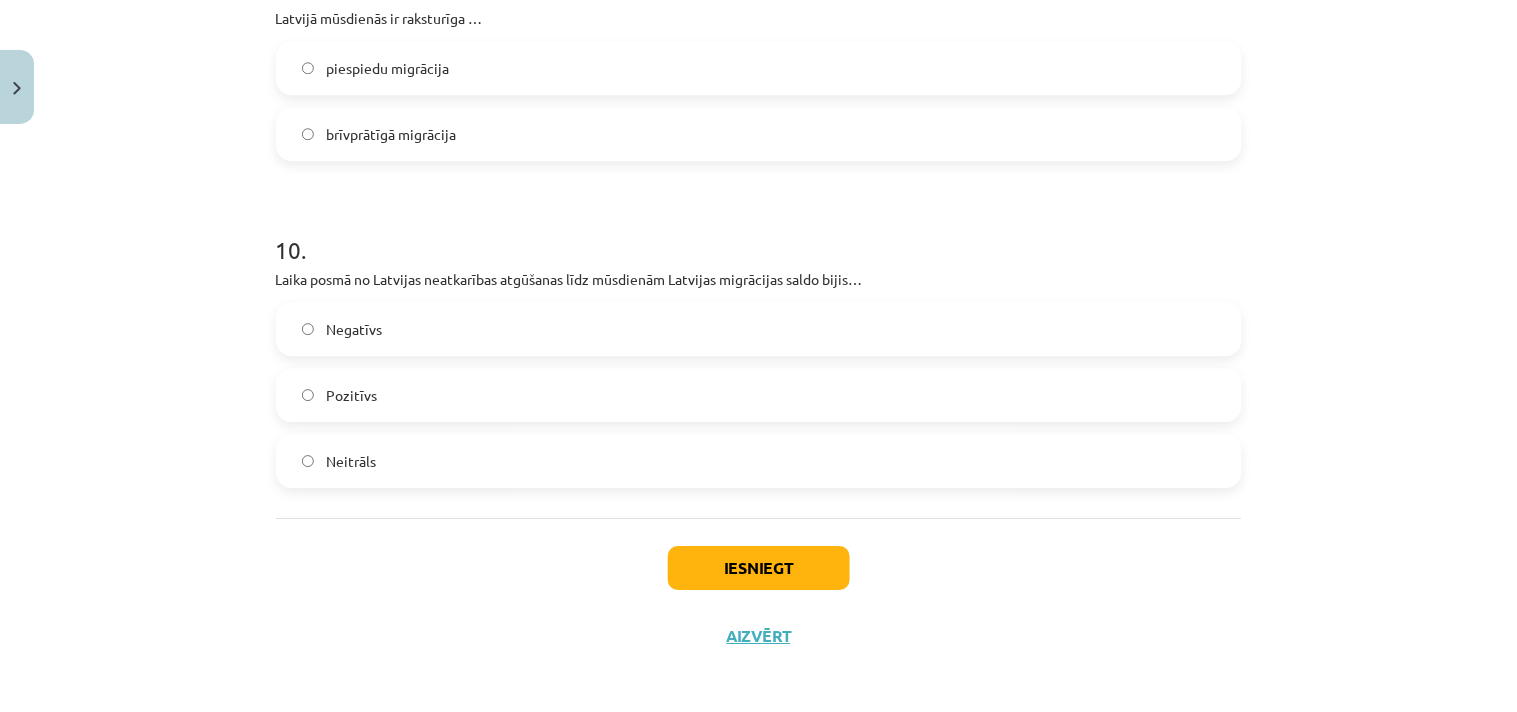 scroll, scrollTop: 3278, scrollLeft: 0, axis: vertical 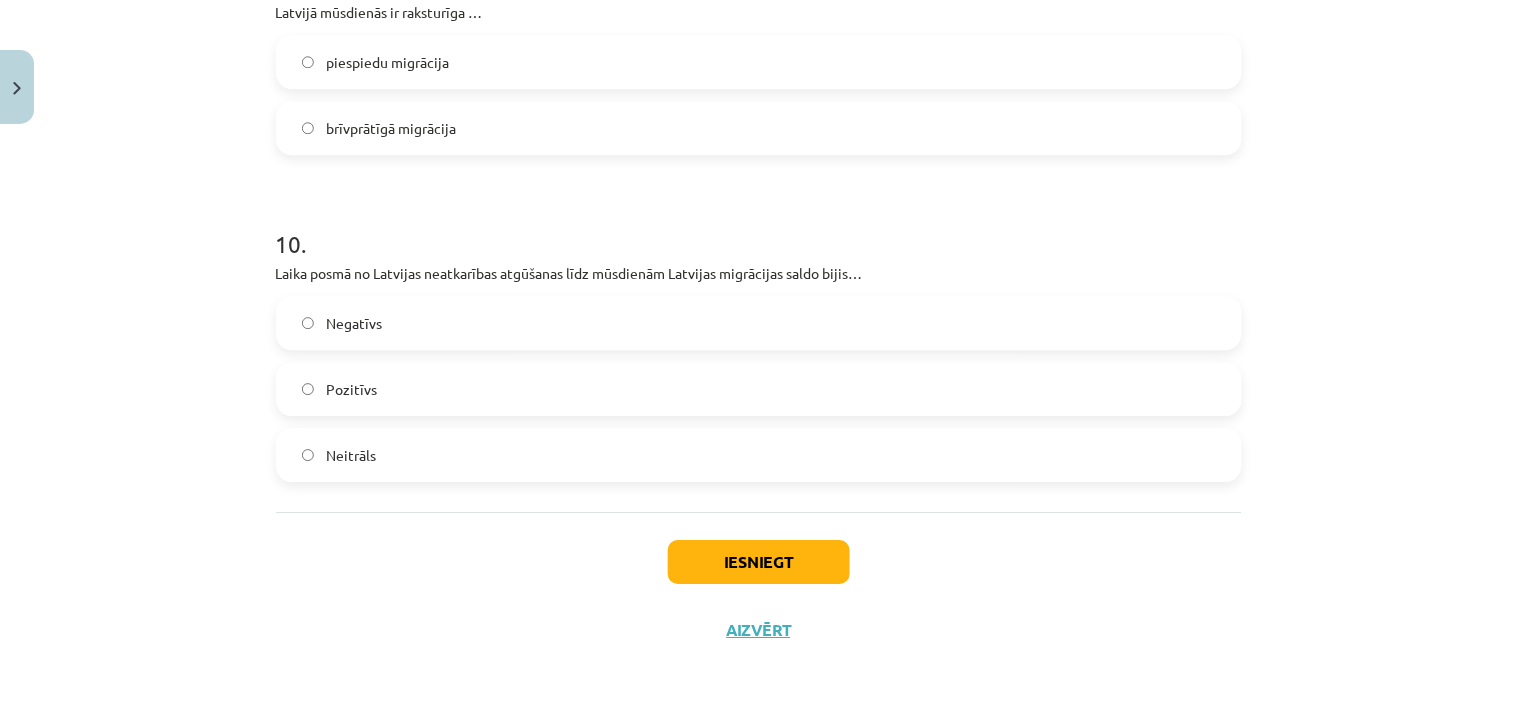 click on "Negatīvs" 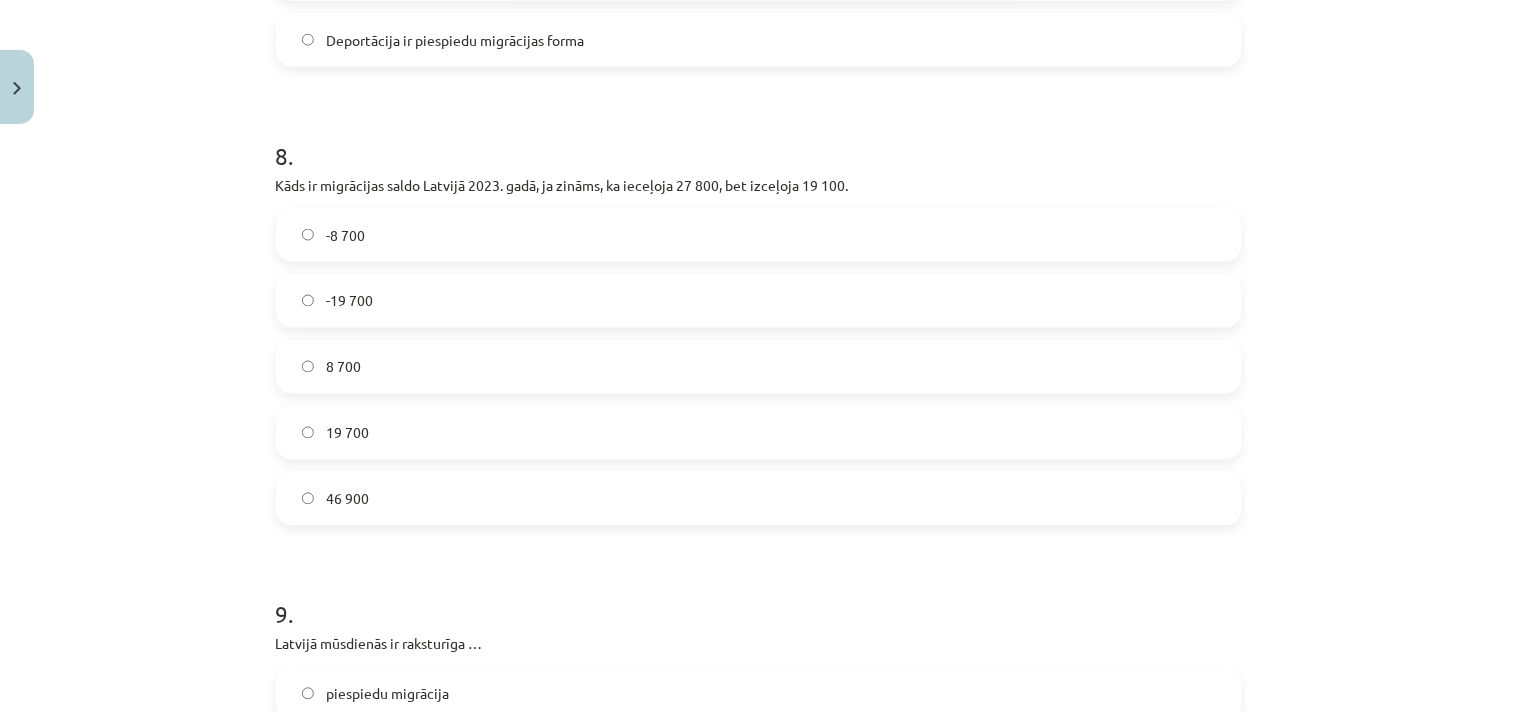 scroll, scrollTop: 2612, scrollLeft: 0, axis: vertical 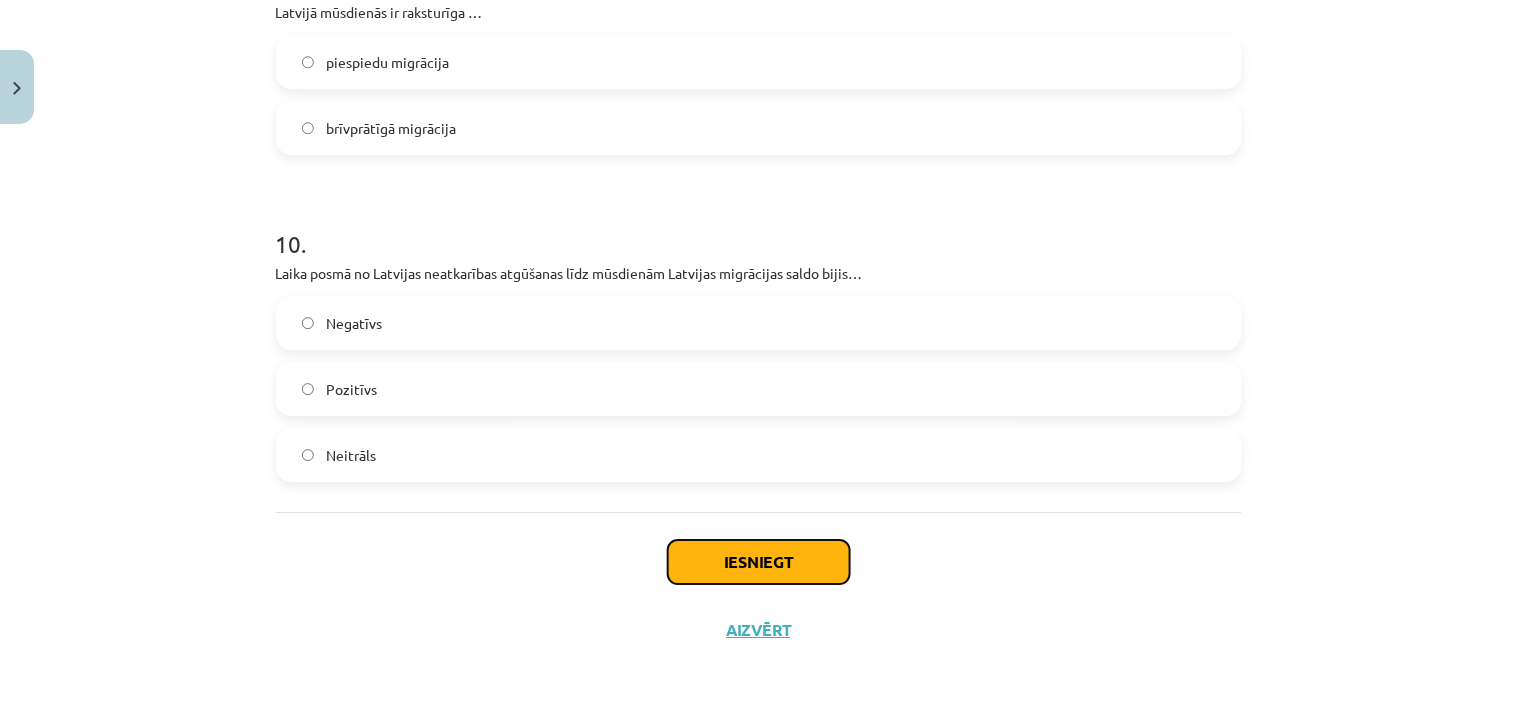 click on "Iesniegt" 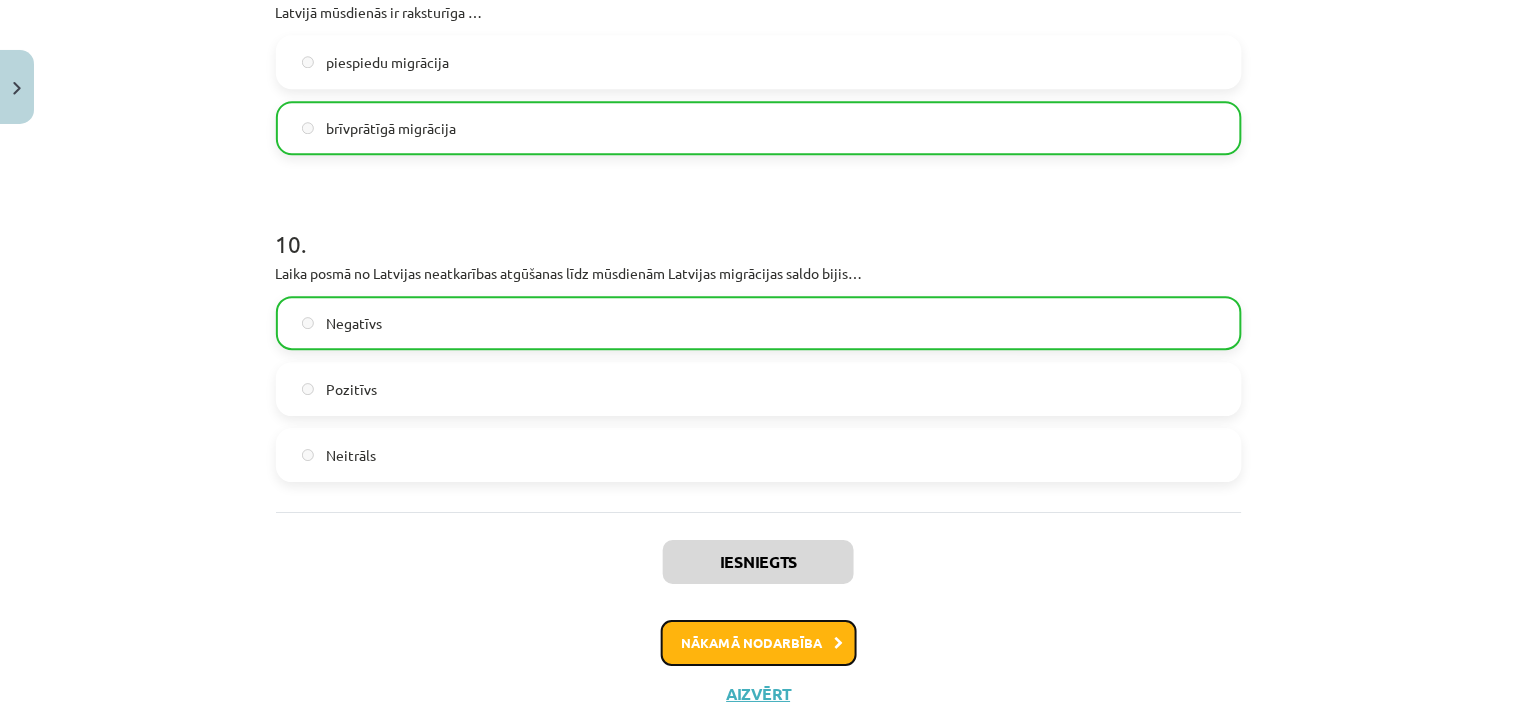 click on "Nākamā nodarbība" 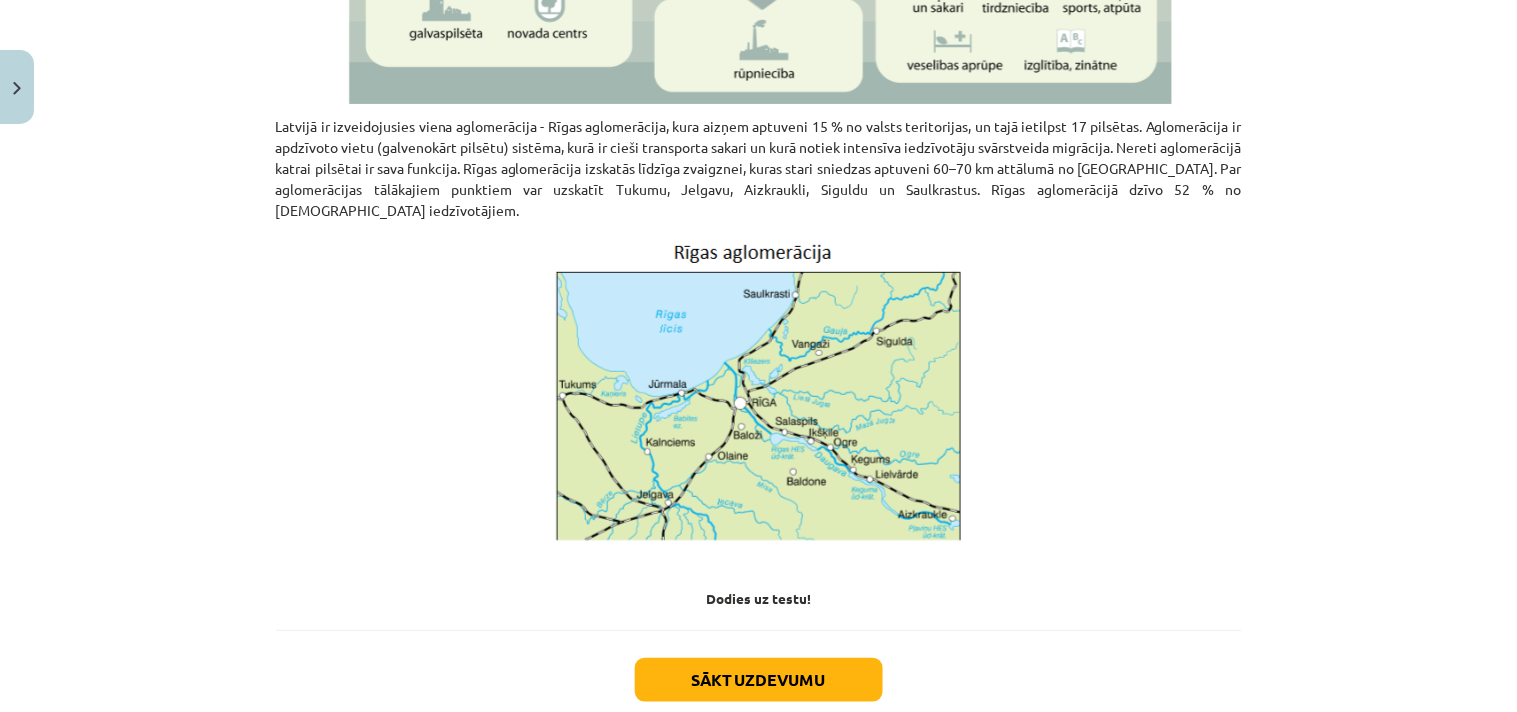 scroll, scrollTop: 4000, scrollLeft: 0, axis: vertical 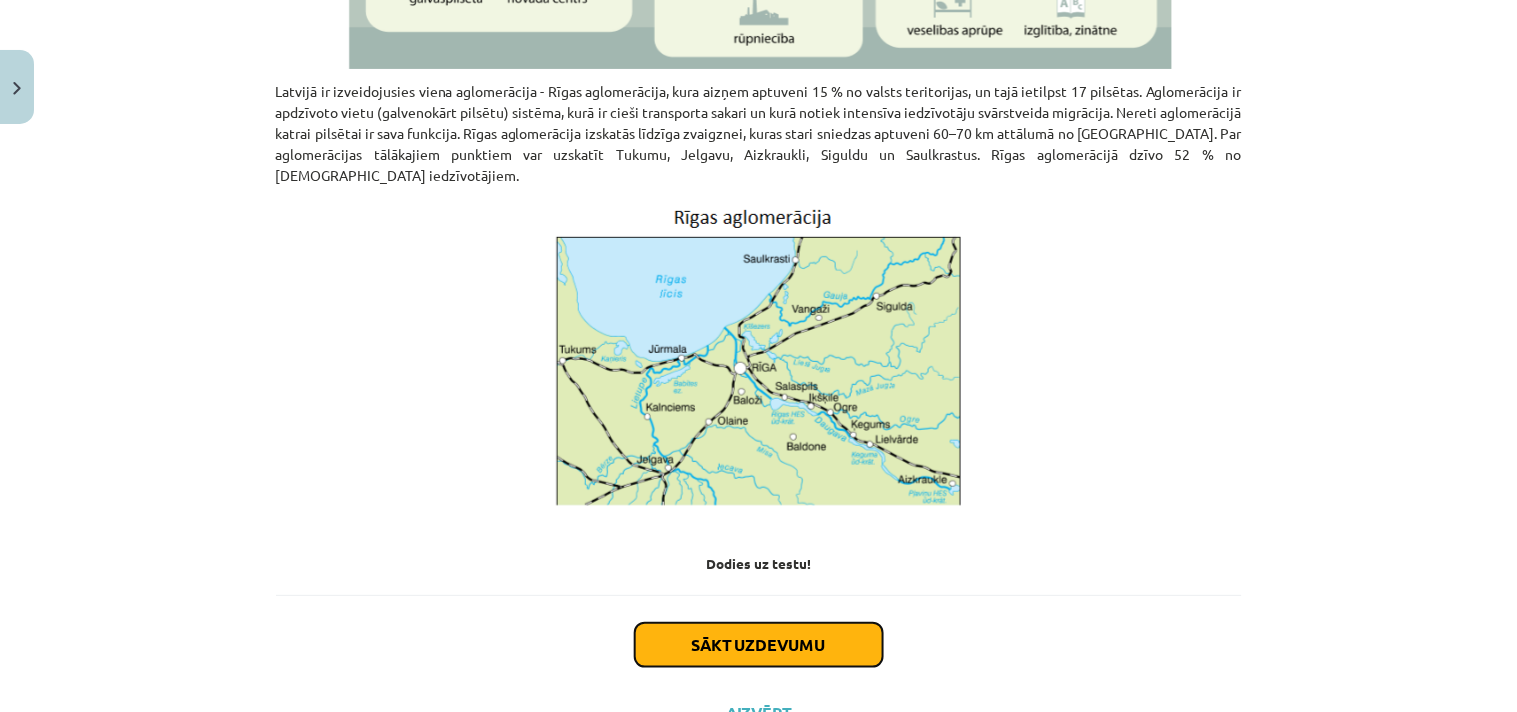 click on "Sākt uzdevumu" 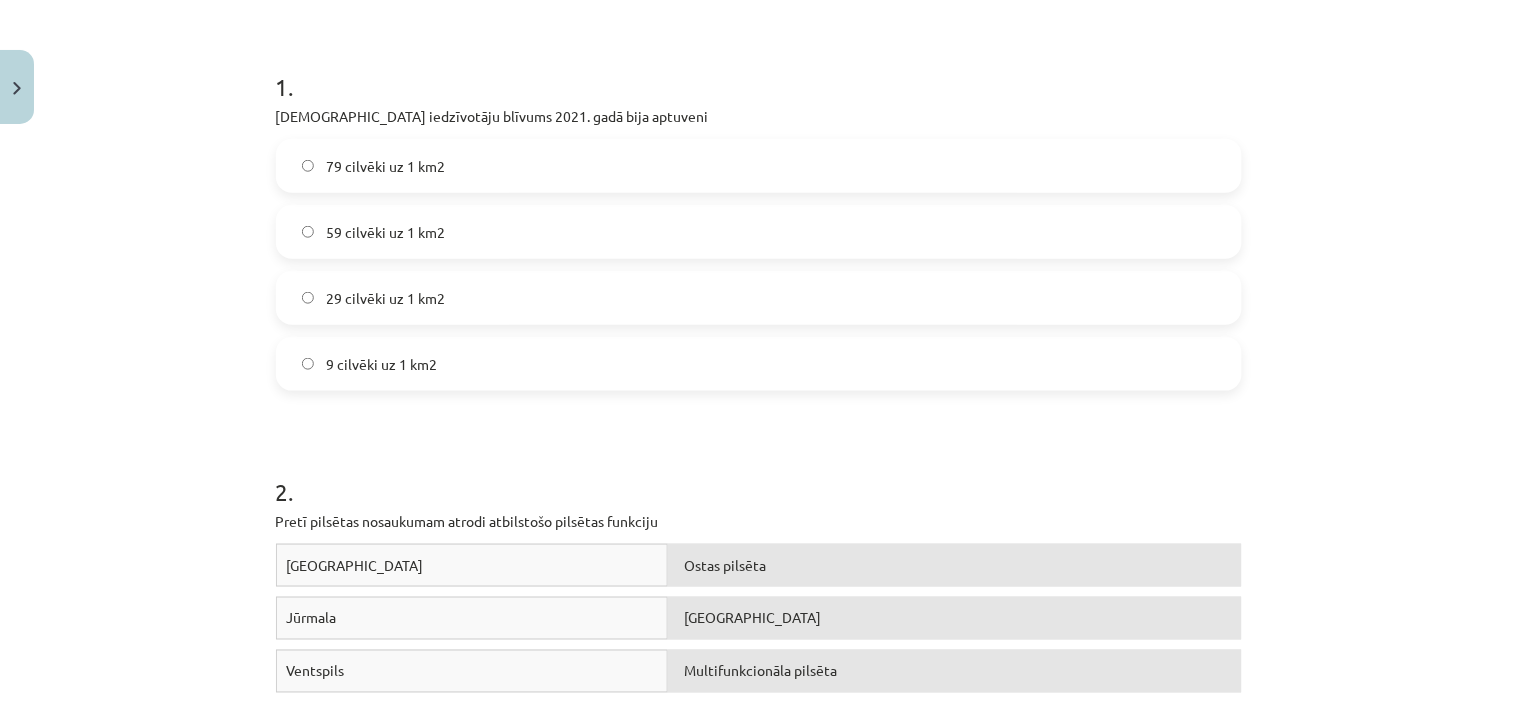 scroll, scrollTop: 383, scrollLeft: 0, axis: vertical 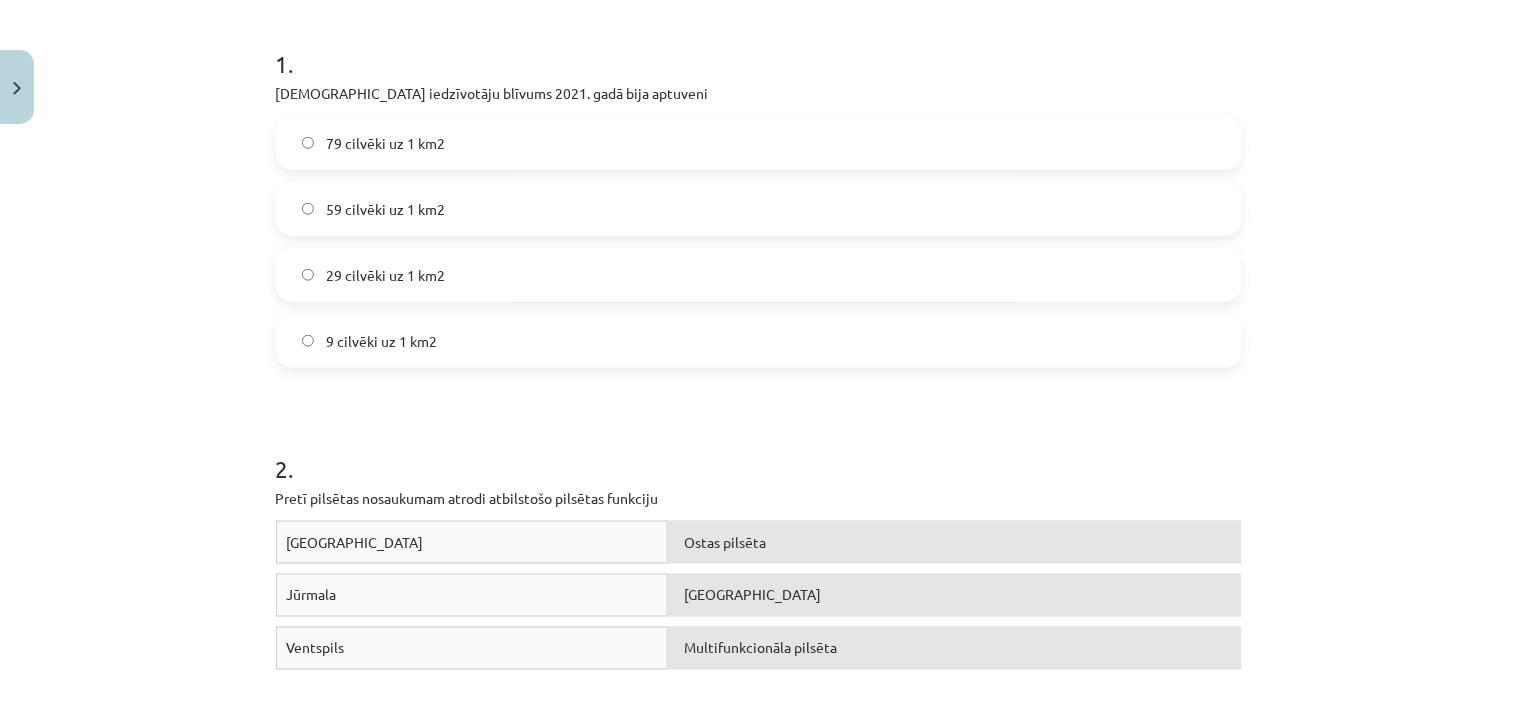 click on "29 cilvēki uz 1 km2" 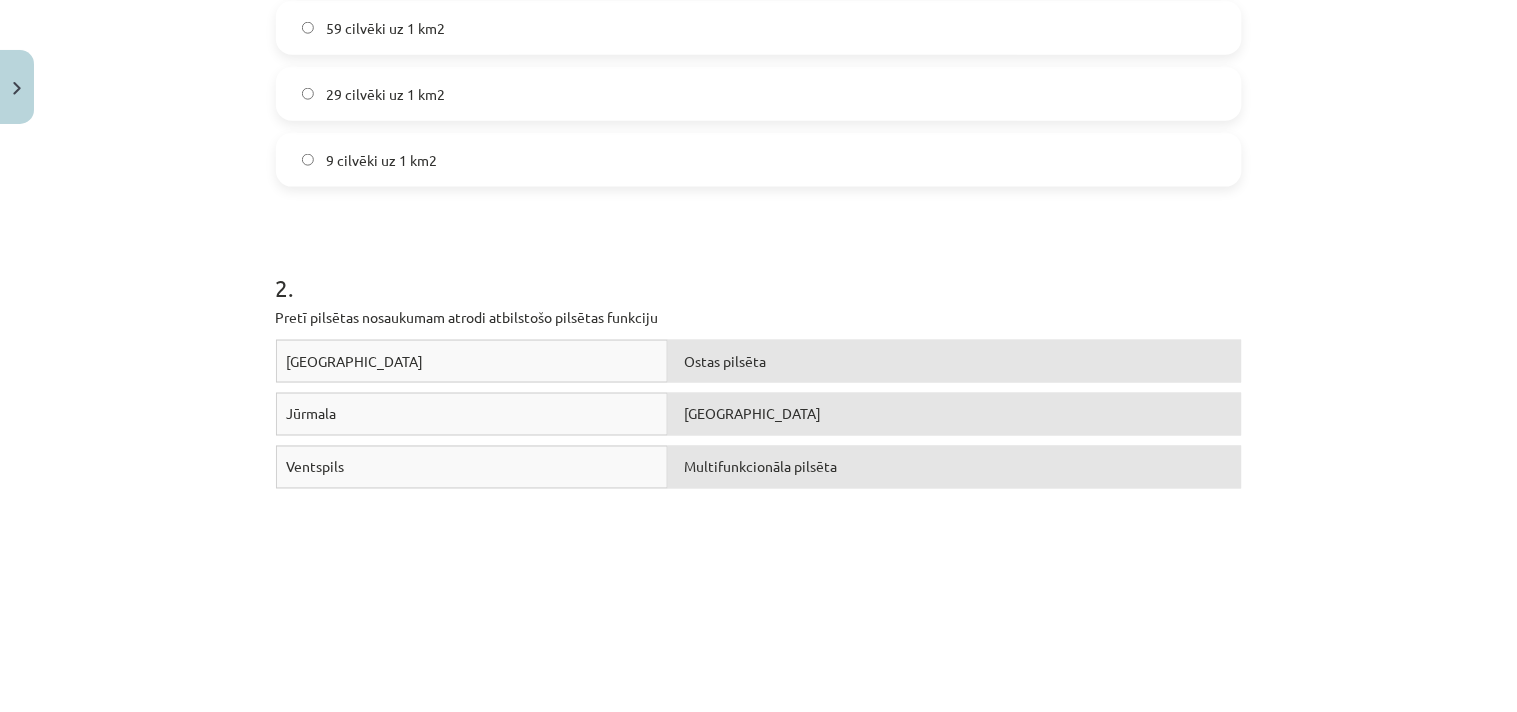 scroll, scrollTop: 605, scrollLeft: 0, axis: vertical 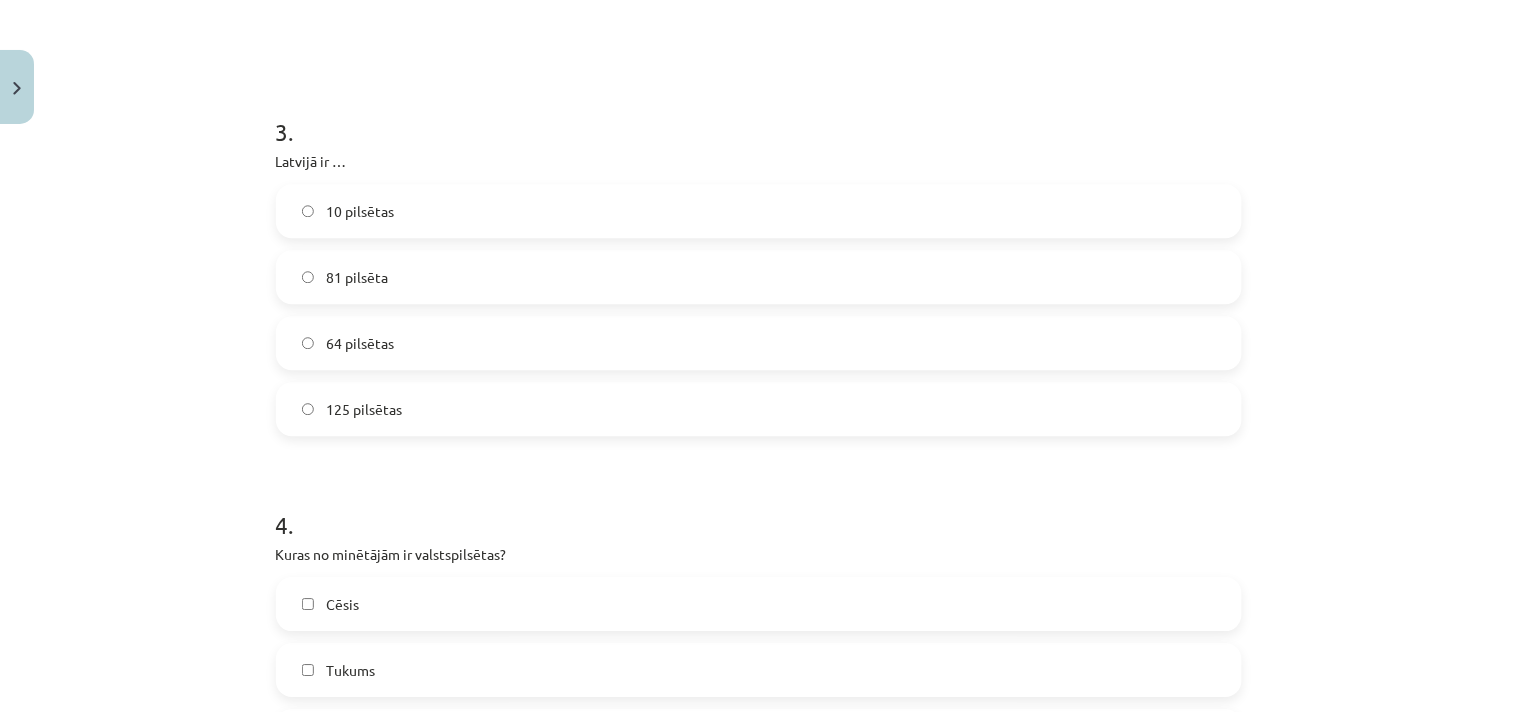 click on "81 pilsēta" 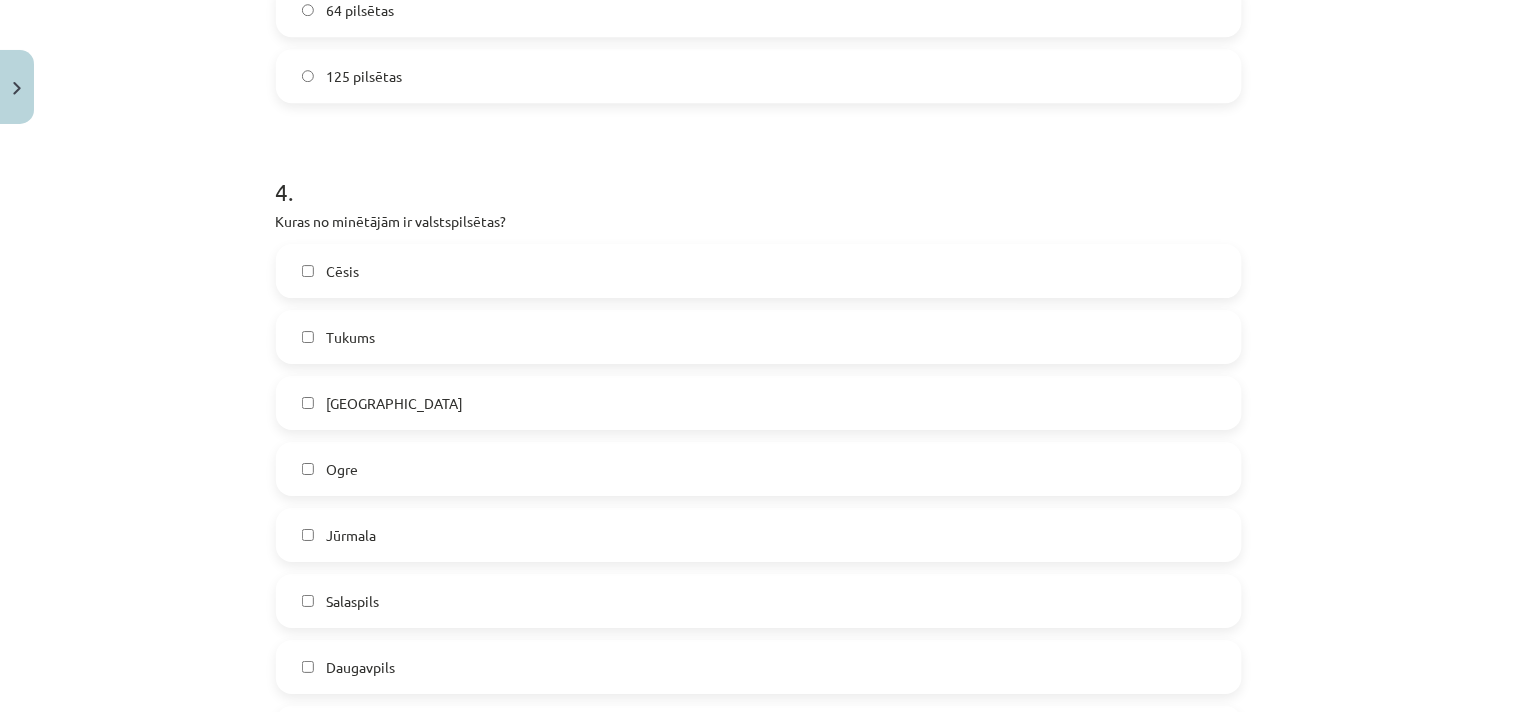 scroll, scrollTop: 1605, scrollLeft: 0, axis: vertical 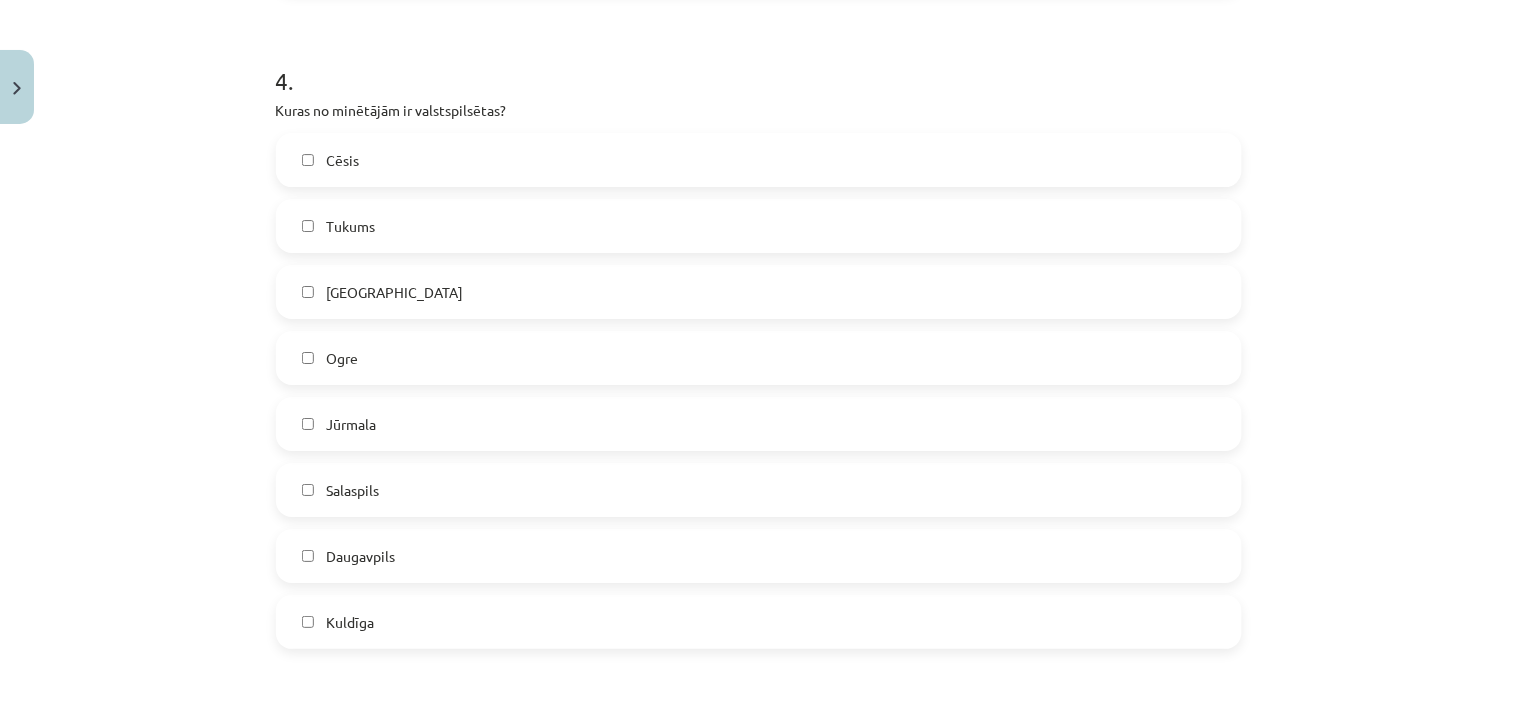click on "Cēsis" 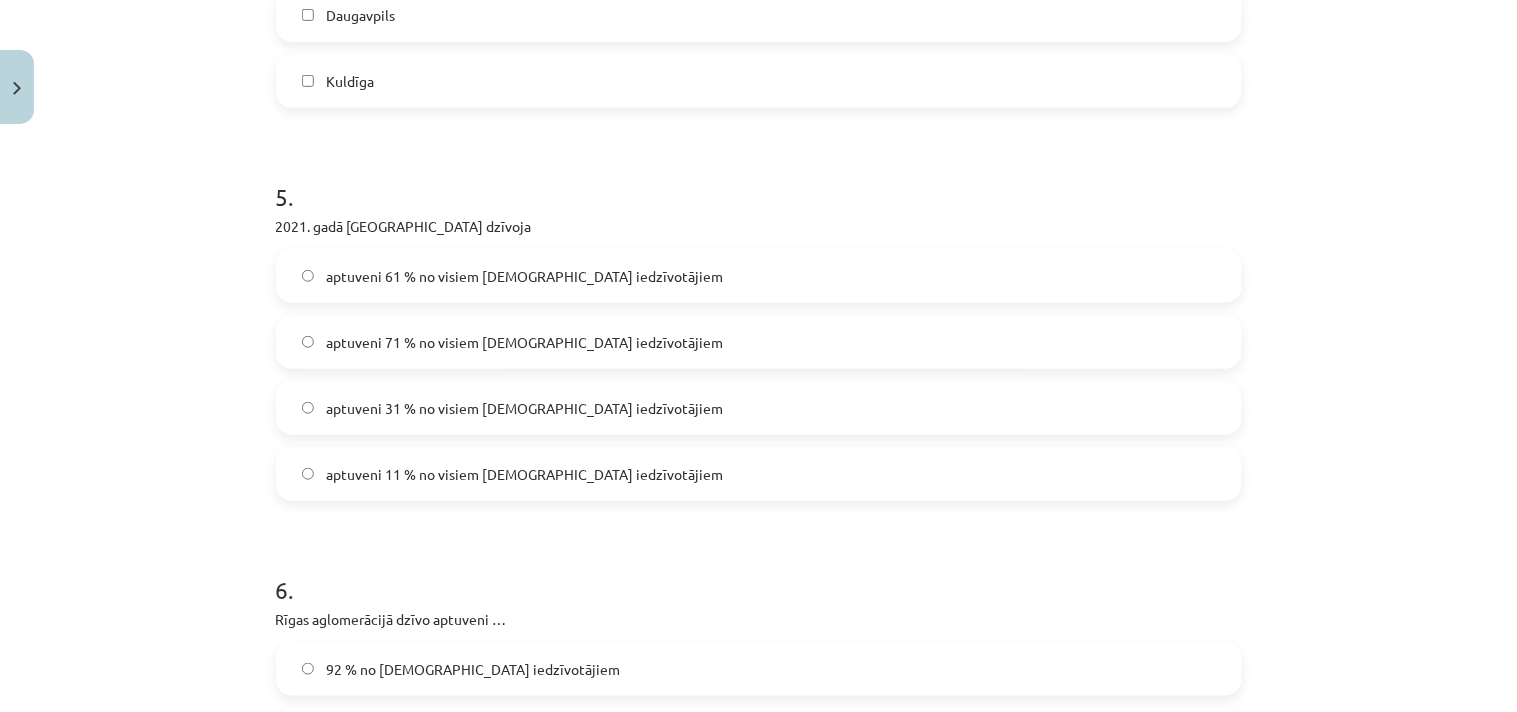 scroll, scrollTop: 2161, scrollLeft: 0, axis: vertical 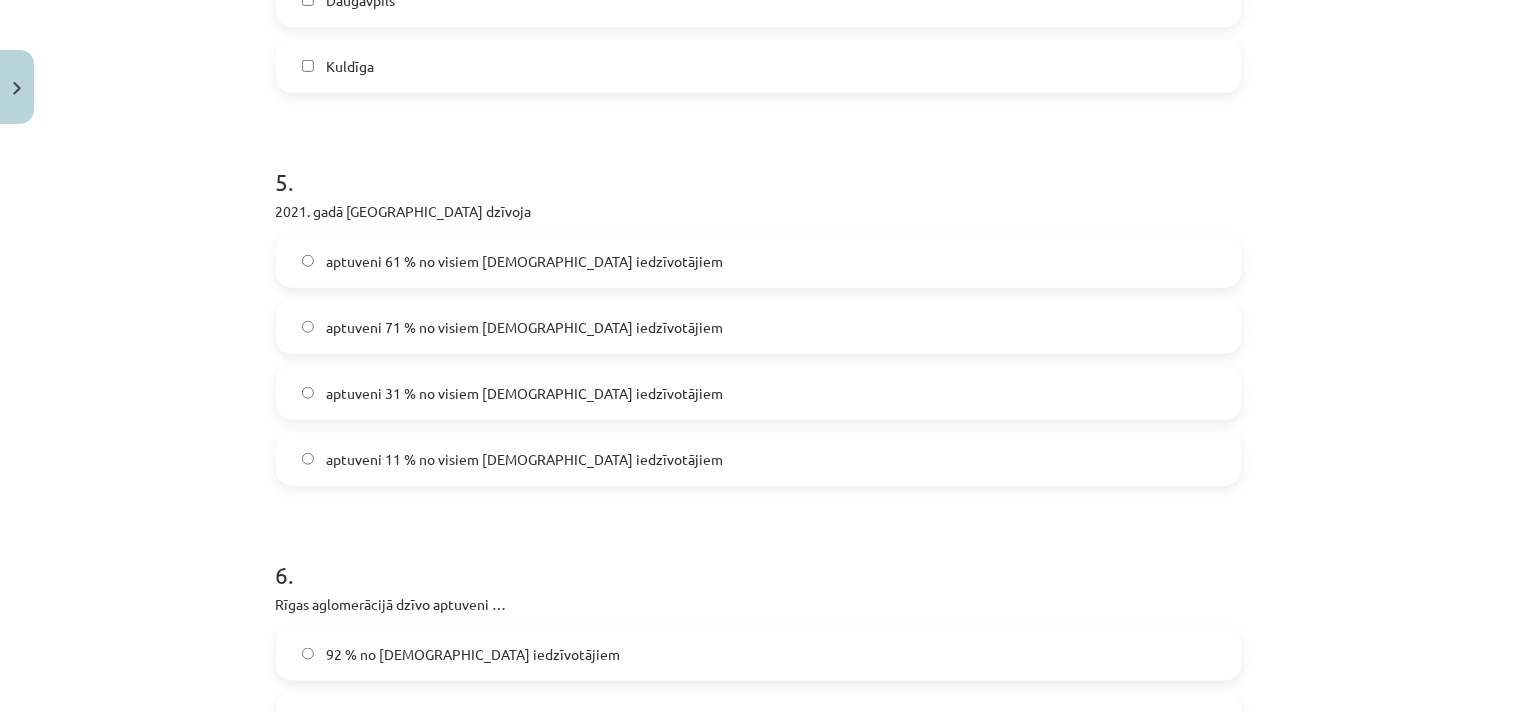 click on "aptuveni 31 % no visiem Latvijas iedzīvotājiem" 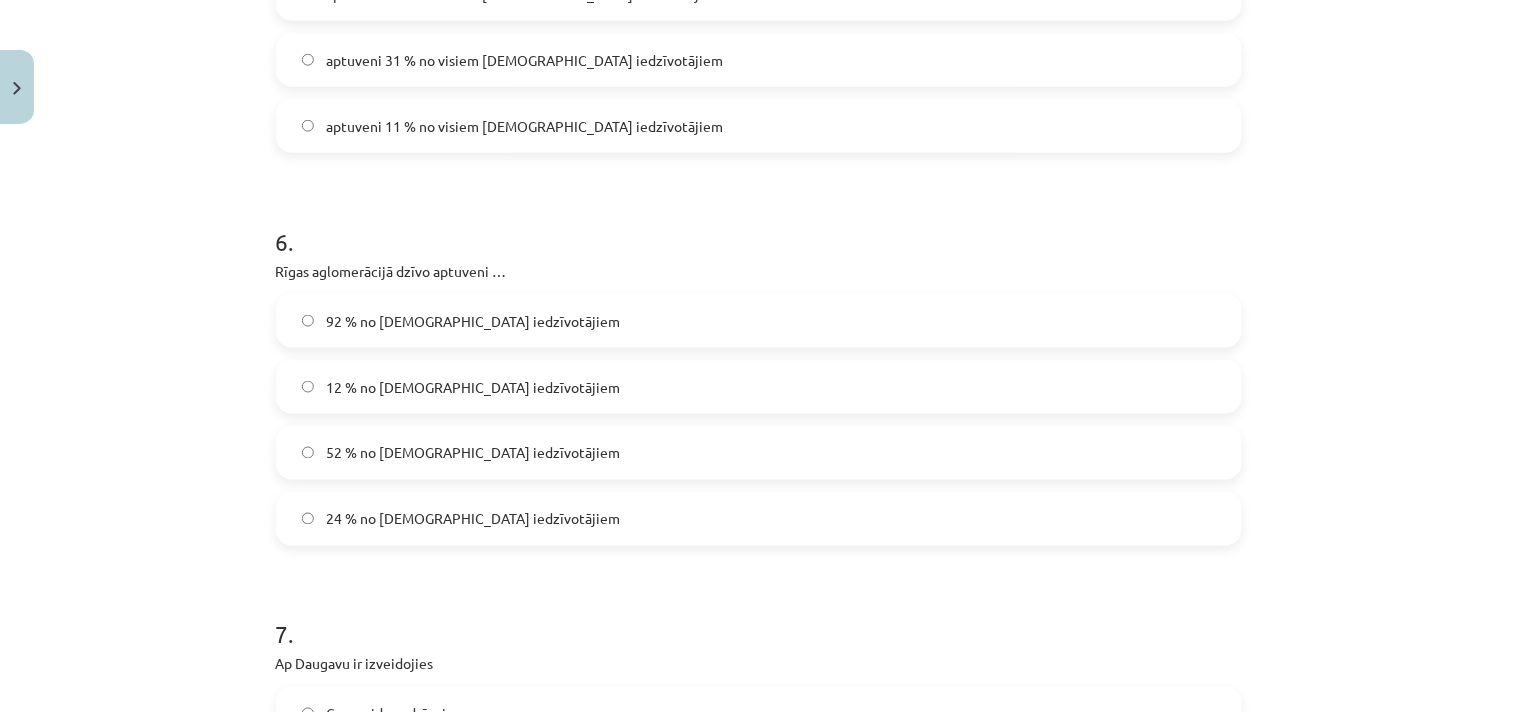 click on "52 % no Latvijas iedzīvotājiem" 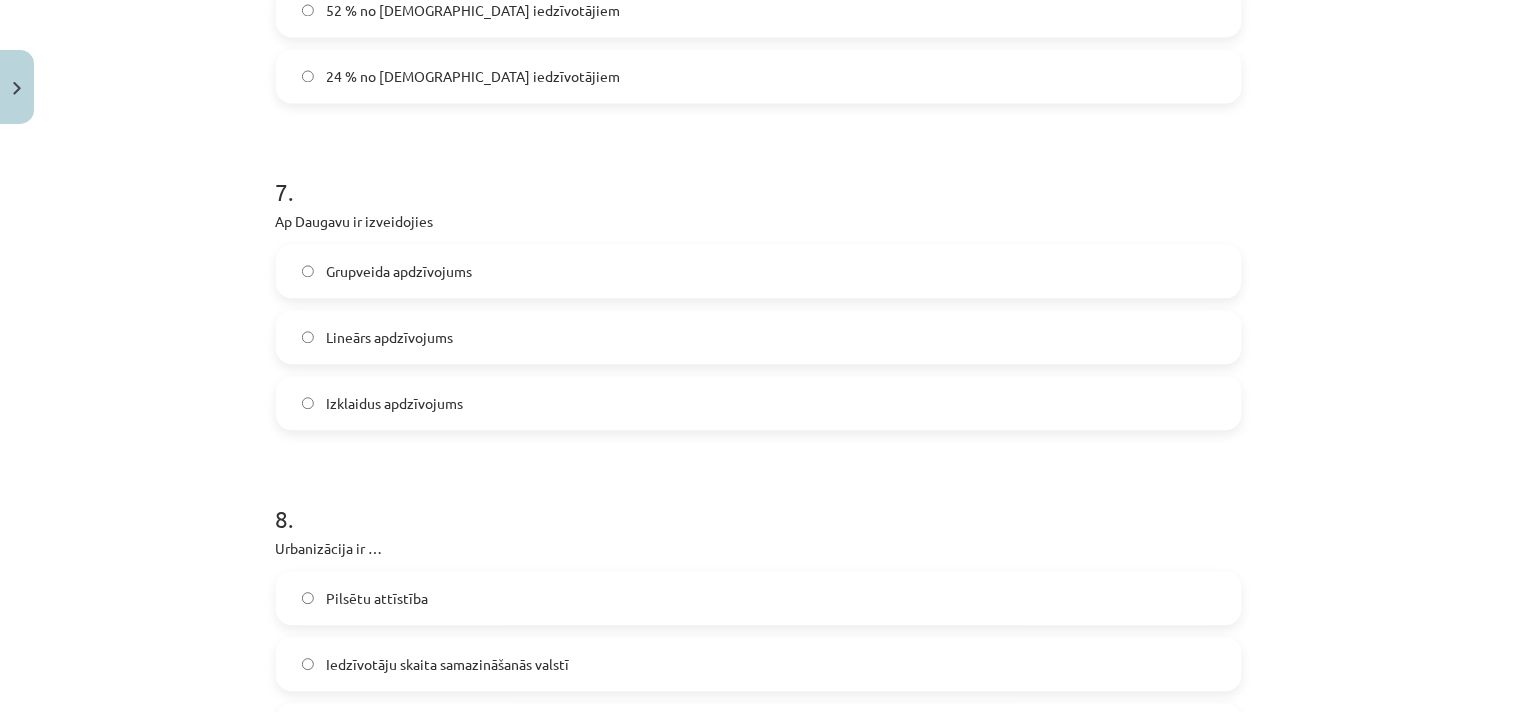 scroll, scrollTop: 2938, scrollLeft: 0, axis: vertical 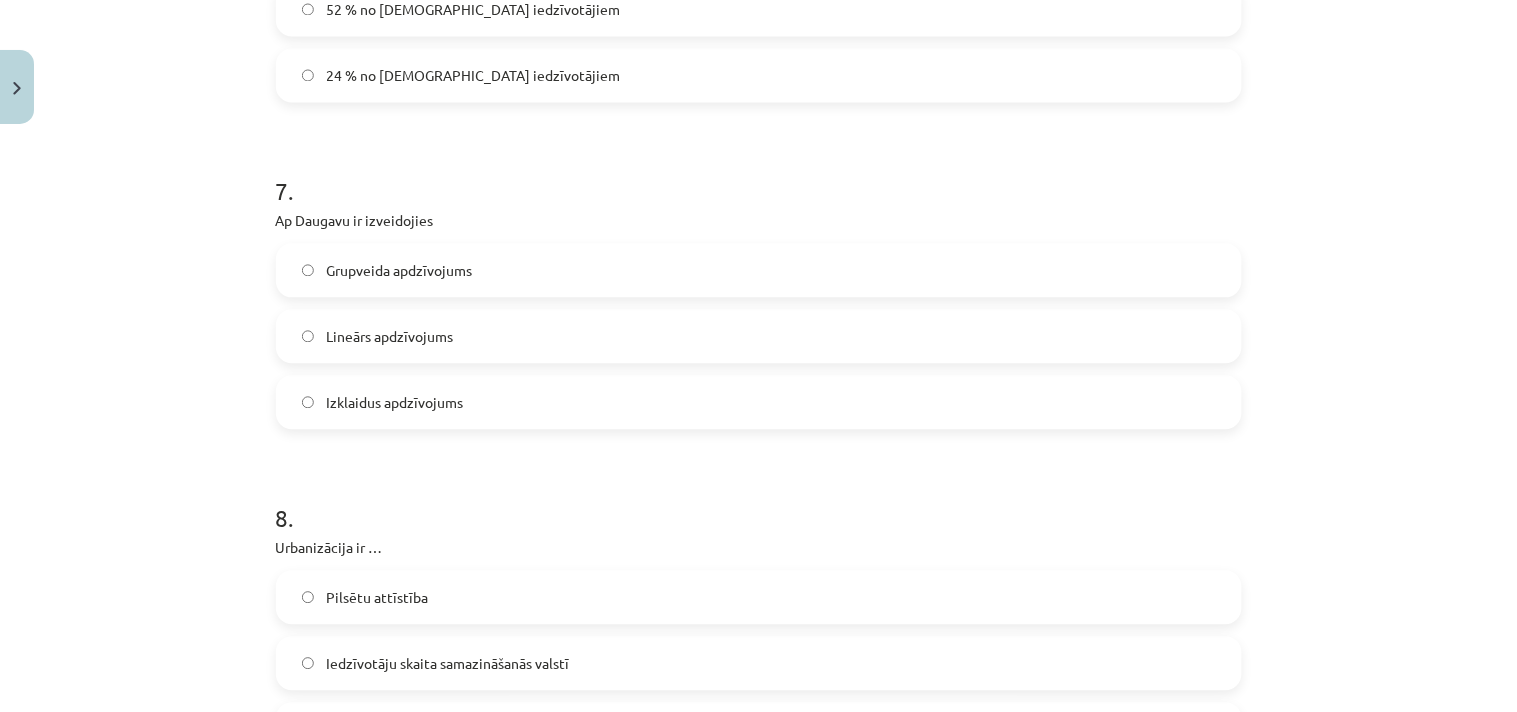 click on "Lineārs apdzīvojums" 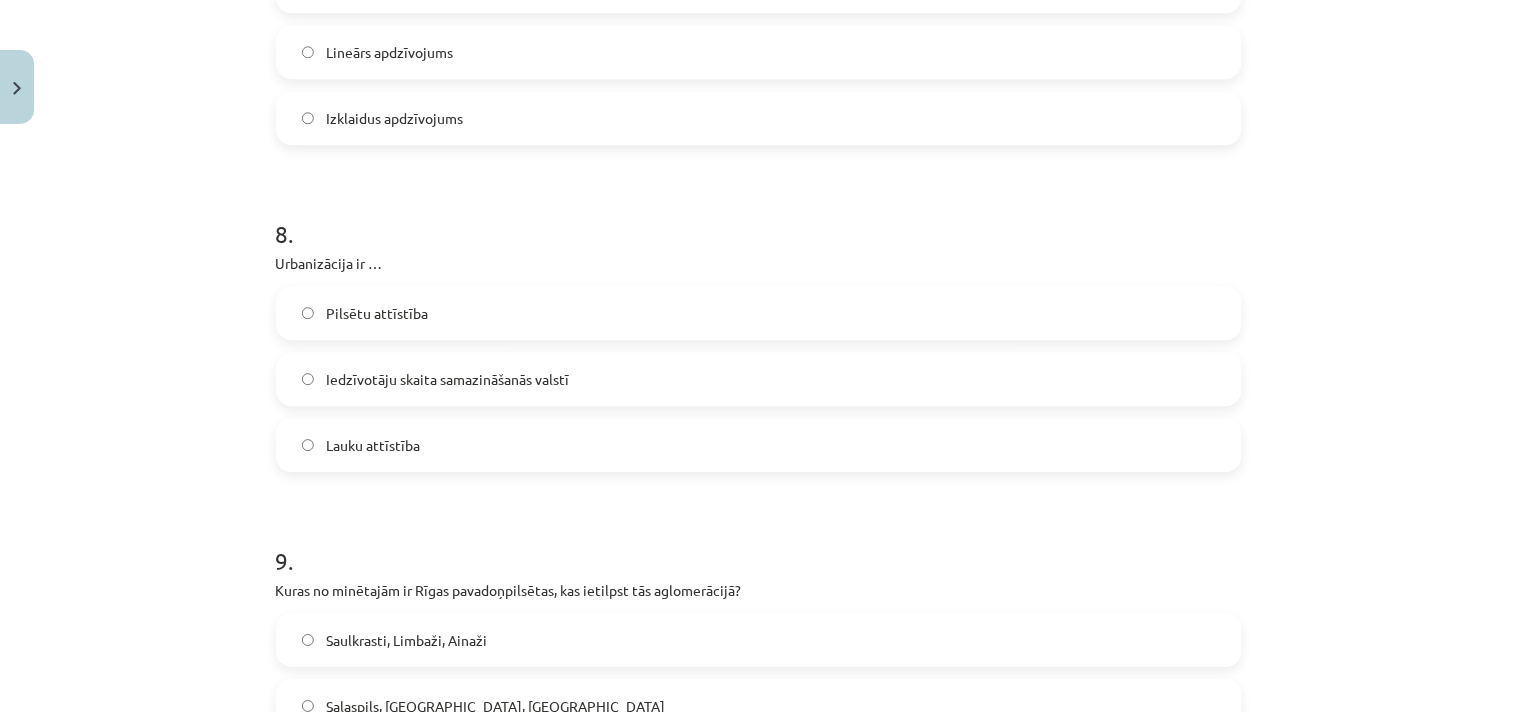 scroll, scrollTop: 3272, scrollLeft: 0, axis: vertical 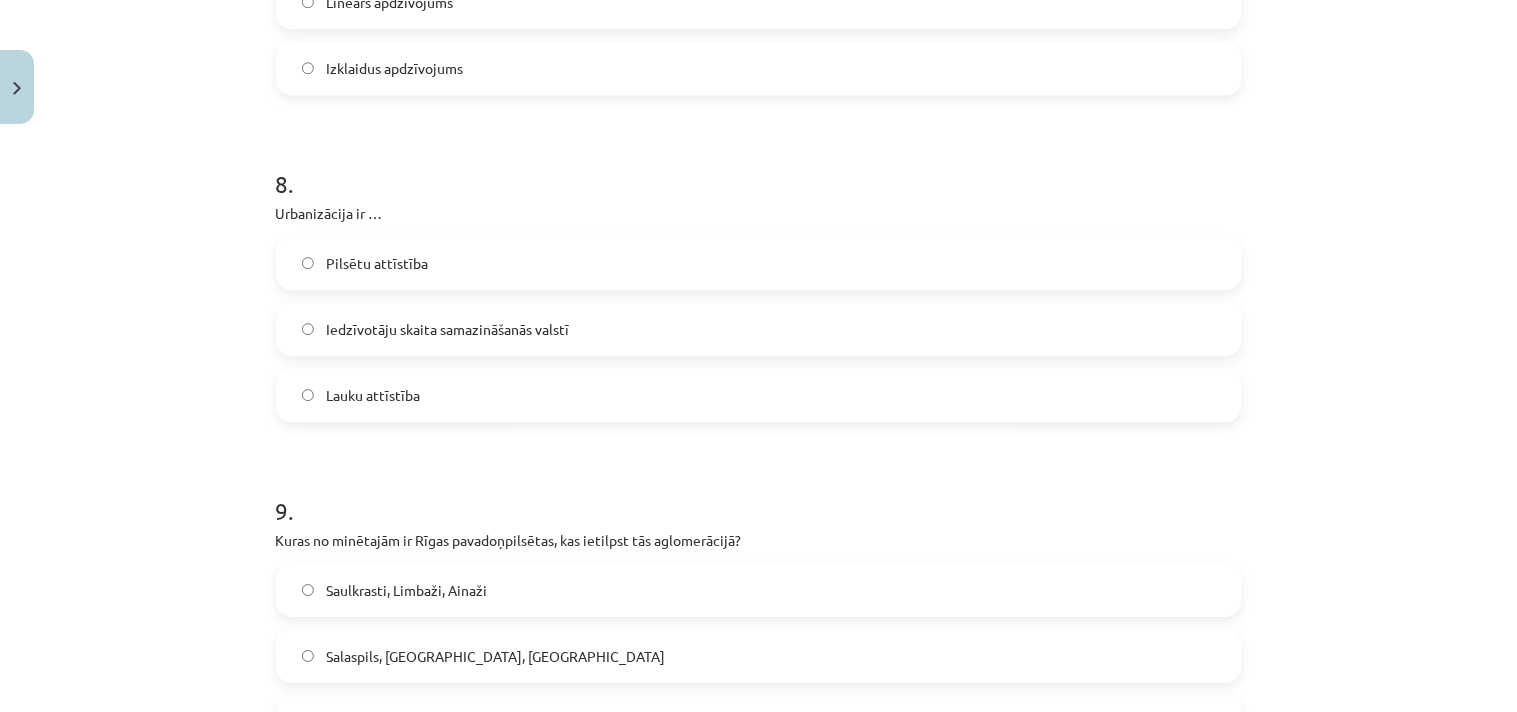 click on "Pilsētu attīstība" 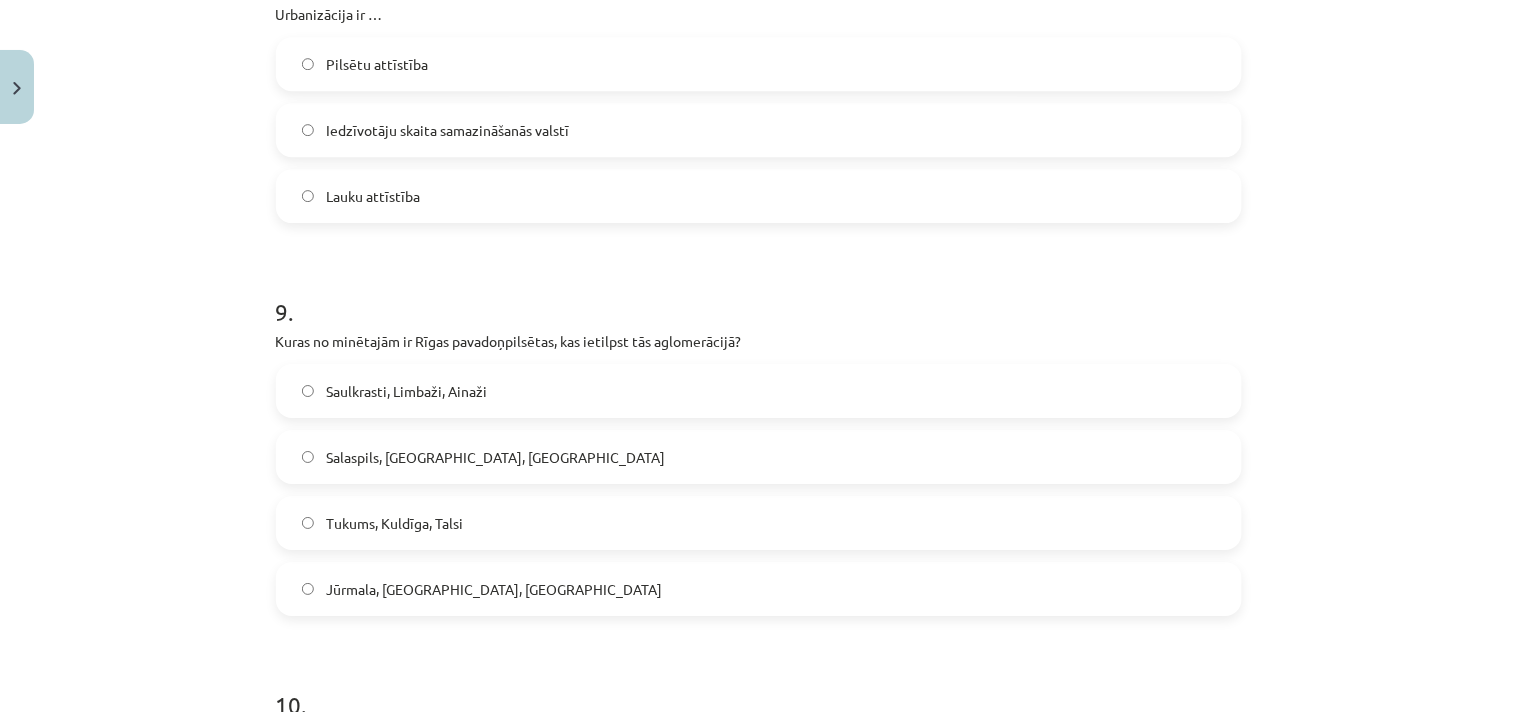 scroll, scrollTop: 3494, scrollLeft: 0, axis: vertical 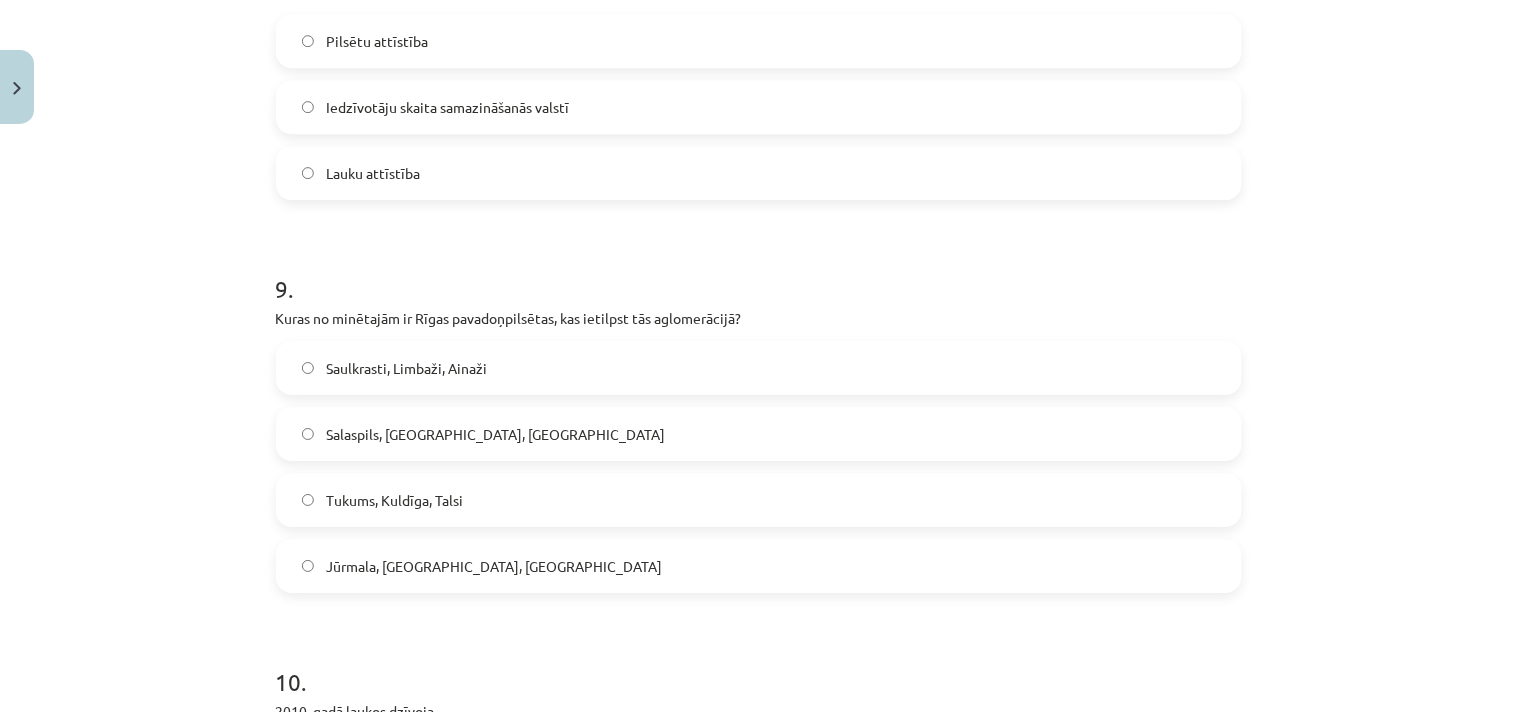 click on "Salaspils, Baloži, Ikšķile" 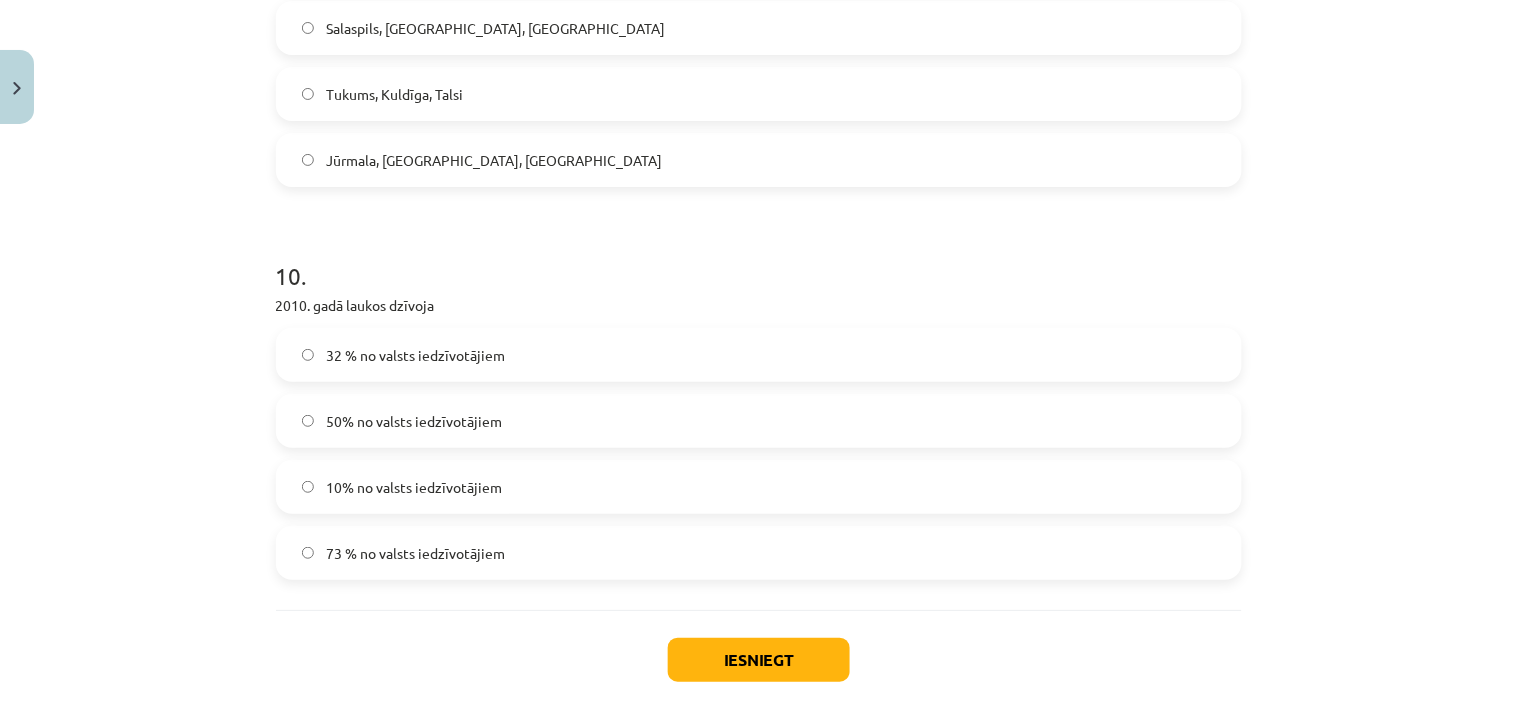 scroll, scrollTop: 3938, scrollLeft: 0, axis: vertical 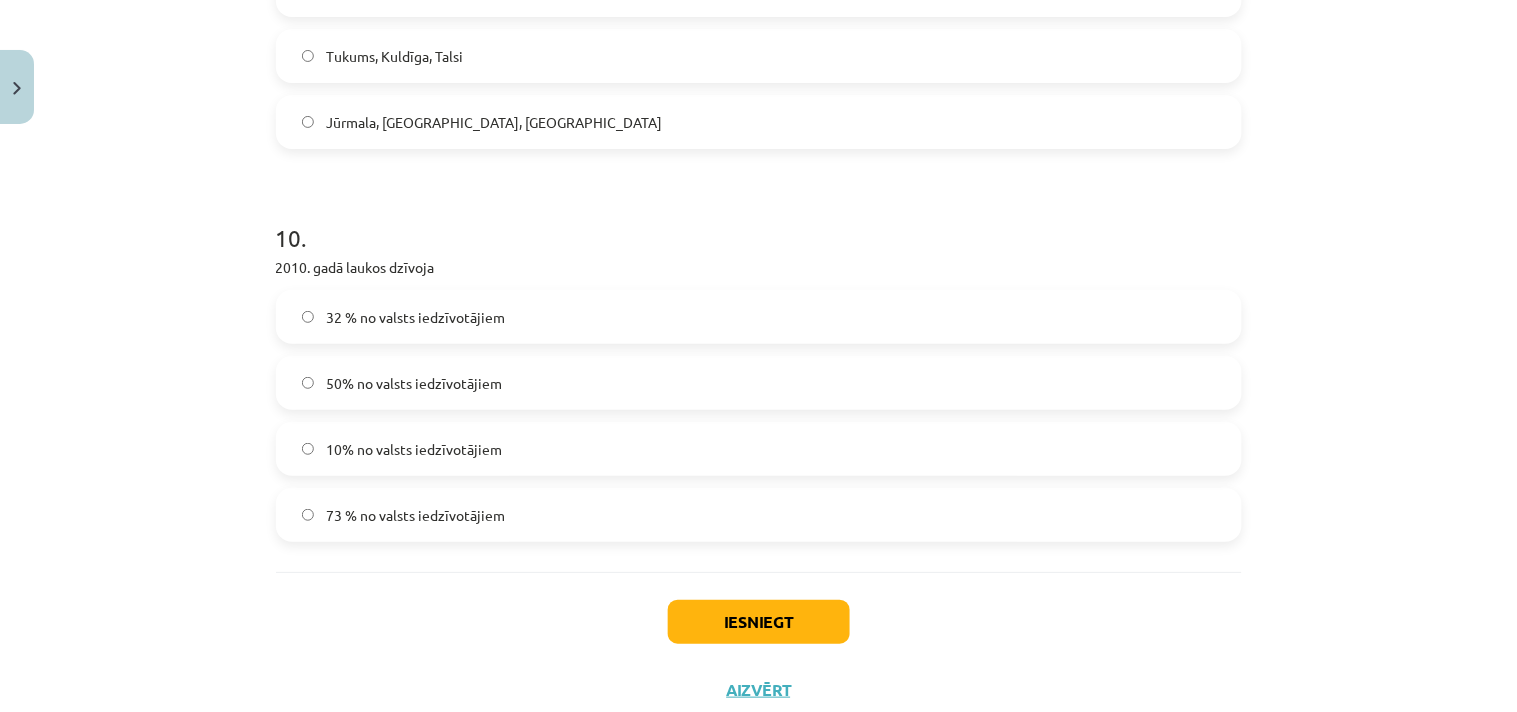 click on "32 % no valsts iedzīvotājiem" 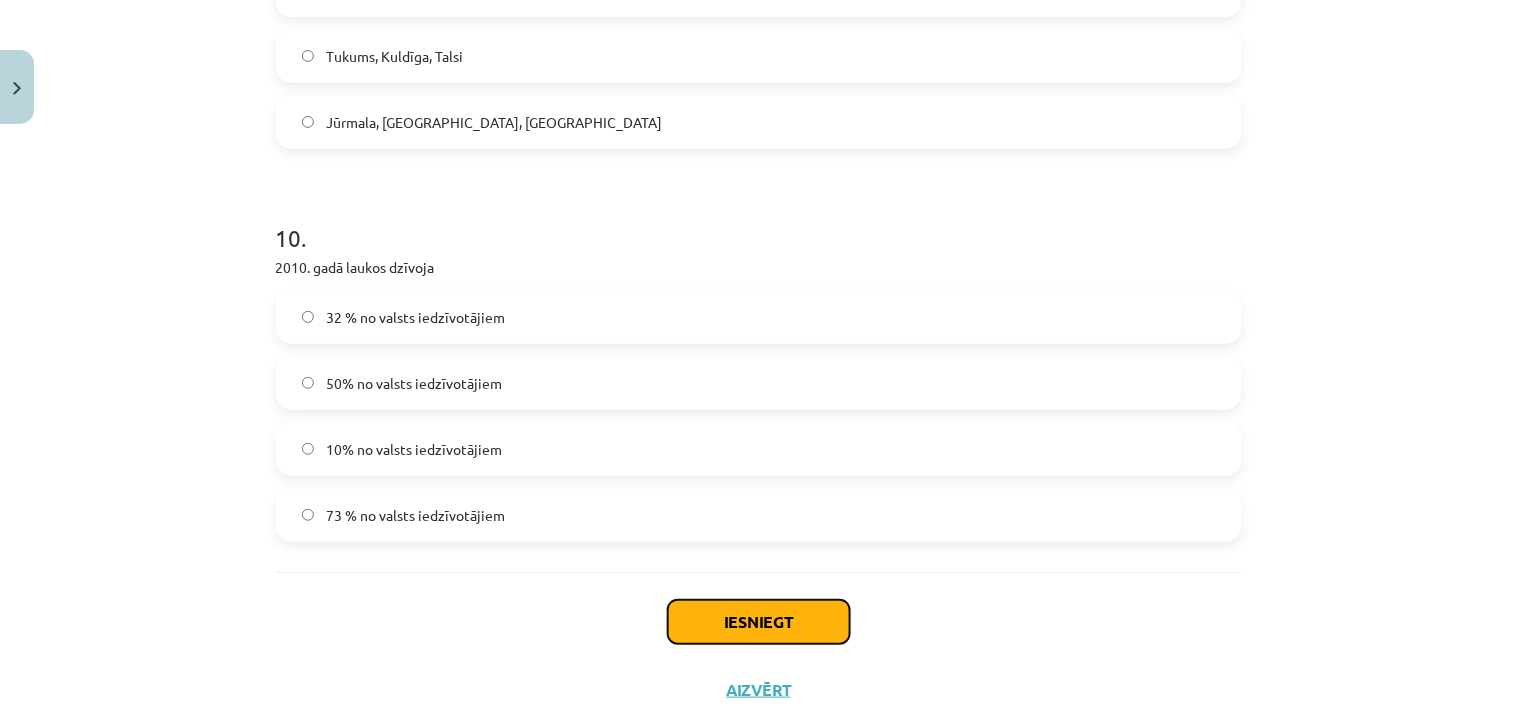 click on "Iesniegt" 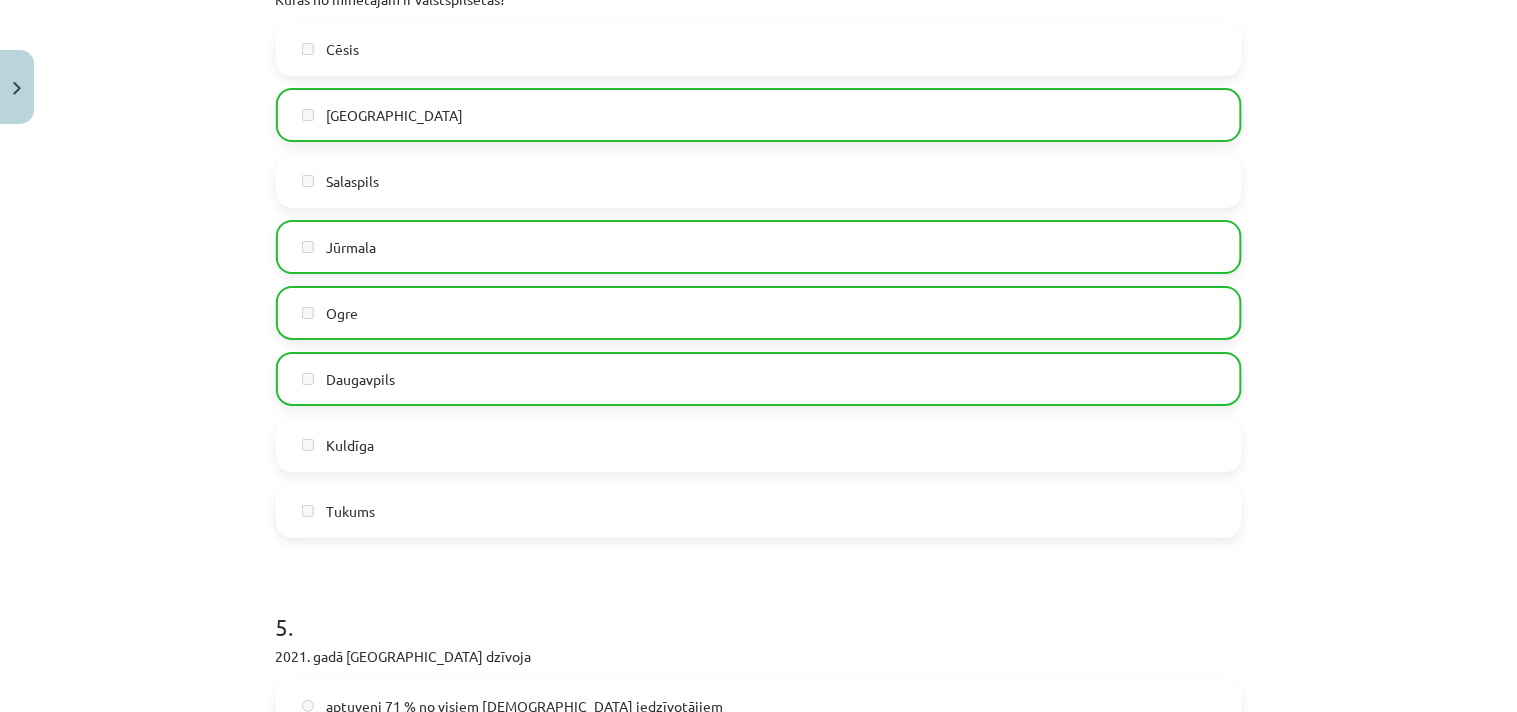 scroll, scrollTop: 1605, scrollLeft: 0, axis: vertical 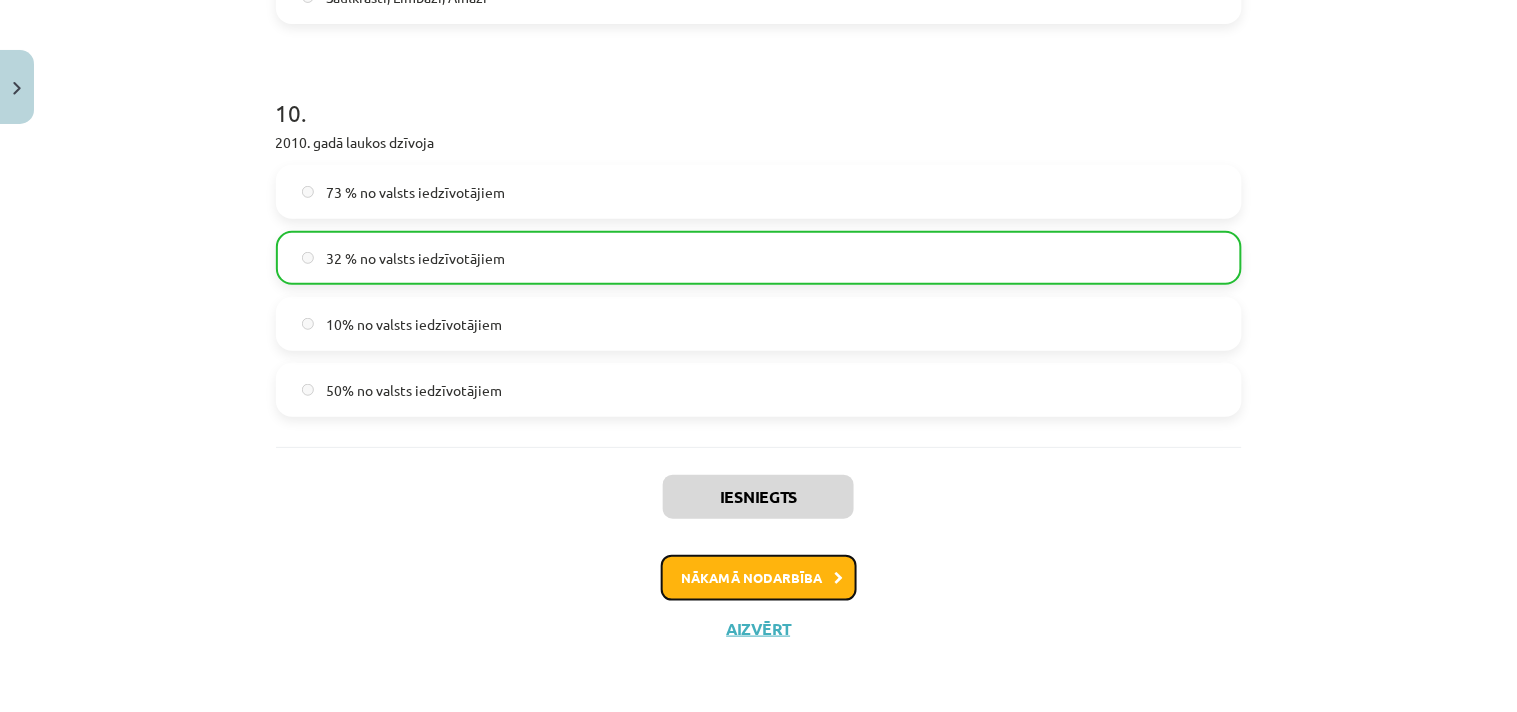 click on "Nākamā nodarbība" 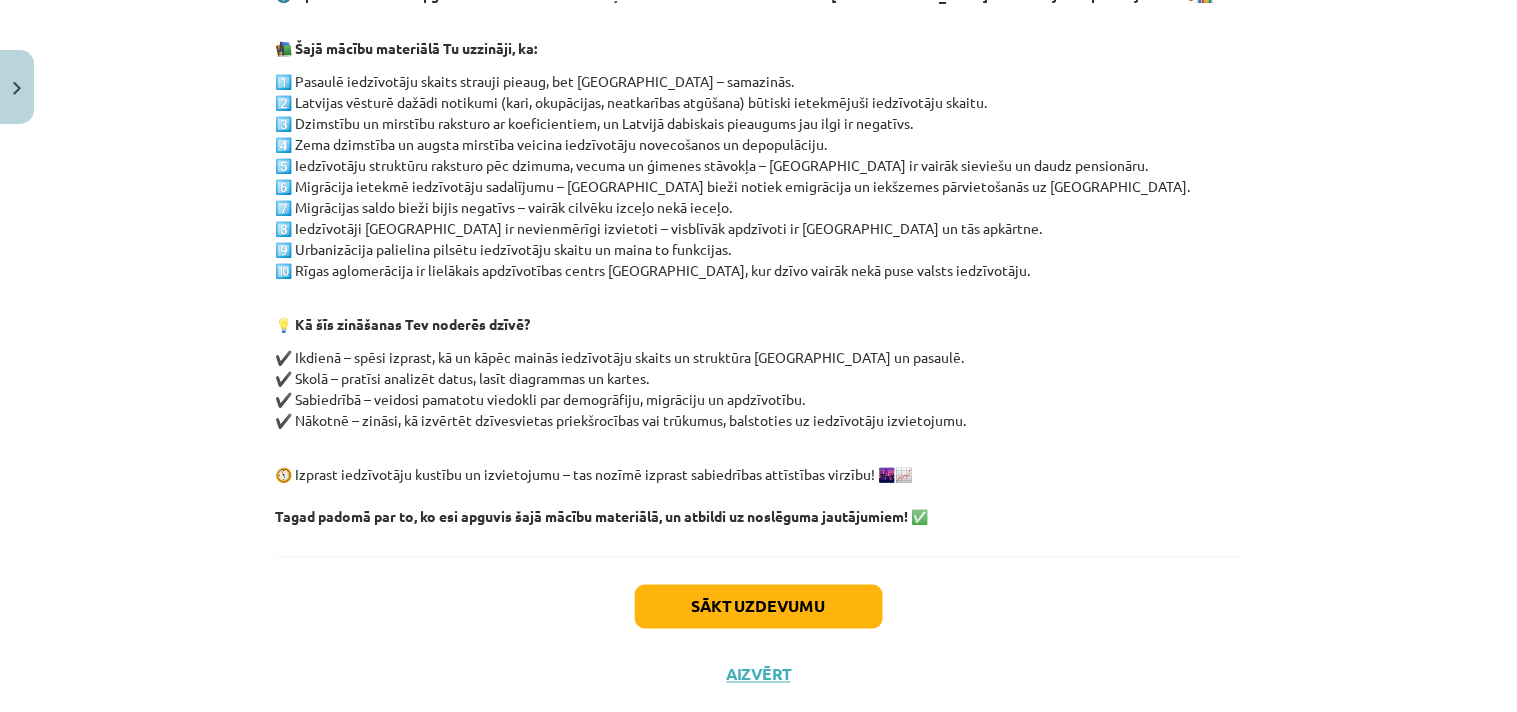 scroll, scrollTop: 421, scrollLeft: 0, axis: vertical 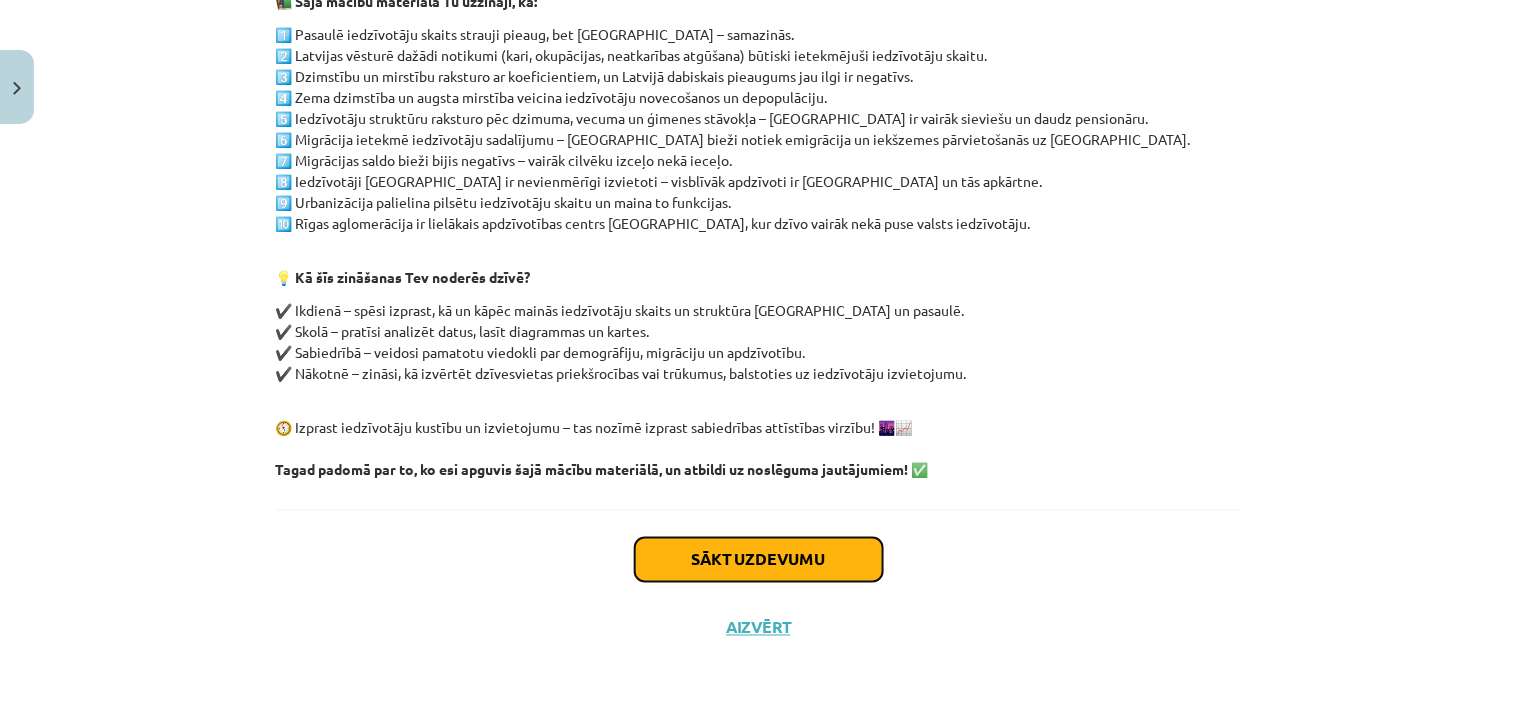 click on "Sākt uzdevumu" 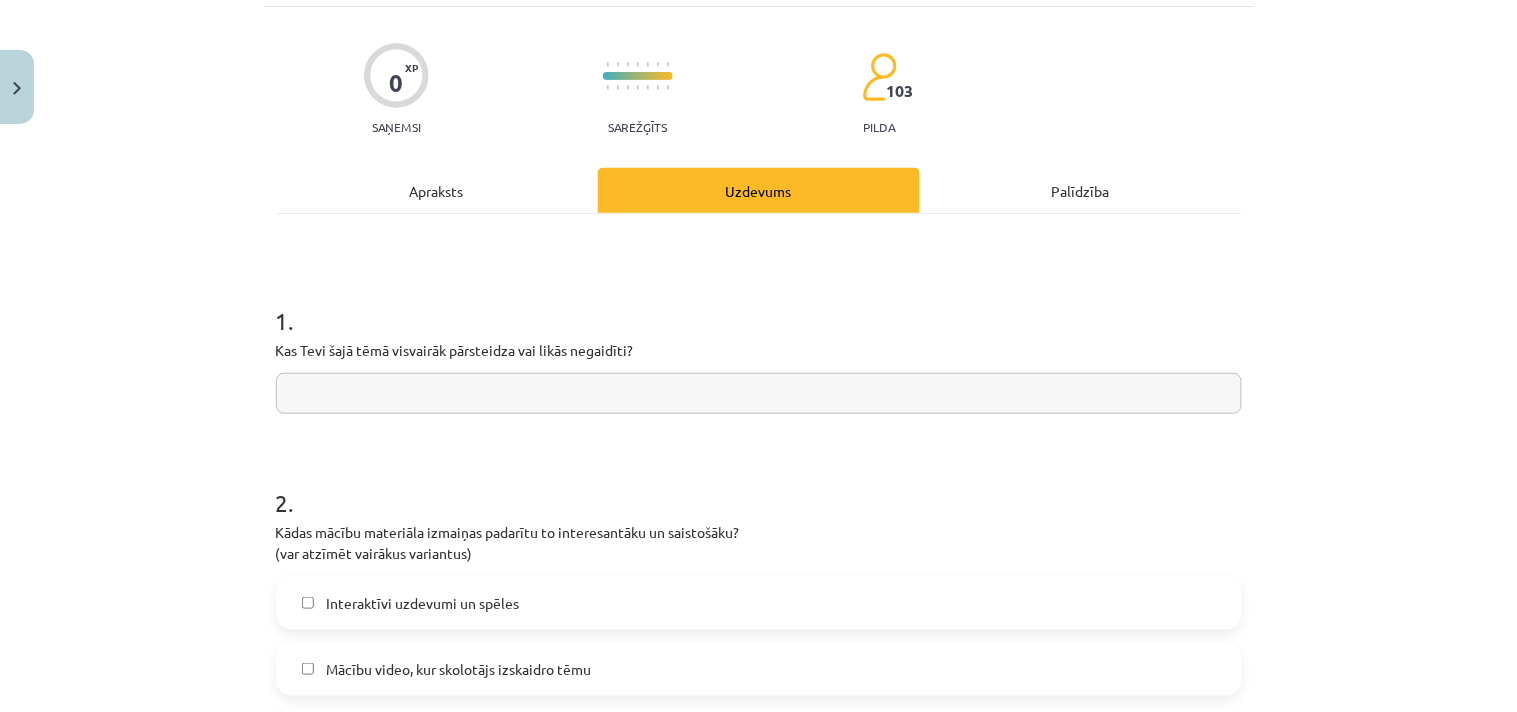 scroll, scrollTop: 161, scrollLeft: 0, axis: vertical 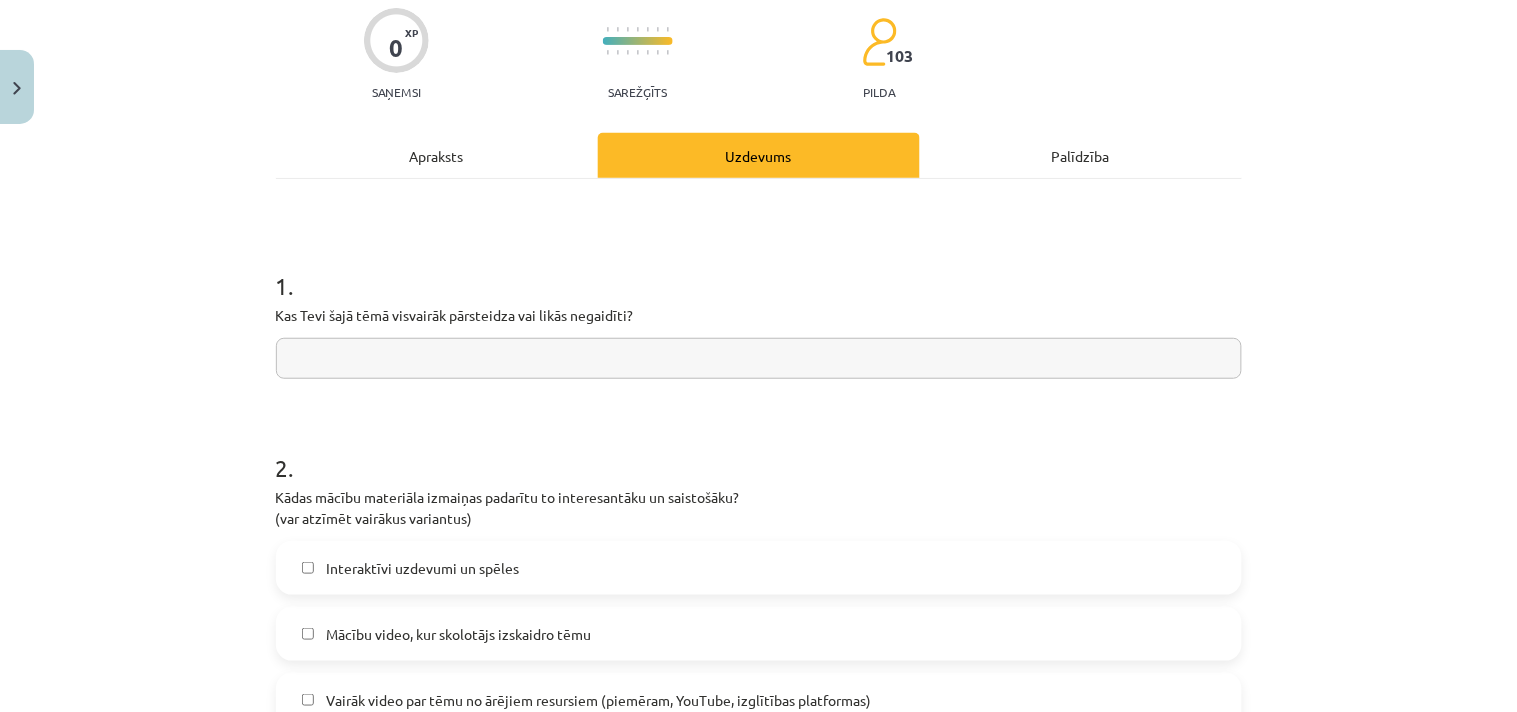 click 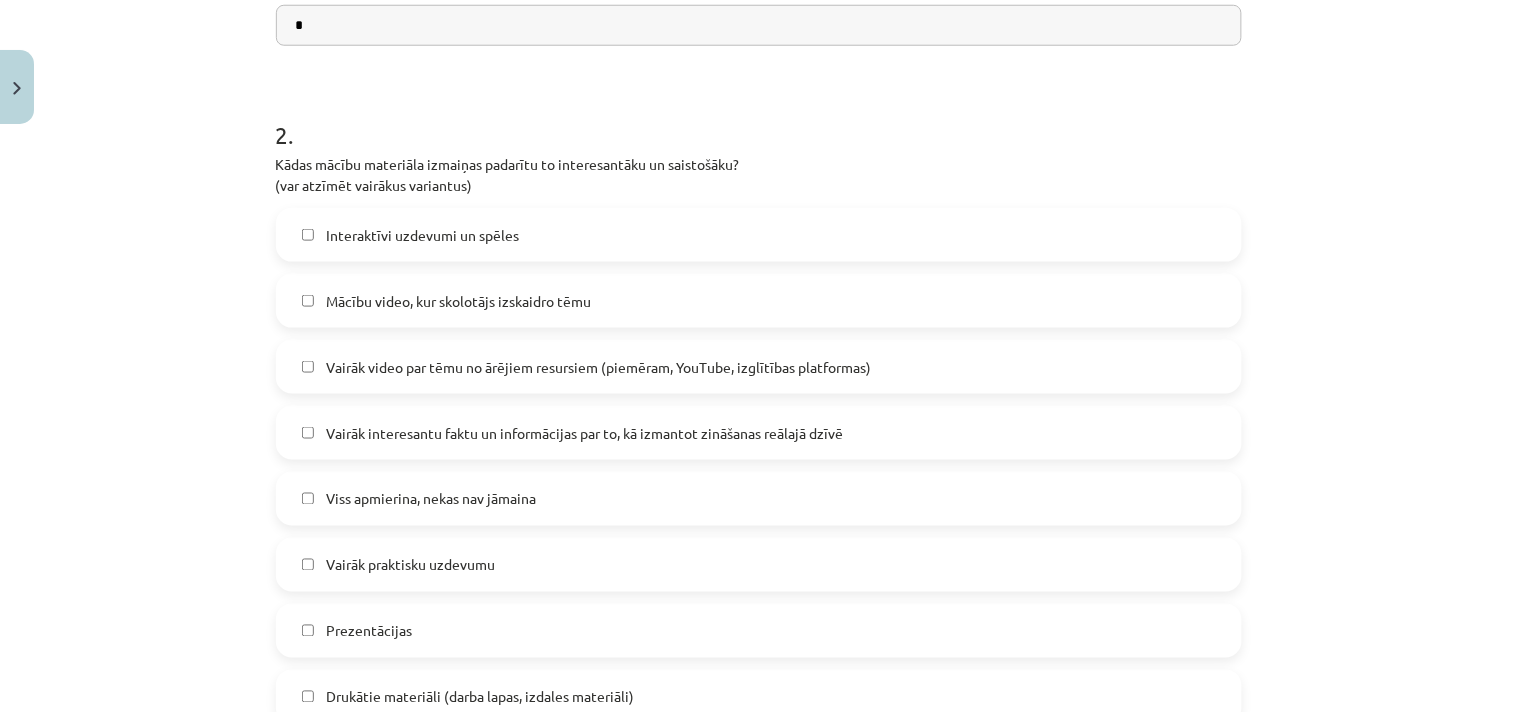 type on "*" 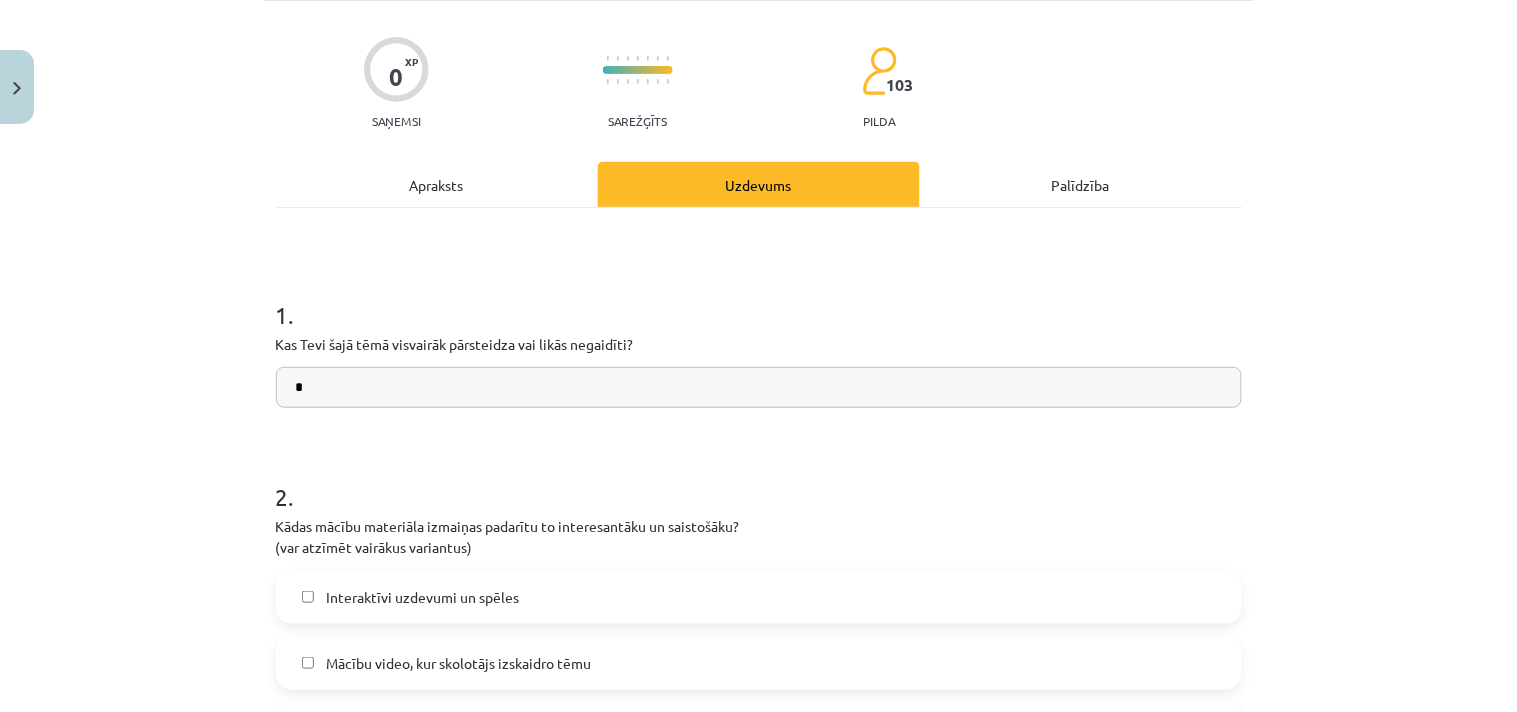 scroll, scrollTop: 0, scrollLeft: 0, axis: both 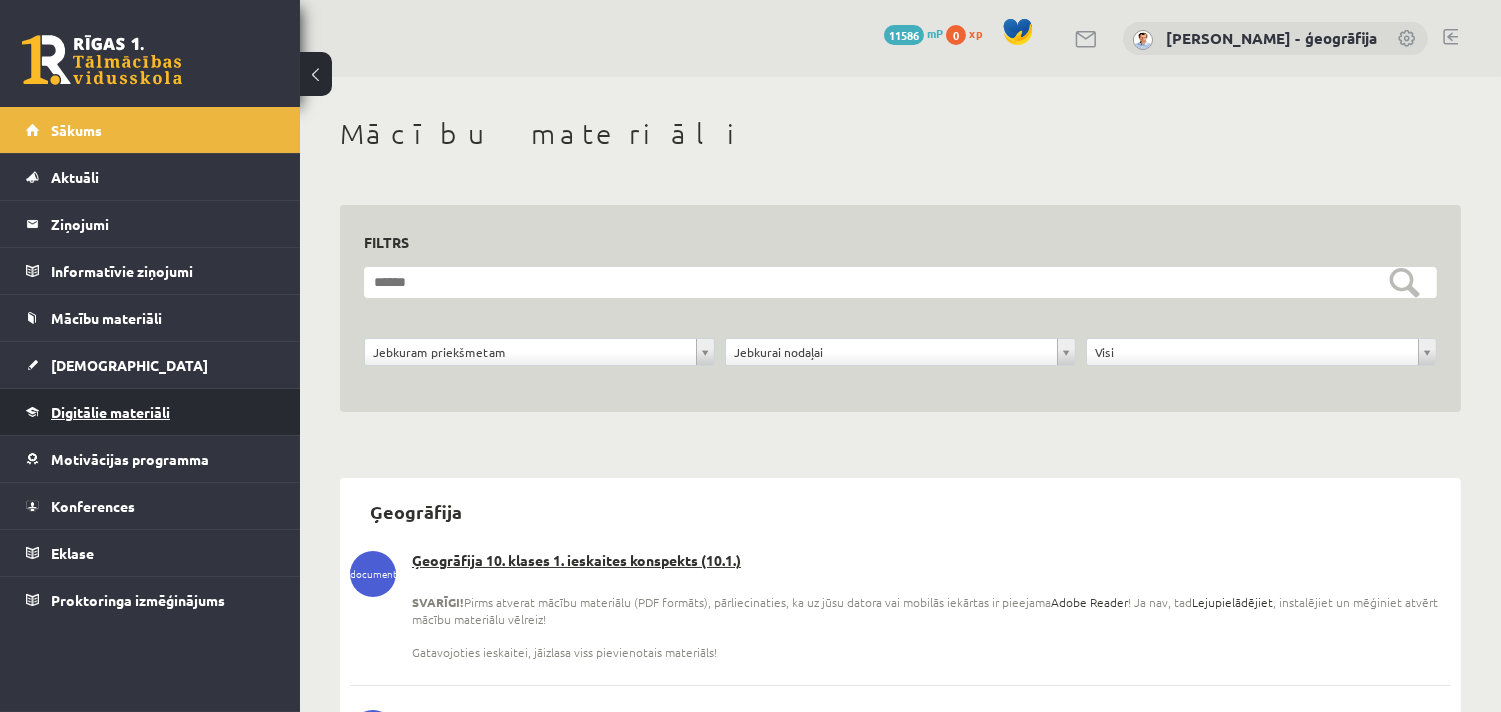 click on "Digitālie materiāli" at bounding box center [150, 412] 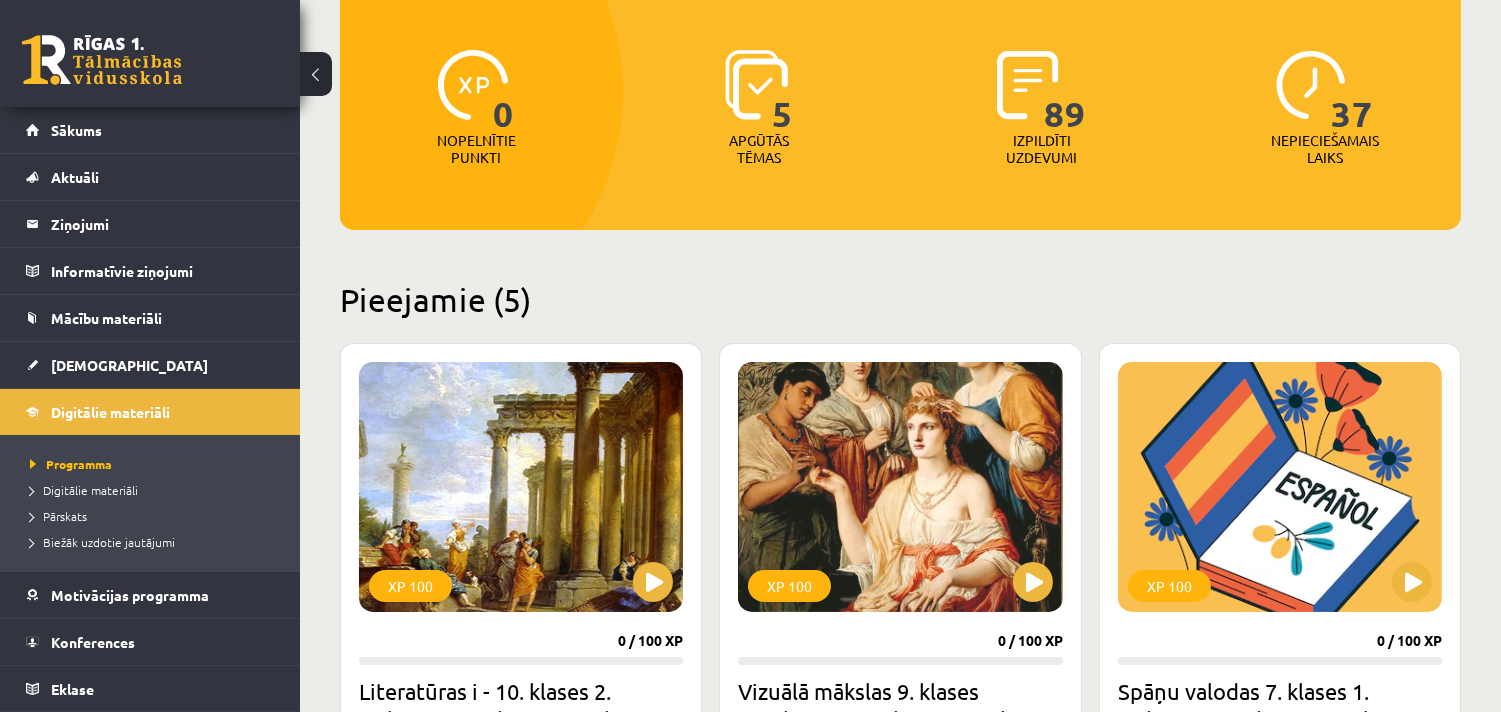 scroll, scrollTop: 0, scrollLeft: 0, axis: both 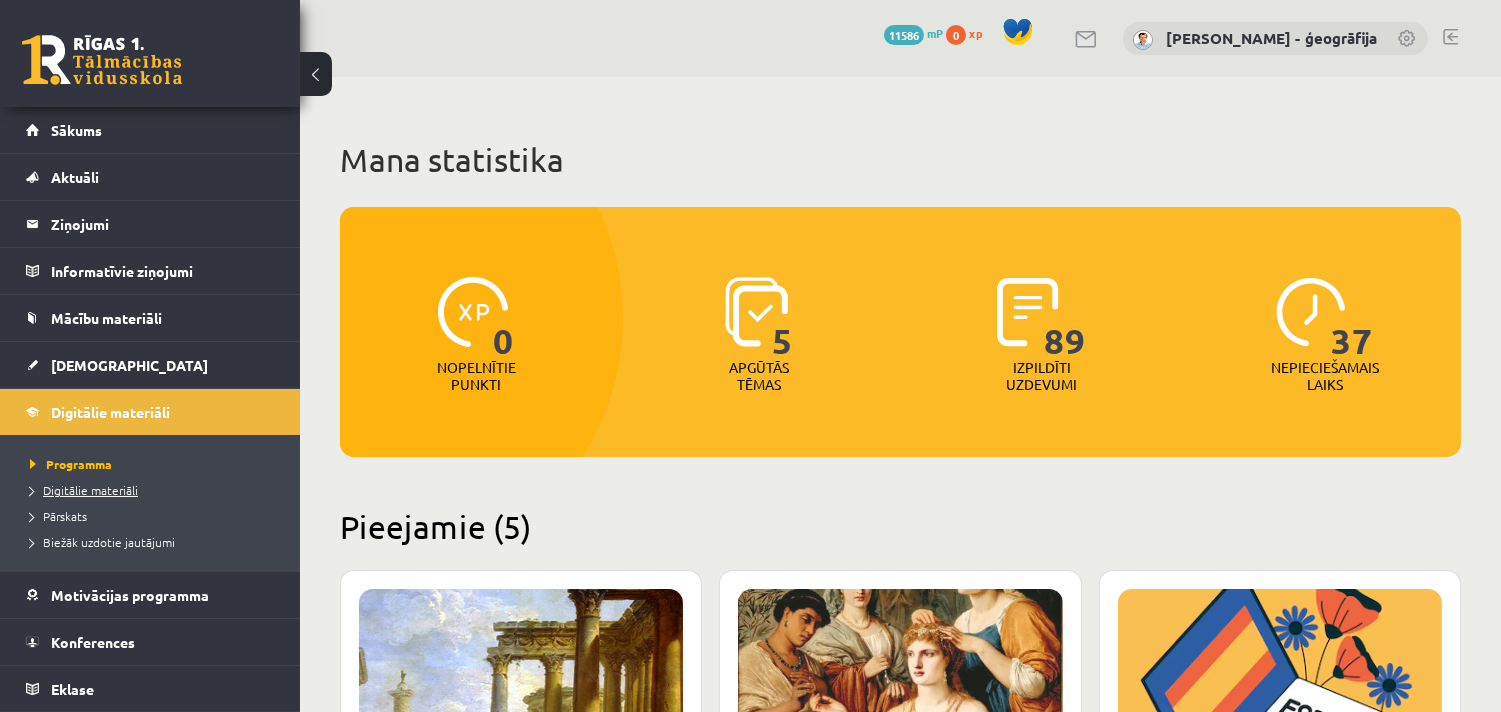 click on "Digitālie materiāli" at bounding box center (84, 490) 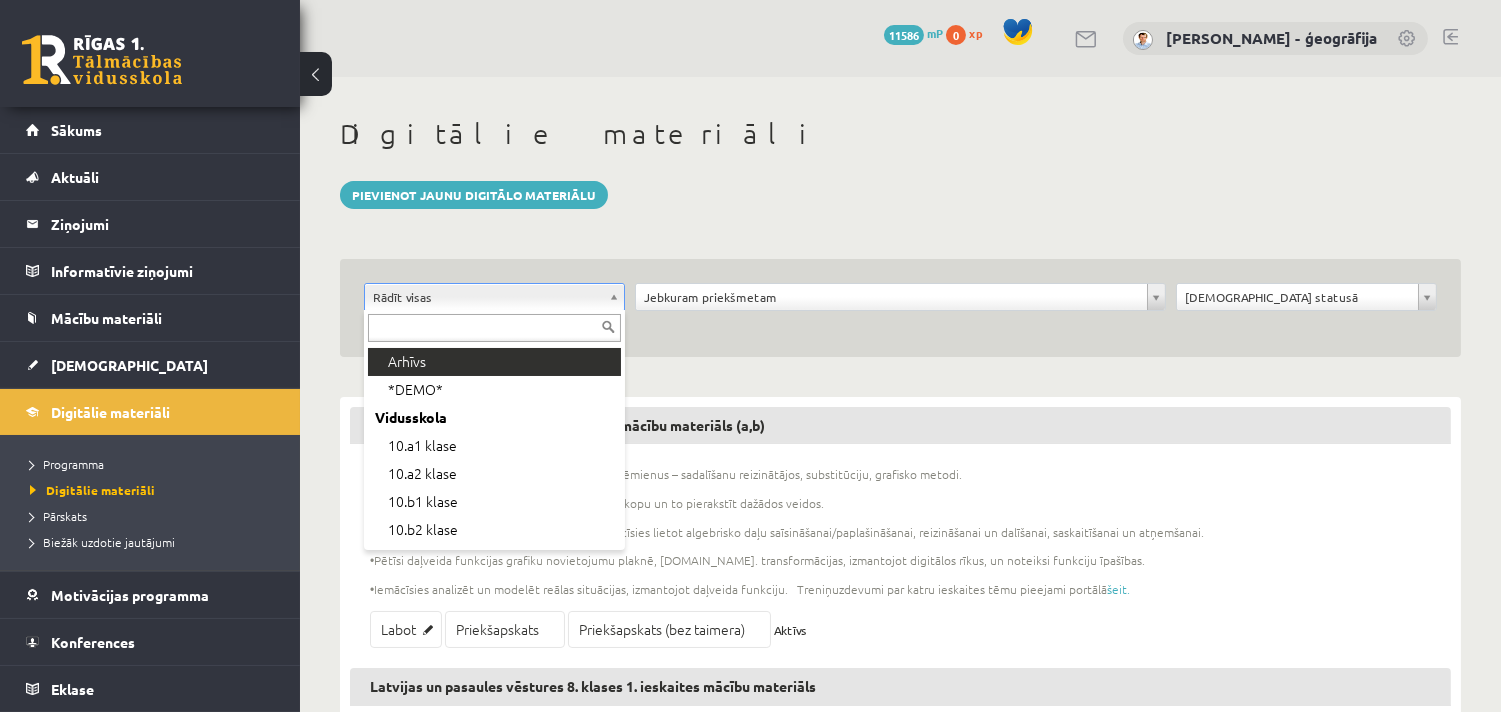 scroll, scrollTop: 195, scrollLeft: 0, axis: vertical 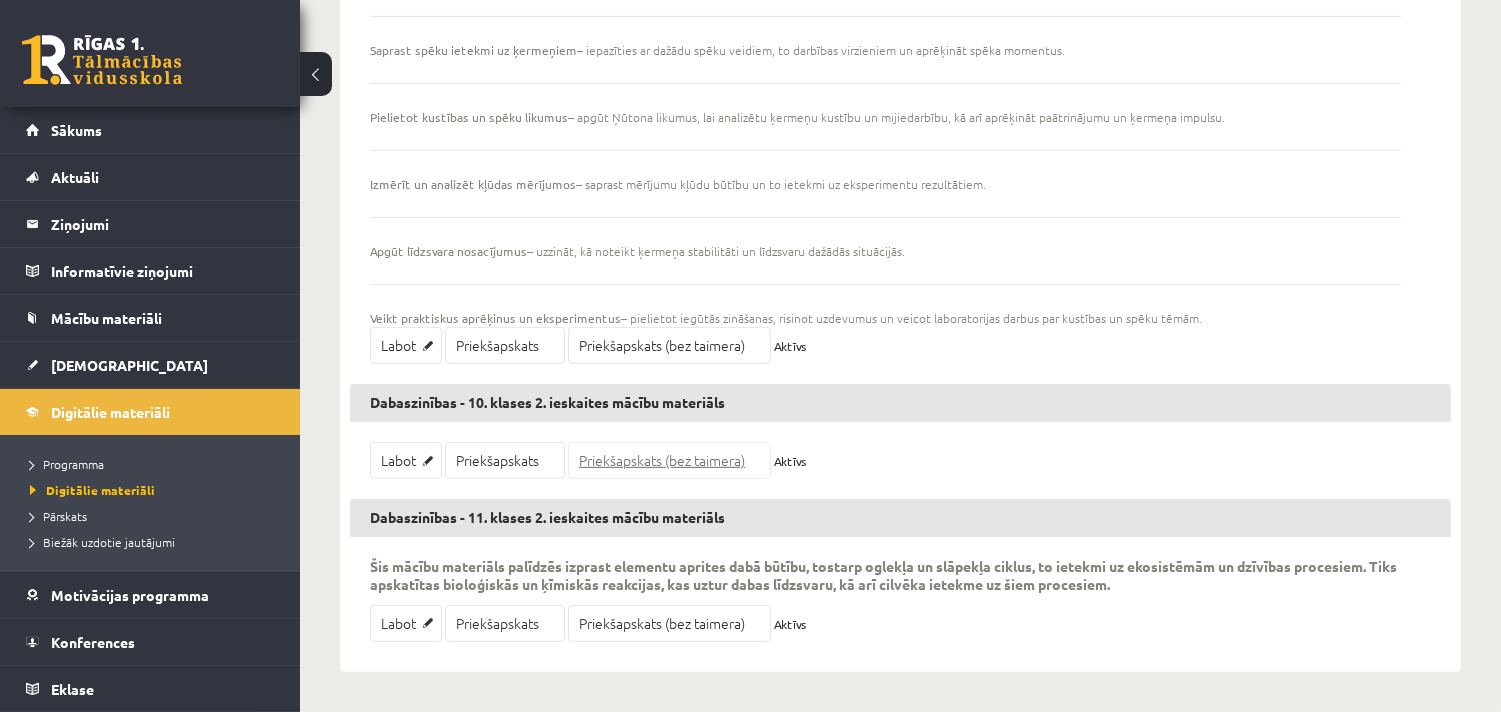 click on "Priekšapskats (bez taimera)" at bounding box center [669, 460] 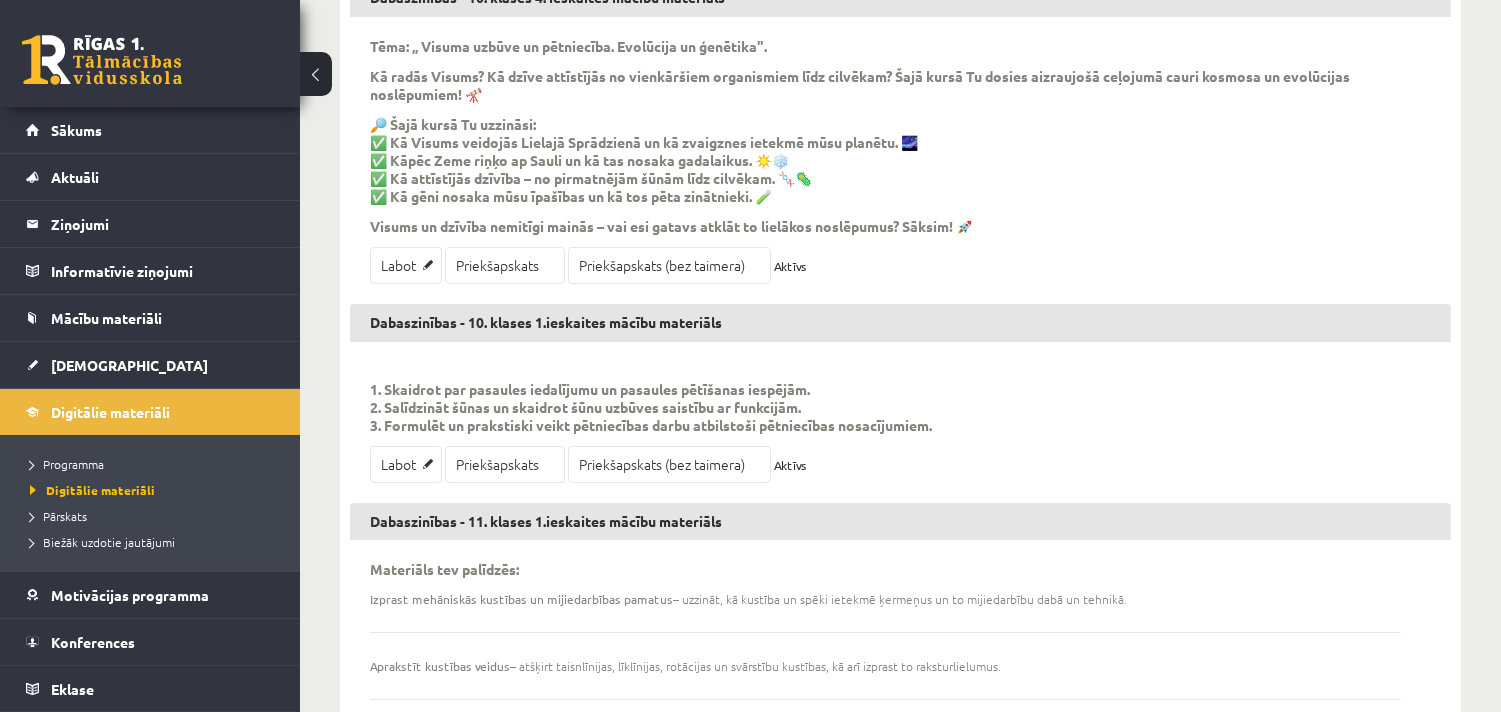 scroll, scrollTop: 746, scrollLeft: 0, axis: vertical 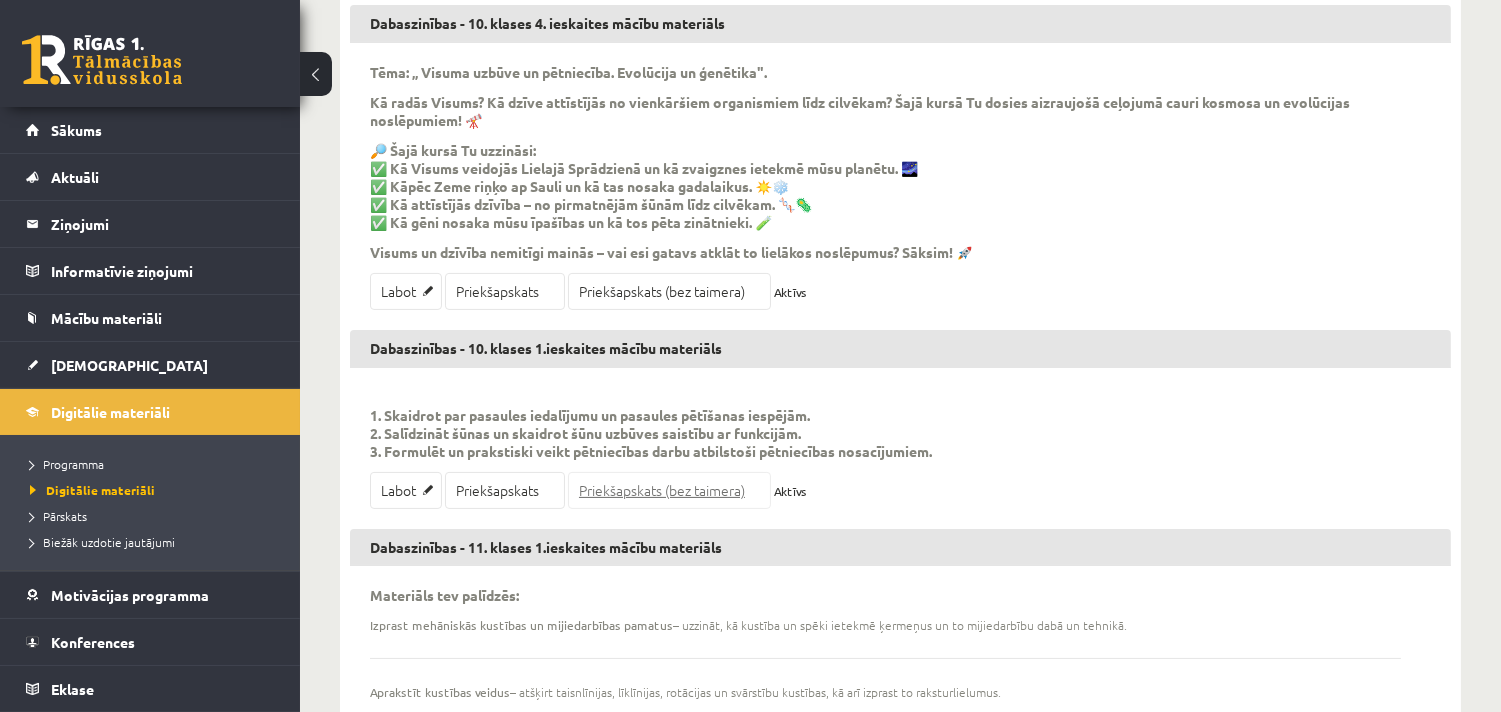 click on "Priekšapskats (bez taimera)" at bounding box center (669, 490) 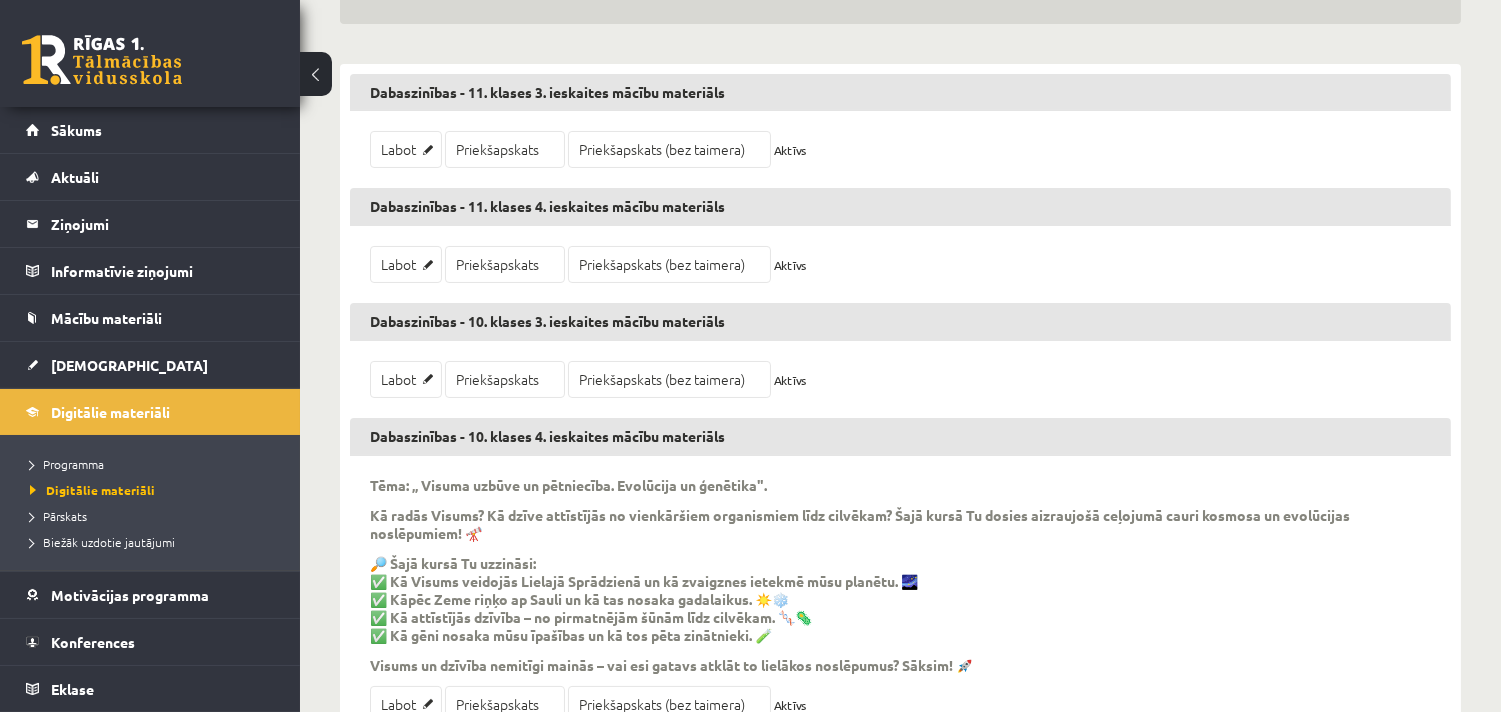 scroll, scrollTop: 0, scrollLeft: 0, axis: both 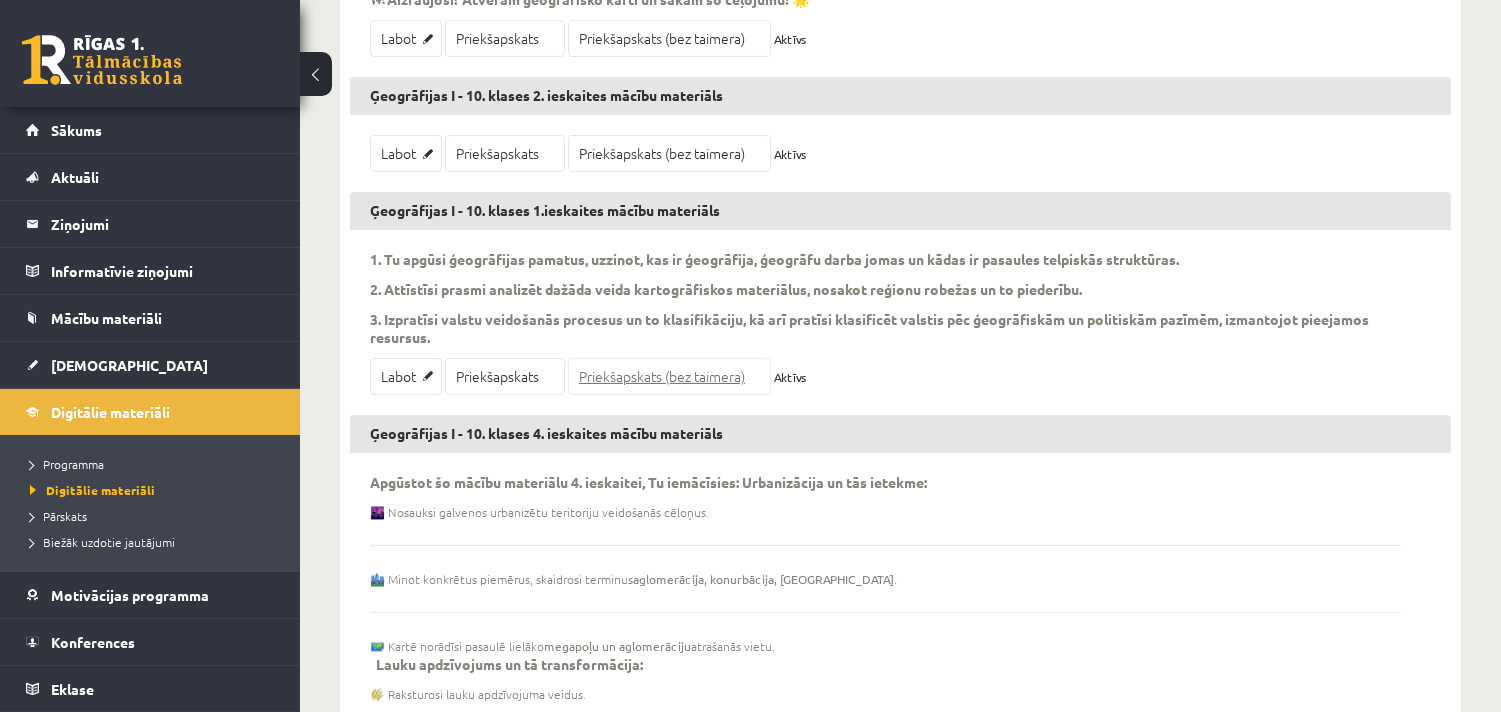click on "Priekšapskats (bez taimera)" at bounding box center (669, 376) 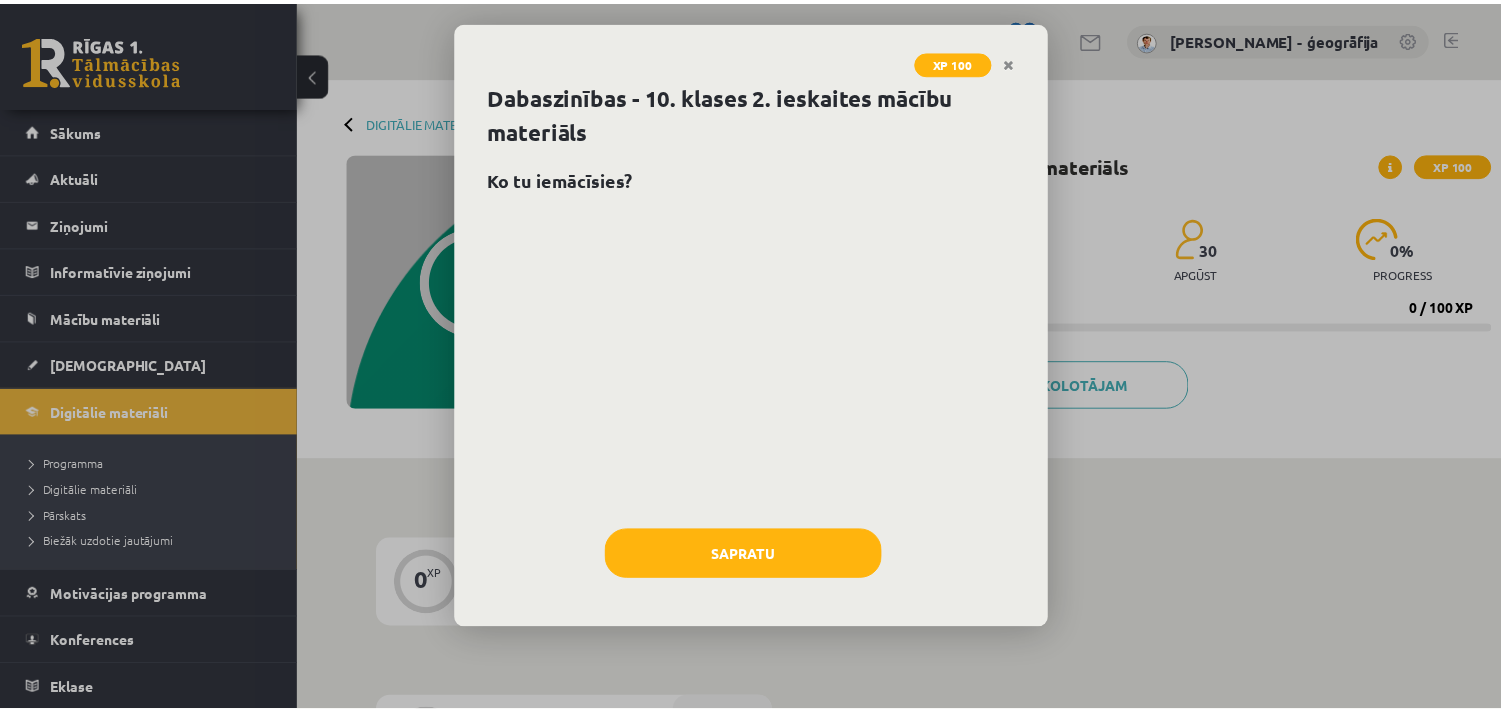 scroll, scrollTop: 0, scrollLeft: 0, axis: both 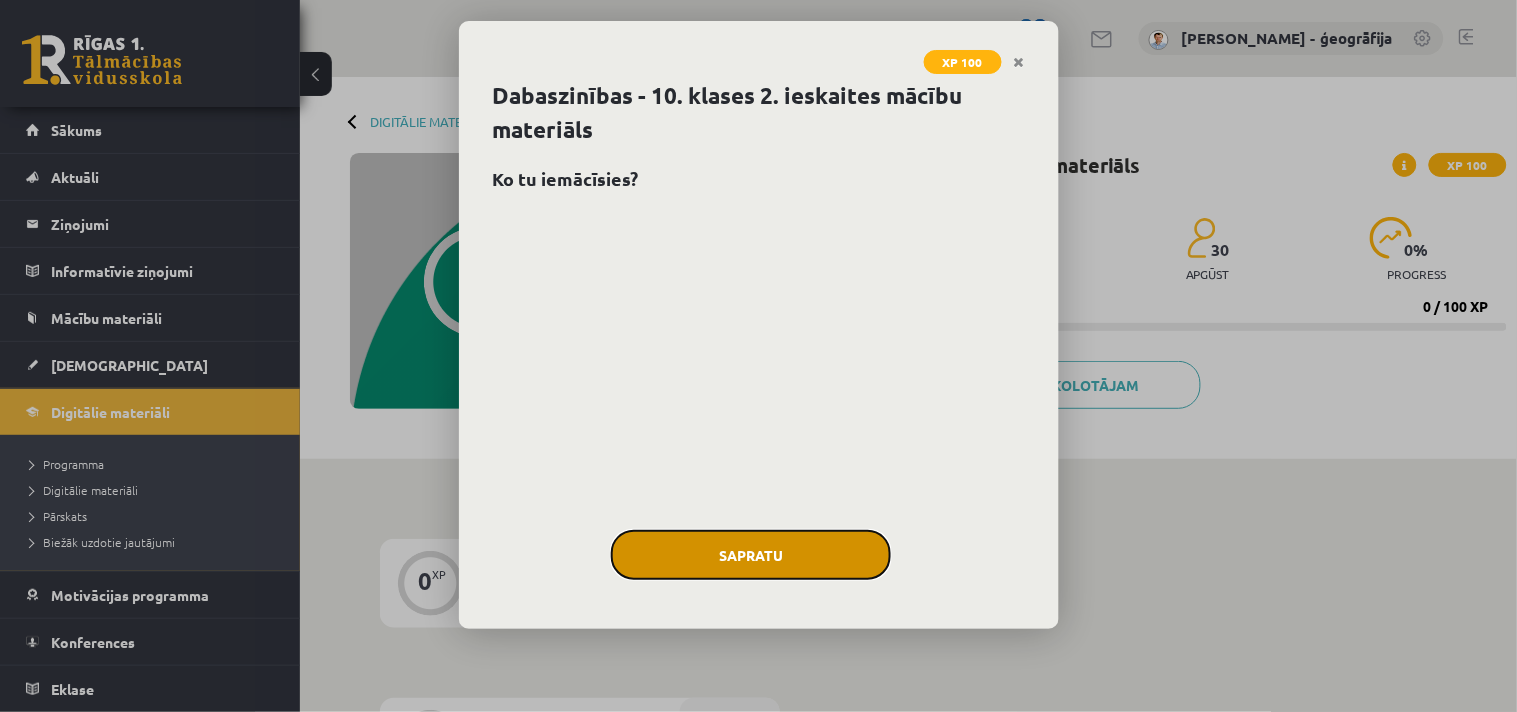 click on "Sapratu" 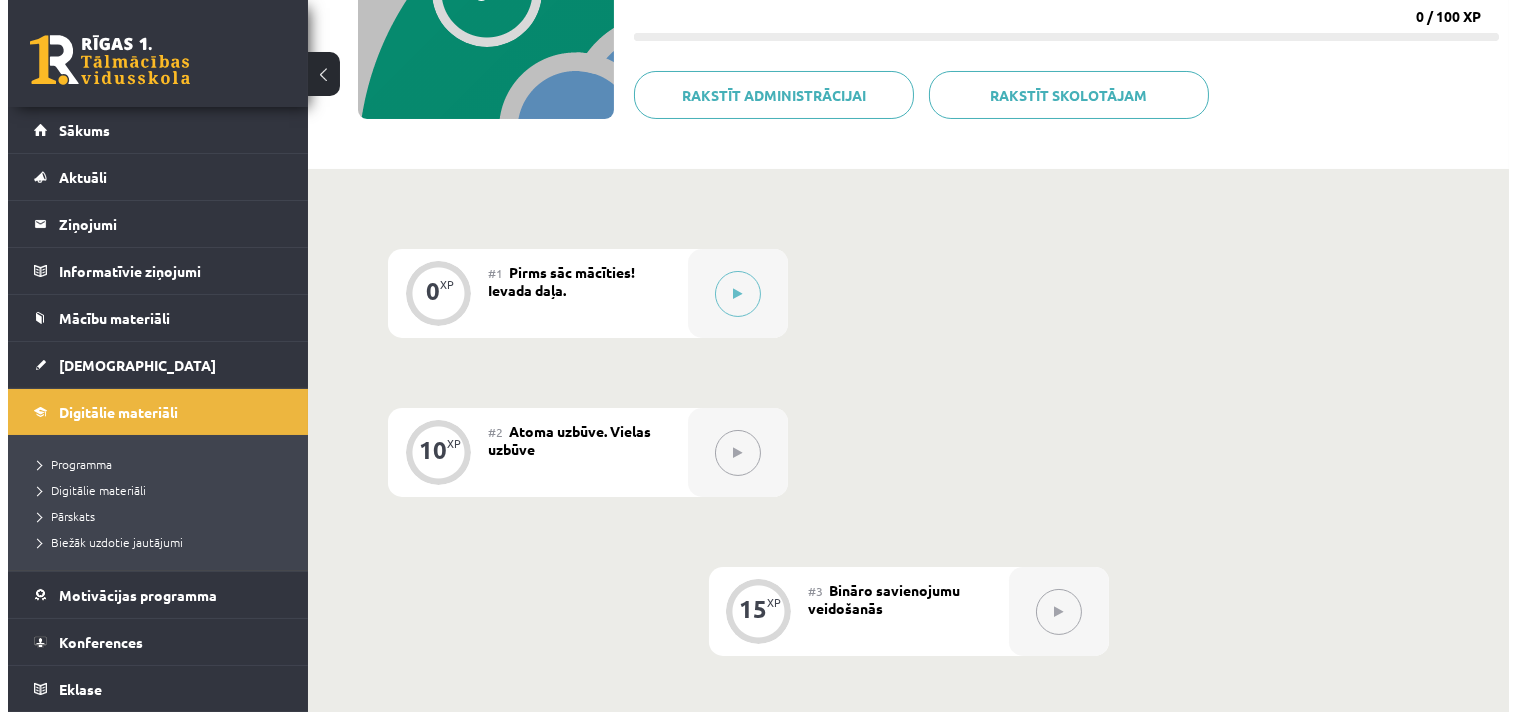 scroll, scrollTop: 283, scrollLeft: 0, axis: vertical 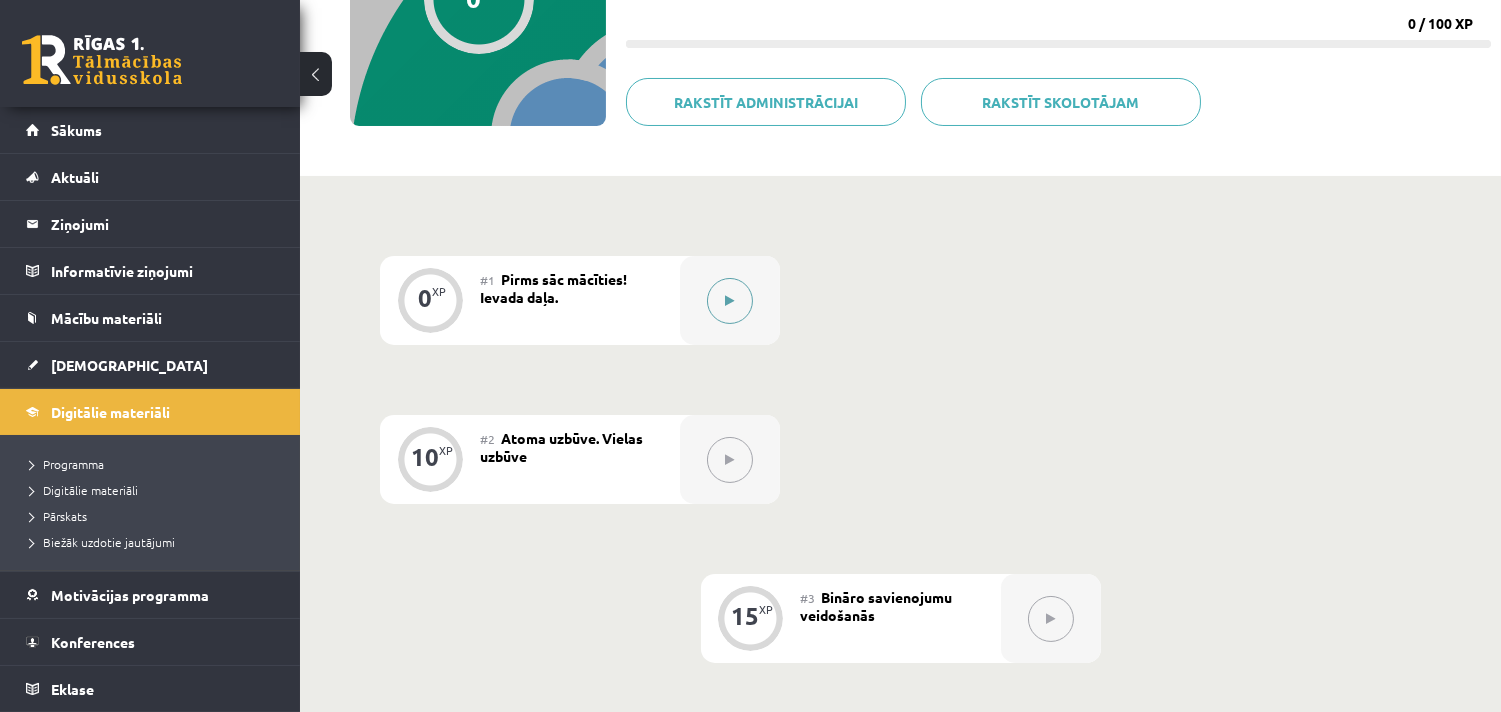 click 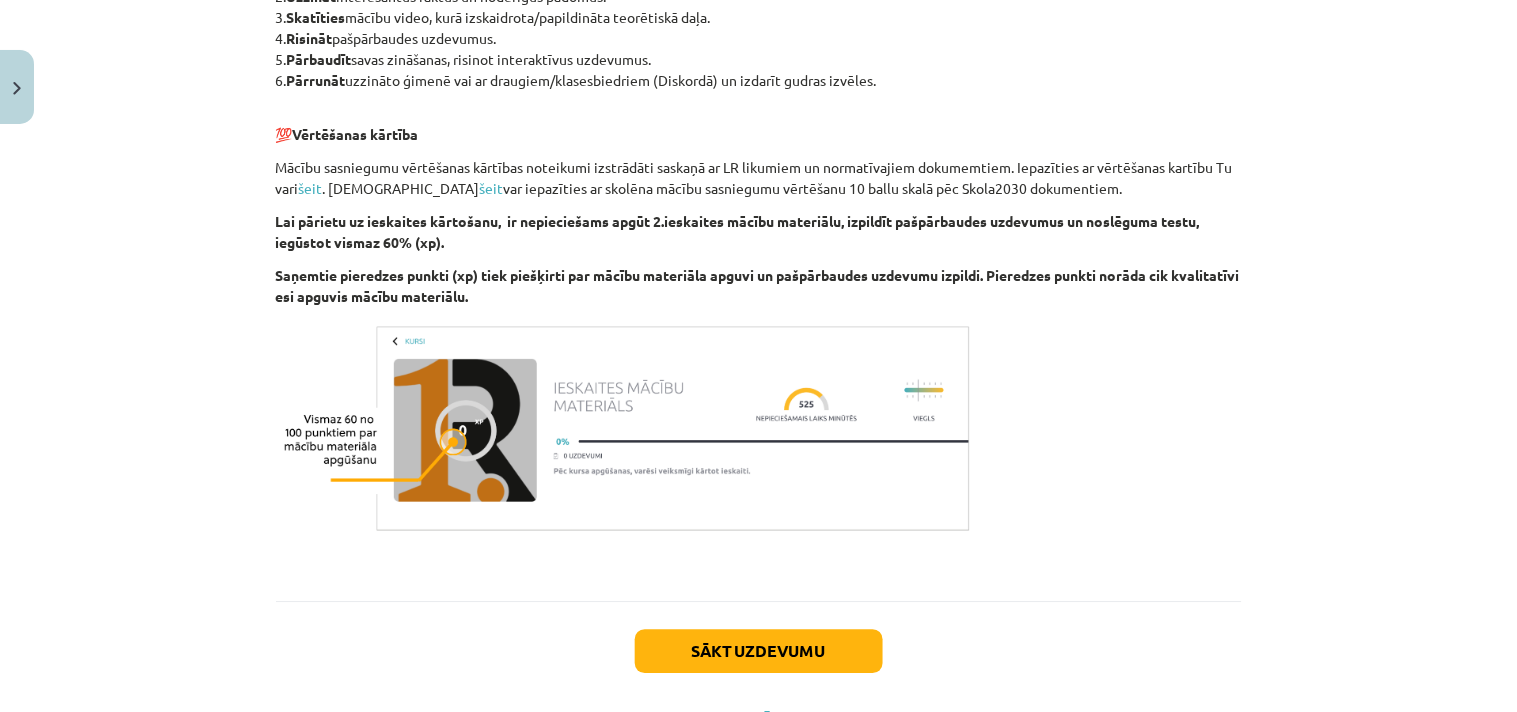 scroll, scrollTop: 1154, scrollLeft: 0, axis: vertical 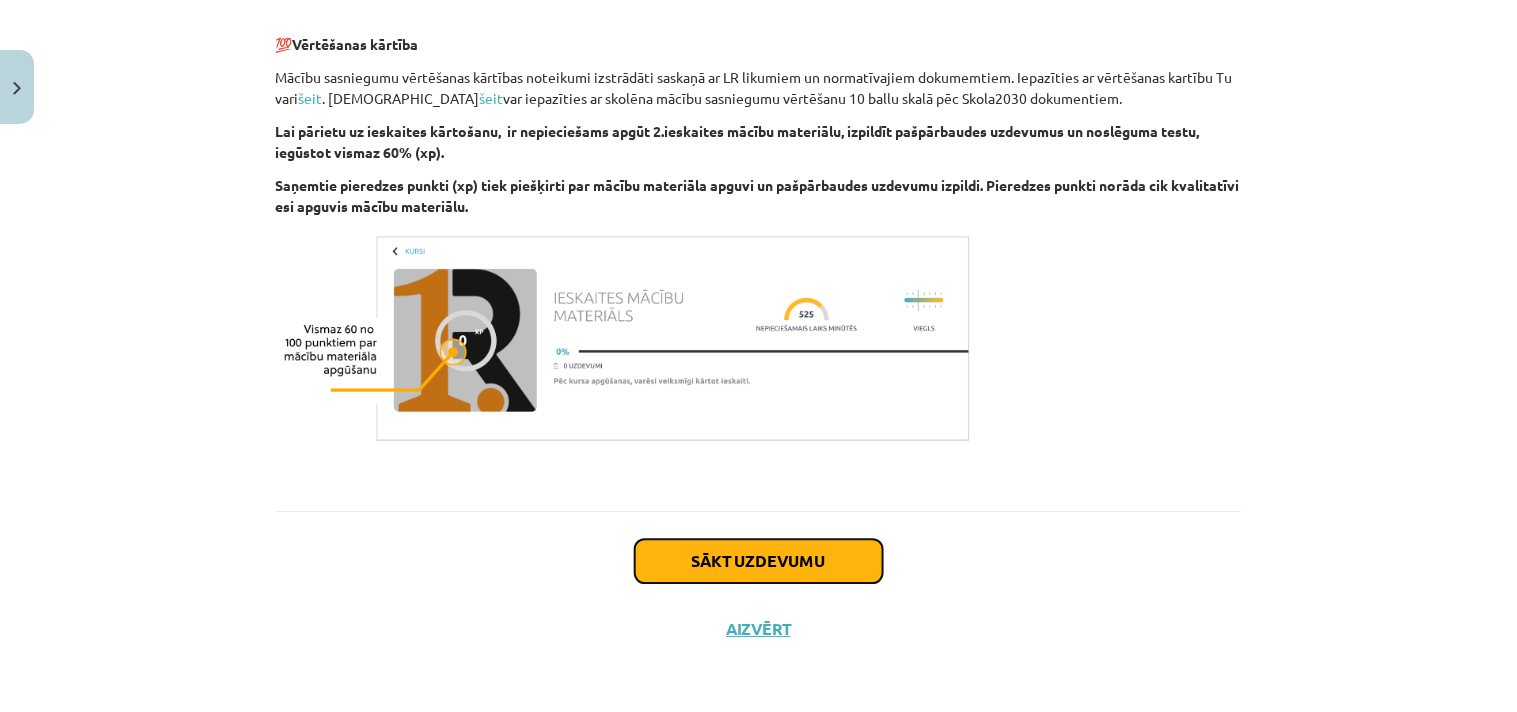 click on "Sākt uzdevumu" 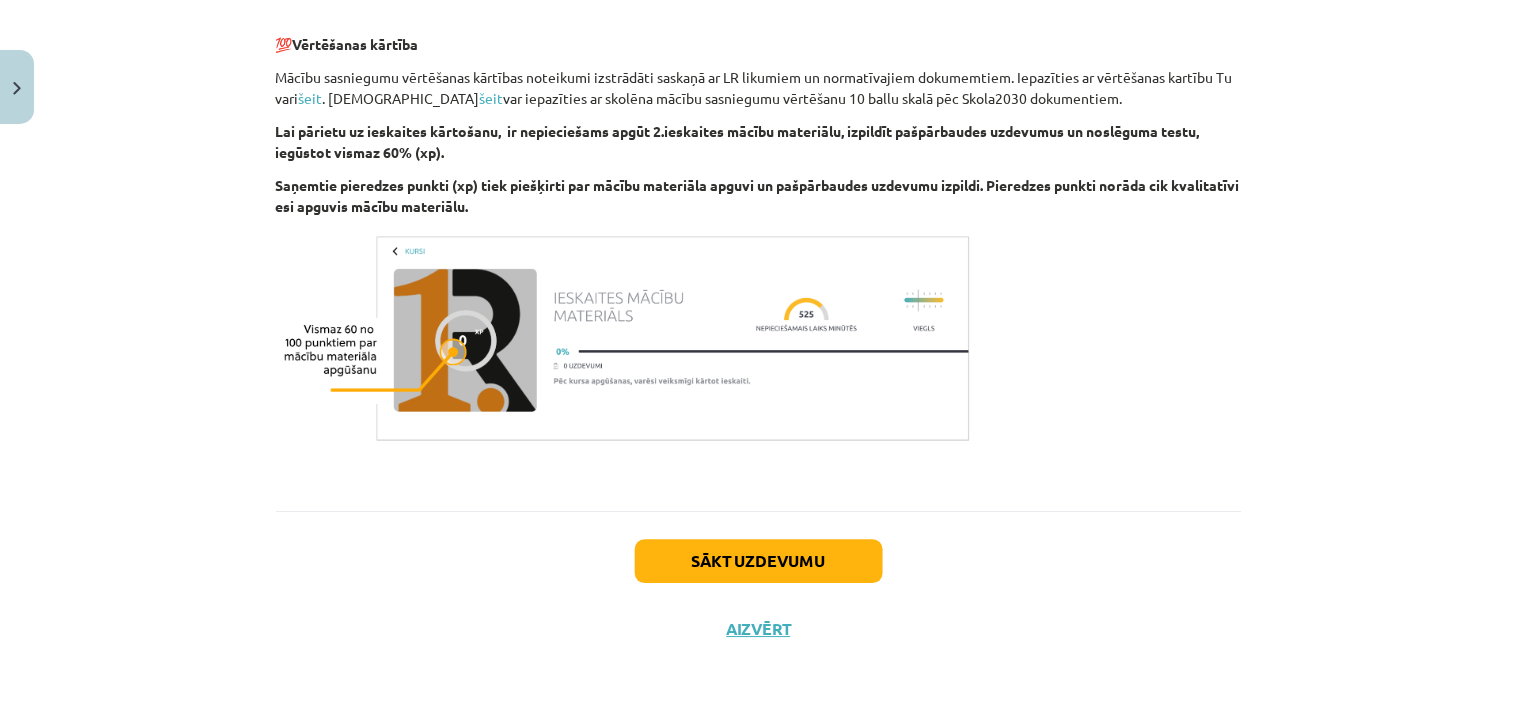 scroll, scrollTop: 47, scrollLeft: 0, axis: vertical 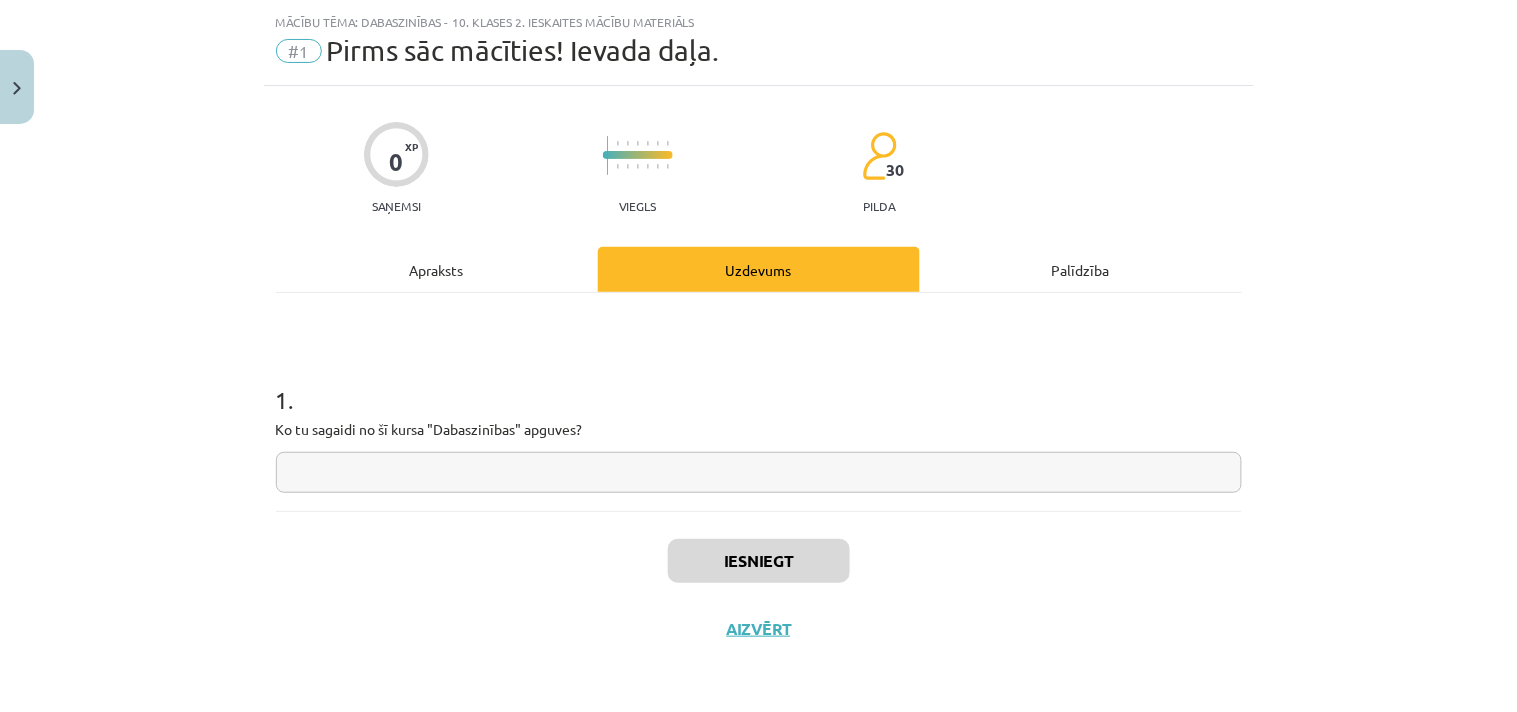 click on "1 . Ko tu sagaidi no šī kursa "Dabaszinības" apguves?" 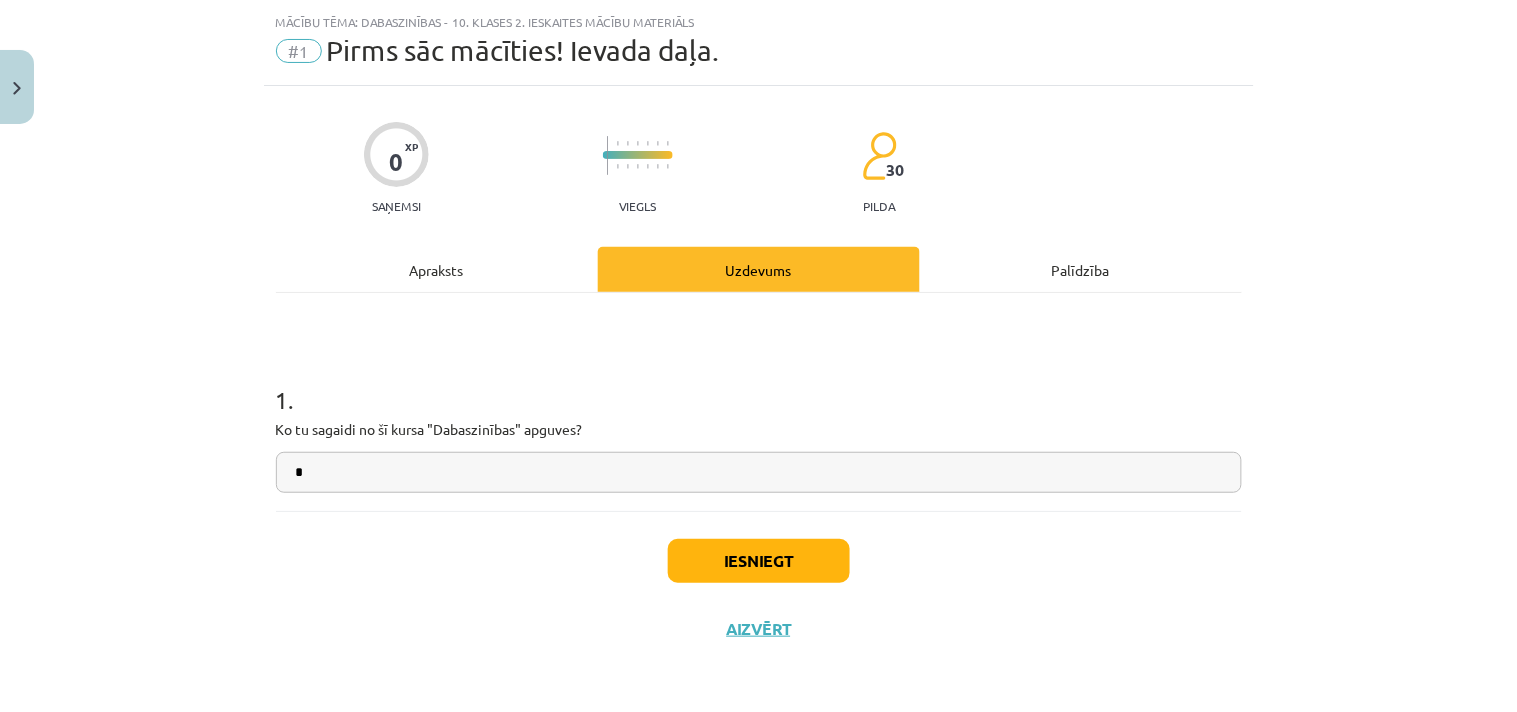 type on "*" 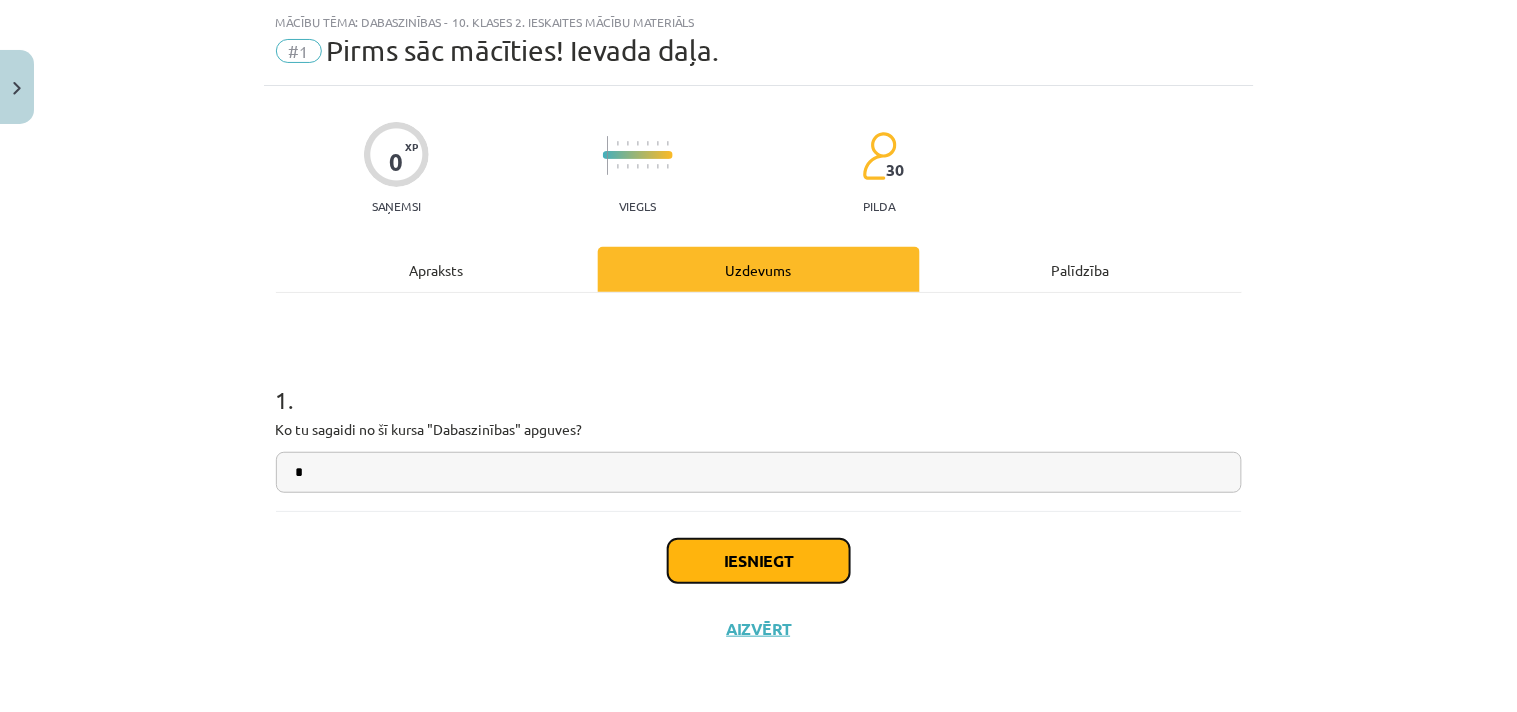 click on "Iesniegt" 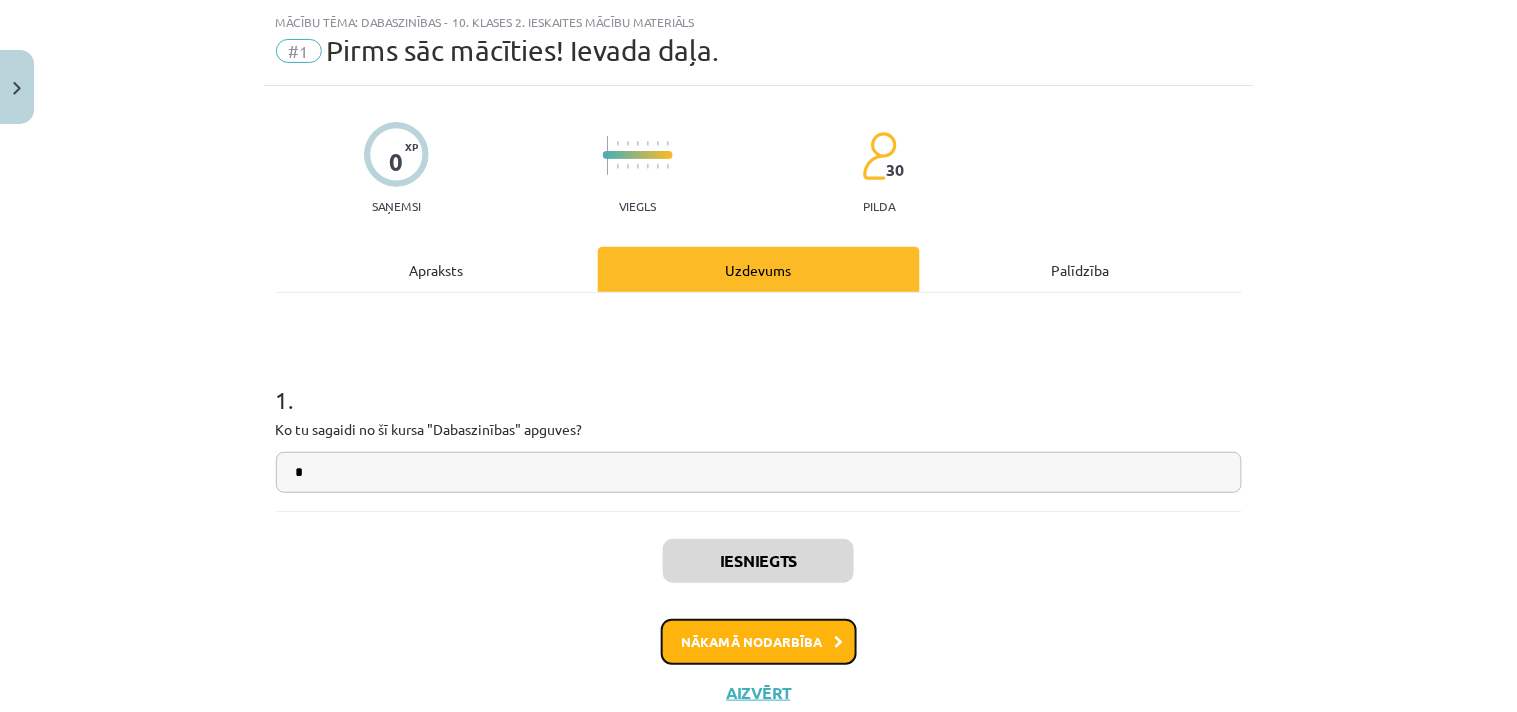 click on "Nākamā nodarbība" 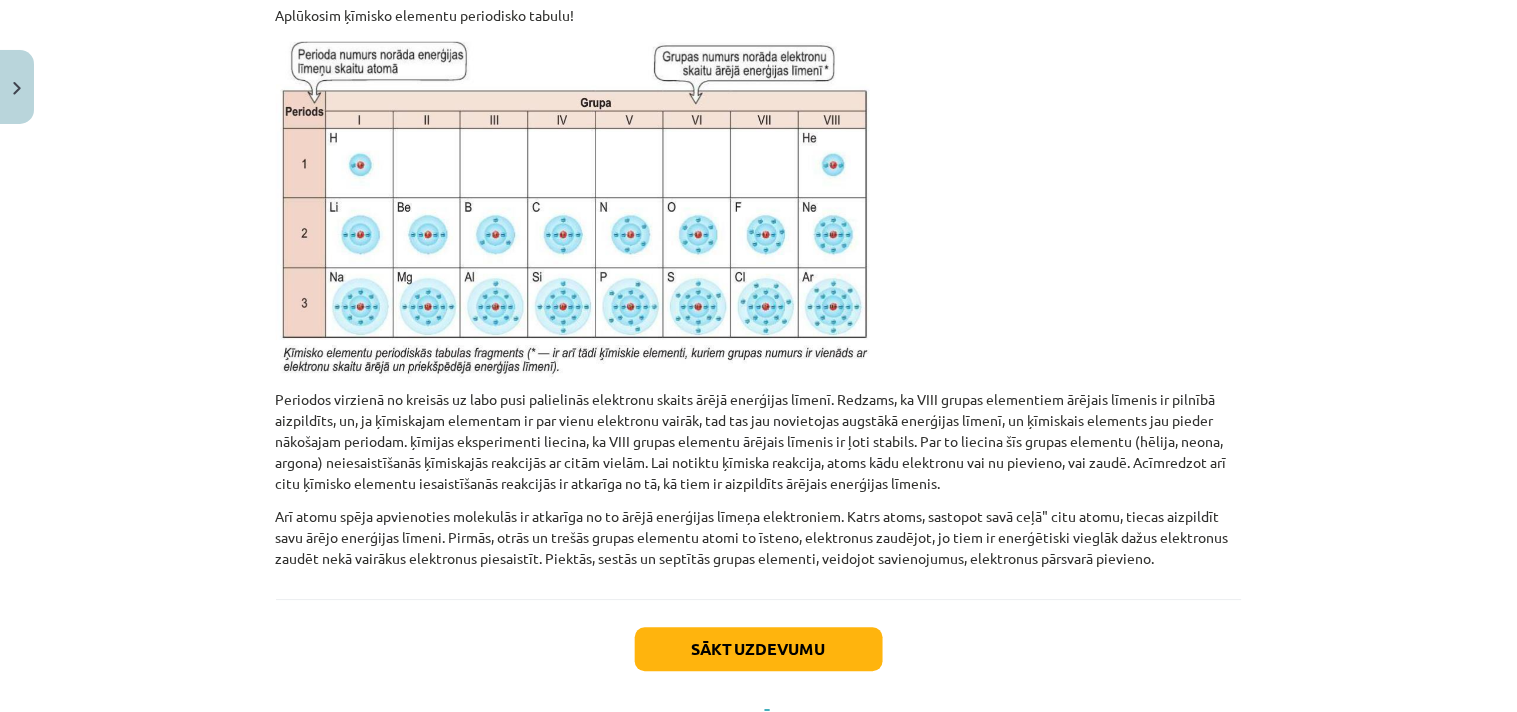 scroll, scrollTop: 12647, scrollLeft: 0, axis: vertical 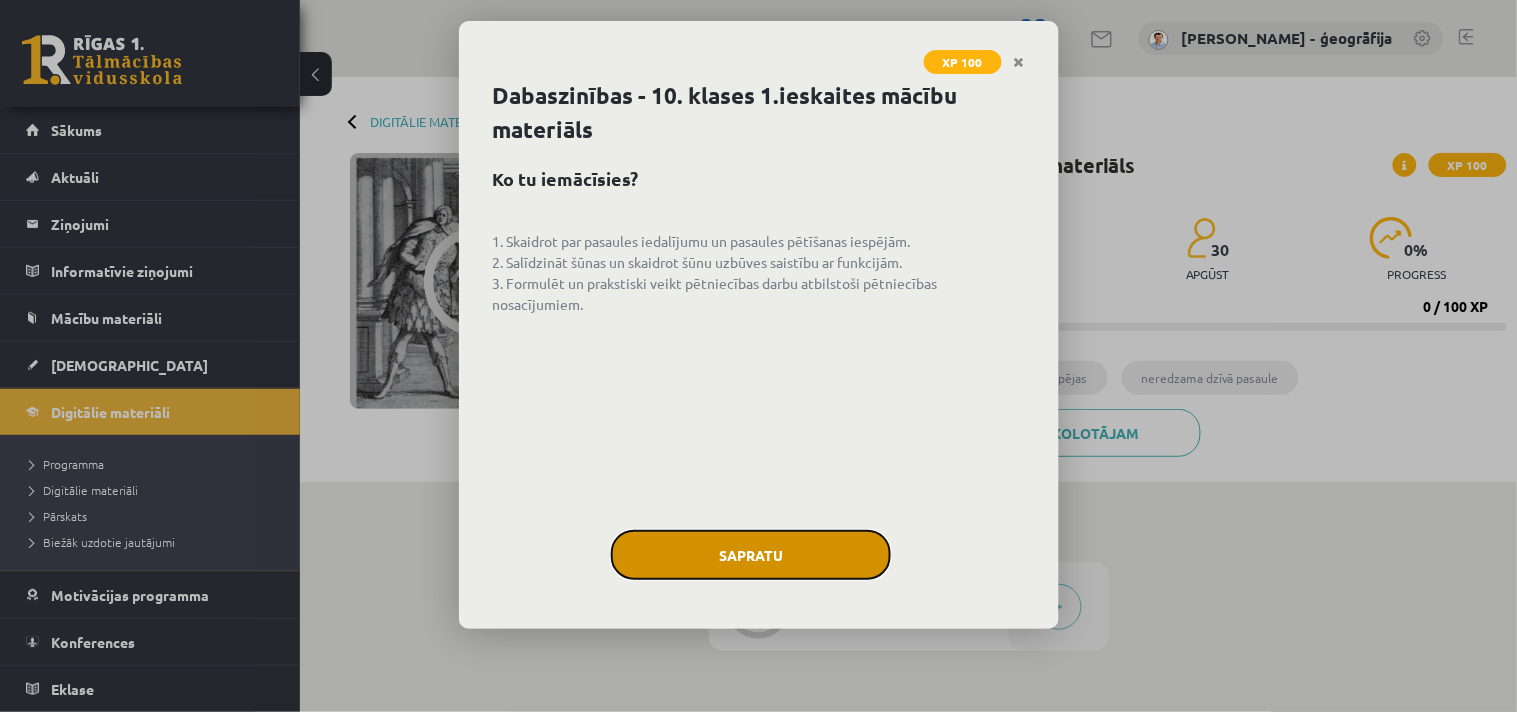 click on "Sapratu" 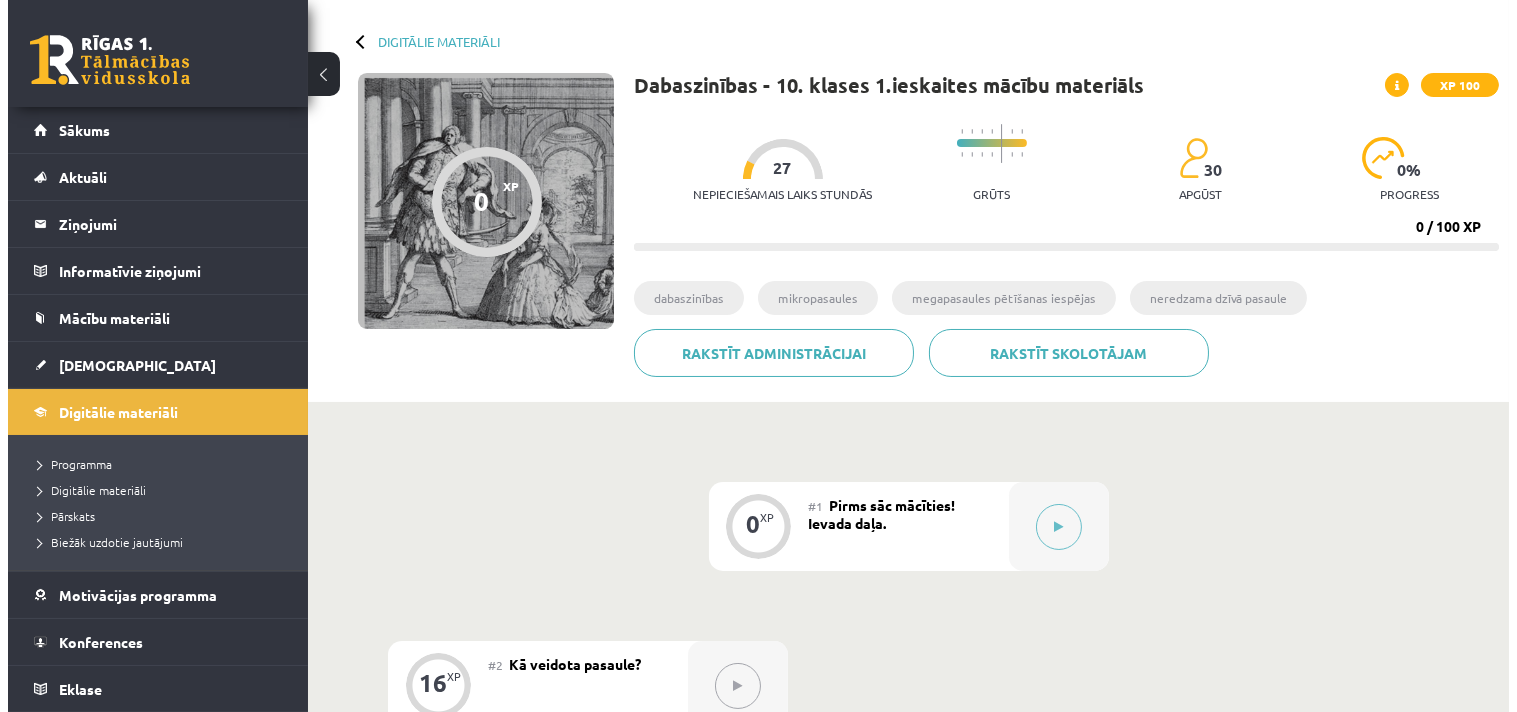 scroll, scrollTop: 333, scrollLeft: 0, axis: vertical 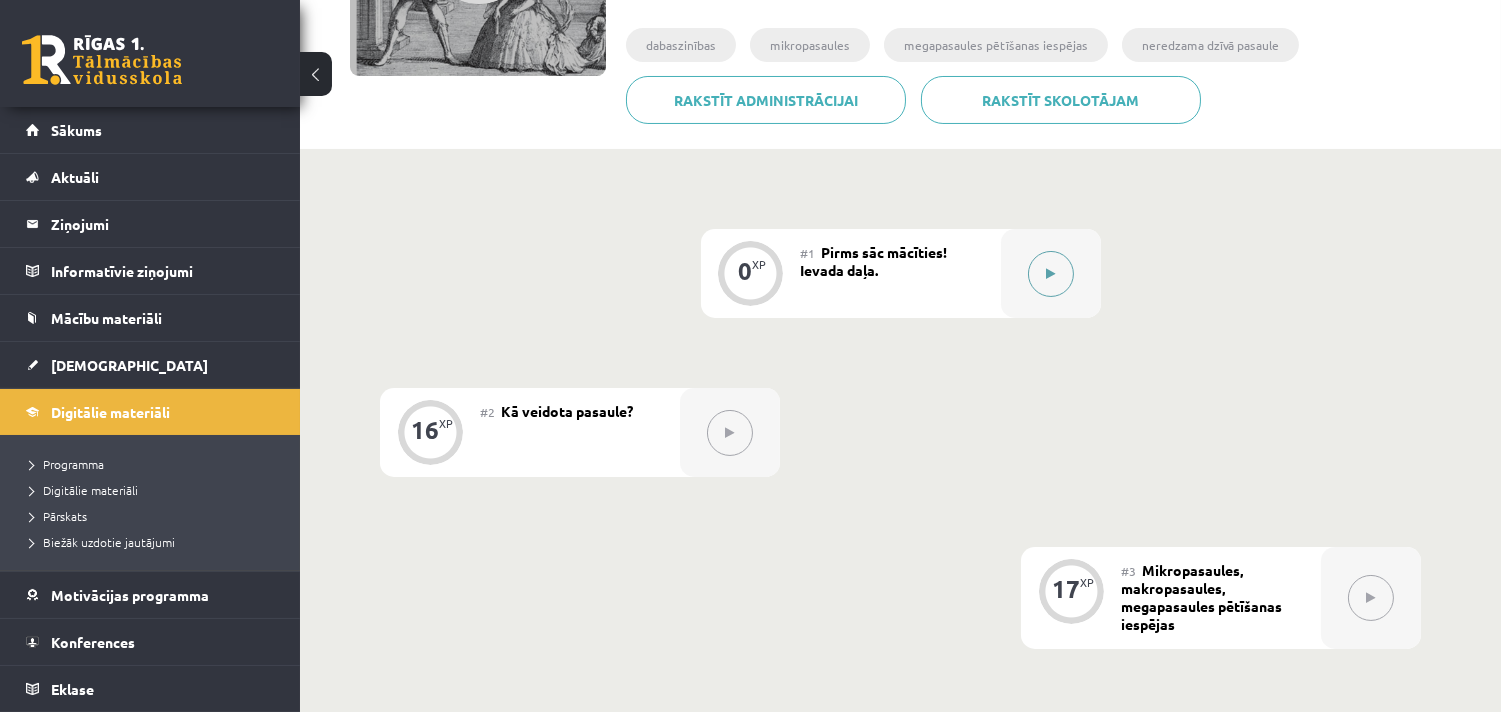 click 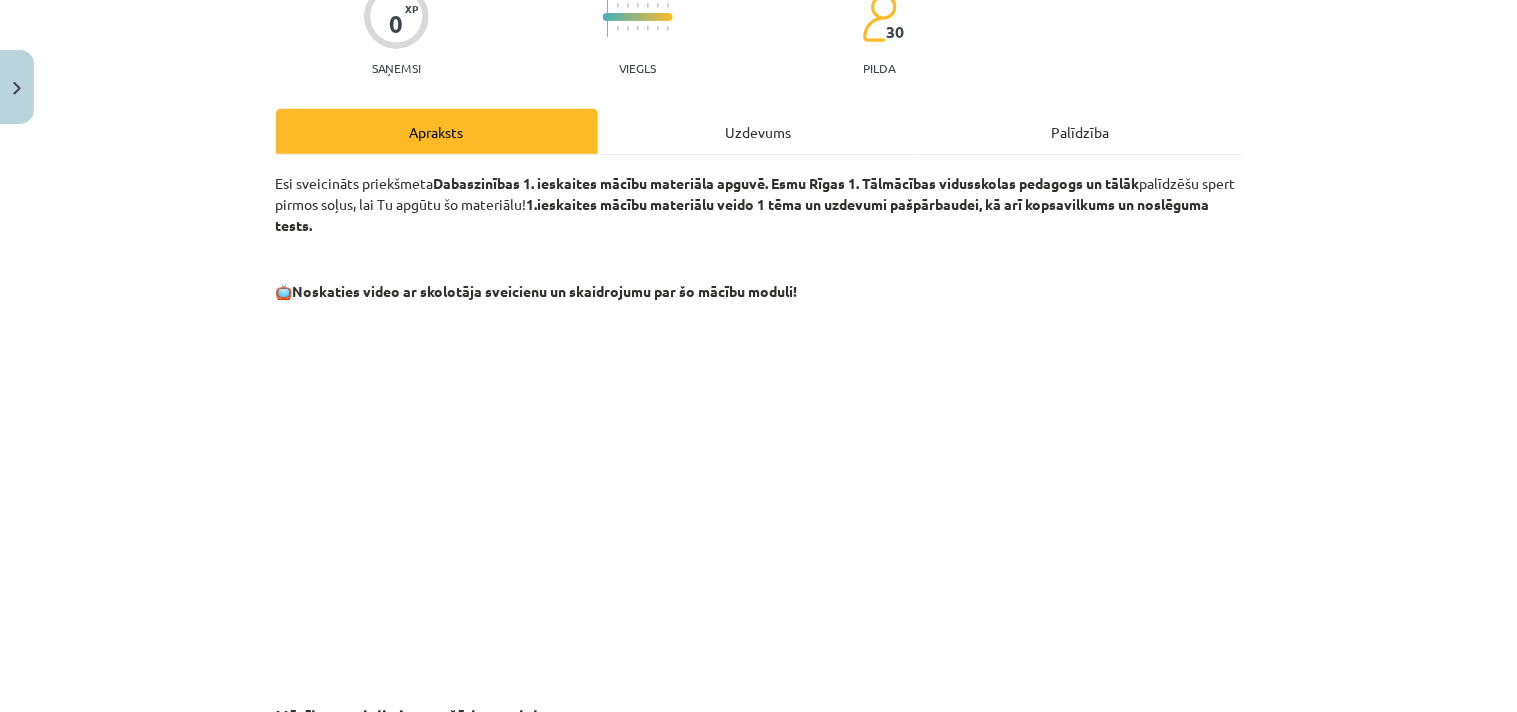 scroll, scrollTop: 333, scrollLeft: 0, axis: vertical 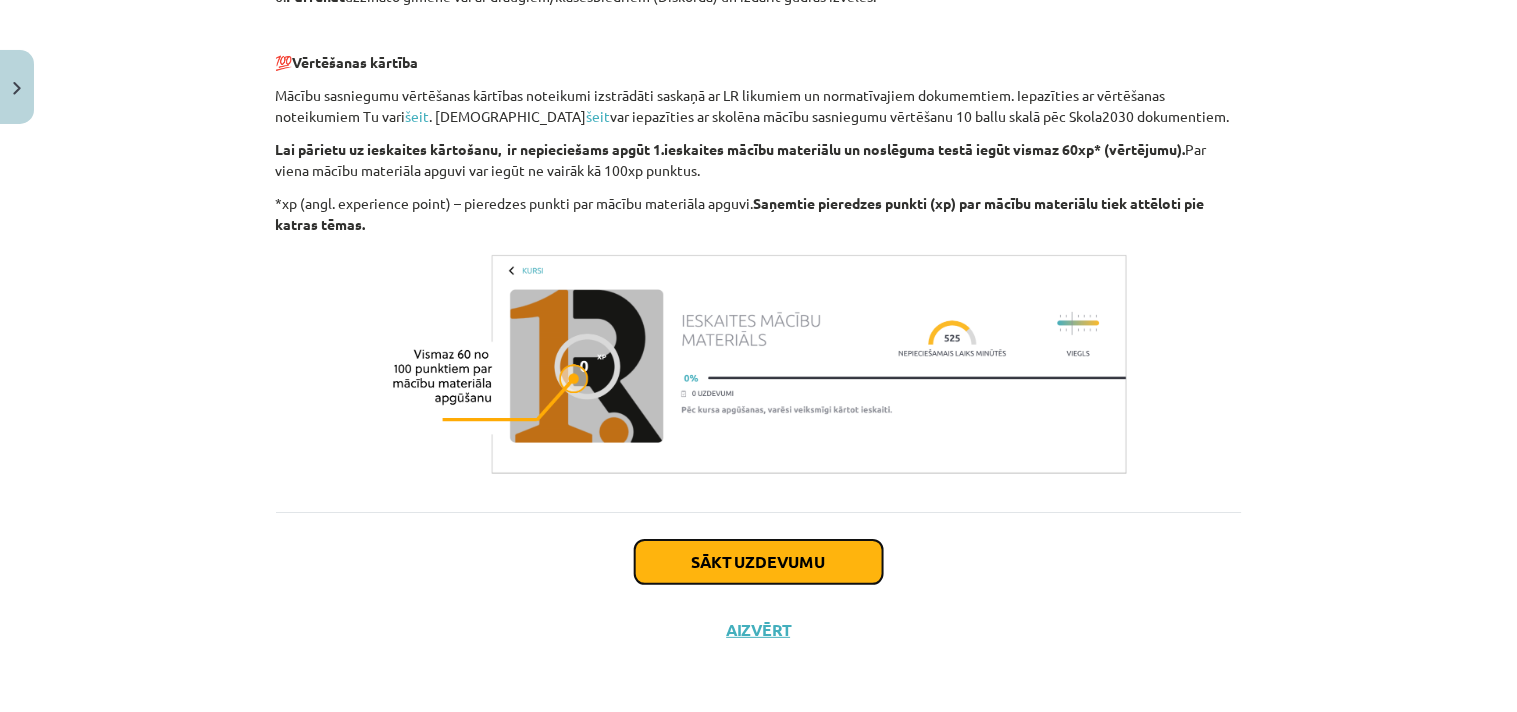 click on "Sākt uzdevumu" 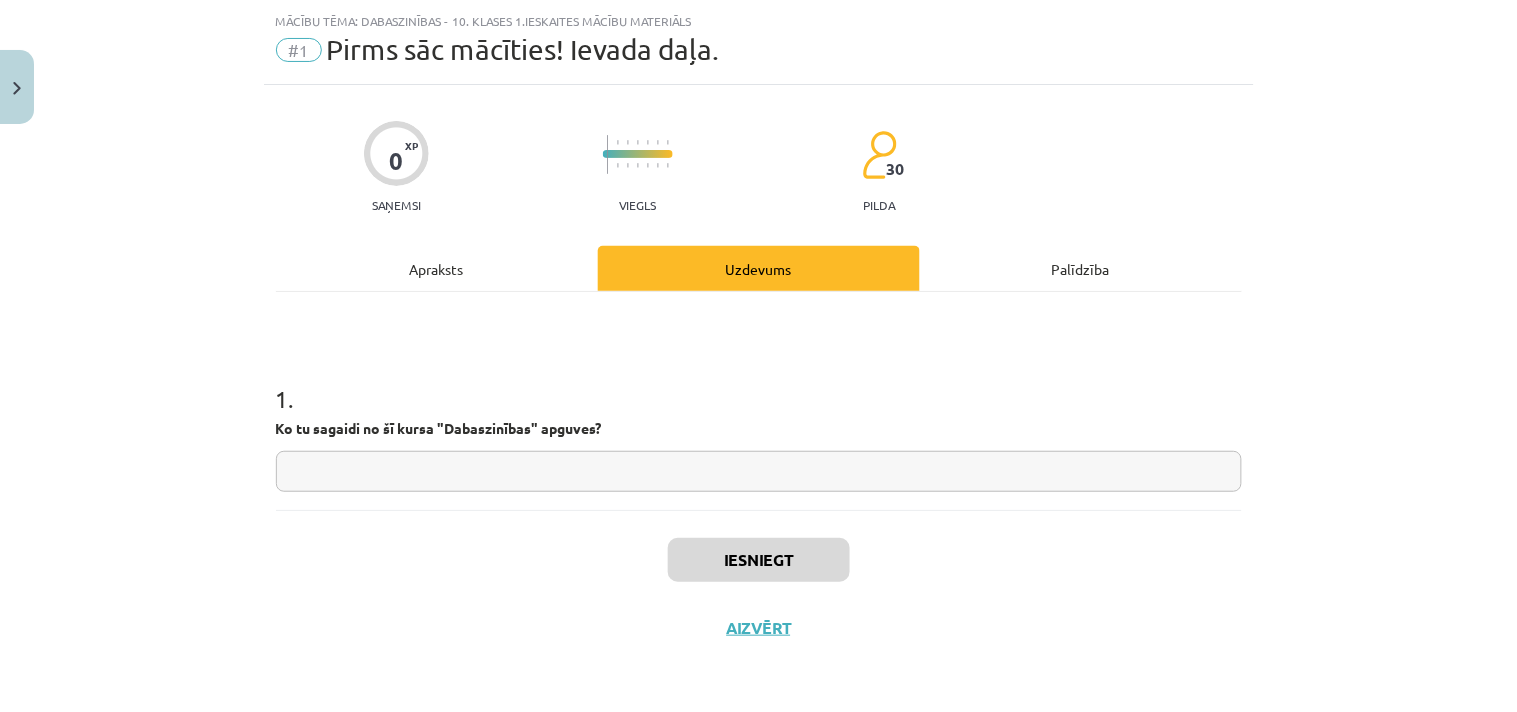 scroll, scrollTop: 47, scrollLeft: 0, axis: vertical 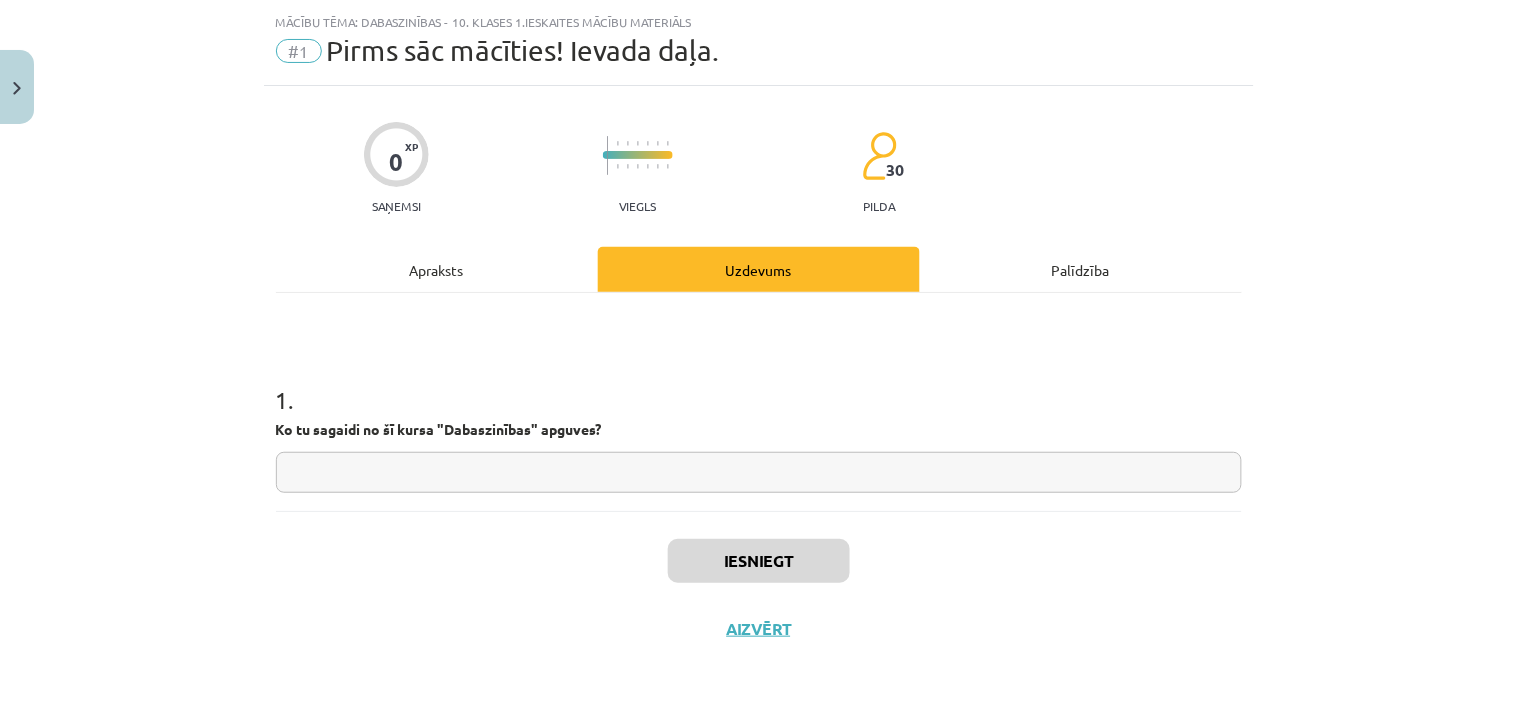 click 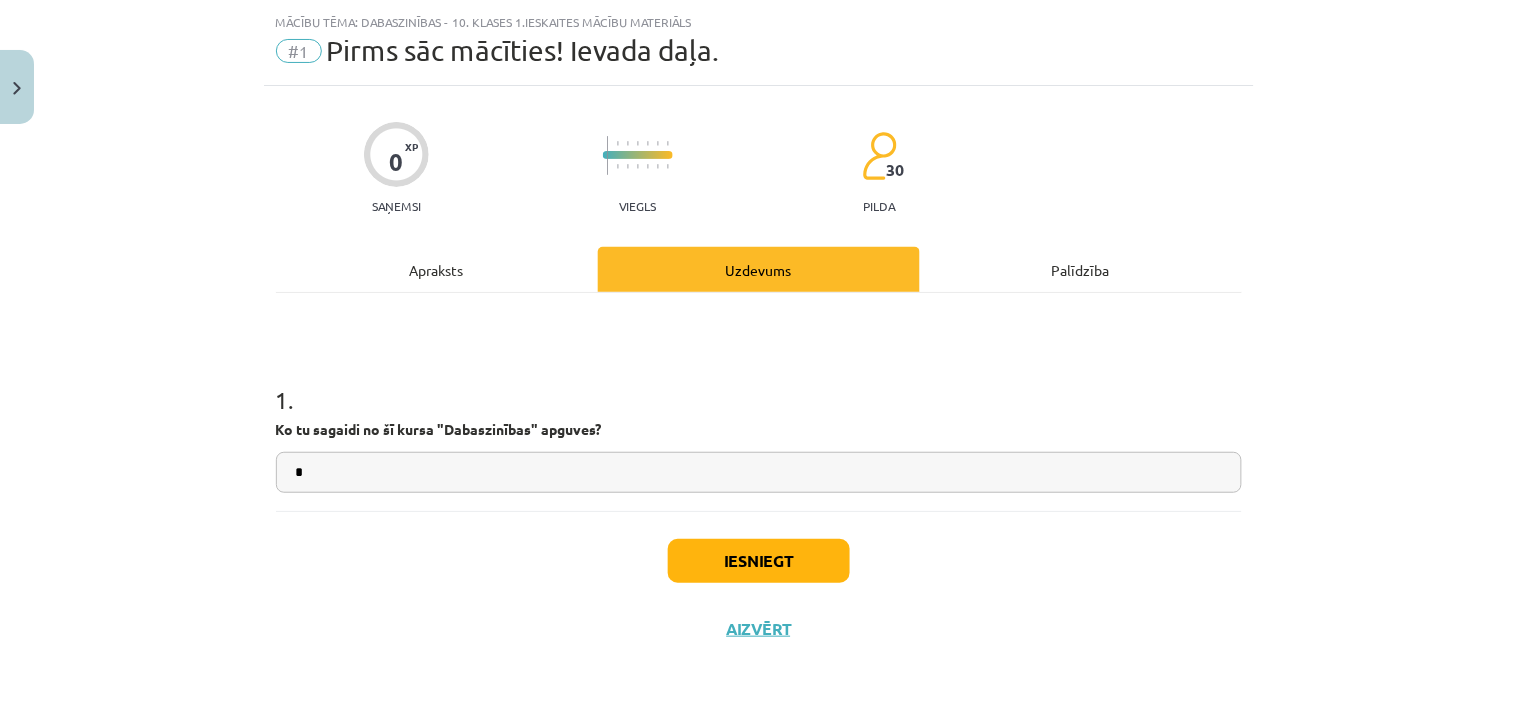 type on "*" 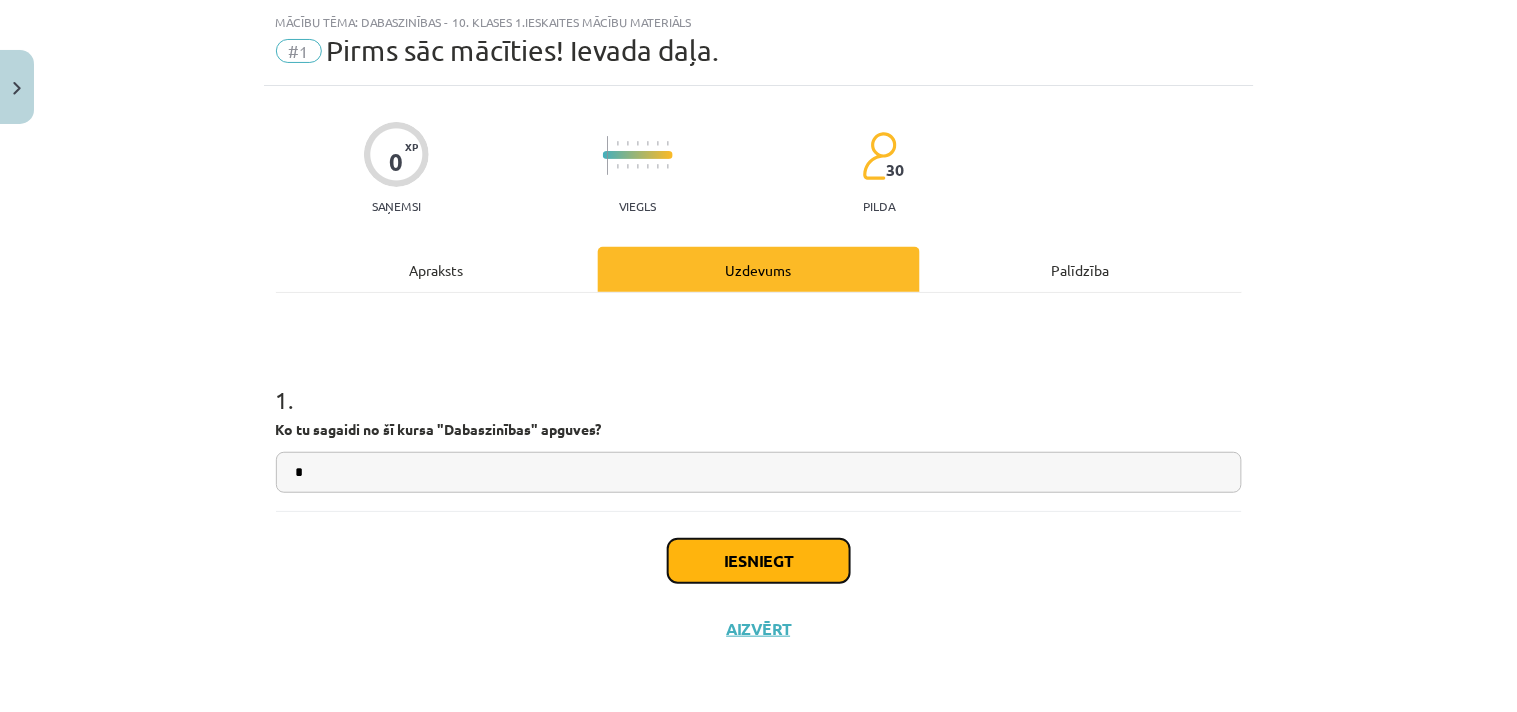 click on "Iesniegt" 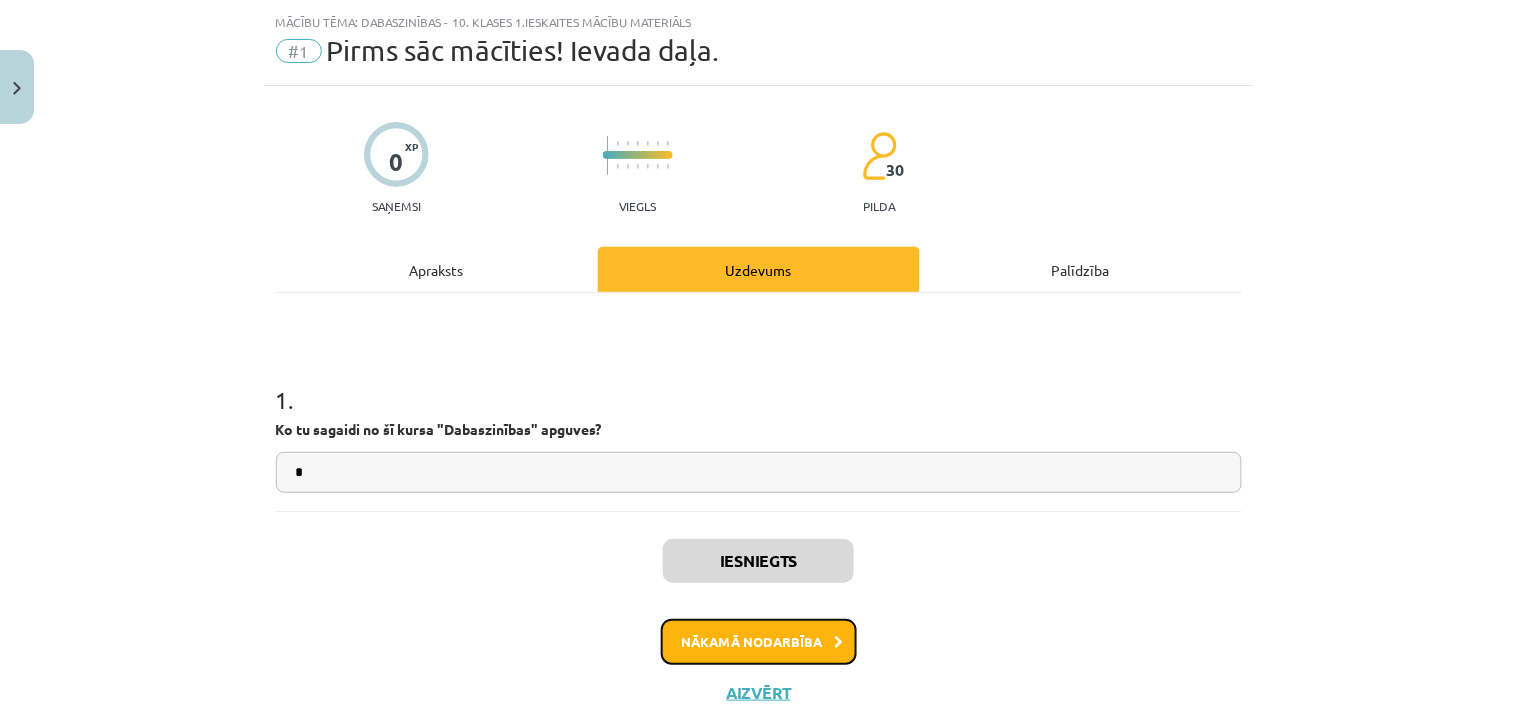 click on "Nākamā nodarbība" 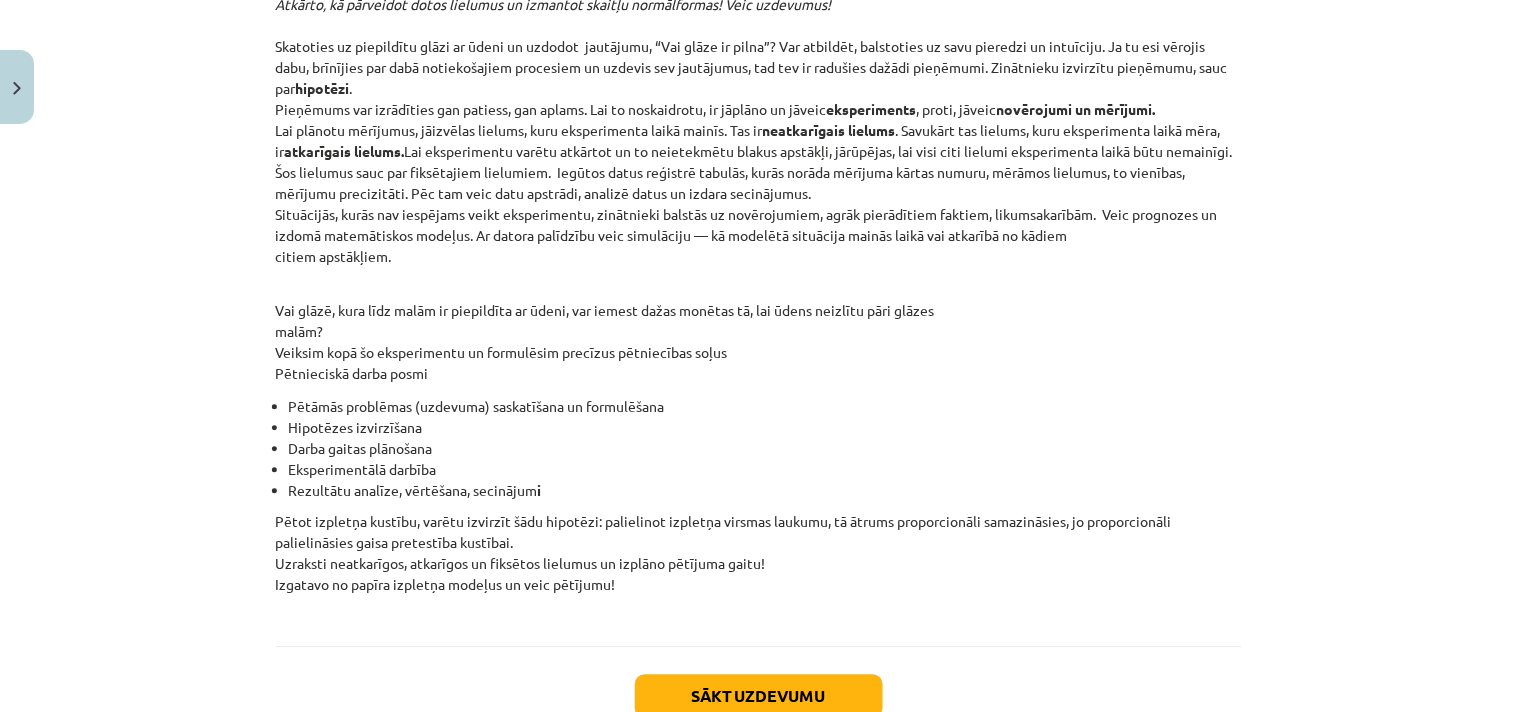scroll, scrollTop: 3113, scrollLeft: 0, axis: vertical 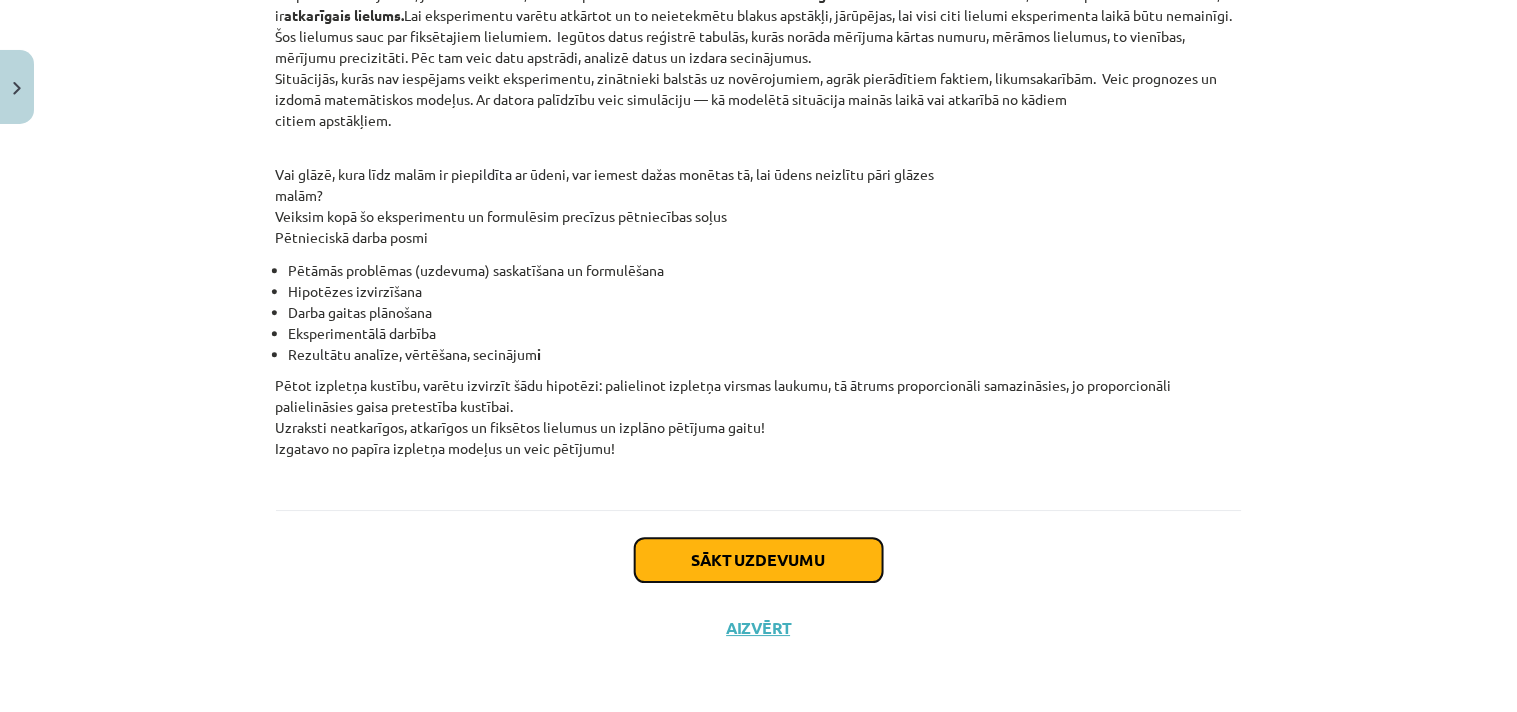click on "Sākt uzdevumu" 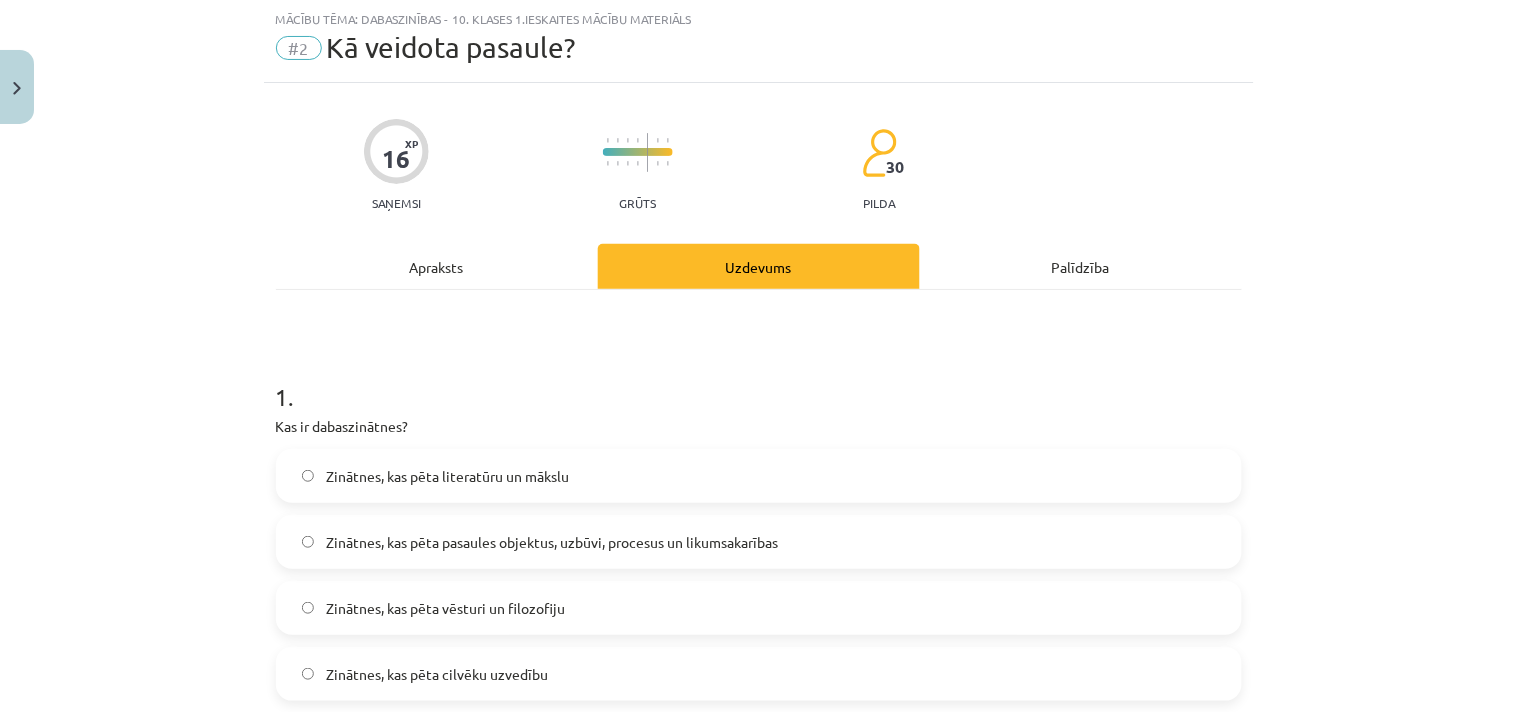 scroll, scrollTop: 272, scrollLeft: 0, axis: vertical 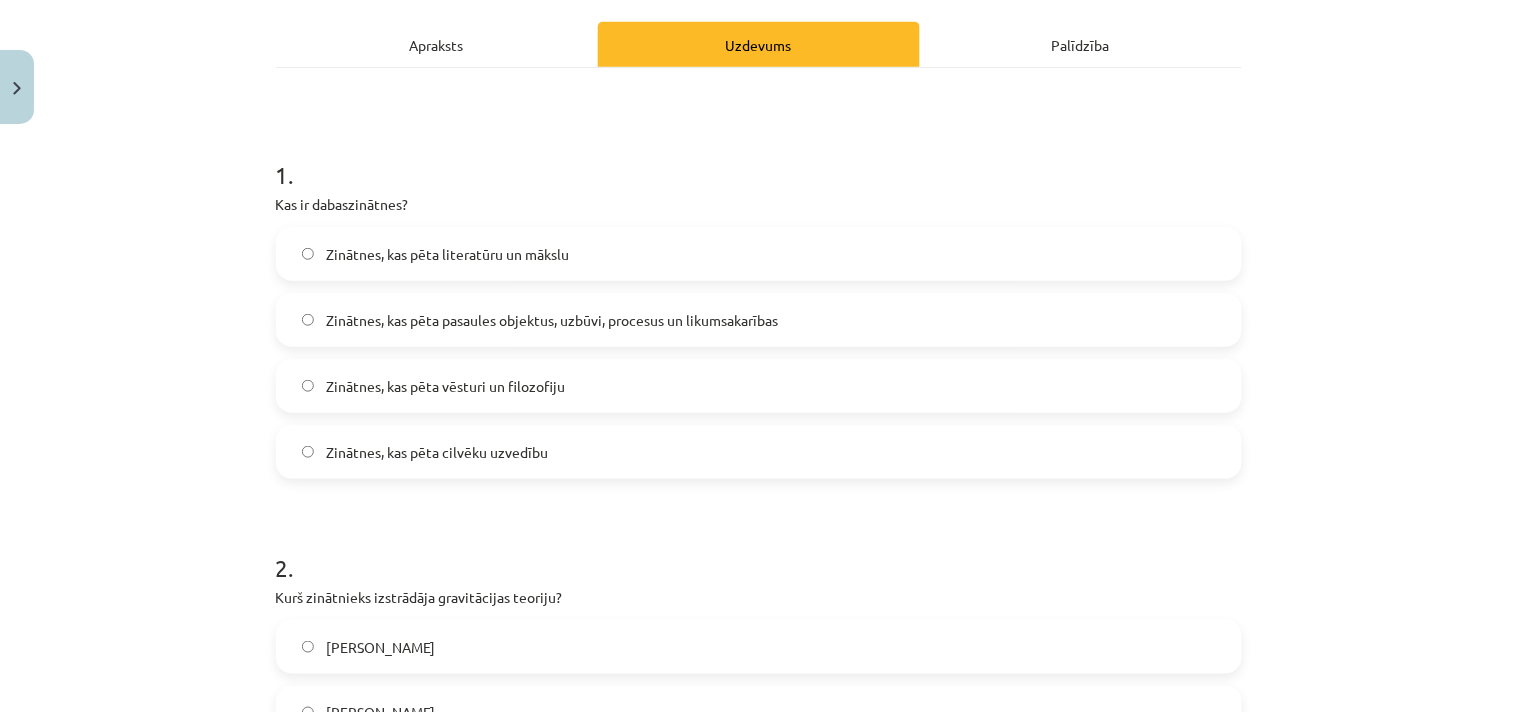 click on "Zinātnes, kas pēta pasaules objektus, uzbūvi, procesus un likumsakarības" 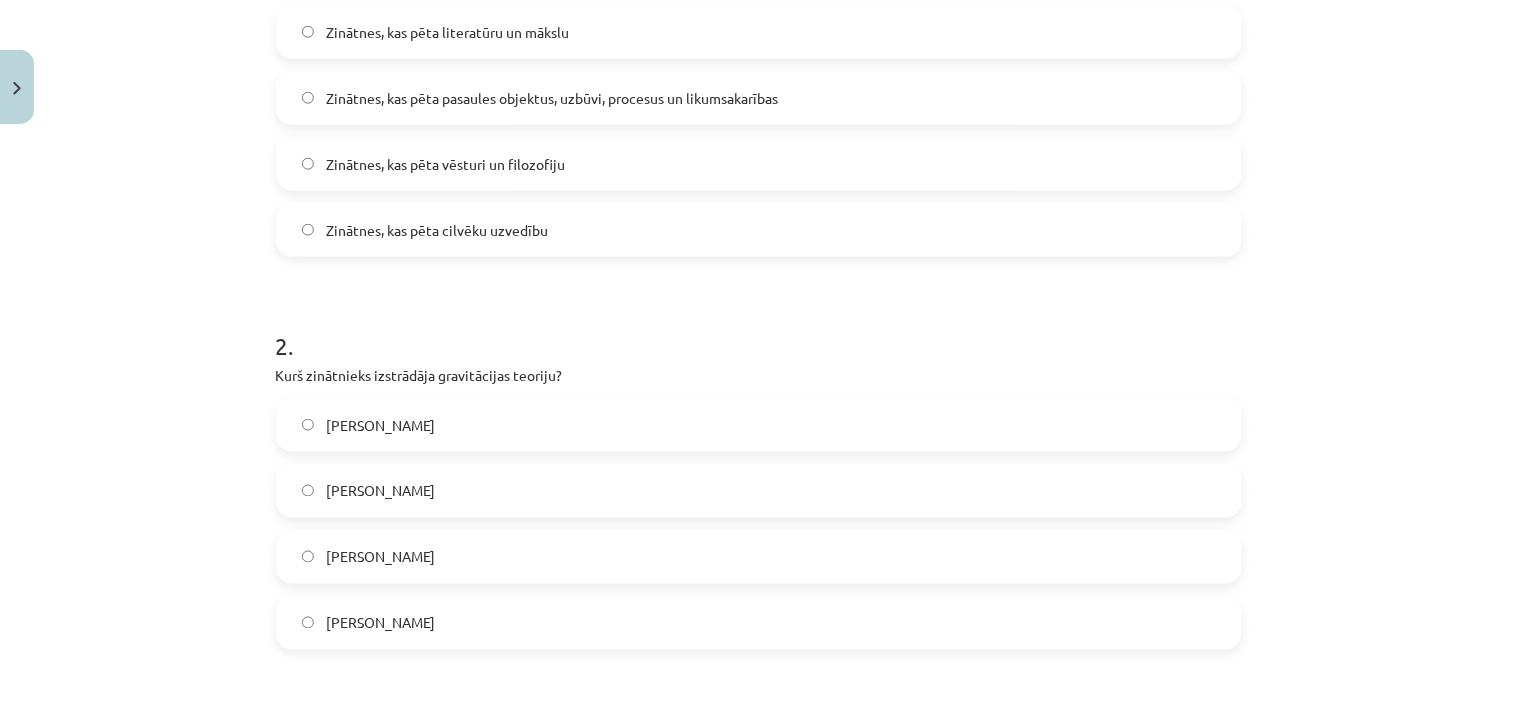scroll, scrollTop: 605, scrollLeft: 0, axis: vertical 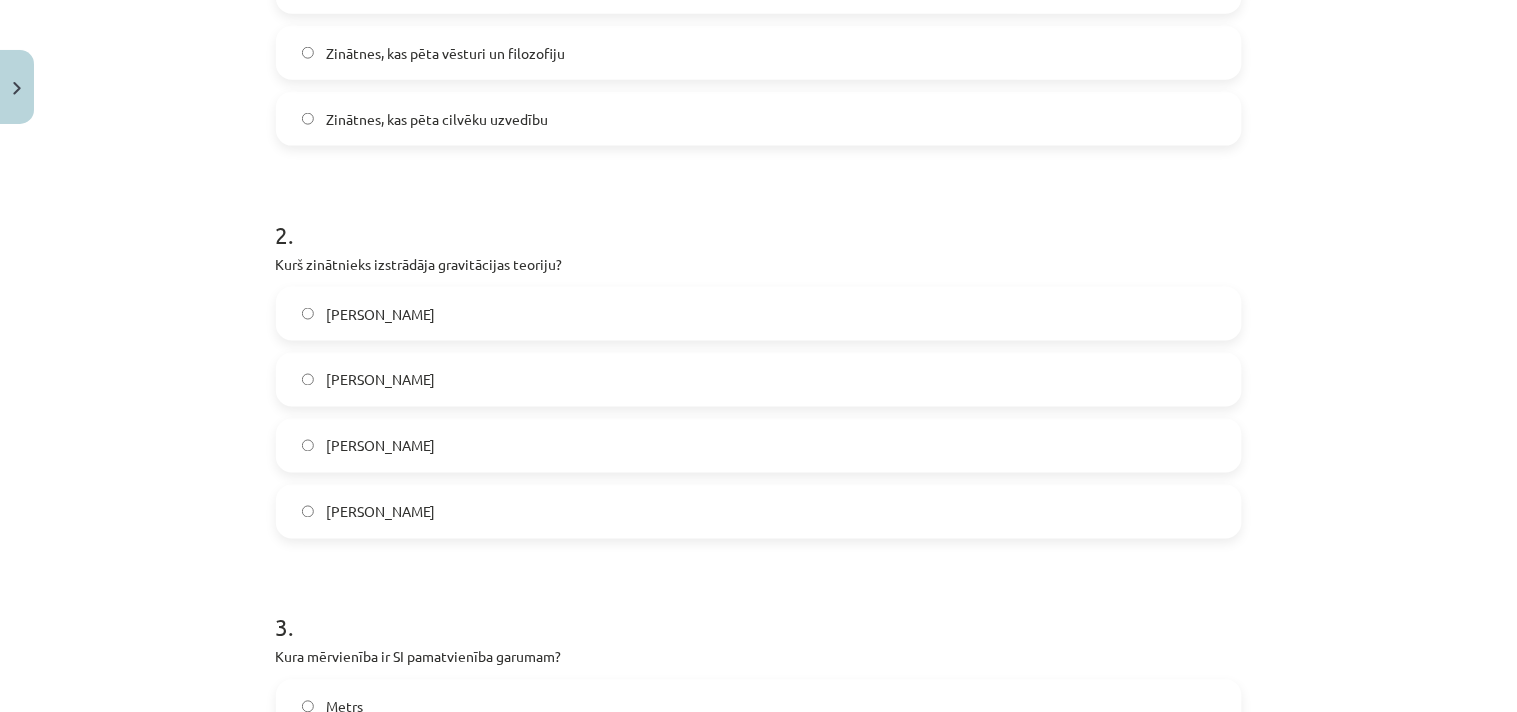 click on "[PERSON_NAME]" 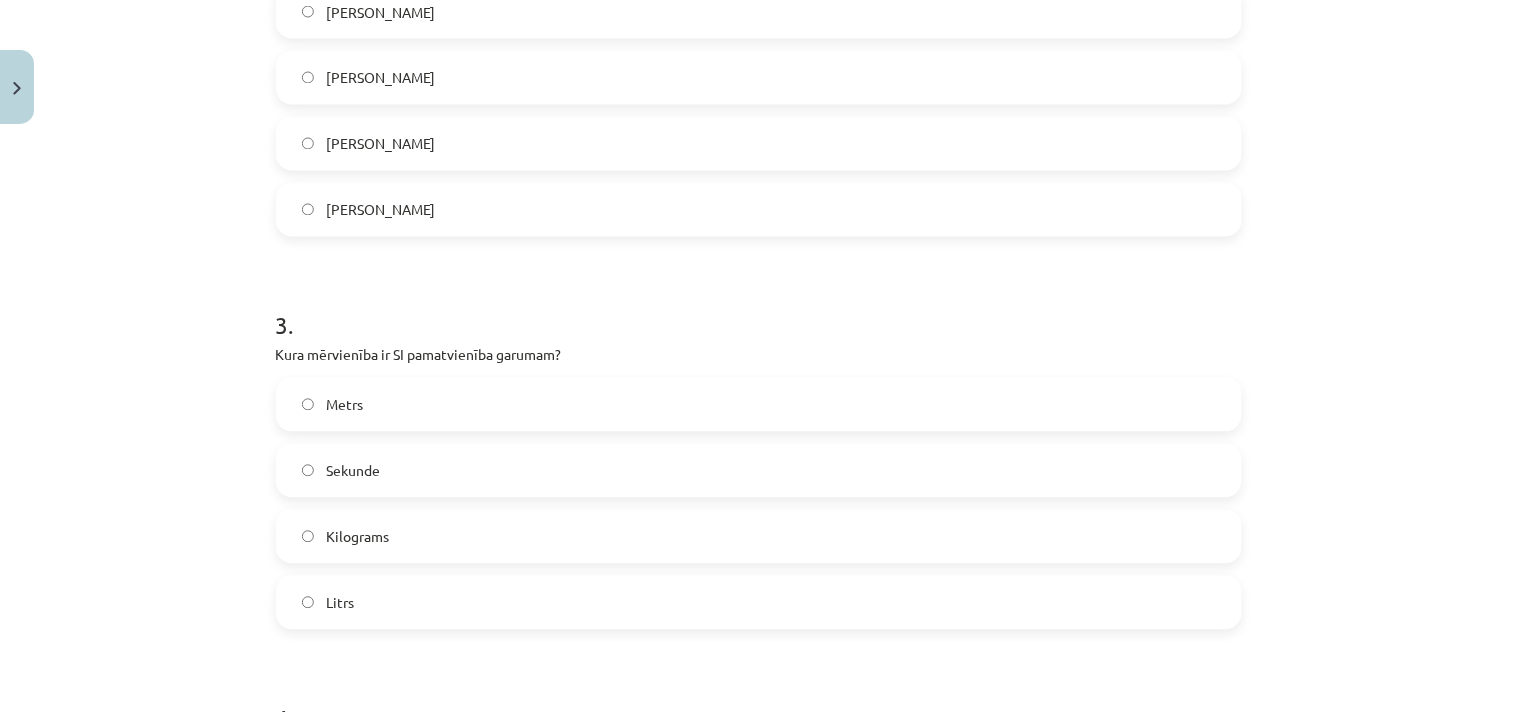 scroll, scrollTop: 938, scrollLeft: 0, axis: vertical 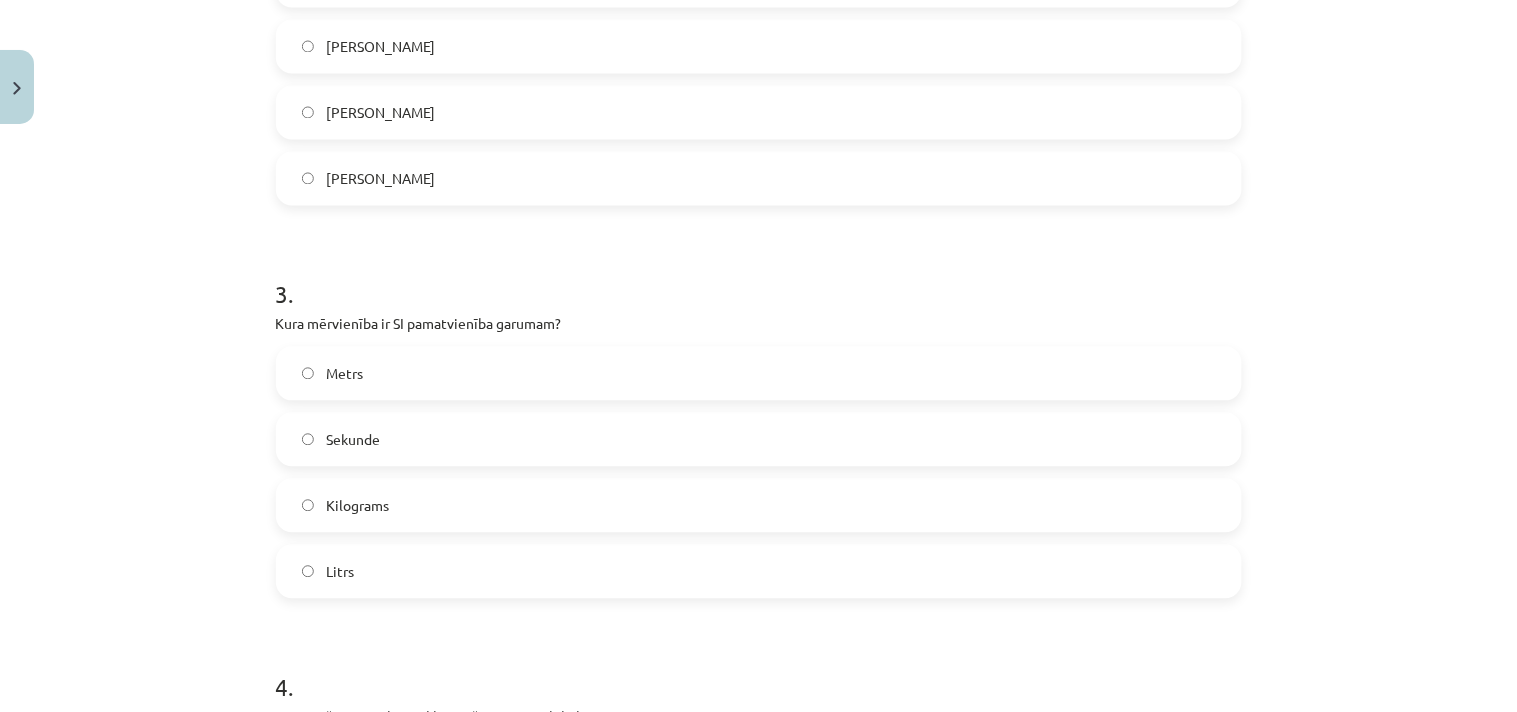 click on "Metrs" 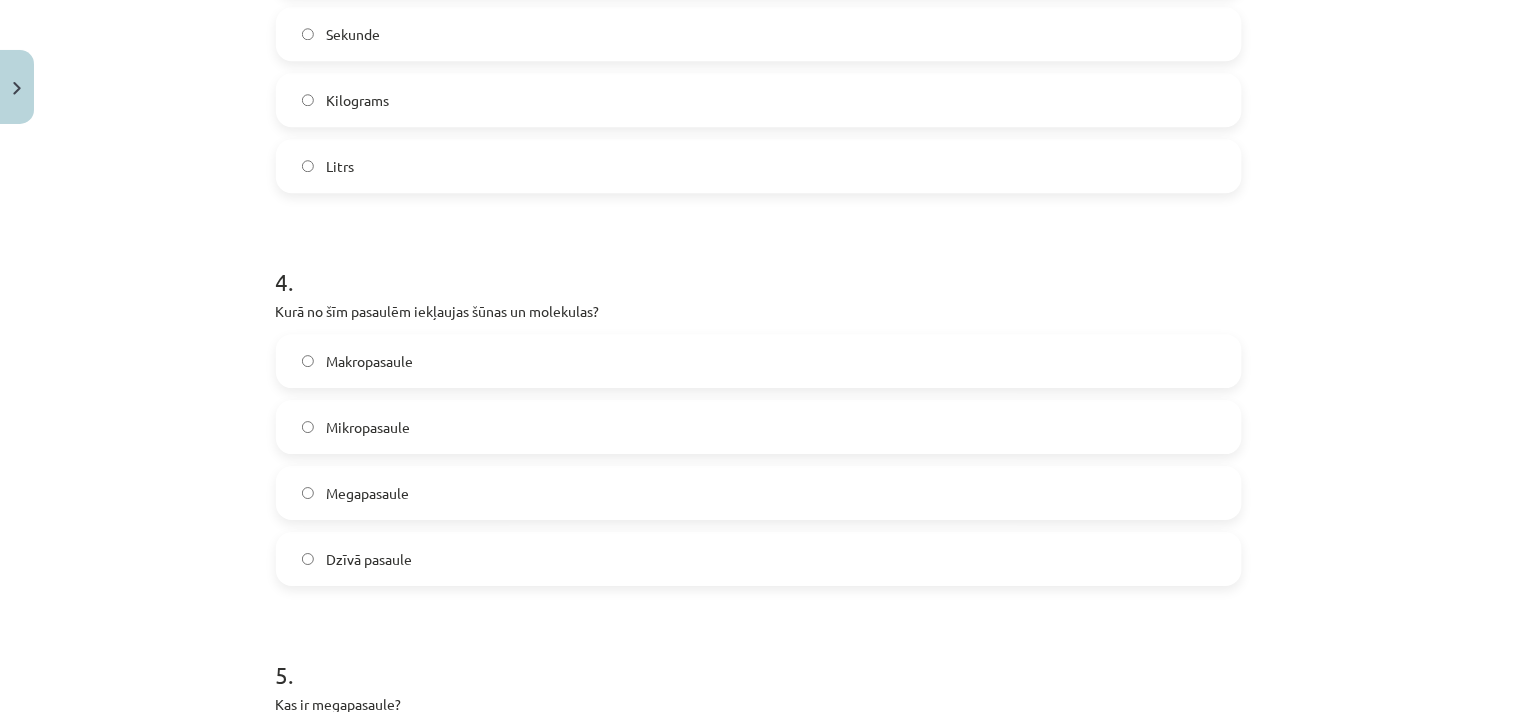 scroll, scrollTop: 1383, scrollLeft: 0, axis: vertical 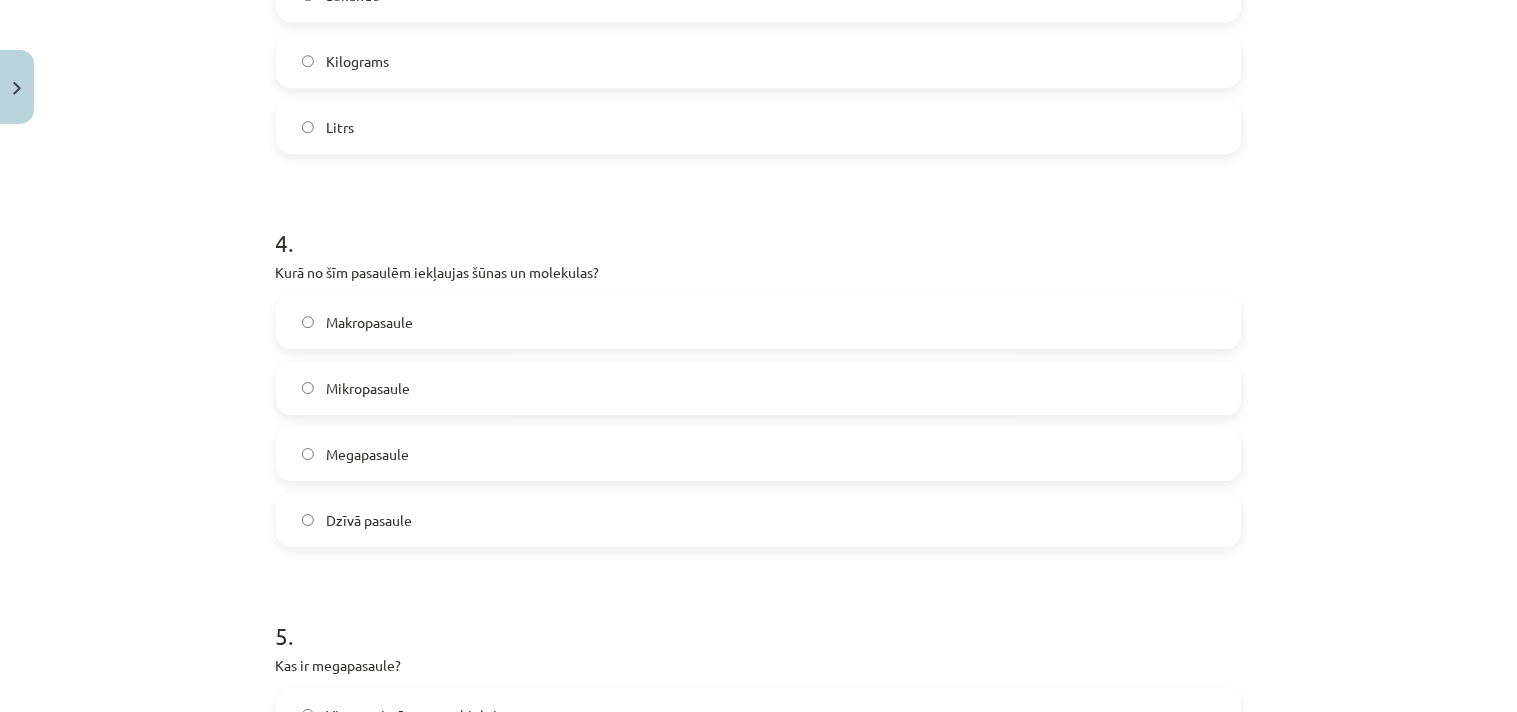 click on "Mikropasaule" 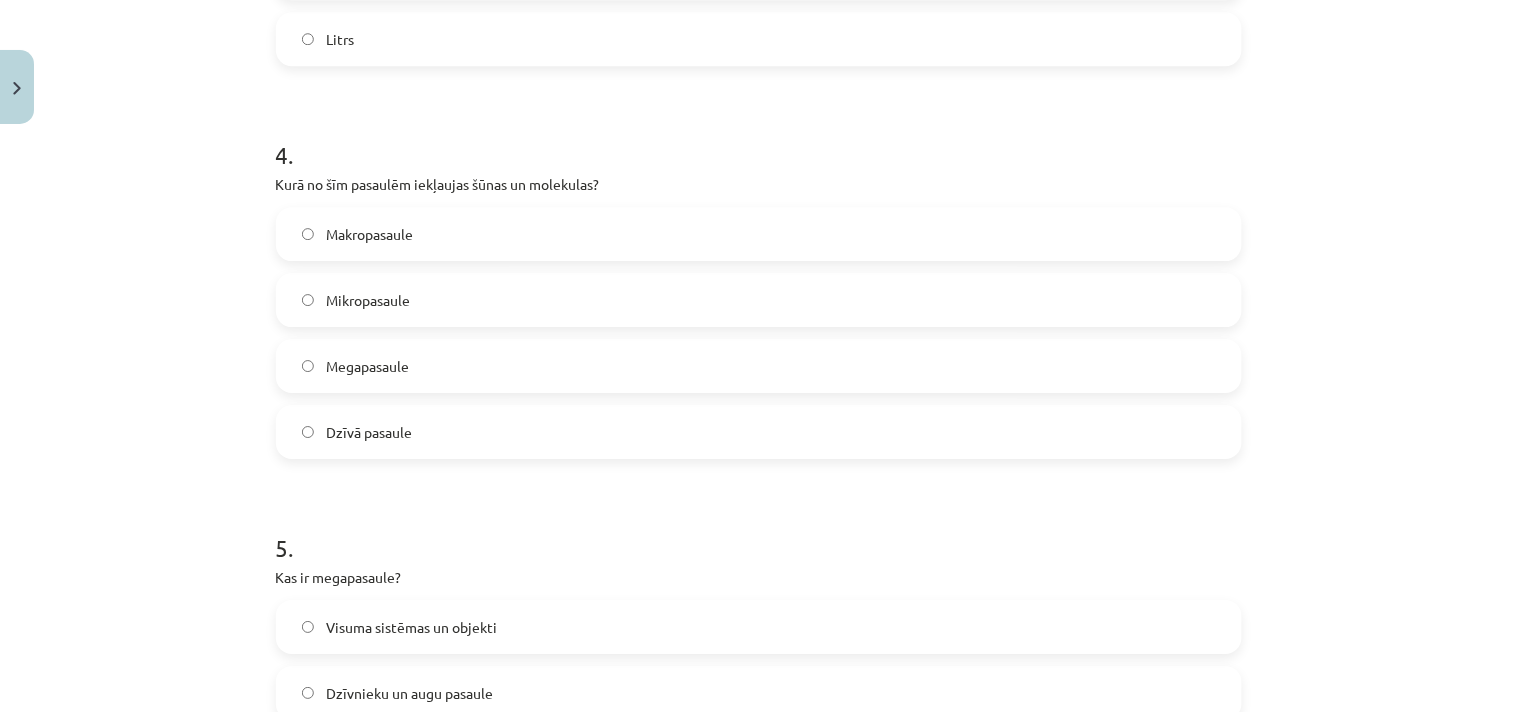 scroll, scrollTop: 1716, scrollLeft: 0, axis: vertical 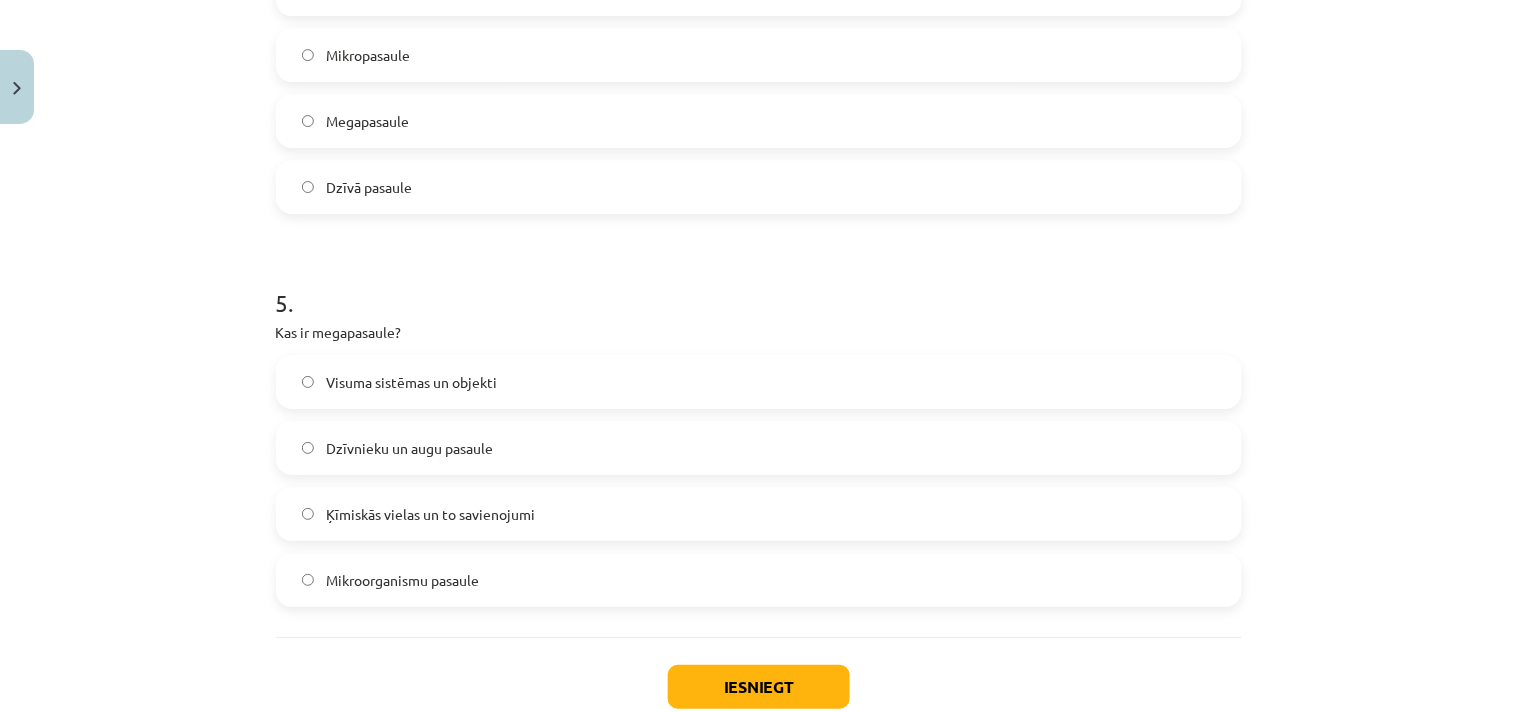 click on "Visuma sistēmas un objekti" 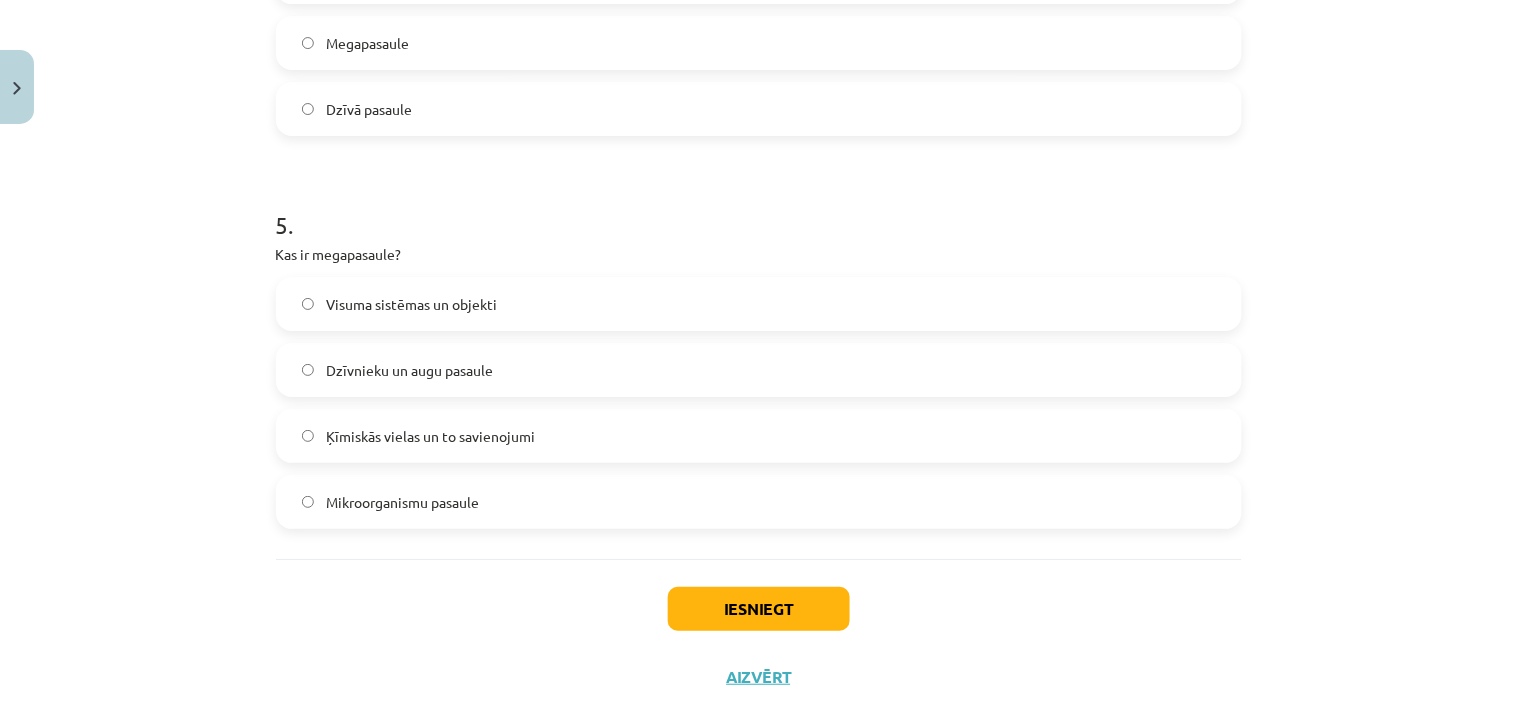 scroll, scrollTop: 1827, scrollLeft: 0, axis: vertical 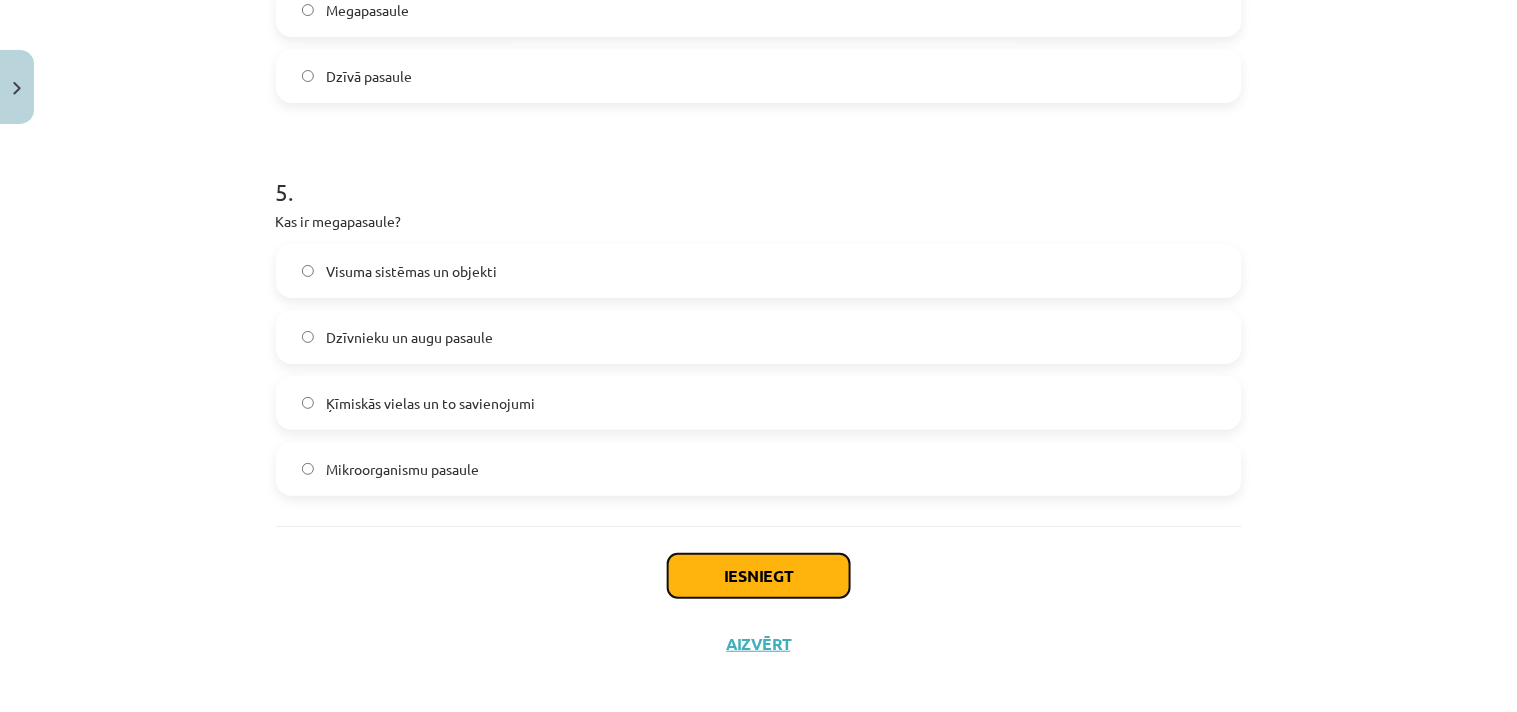 click on "Iesniegt" 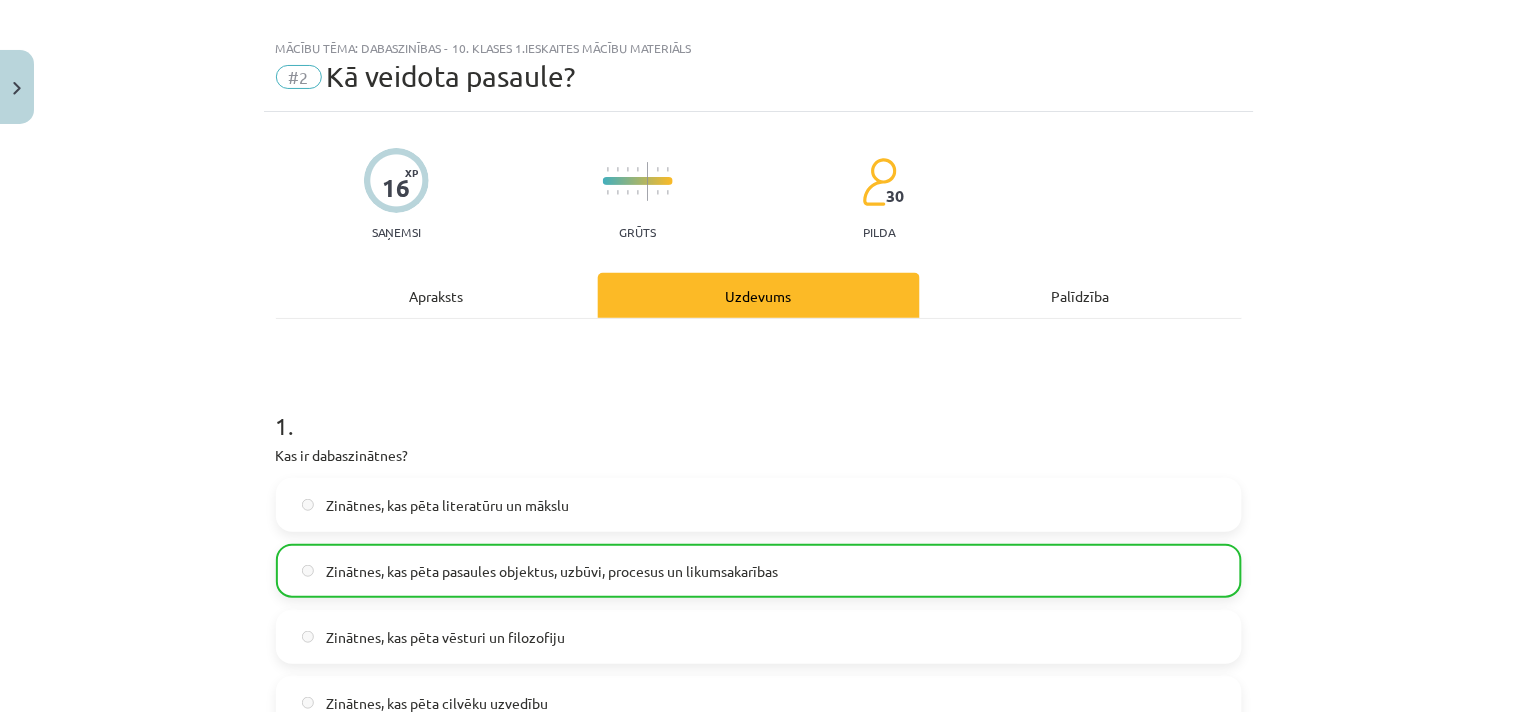 scroll, scrollTop: 0, scrollLeft: 0, axis: both 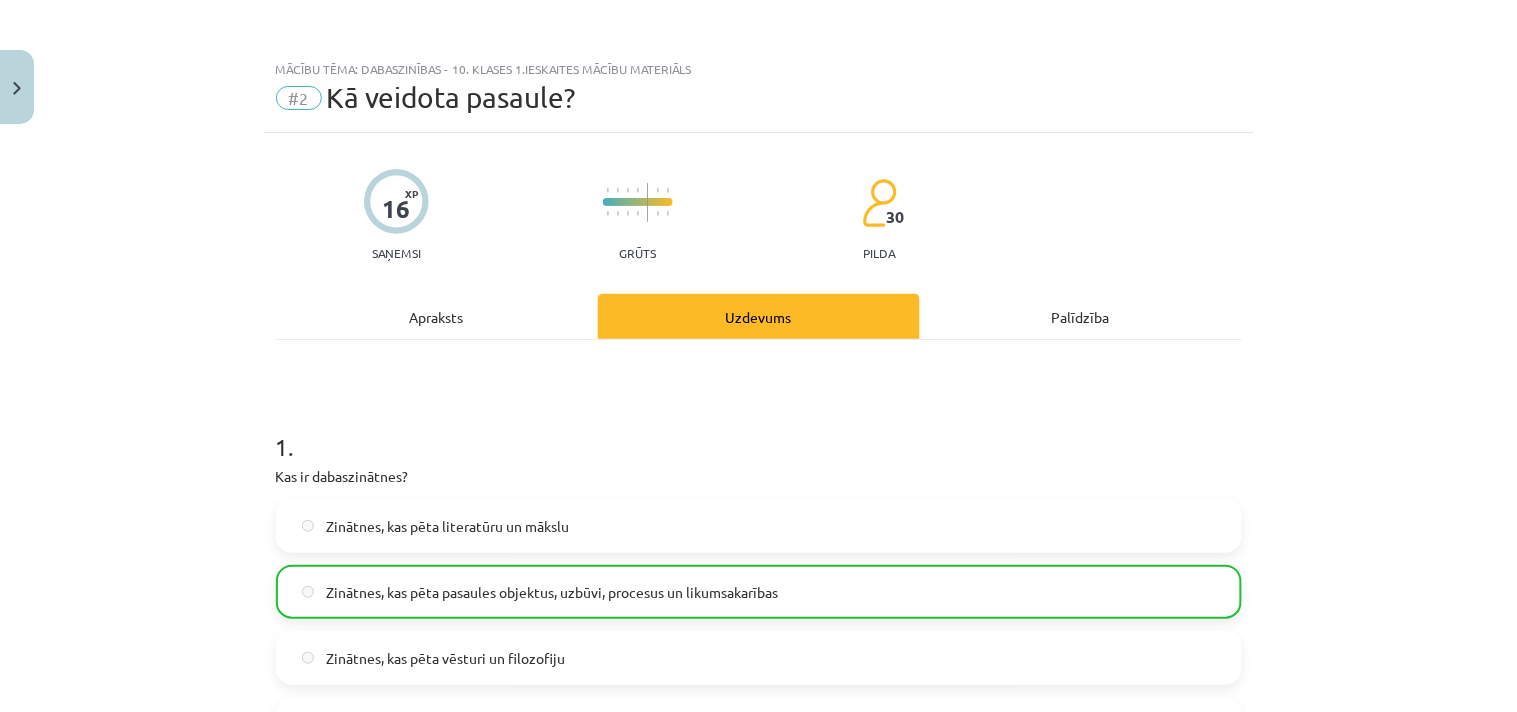 click on "Apraksts" 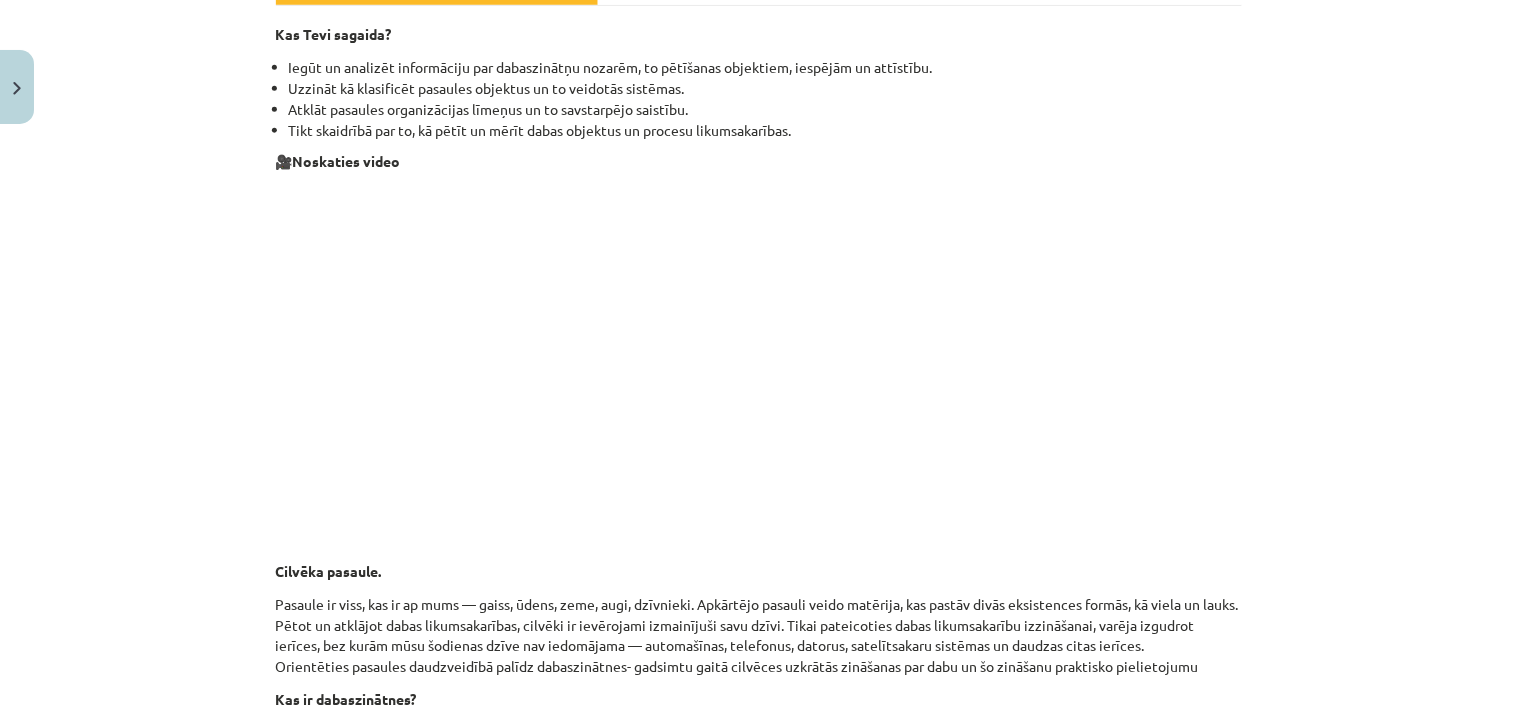 scroll, scrollTop: 0, scrollLeft: 0, axis: both 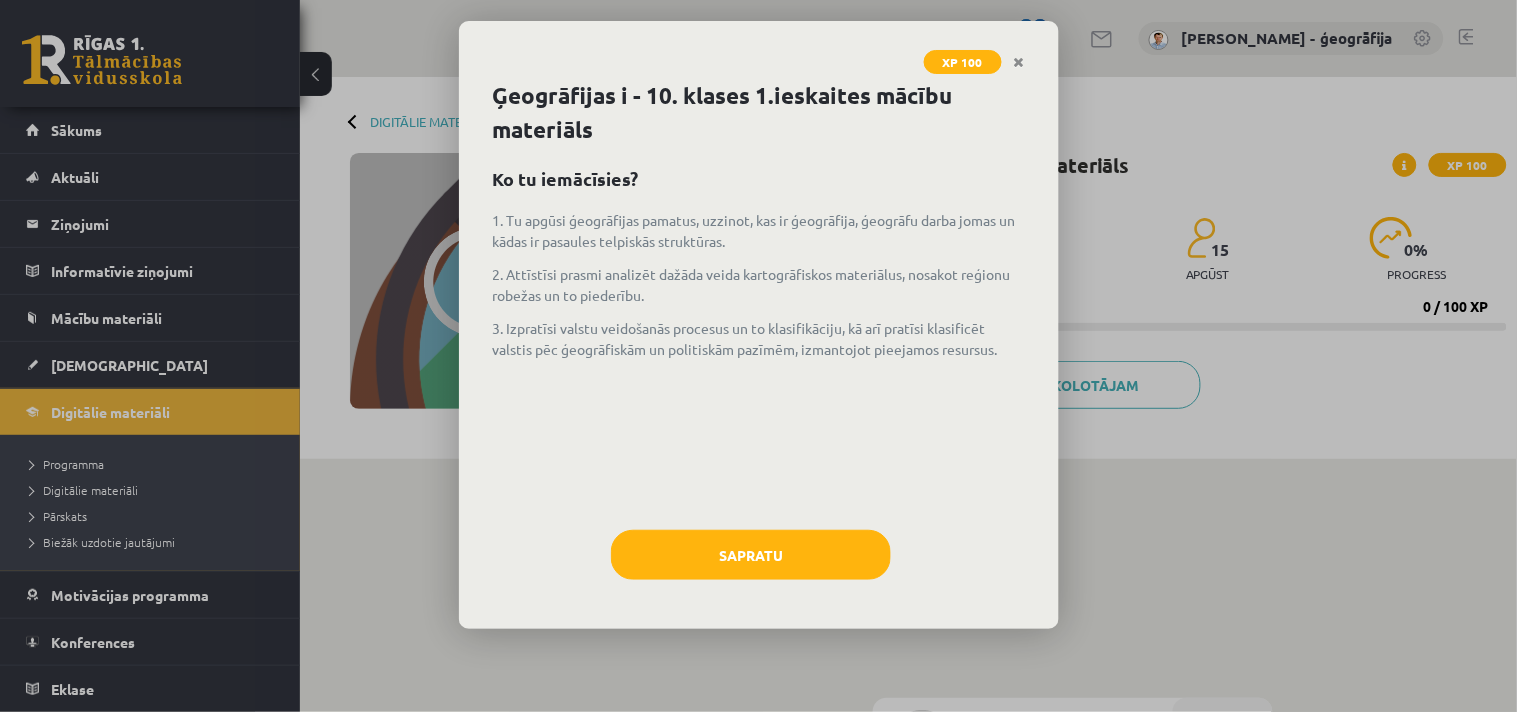 click 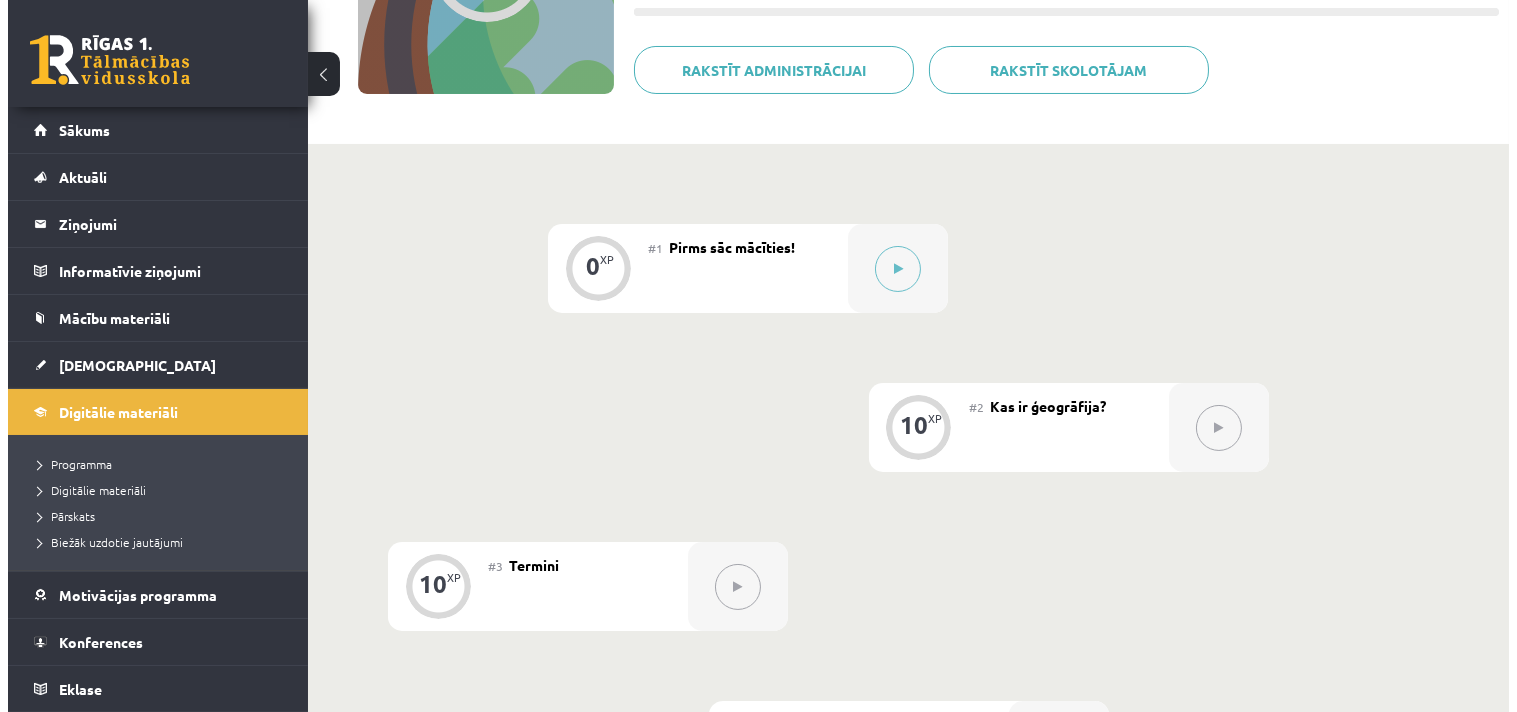 scroll, scrollTop: 267, scrollLeft: 0, axis: vertical 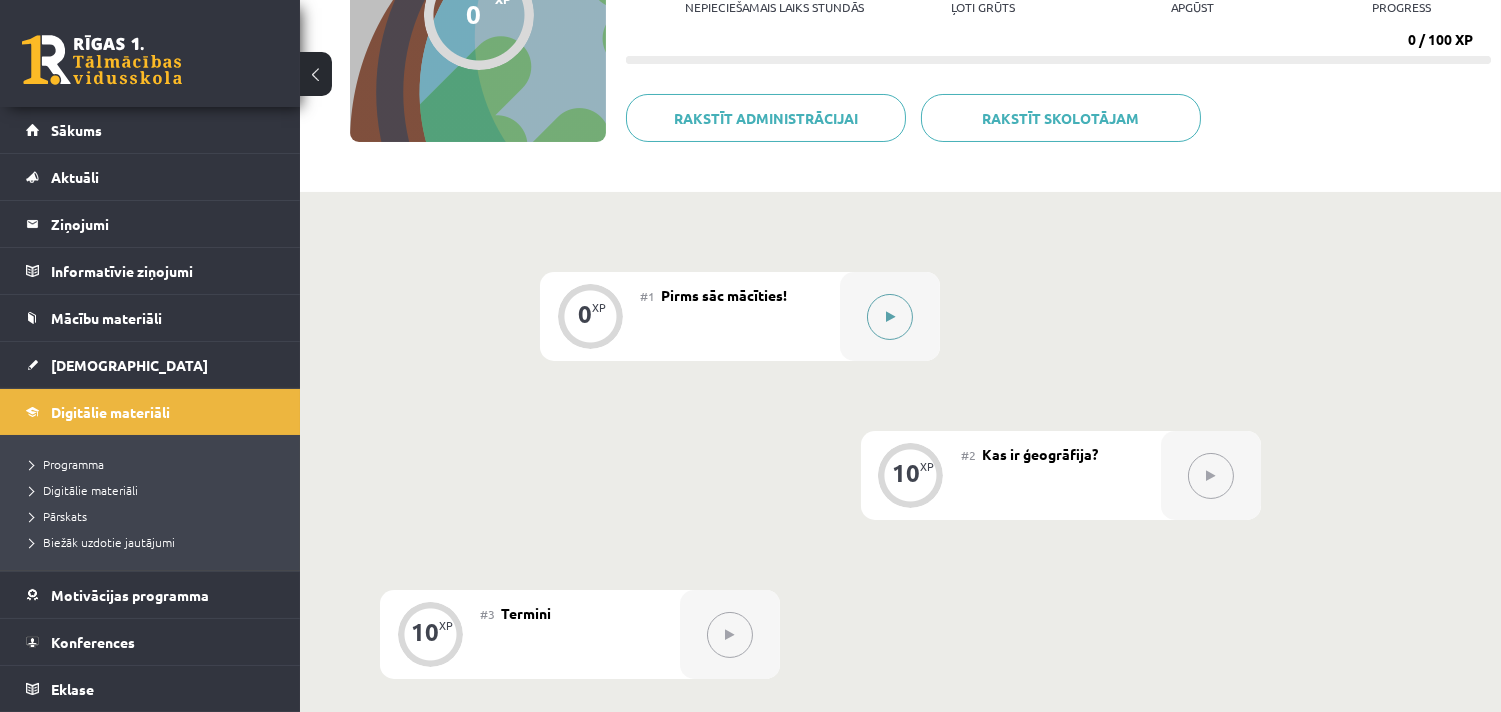 click 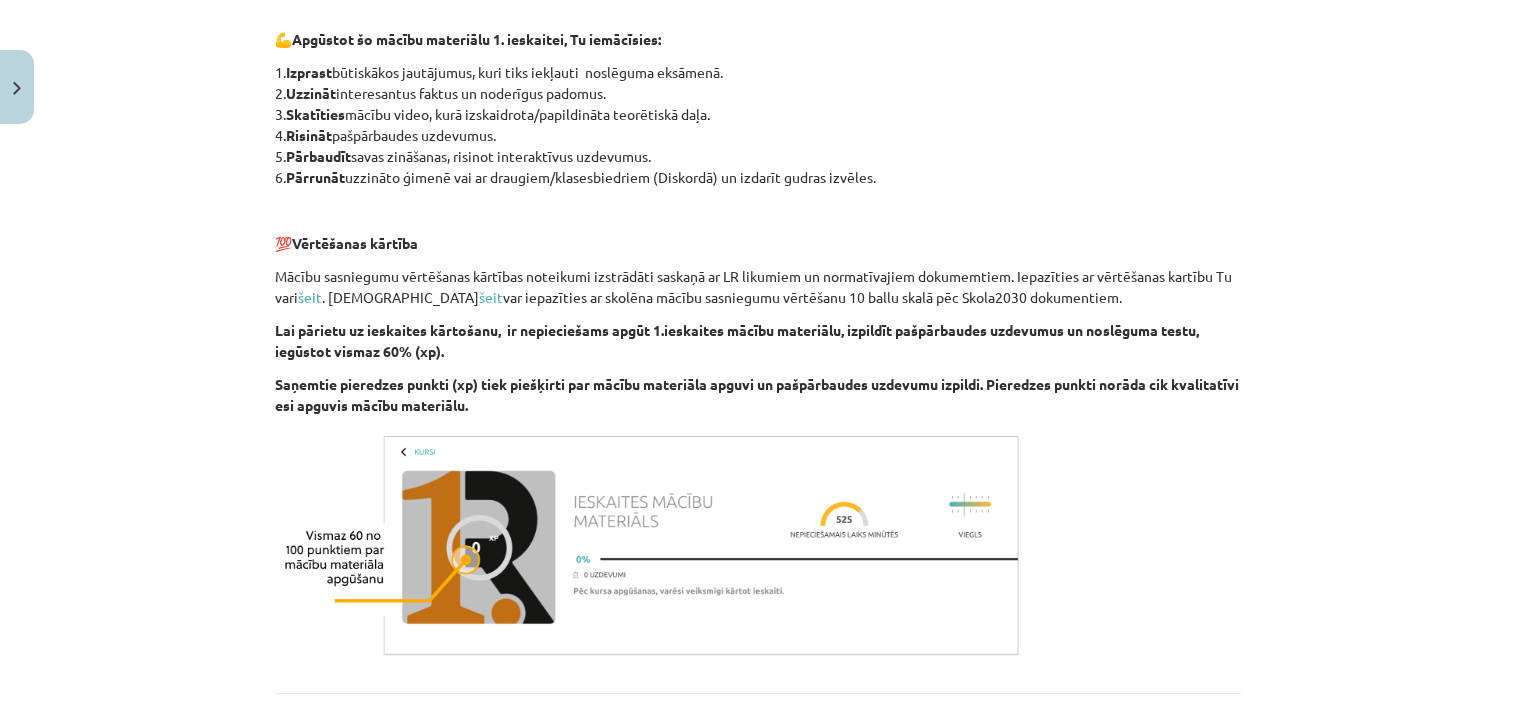 scroll, scrollTop: 1203, scrollLeft: 0, axis: vertical 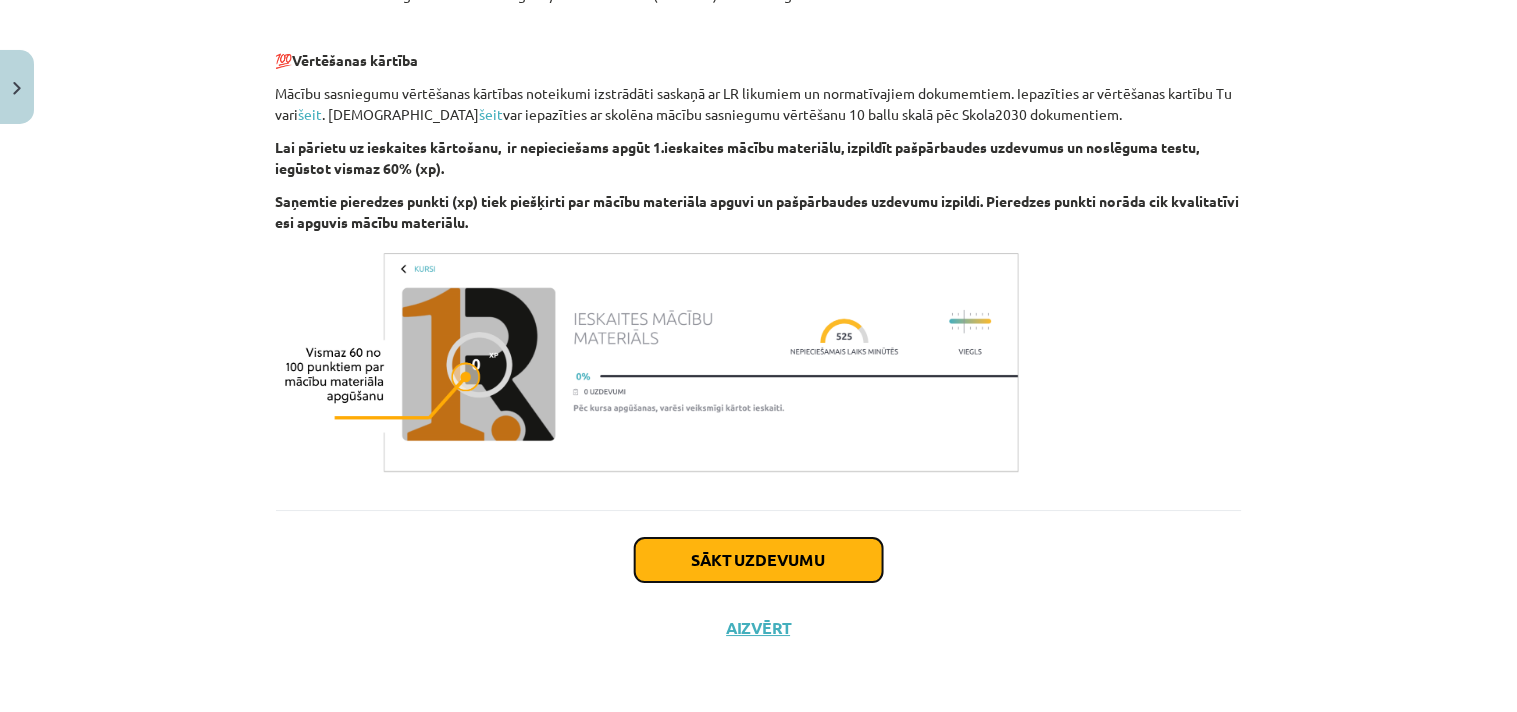 click on "Sākt uzdevumu" 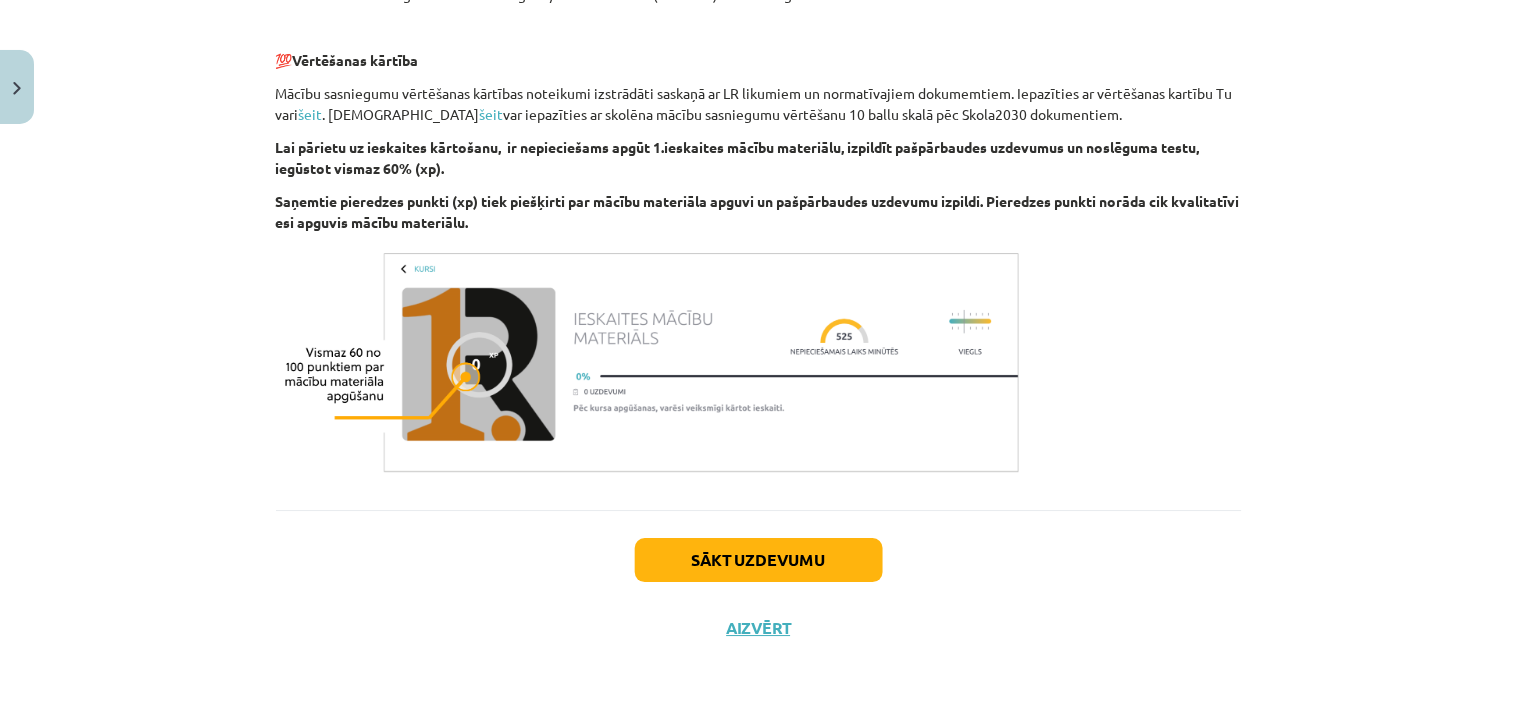 scroll, scrollTop: 50, scrollLeft: 0, axis: vertical 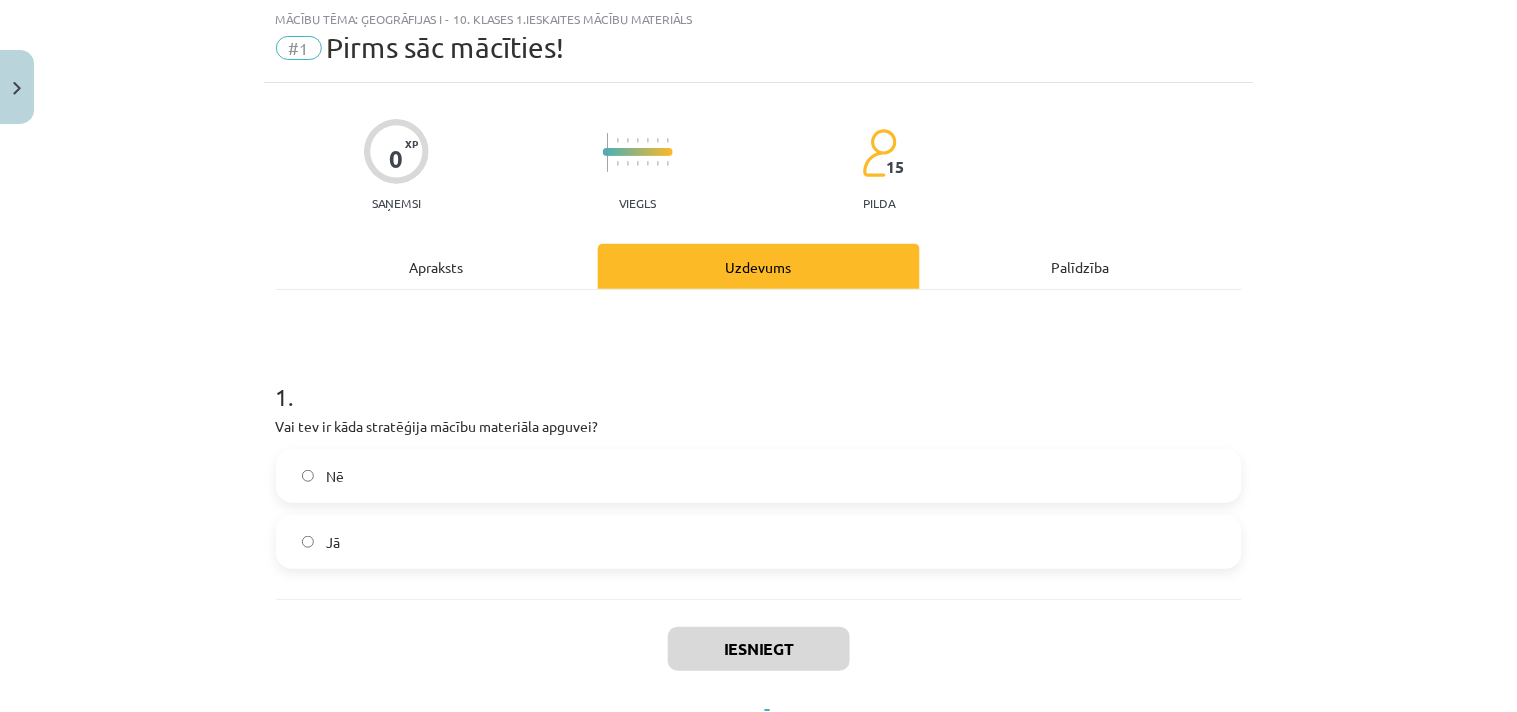 click on "Nē" 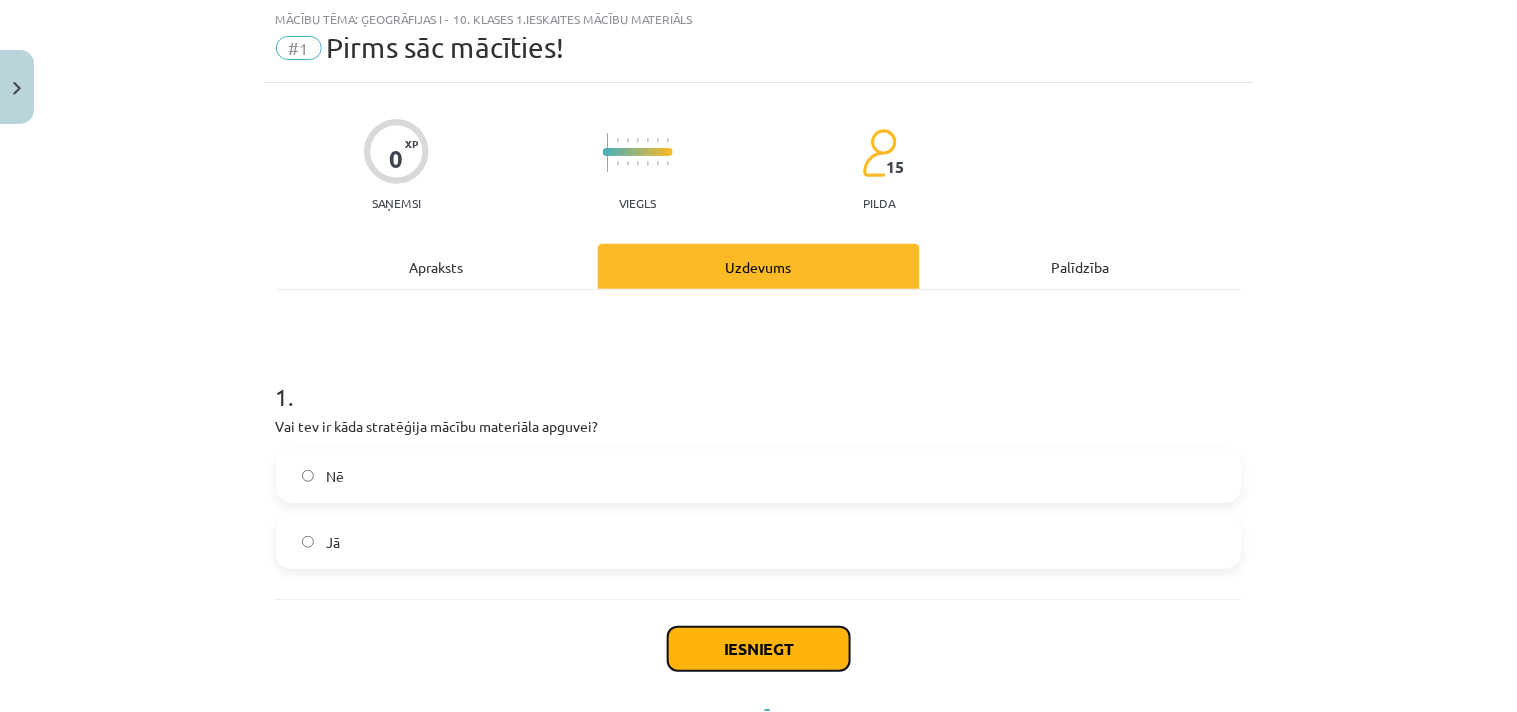 click on "Iesniegt" 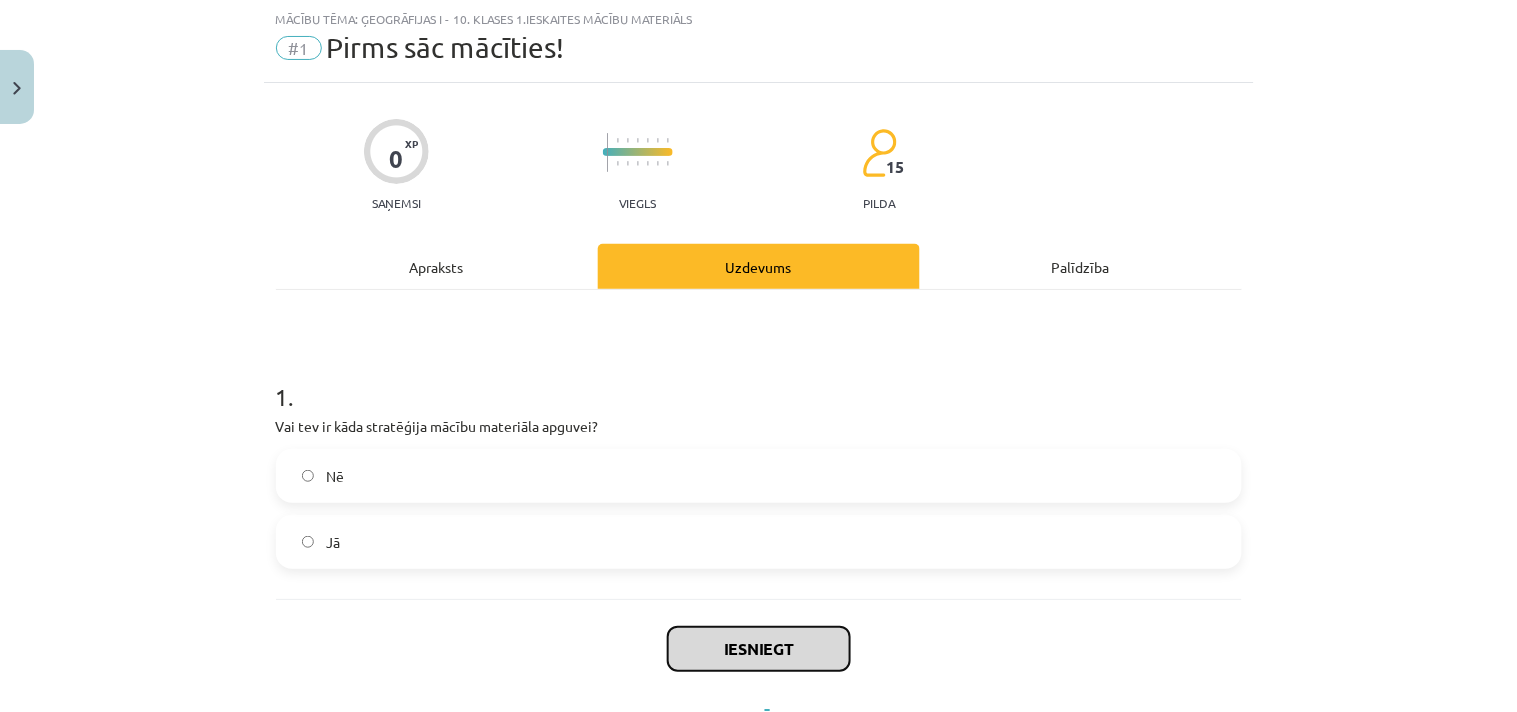 scroll, scrollTop: 138, scrollLeft: 0, axis: vertical 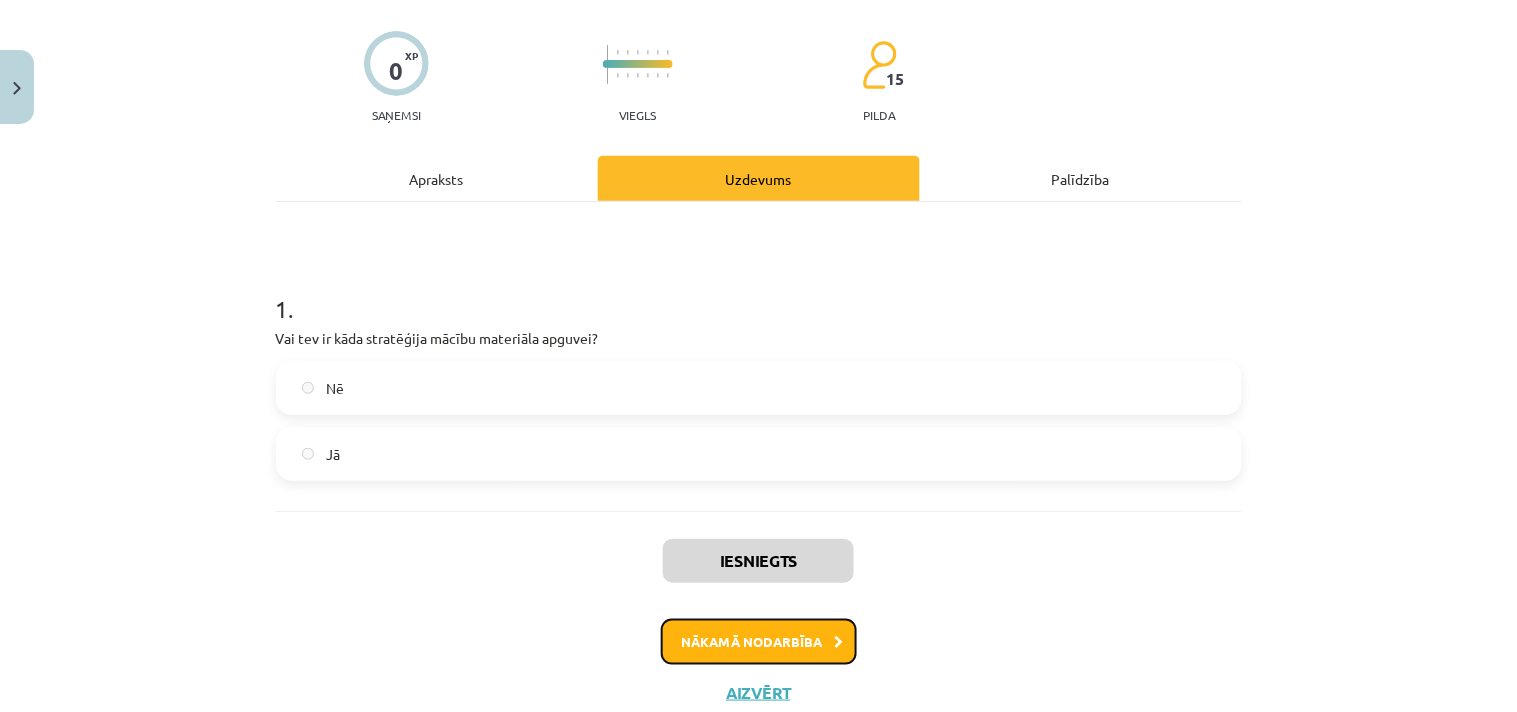click on "Nākamā nodarbība" 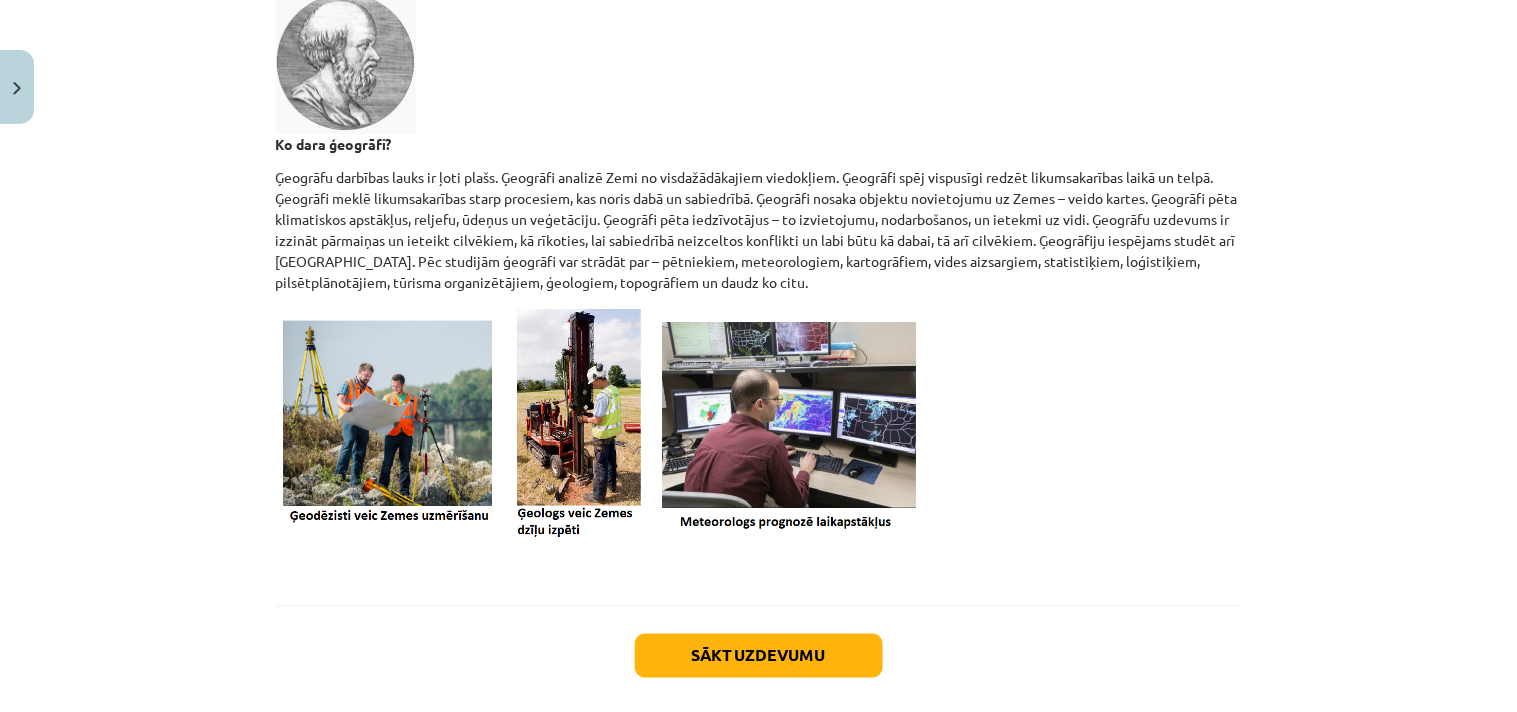 scroll, scrollTop: 537, scrollLeft: 0, axis: vertical 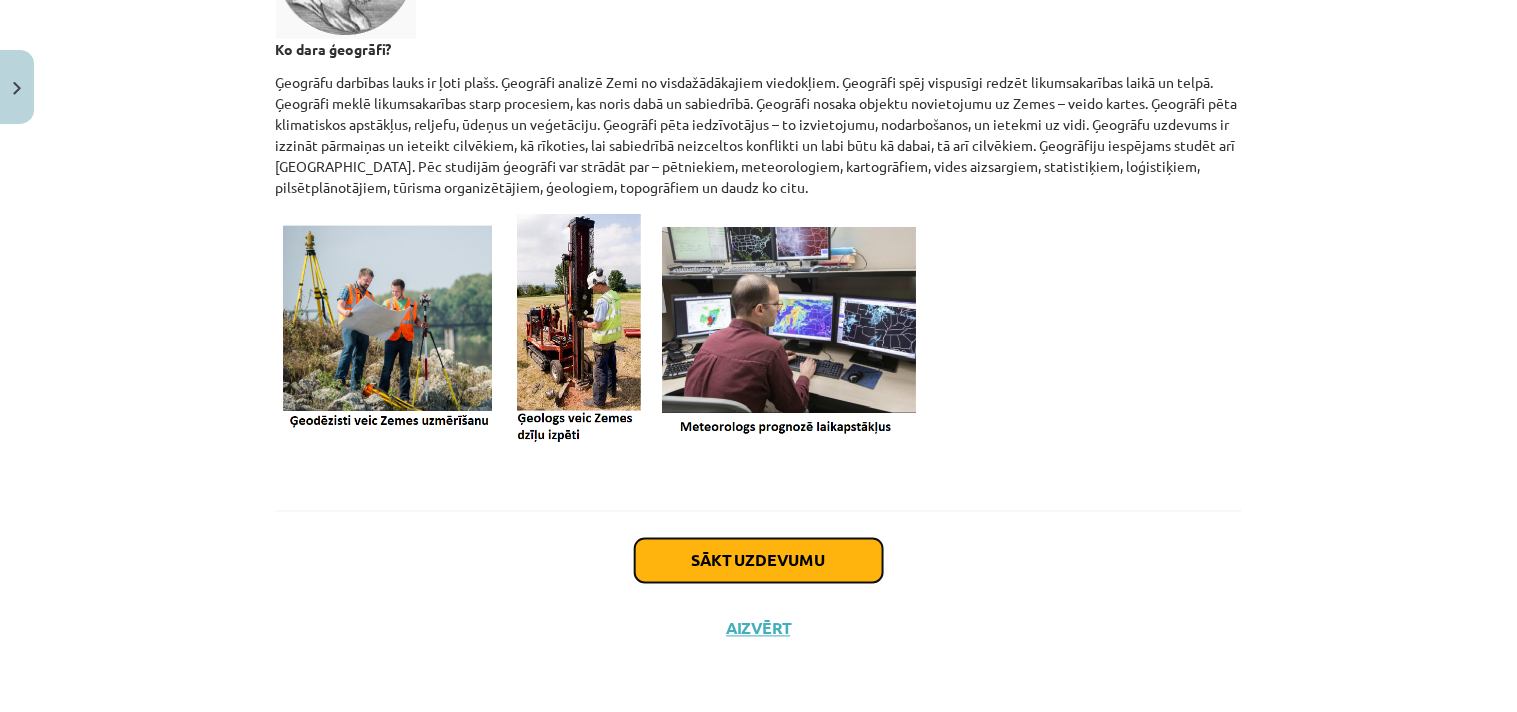 click on "Sākt uzdevumu" 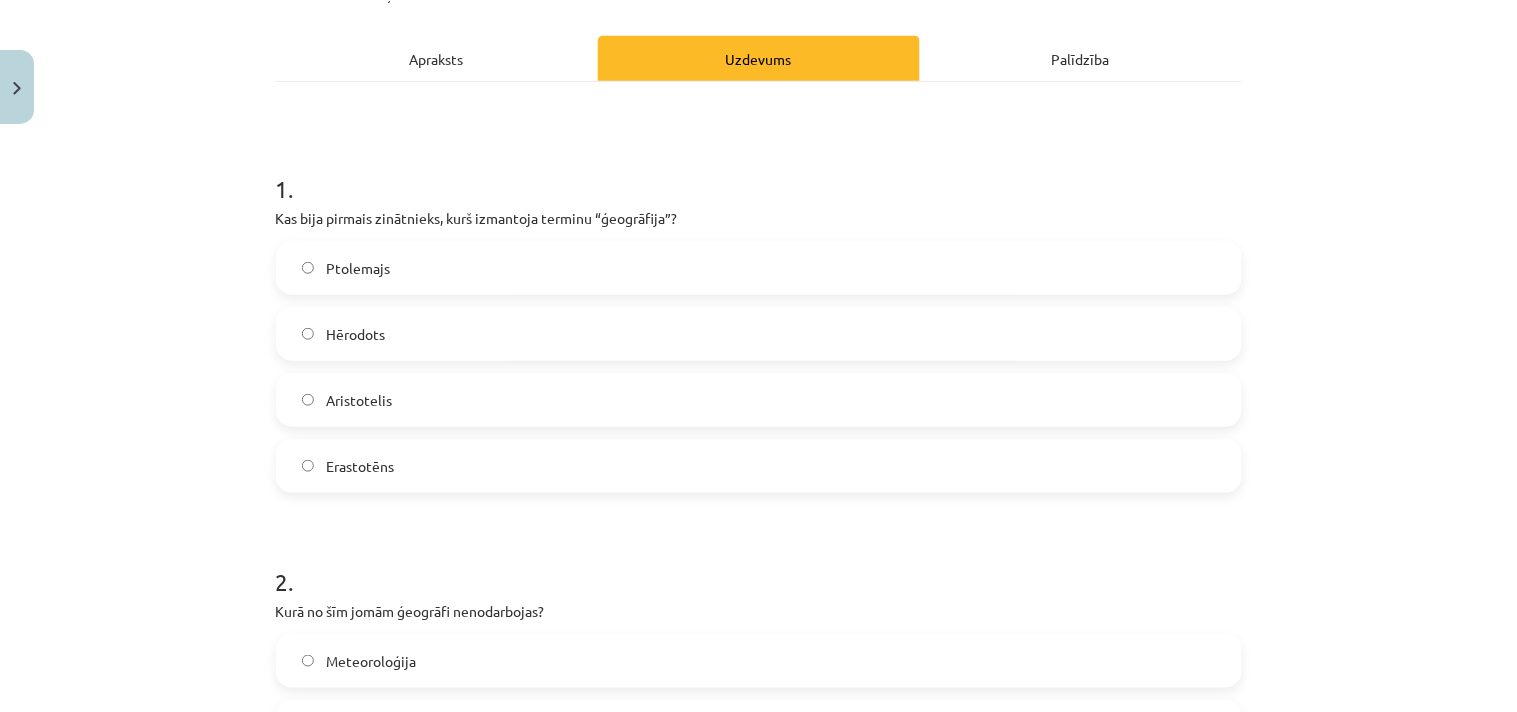scroll, scrollTop: 272, scrollLeft: 0, axis: vertical 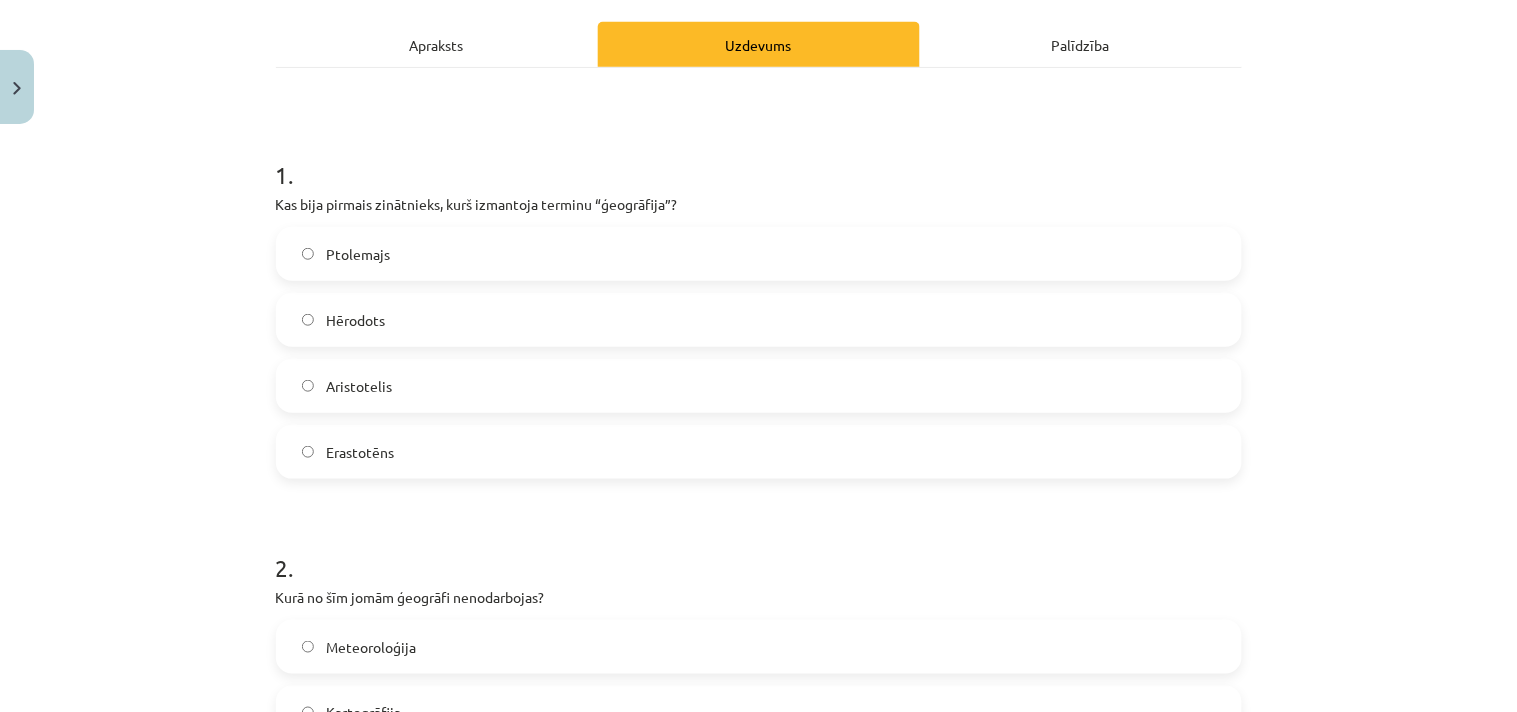 click on "Erastotēns" 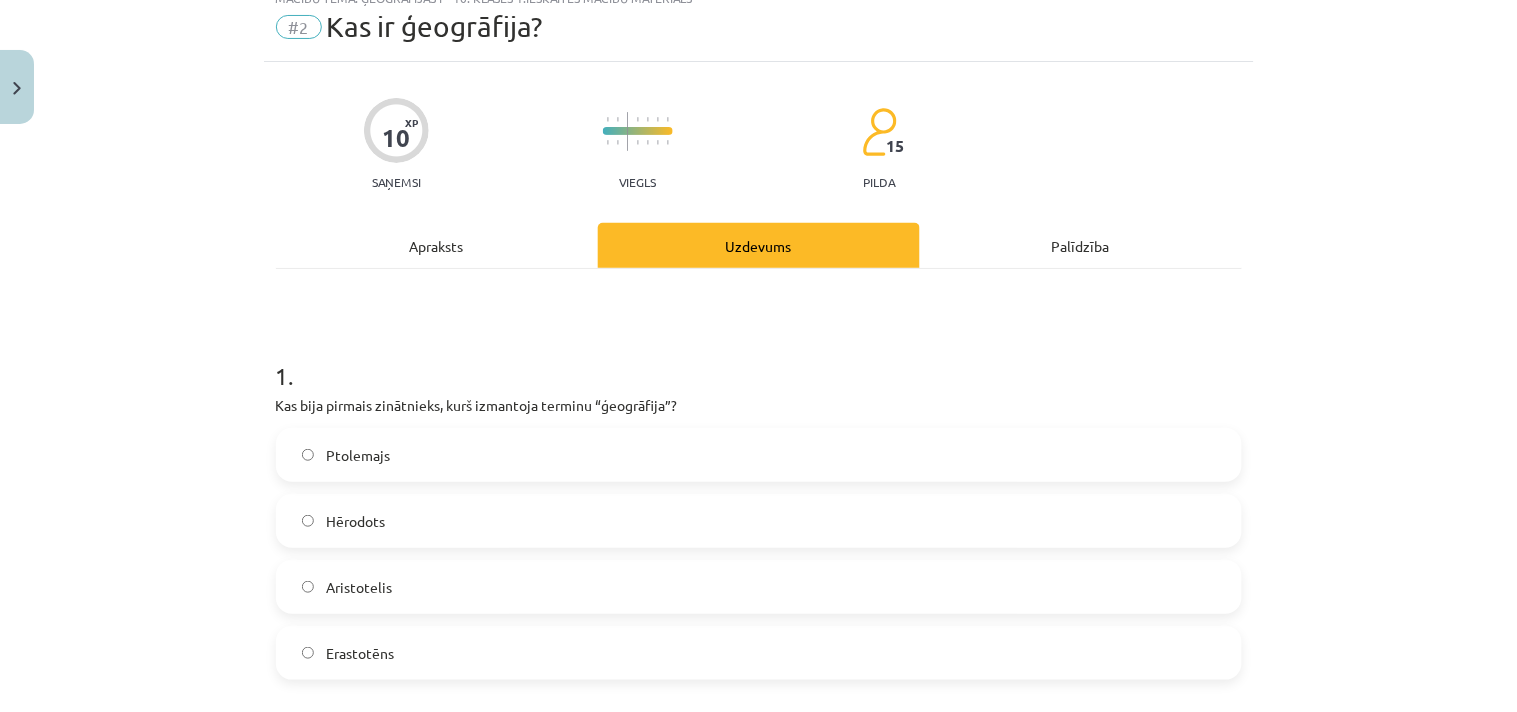 scroll, scrollTop: 50, scrollLeft: 0, axis: vertical 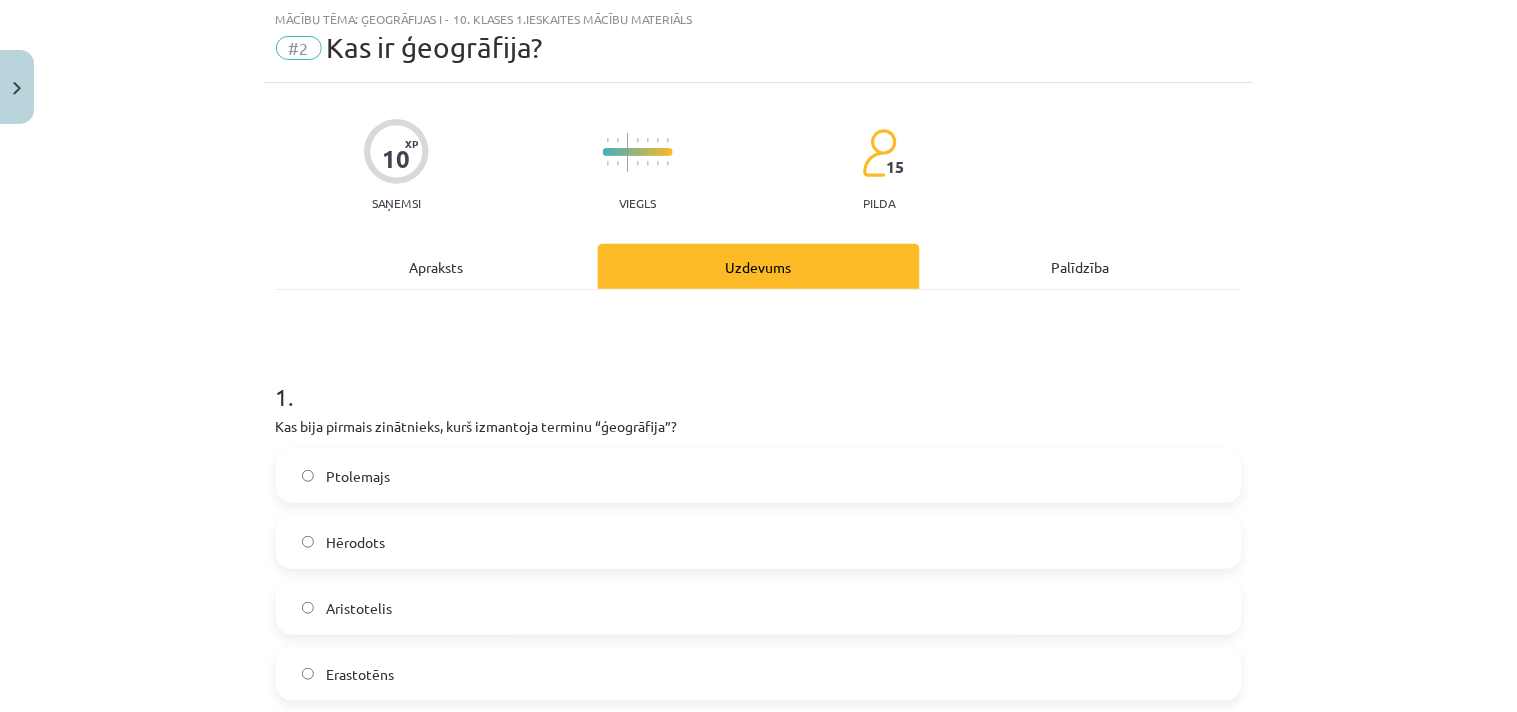 click on "Apraksts" 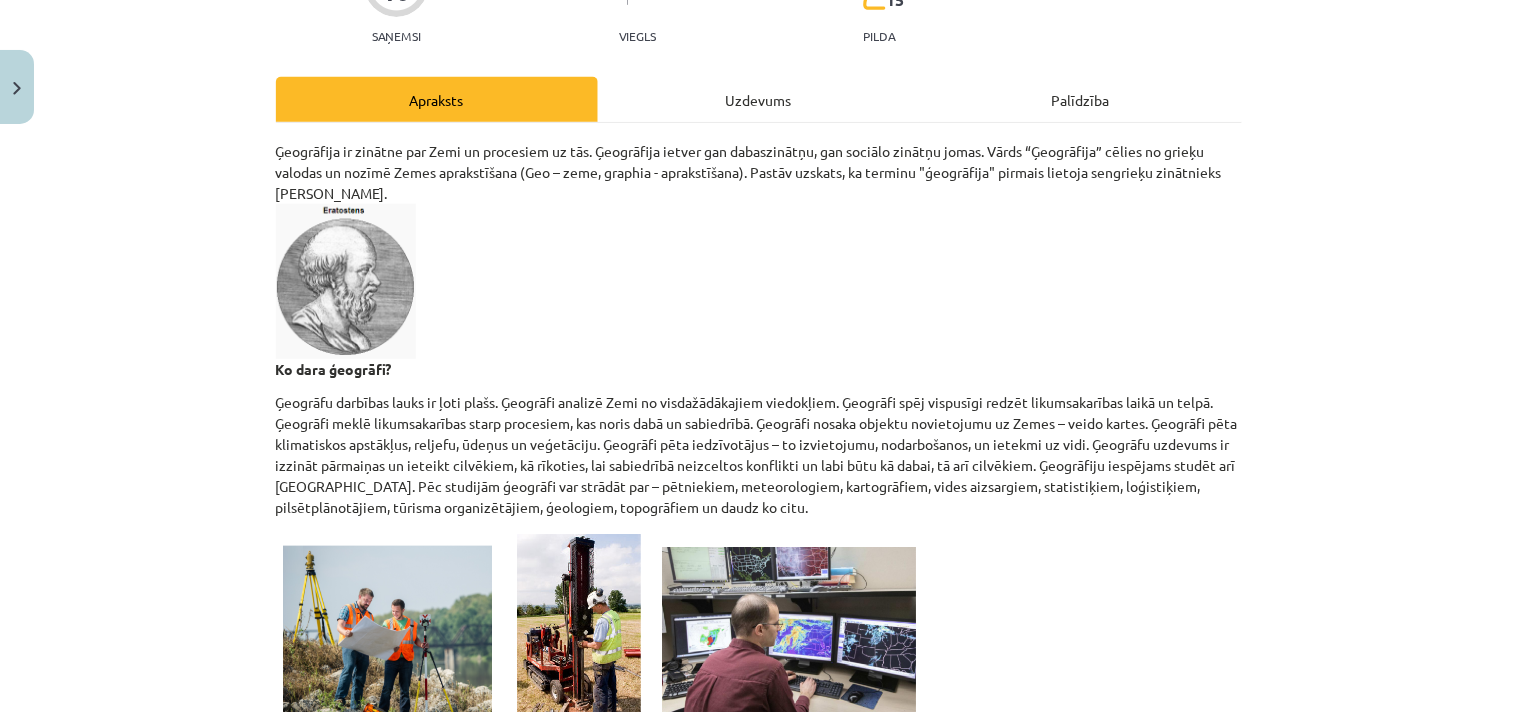 scroll, scrollTop: 204, scrollLeft: 0, axis: vertical 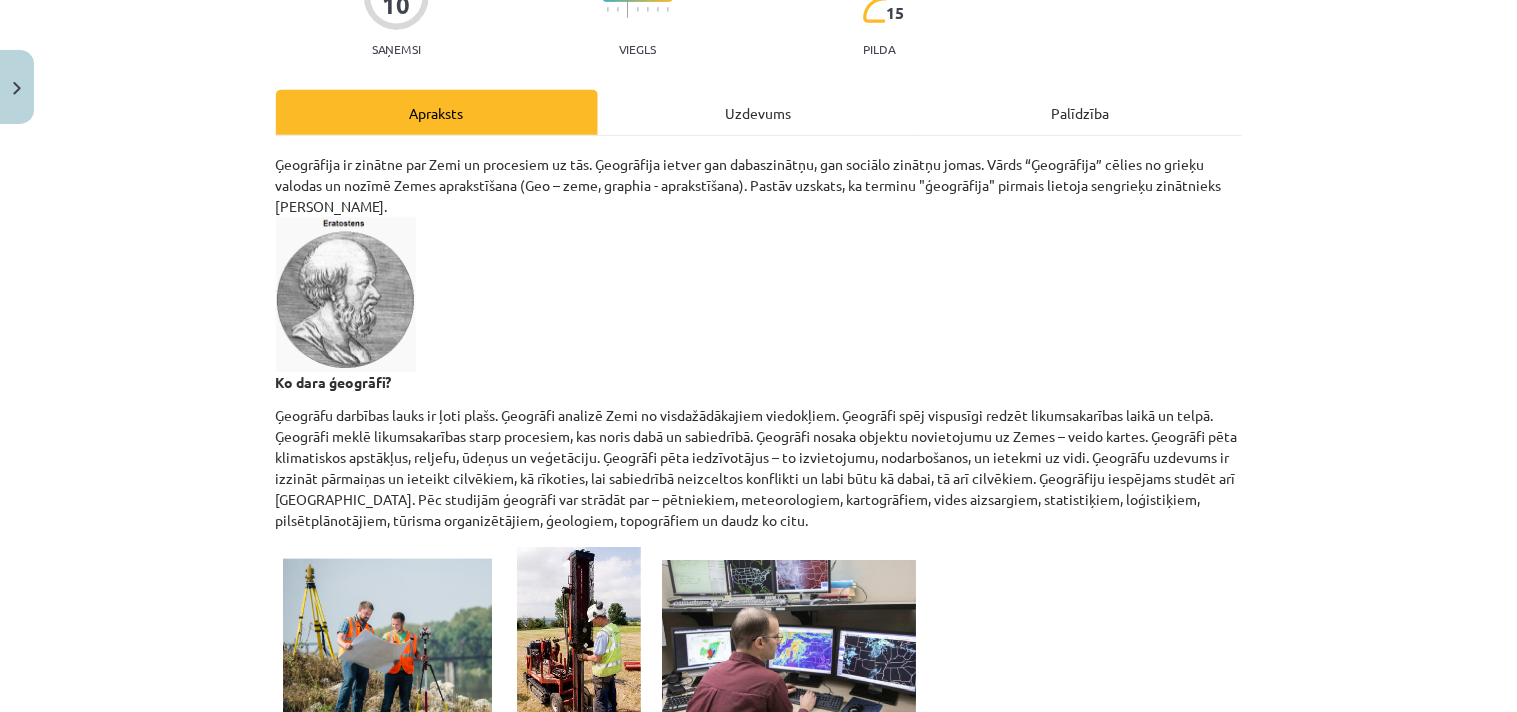click on "Uzdevums" 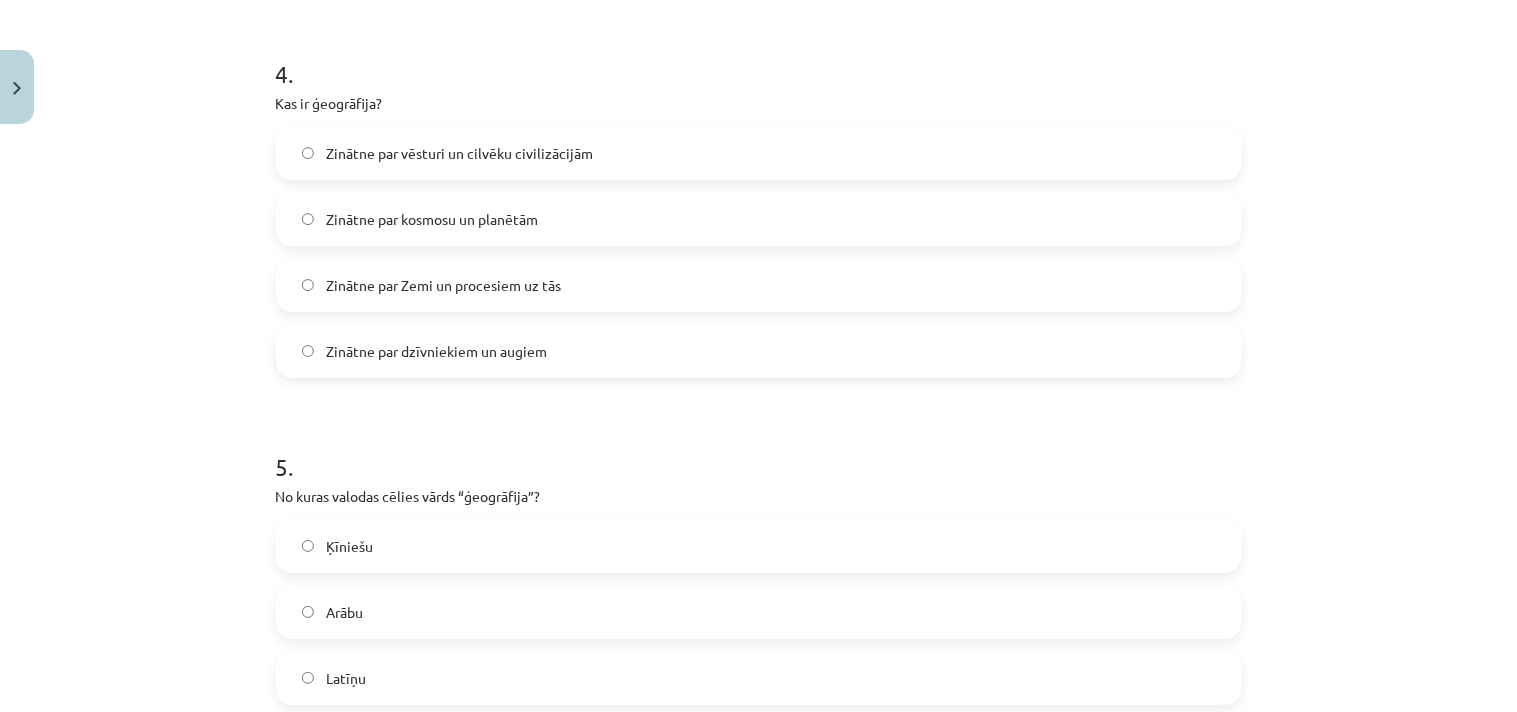 scroll, scrollTop: 1842, scrollLeft: 0, axis: vertical 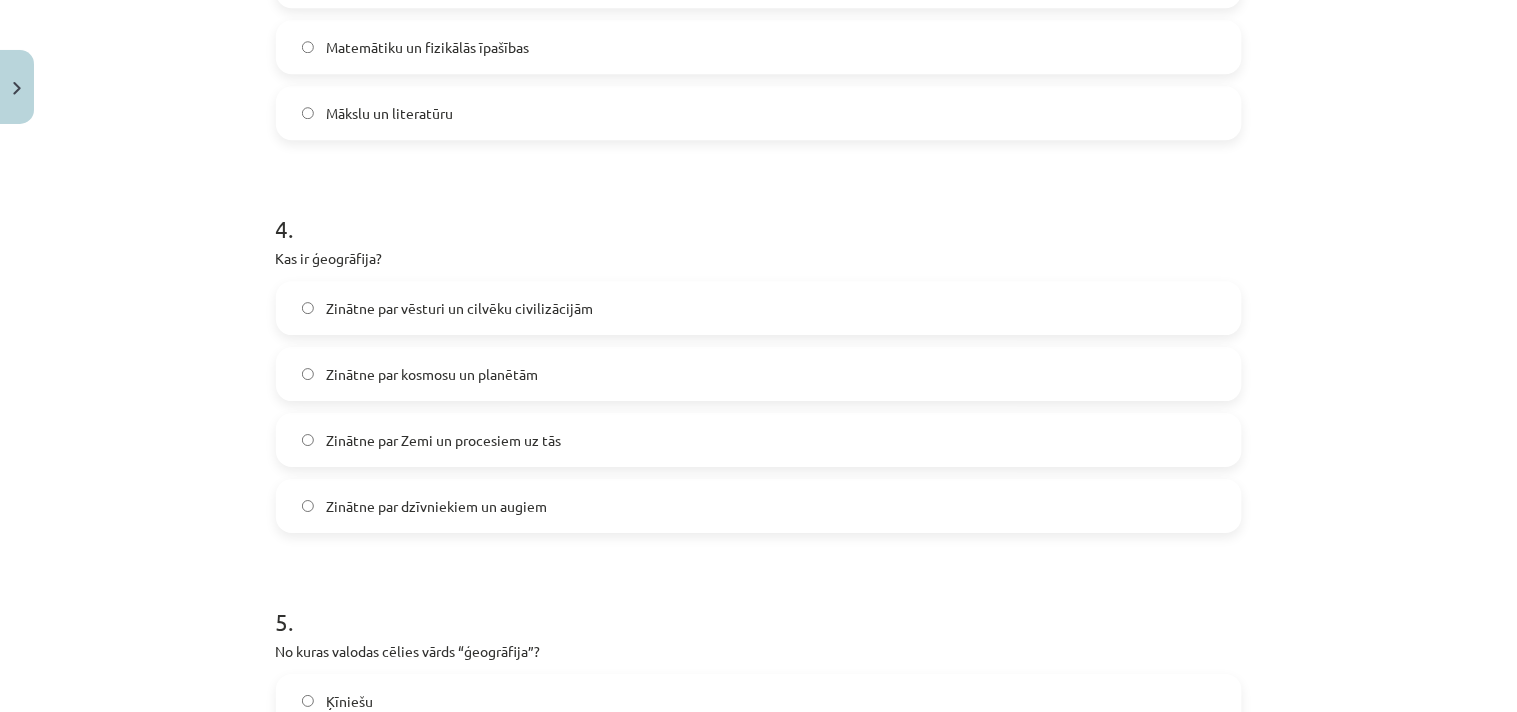 click on "Zinātne par Zemi un procesiem uz tās" 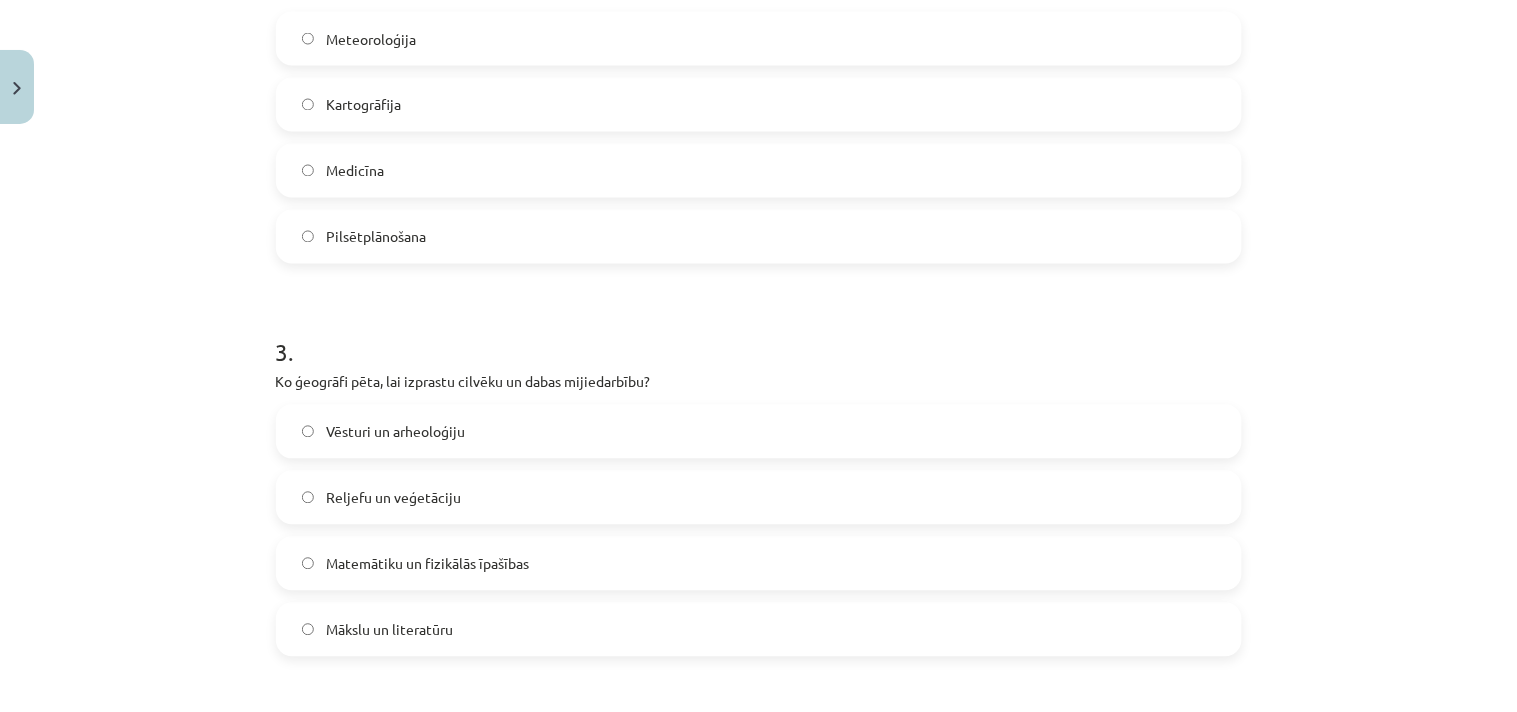 scroll, scrollTop: 842, scrollLeft: 0, axis: vertical 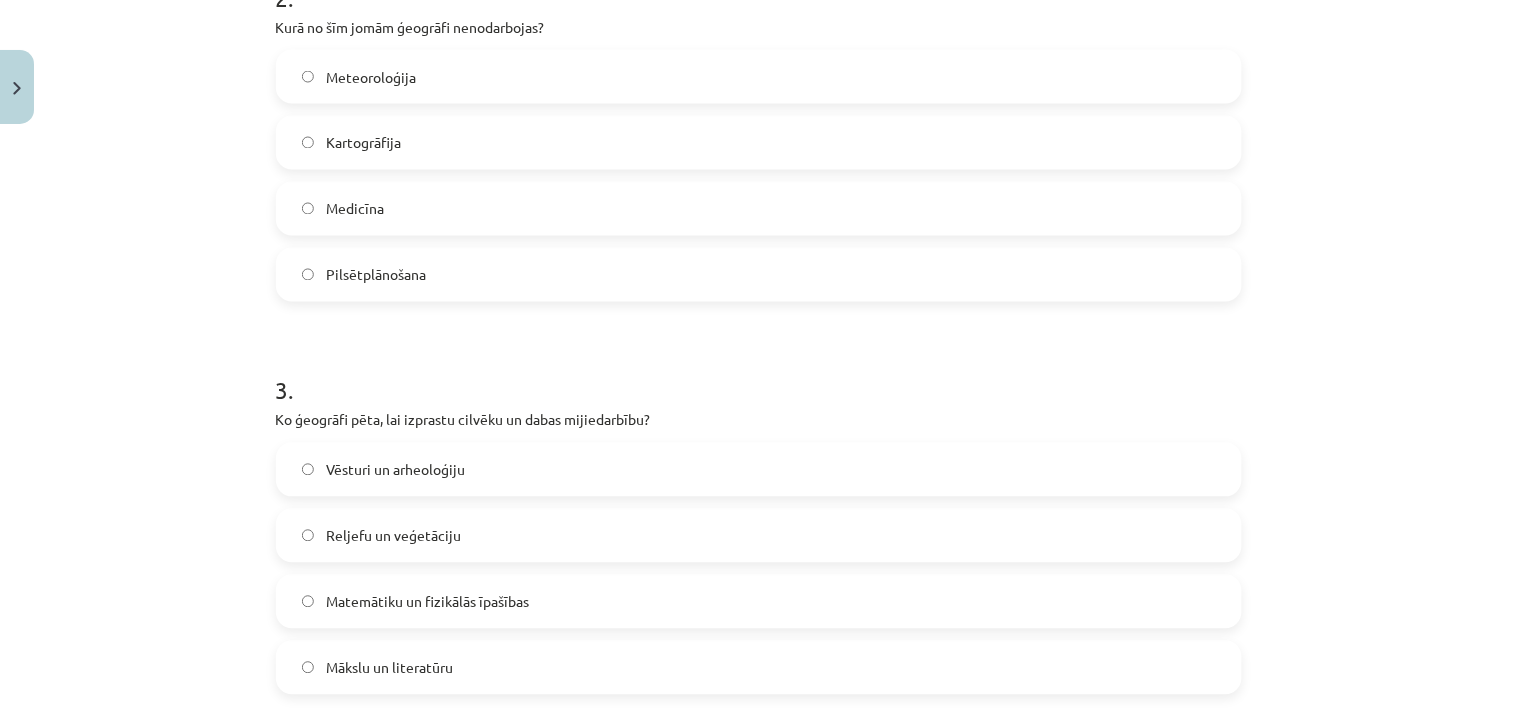 click on "Reljefu un veģetāciju" 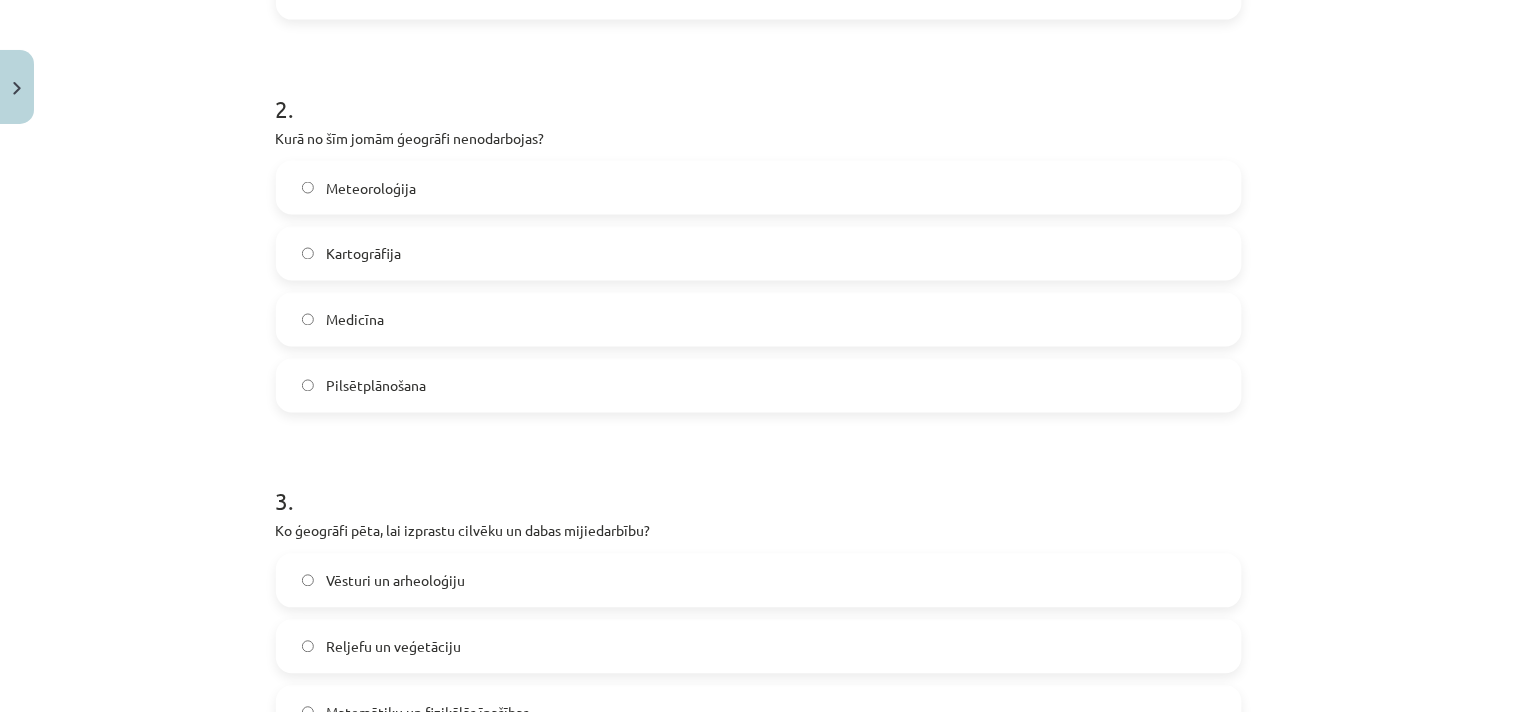 scroll, scrollTop: 620, scrollLeft: 0, axis: vertical 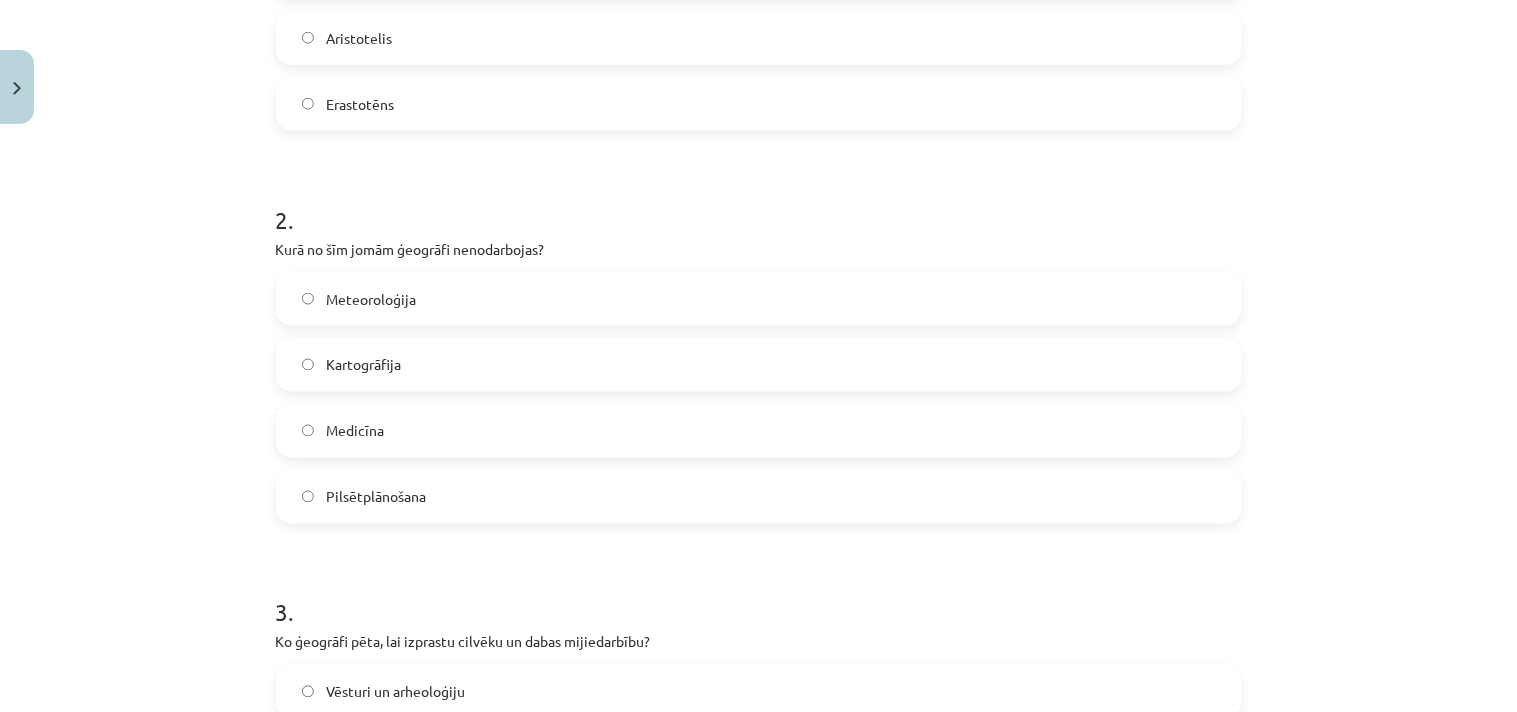 drag, startPoint x: 325, startPoint y: 421, endPoint x: 340, endPoint y: 394, distance: 30.88689 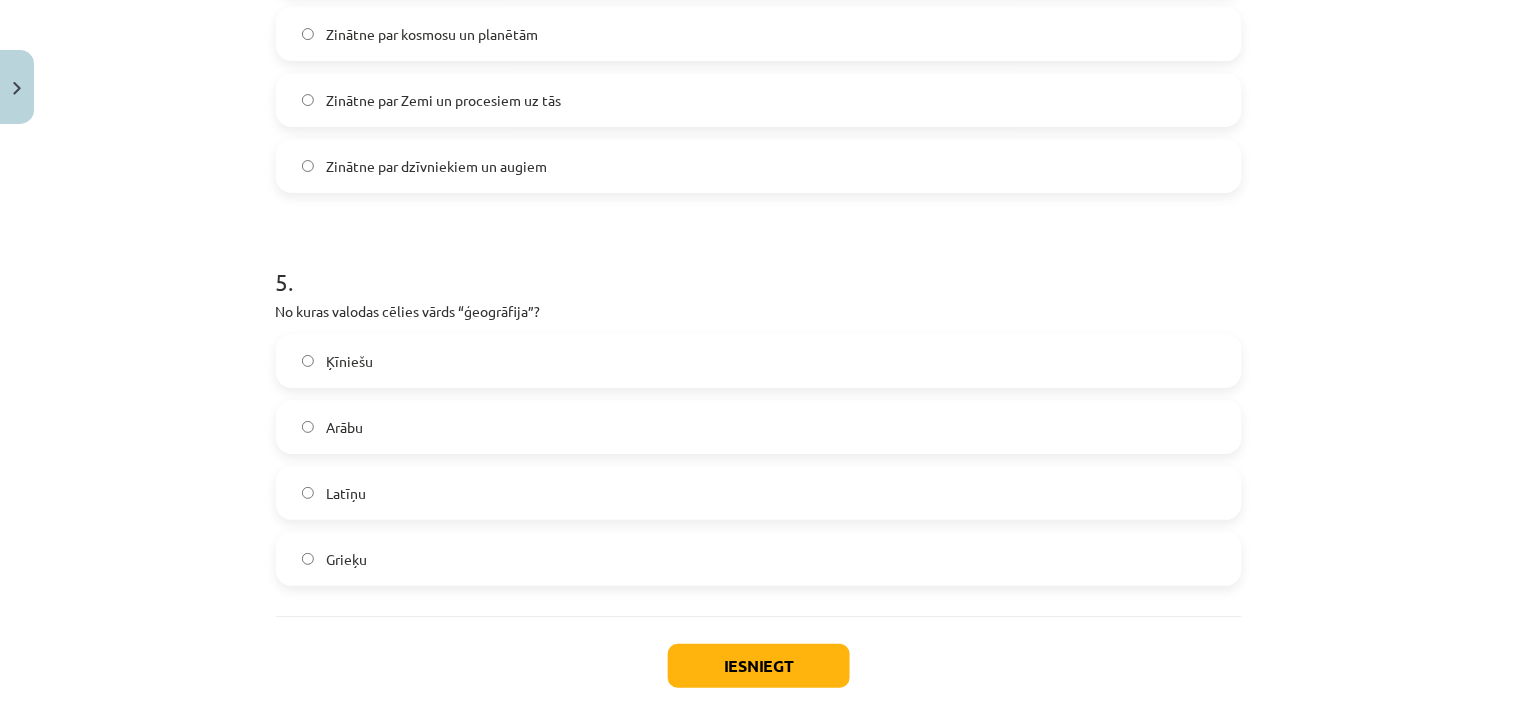 scroll, scrollTop: 1842, scrollLeft: 0, axis: vertical 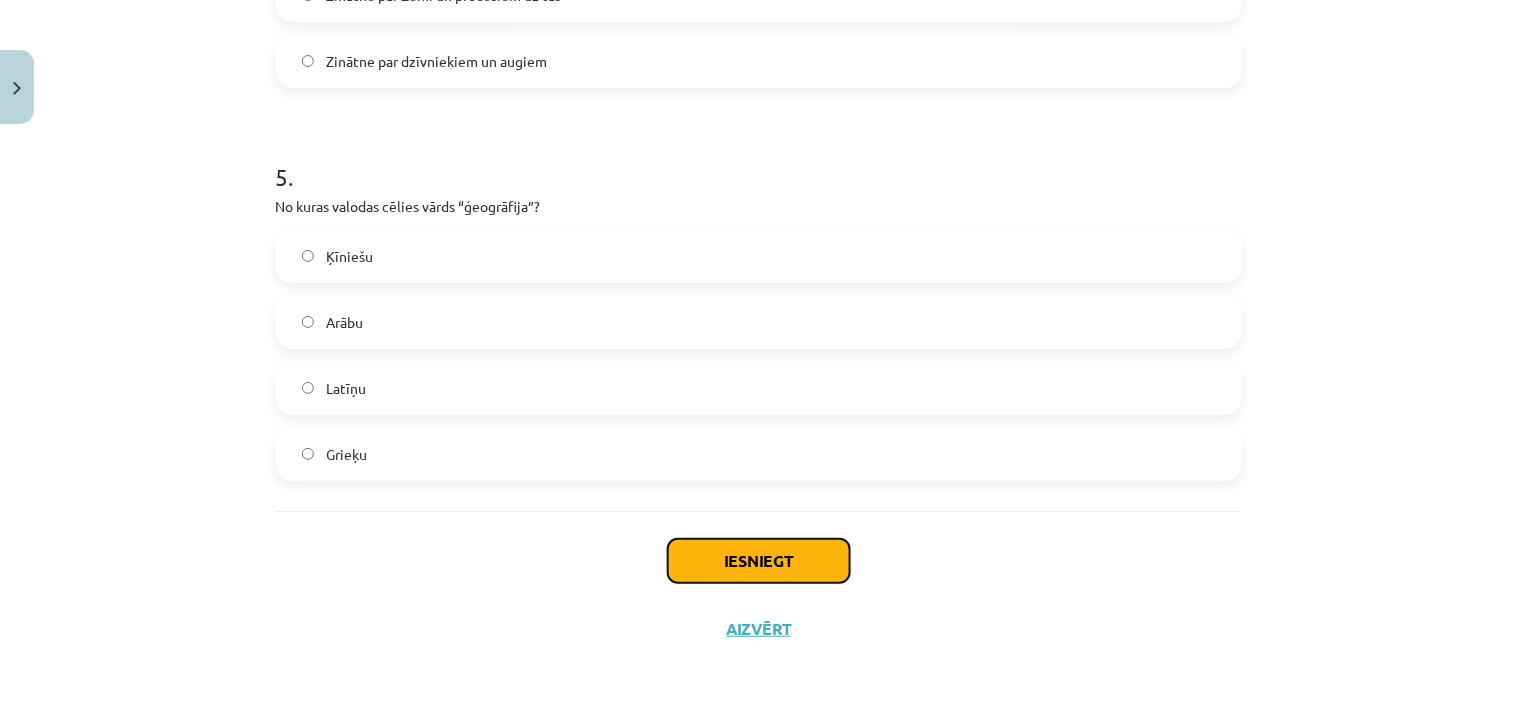 click on "Iesniegt" 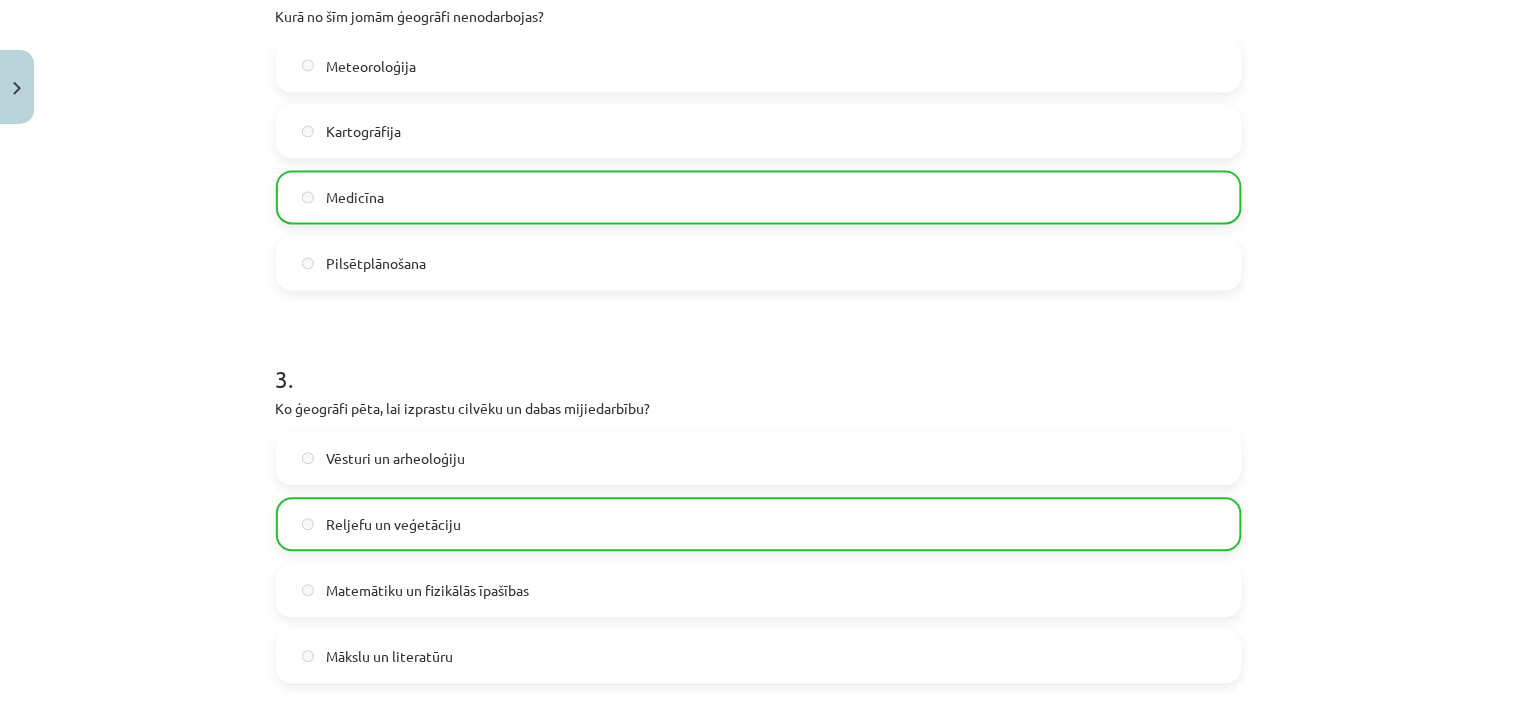 scroll, scrollTop: 842, scrollLeft: 0, axis: vertical 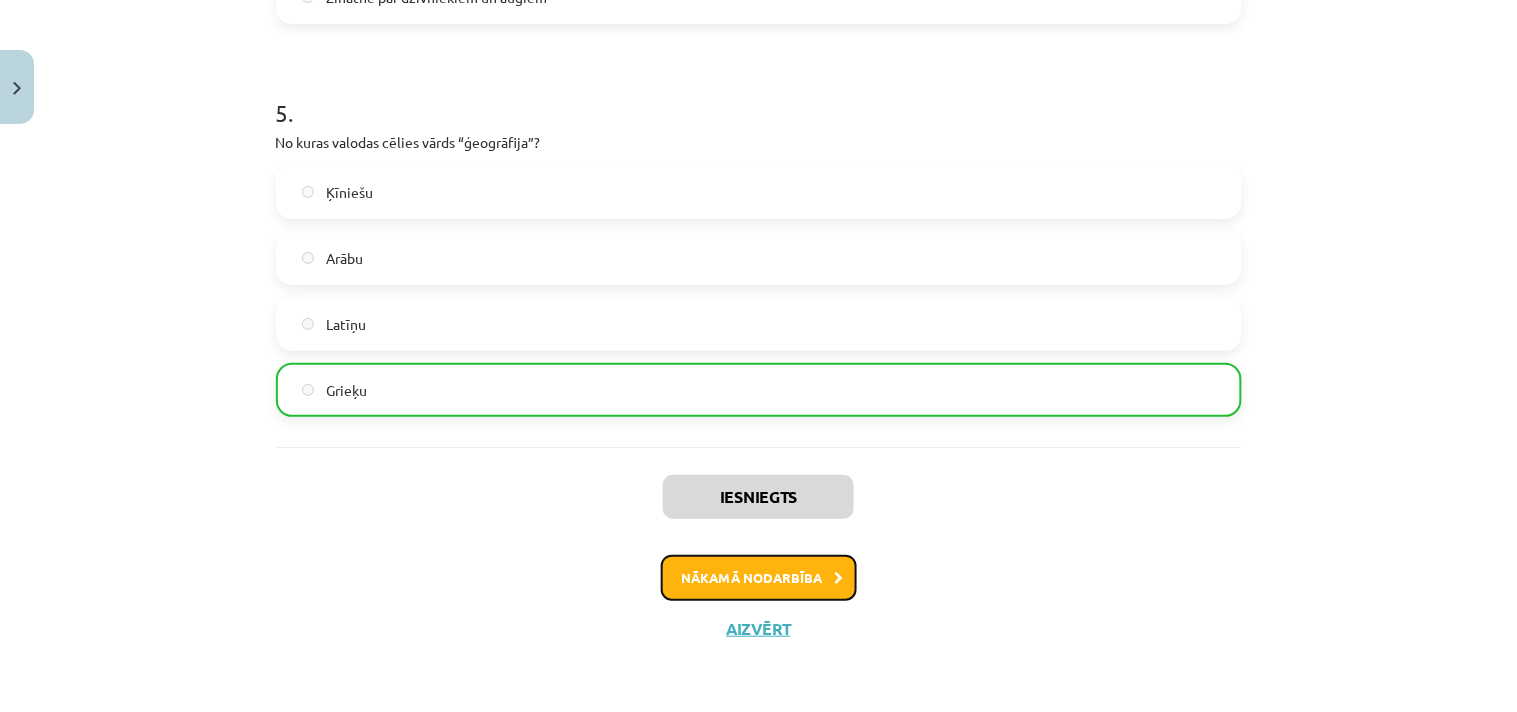 click on "Nākamā nodarbība" 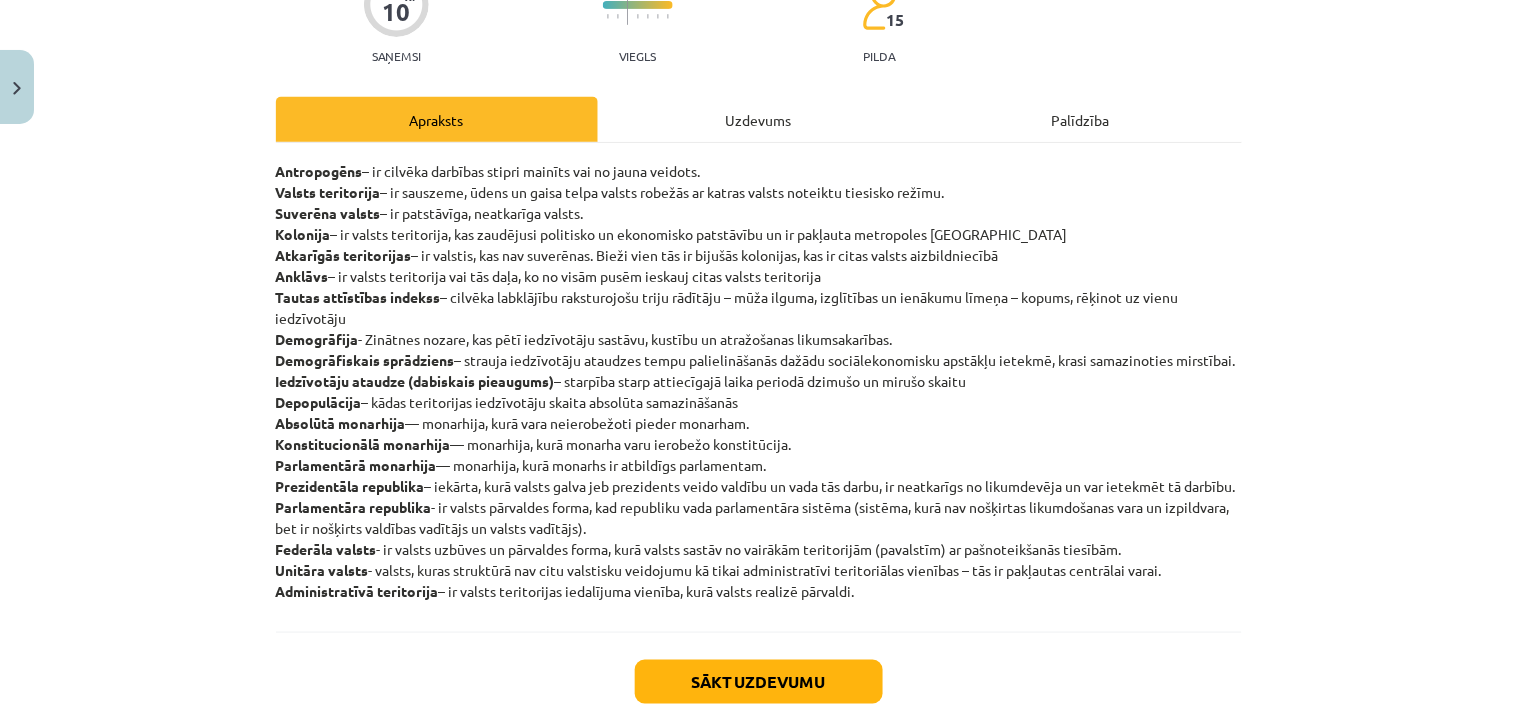 scroll, scrollTop: 361, scrollLeft: 0, axis: vertical 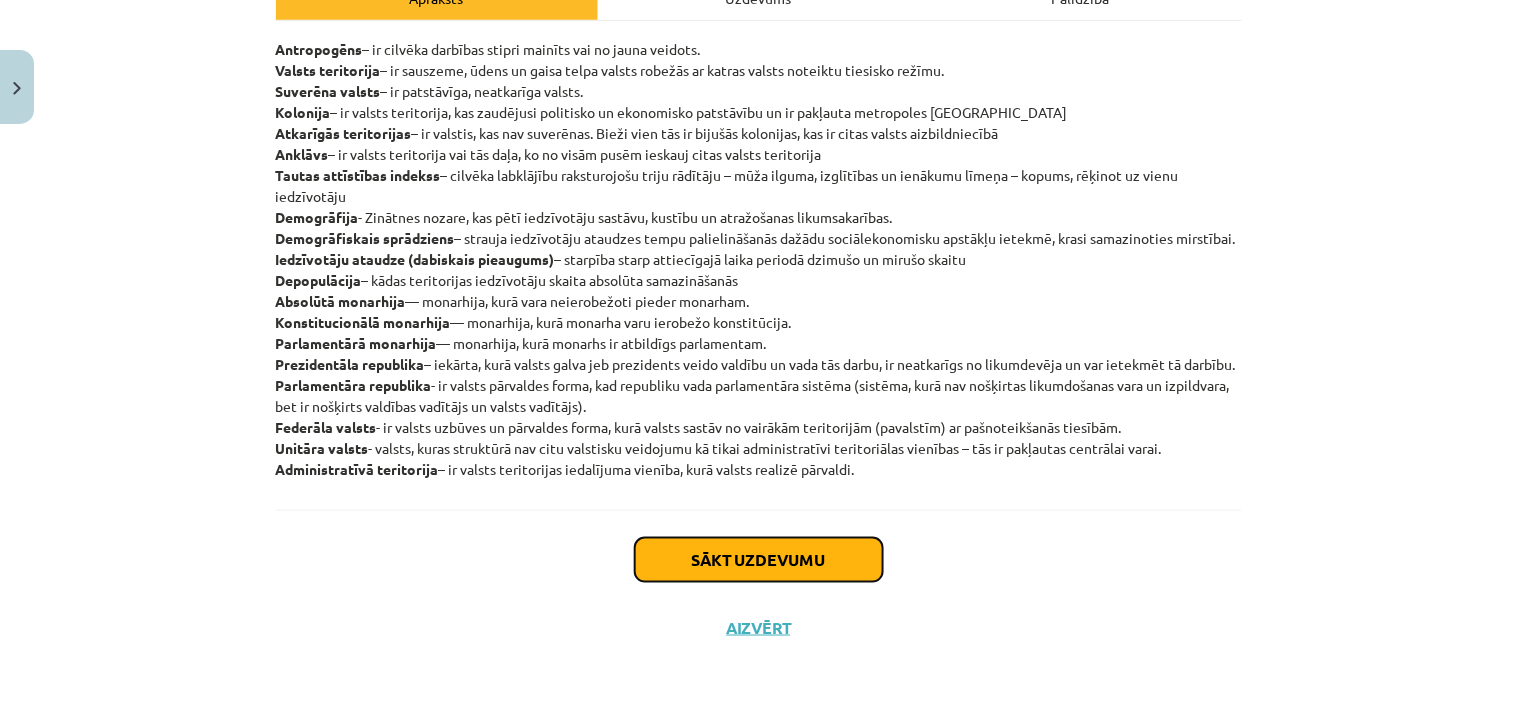 click on "Sākt uzdevumu" 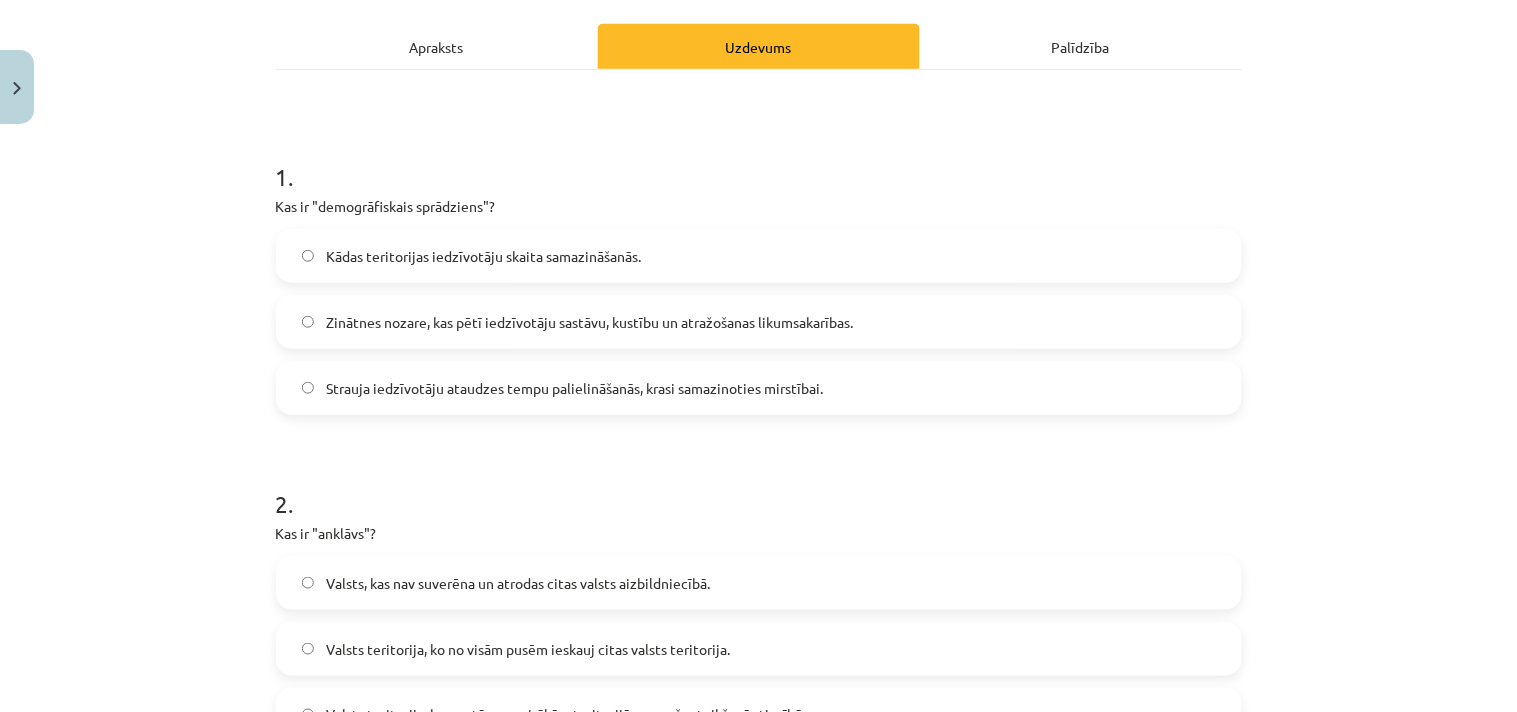 scroll, scrollTop: 272, scrollLeft: 0, axis: vertical 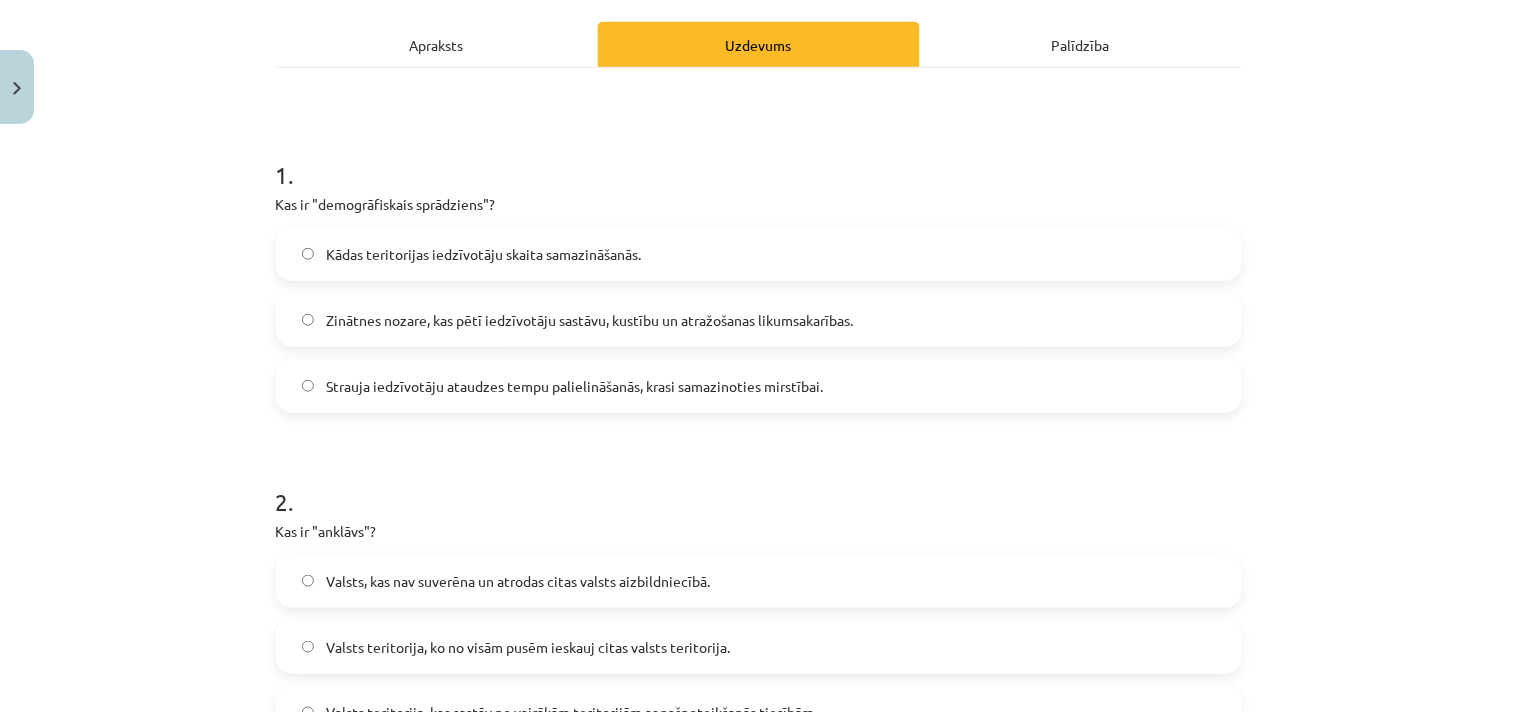 click on "Apraksts" 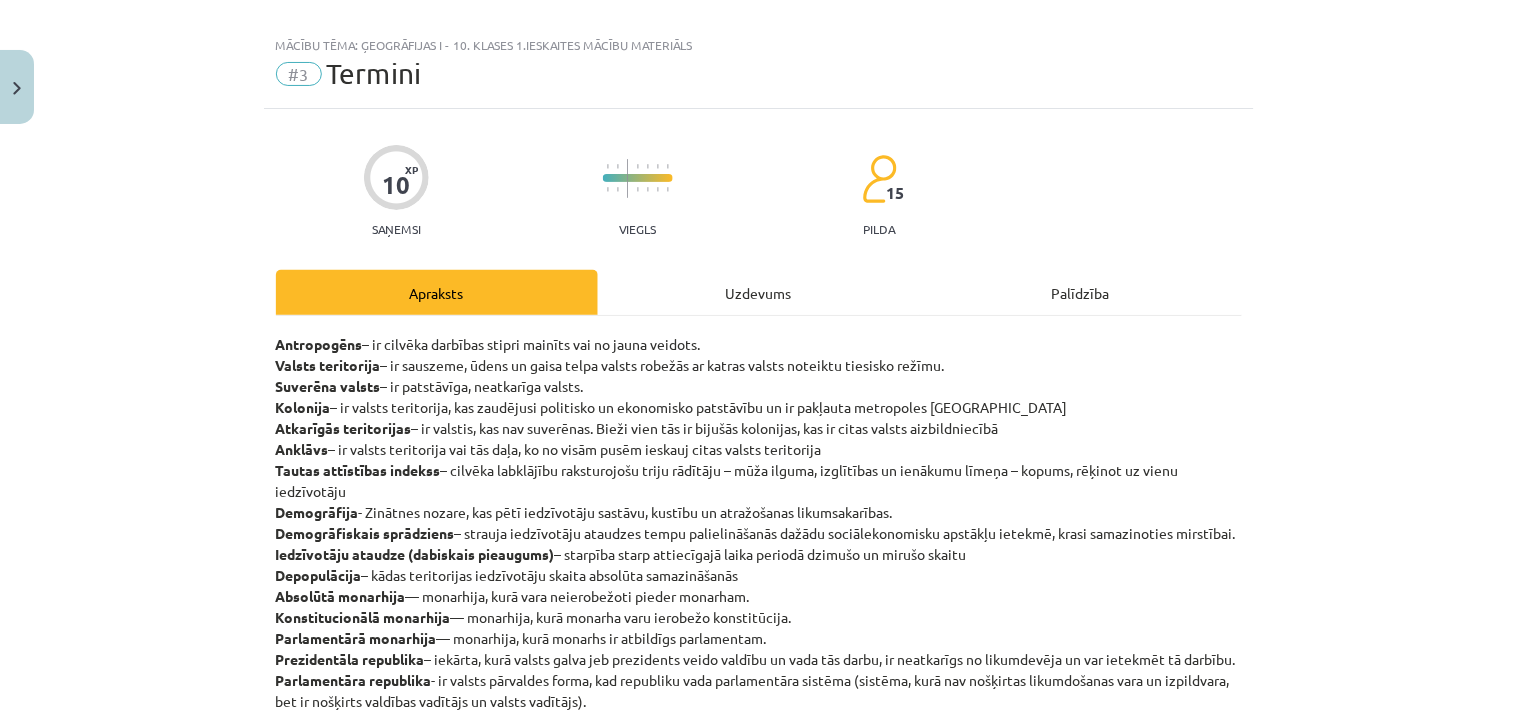 scroll, scrollTop: 0, scrollLeft: 0, axis: both 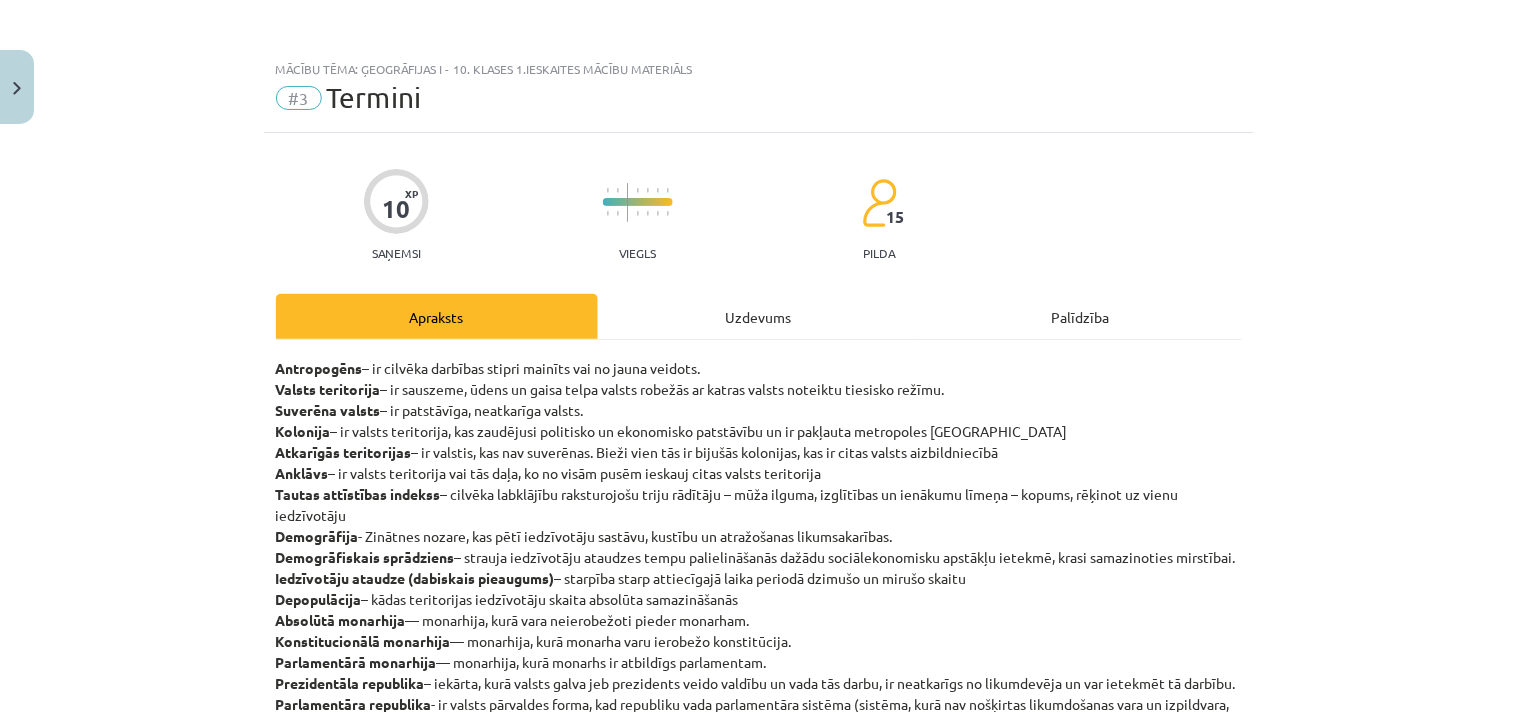 click on "Uzdevums" 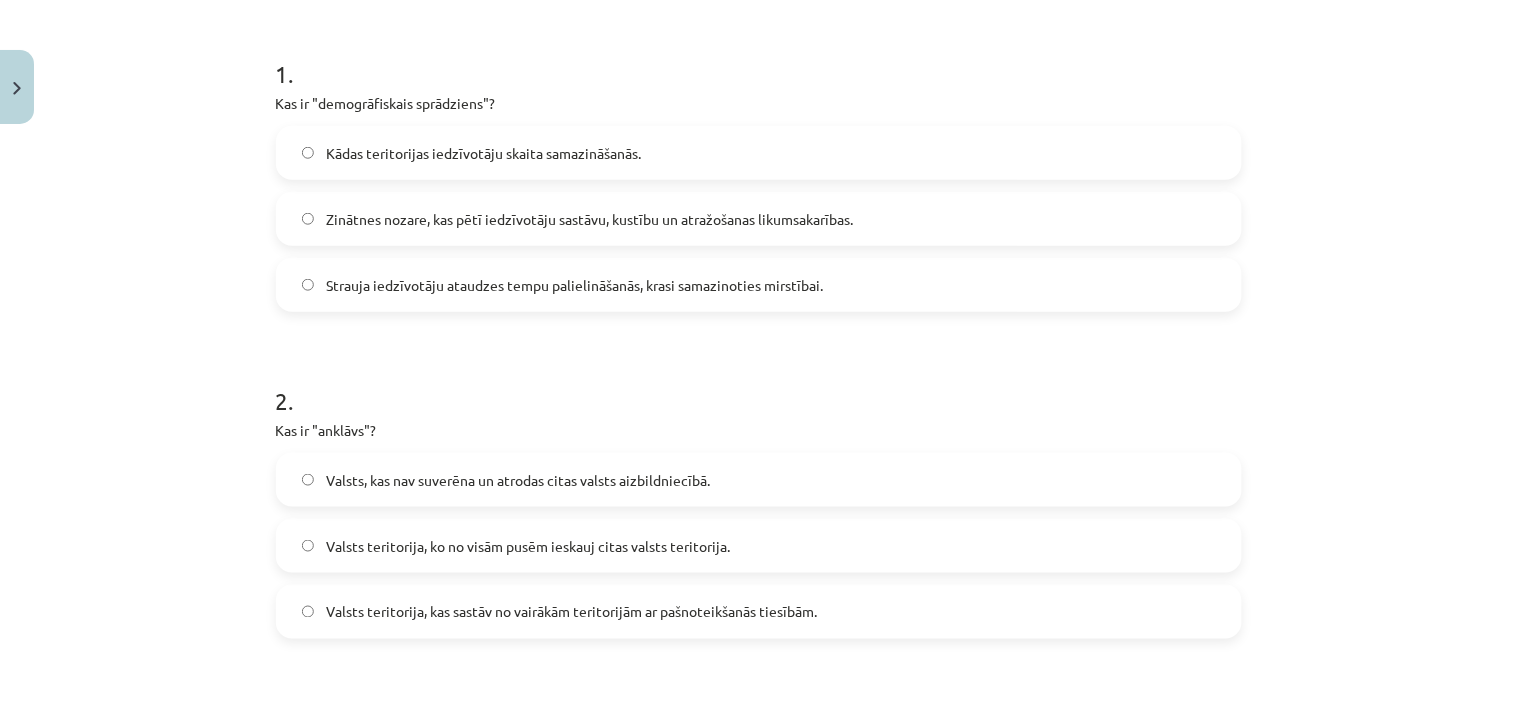 scroll, scrollTop: 383, scrollLeft: 0, axis: vertical 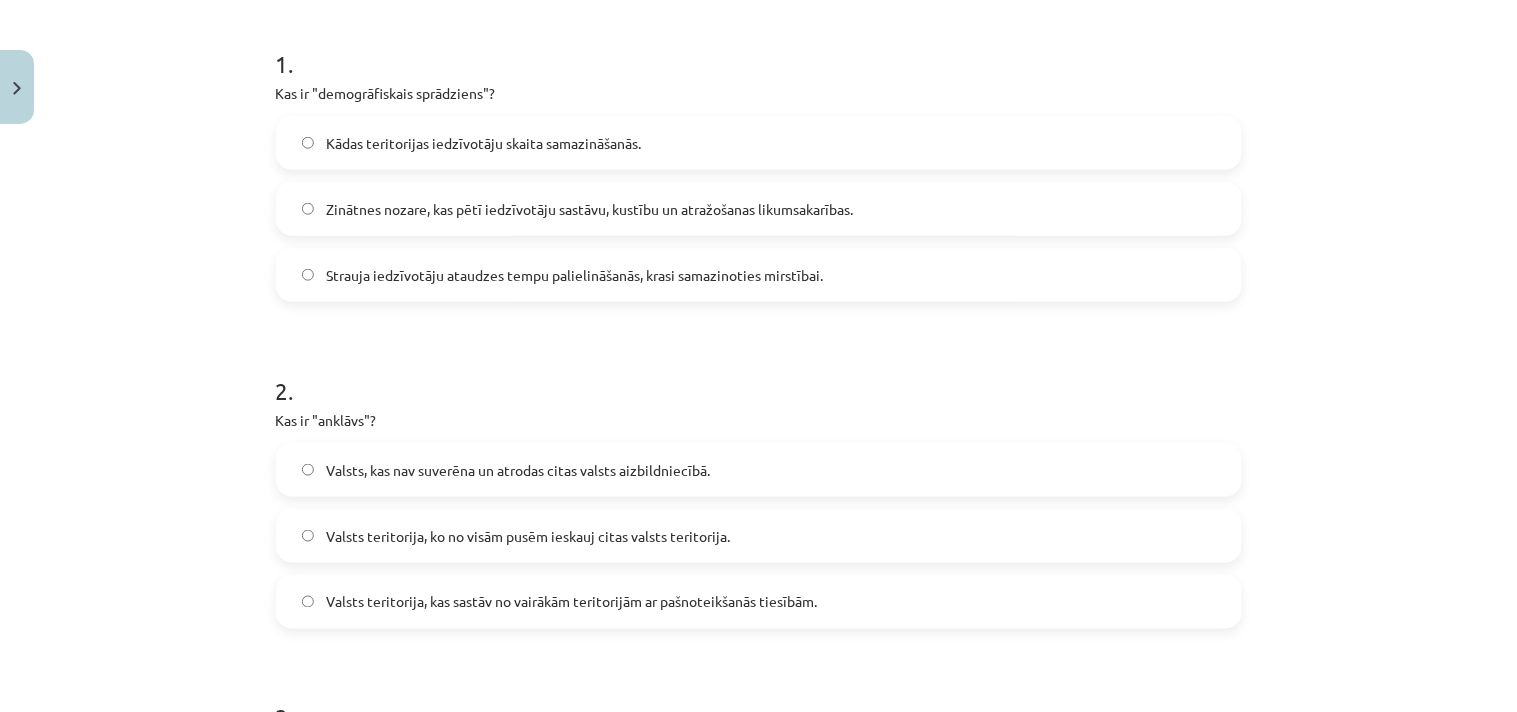click on "Strauja iedzīvotāju ataudzes tempu palielināšanās, krasi samazinoties mirstībai." 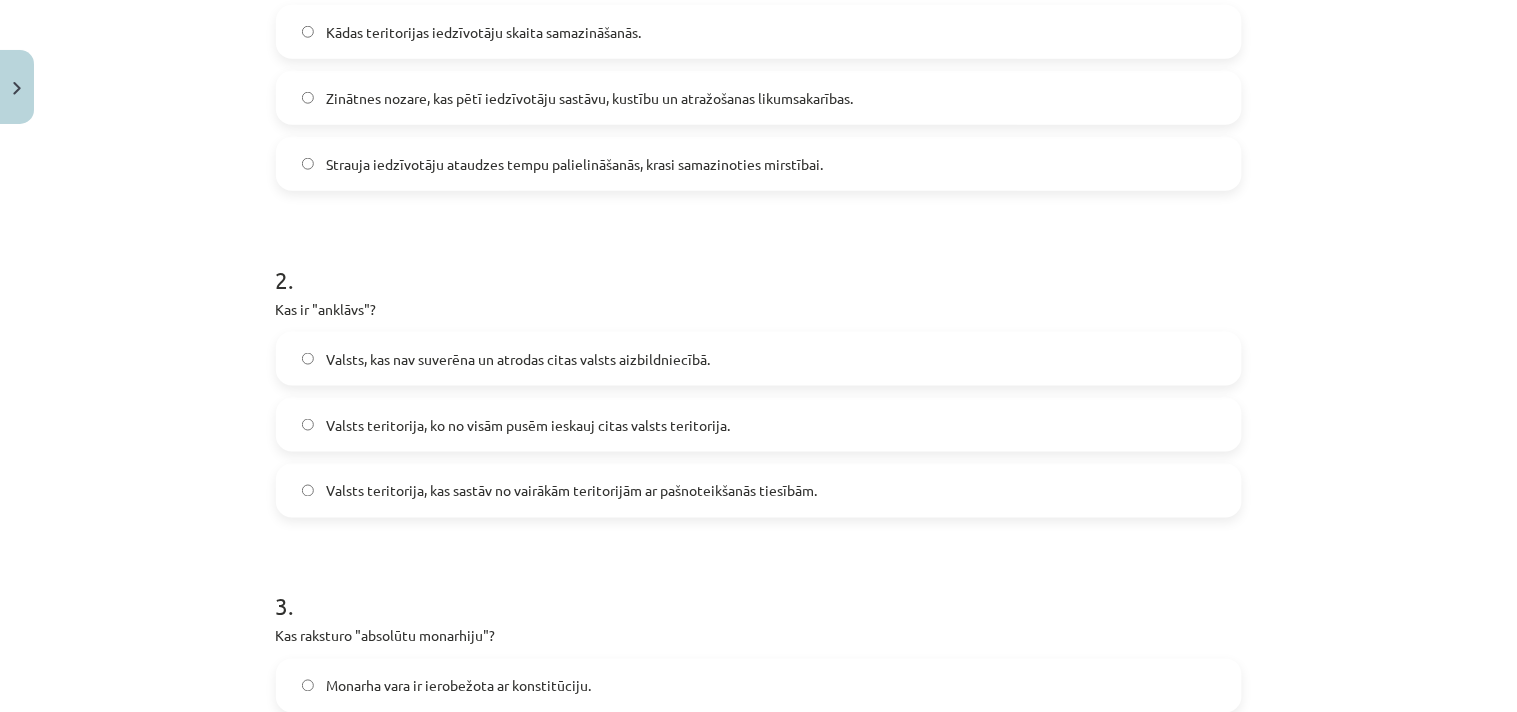 click on "Valsts teritorija, ko no visām pusēm ieskauj citas valsts teritorija." 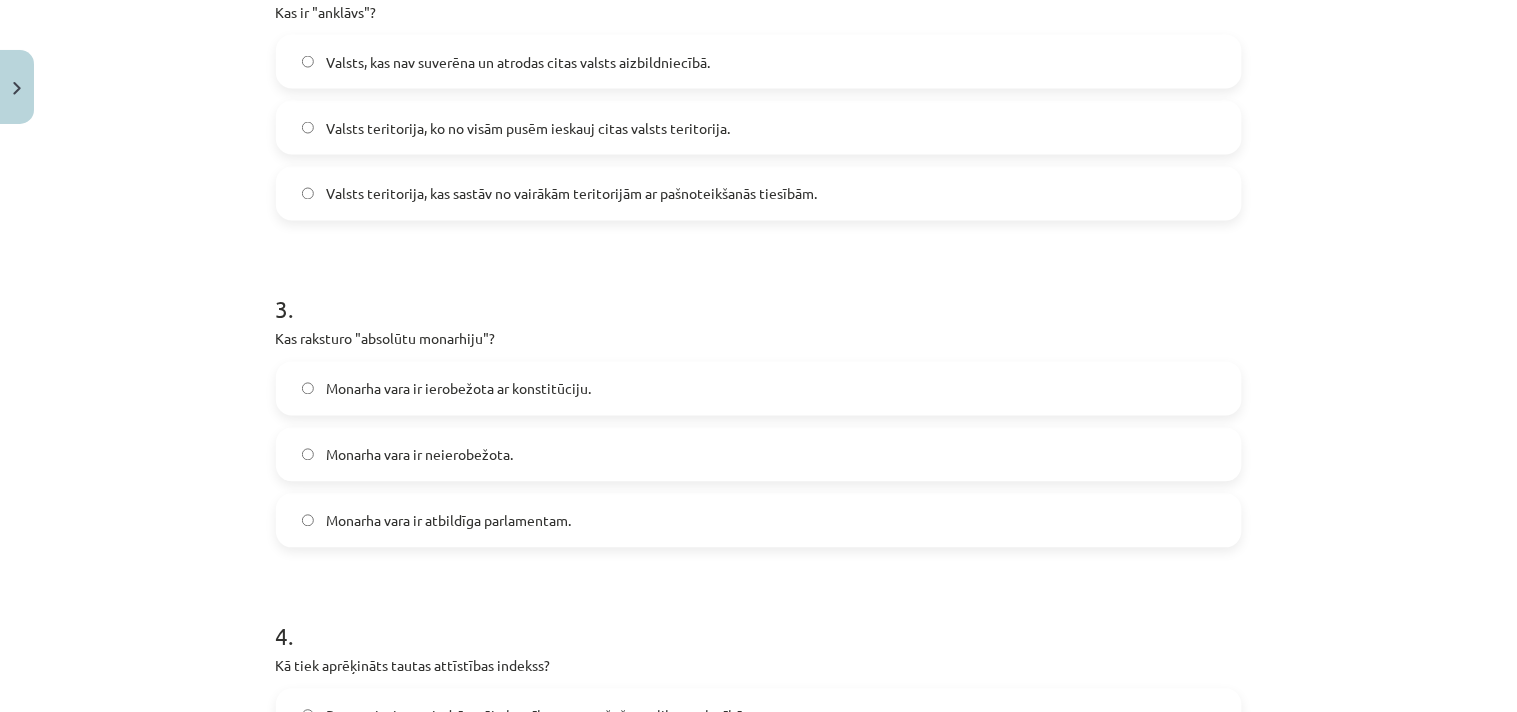 scroll, scrollTop: 827, scrollLeft: 0, axis: vertical 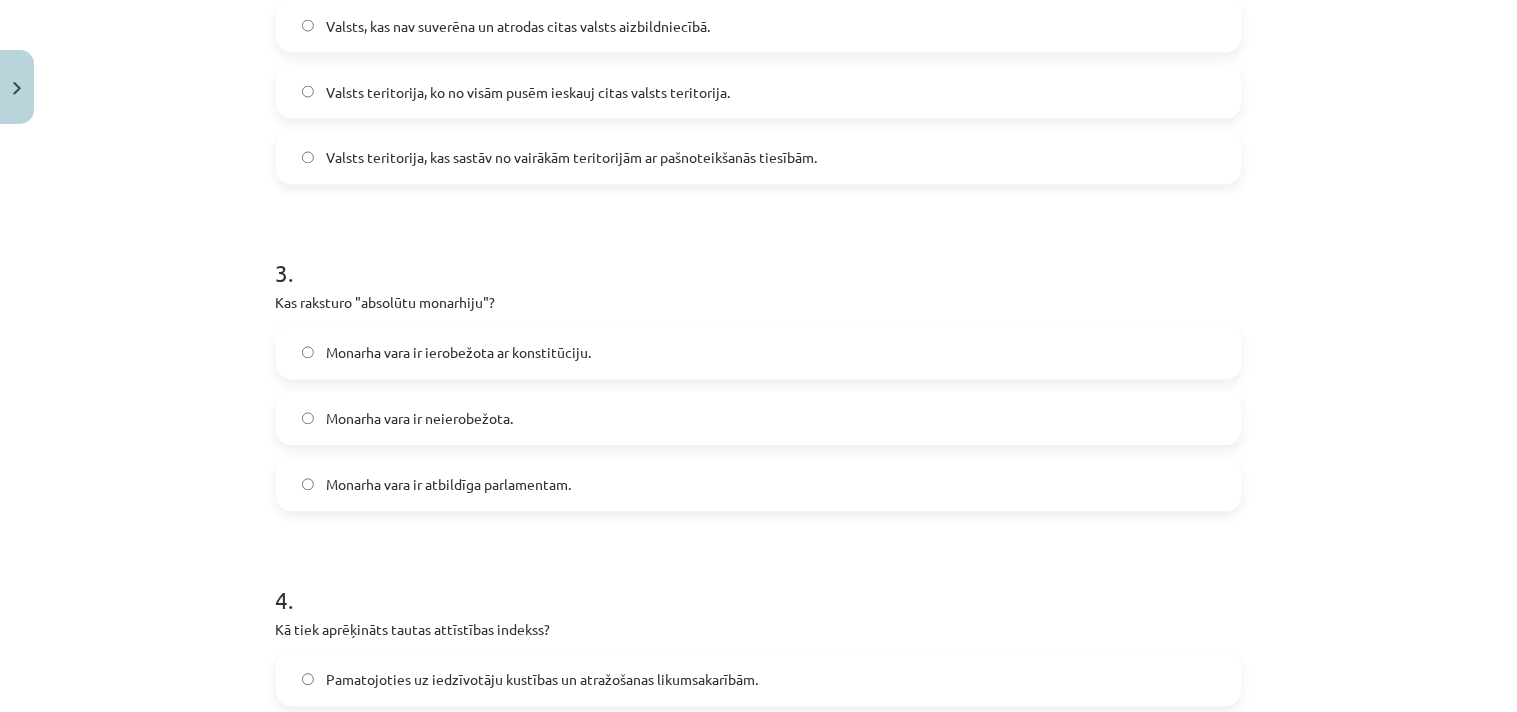 click on "Monarha vara ir neierobežota." 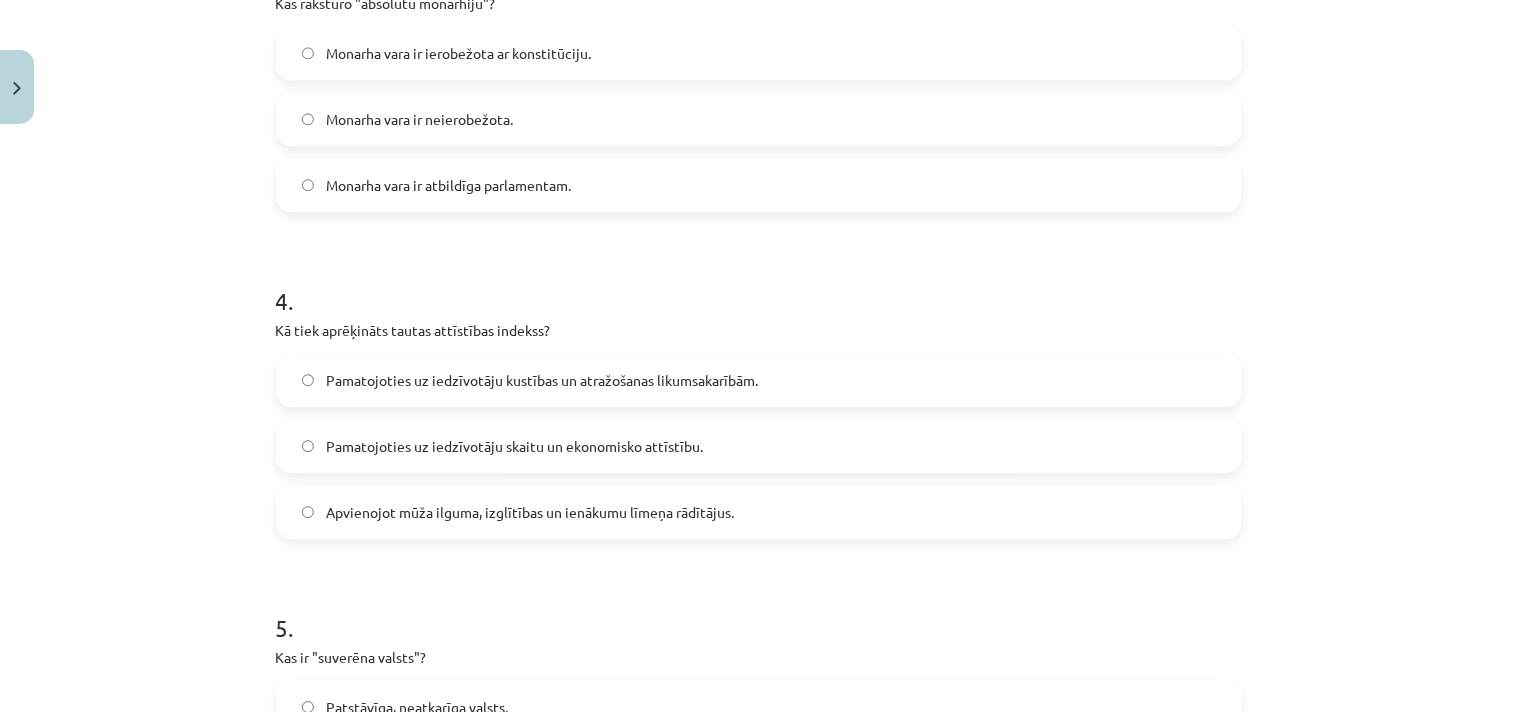 scroll, scrollTop: 1161, scrollLeft: 0, axis: vertical 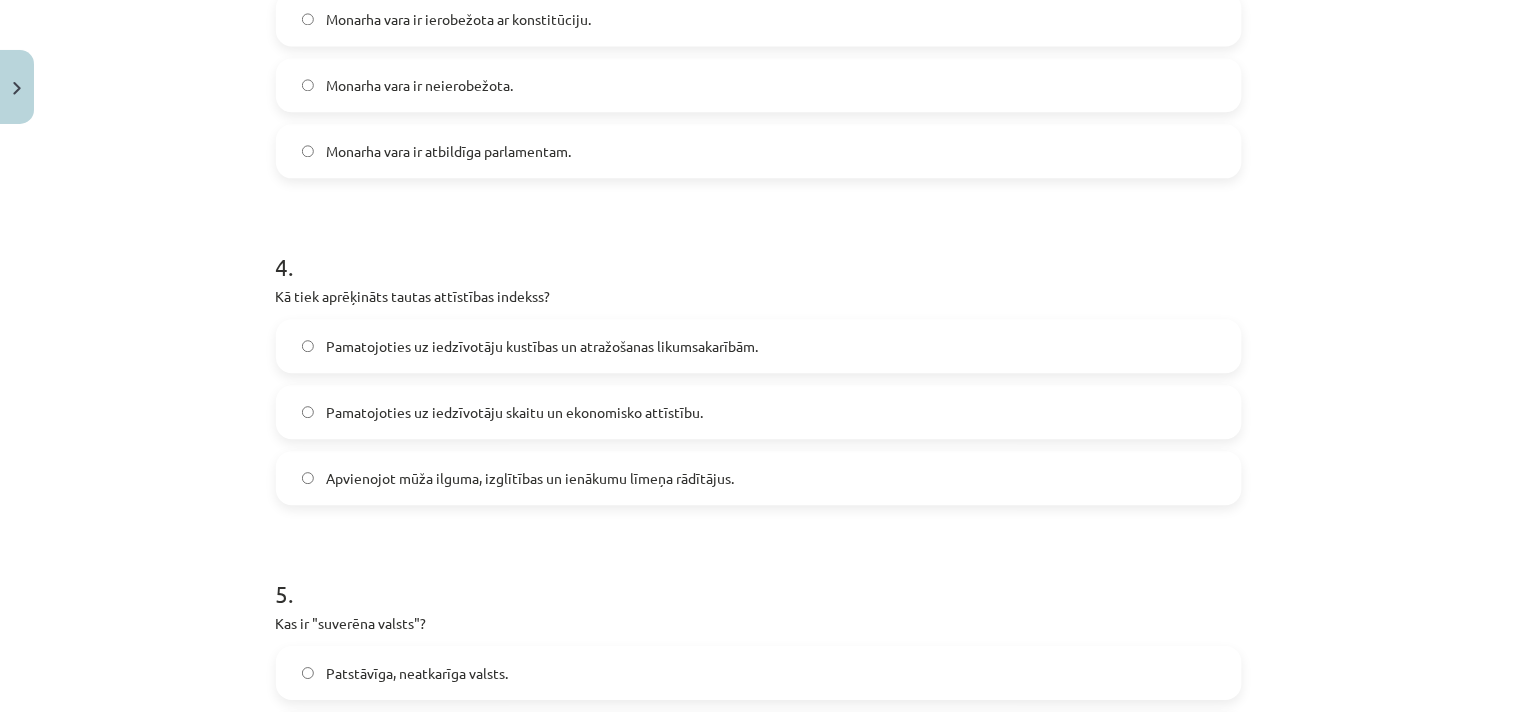 click on "Apvienojot mūža ilguma, izglītības un ienākumu līmeņa rādītājus." 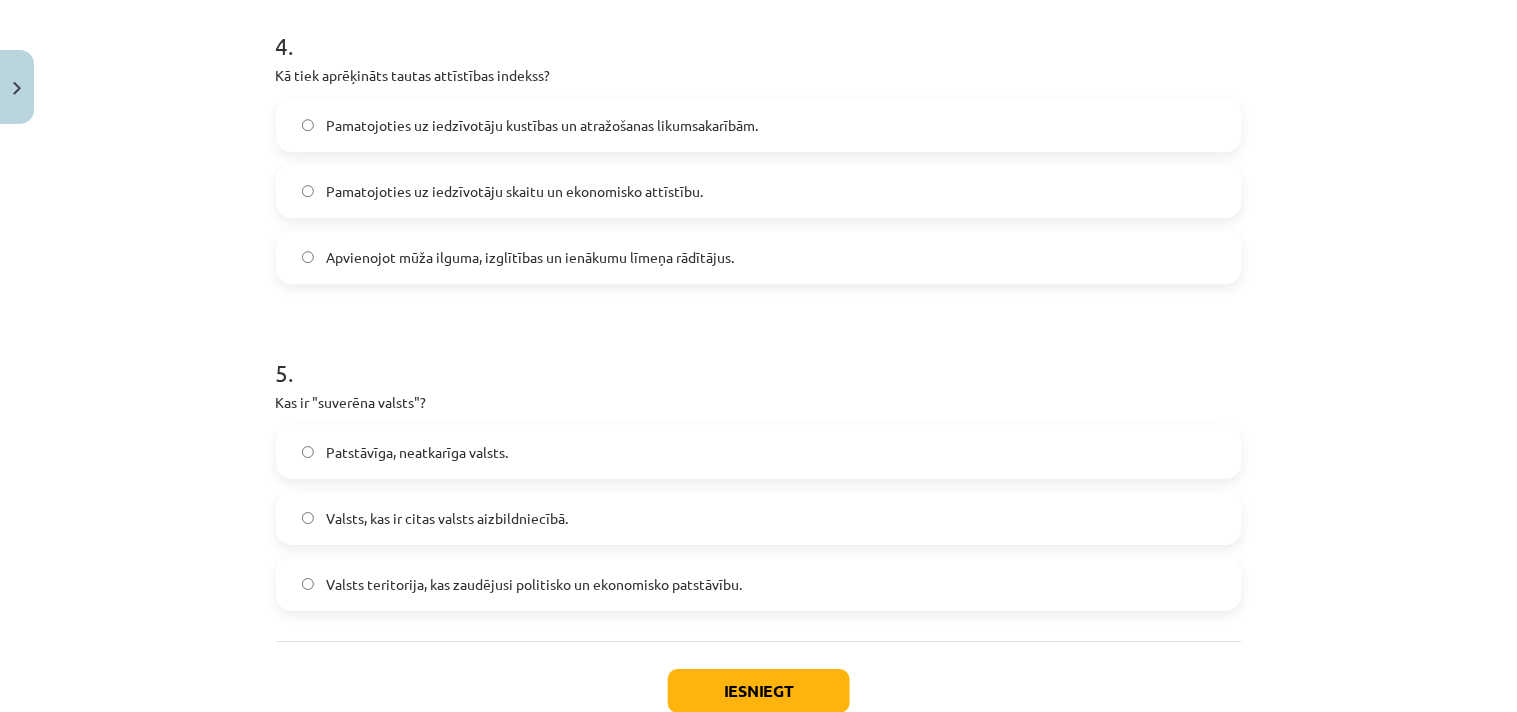 scroll, scrollTop: 1383, scrollLeft: 0, axis: vertical 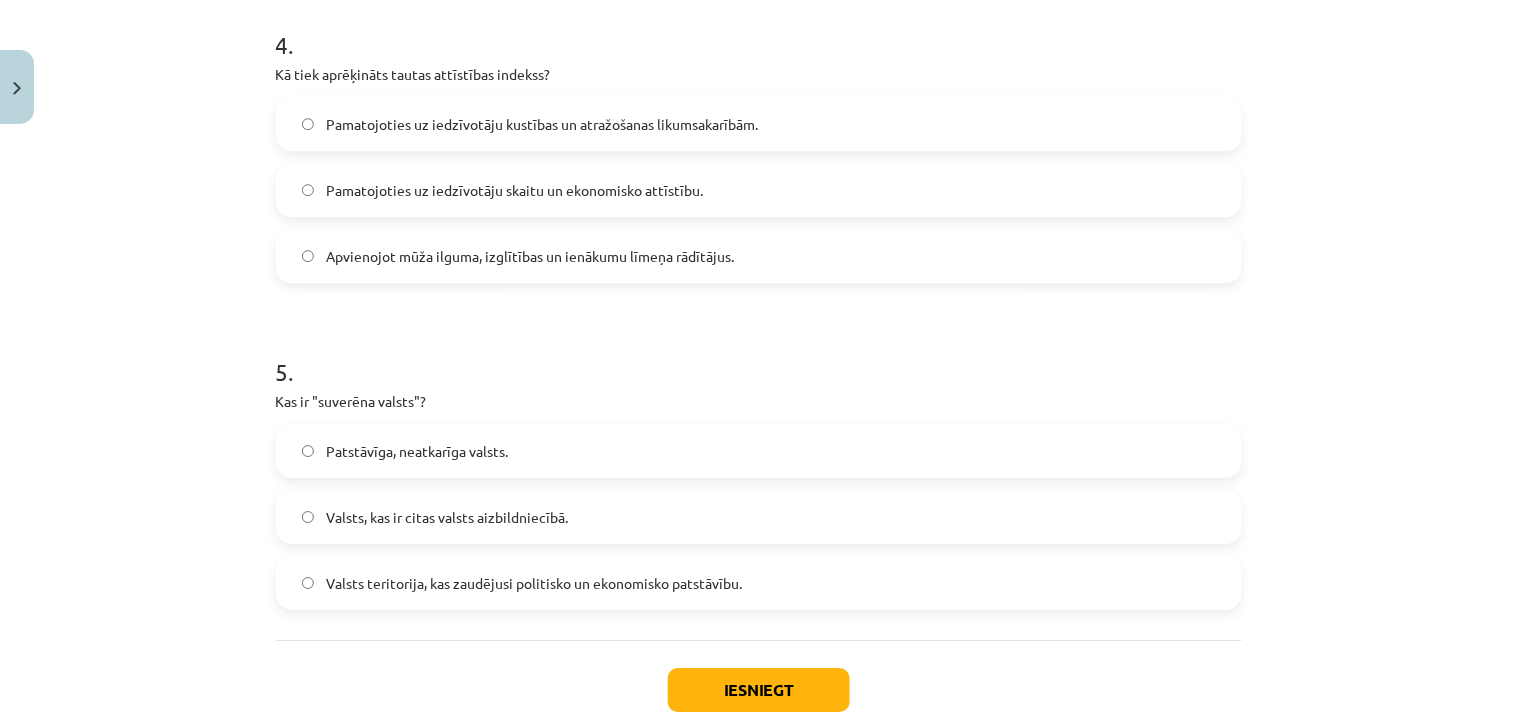 click on "Patstāvīga, neatkarīga valsts." 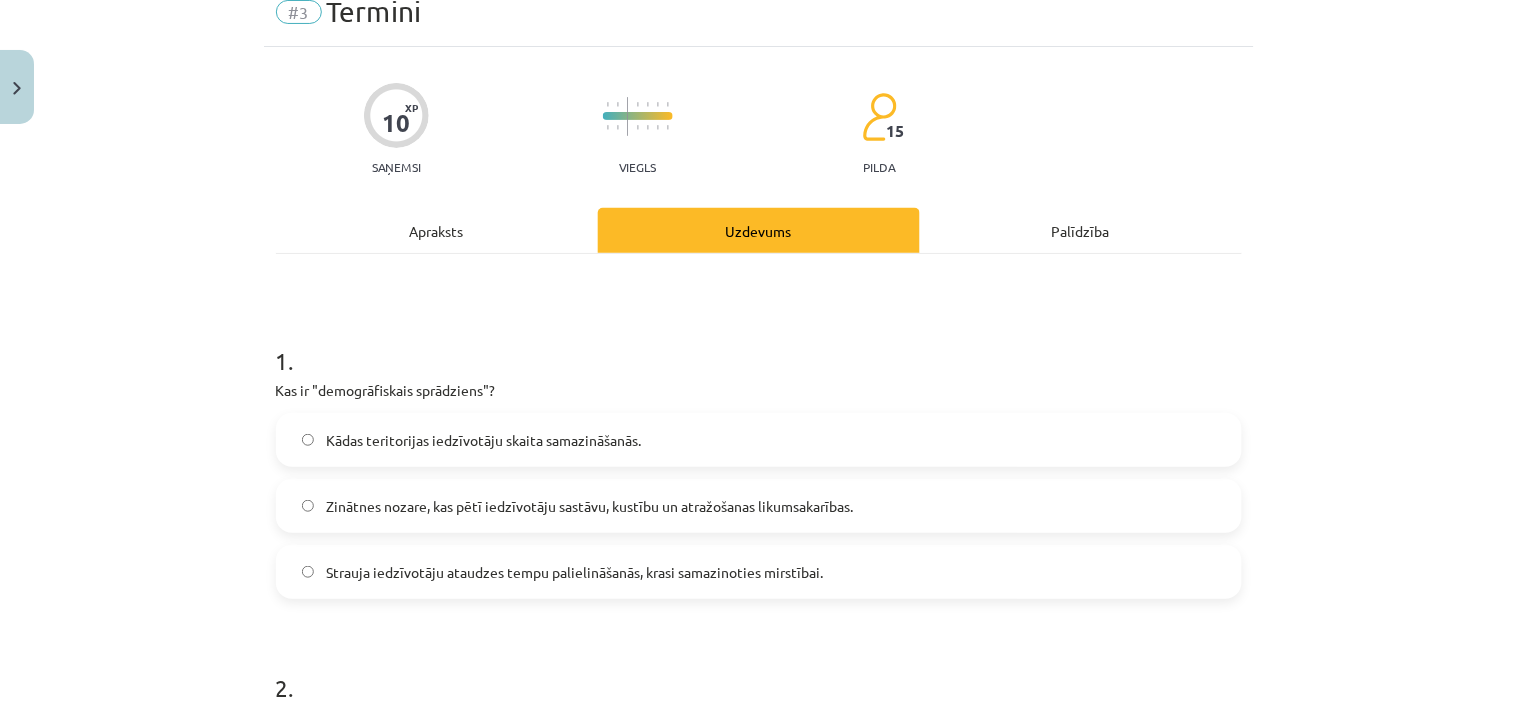 scroll, scrollTop: 0, scrollLeft: 0, axis: both 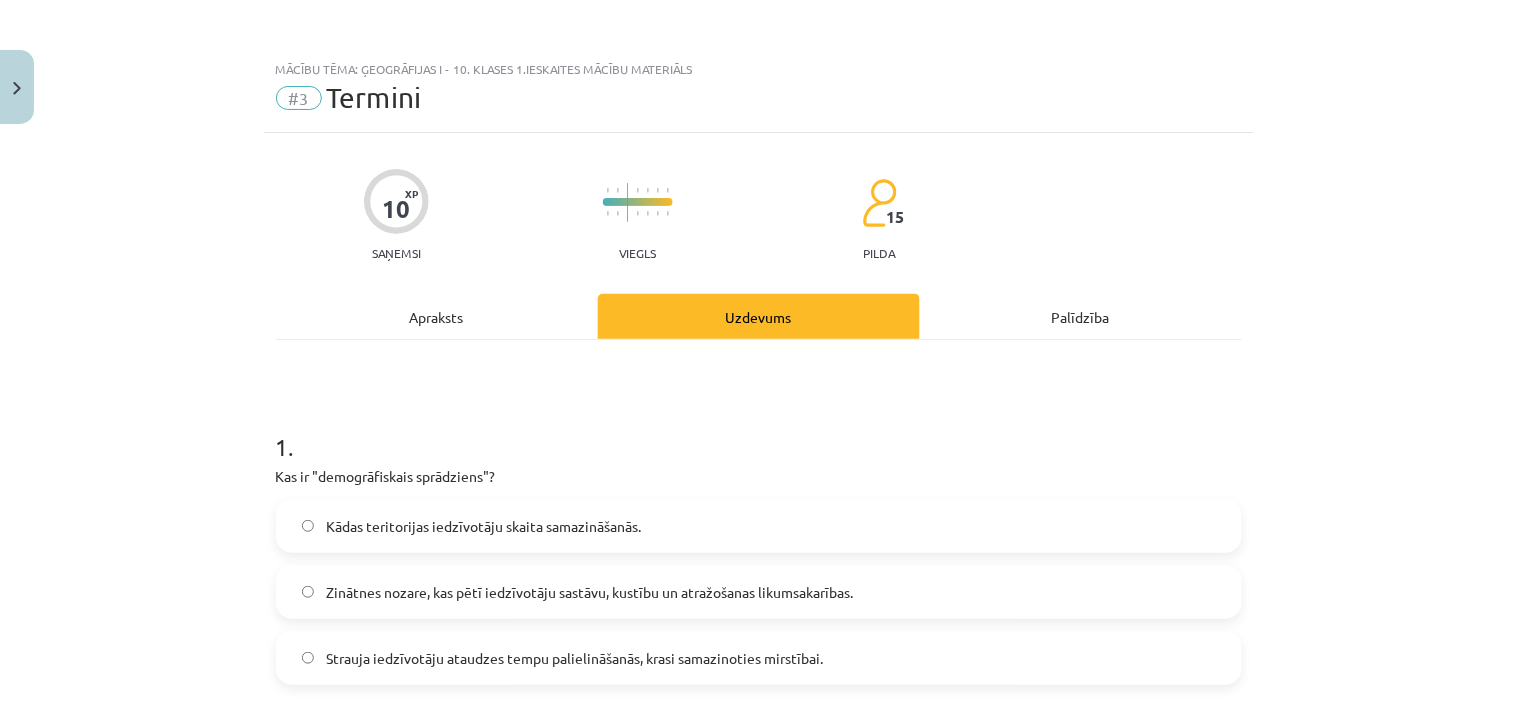 click on "Apraksts" 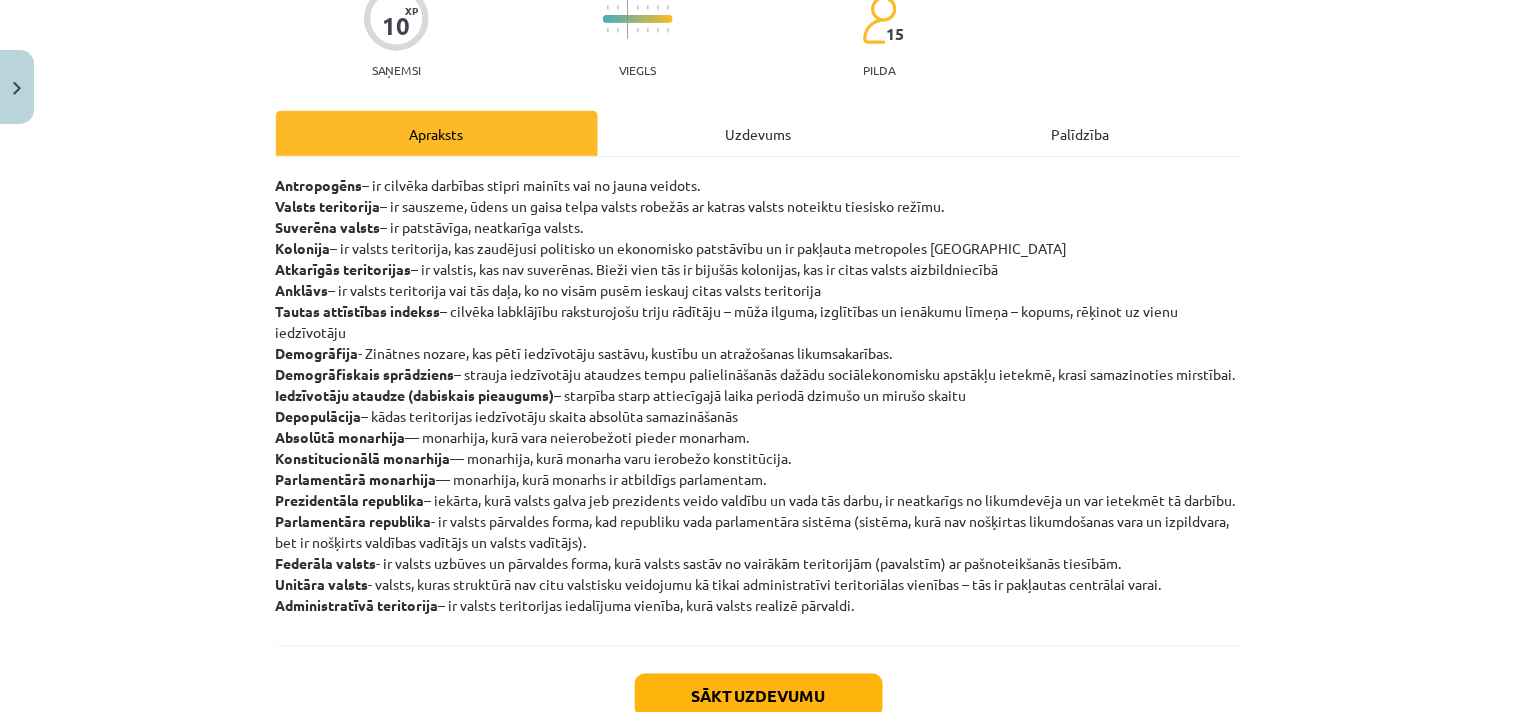 scroll, scrollTop: 0, scrollLeft: 0, axis: both 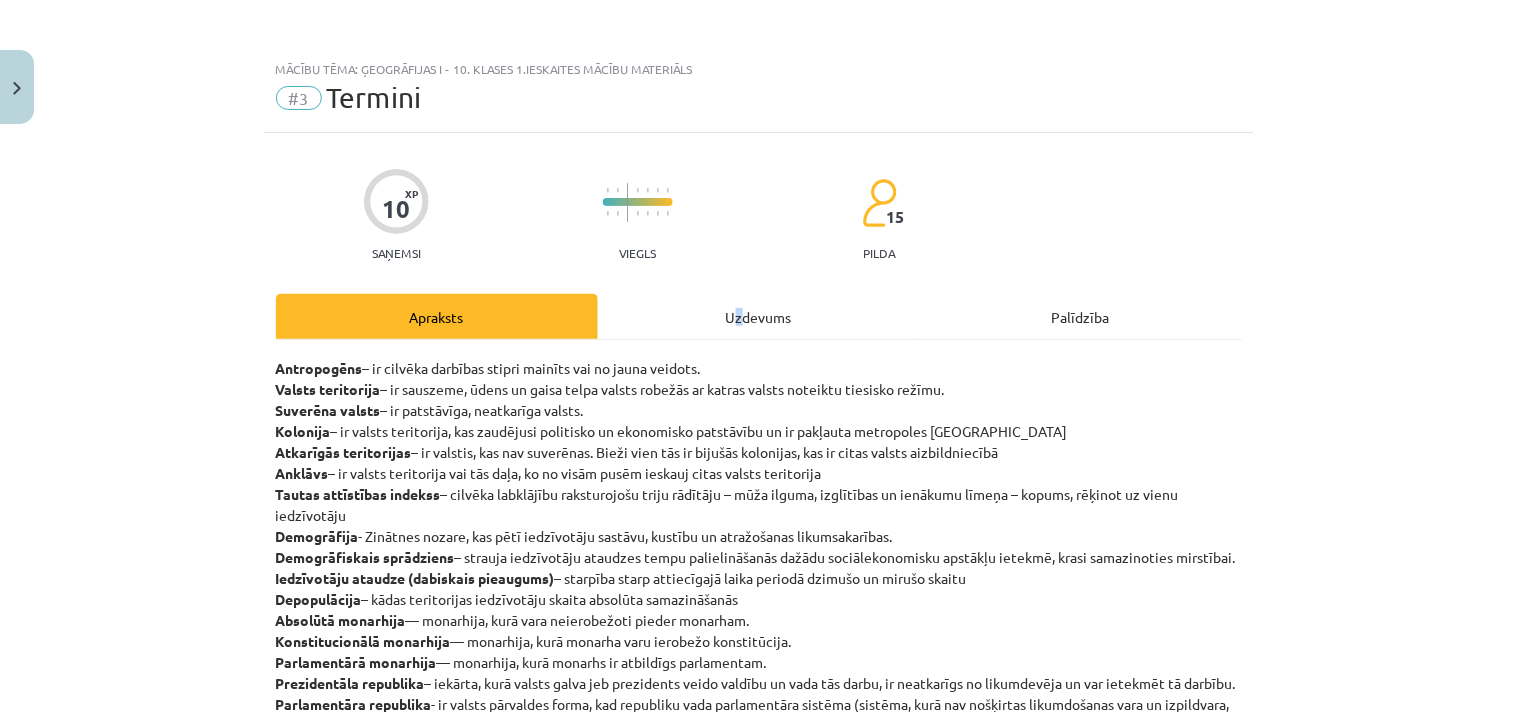 click on "Uzdevums" 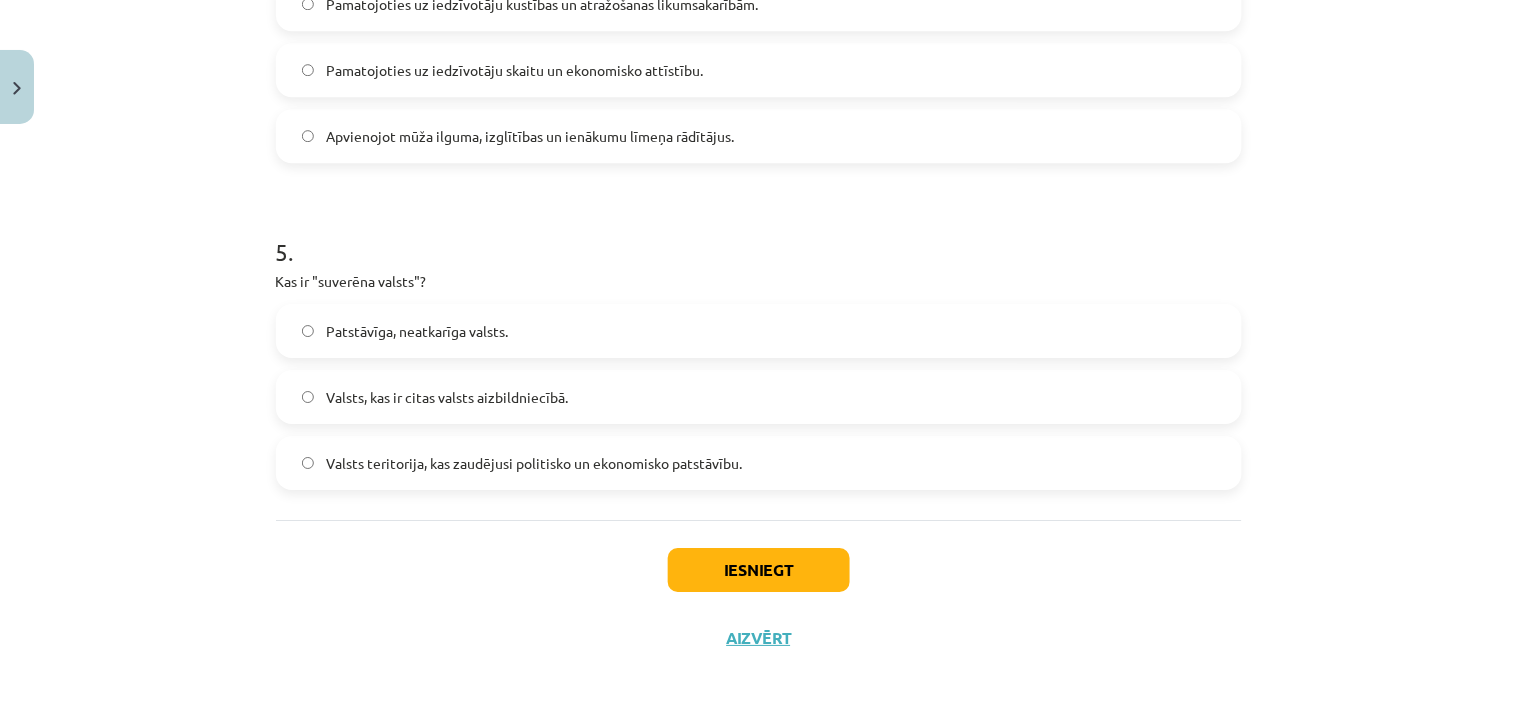 scroll, scrollTop: 1512, scrollLeft: 0, axis: vertical 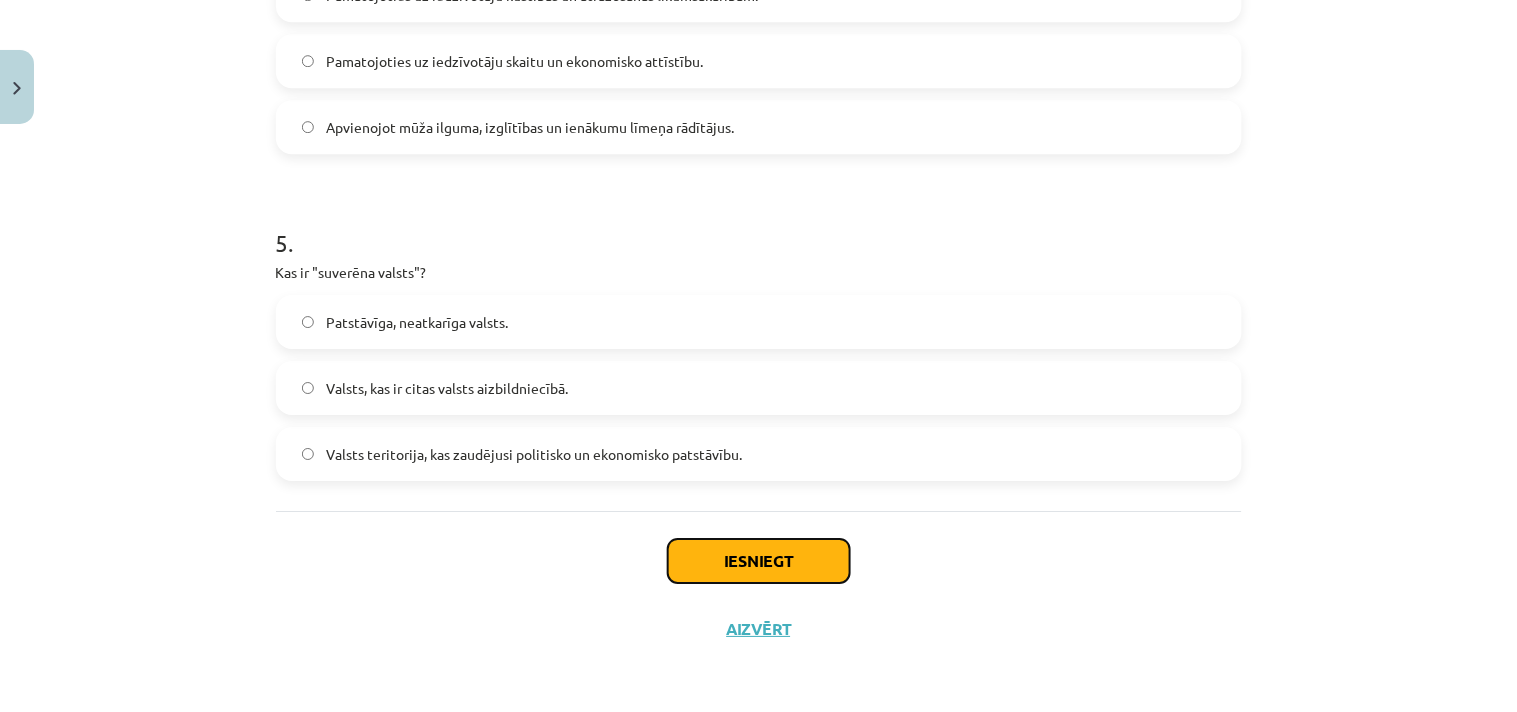 click on "Iesniegt" 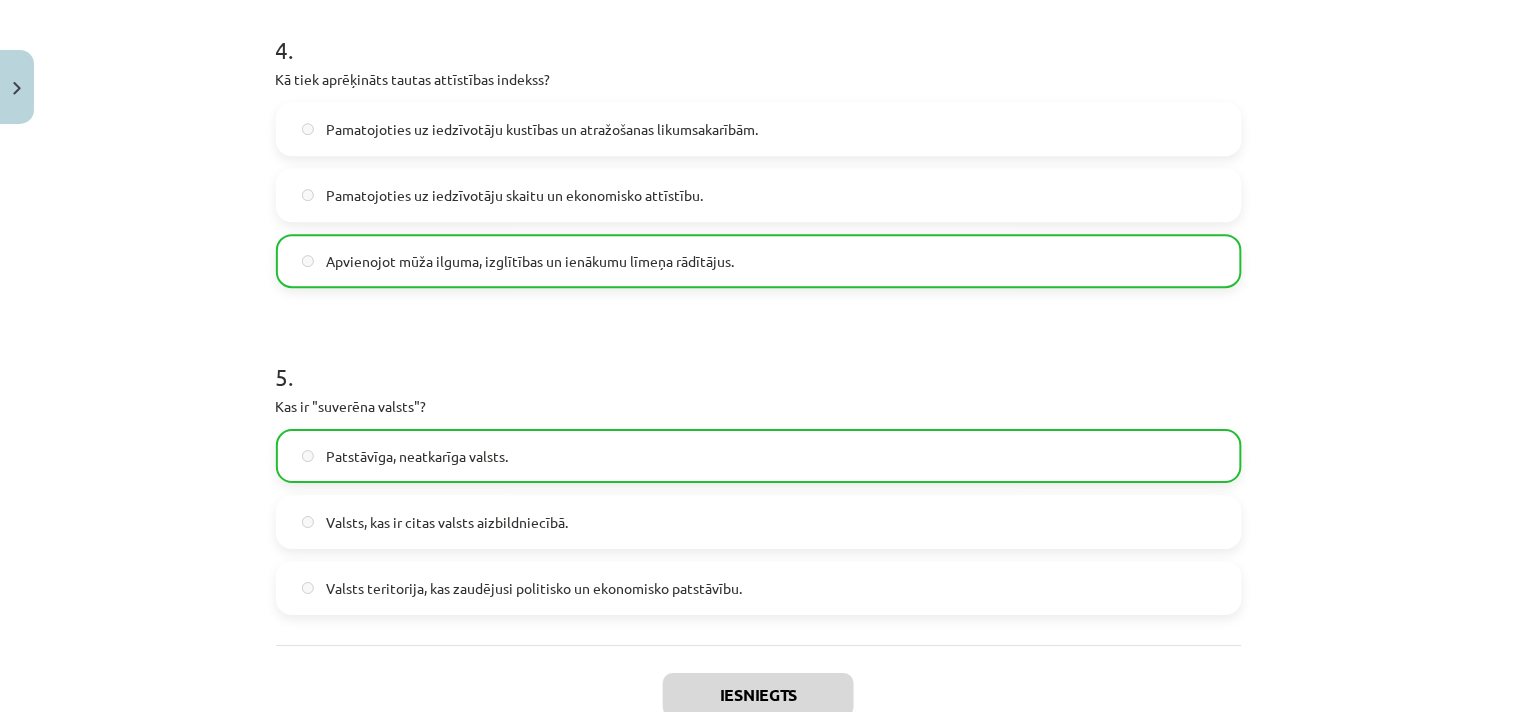 scroll, scrollTop: 1576, scrollLeft: 0, axis: vertical 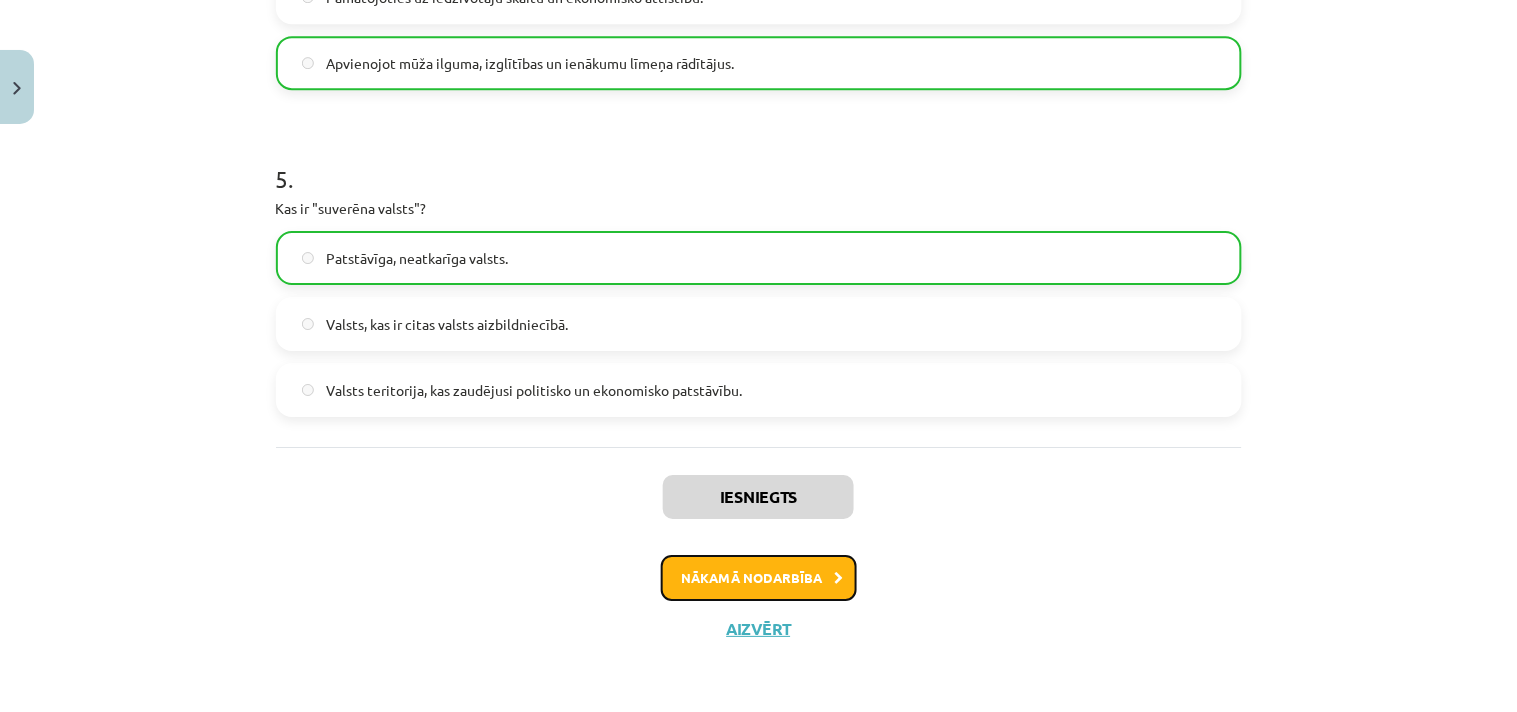 click on "Nākamā nodarbība" 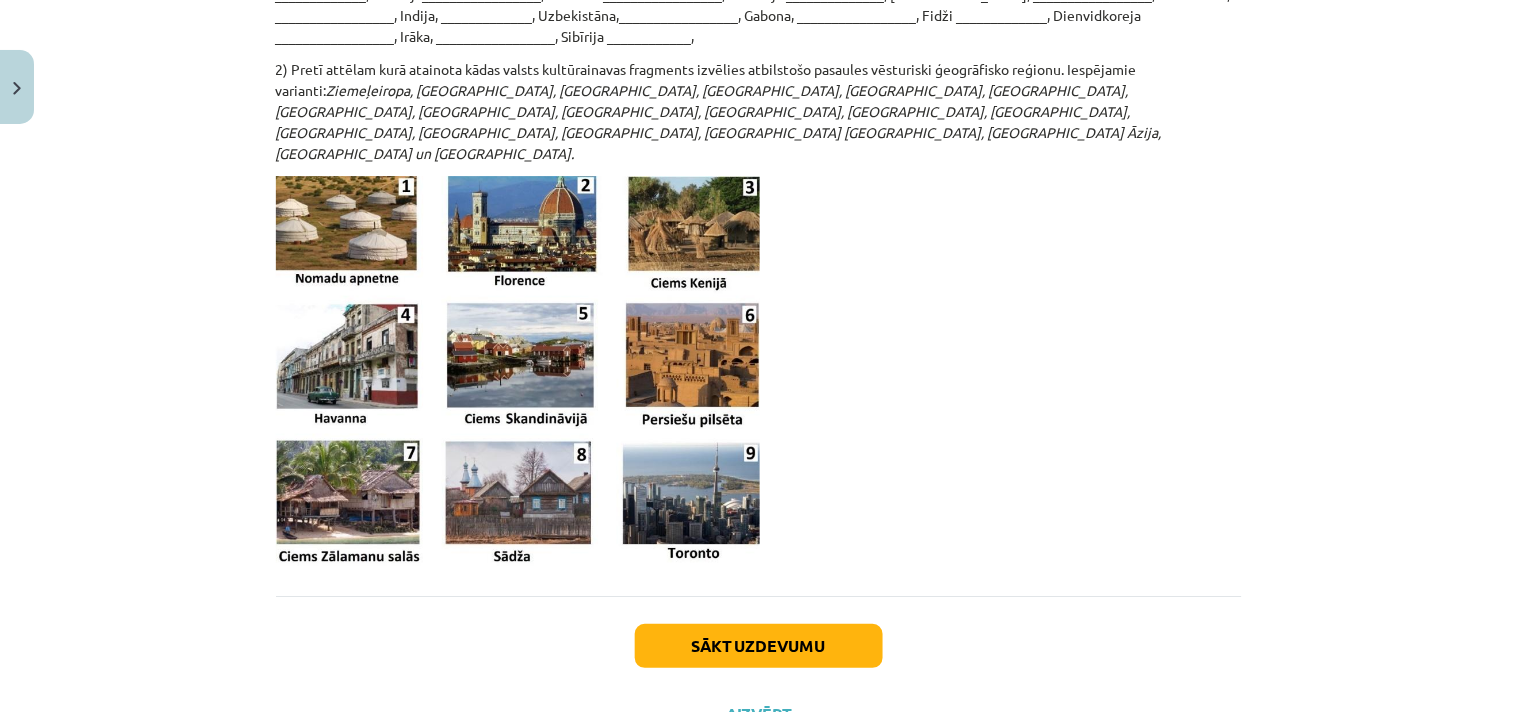 scroll, scrollTop: 1574, scrollLeft: 0, axis: vertical 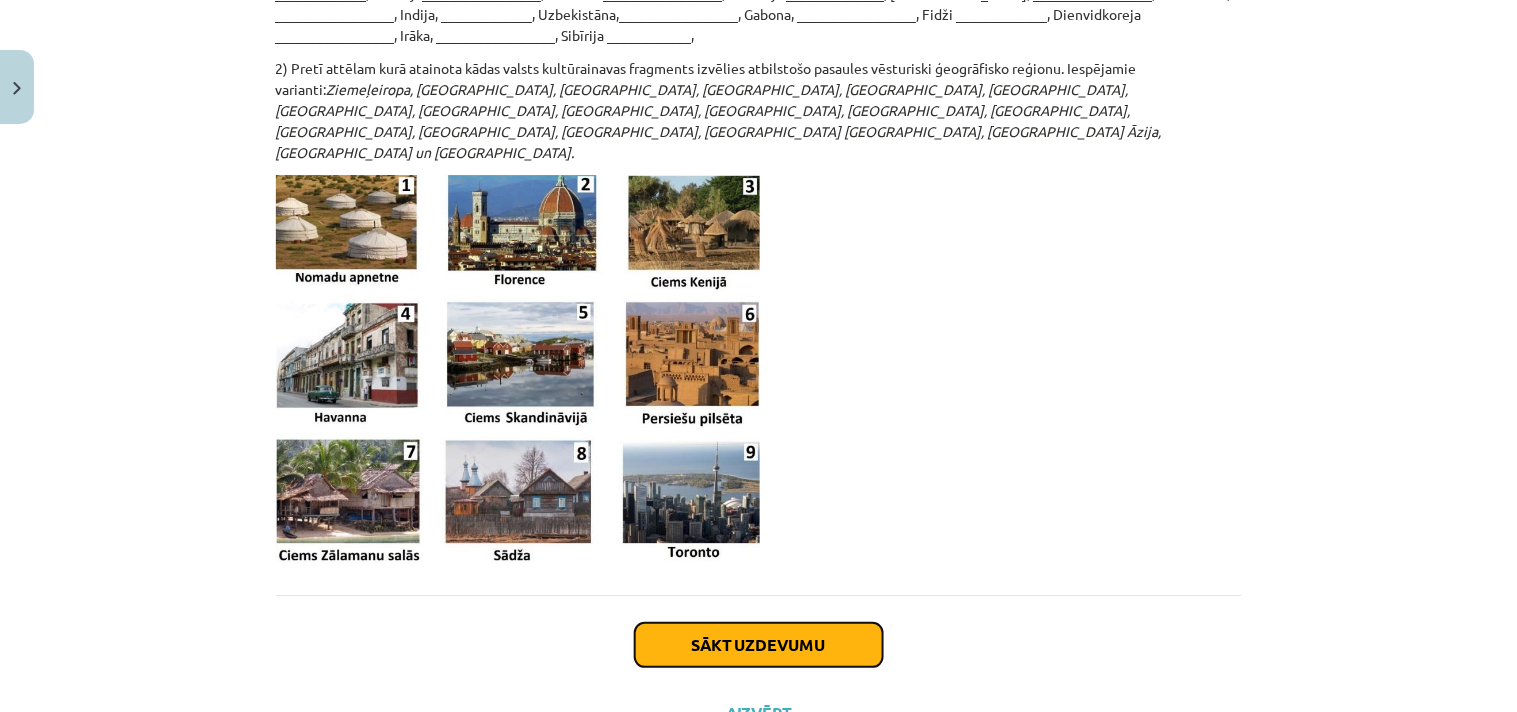 click on "Sākt uzdevumu" 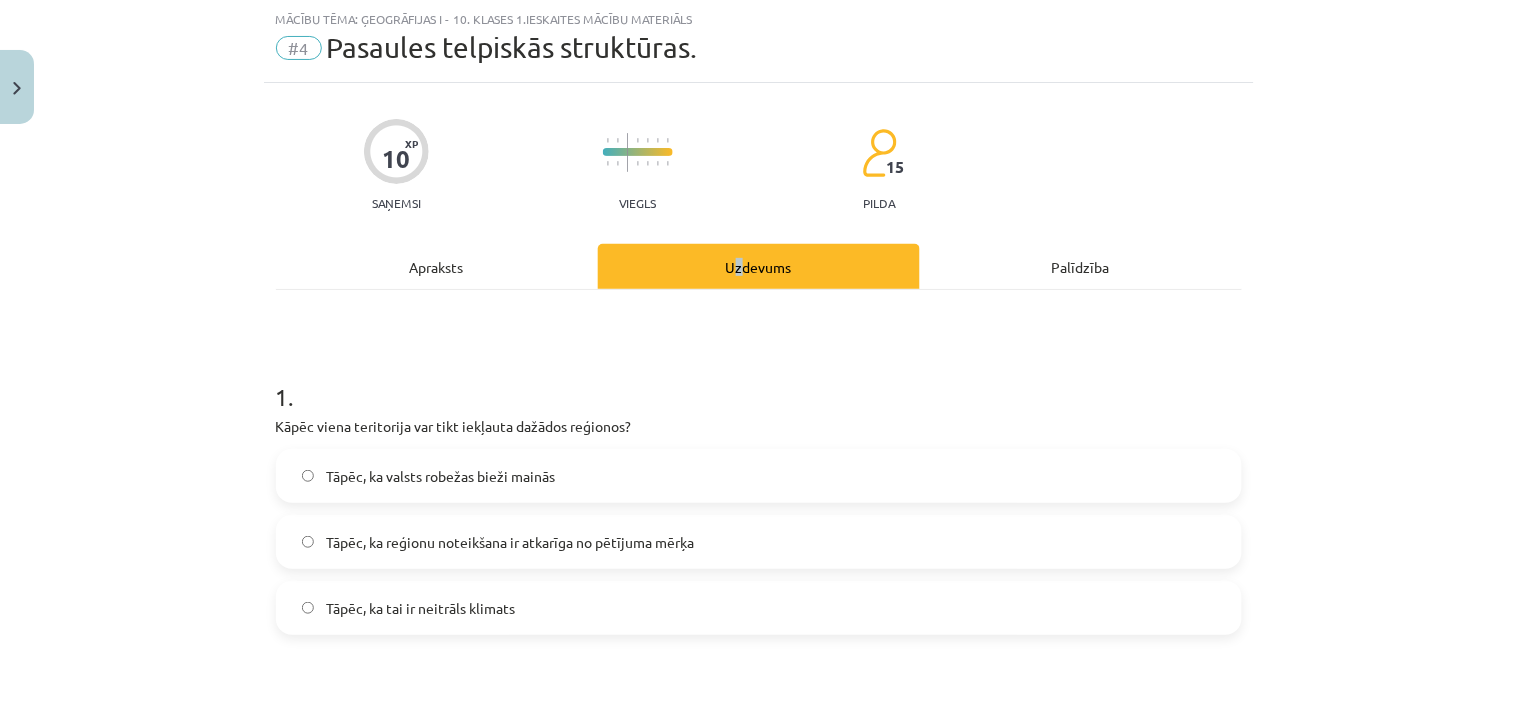 scroll, scrollTop: 161, scrollLeft: 0, axis: vertical 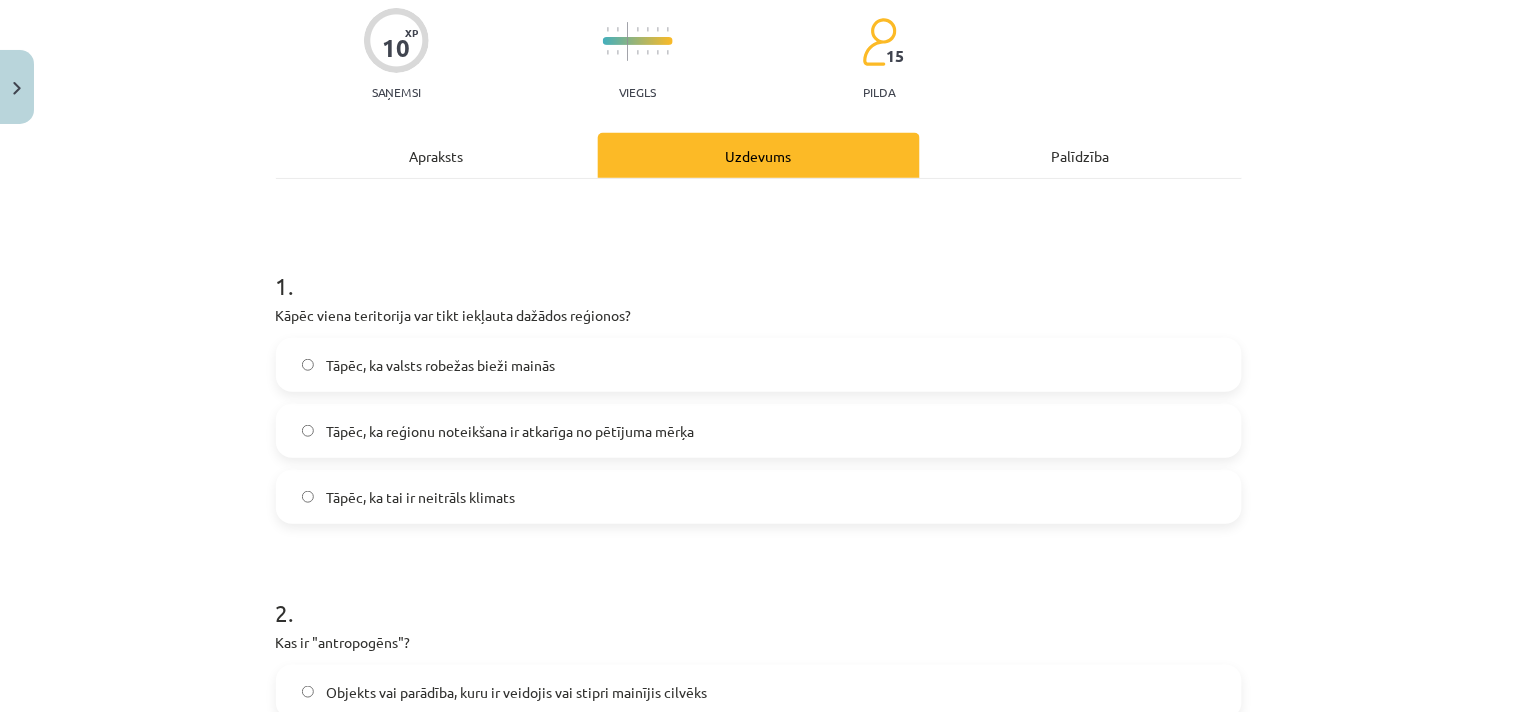 click on "Tāpēc, ka reģionu noteikšana ir atkarīga no pētījuma mērķa" 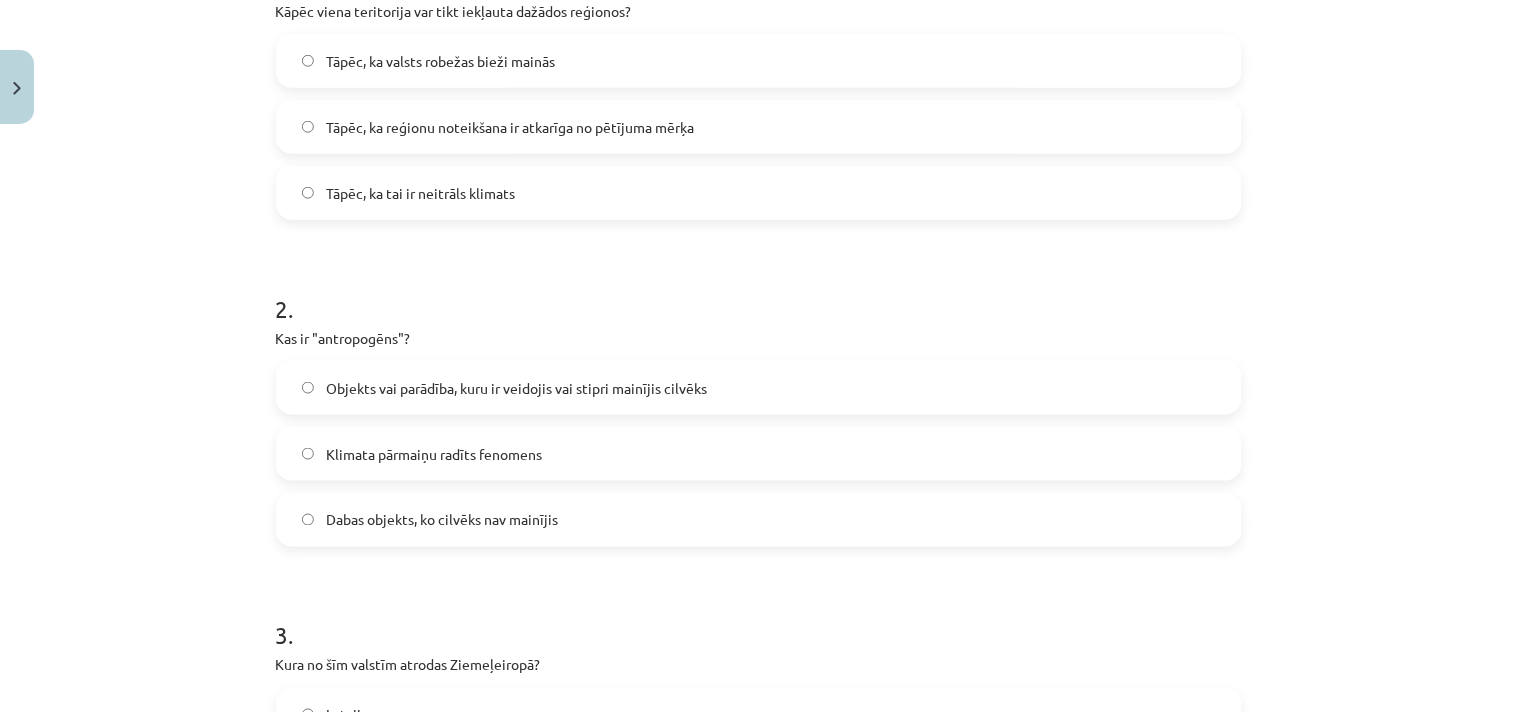 scroll, scrollTop: 494, scrollLeft: 0, axis: vertical 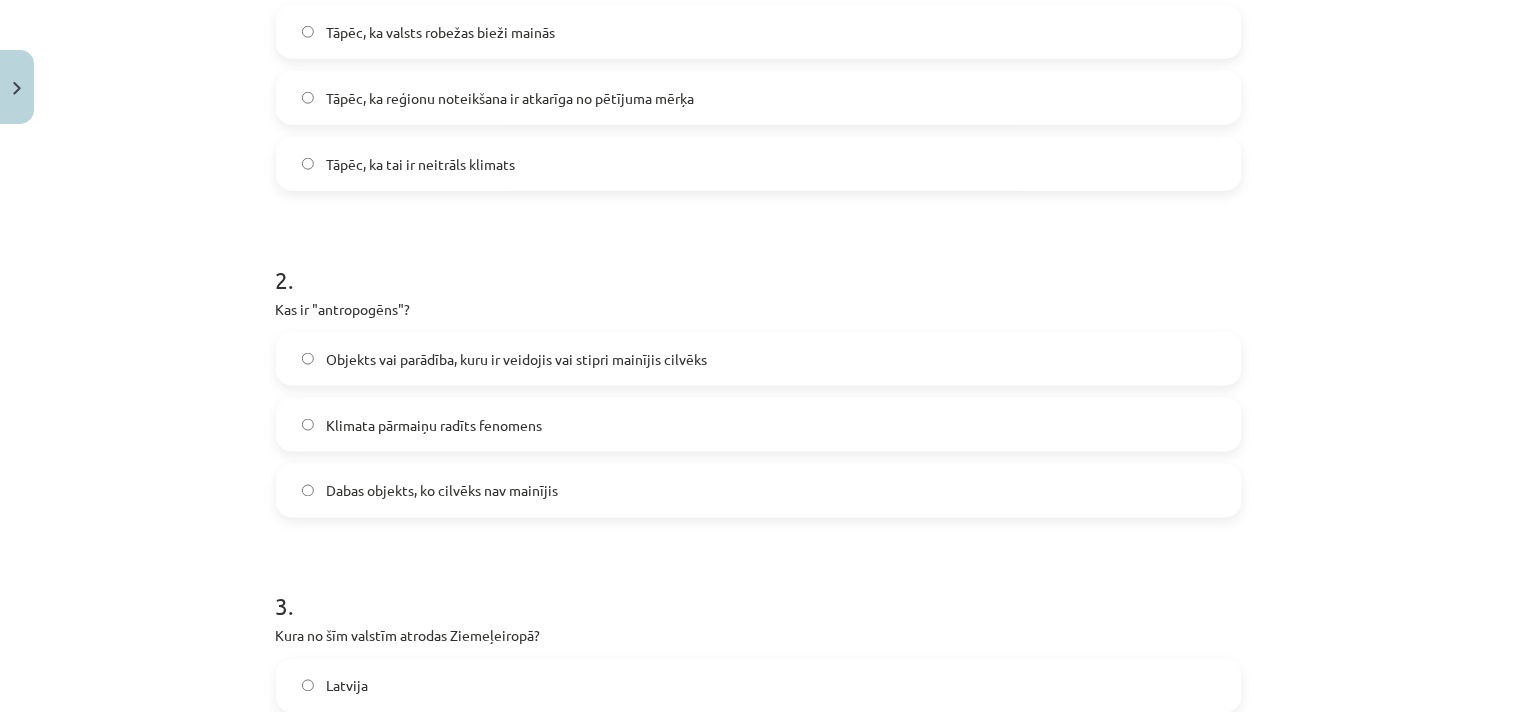 click on "Objekts vai parādība, kuru ir veidojis vai stipri mainījis cilvēks" 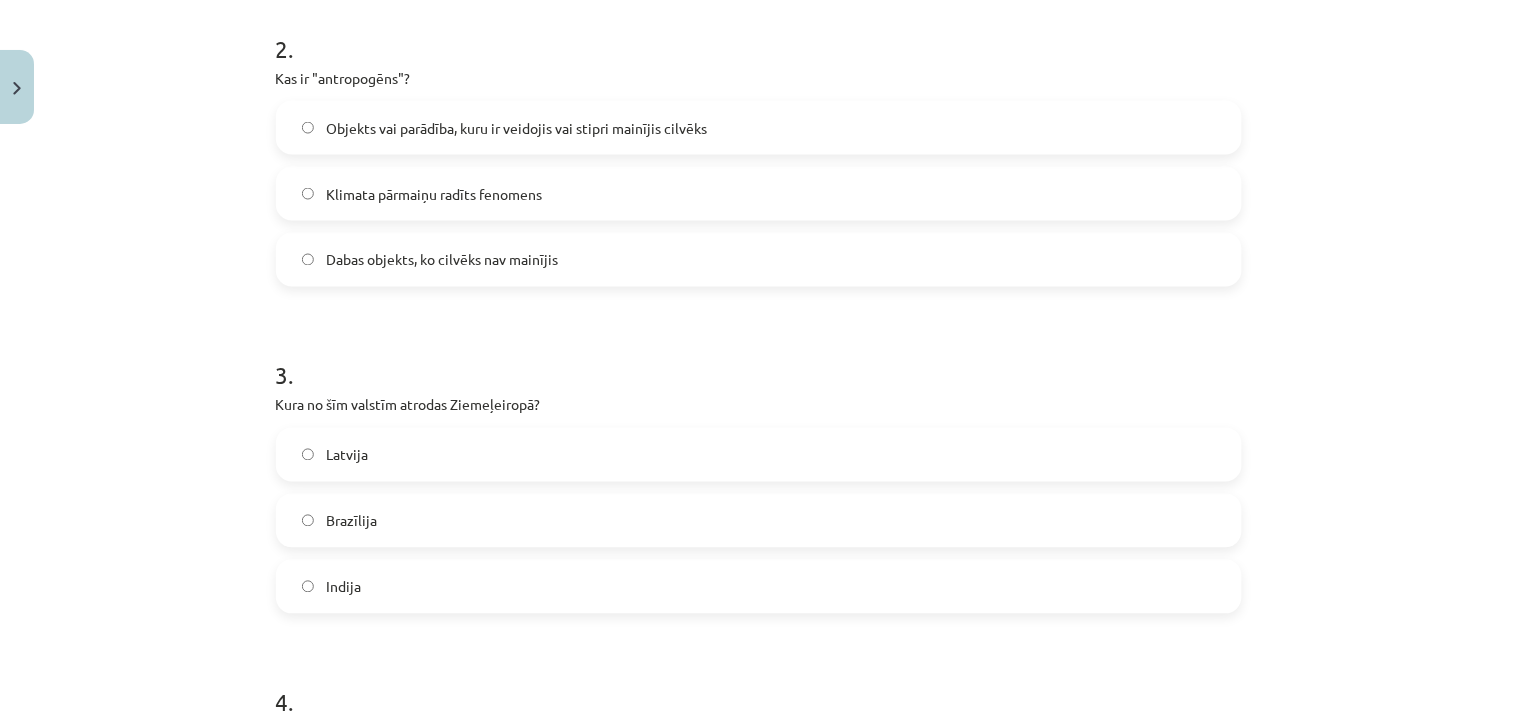 scroll, scrollTop: 827, scrollLeft: 0, axis: vertical 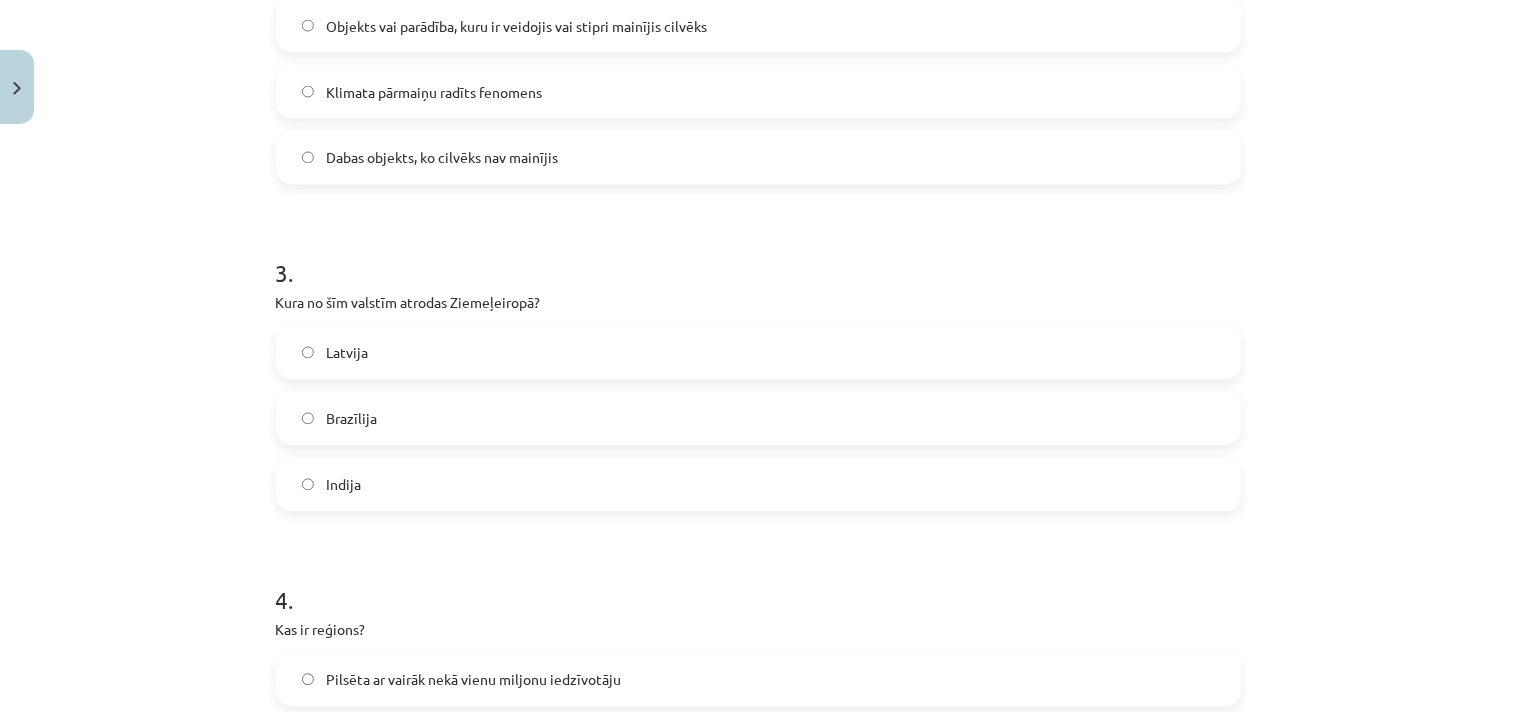 click on "Latvija" 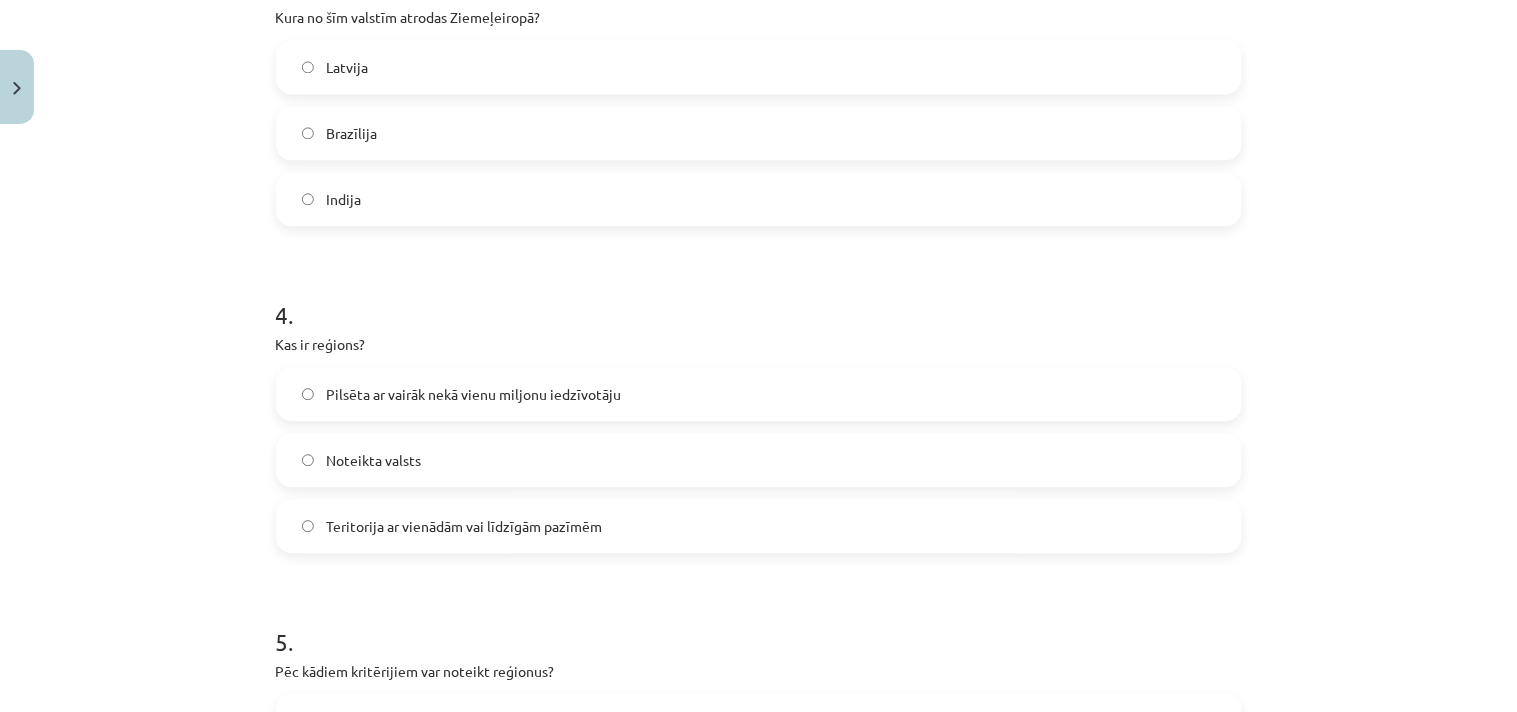 scroll, scrollTop: 1161, scrollLeft: 0, axis: vertical 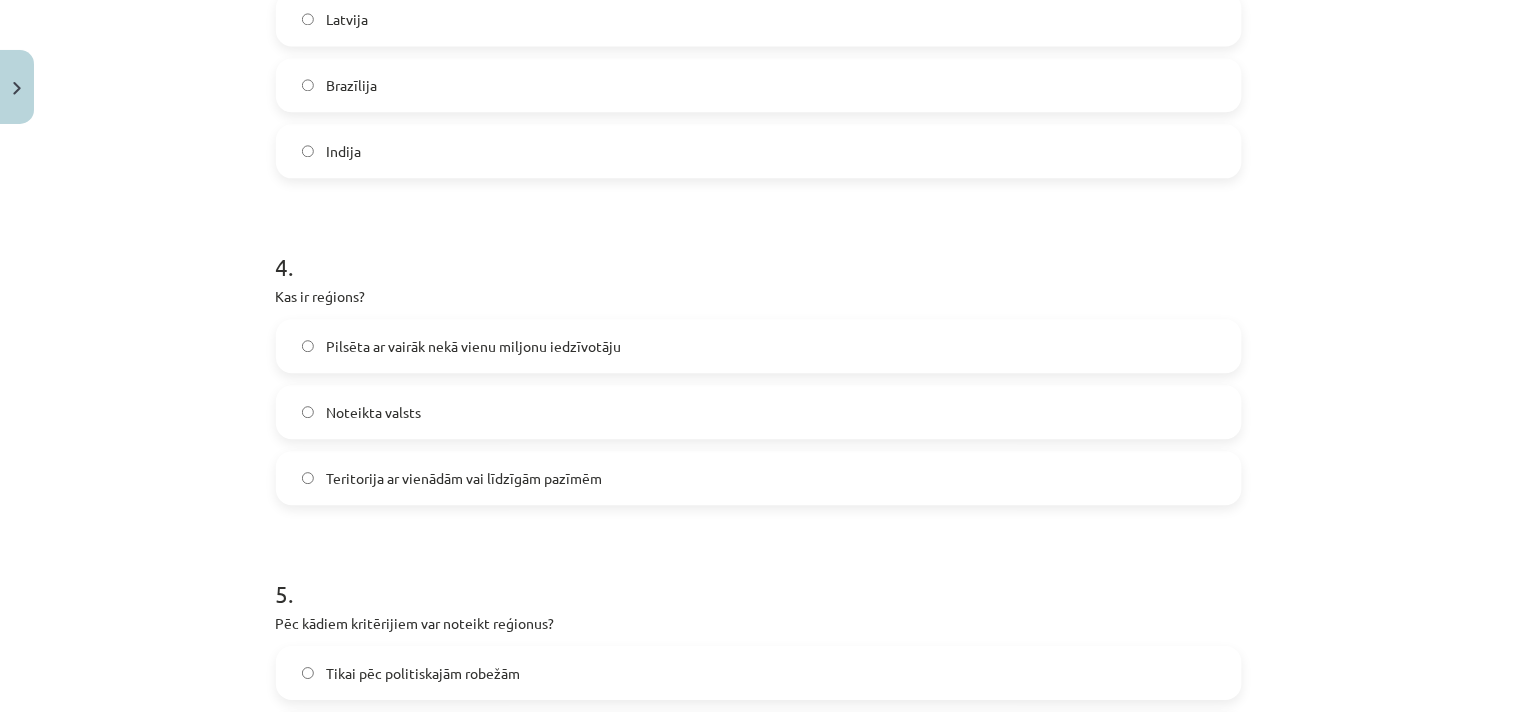 click on "Teritorija ar vienādām vai līdzīgām pazīmēm" 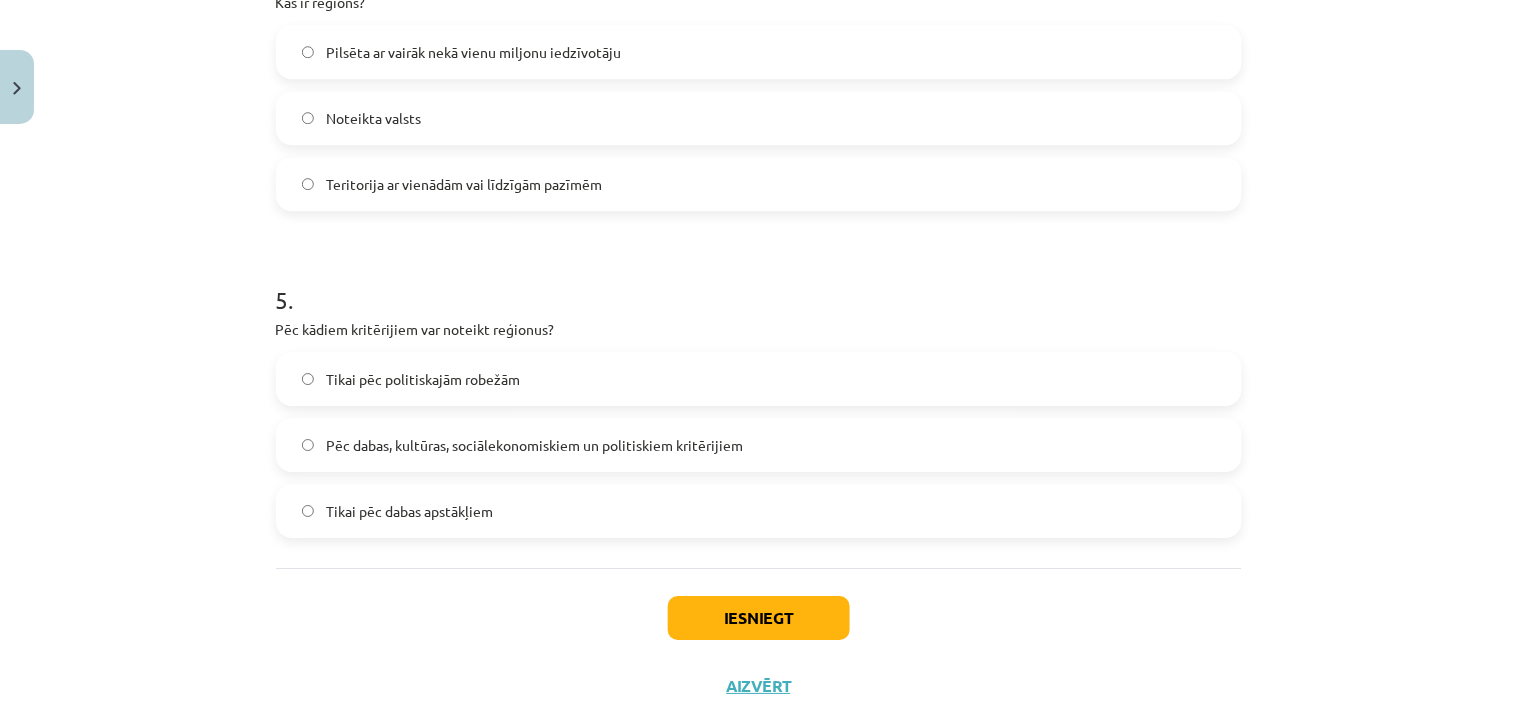 scroll, scrollTop: 1494, scrollLeft: 0, axis: vertical 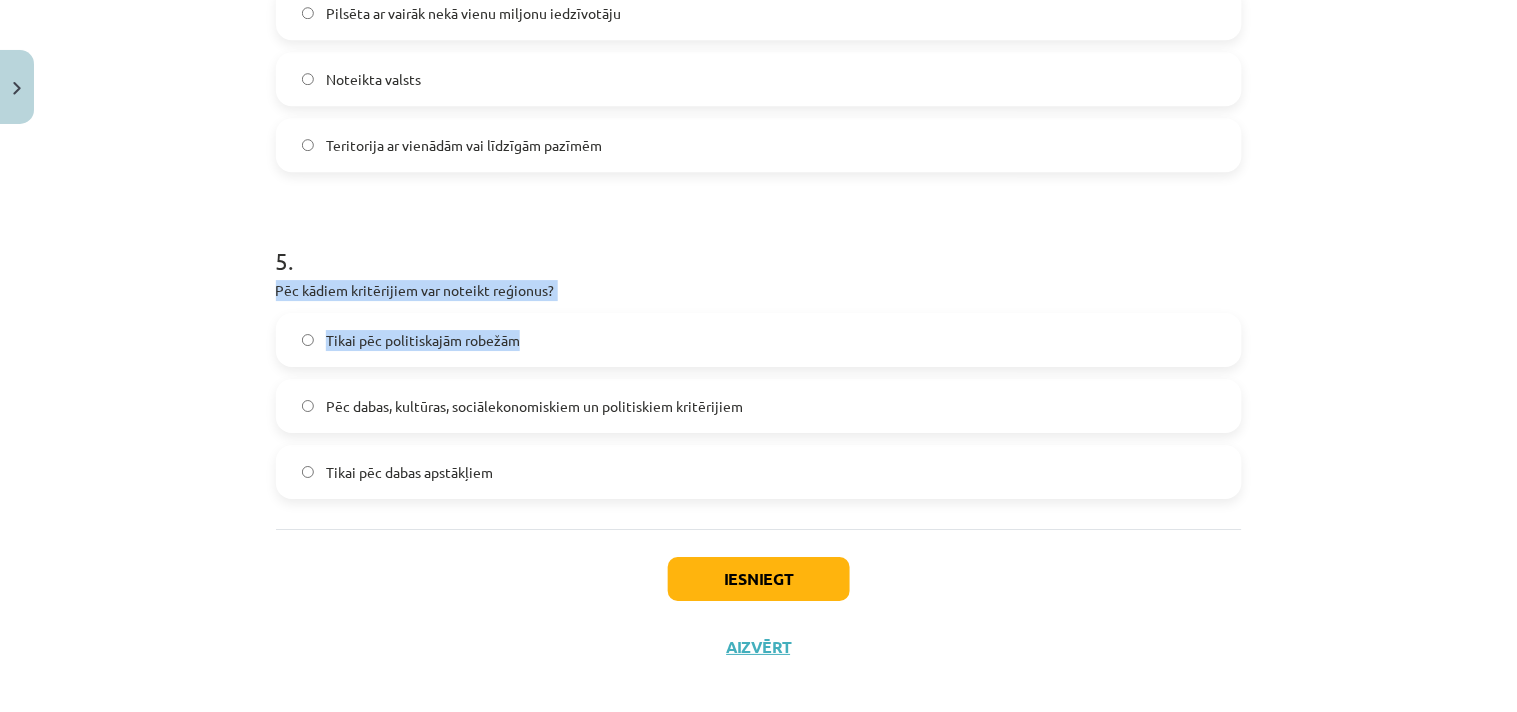 drag, startPoint x: 268, startPoint y: 287, endPoint x: 580, endPoint y: 303, distance: 312.40997 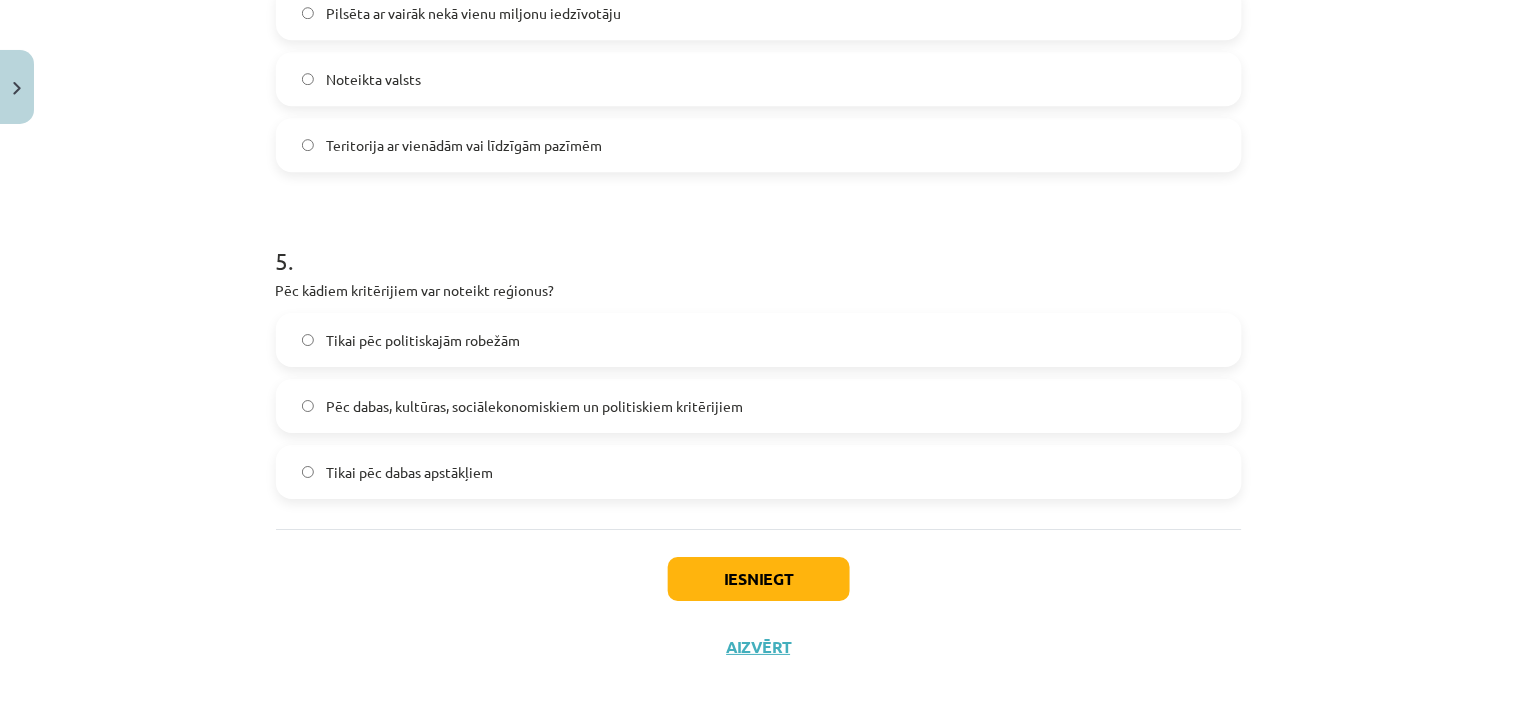 click on "5 ." 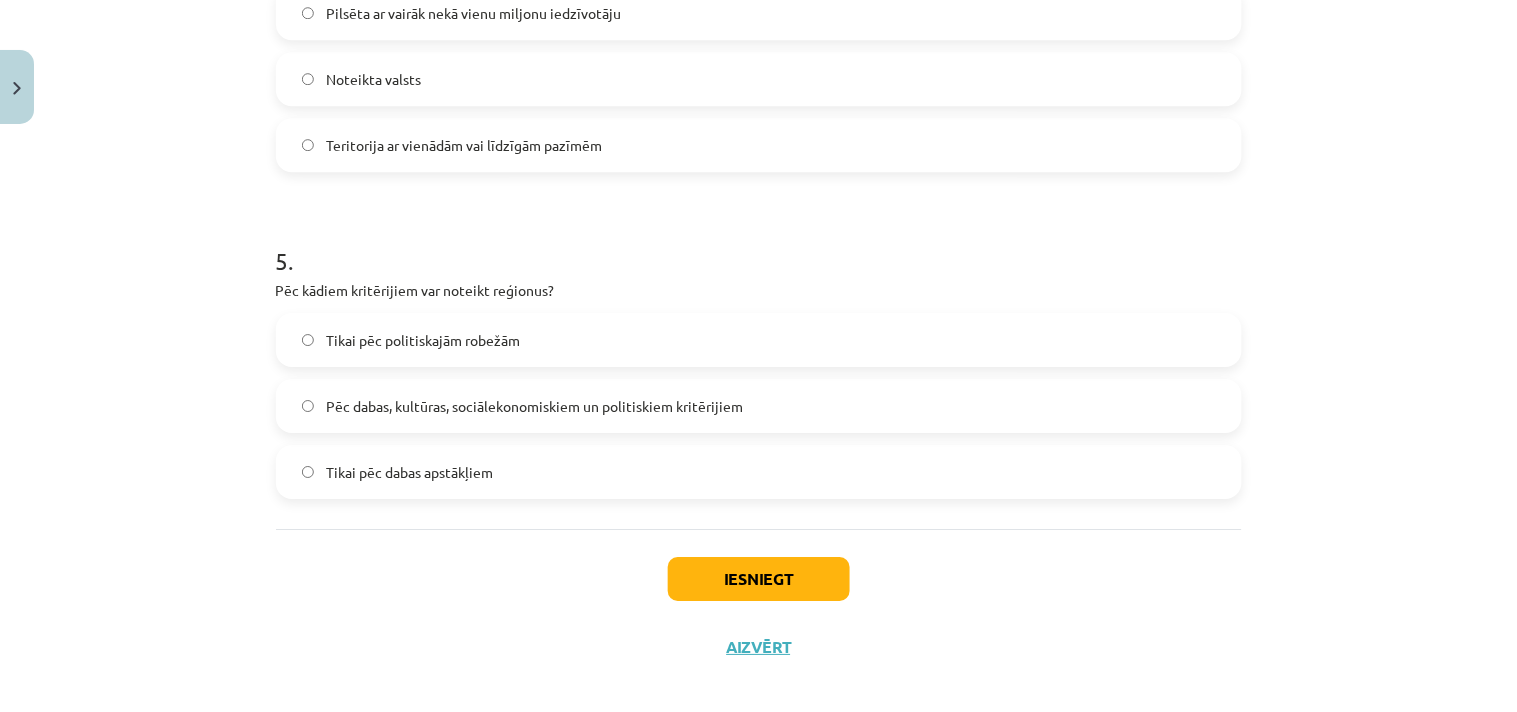 click on "Pēc dabas, kultūras, sociālekonomiskiem un politiskiem kritērijiem" 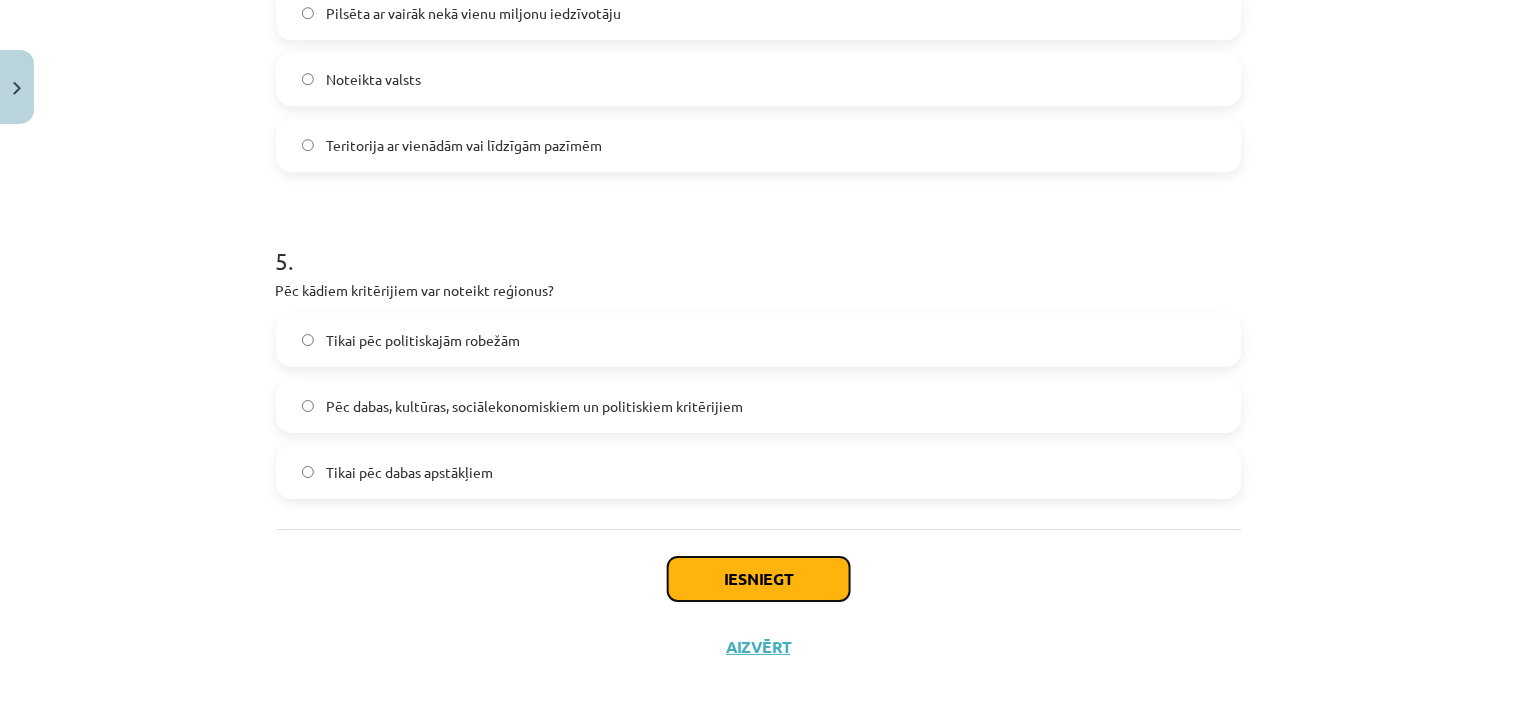 click on "Iesniegt" 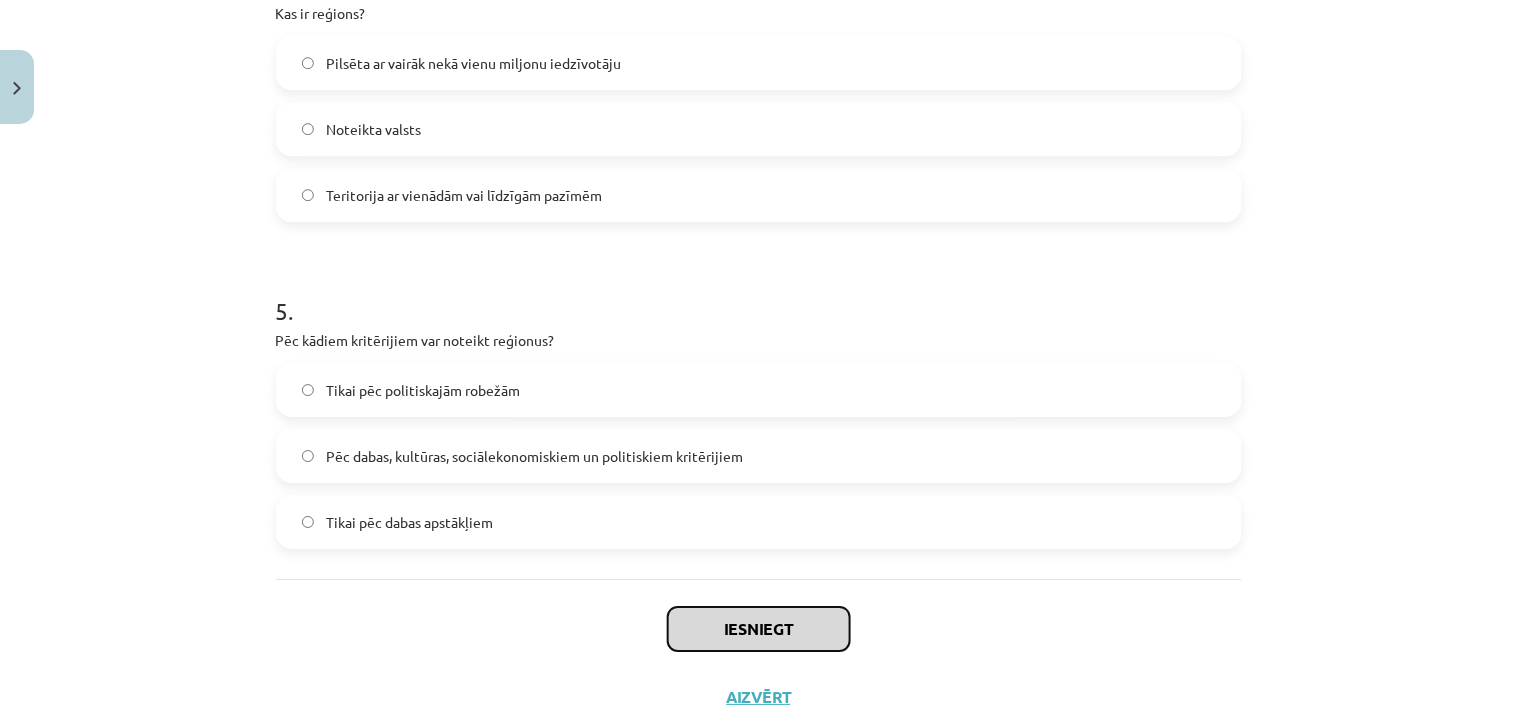 scroll, scrollTop: 1512, scrollLeft: 0, axis: vertical 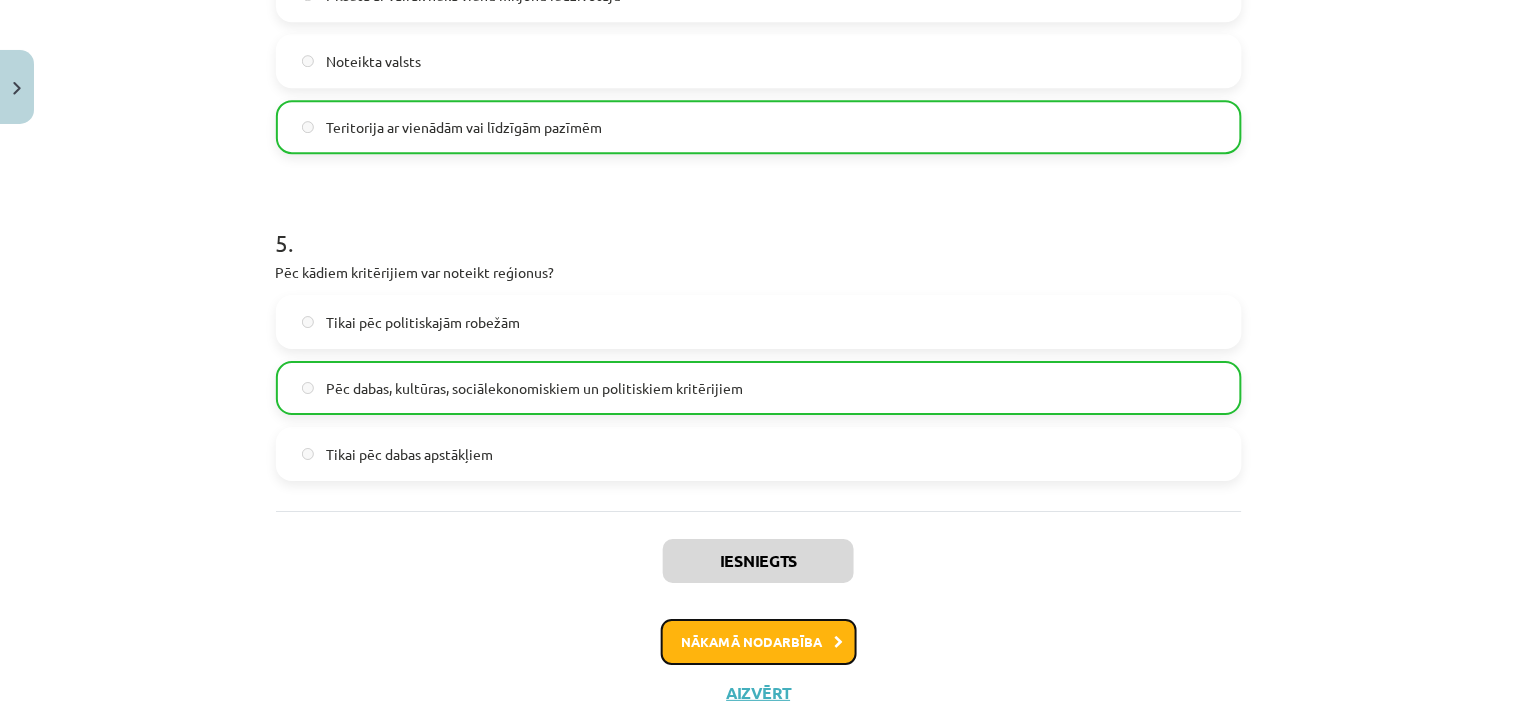 click on "Nākamā nodarbība" 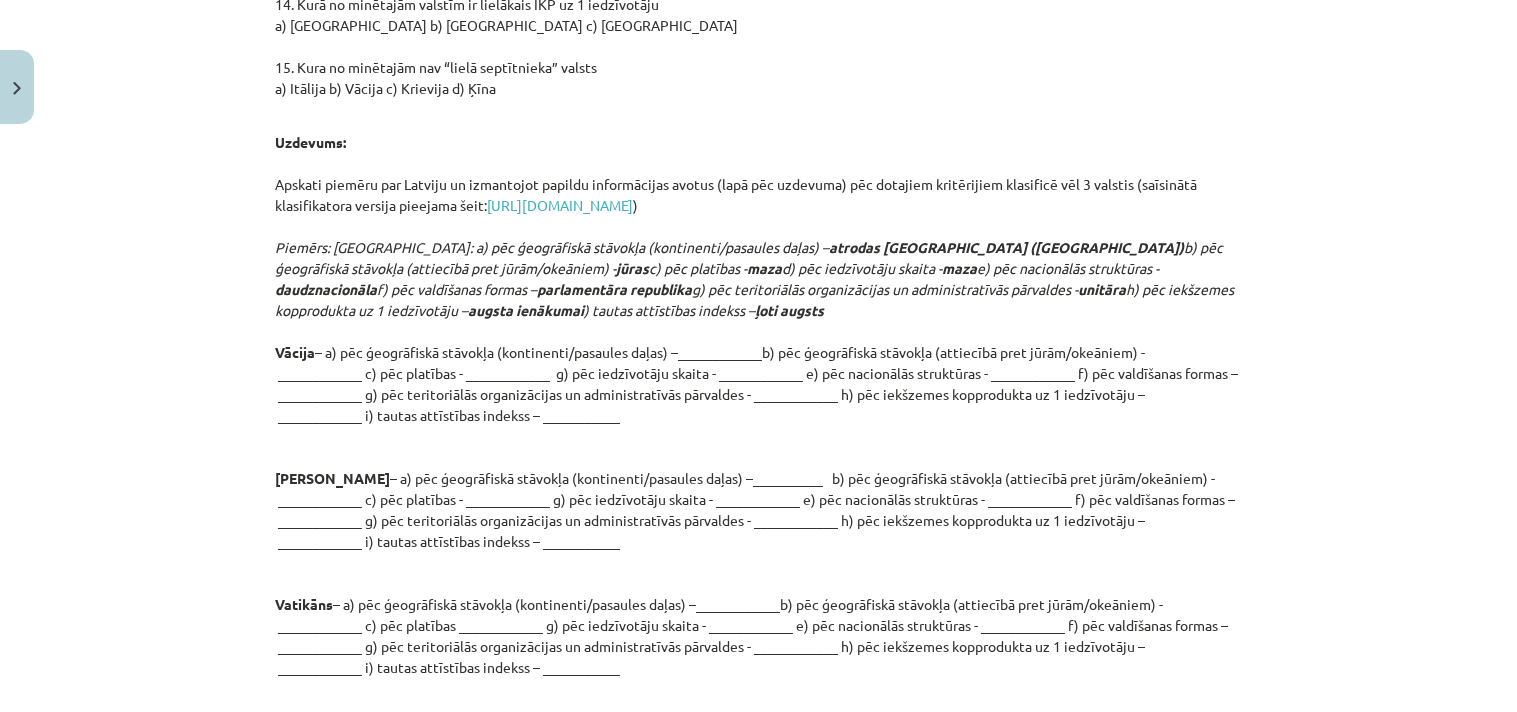 scroll, scrollTop: 7868, scrollLeft: 0, axis: vertical 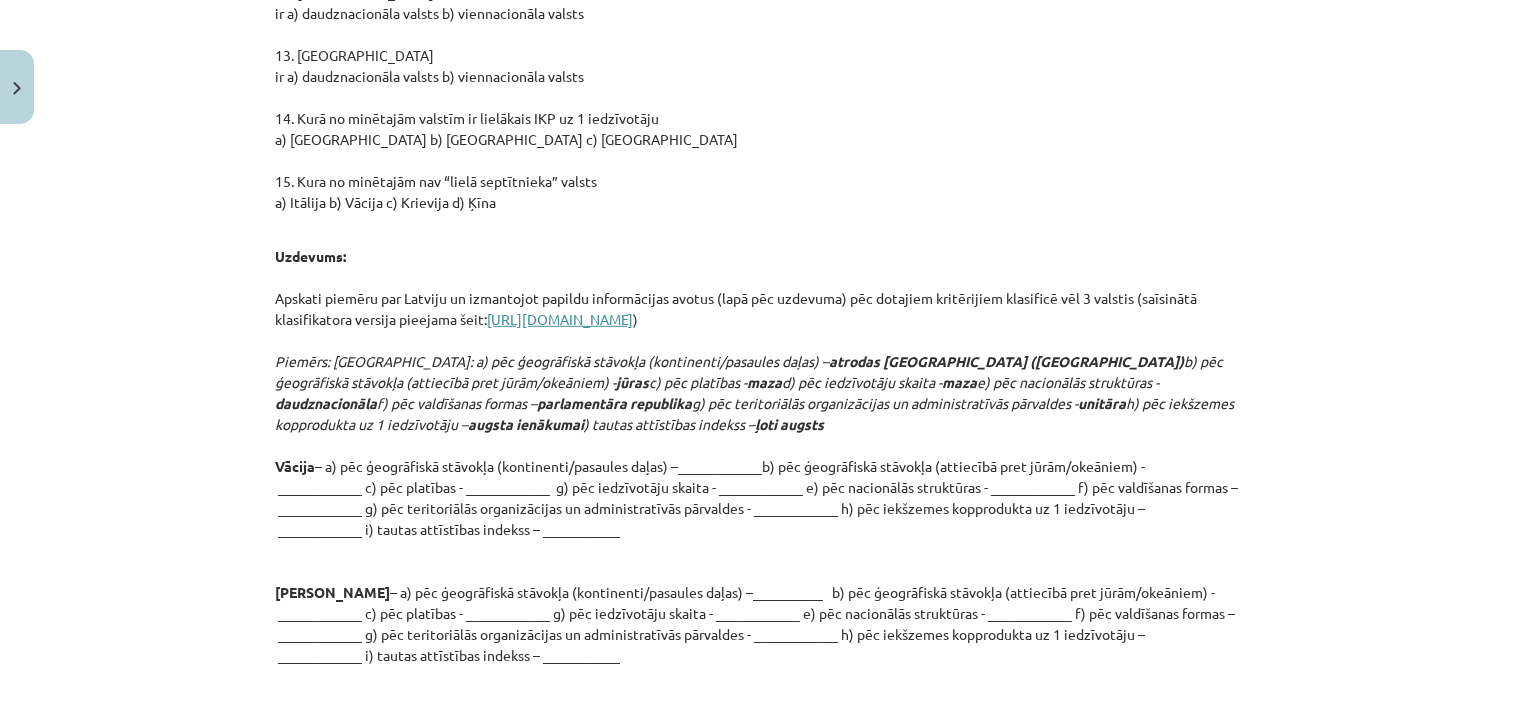 click on "https://drive.google.com/file/d/19ULQfC3IcFJ3-i7egZtNVBGyuELO8S5F/view?usp=sharing" 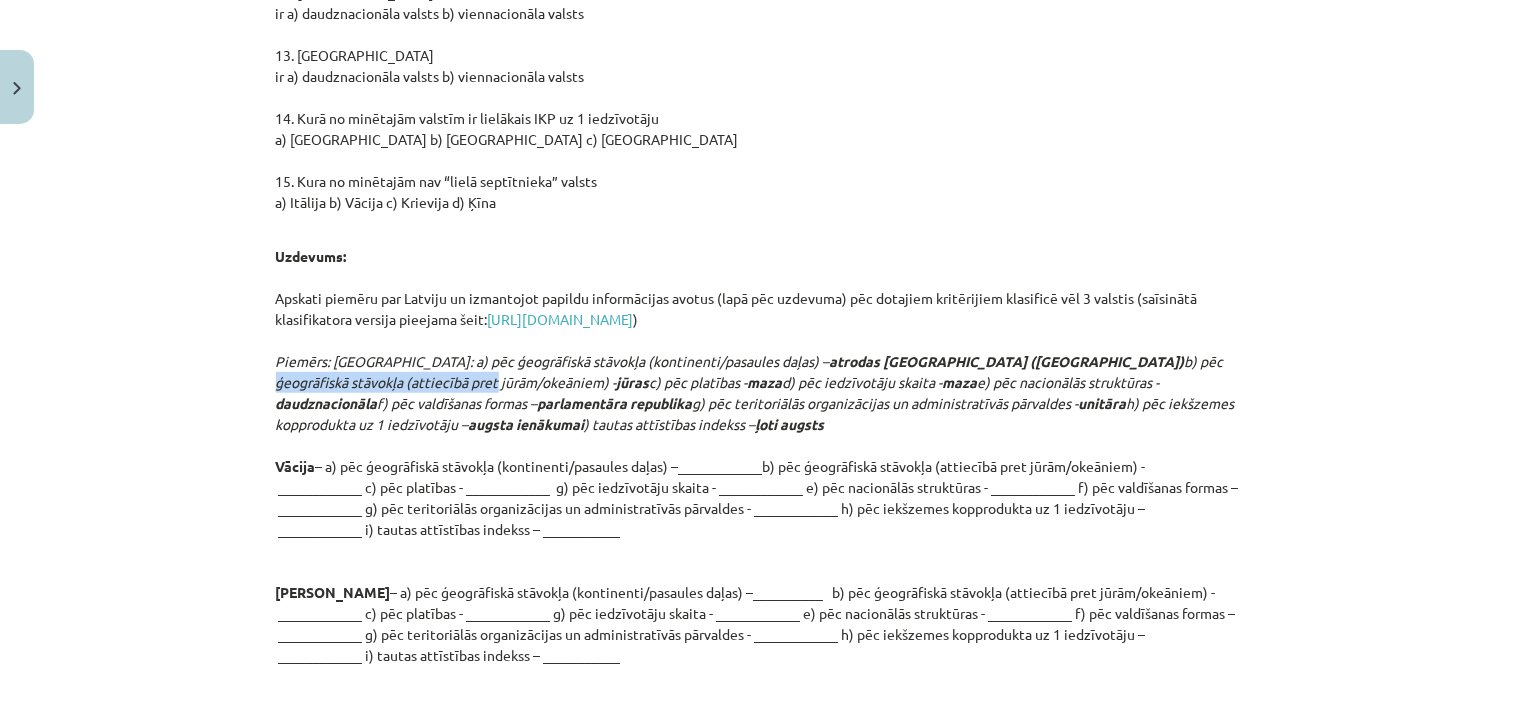 drag, startPoint x: 971, startPoint y: 152, endPoint x: 1193, endPoint y: 145, distance: 222.11034 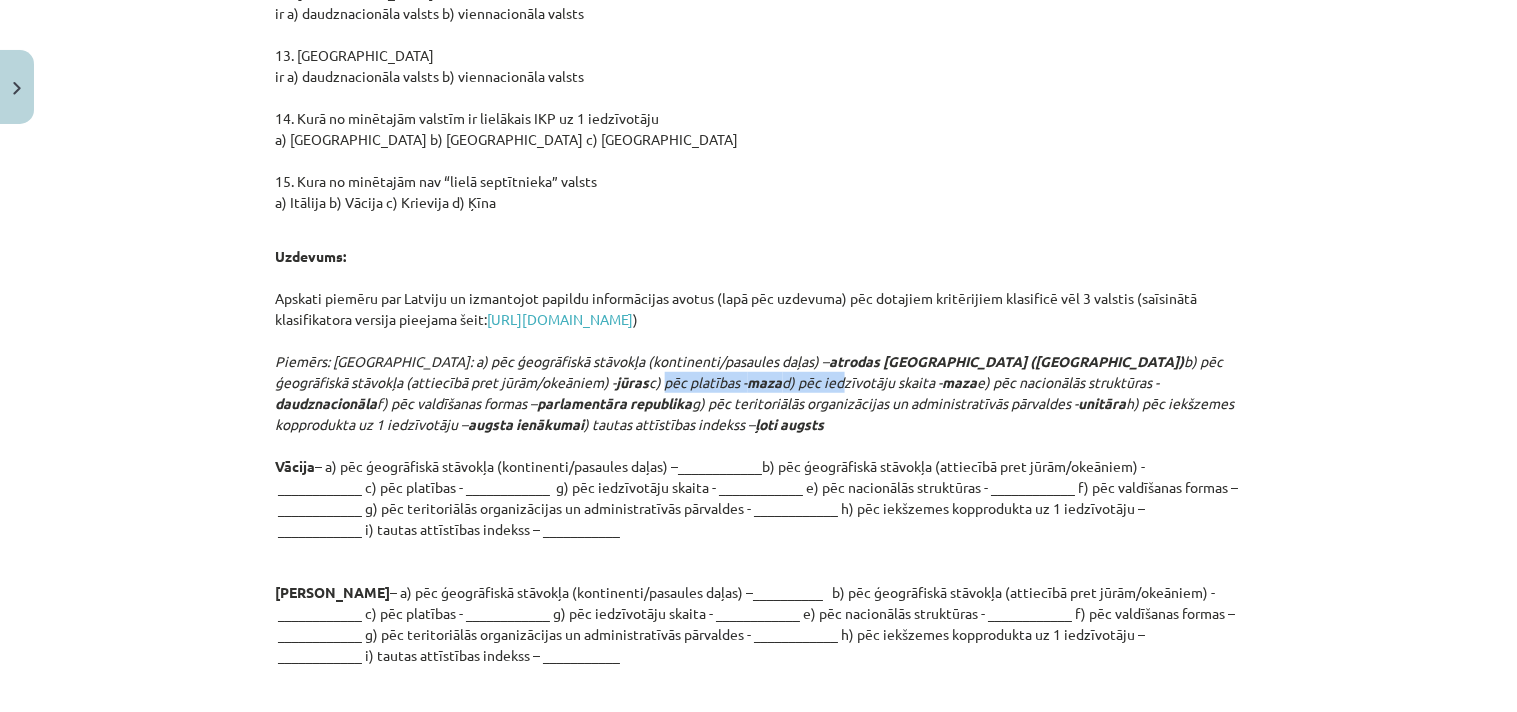 drag, startPoint x: 438, startPoint y: 172, endPoint x: 621, endPoint y: 170, distance: 183.01093 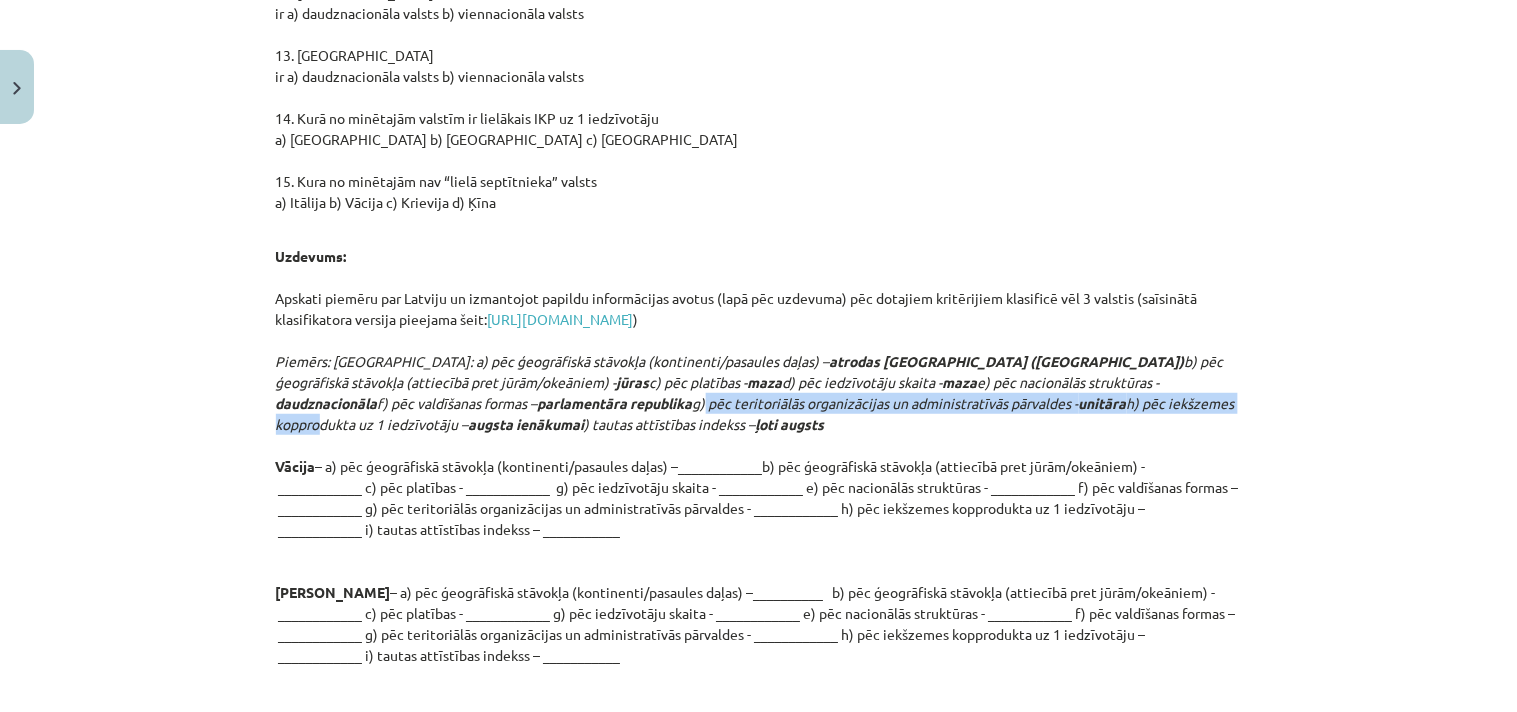 drag, startPoint x: 444, startPoint y: 192, endPoint x: 1032, endPoint y: 200, distance: 588.05444 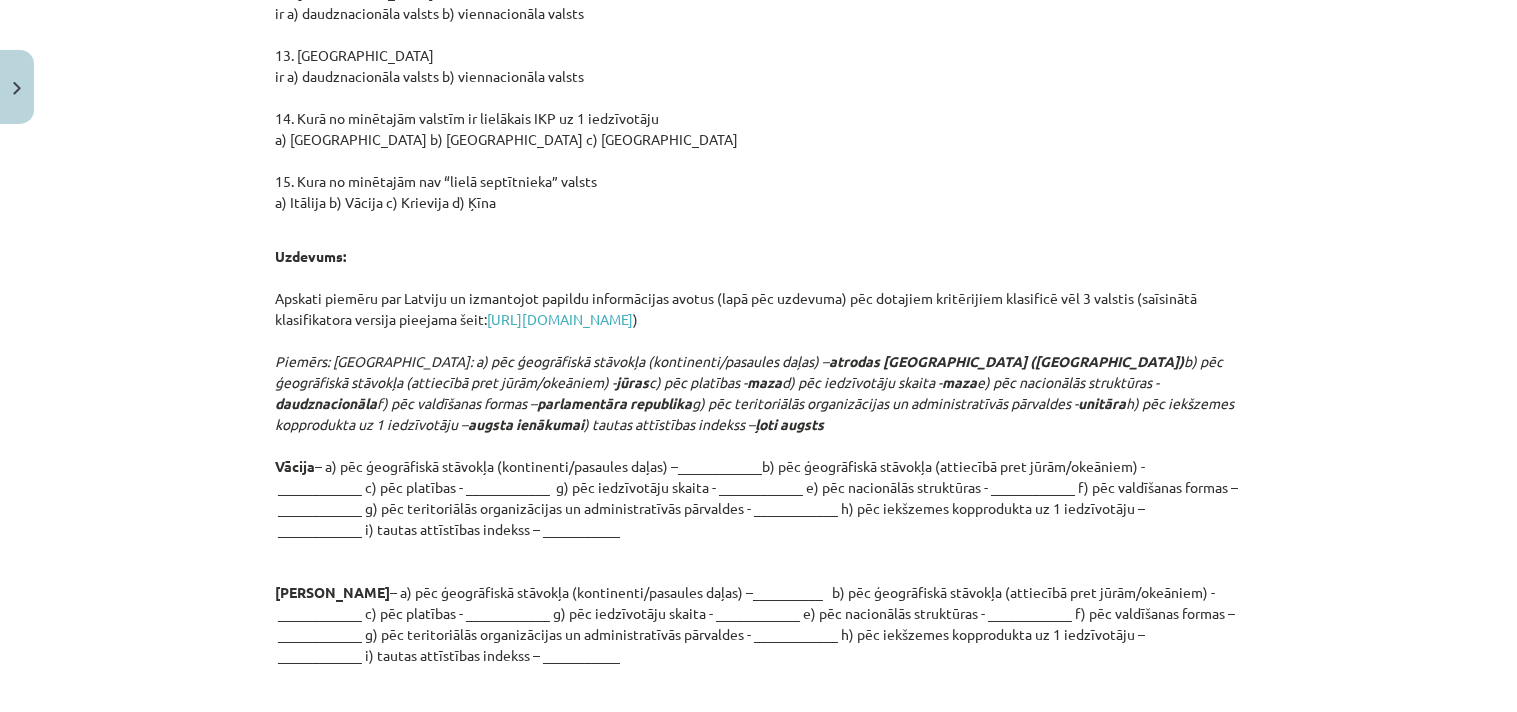 click on "Piemērs: Latvija: a) pēc ģeogrāfiskā stāvokļa (kontinenti/pasaules daļas) –  atrodas Eiropā (Ziemeļeiropā)  b) pēc ģeogrāfiskā stāvokļa (attiecībā pret jūrām/okeāniem) -  jūras  c) pēc platības - maza  d) pēc iedzīvotāju skaita -  maza  e) pēc nacionālās struktūras -  daudznacionāla  f) pēc valdīšanas formas –  parlamentāra republika  g) pēc teritoriālās organizācijas un administratīvās pārvaldes -  unitāra  h) pēc iekšzemes kopprodukta uz 1 iedzīvotāju –  augsta ienākumai ) tautas attīstības indekss –  ļoti augsts" 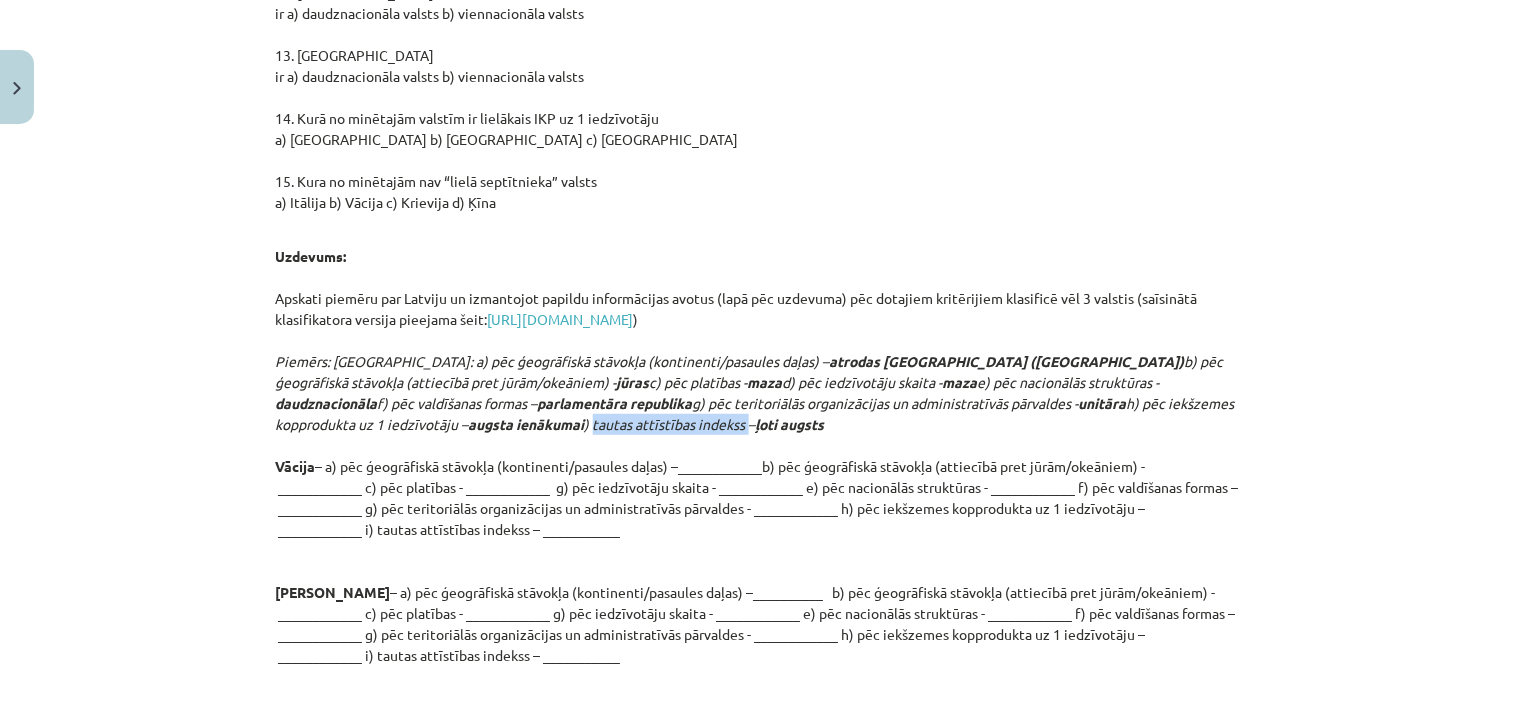 drag, startPoint x: 345, startPoint y: 212, endPoint x: 500, endPoint y: 208, distance: 155.0516 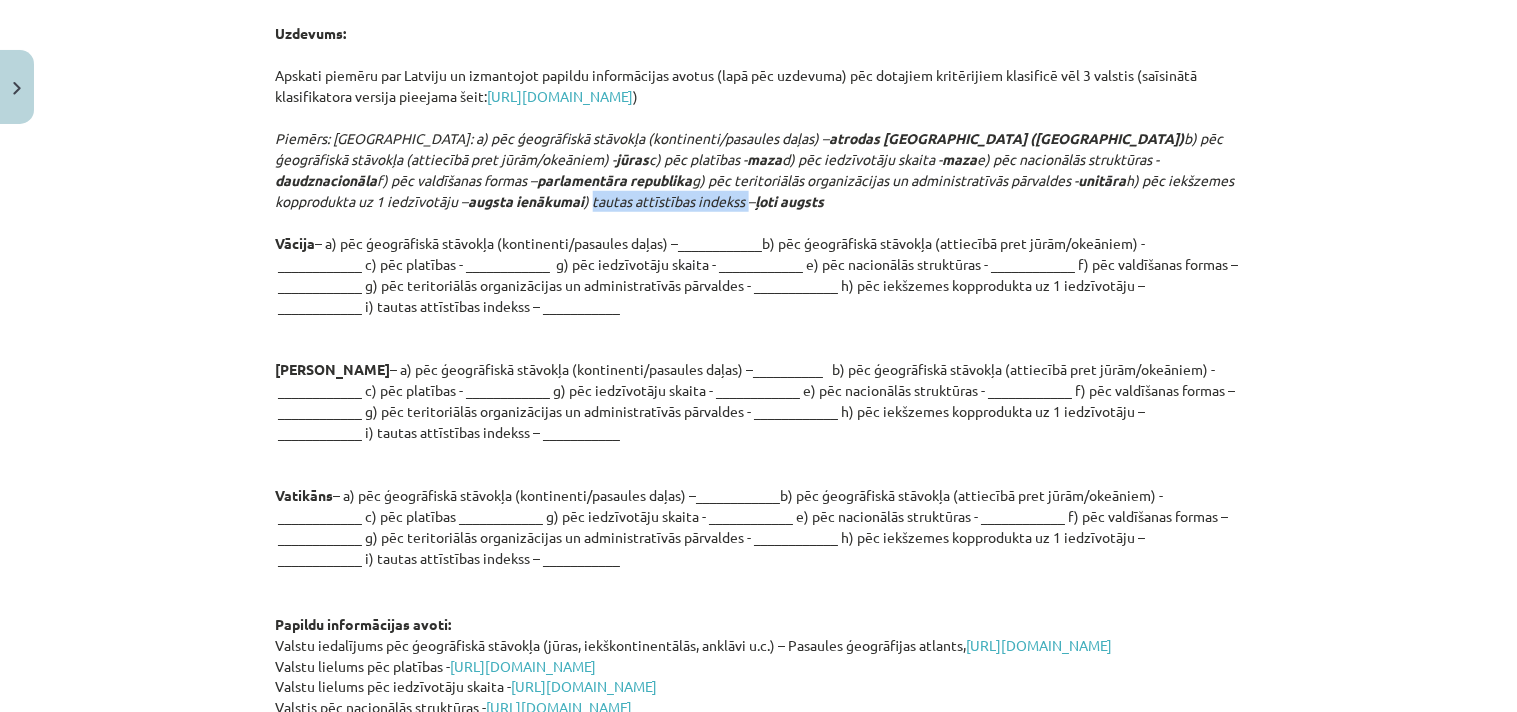 scroll, scrollTop: 8202, scrollLeft: 0, axis: vertical 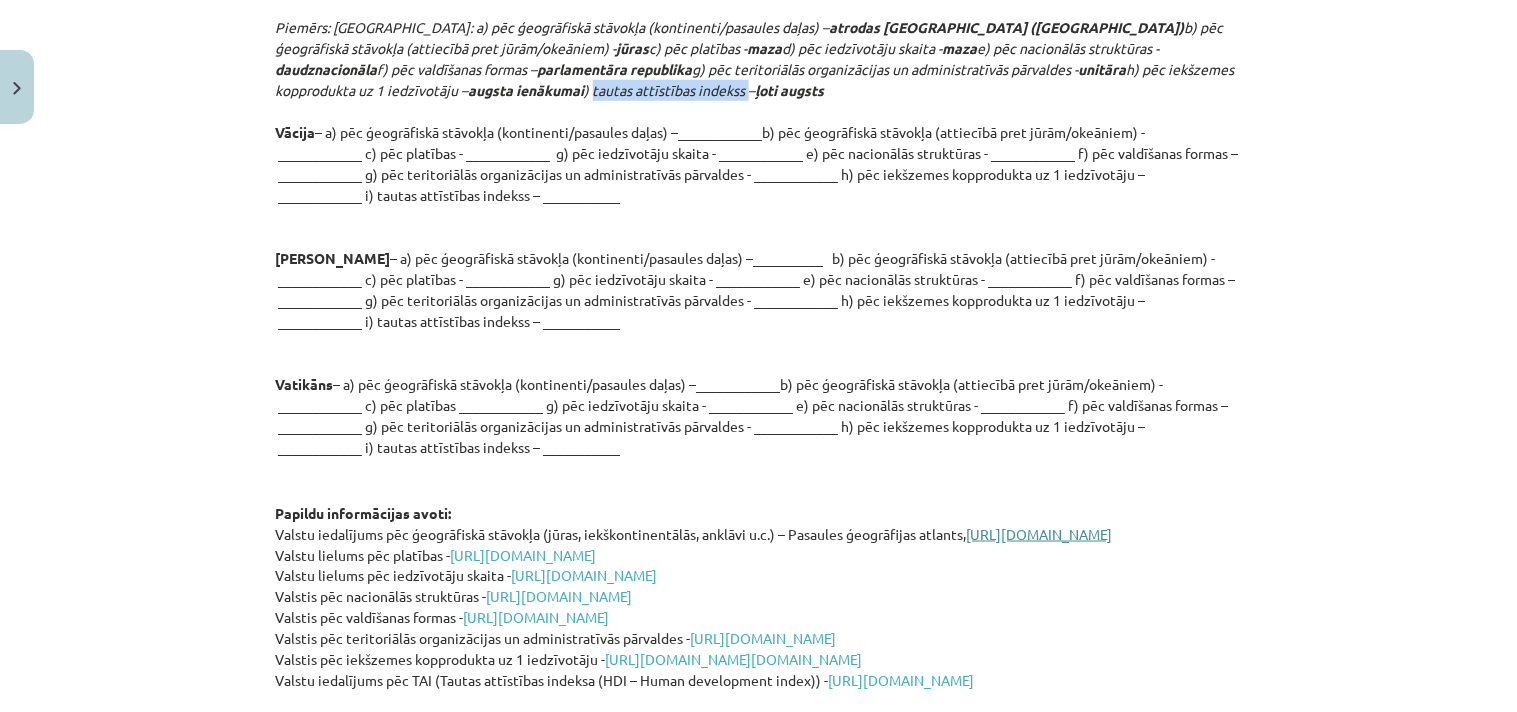 click on "https://www.google.lv/maps" 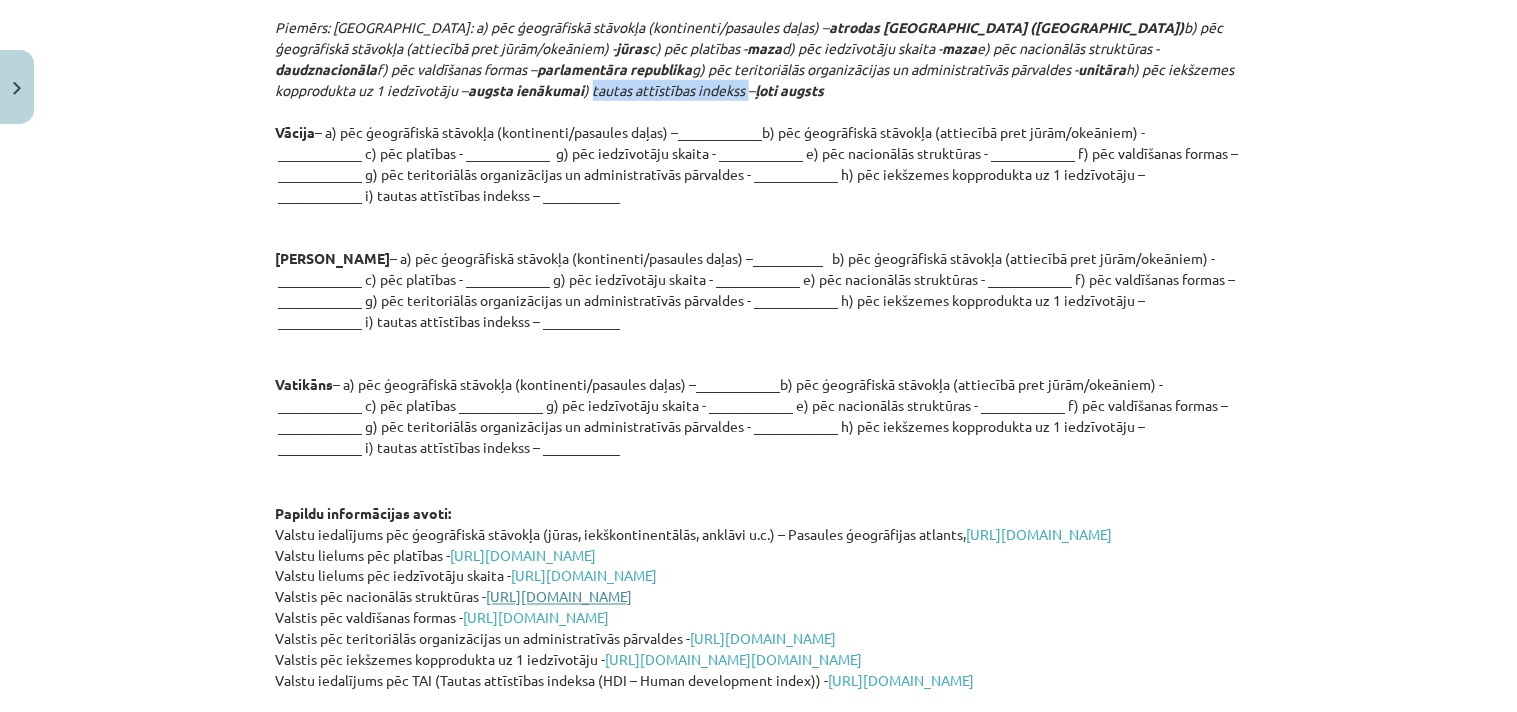click on "https://www.infoplease.com/world/social-statistics/ethnicity-and-race-countries" 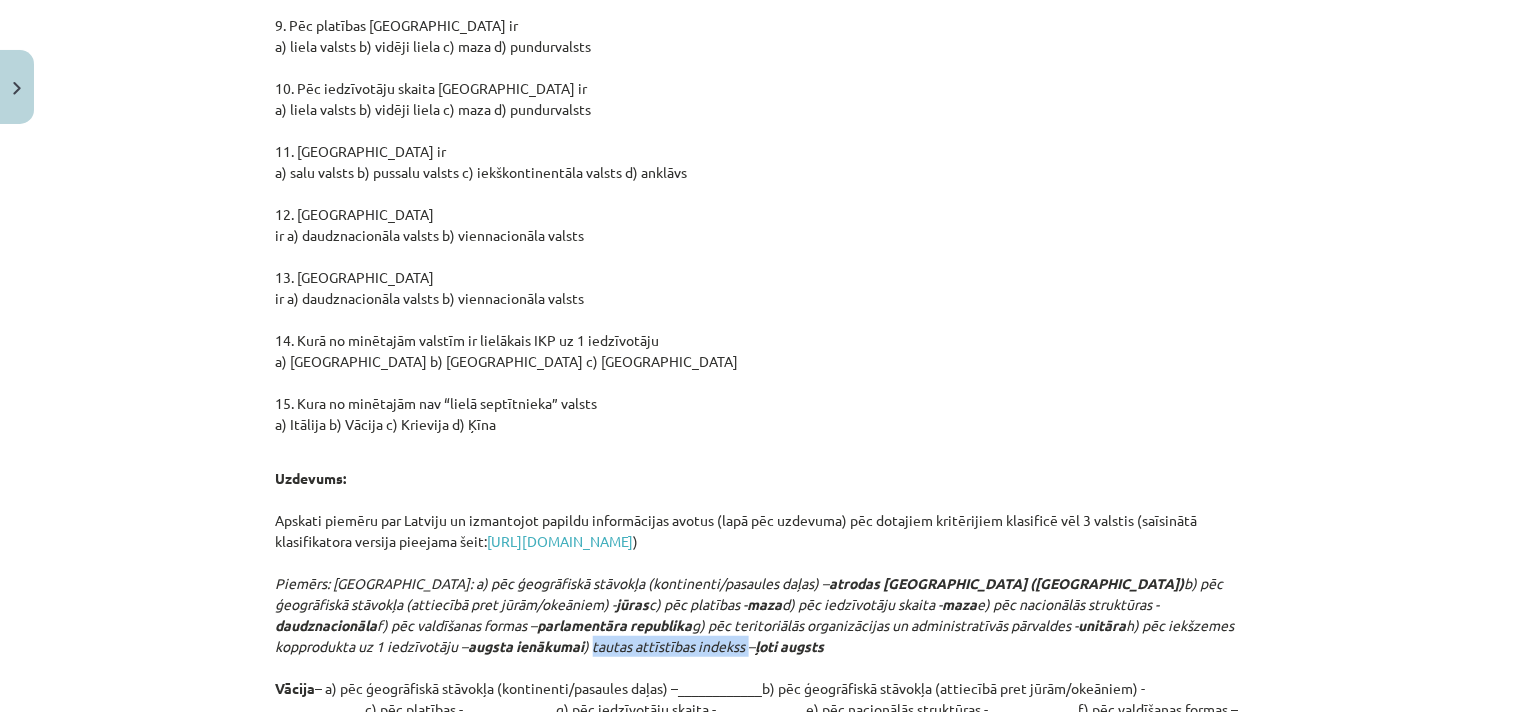 scroll, scrollTop: 7535, scrollLeft: 0, axis: vertical 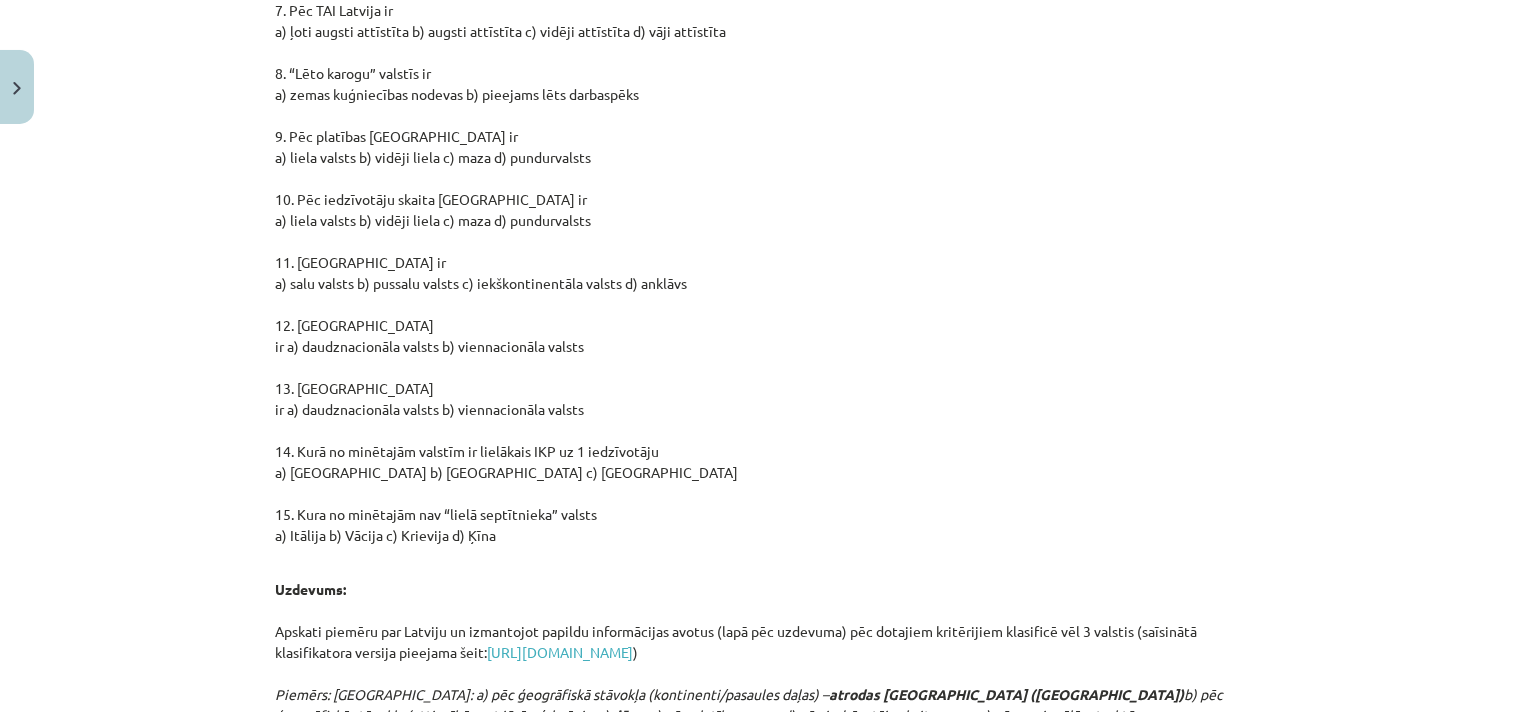 click on "Uzdevums:
Apskati piemēru par Latviju un izmantojot papildu informācijas avotus (lapā pēc uzdevuma) pēc dotajiem kritērijiem klasificē vēl 3 valstis (saīsinātā klasifikatora versija pieejama šeit:  https://drive.google.com/file/d/19ULQfC3IcFJ3-i7egZtNVBGyuELO8S5F/view?usp=sharing  )
Piemērs: Latvija: a) pēc ģeogrāfiskā stāvokļa (kontinenti/pasaules daļas) –  atrodas Eiropā (Ziemeļeiropā)  b) pēc ģeogrāfiskā stāvokļa (attiecībā pret jūrām/okeāniem) -  jūras  c) pēc platības - maza  d) pēc iedzīvotāju skaita -  maza  e) pēc nacionālās struktūras -  daudznacionāla  f) pēc valdīšanas formas –  parlamentāra republika  g) pēc teritoriālās organizācijas un administratīvās pārvaldes -  unitāra  h) pēc iekšzemes kopprodukta uz 1 iedzīvotāju –  augsta ienākumai ) tautas attīstības indekss –  ļoti augsts
Vācija
Saūda Arābija
Vatikāns" 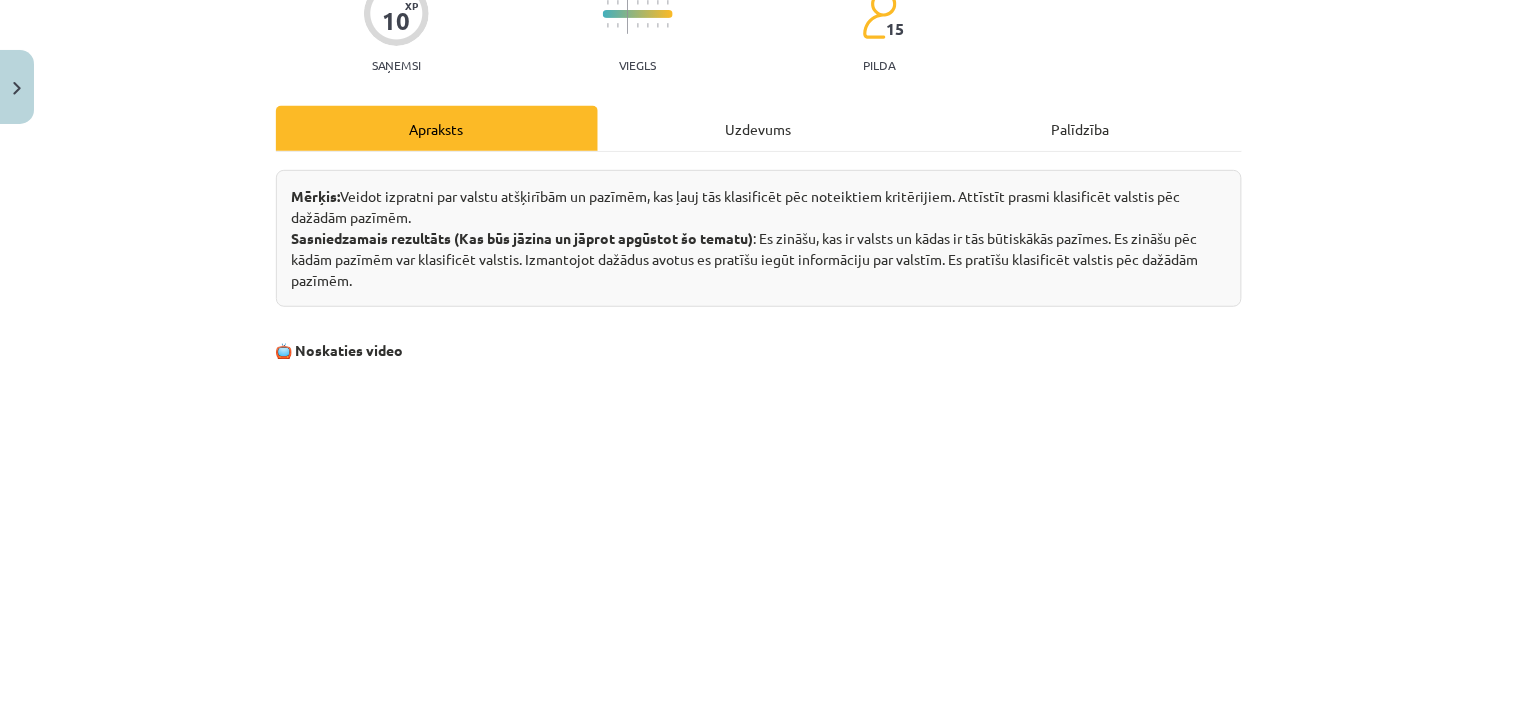 scroll, scrollTop: 0, scrollLeft: 0, axis: both 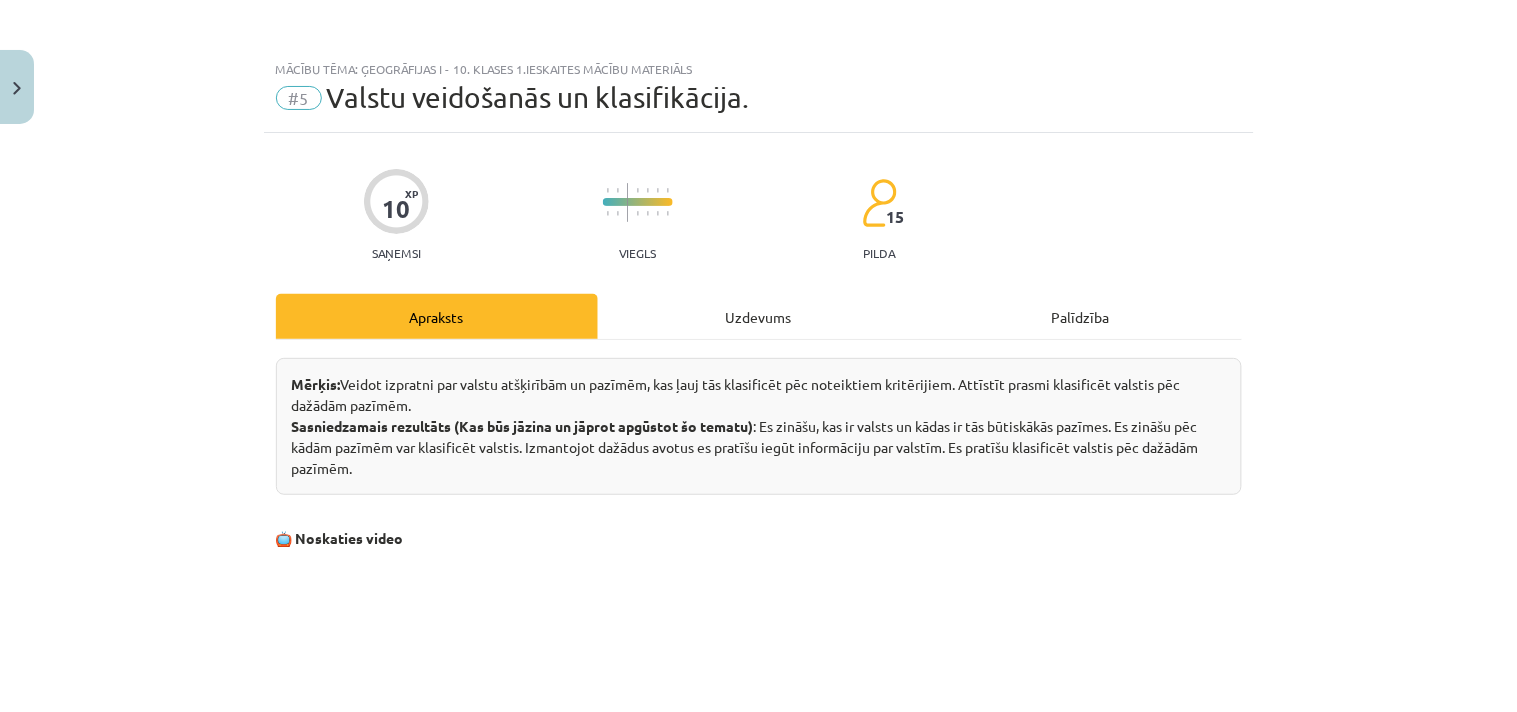 click on "Uzdevums" 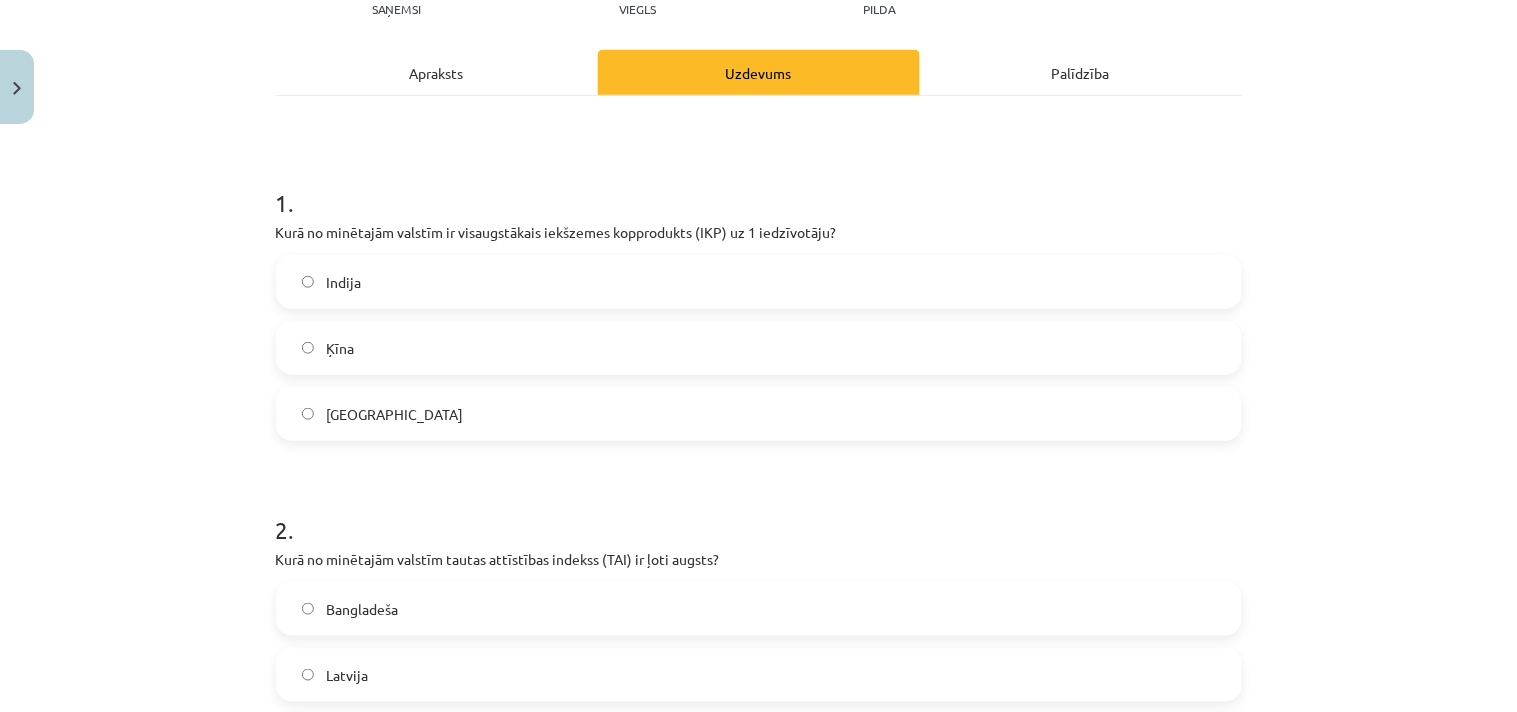 scroll, scrollTop: 272, scrollLeft: 0, axis: vertical 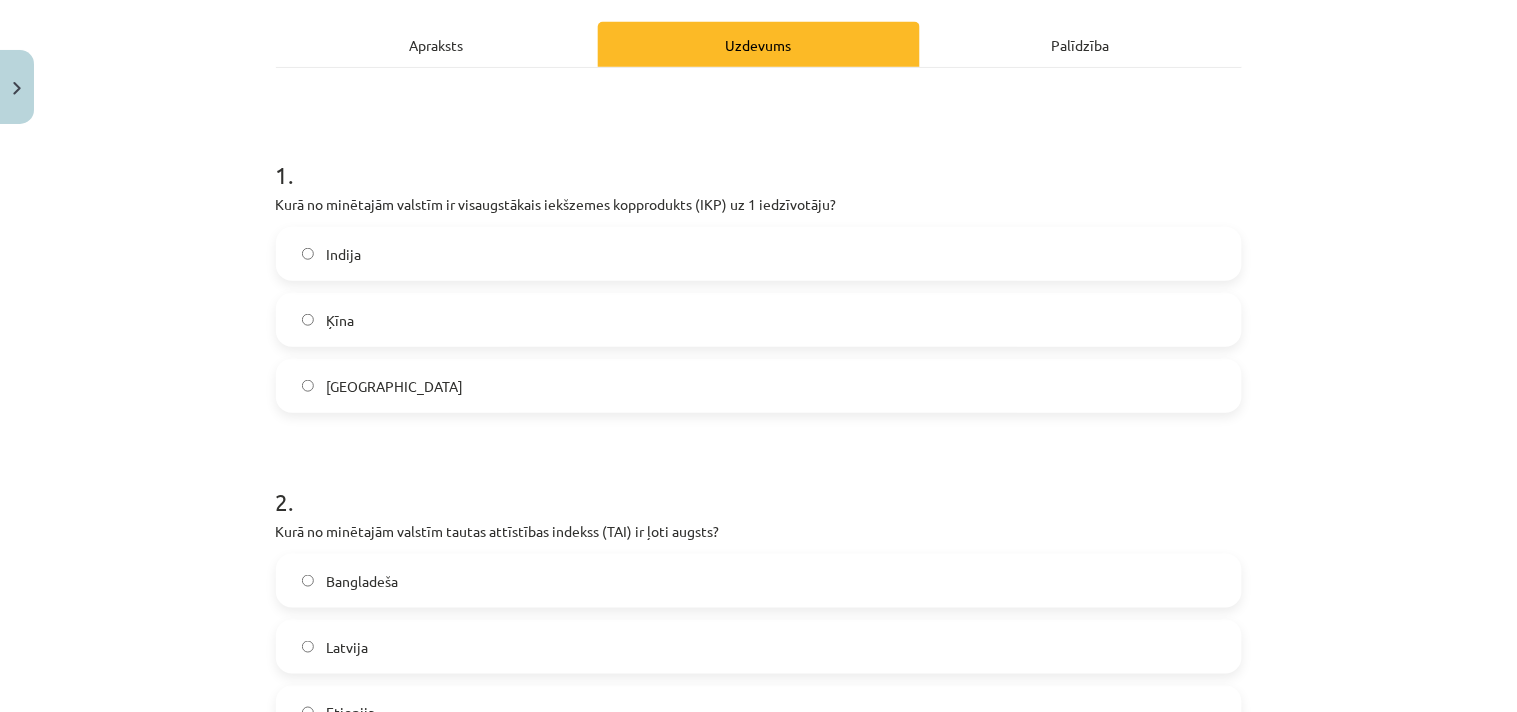 click on "[GEOGRAPHIC_DATA]" 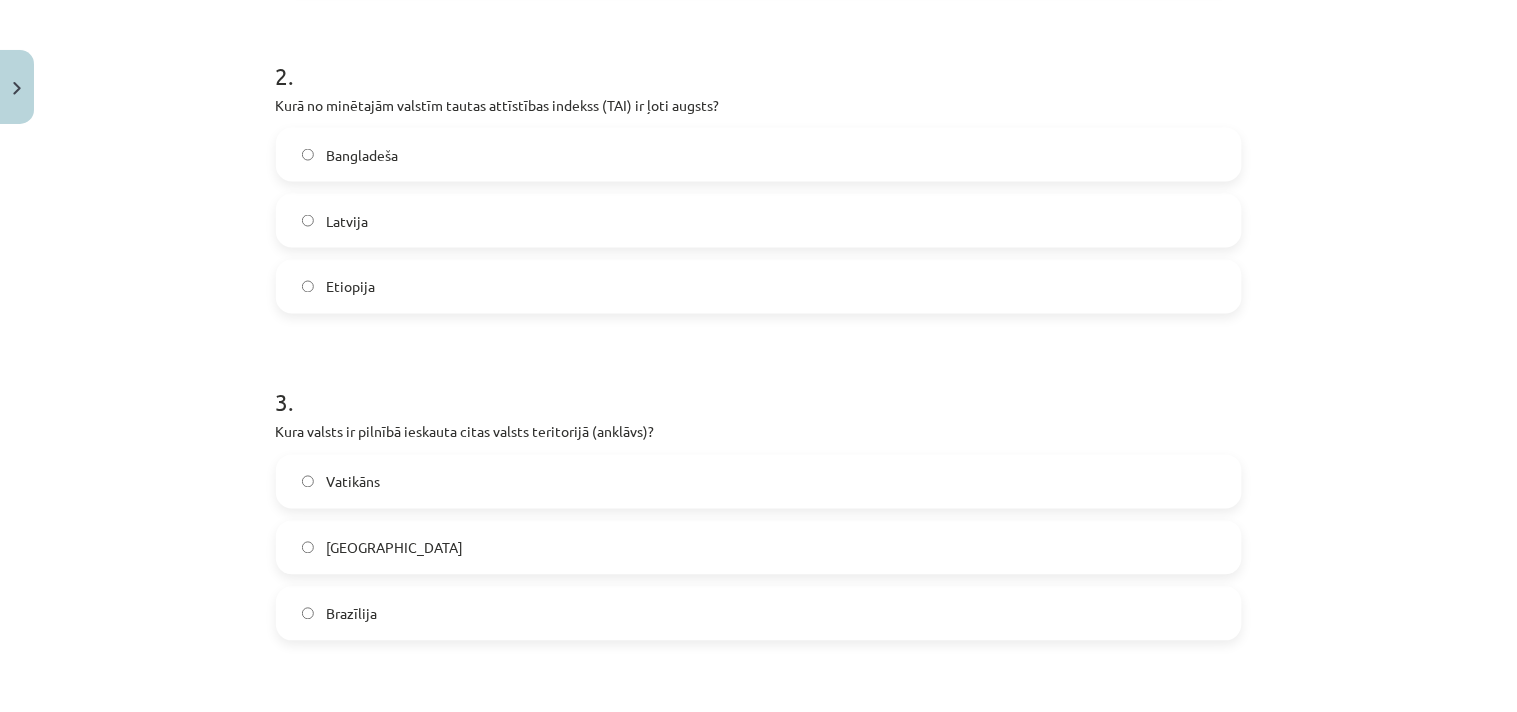 scroll, scrollTop: 716, scrollLeft: 0, axis: vertical 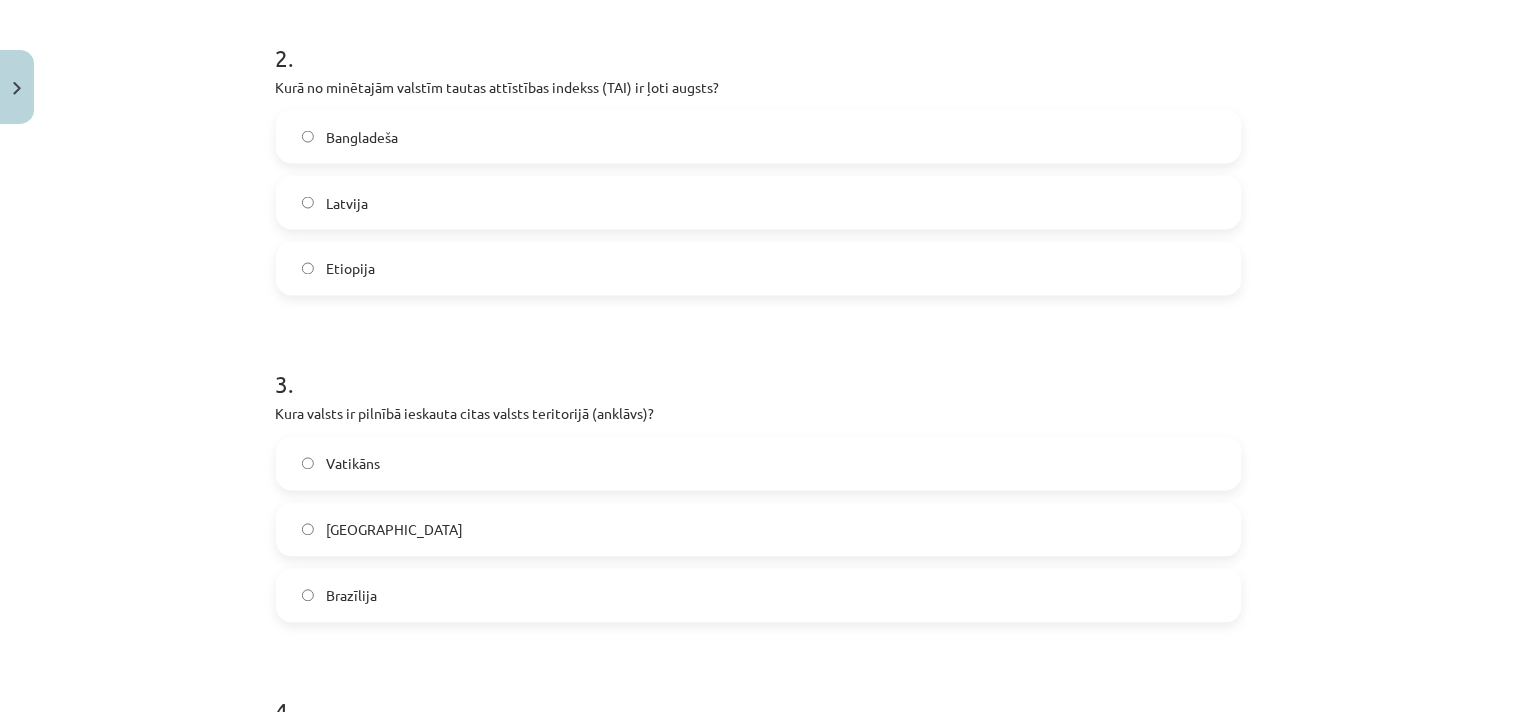 click on "Latvija" 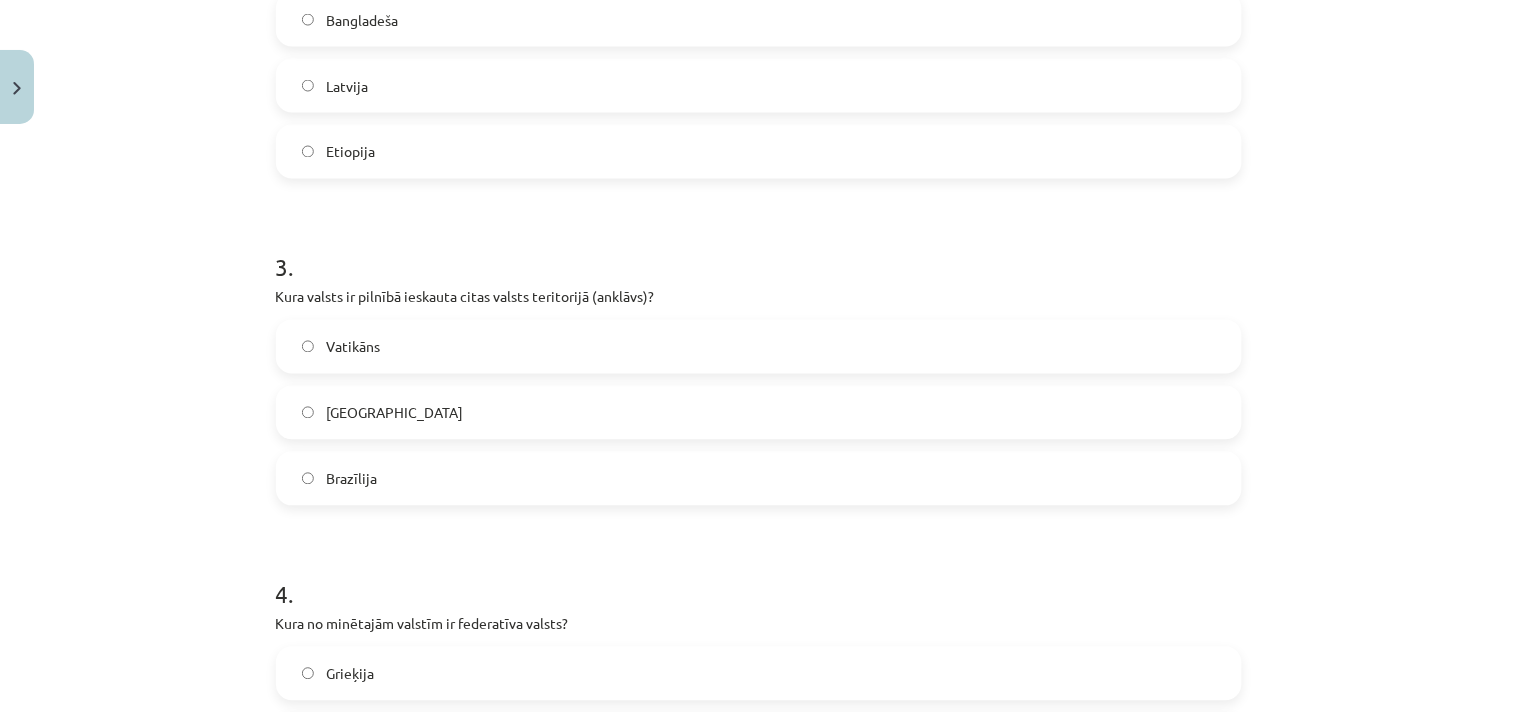 scroll, scrollTop: 938, scrollLeft: 0, axis: vertical 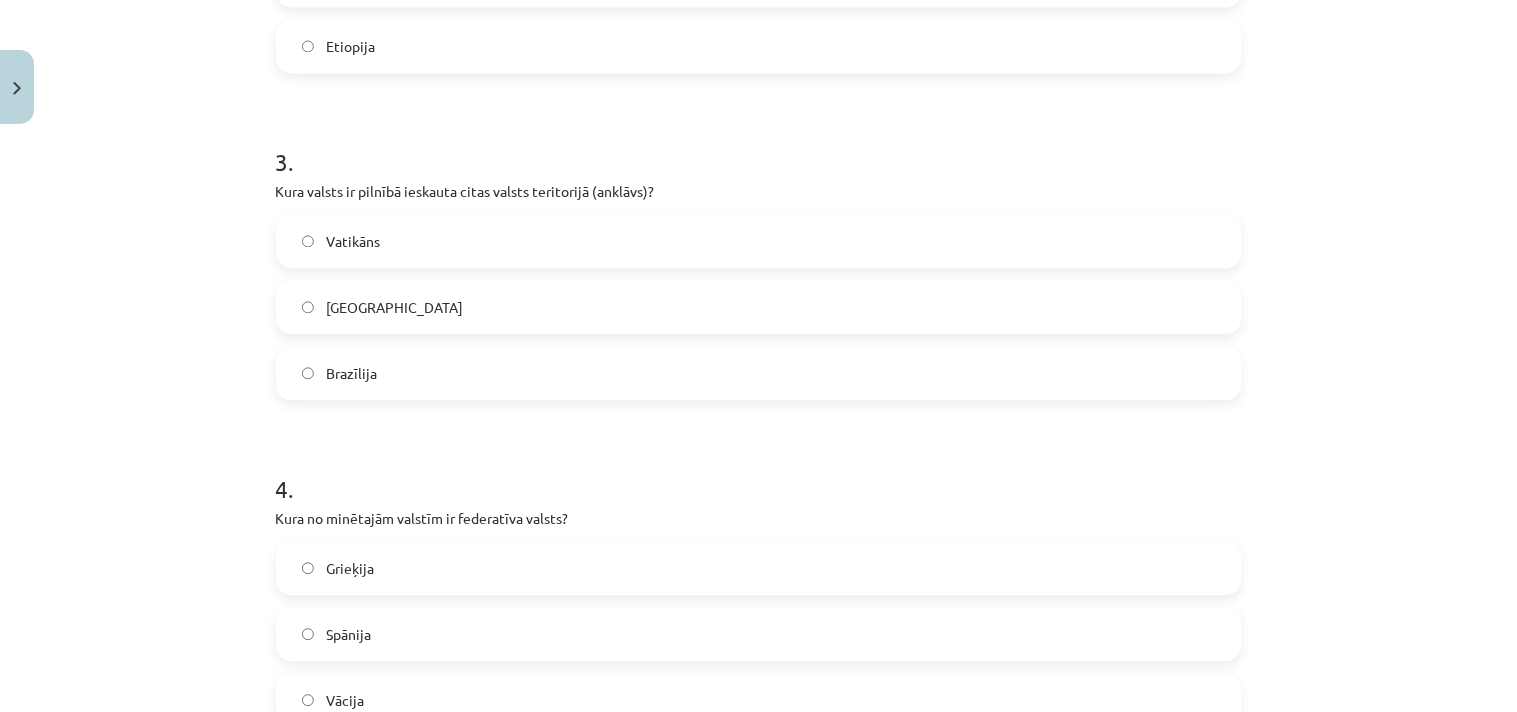 click on "Vatikāns" 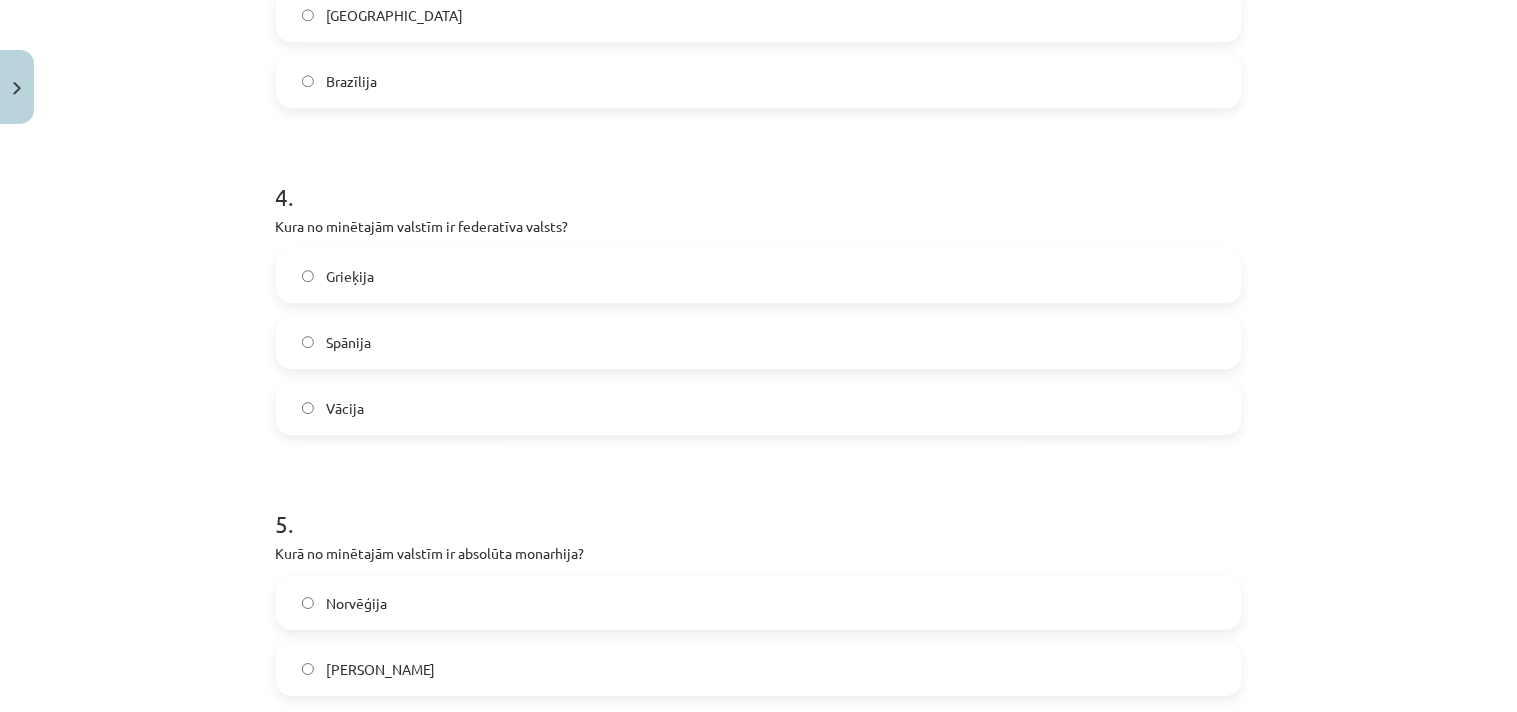 scroll, scrollTop: 1383, scrollLeft: 0, axis: vertical 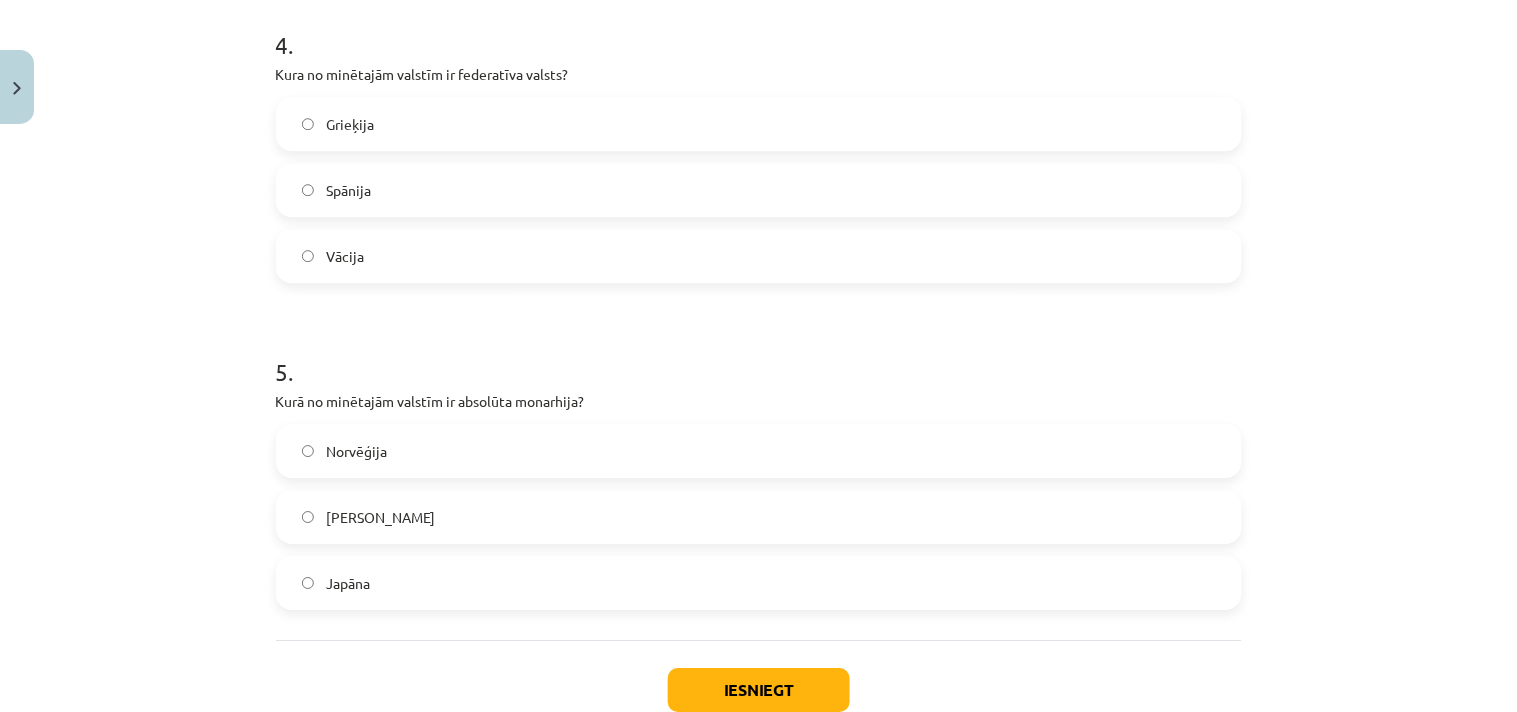 click on "Vācija" 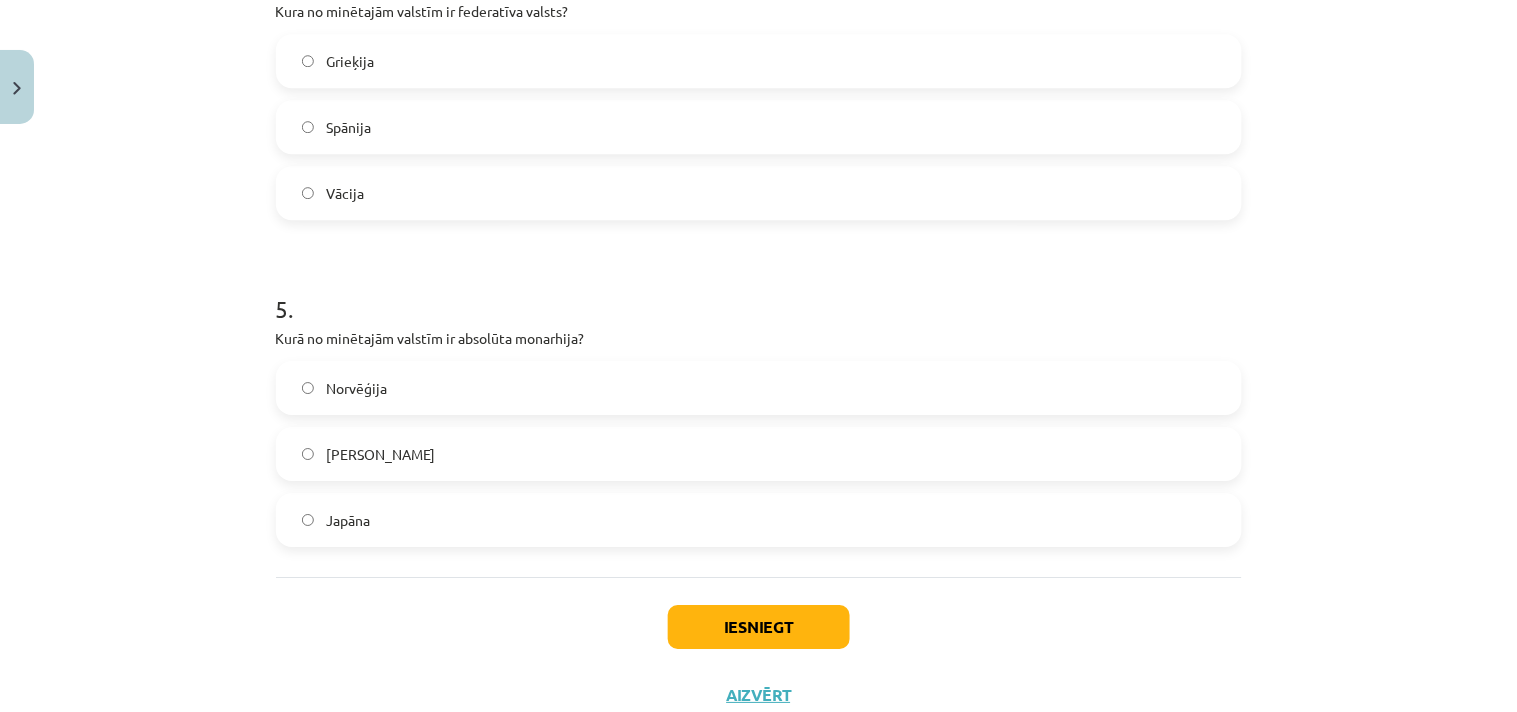 scroll, scrollTop: 1512, scrollLeft: 0, axis: vertical 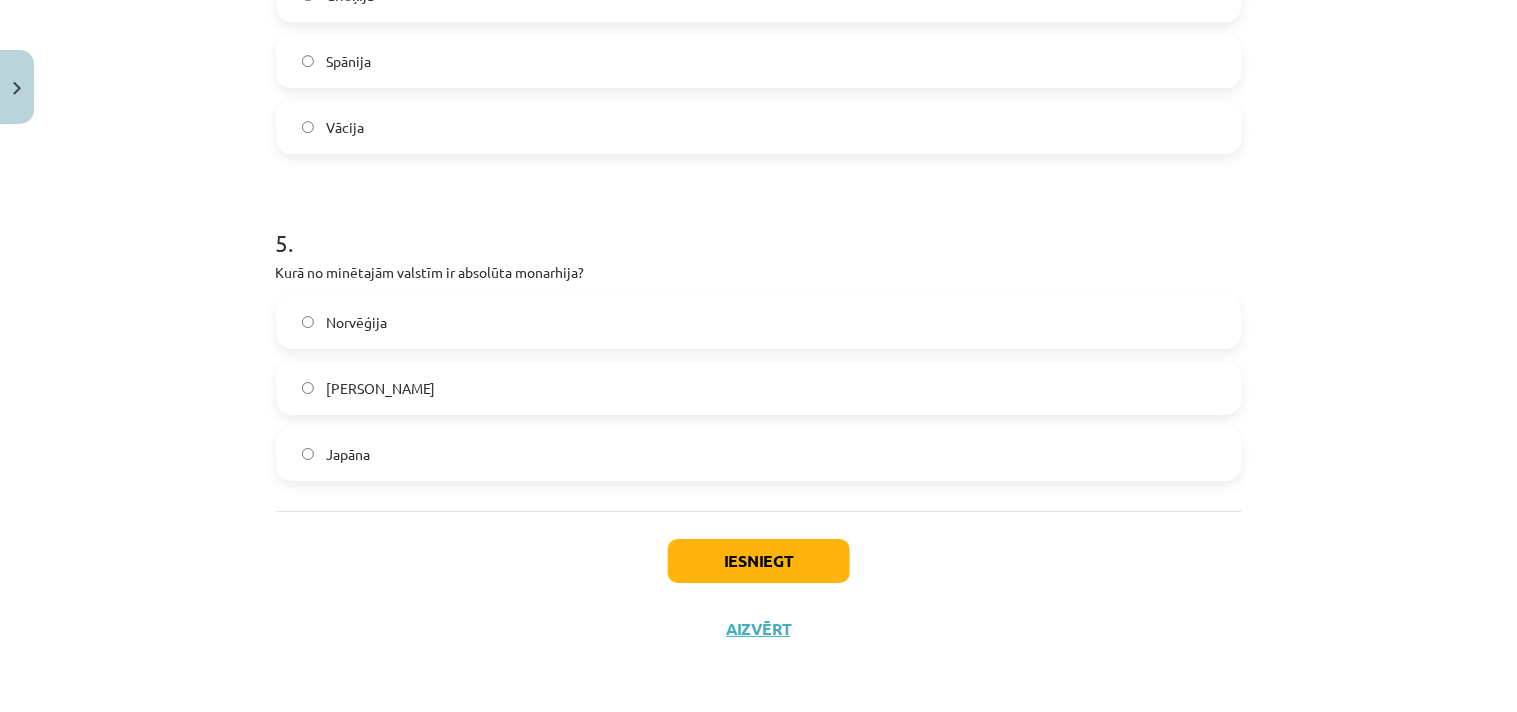 click on "Saūda Arābija" 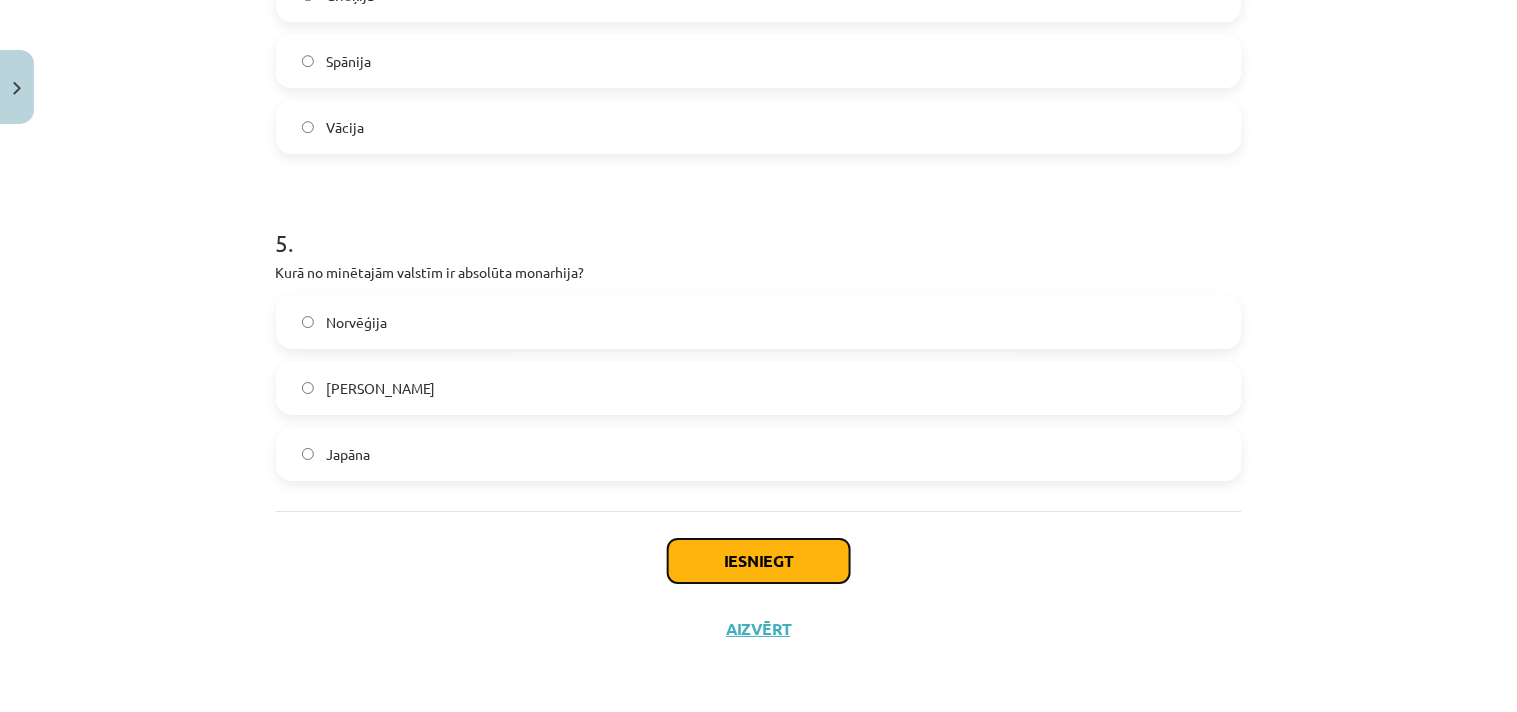 click on "Iesniegt" 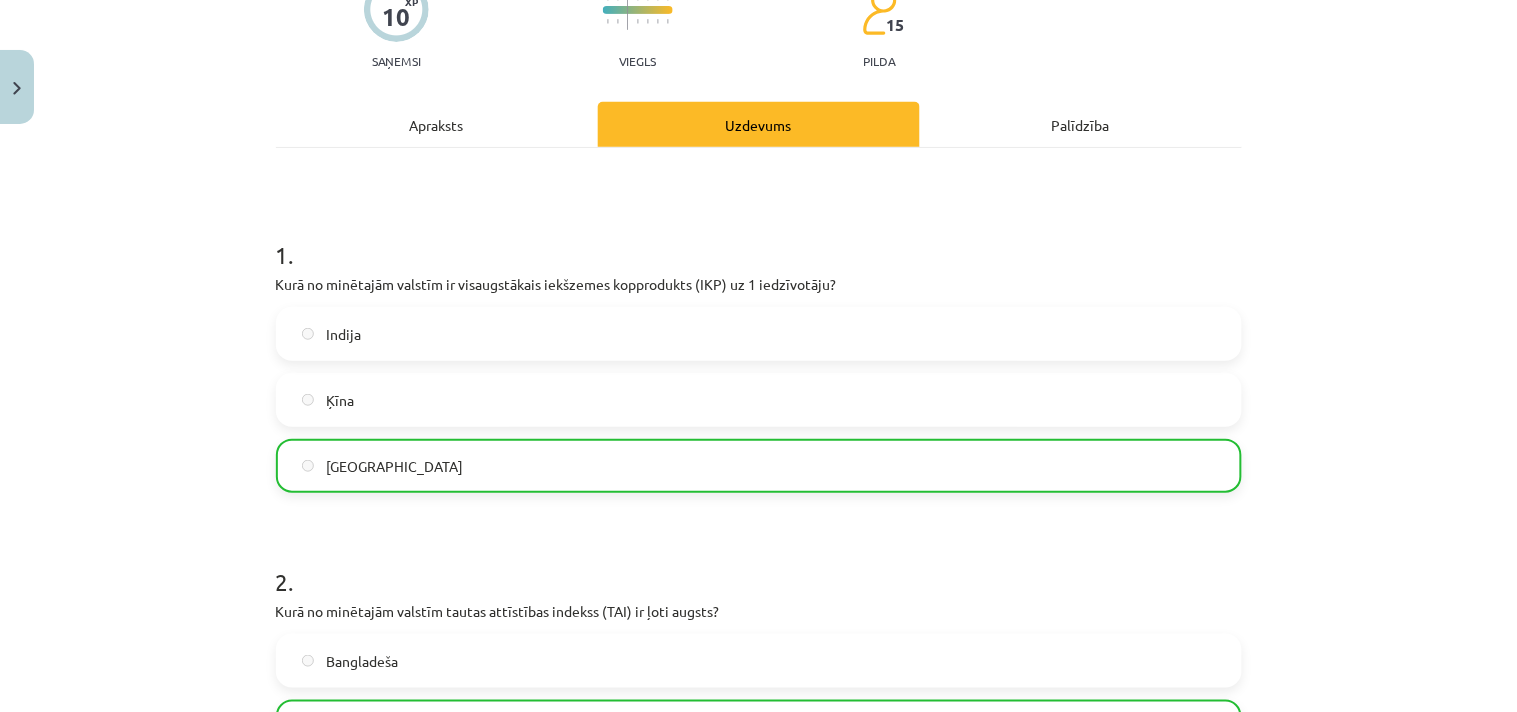 scroll, scrollTop: 0, scrollLeft: 0, axis: both 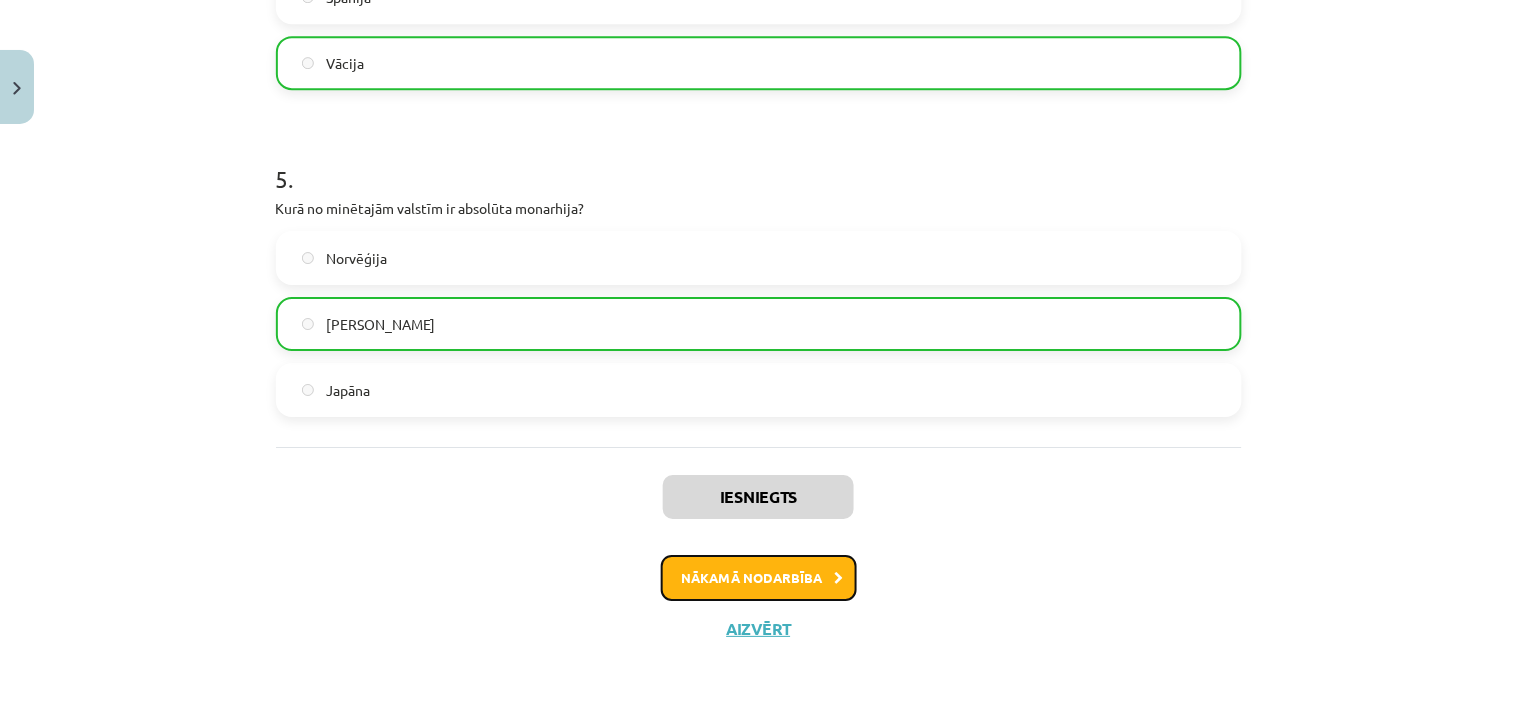 click on "Nākamā nodarbība" 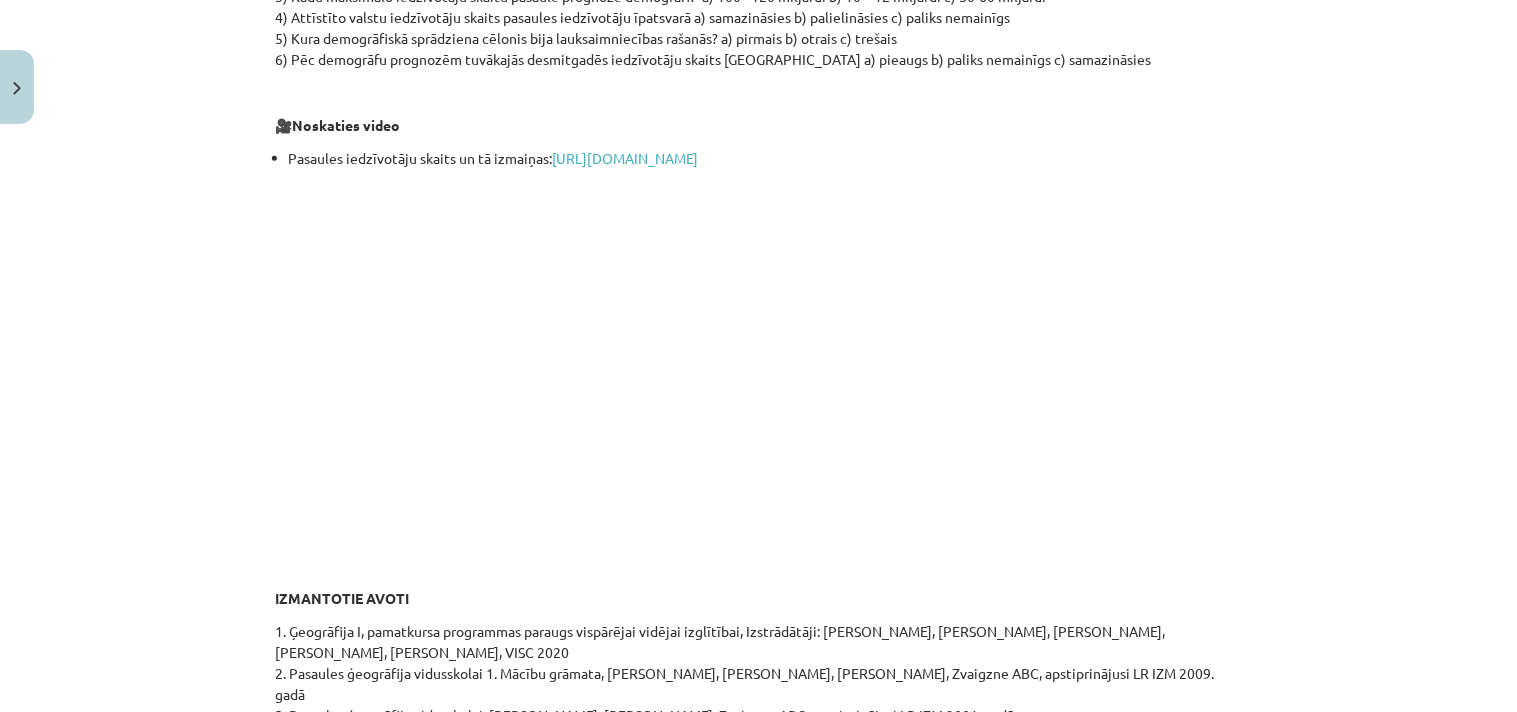 scroll, scrollTop: 2375, scrollLeft: 0, axis: vertical 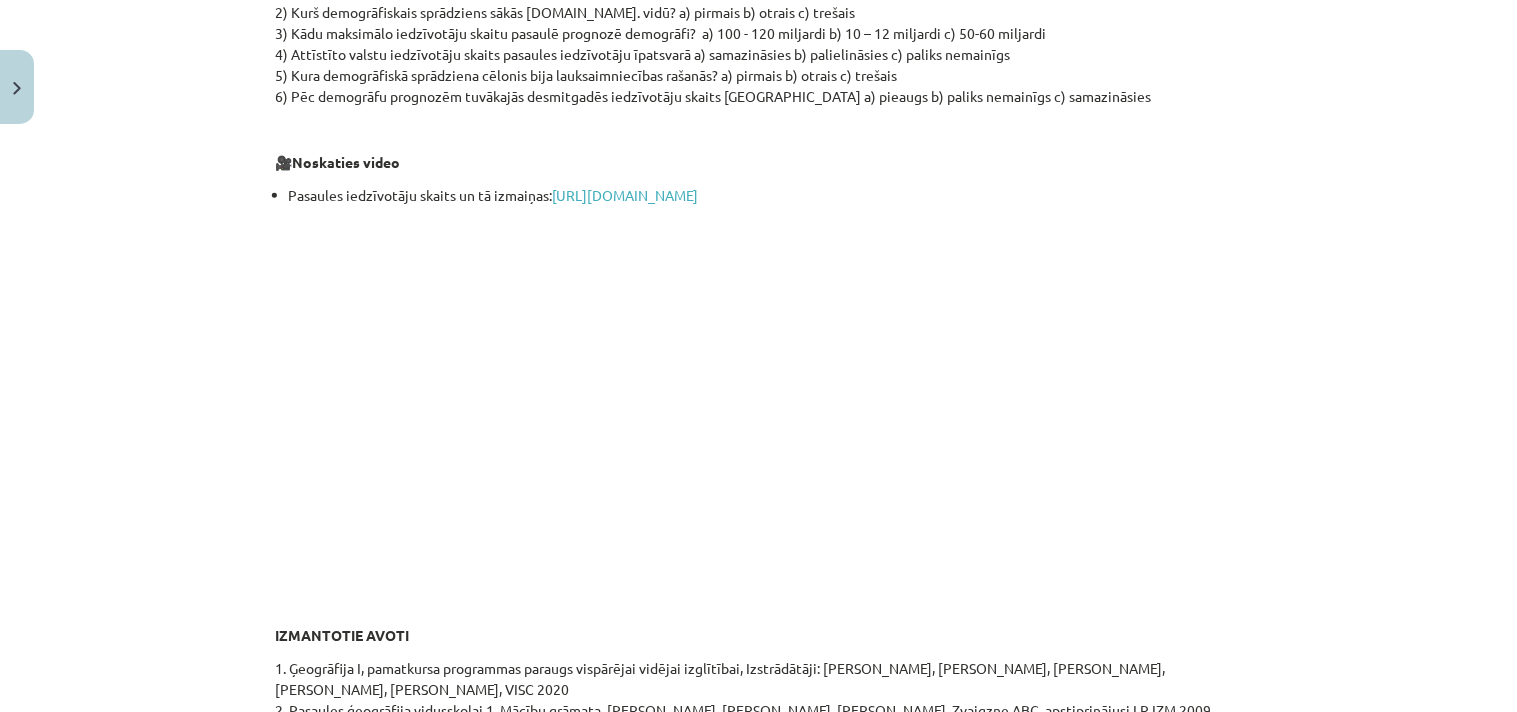 click 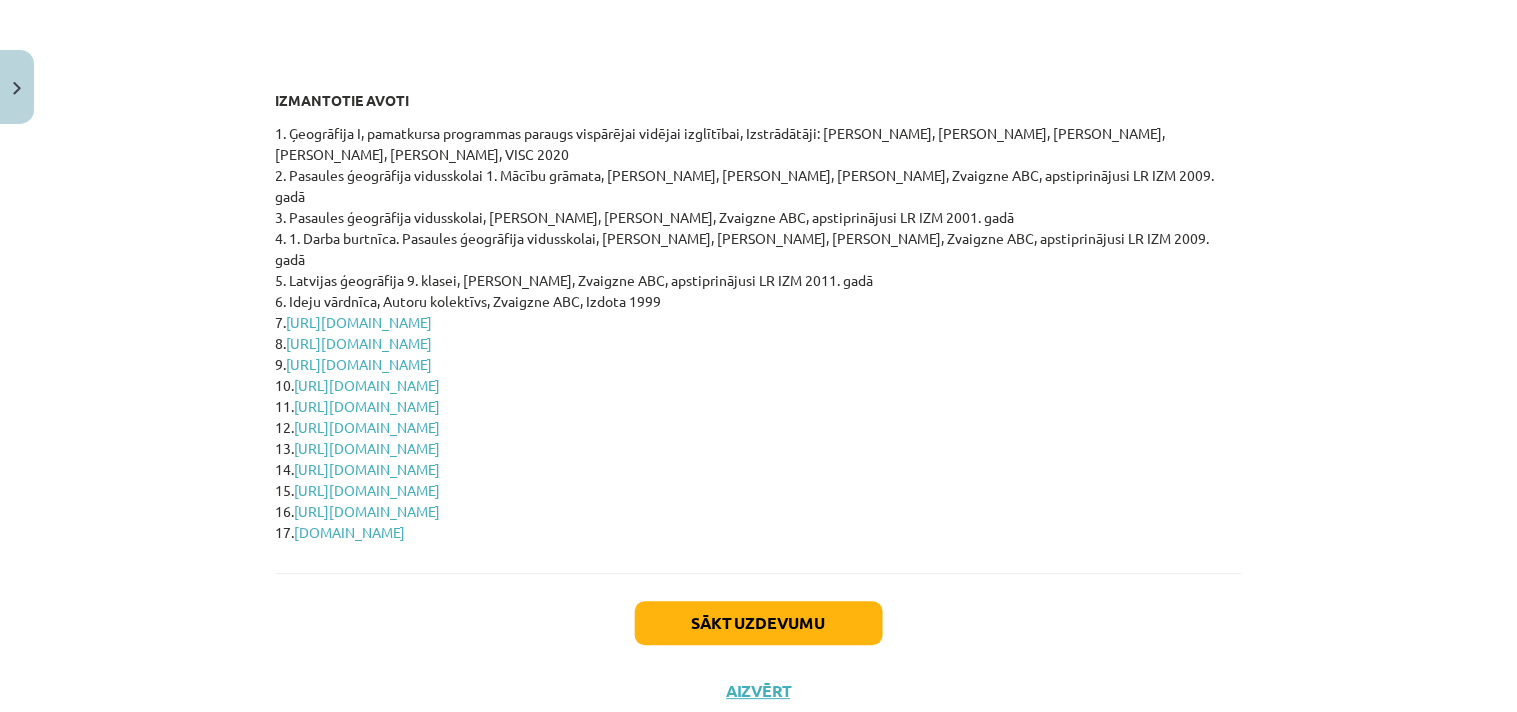 scroll, scrollTop: 2931, scrollLeft: 0, axis: vertical 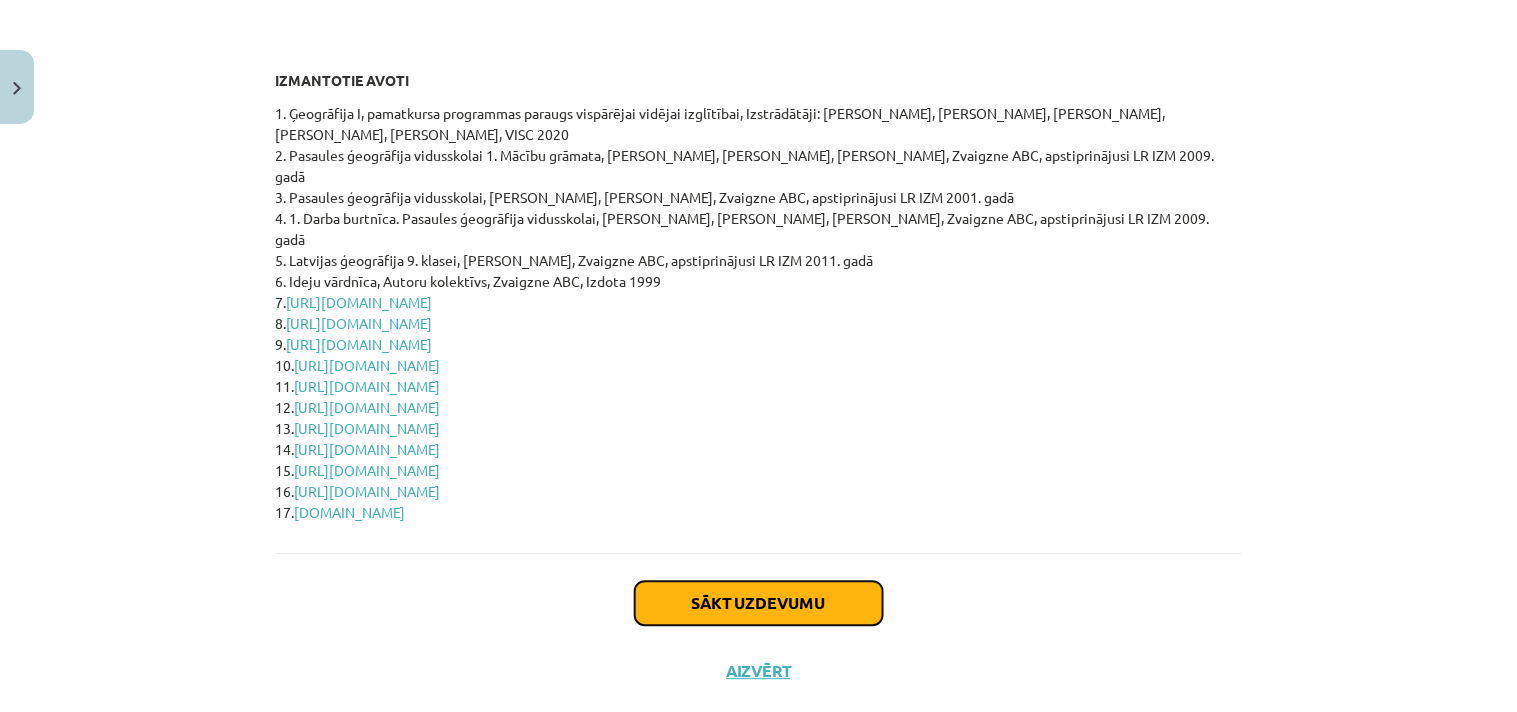 click on "Sākt uzdevumu" 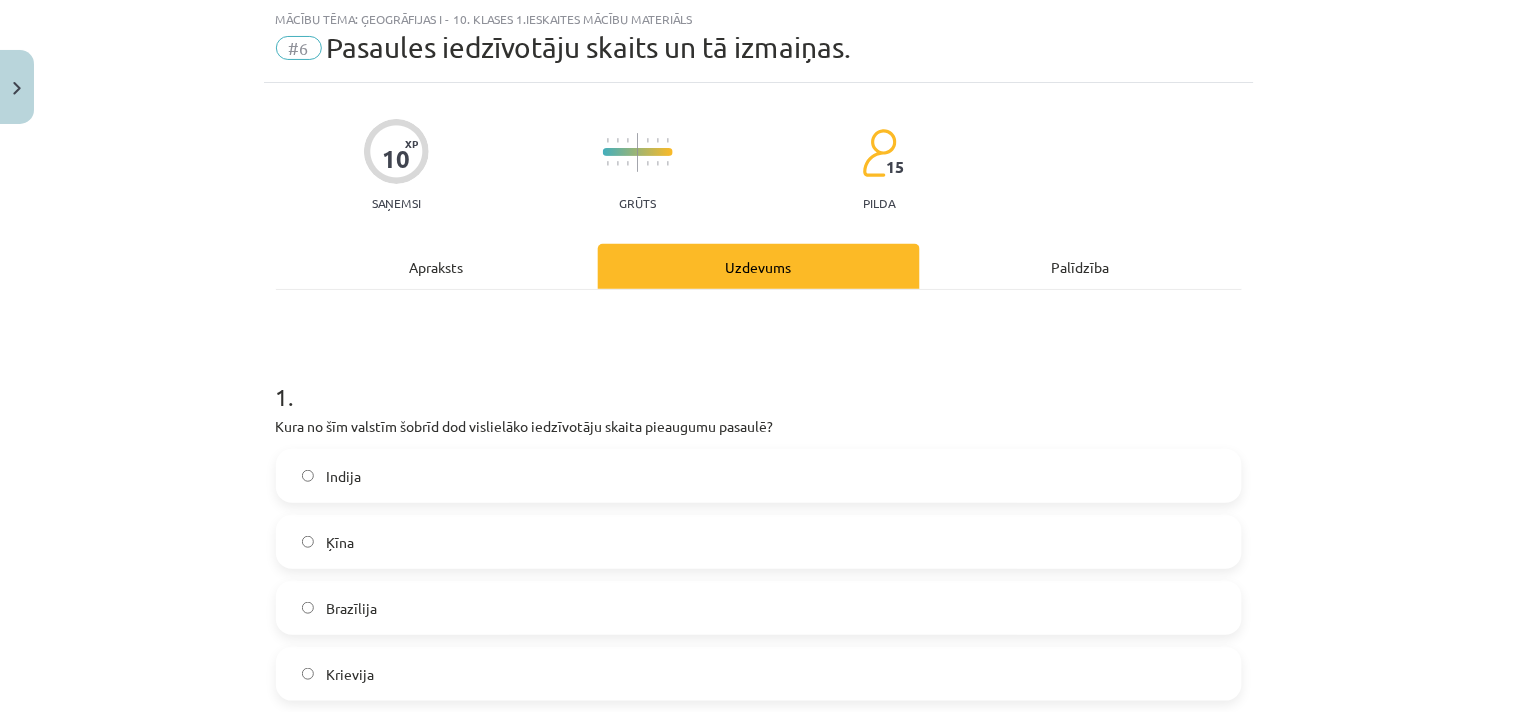 scroll, scrollTop: 161, scrollLeft: 0, axis: vertical 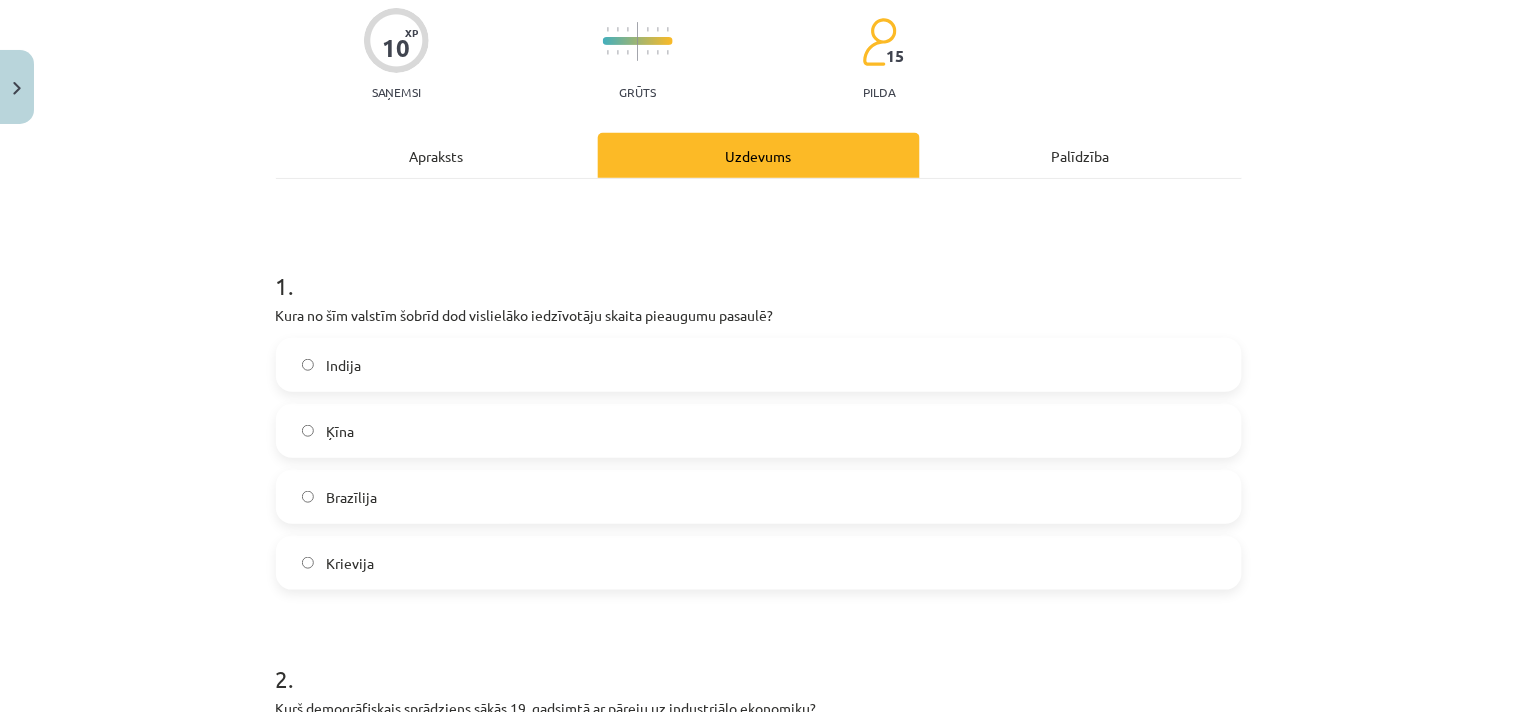 click on "Indija" 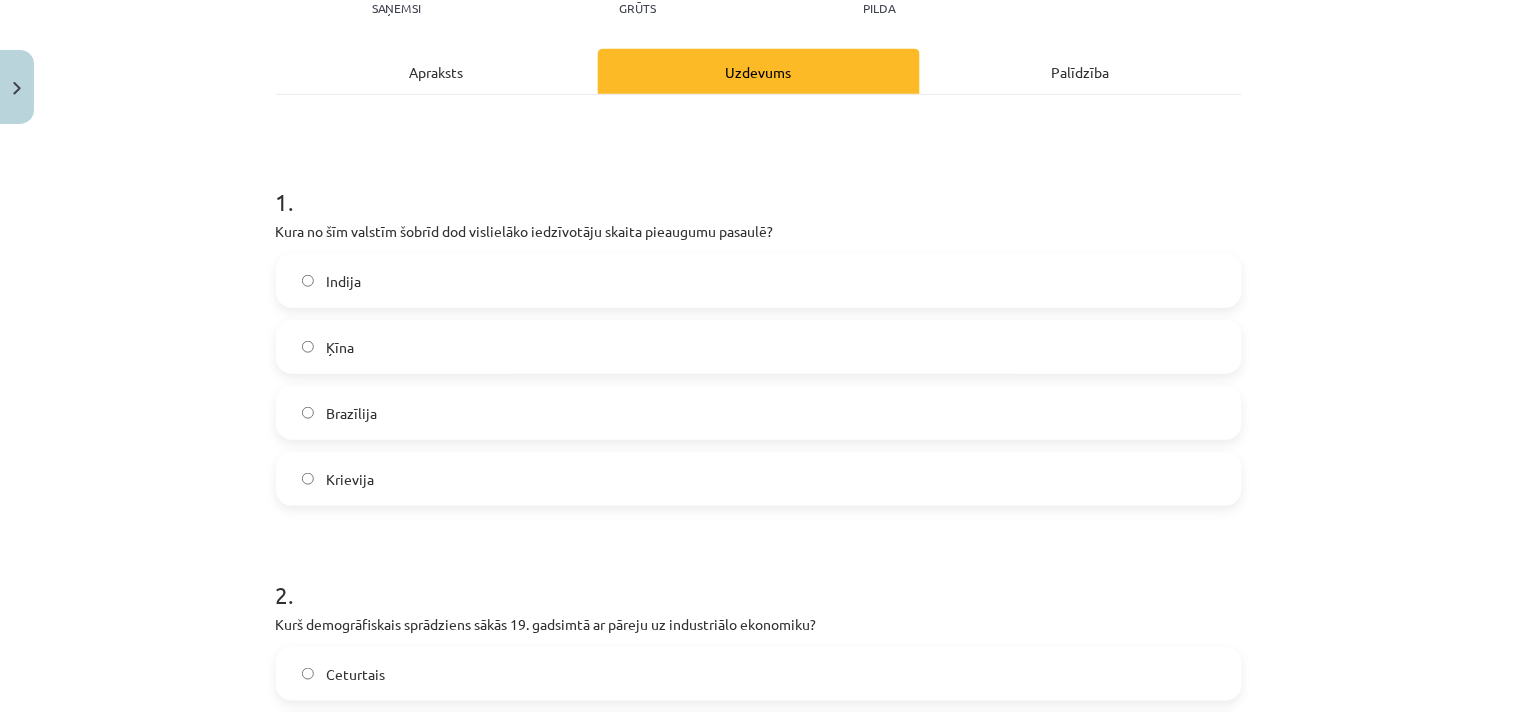scroll, scrollTop: 605, scrollLeft: 0, axis: vertical 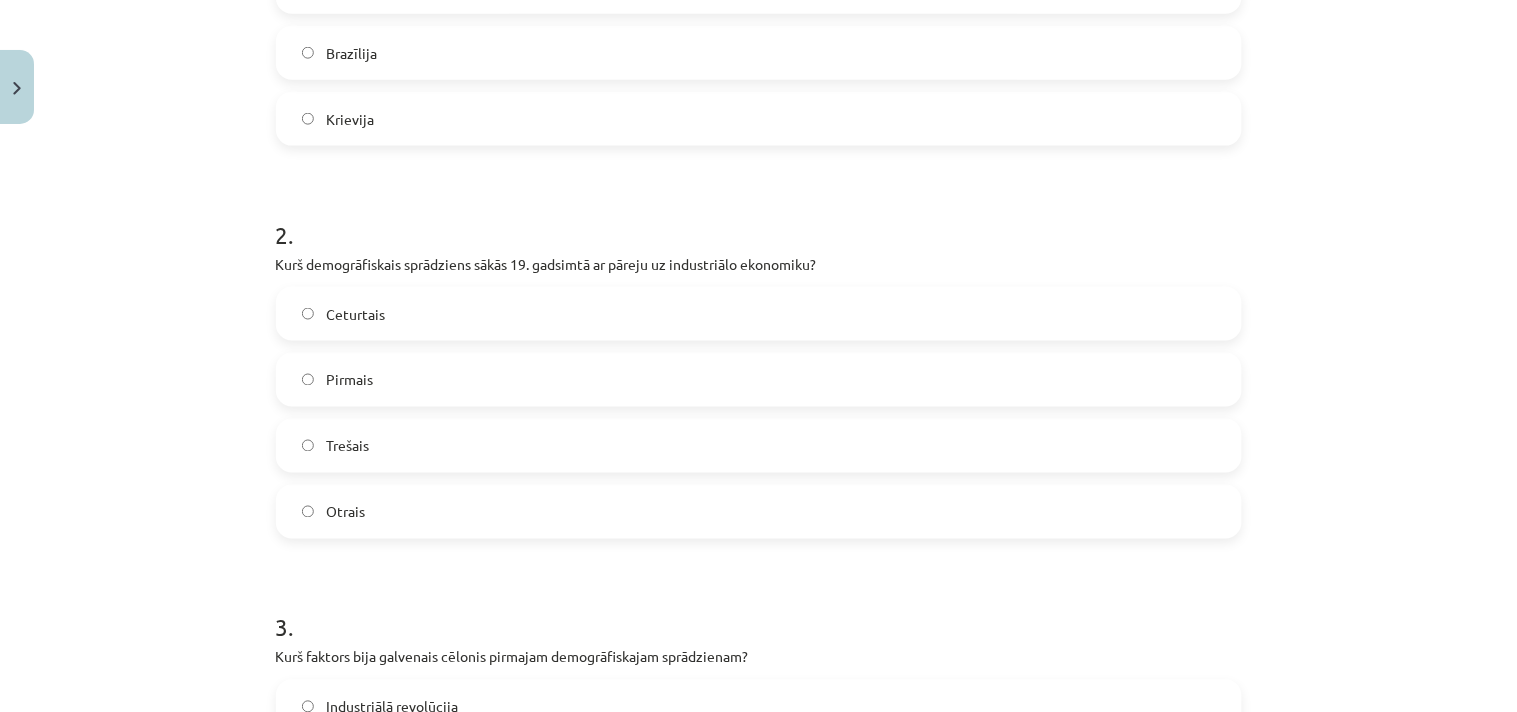 click on "Otrais" 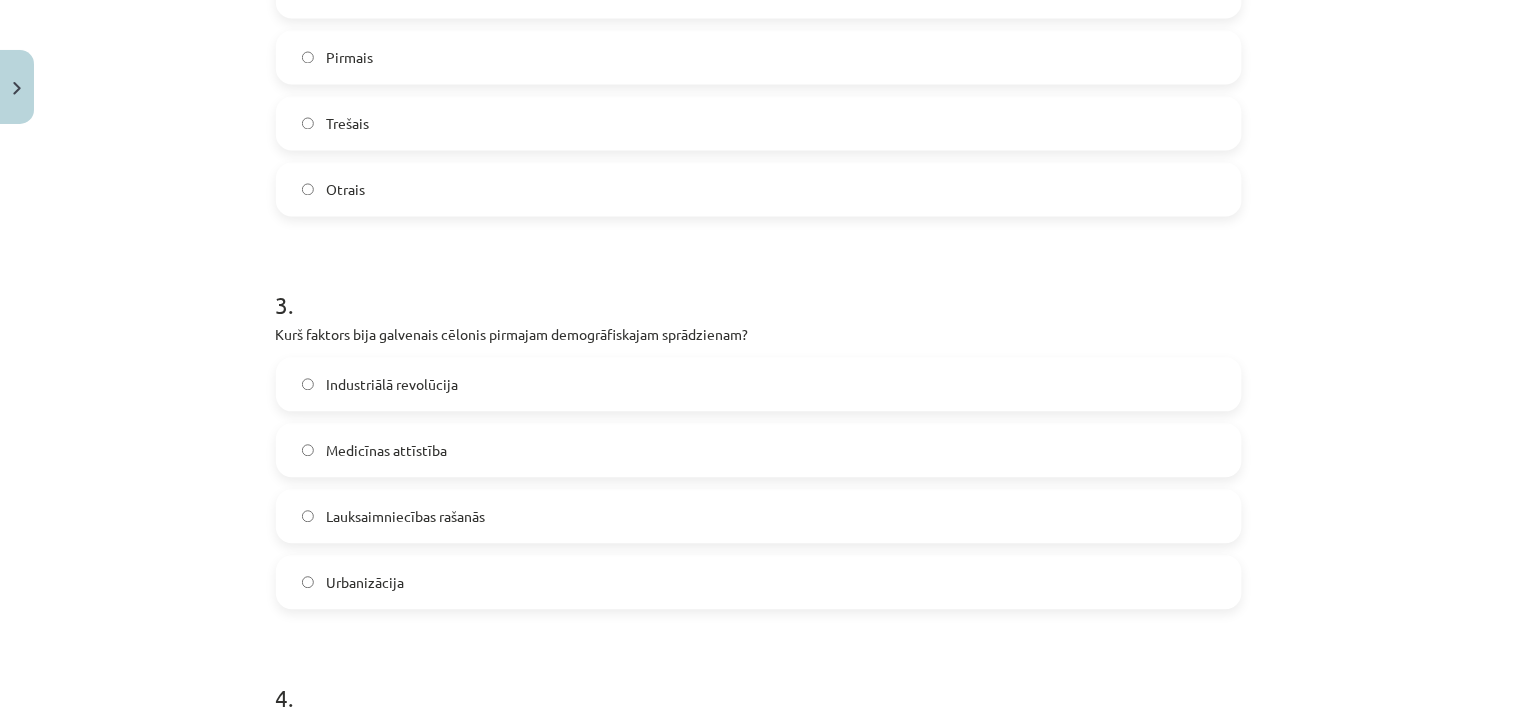 scroll, scrollTop: 938, scrollLeft: 0, axis: vertical 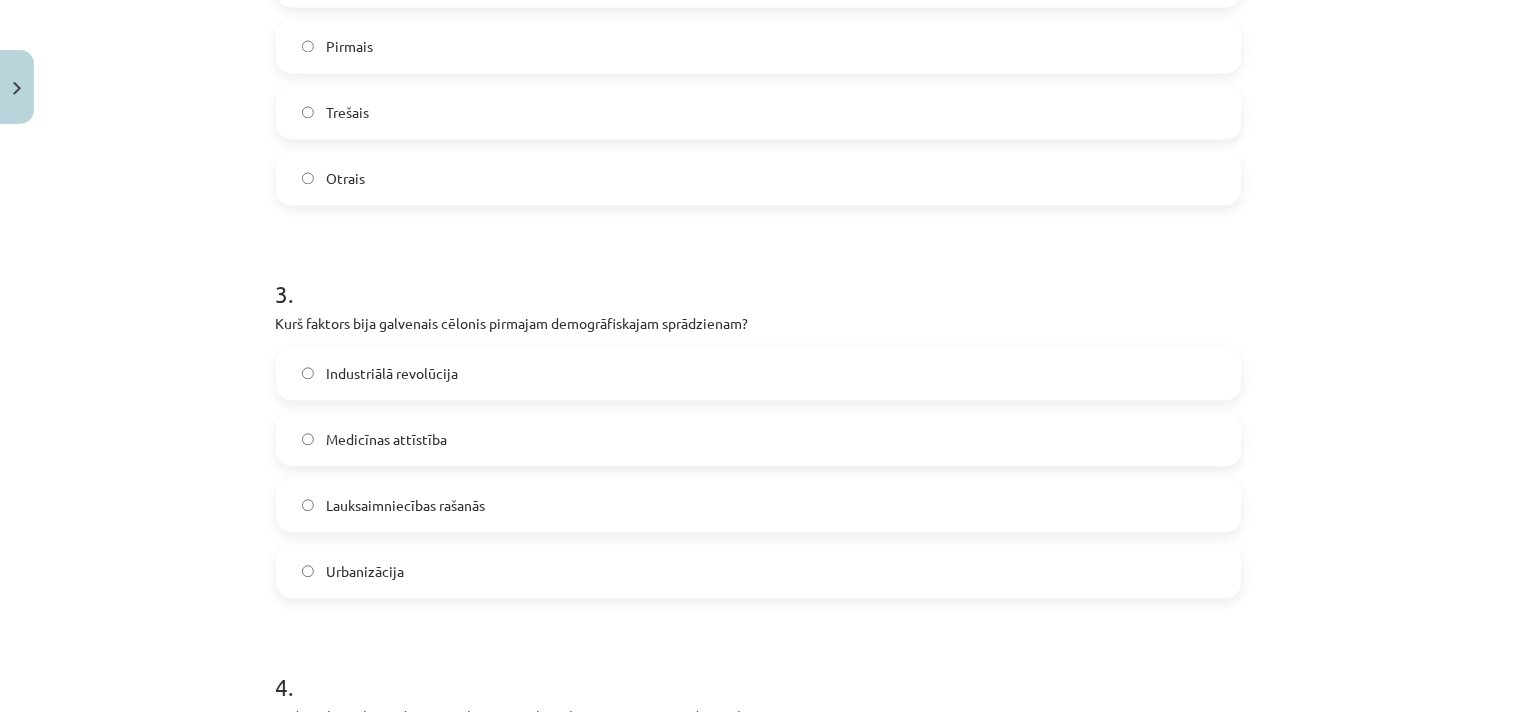 click on "Lauksaimniecības rašanās" 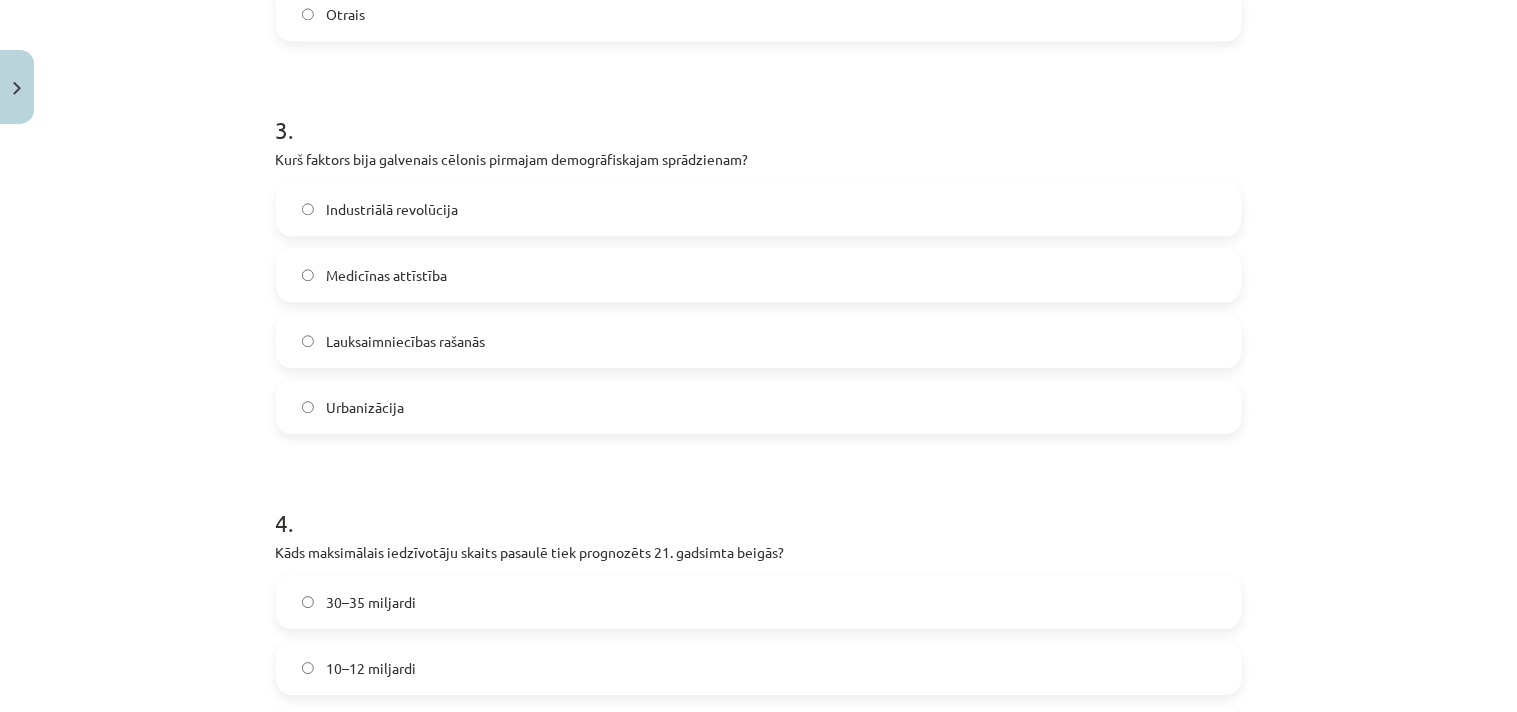 scroll, scrollTop: 1383, scrollLeft: 0, axis: vertical 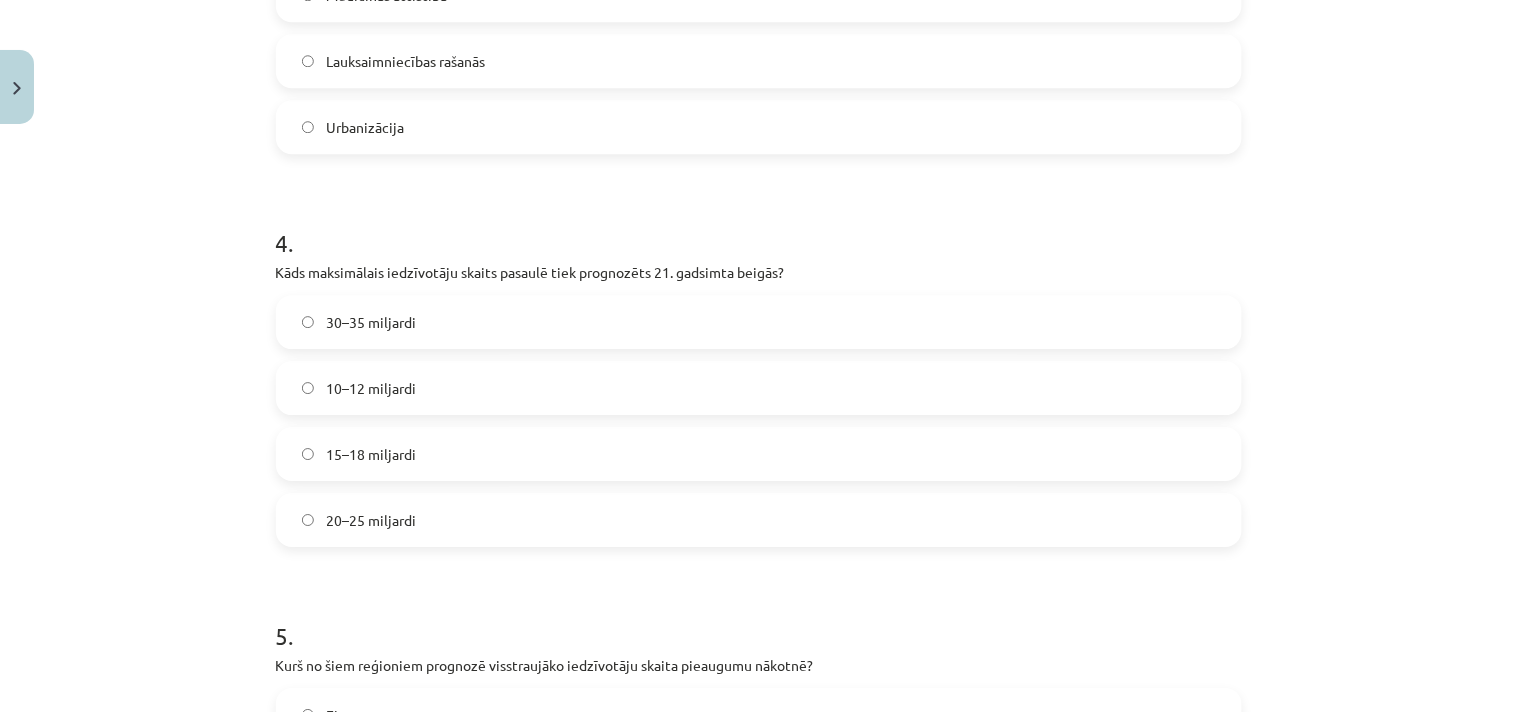 click on "10–12 miljardi" 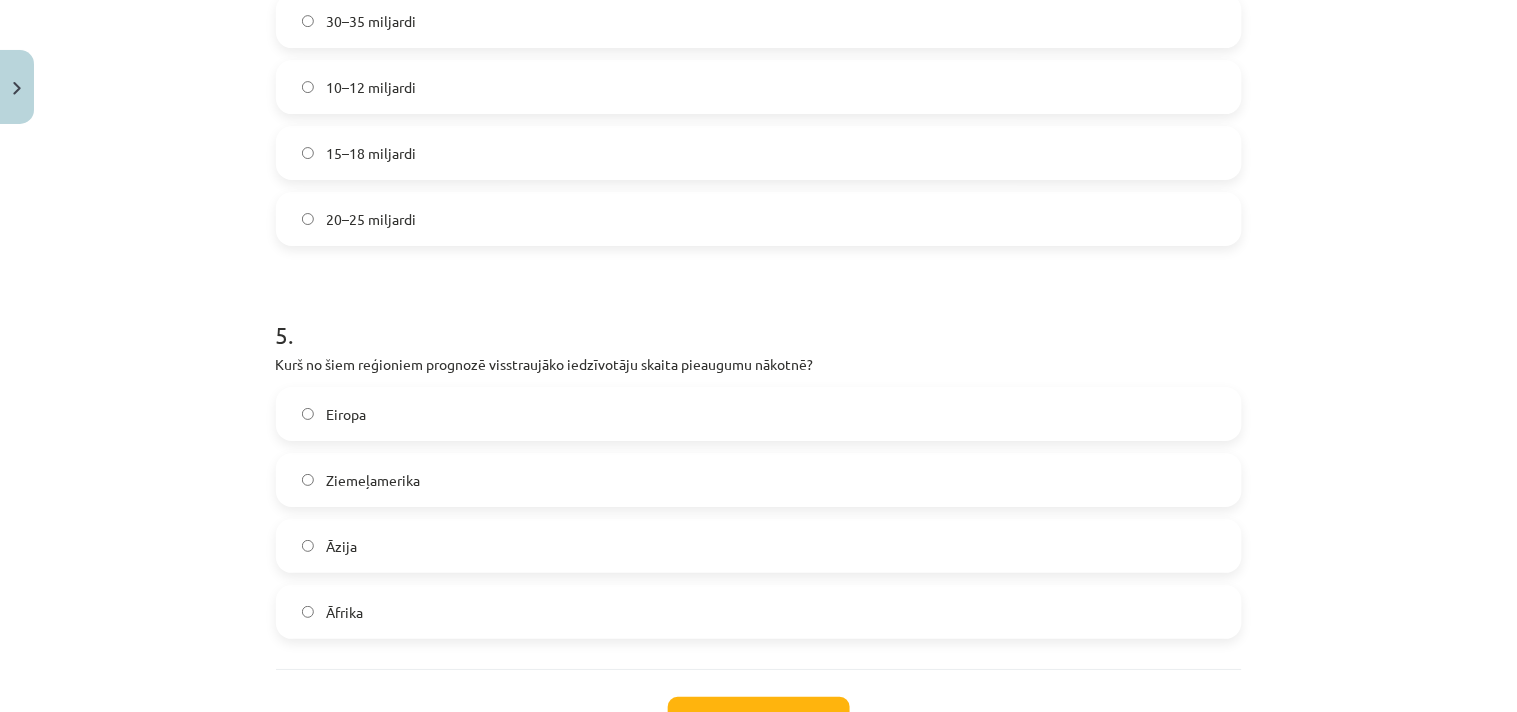 scroll, scrollTop: 1716, scrollLeft: 0, axis: vertical 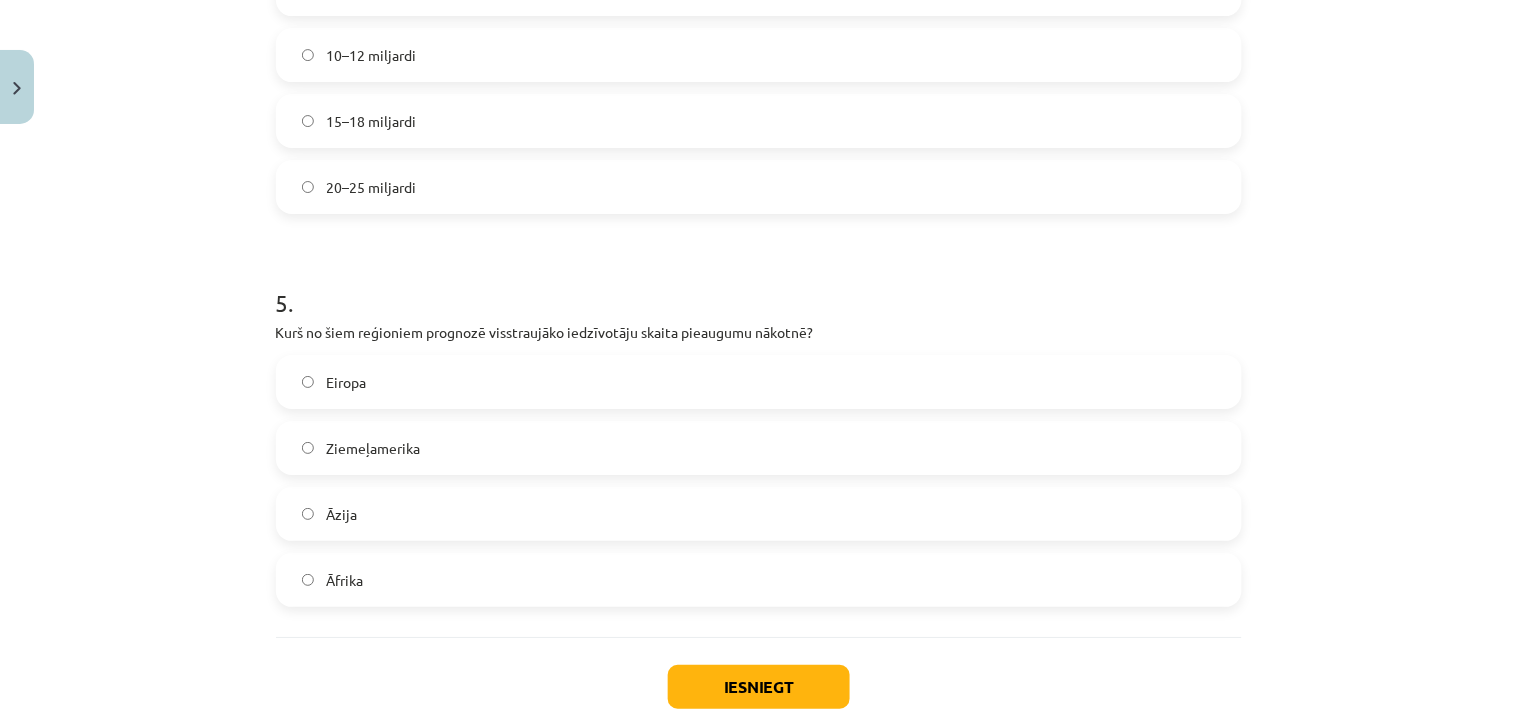 click on "Āfrika" 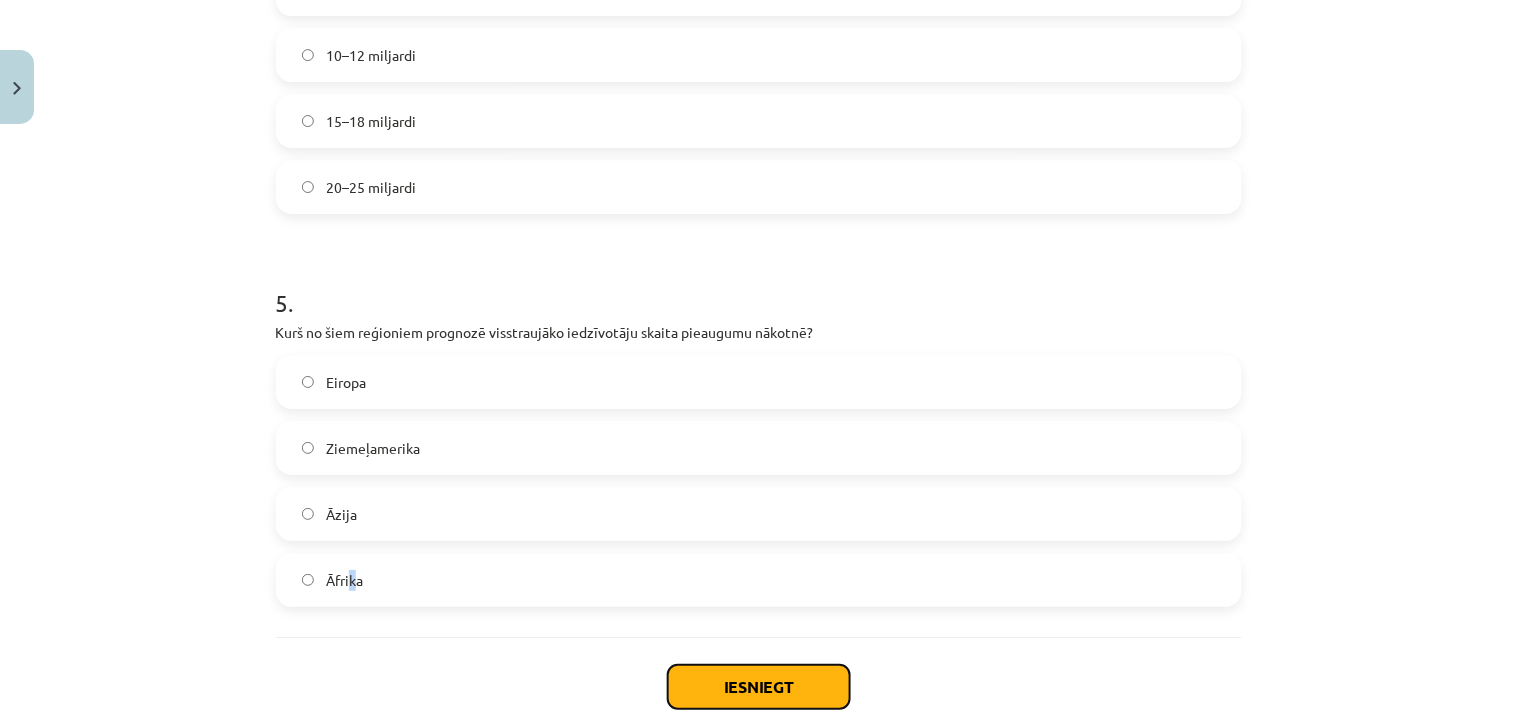 click on "Iesniegt" 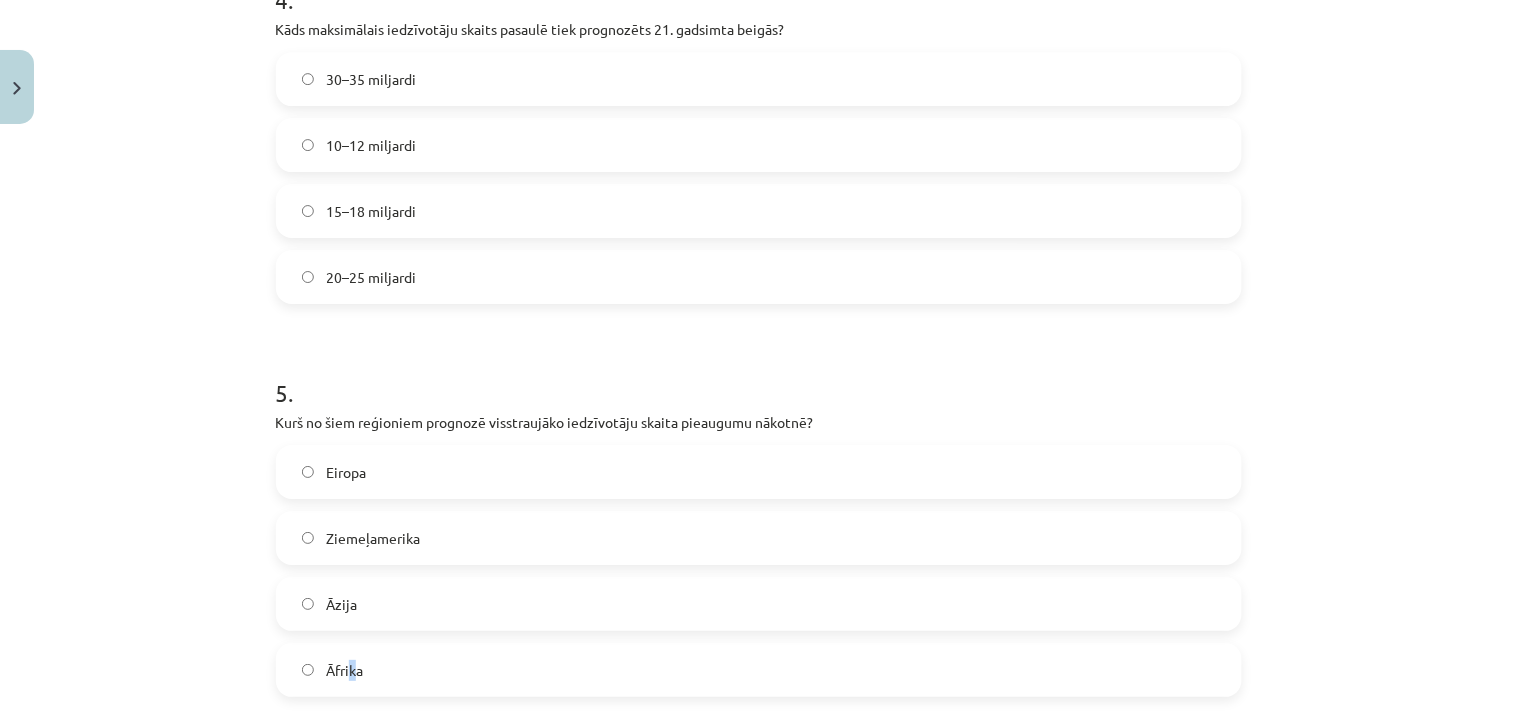 scroll, scrollTop: 1842, scrollLeft: 0, axis: vertical 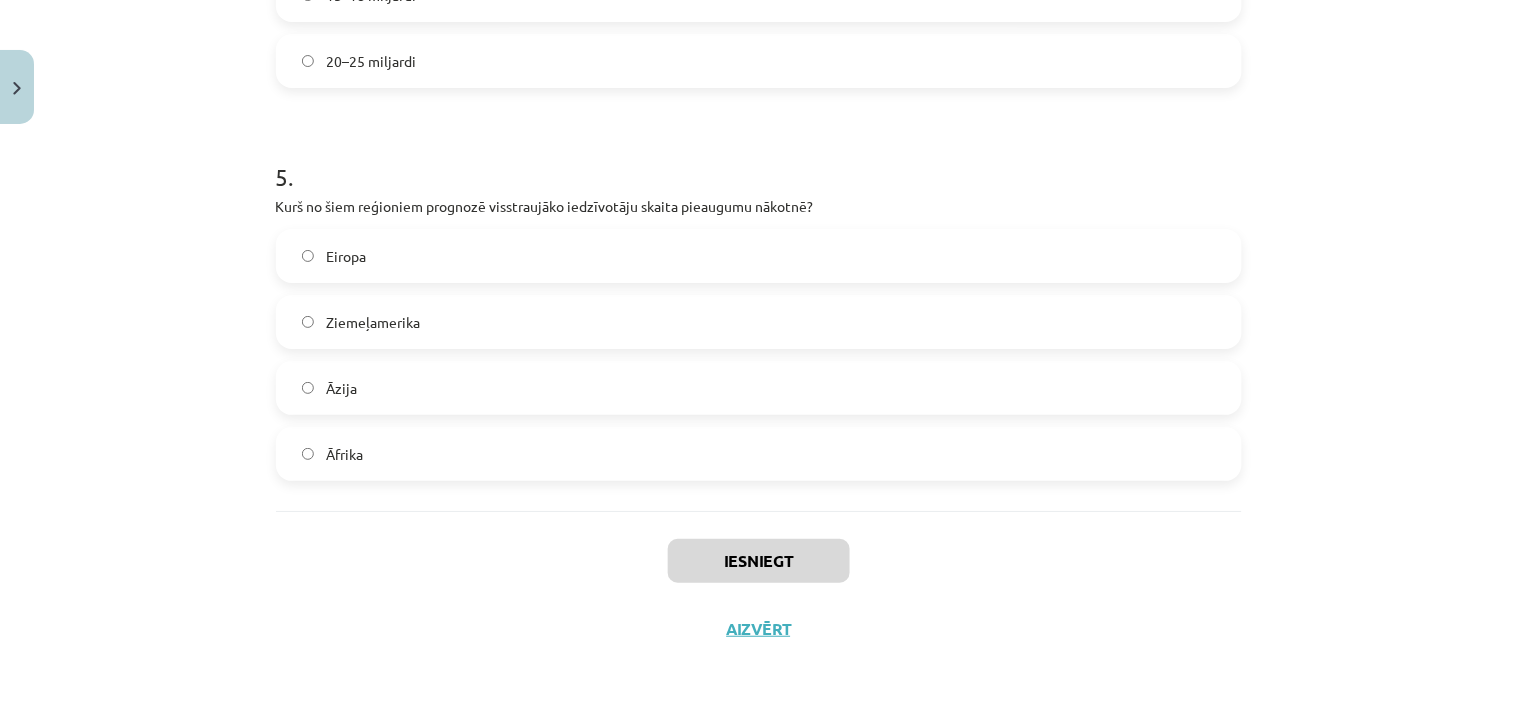 click on "Iesniegt Aizvērt" 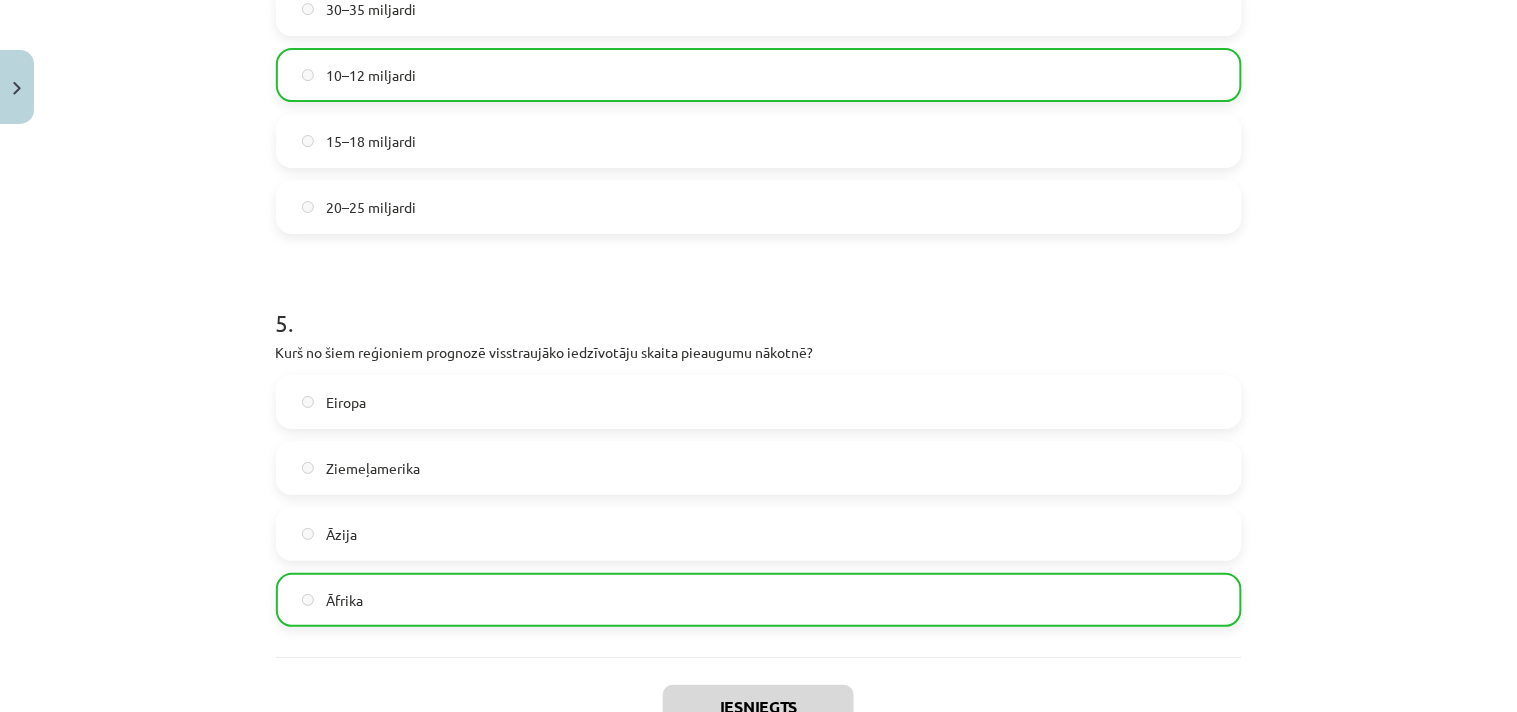 scroll, scrollTop: 1906, scrollLeft: 0, axis: vertical 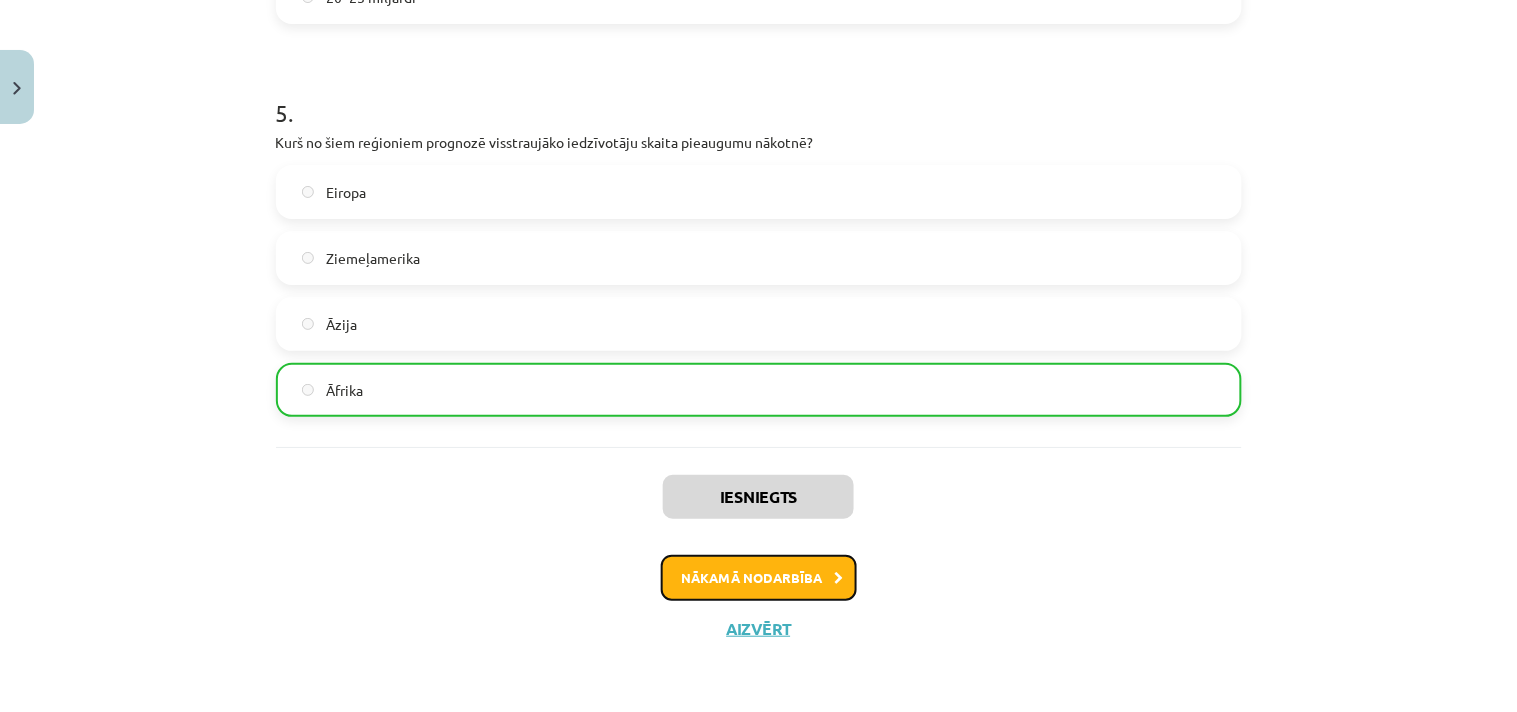 click on "Nākamā nodarbība" 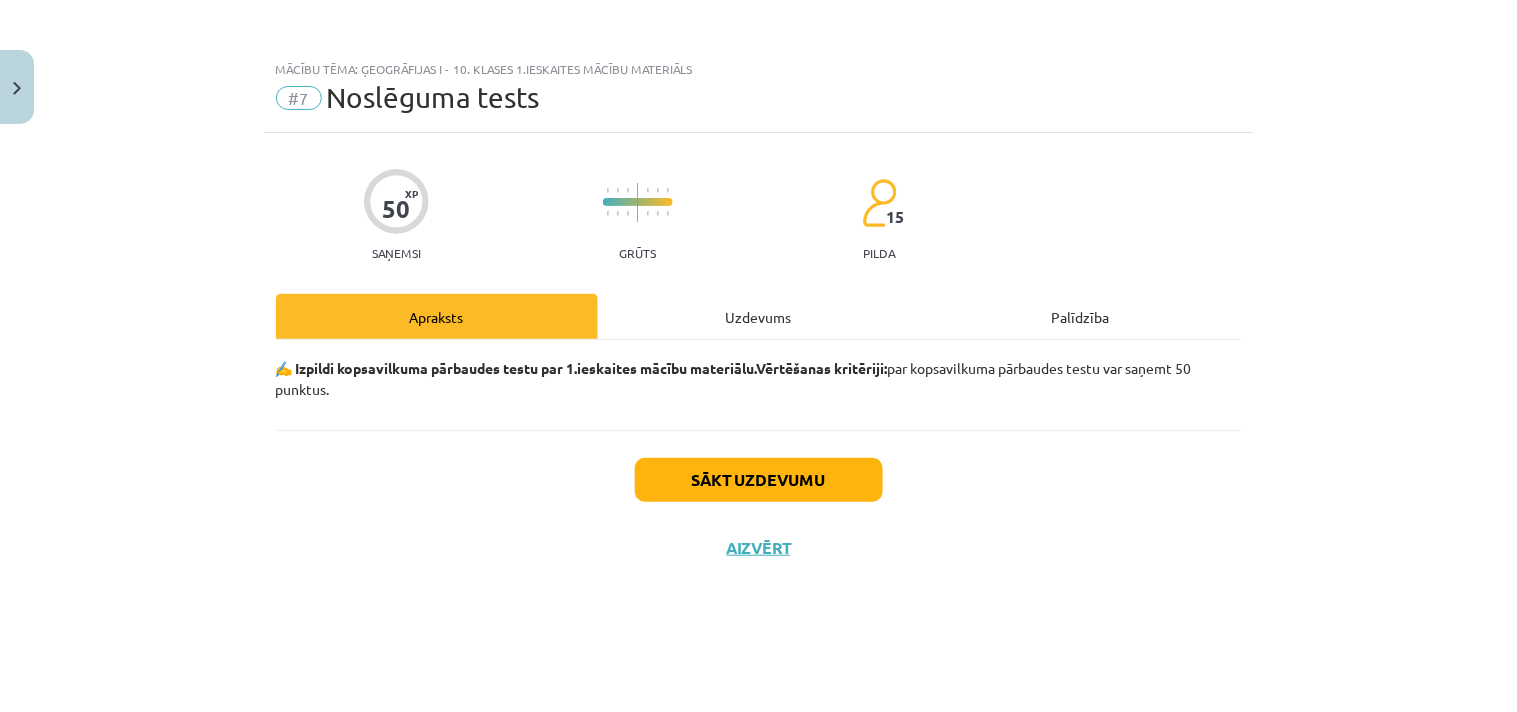 scroll, scrollTop: 0, scrollLeft: 0, axis: both 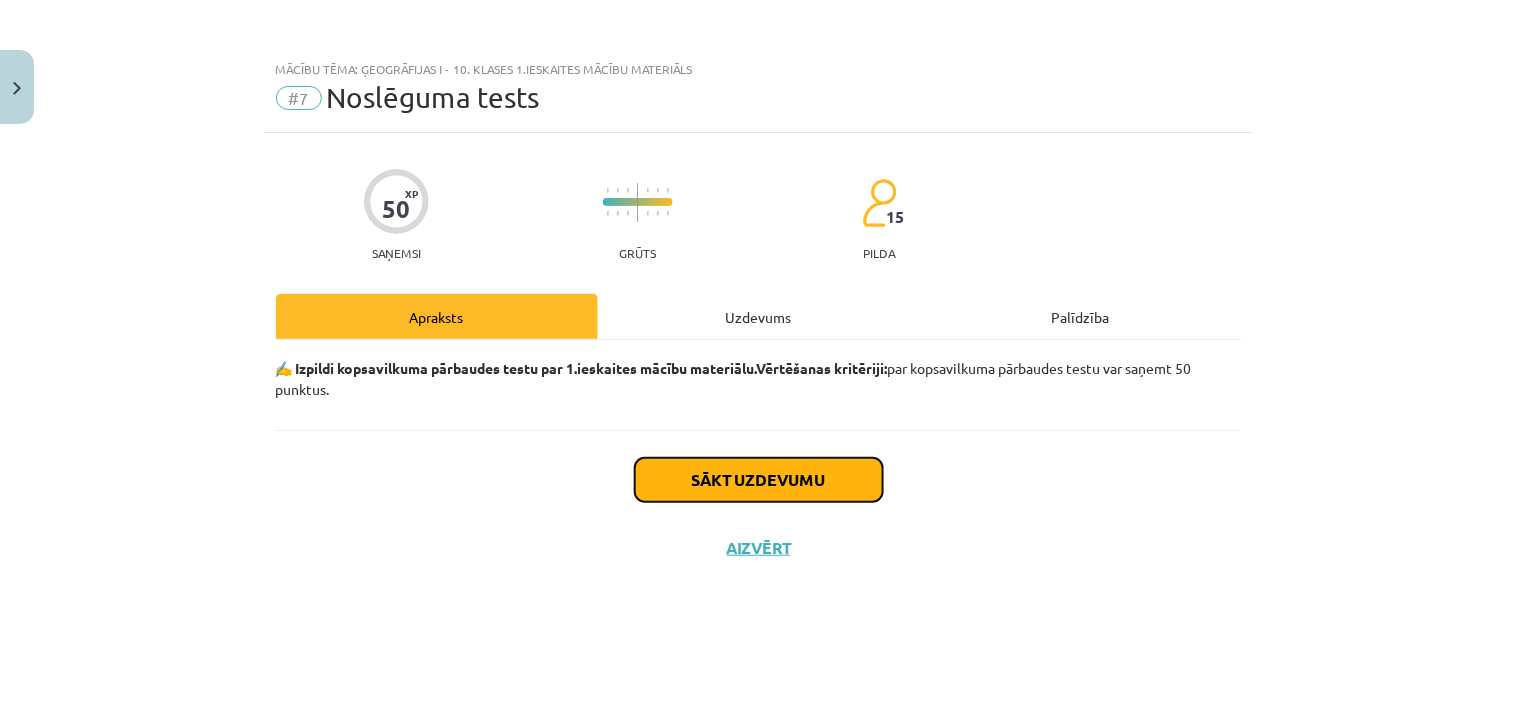 click on "Sākt uzdevumu" 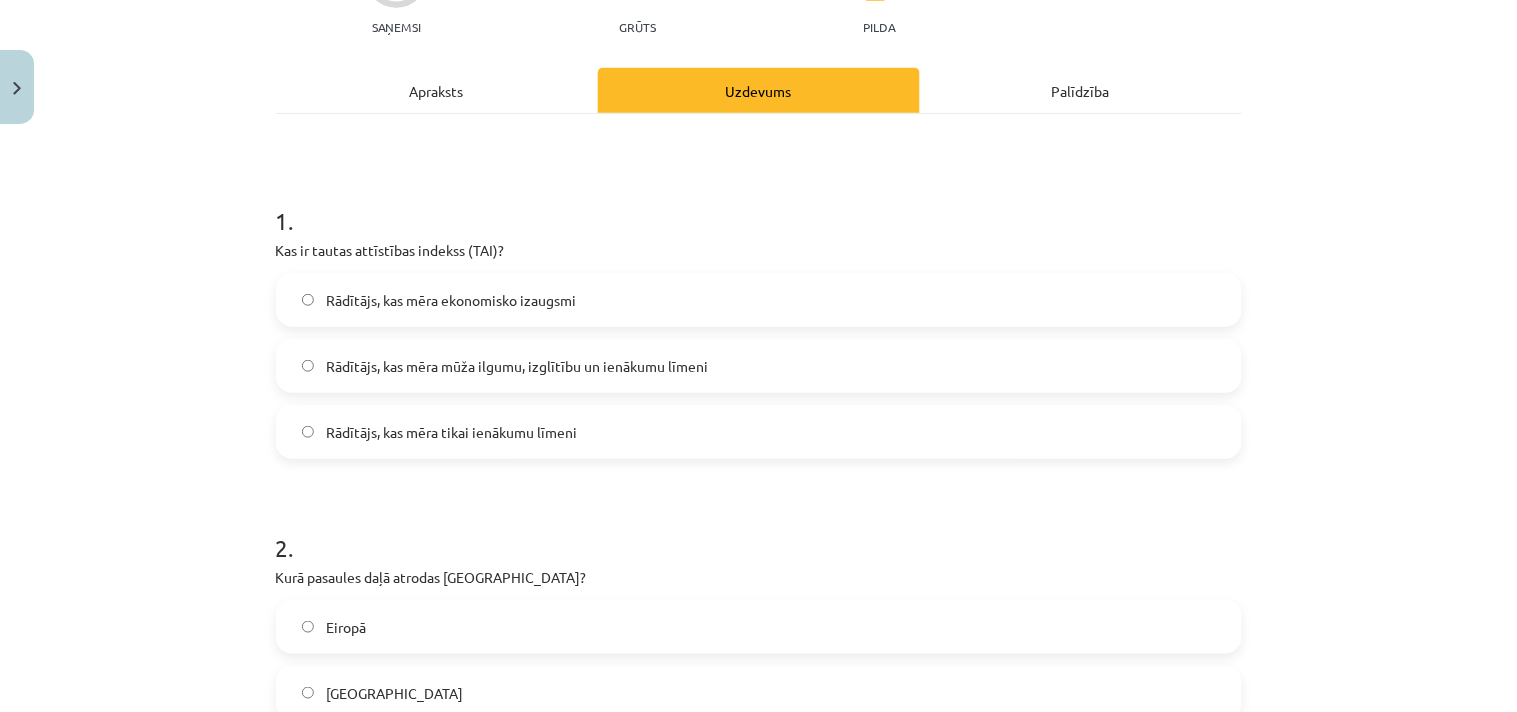scroll, scrollTop: 222, scrollLeft: 0, axis: vertical 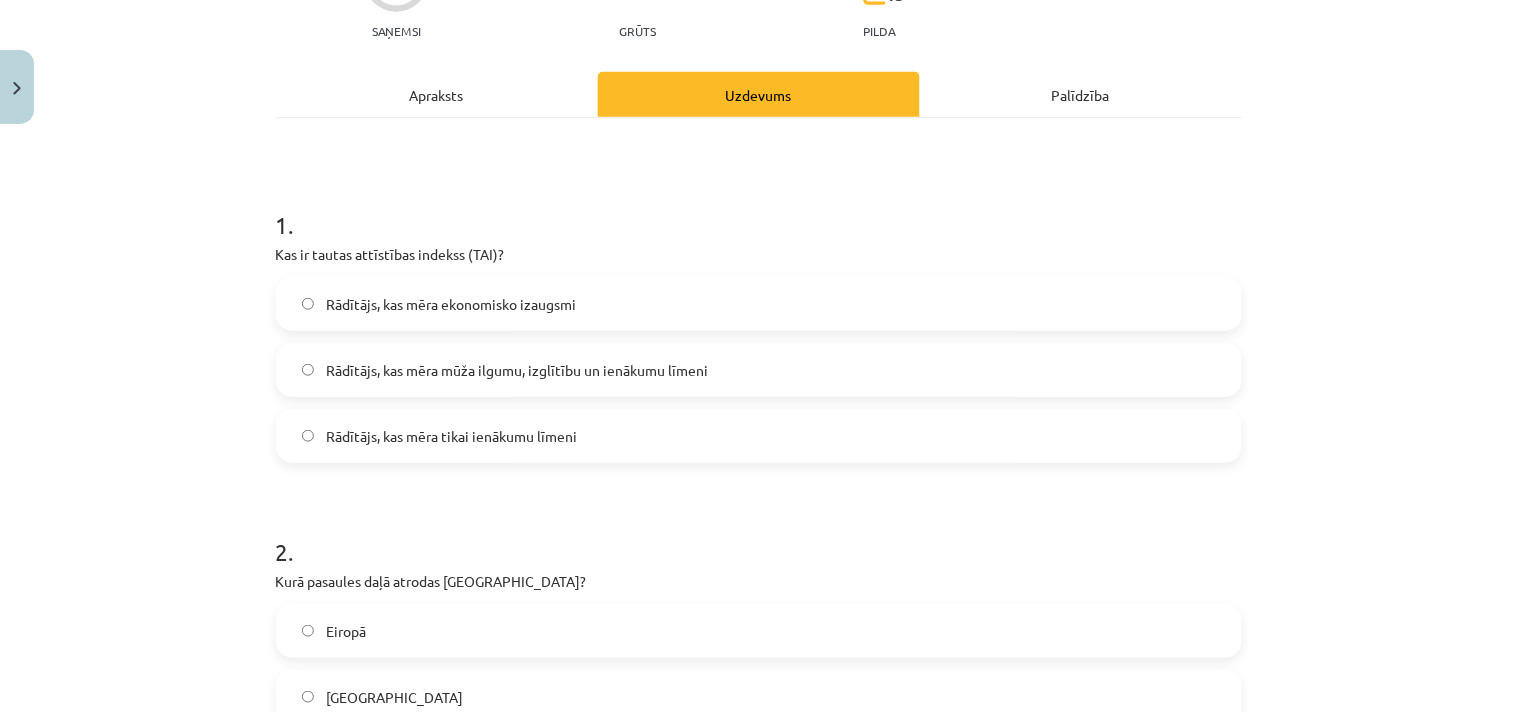 click on "Rādītājs, kas mēra mūža ilgumu, izglītību un ienākumu līmeni" 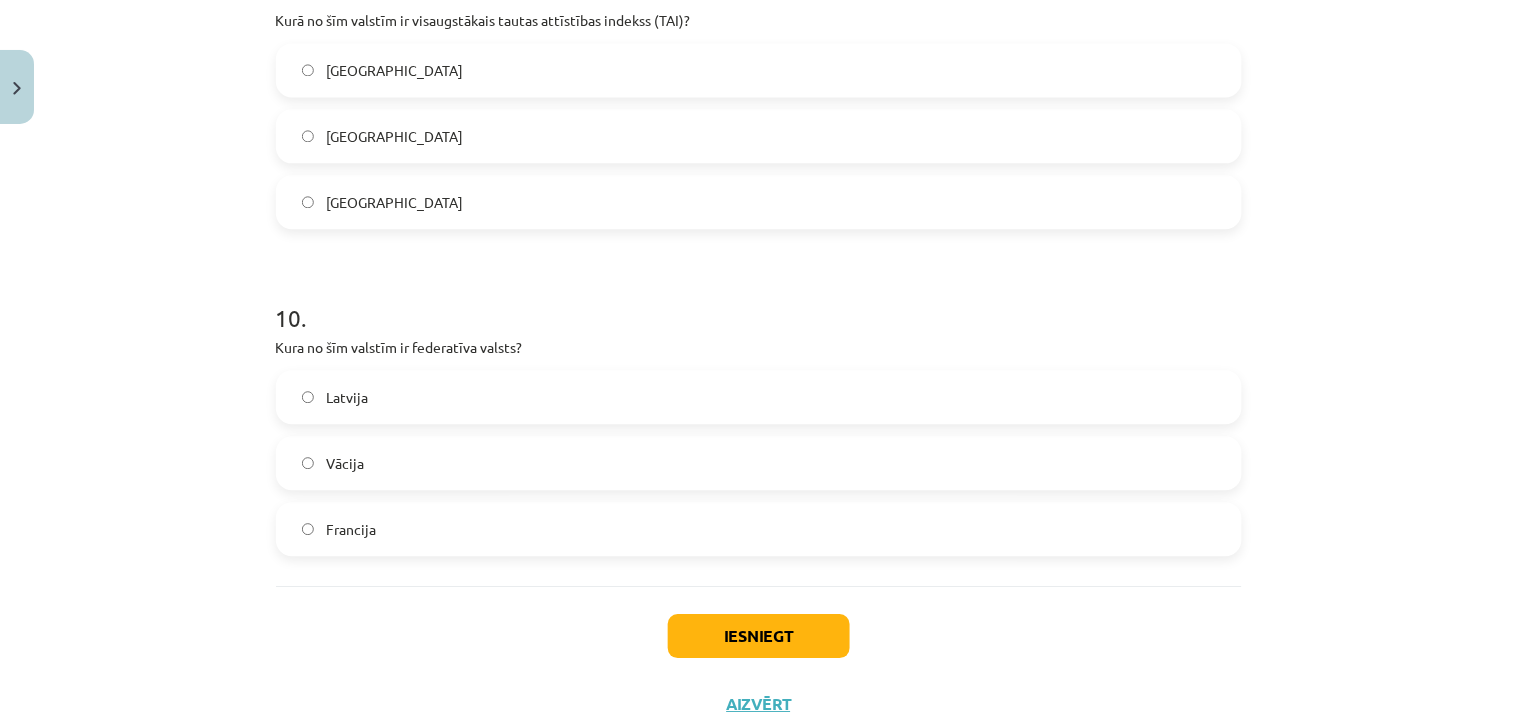 scroll, scrollTop: 3036, scrollLeft: 0, axis: vertical 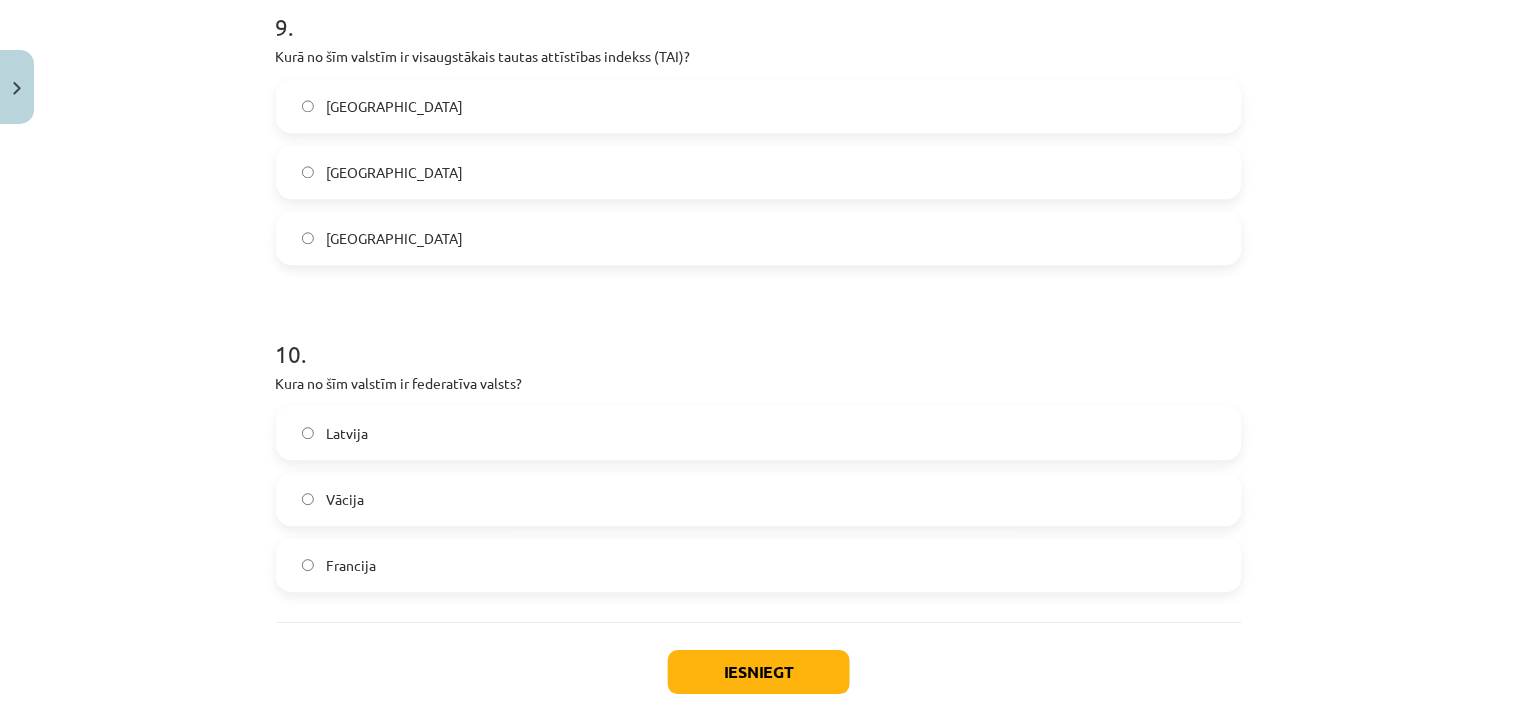click on "Vācija" 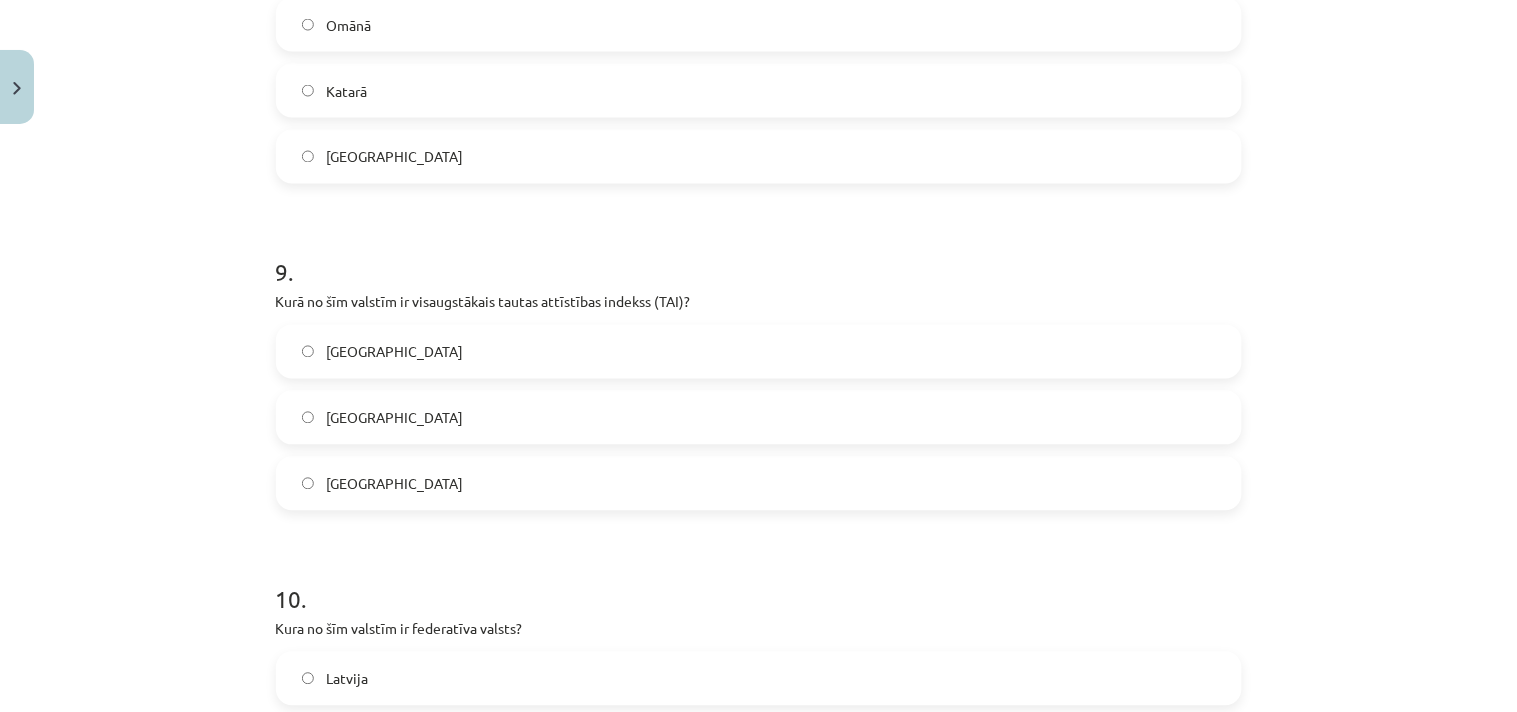 scroll, scrollTop: 2703, scrollLeft: 0, axis: vertical 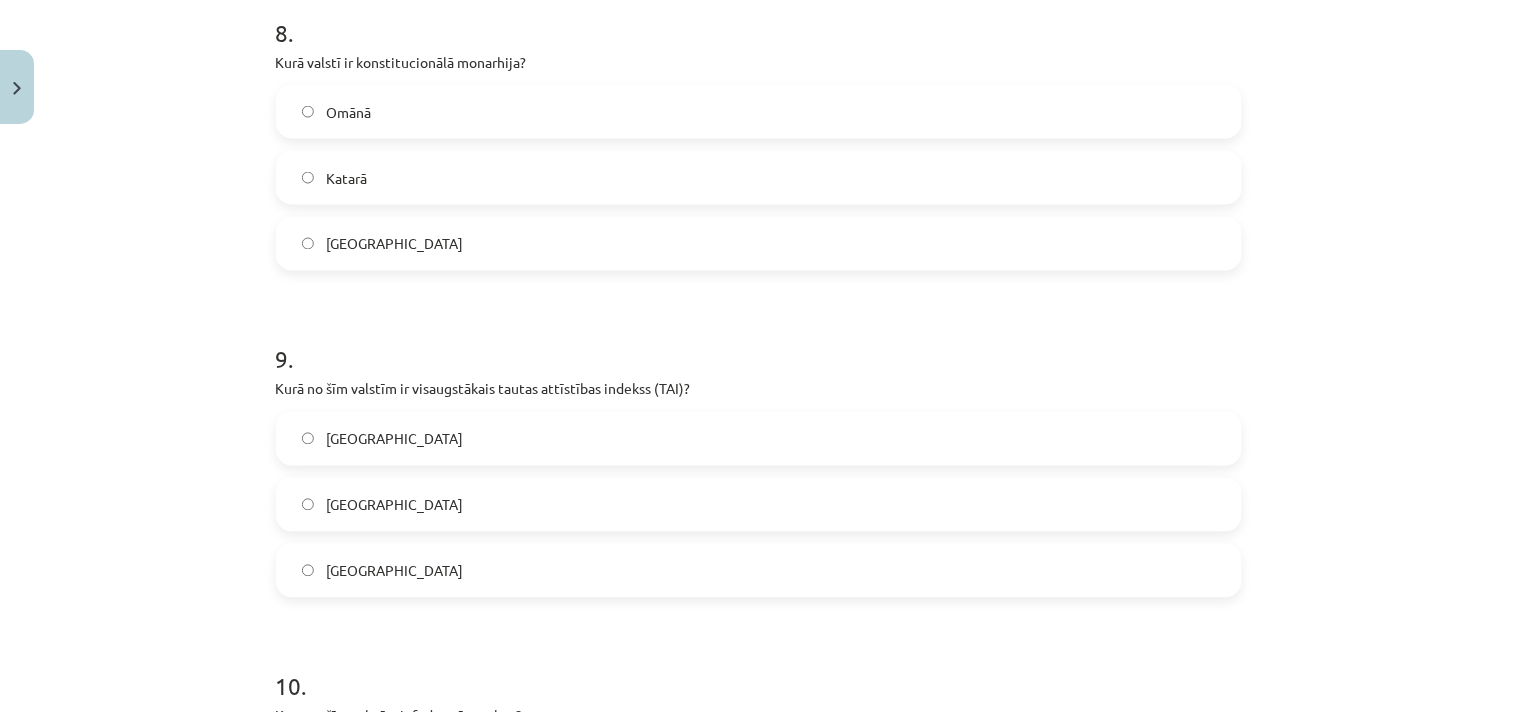 click on "Zviedrijā" 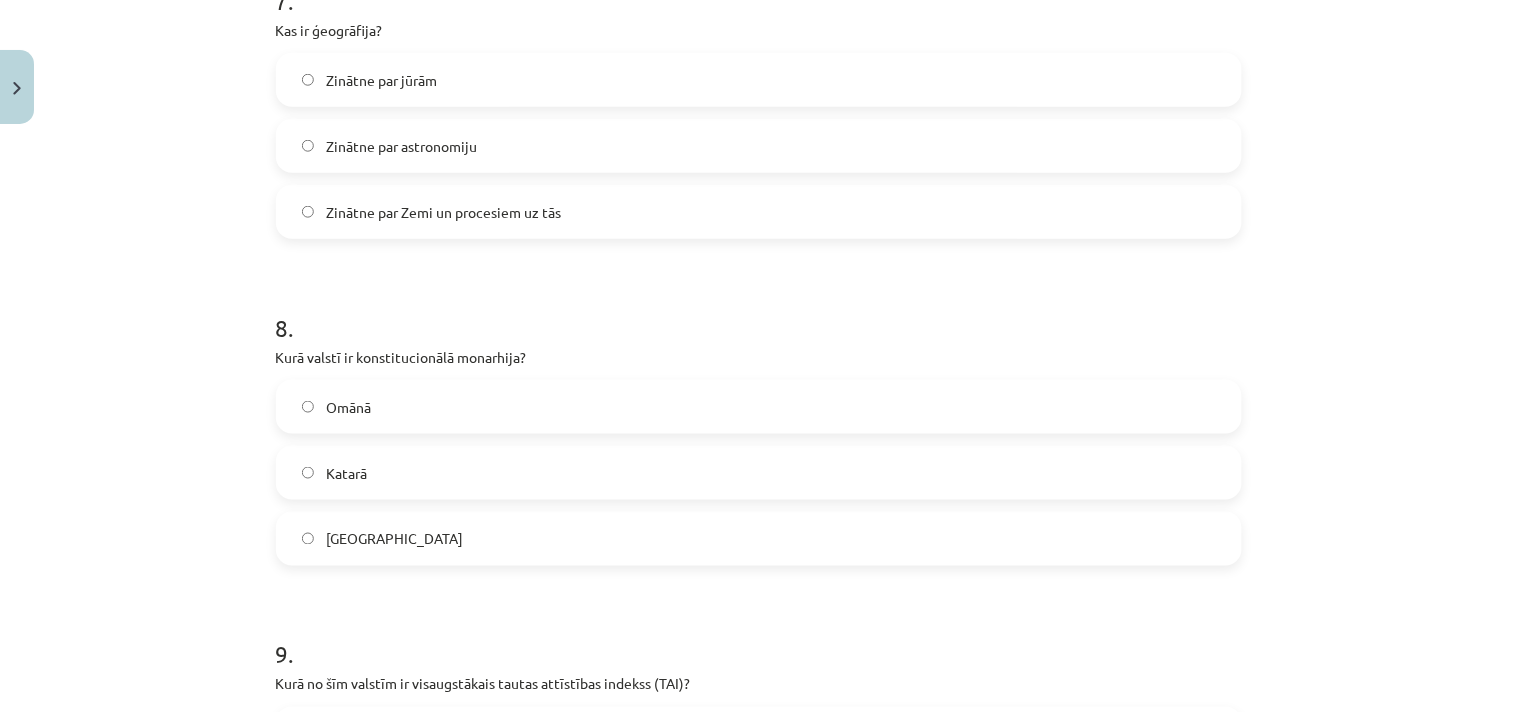 scroll, scrollTop: 2370, scrollLeft: 0, axis: vertical 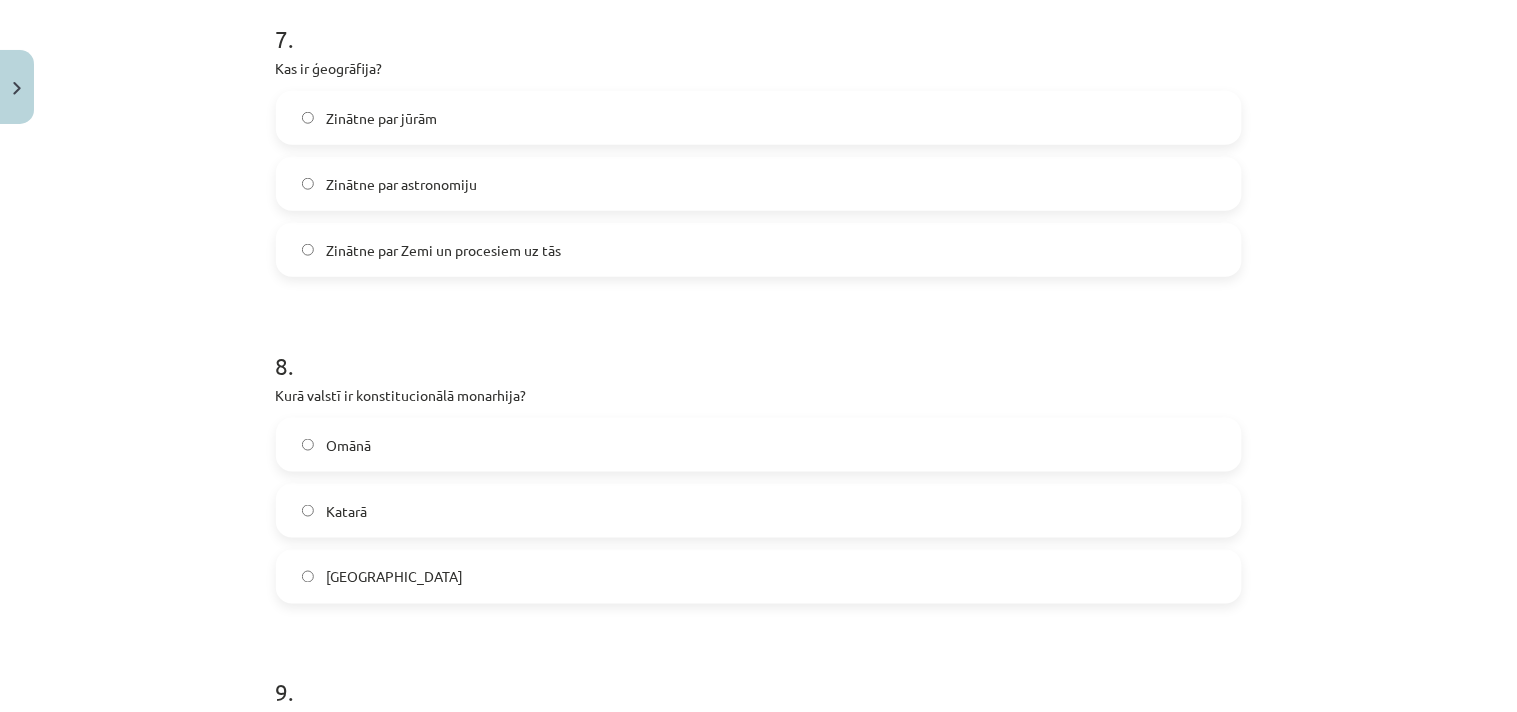 click on "Zviedrijā" 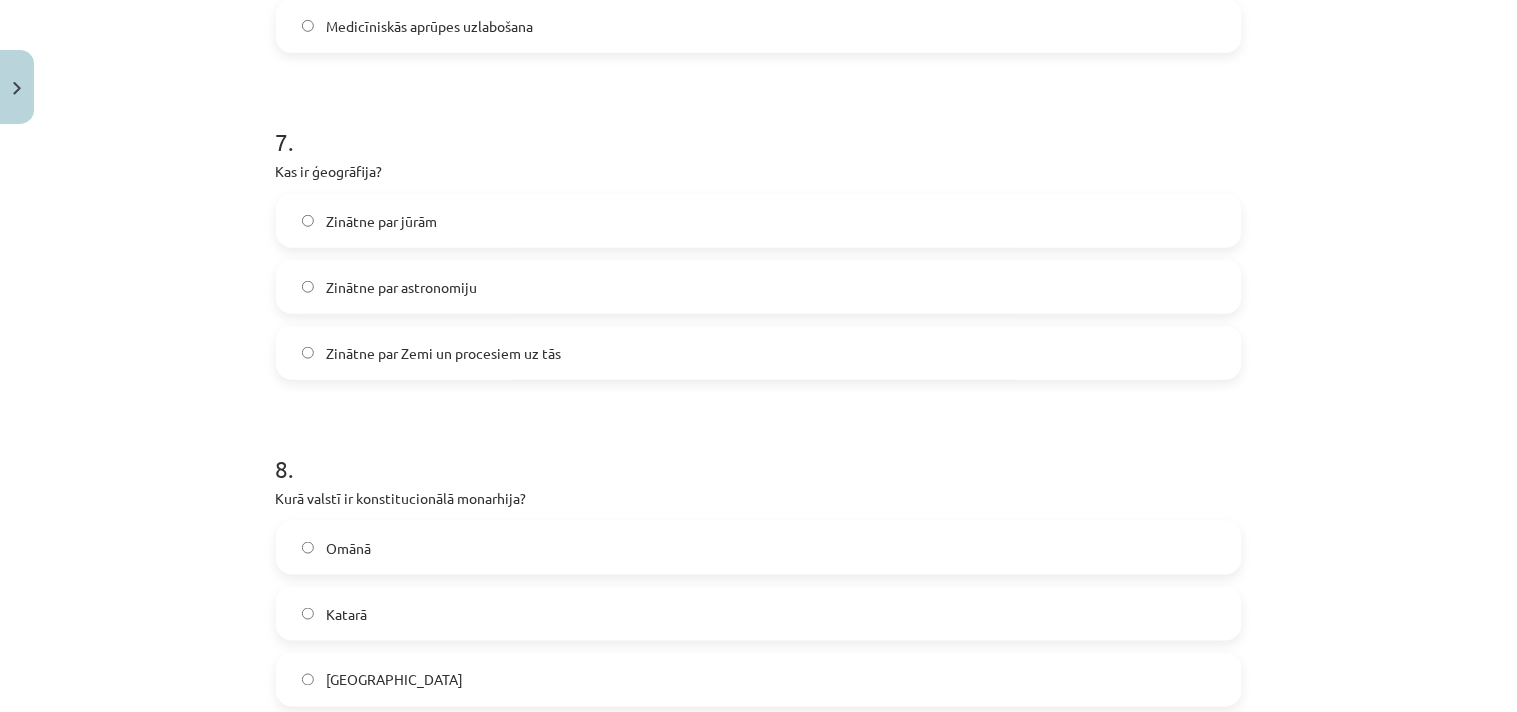 scroll, scrollTop: 2147, scrollLeft: 0, axis: vertical 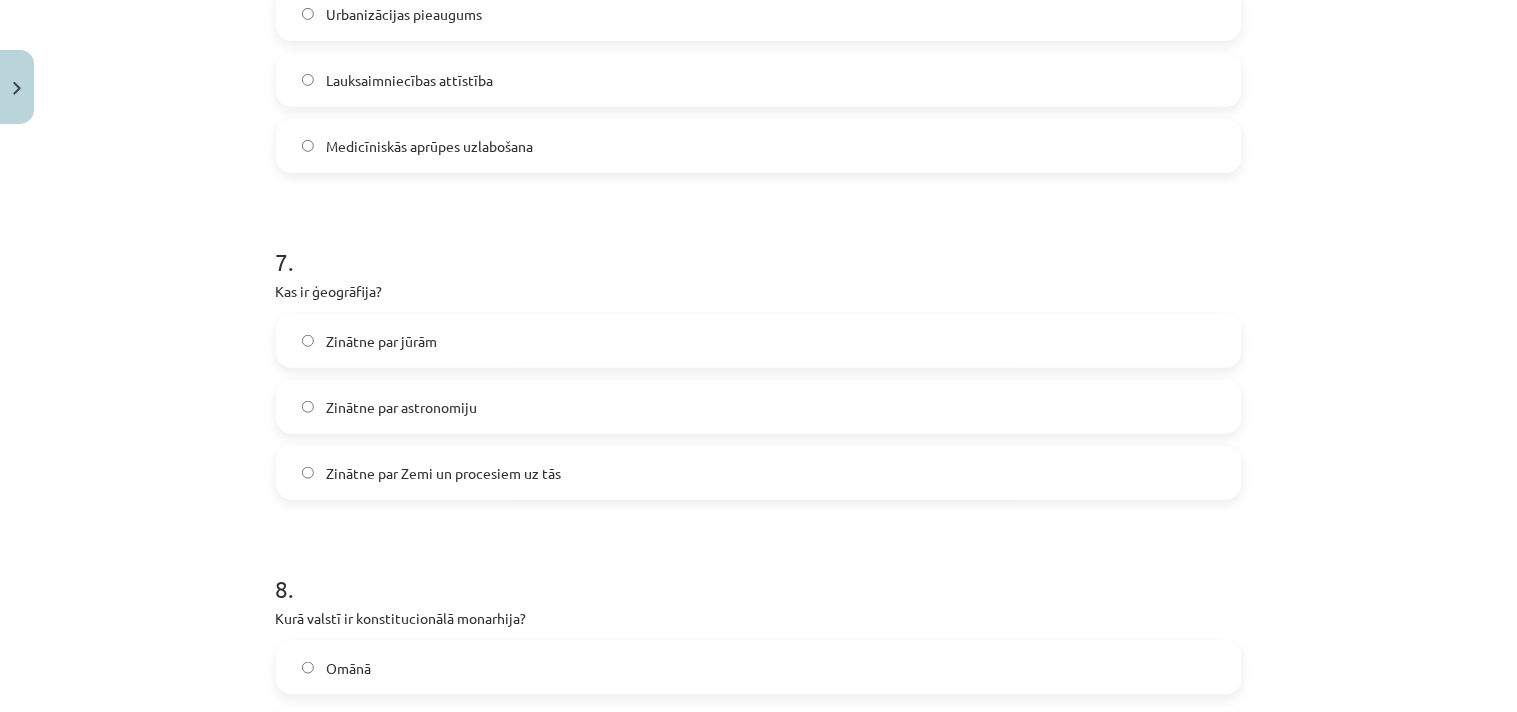 click on "Zinātne par Zemi un procesiem uz tās" 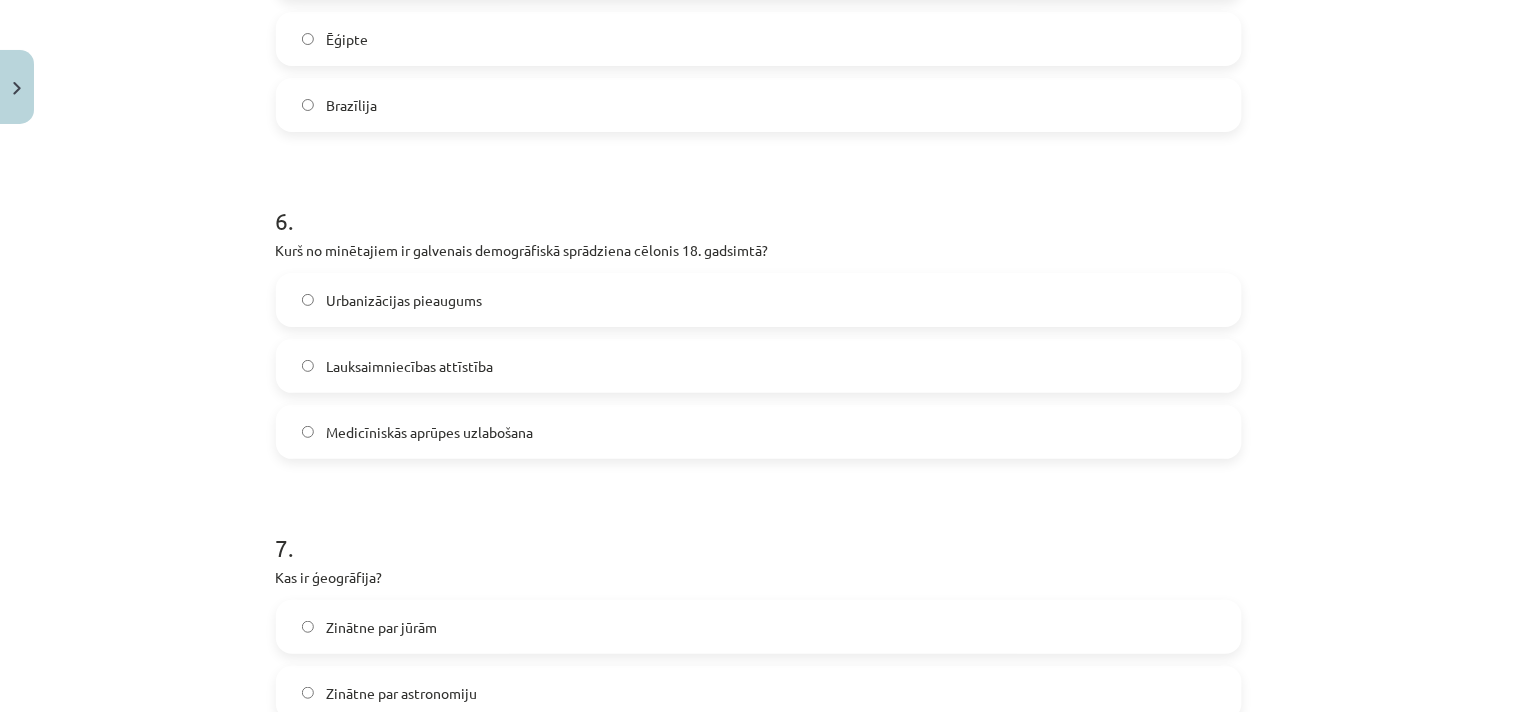 scroll, scrollTop: 1814, scrollLeft: 0, axis: vertical 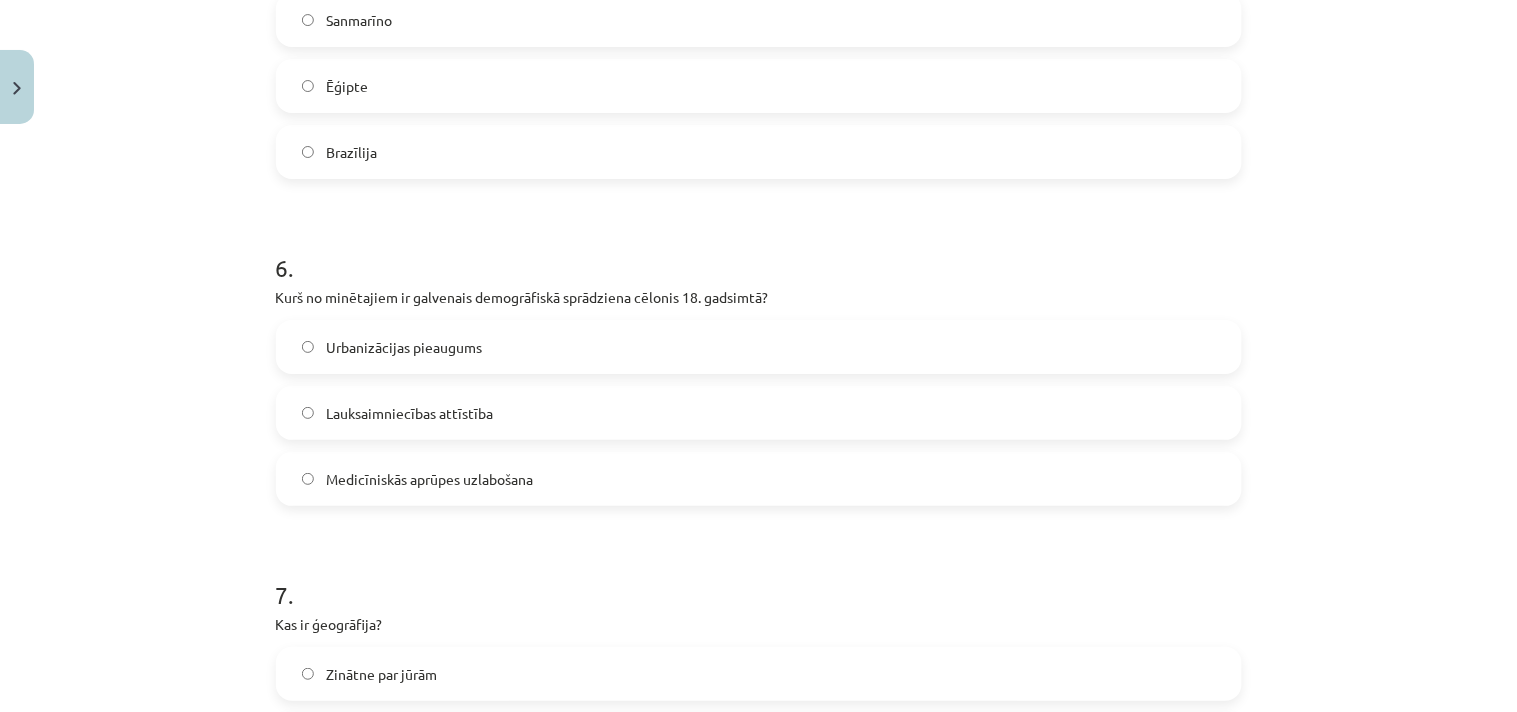 click on "Medicīniskās aprūpes uzlabošana" 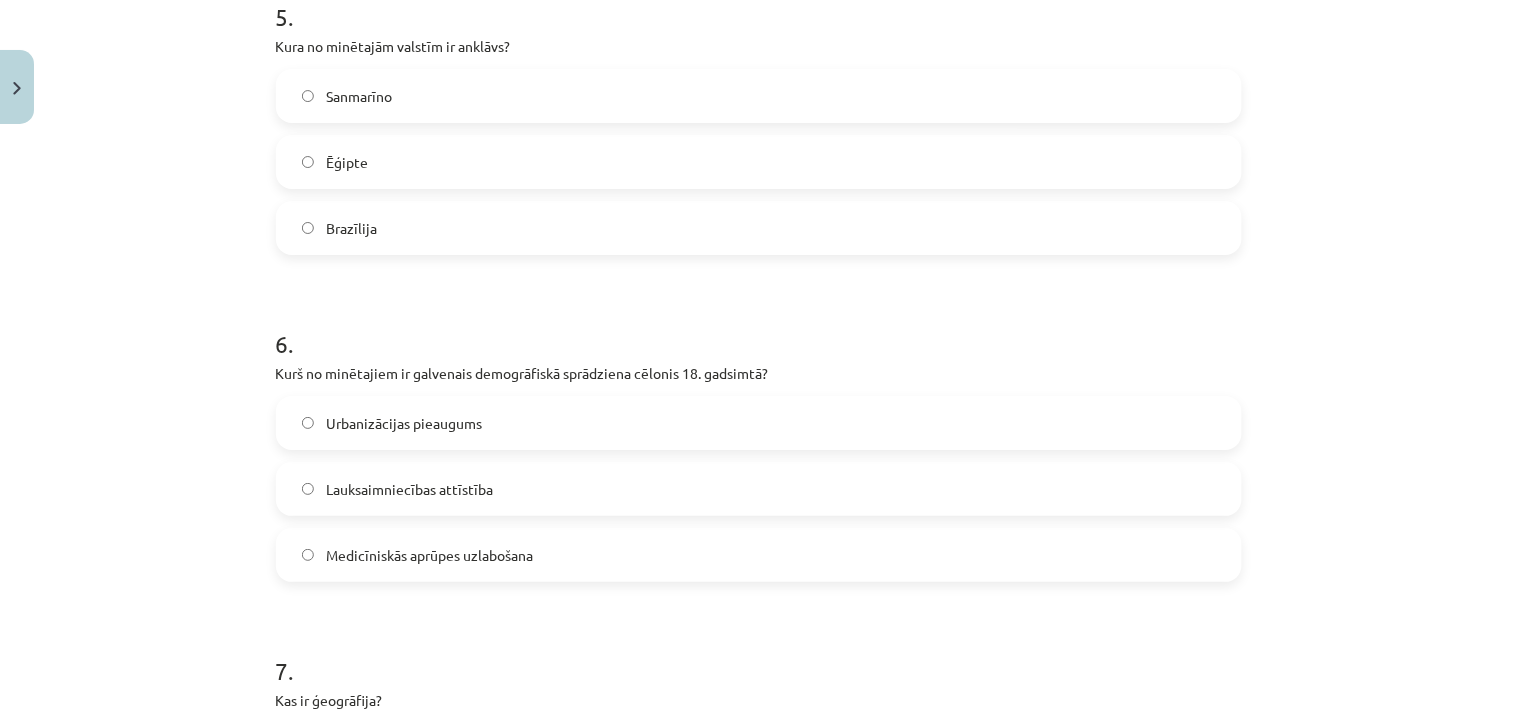 scroll, scrollTop: 1703, scrollLeft: 0, axis: vertical 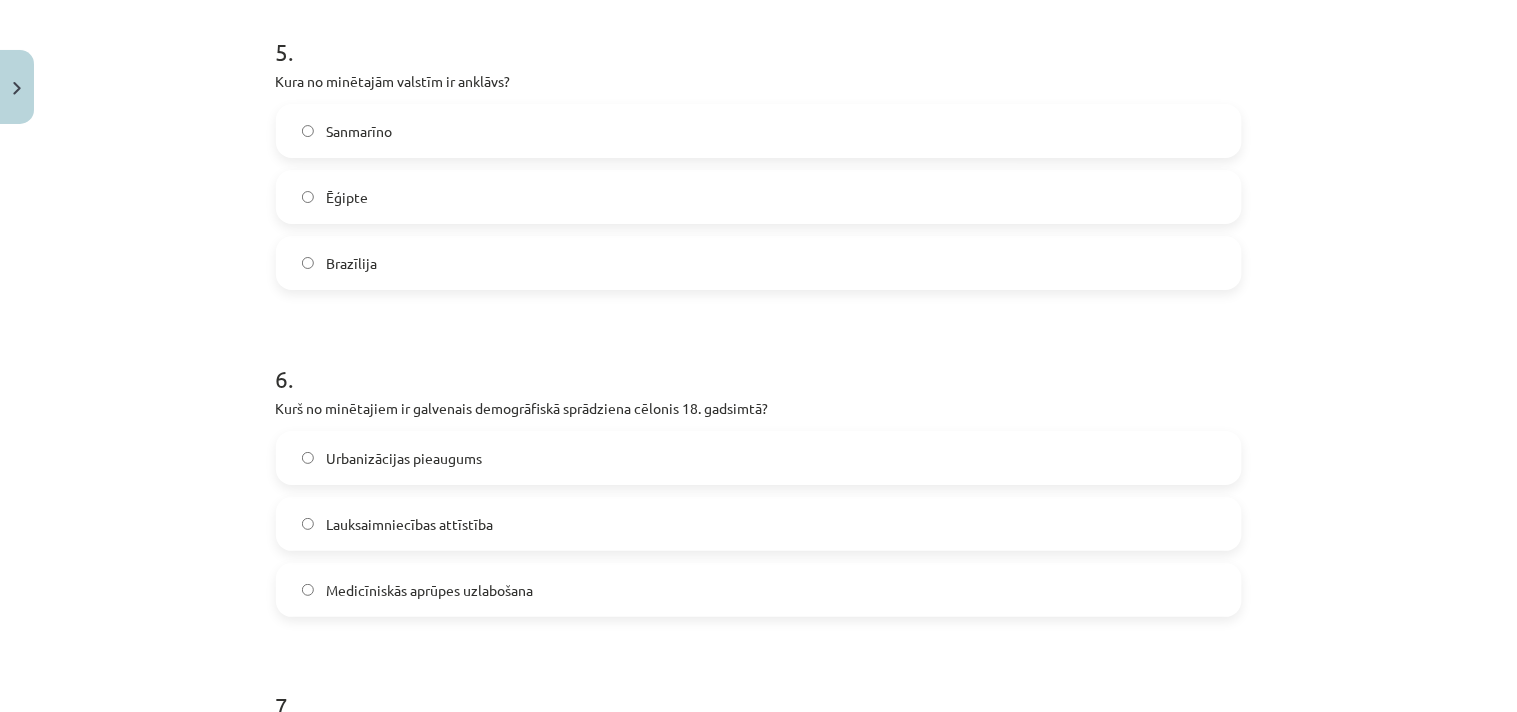 click on "Urbanizācijas pieaugums" 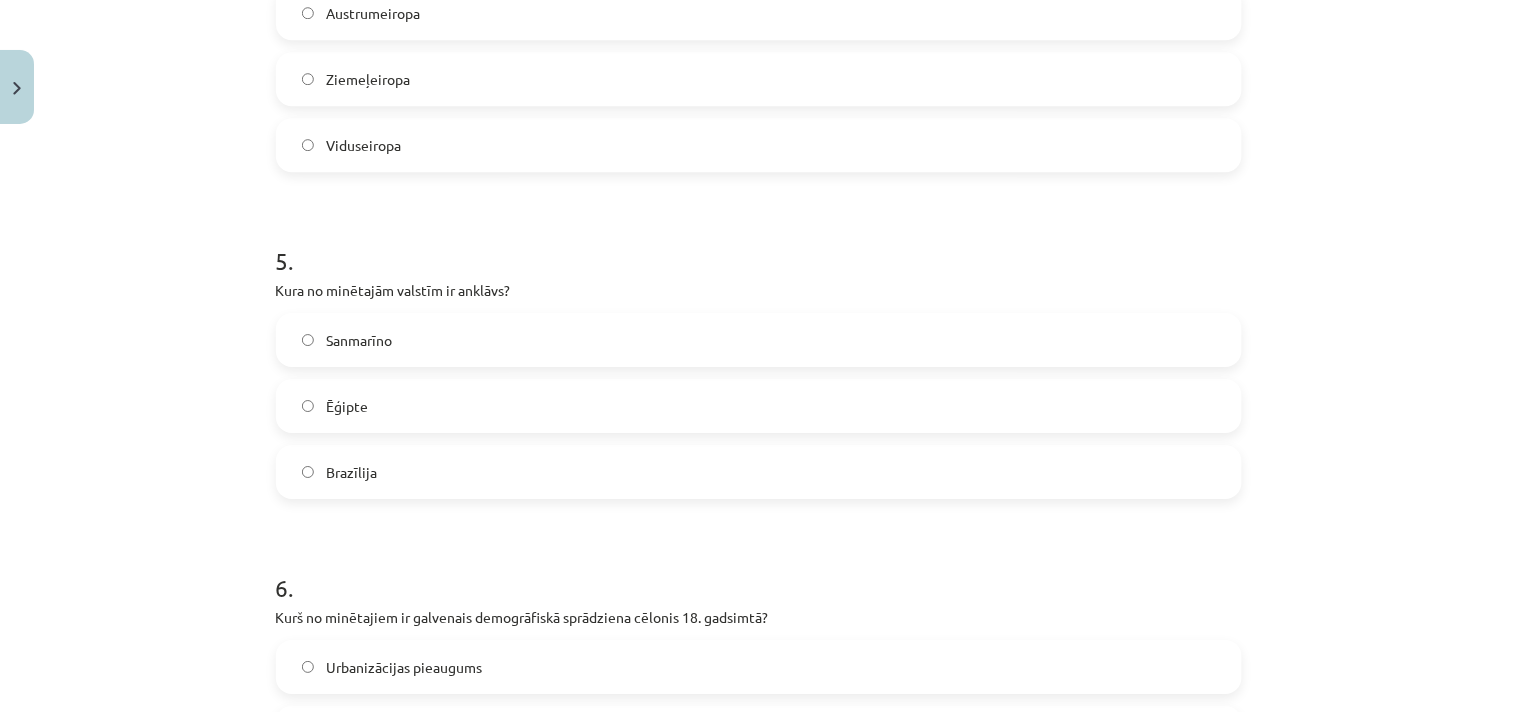 scroll, scrollTop: 1481, scrollLeft: 0, axis: vertical 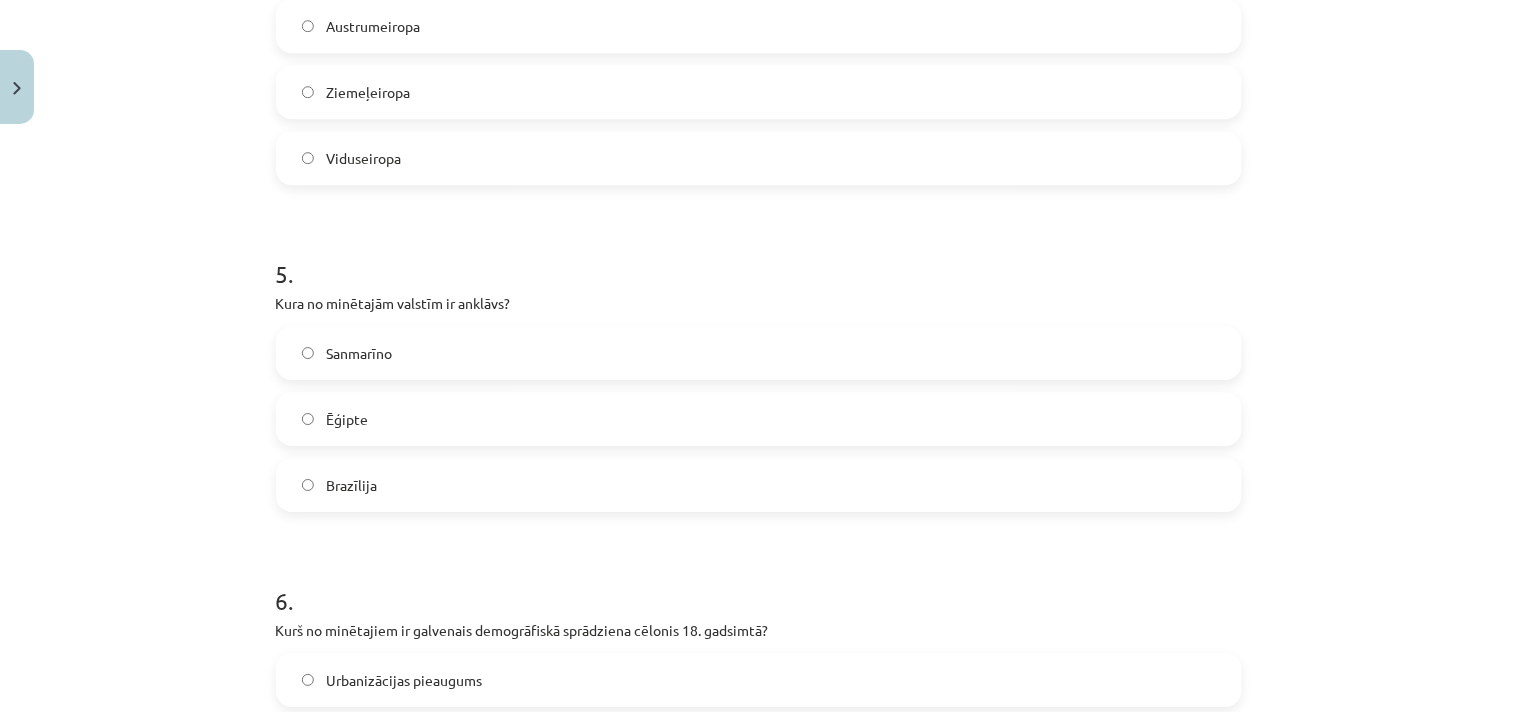 click on "Sanmarīno" 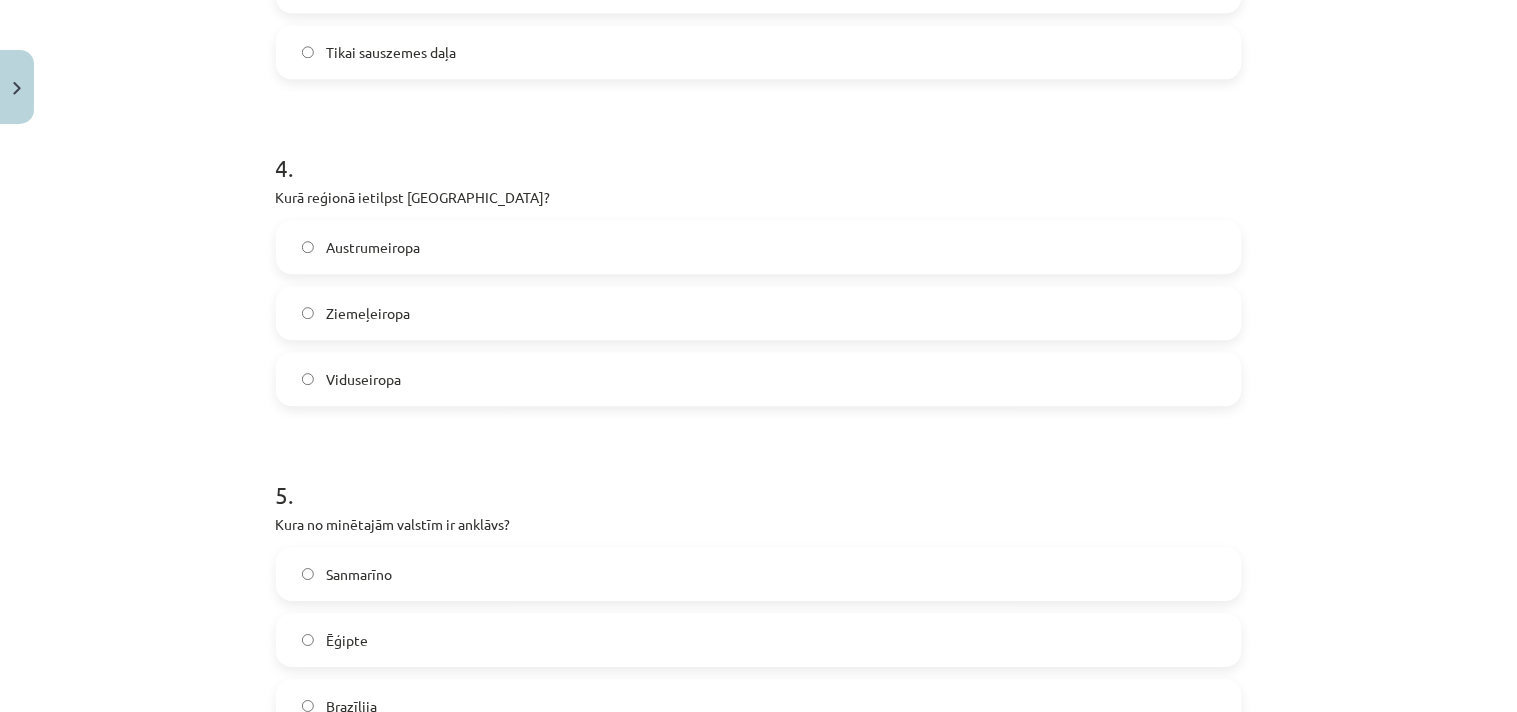 scroll, scrollTop: 1258, scrollLeft: 0, axis: vertical 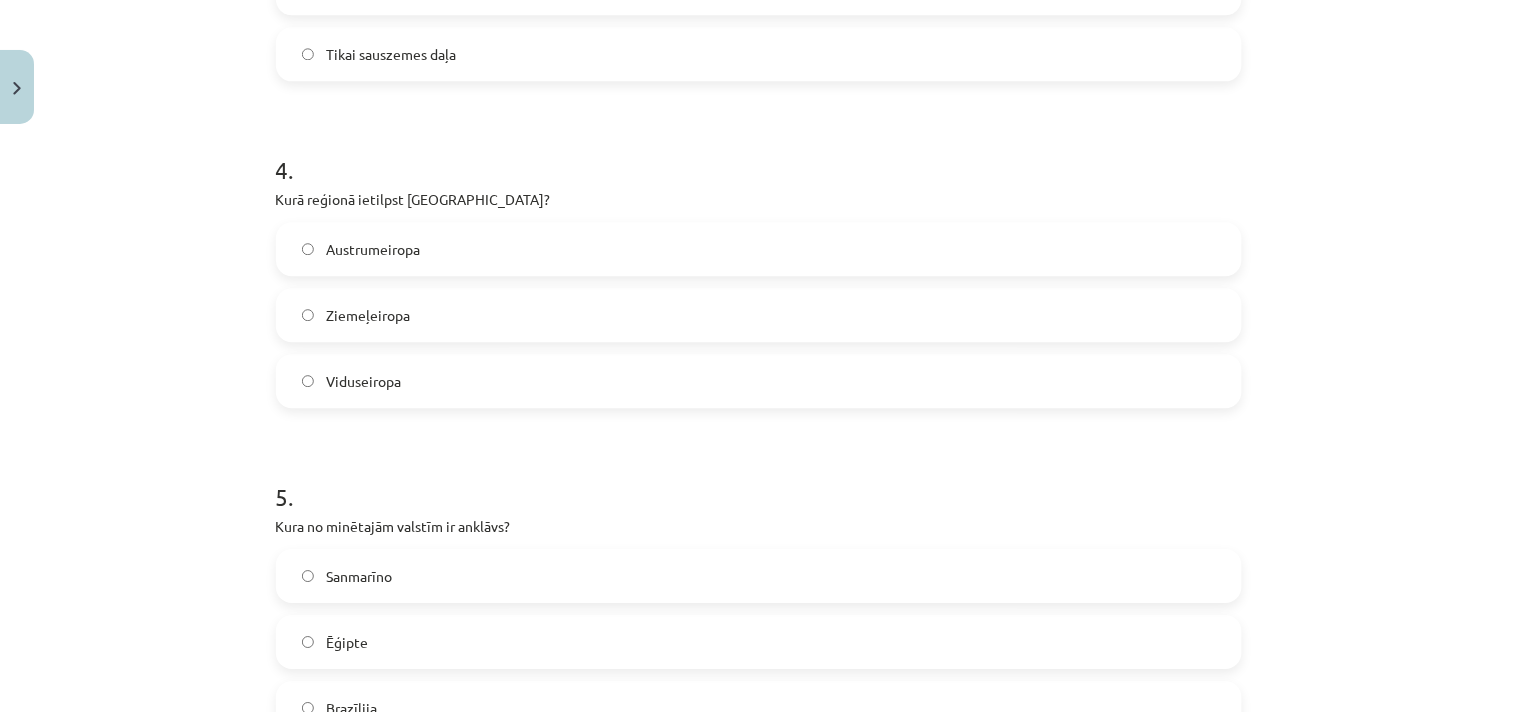 click on "Ziemeļeiropa" 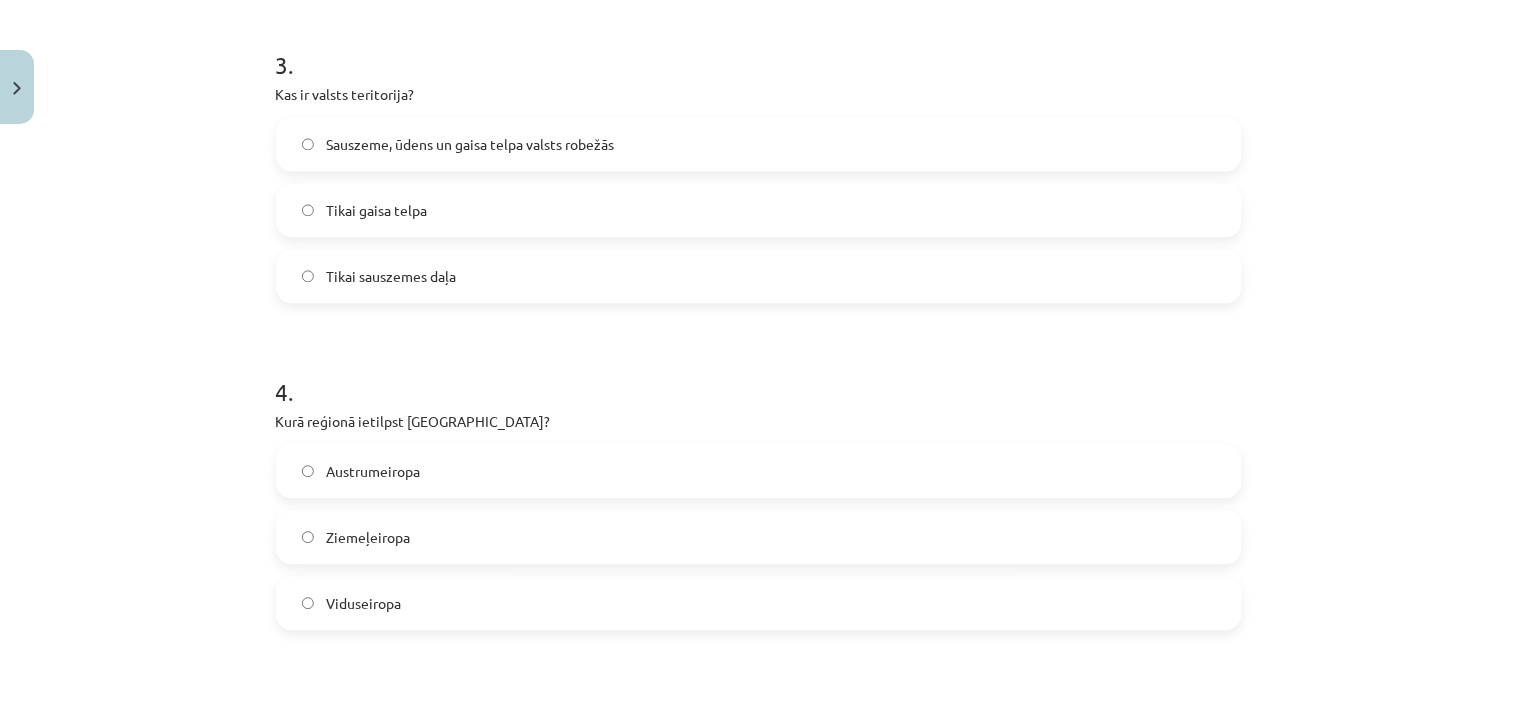 scroll, scrollTop: 925, scrollLeft: 0, axis: vertical 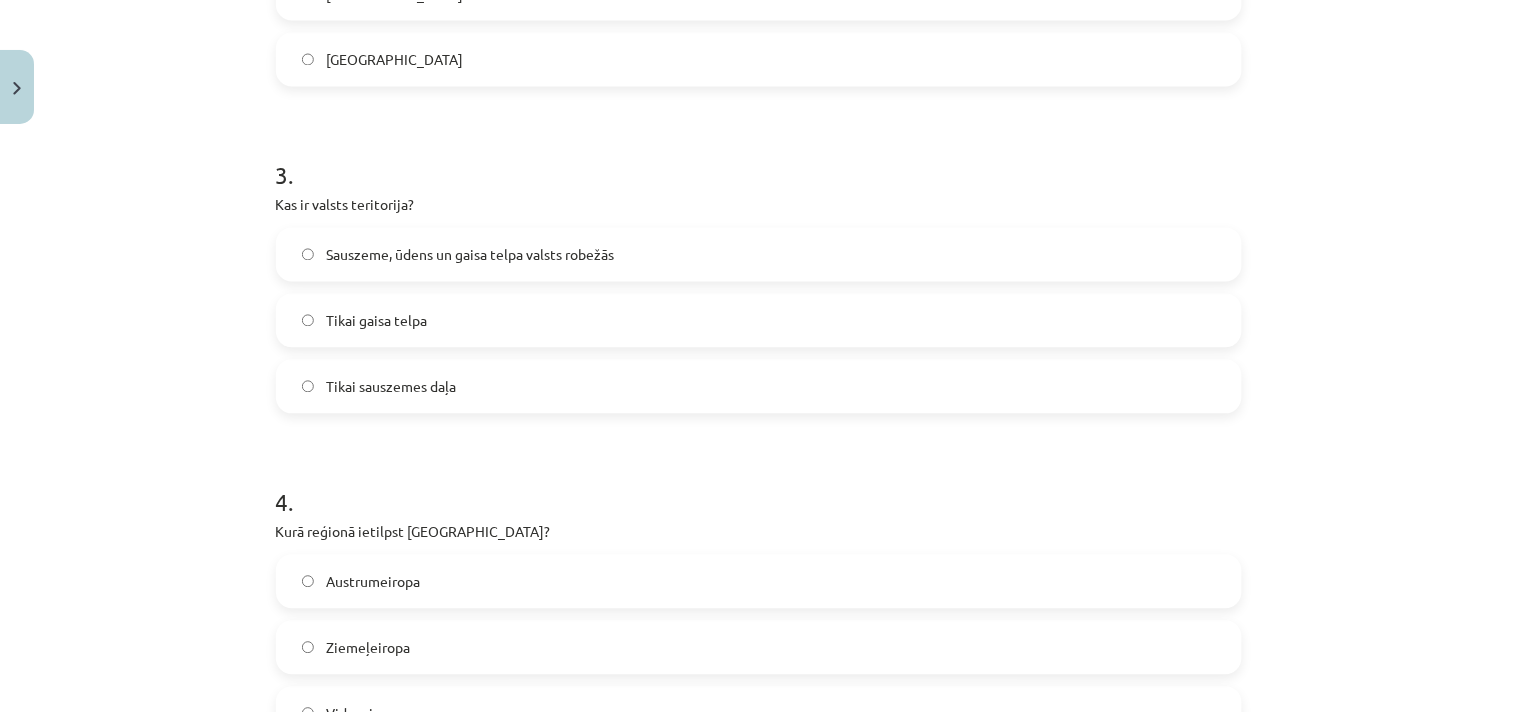 click on "Sauszeme, ūdens un gaisa telpa valsts robežās" 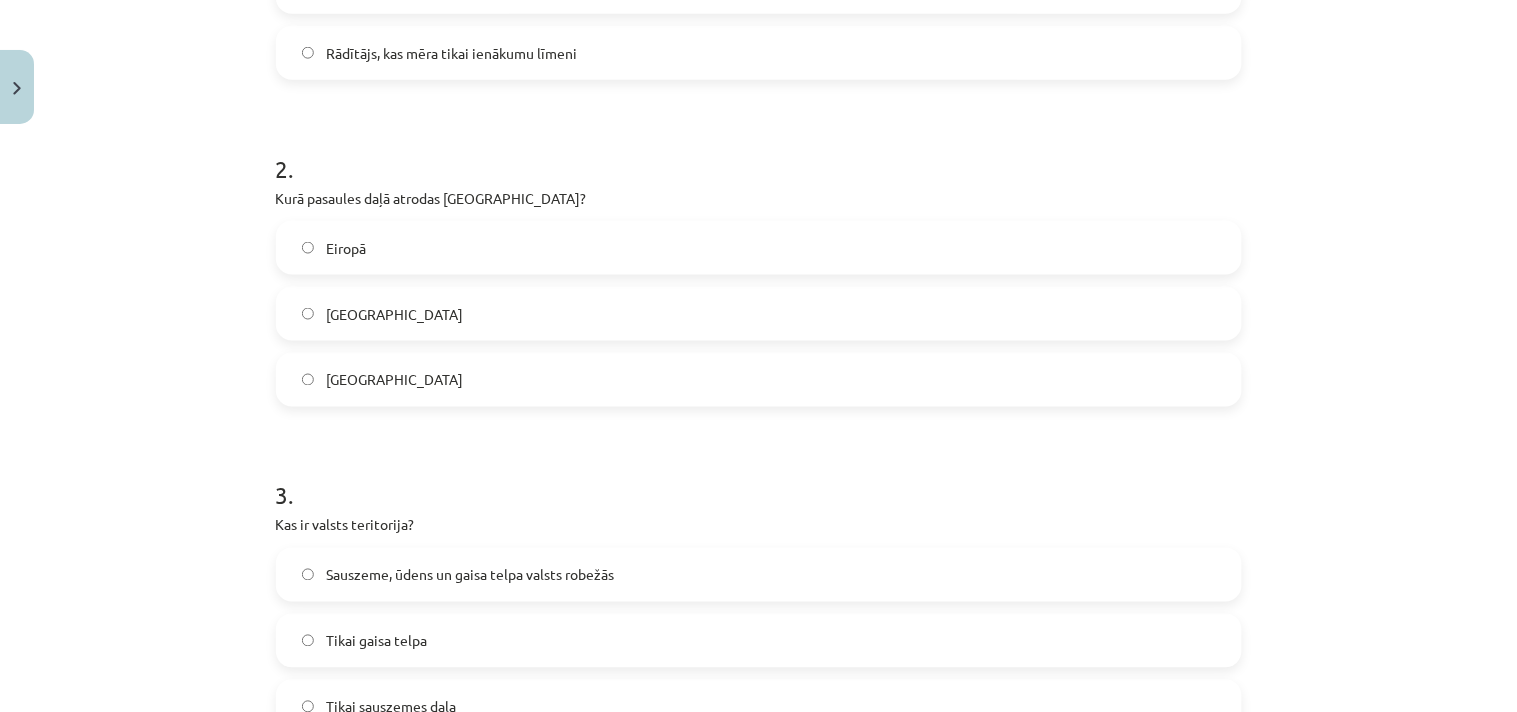 scroll, scrollTop: 592, scrollLeft: 0, axis: vertical 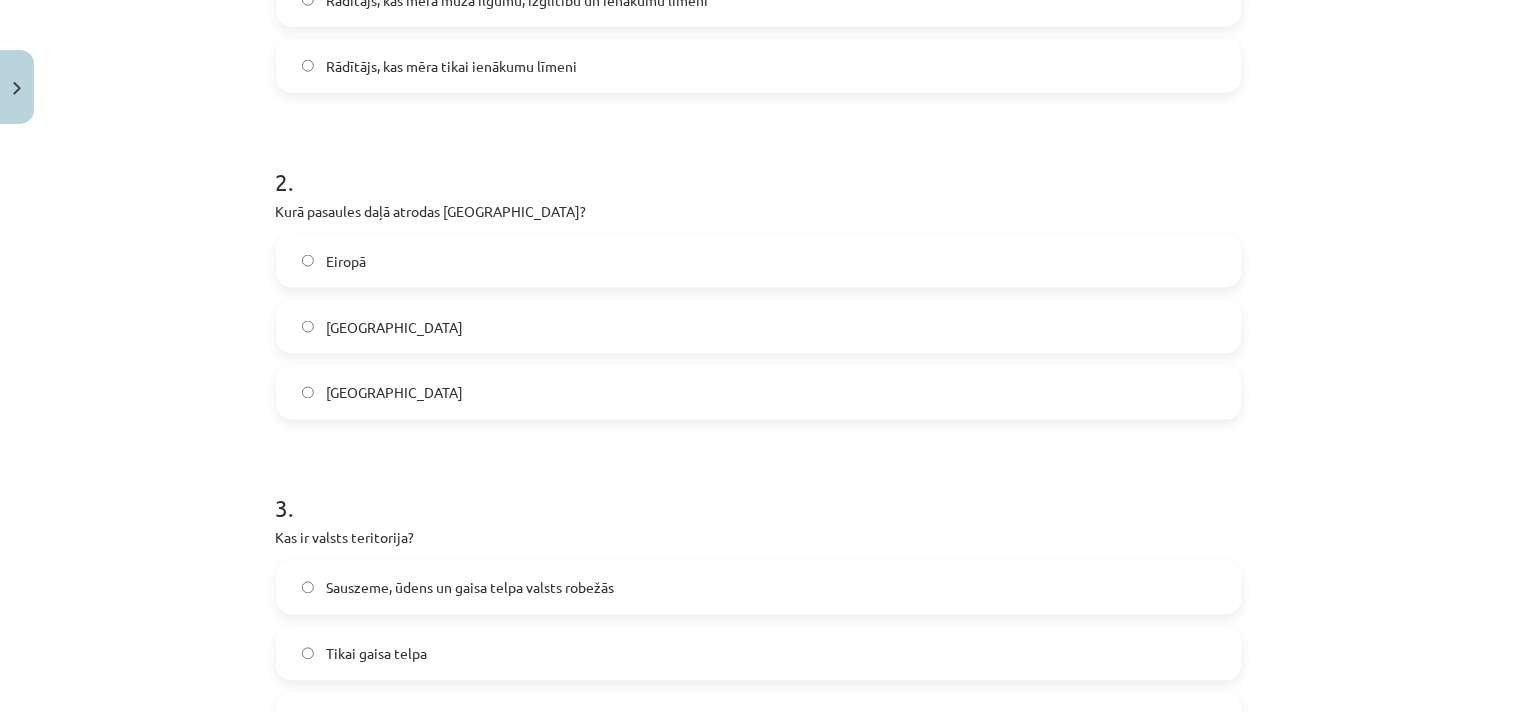 click on "Okeānijā" 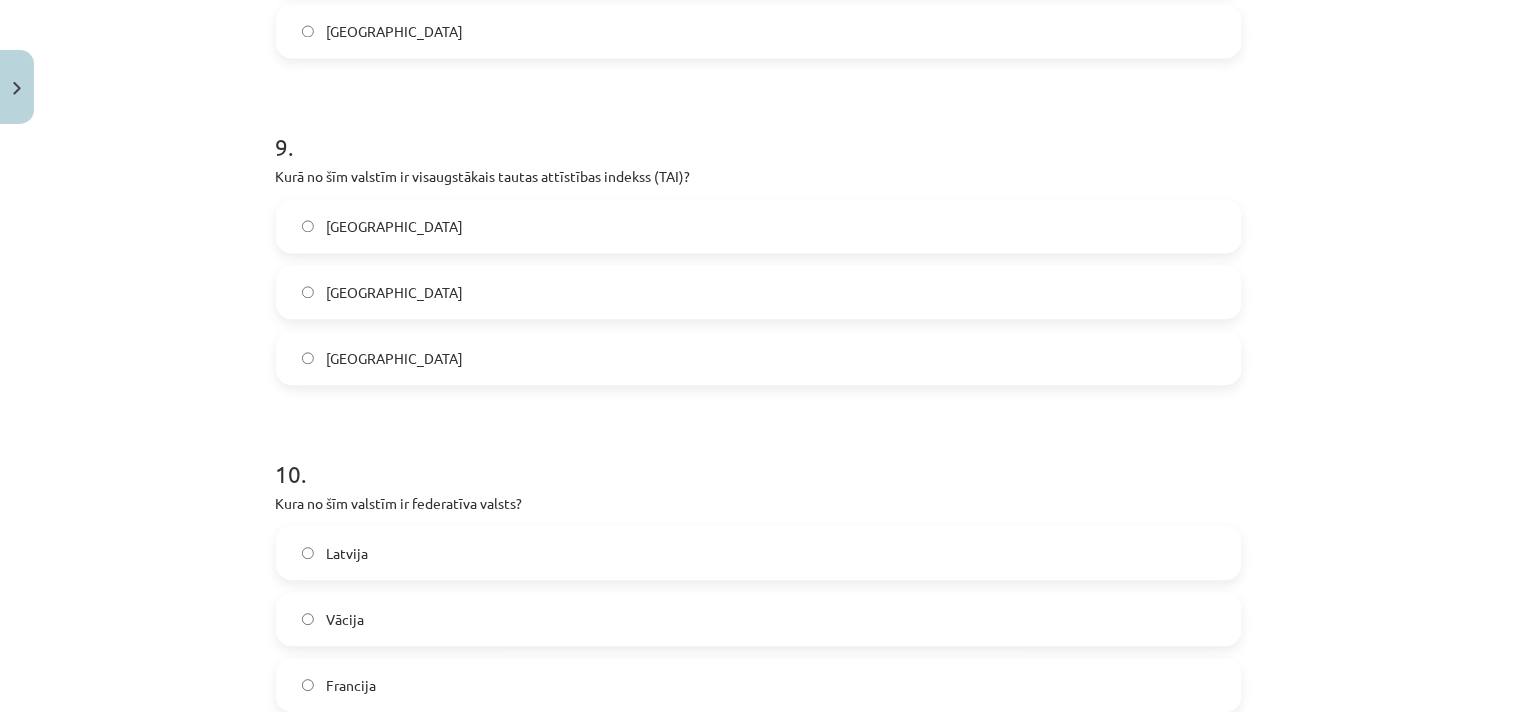 scroll, scrollTop: 3147, scrollLeft: 0, axis: vertical 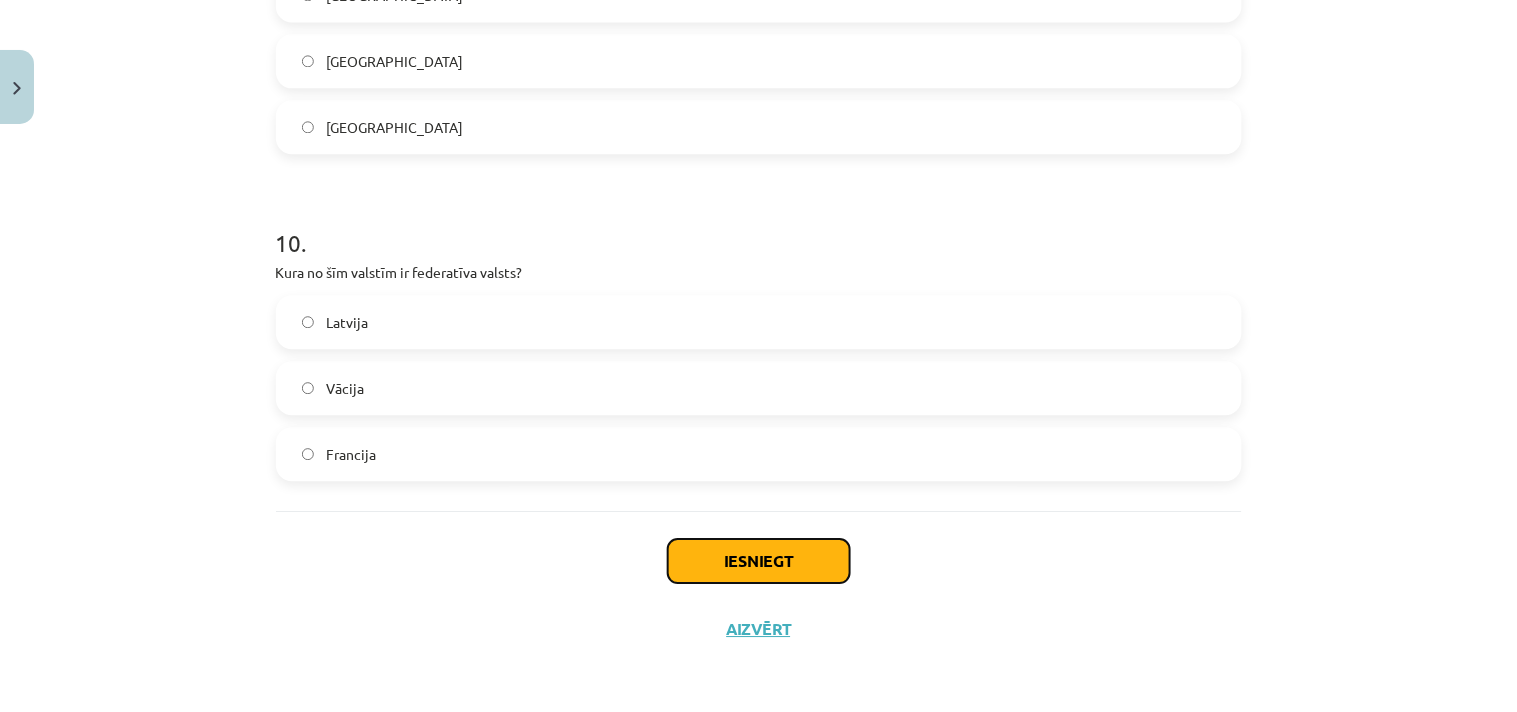 click on "Iesniegt" 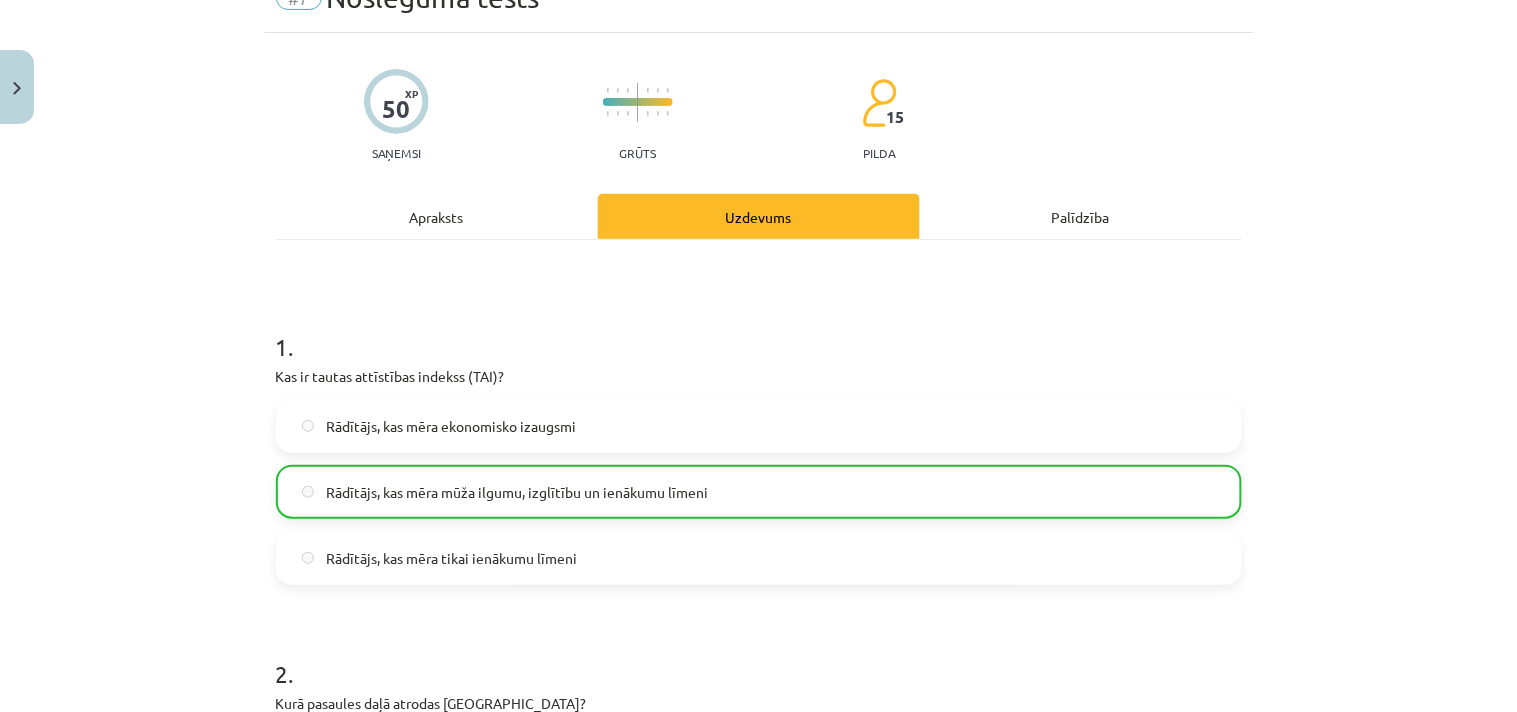 scroll, scrollTop: 0, scrollLeft: 0, axis: both 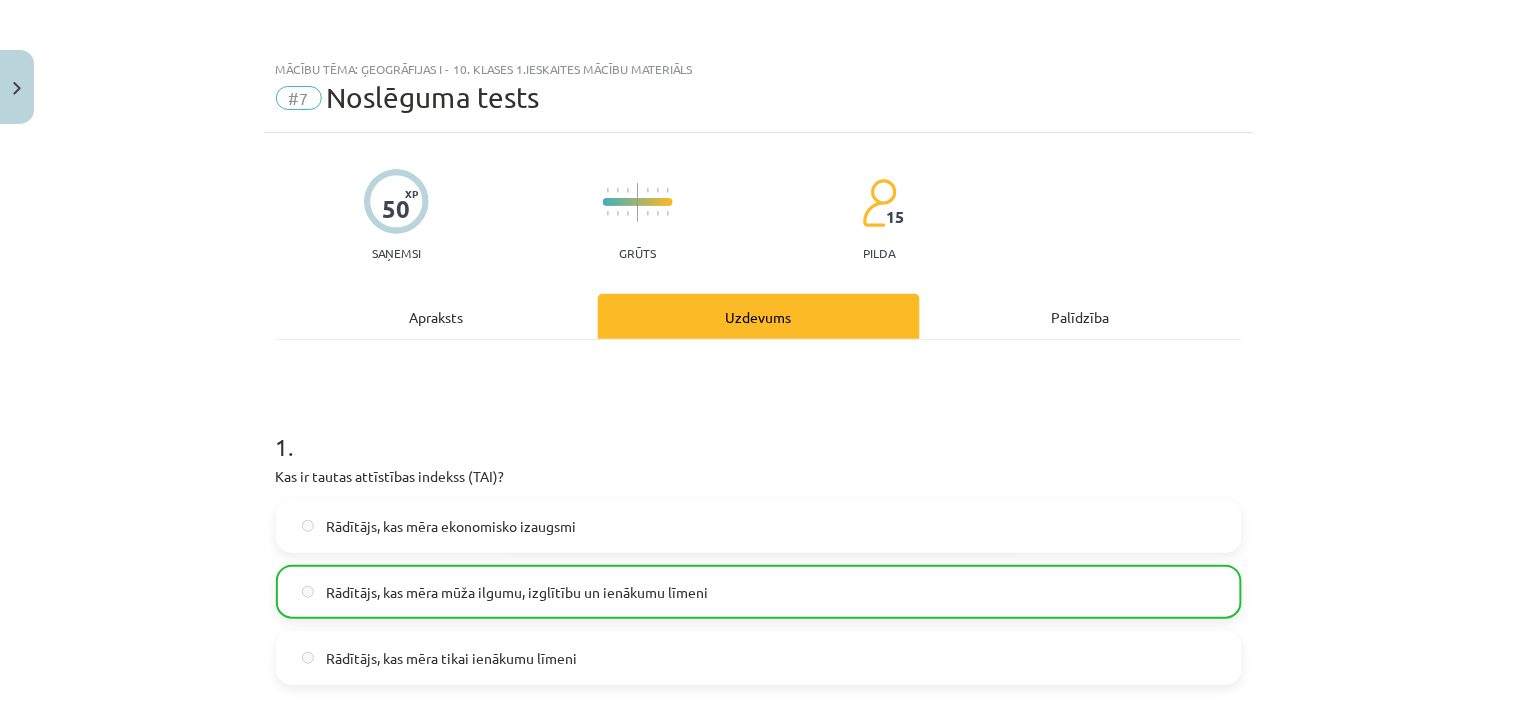 click on "Apraksts" 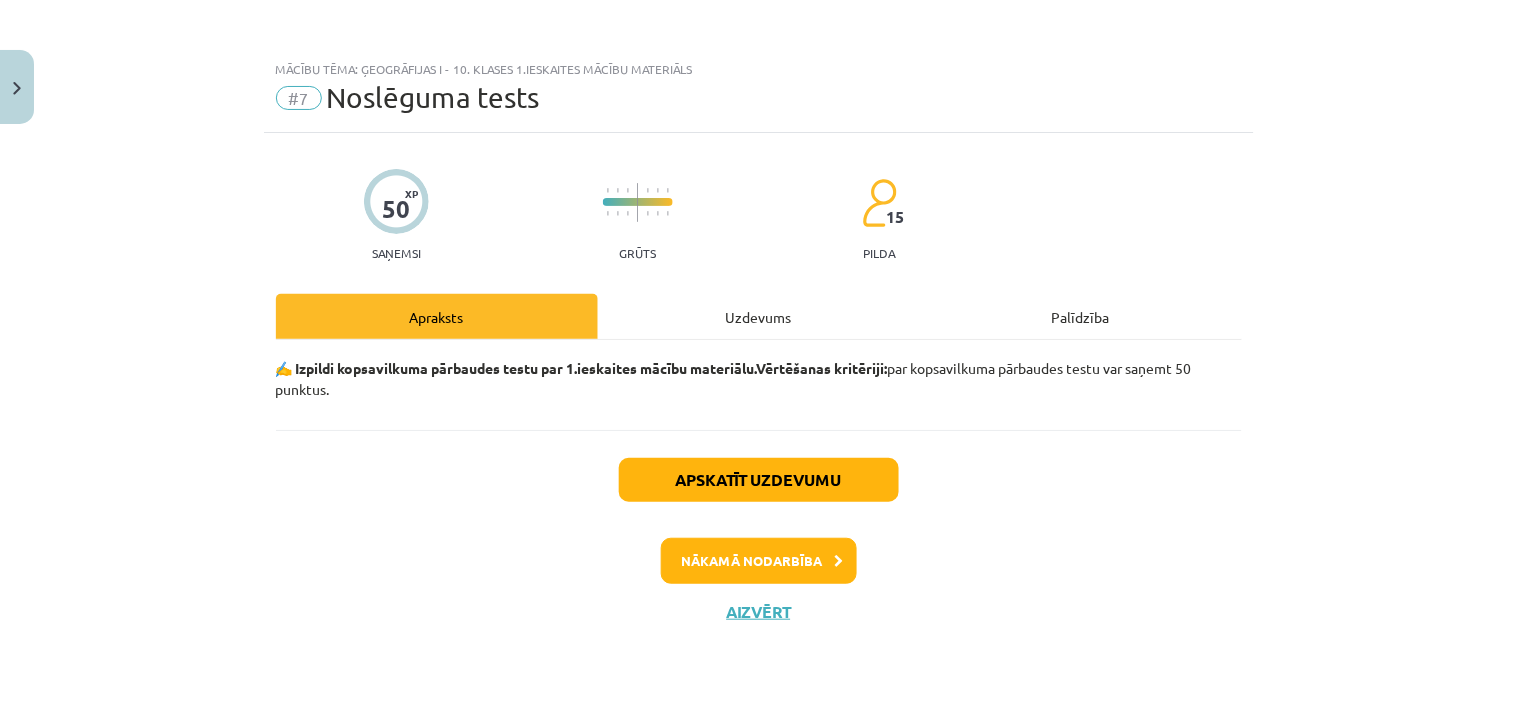 click on "Uzdevums" 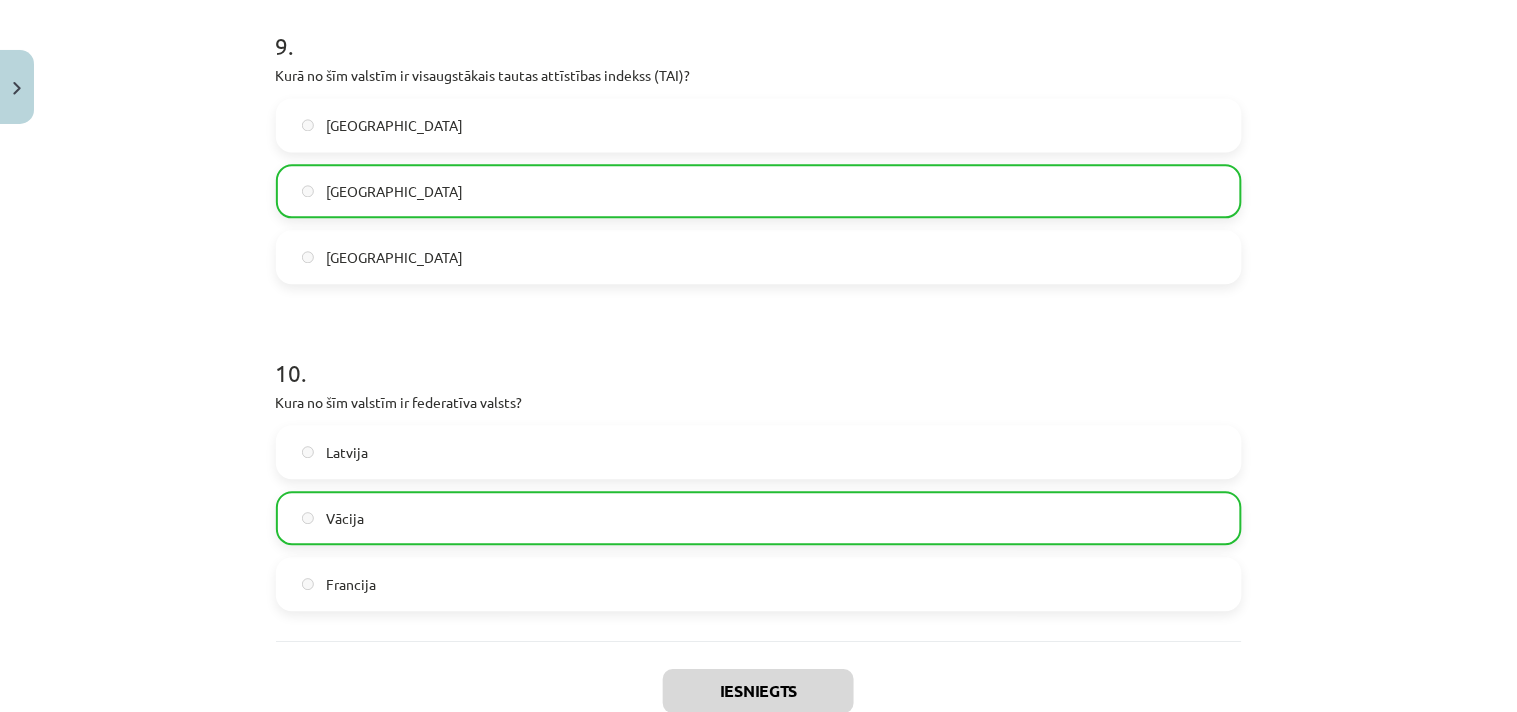 scroll, scrollTop: 3211, scrollLeft: 0, axis: vertical 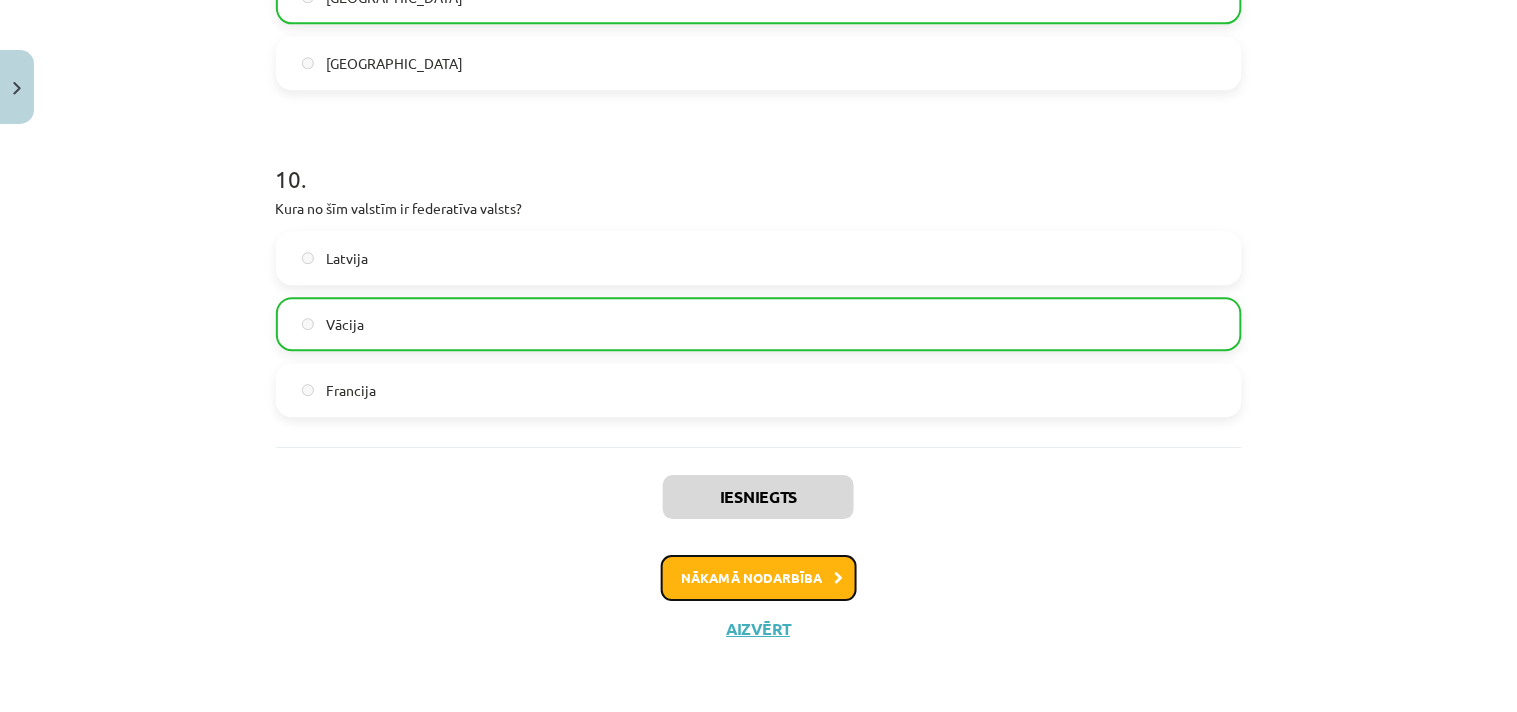 click on "Nākamā nodarbība" 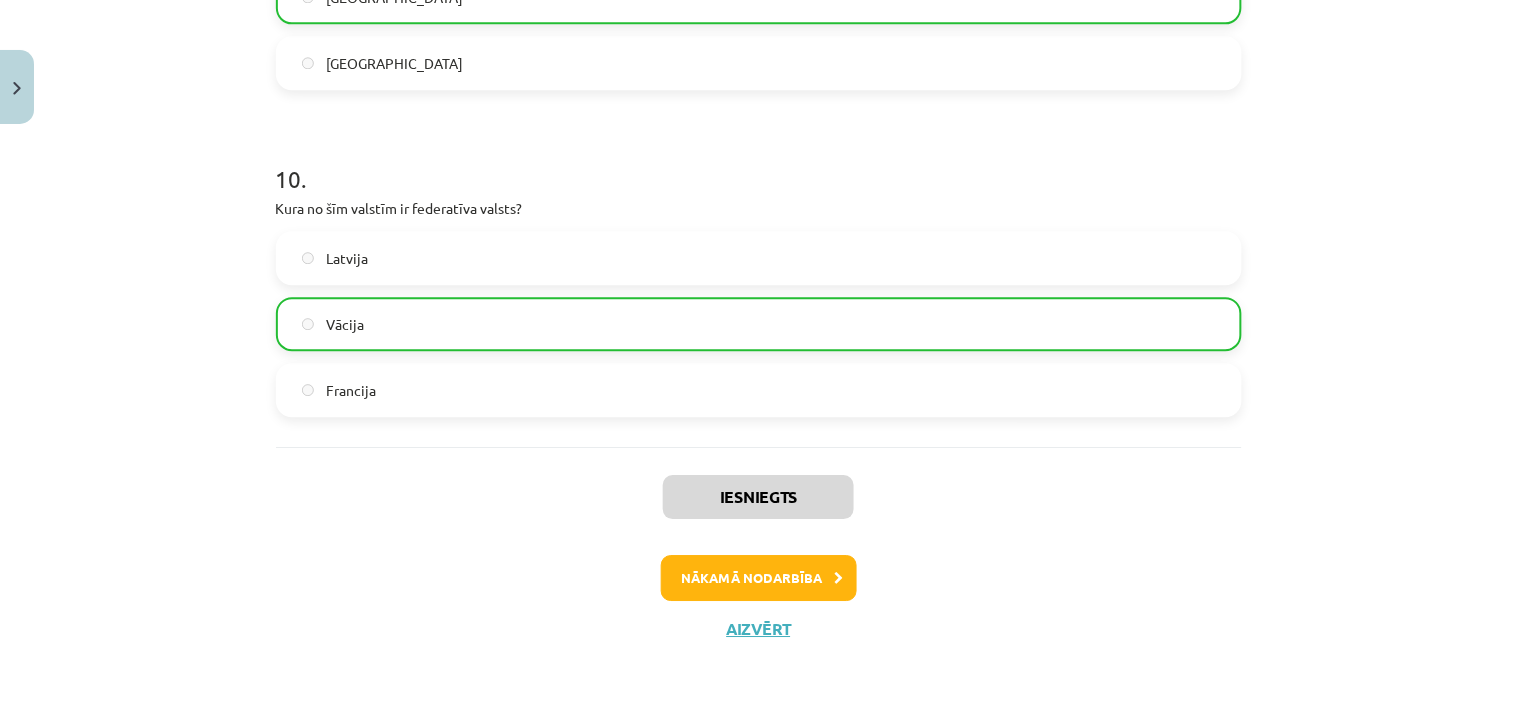 scroll, scrollTop: 0, scrollLeft: 0, axis: both 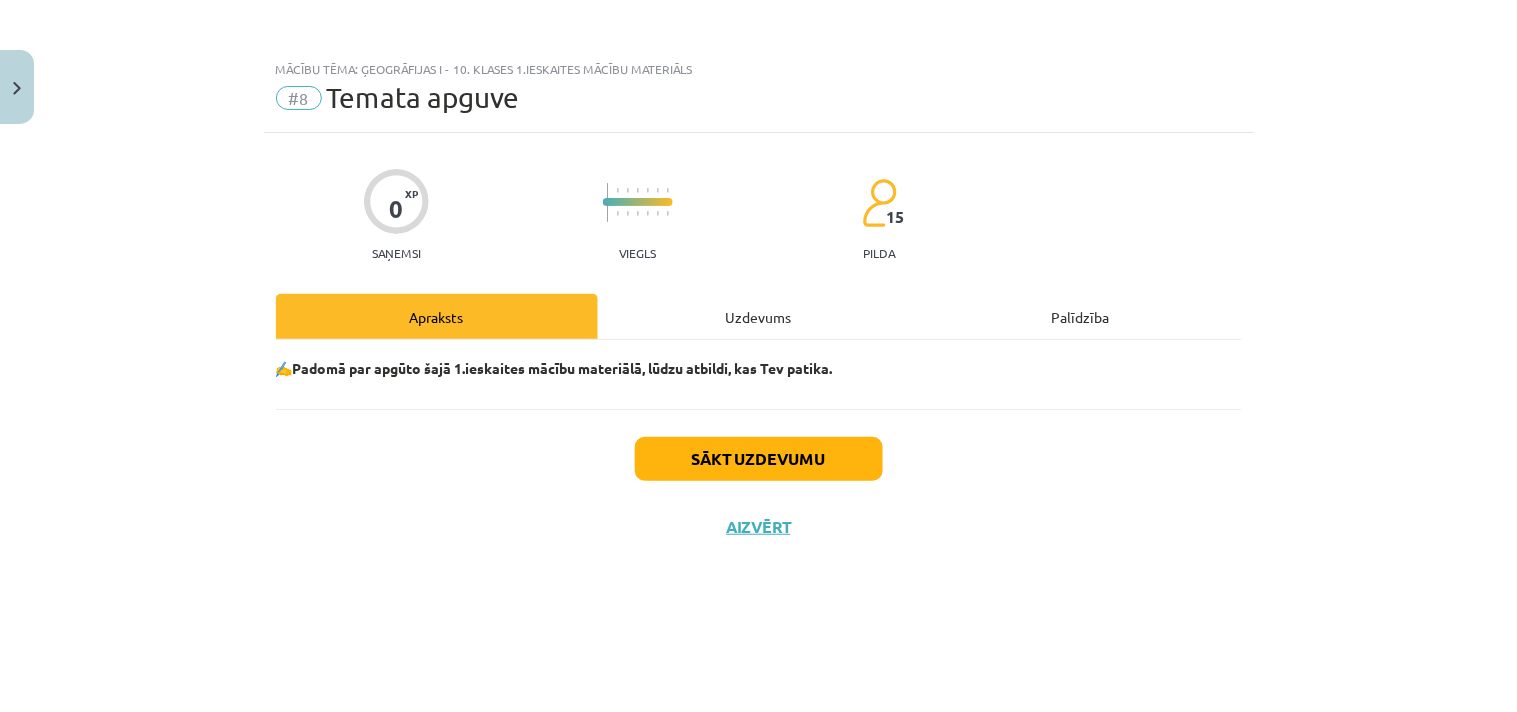 click on "Mācību tēma: Ģeogrāfijas i - 10. klases 1.ieskaites mācību materiāls" 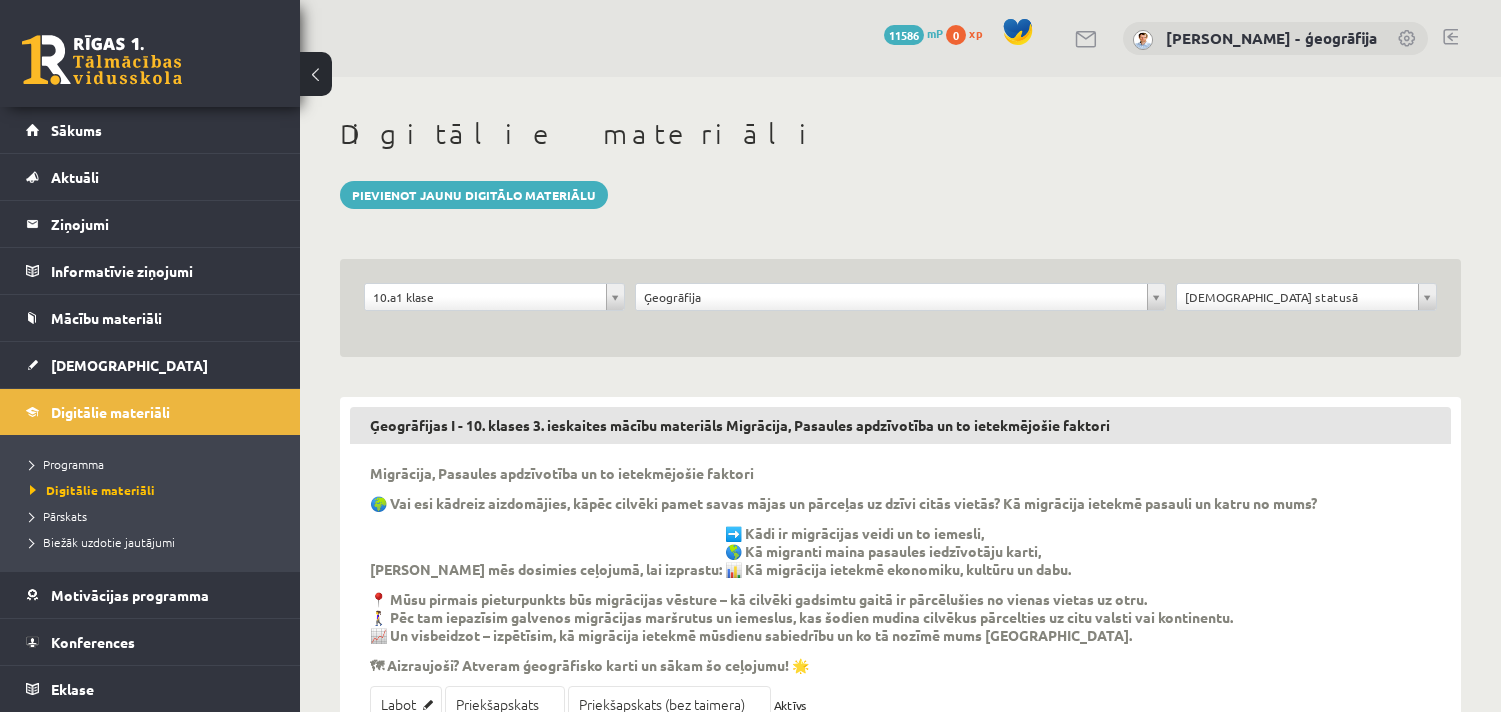 scroll, scrollTop: 666, scrollLeft: 0, axis: vertical 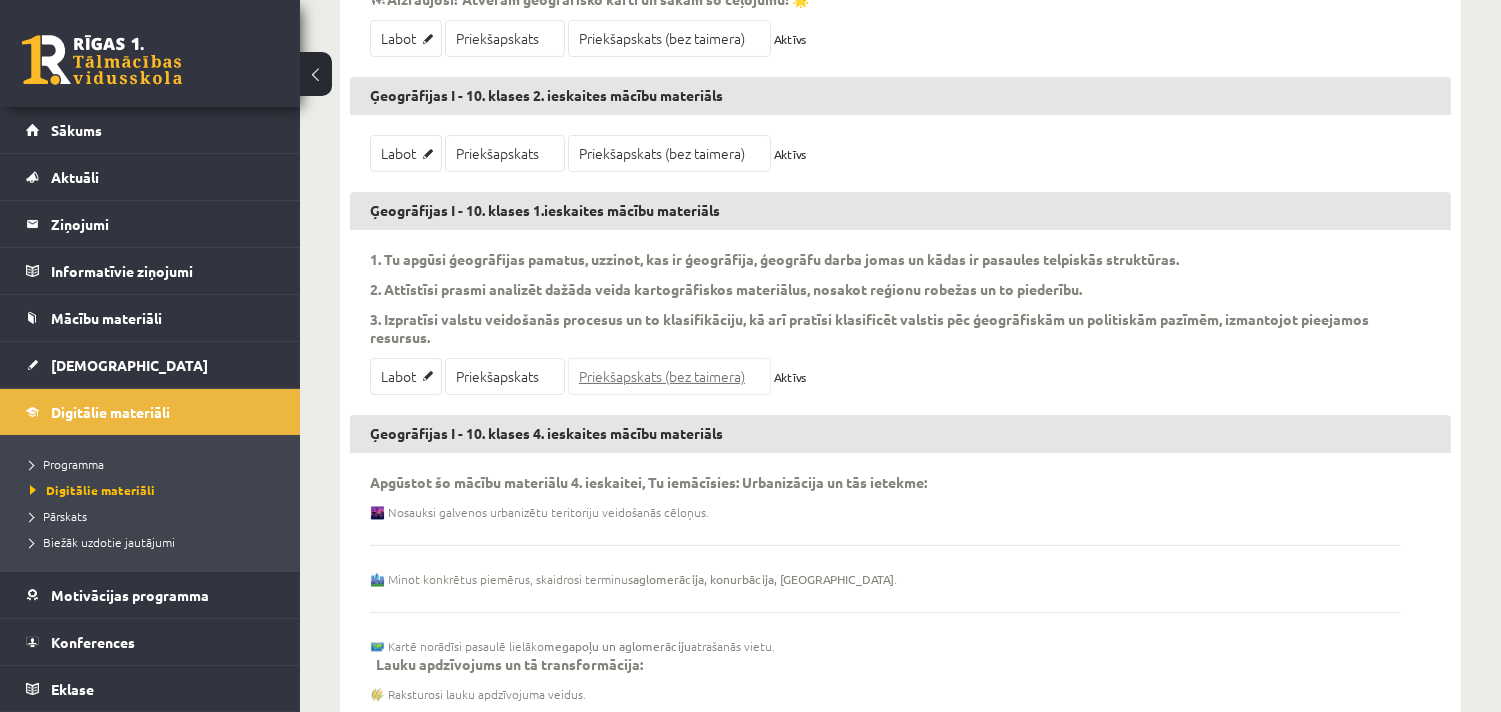 click on "Priekšapskats (bez taimera)" at bounding box center (669, 376) 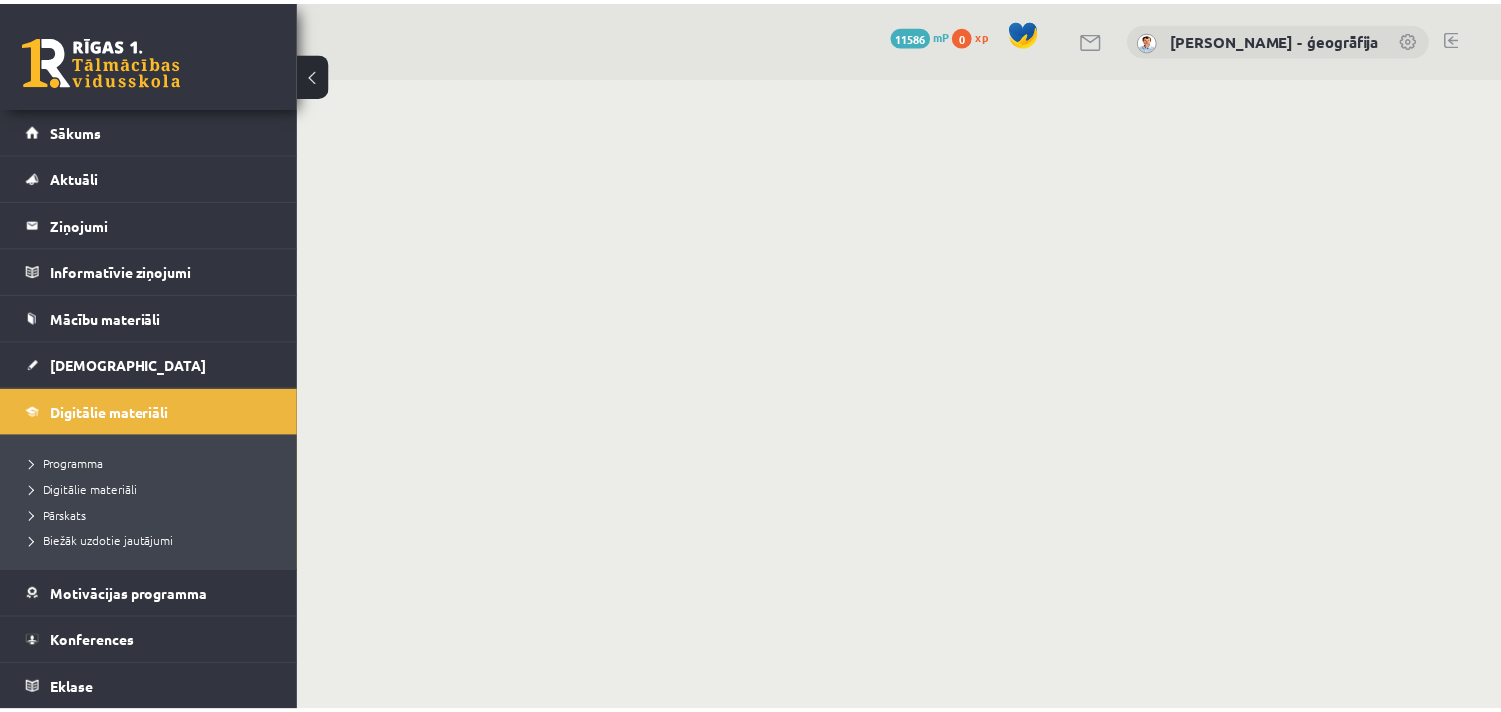 scroll, scrollTop: 0, scrollLeft: 0, axis: both 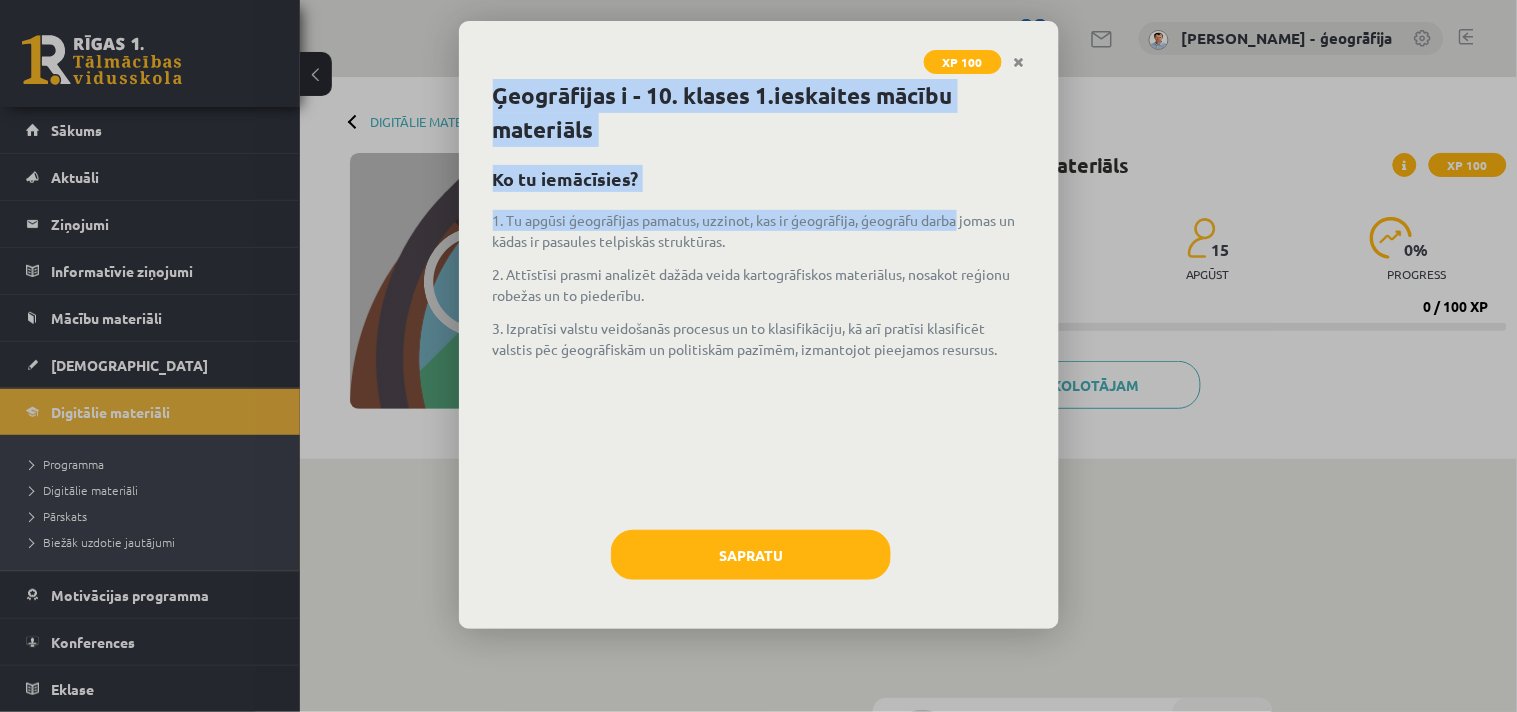 drag, startPoint x: 1022, startPoint y: 57, endPoint x: 904, endPoint y: 296, distance: 266.5427 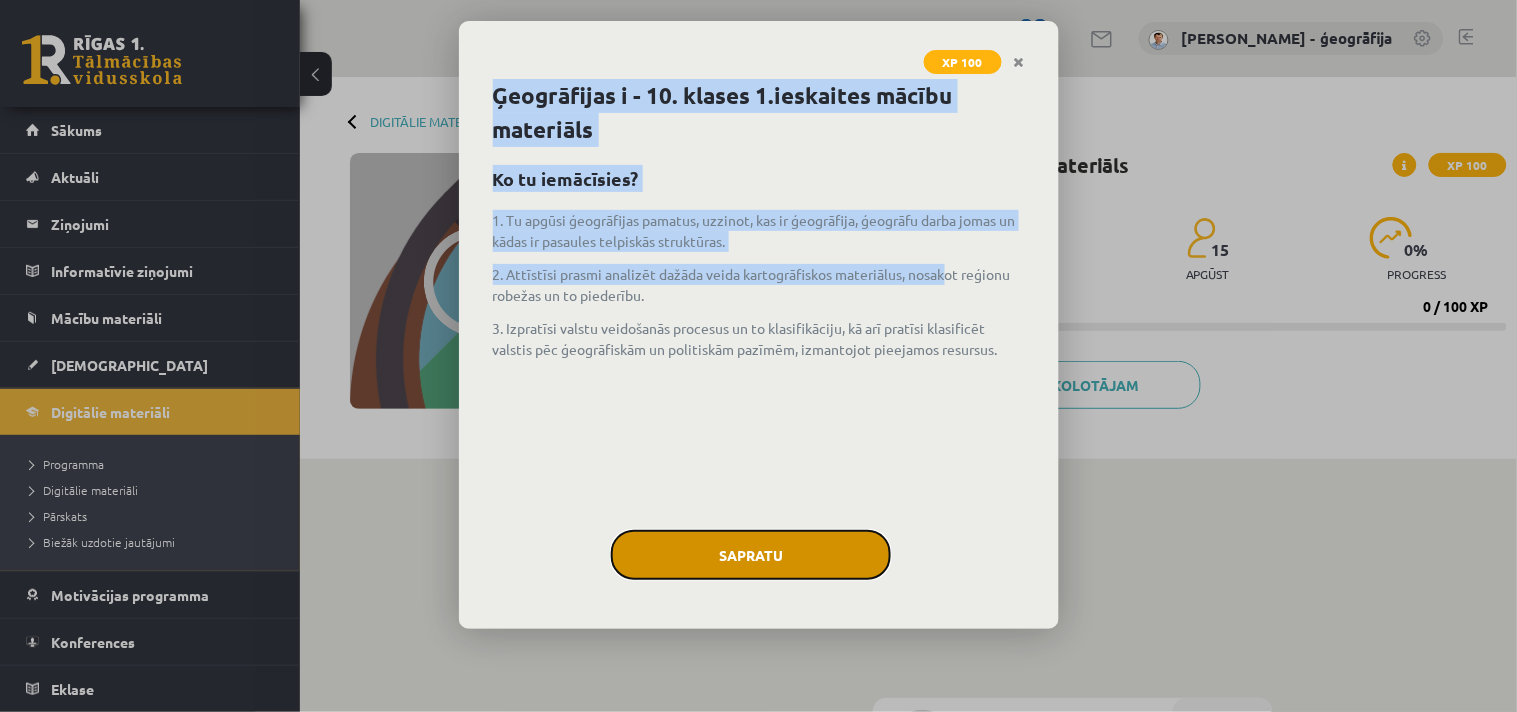 click on "Sapratu" 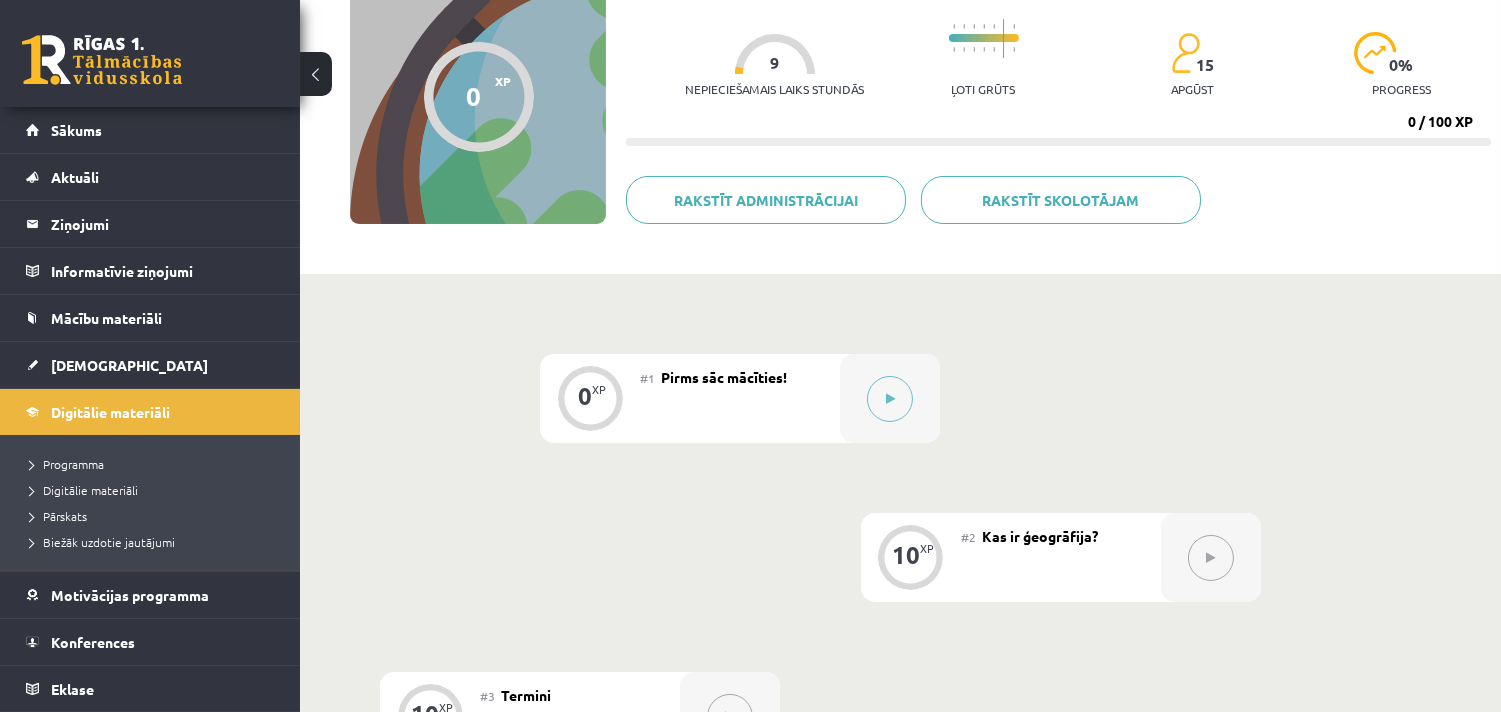scroll, scrollTop: 222, scrollLeft: 0, axis: vertical 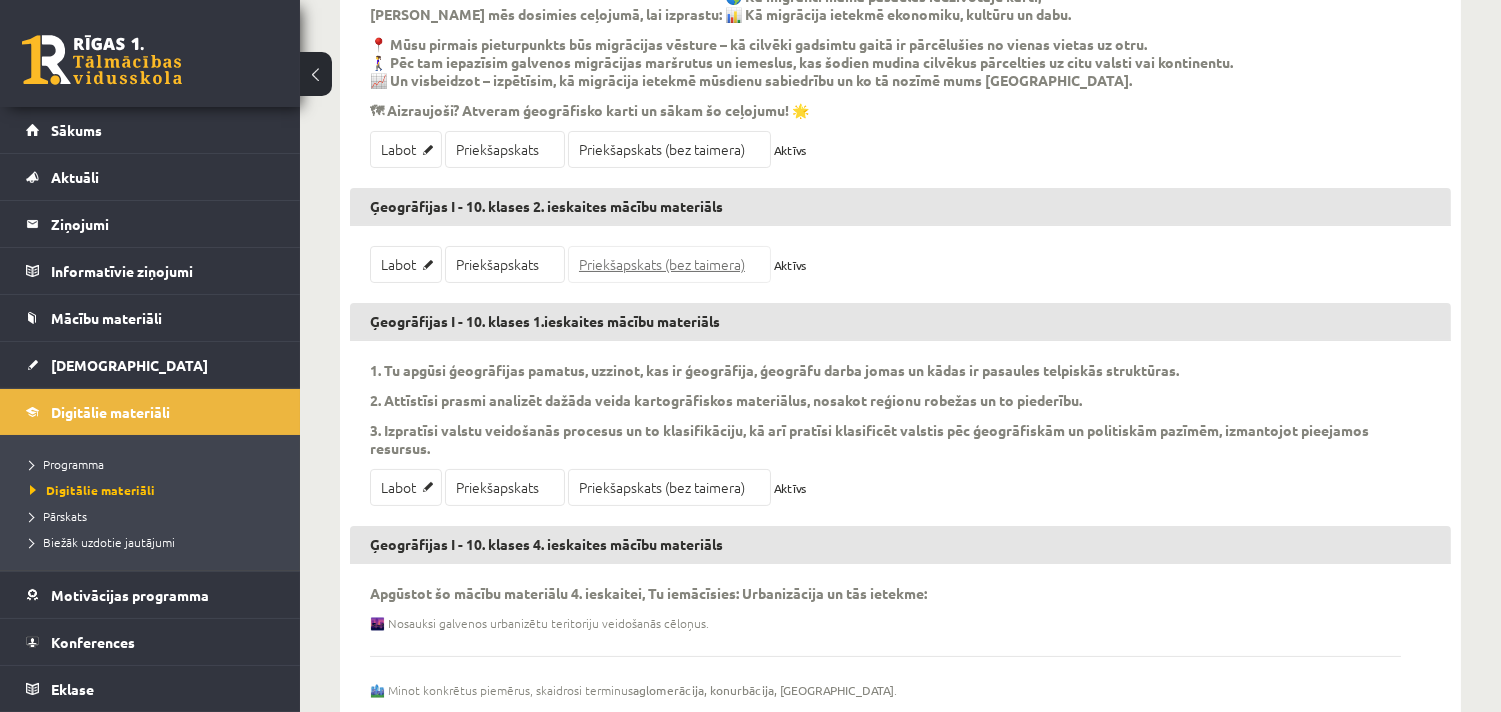 click on "Priekšapskats (bez taimera)" at bounding box center [669, 264] 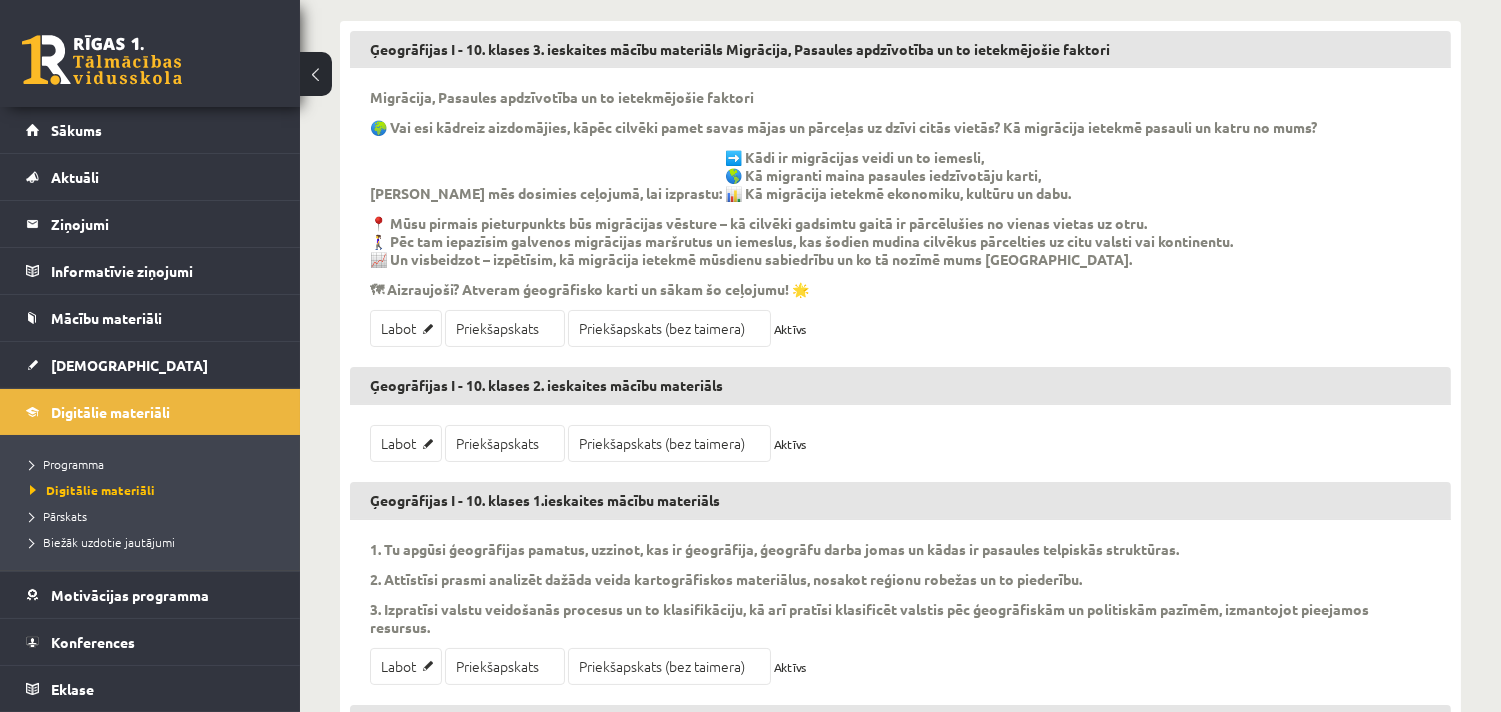 scroll, scrollTop: 445, scrollLeft: 0, axis: vertical 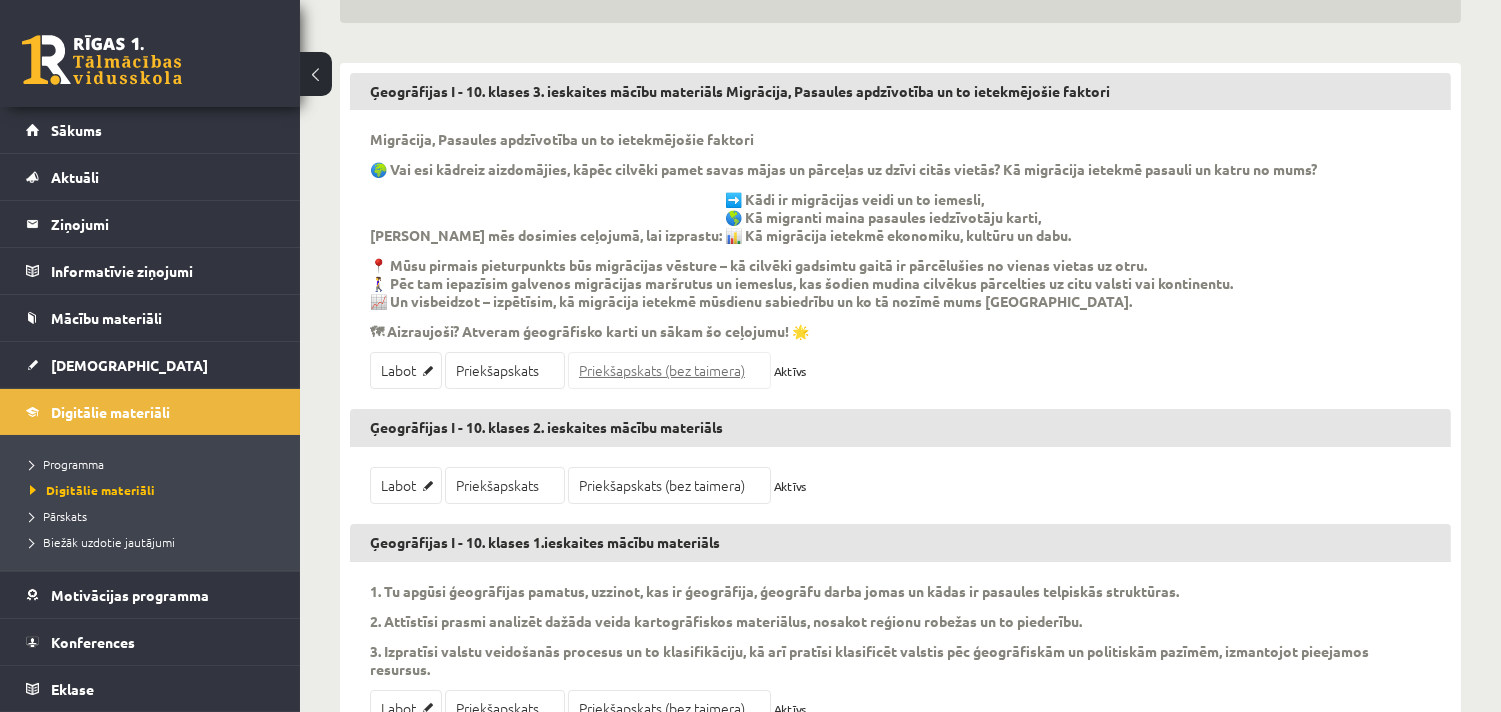 click on "Priekšapskats (bez taimera)" at bounding box center (669, 370) 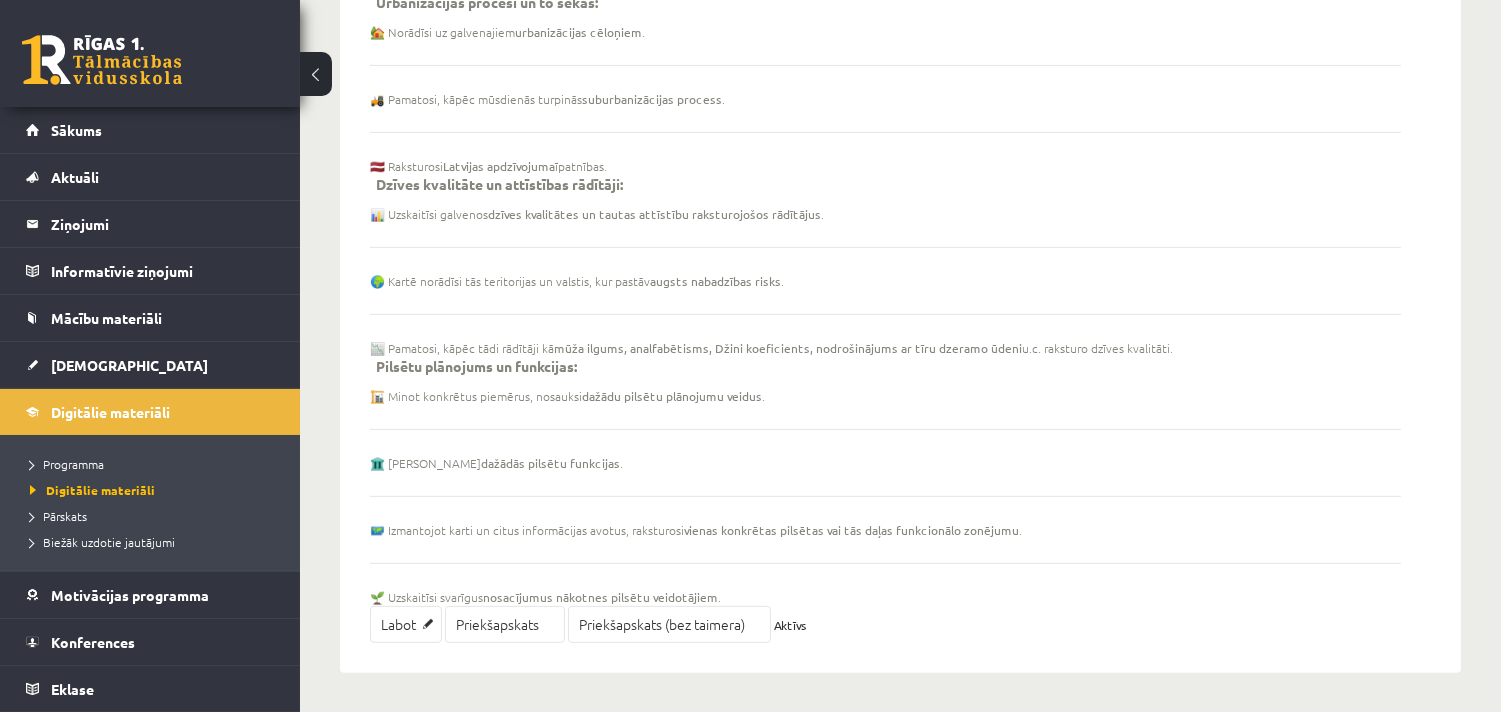 scroll, scrollTop: 1445, scrollLeft: 0, axis: vertical 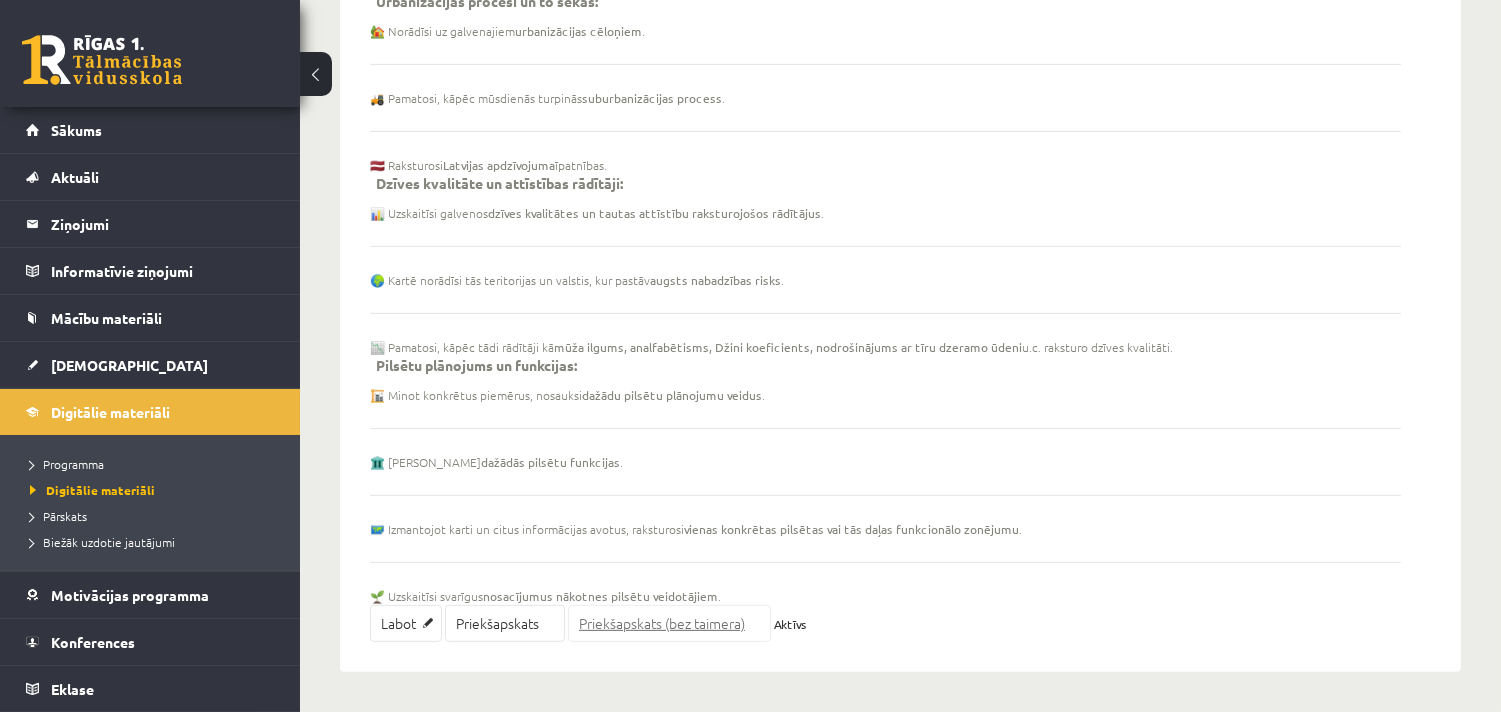click on "Priekšapskats (bez taimera)" at bounding box center (669, 623) 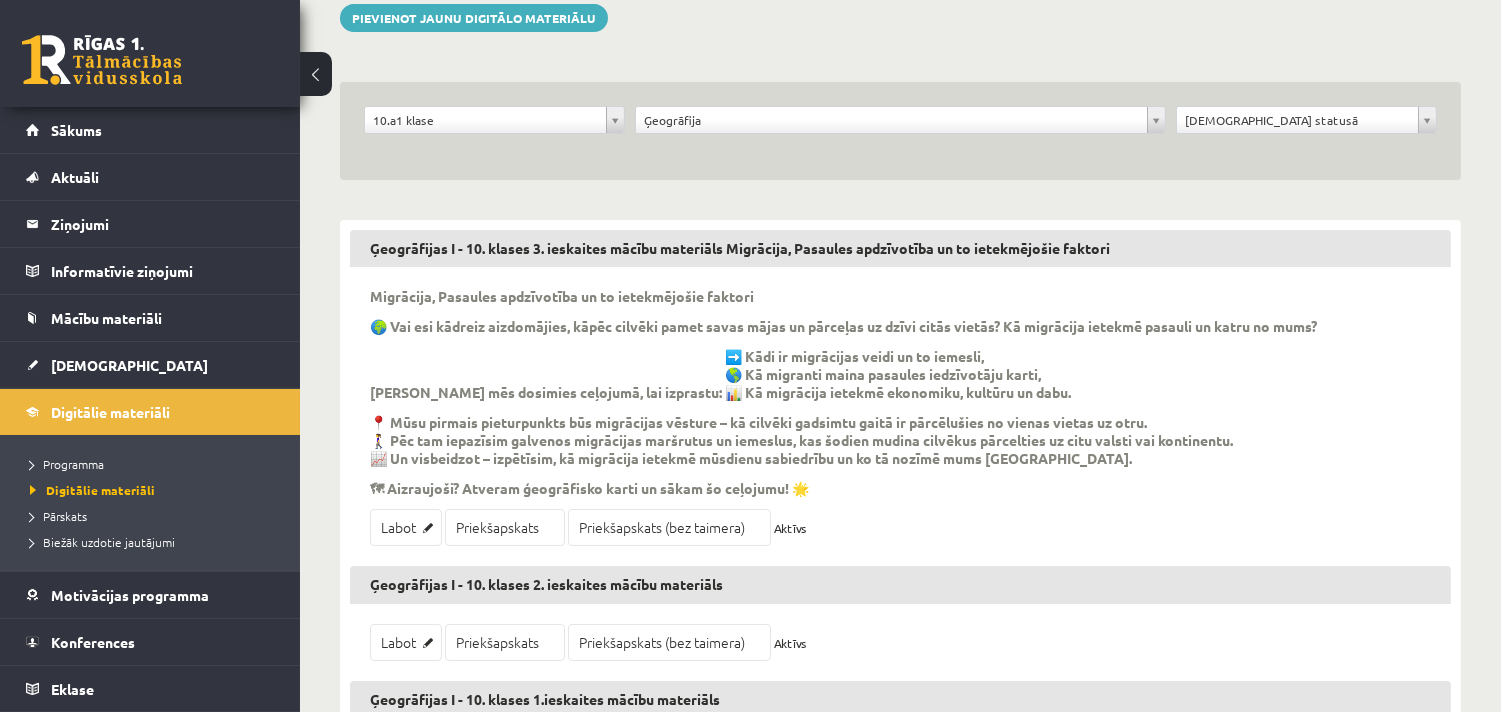 scroll, scrollTop: 112, scrollLeft: 0, axis: vertical 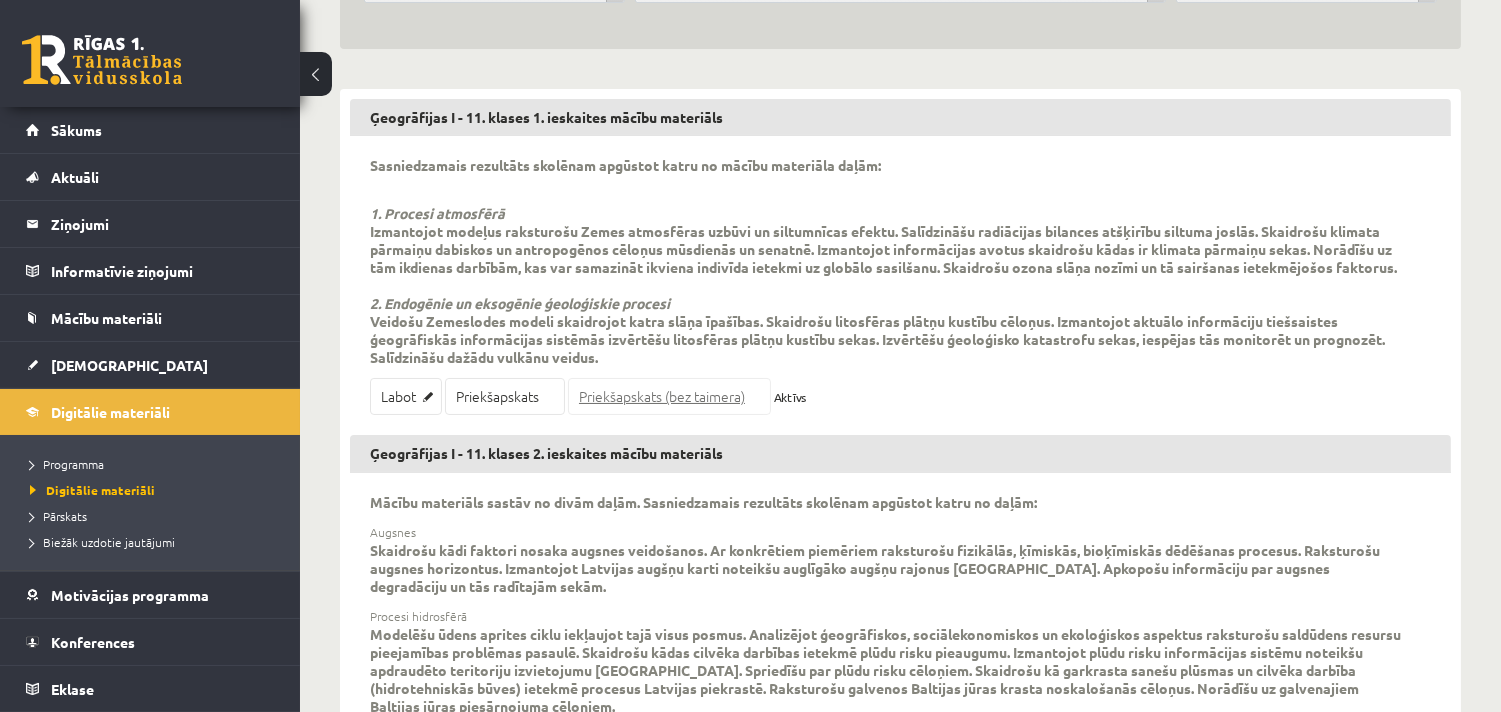 click on "Priekšapskats (bez taimera)" at bounding box center [669, 396] 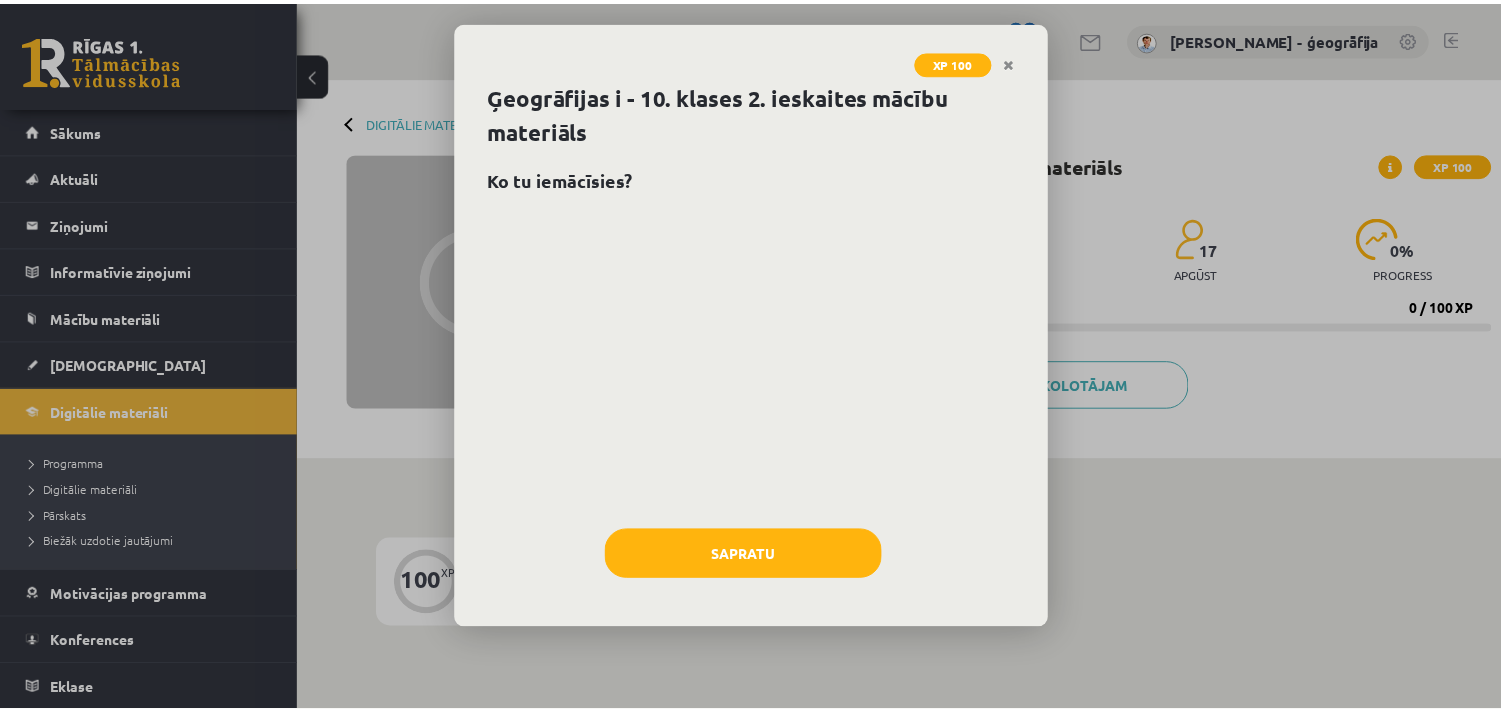 scroll, scrollTop: 0, scrollLeft: 0, axis: both 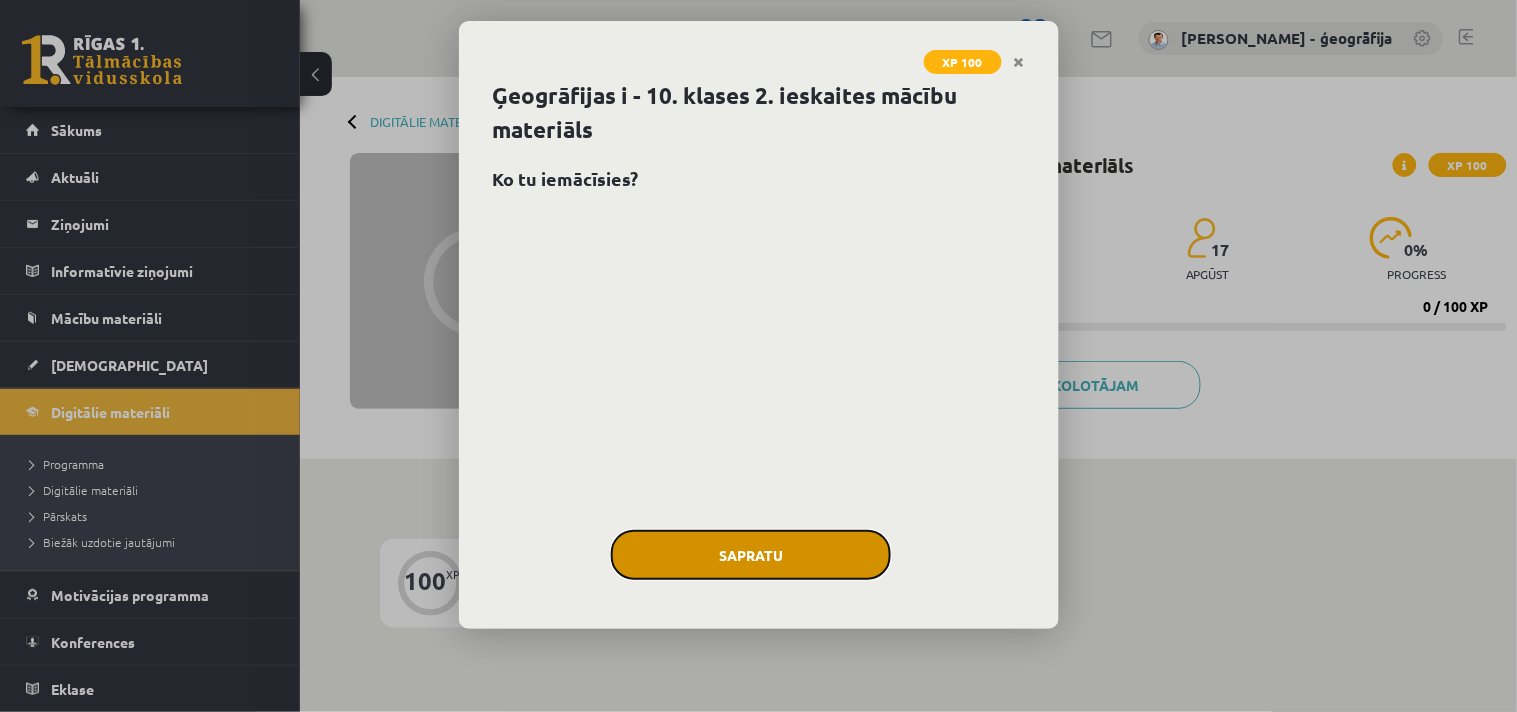 click on "Sapratu" 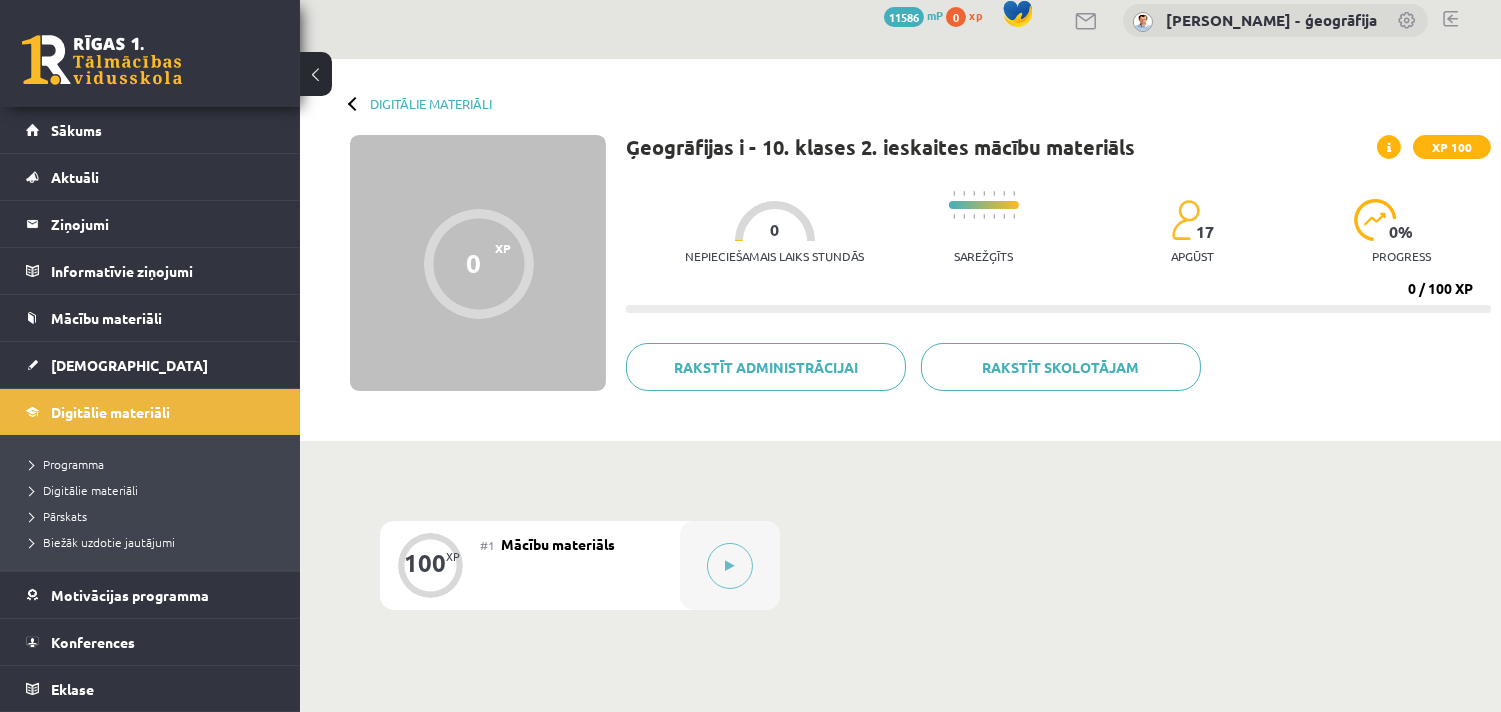 scroll, scrollTop: 0, scrollLeft: 0, axis: both 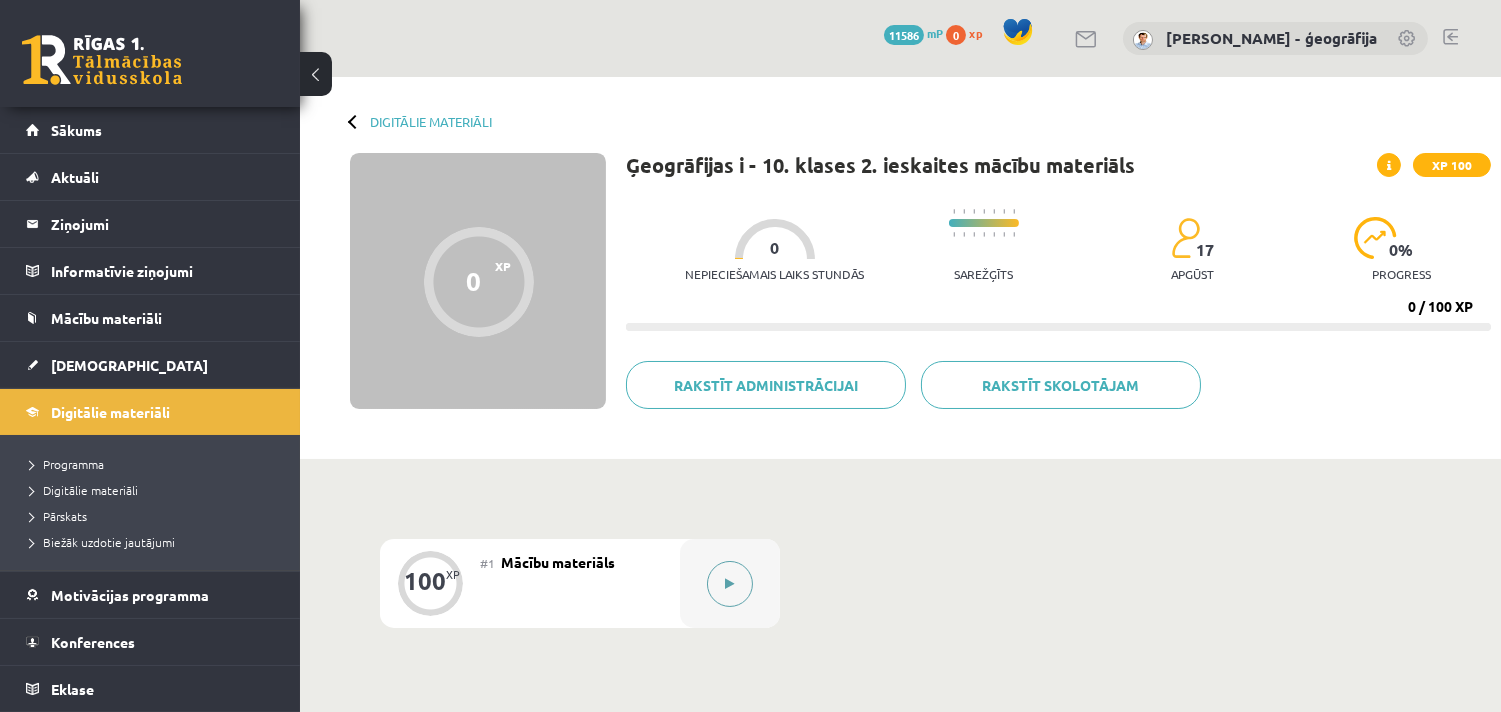 click 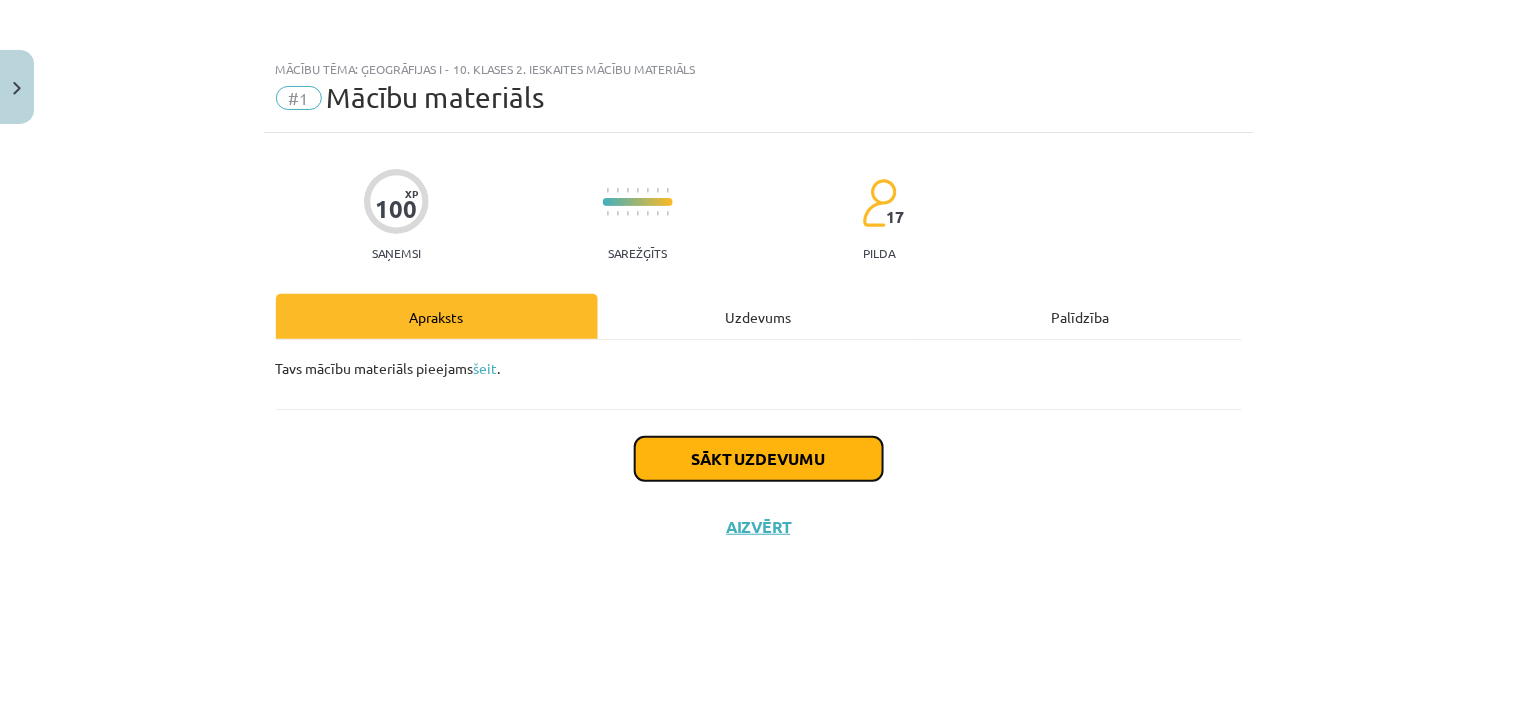 click on "Sākt uzdevumu" 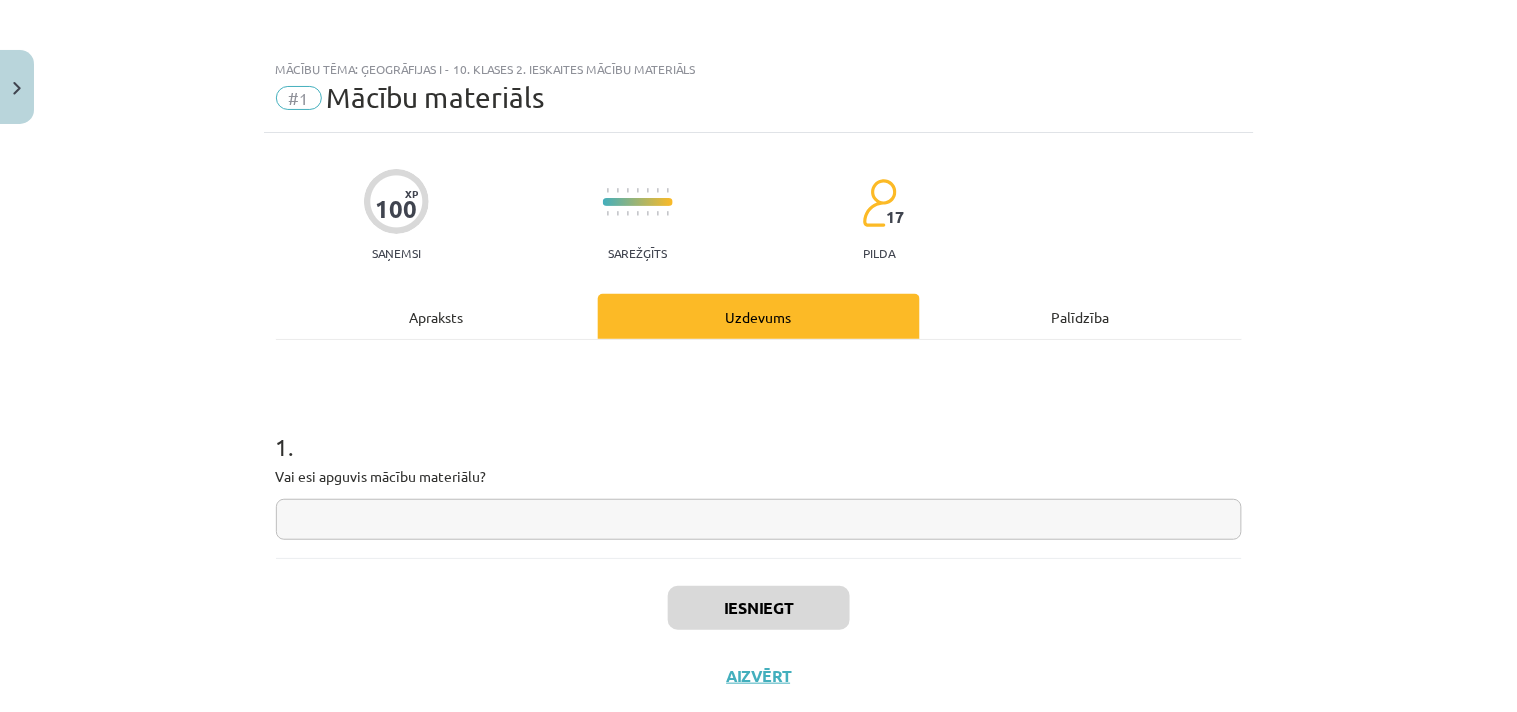 click 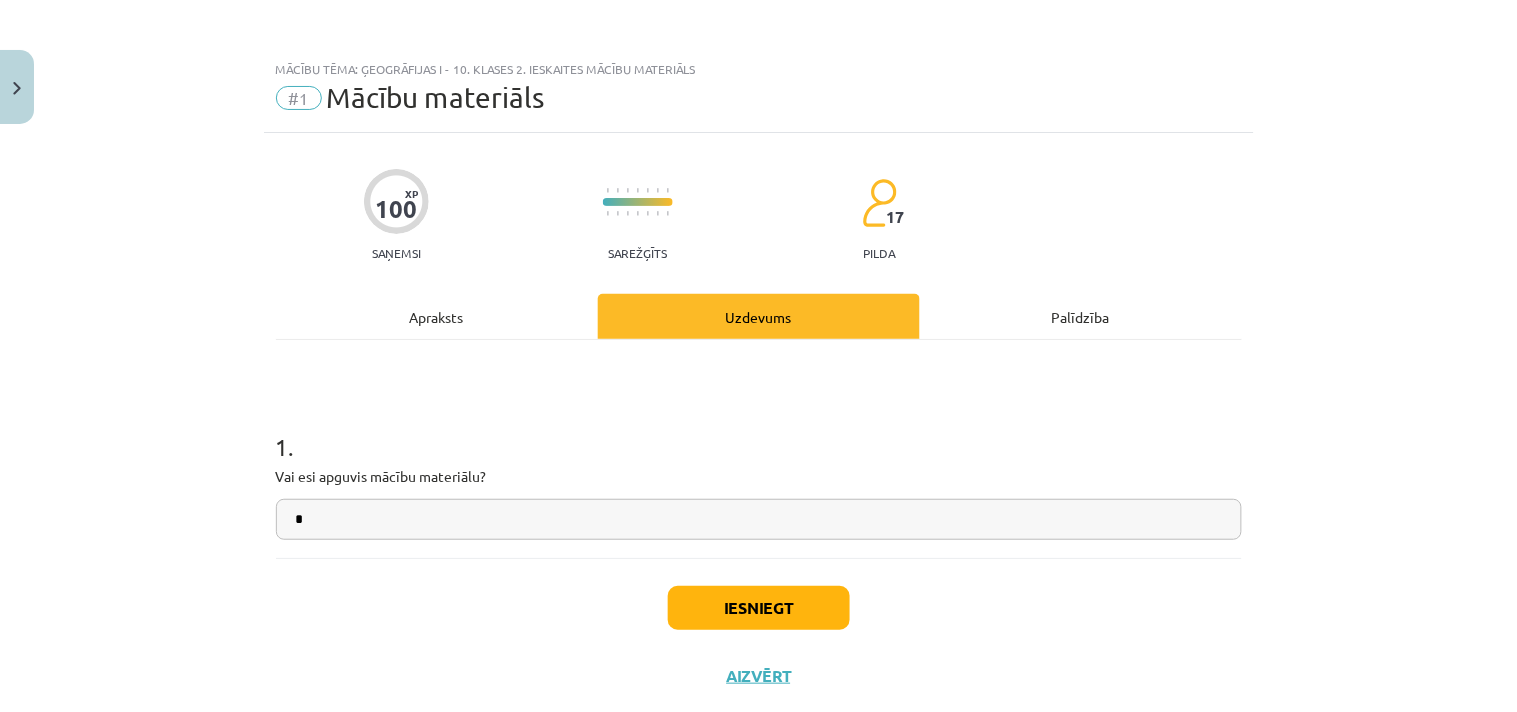 type on "*" 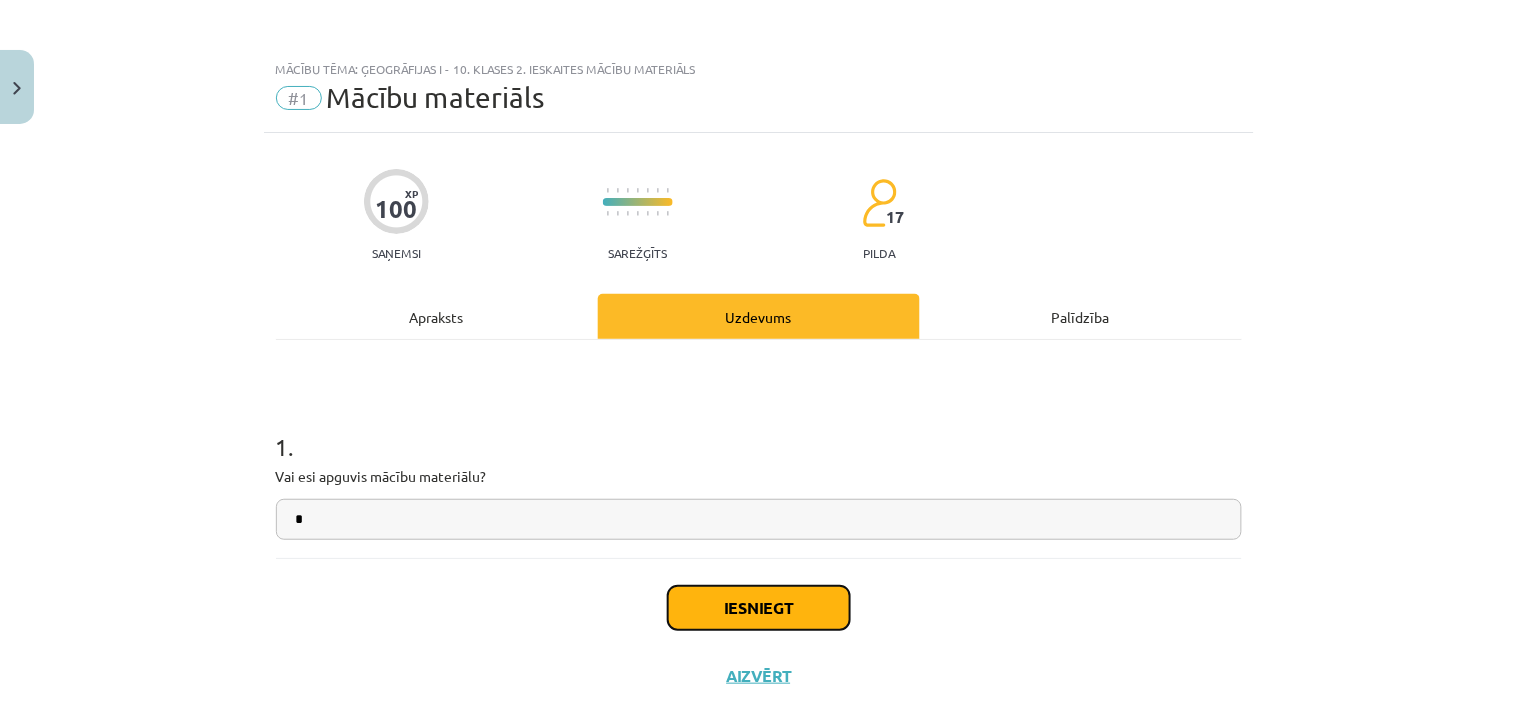 click on "Iesniegt" 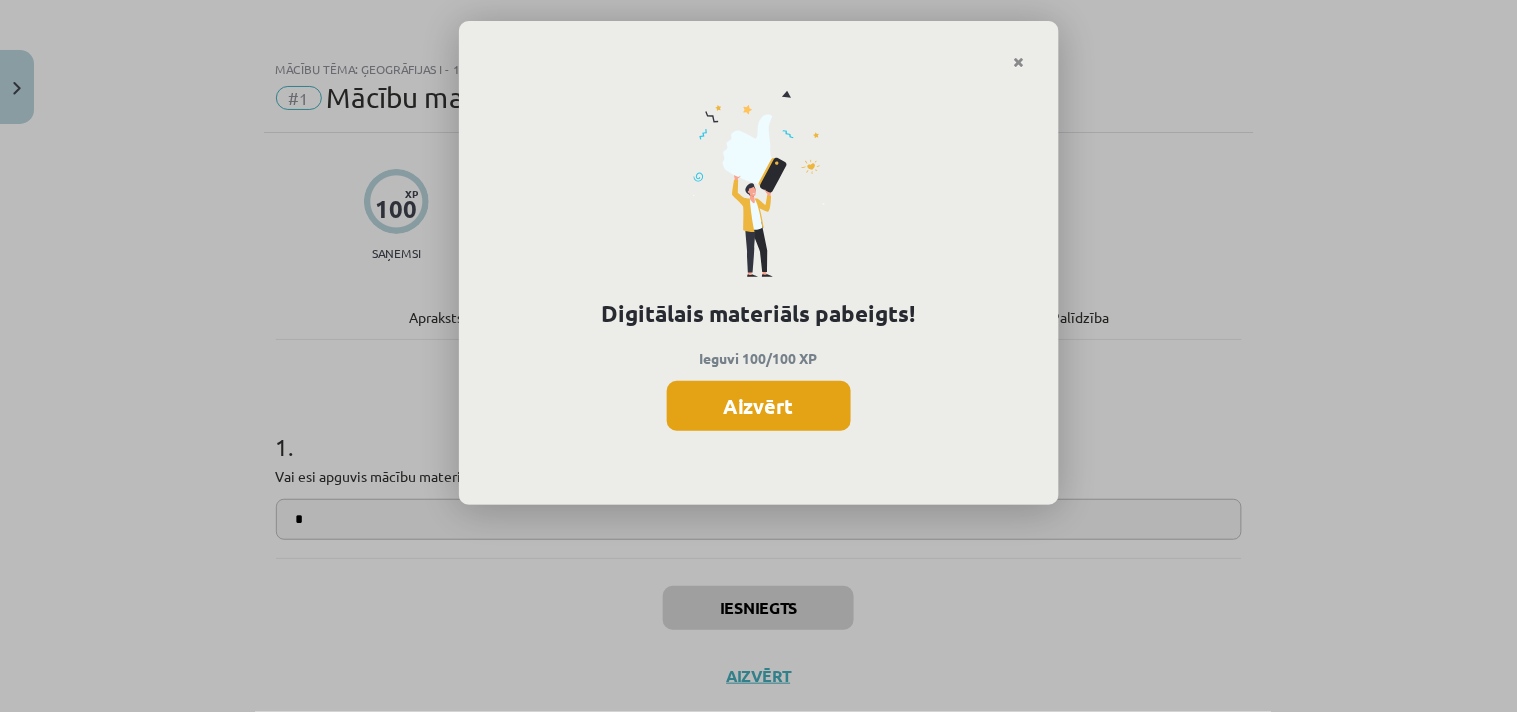 click on "Aizvērt" 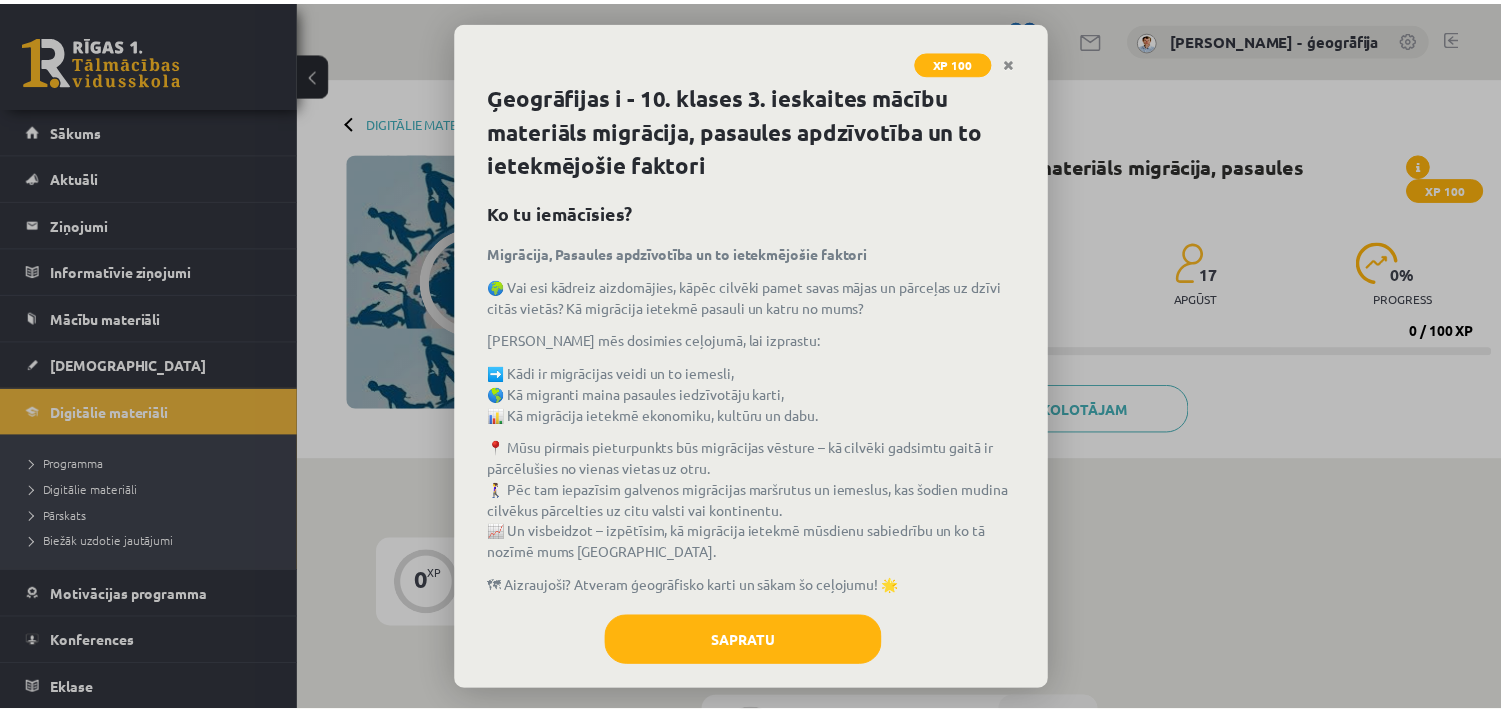 scroll, scrollTop: 0, scrollLeft: 0, axis: both 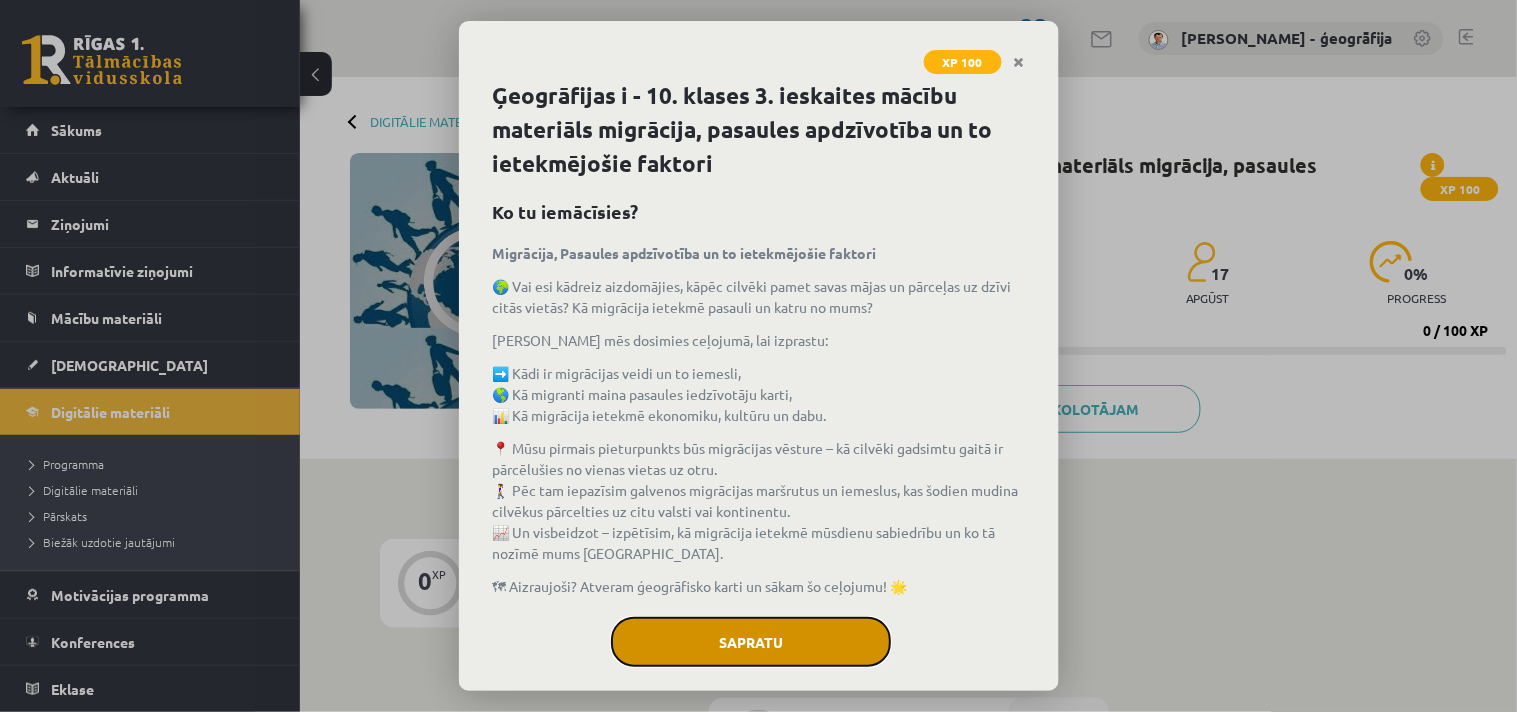 click on "Sapratu" 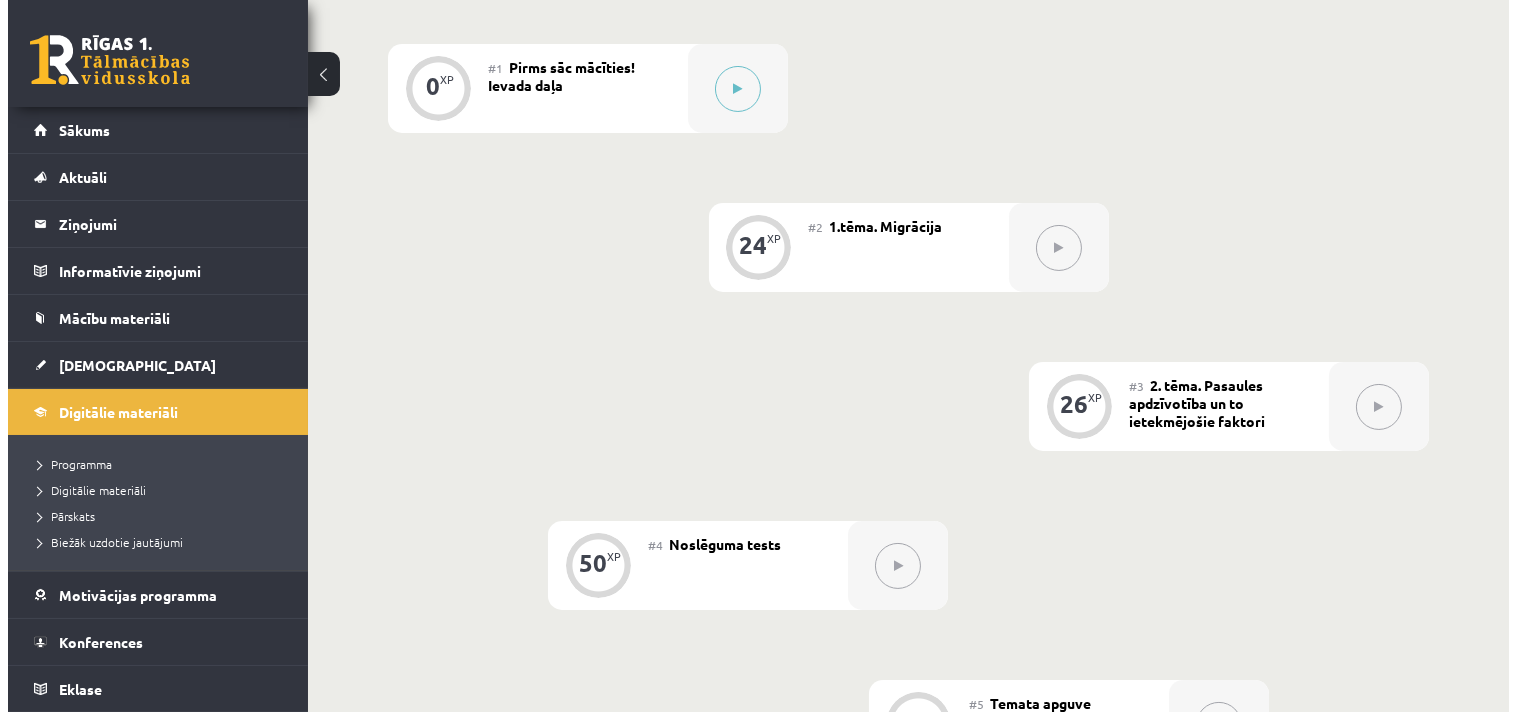 scroll, scrollTop: 457, scrollLeft: 0, axis: vertical 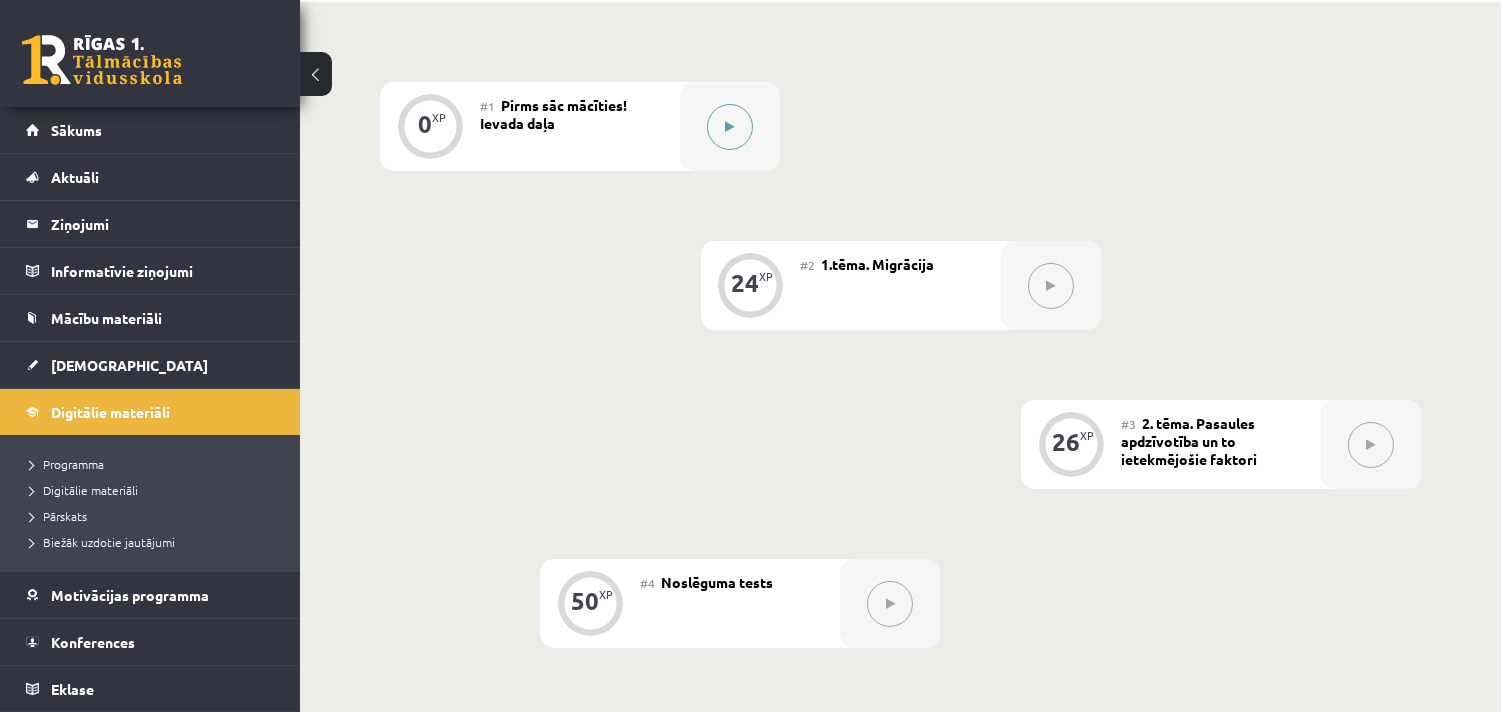 click 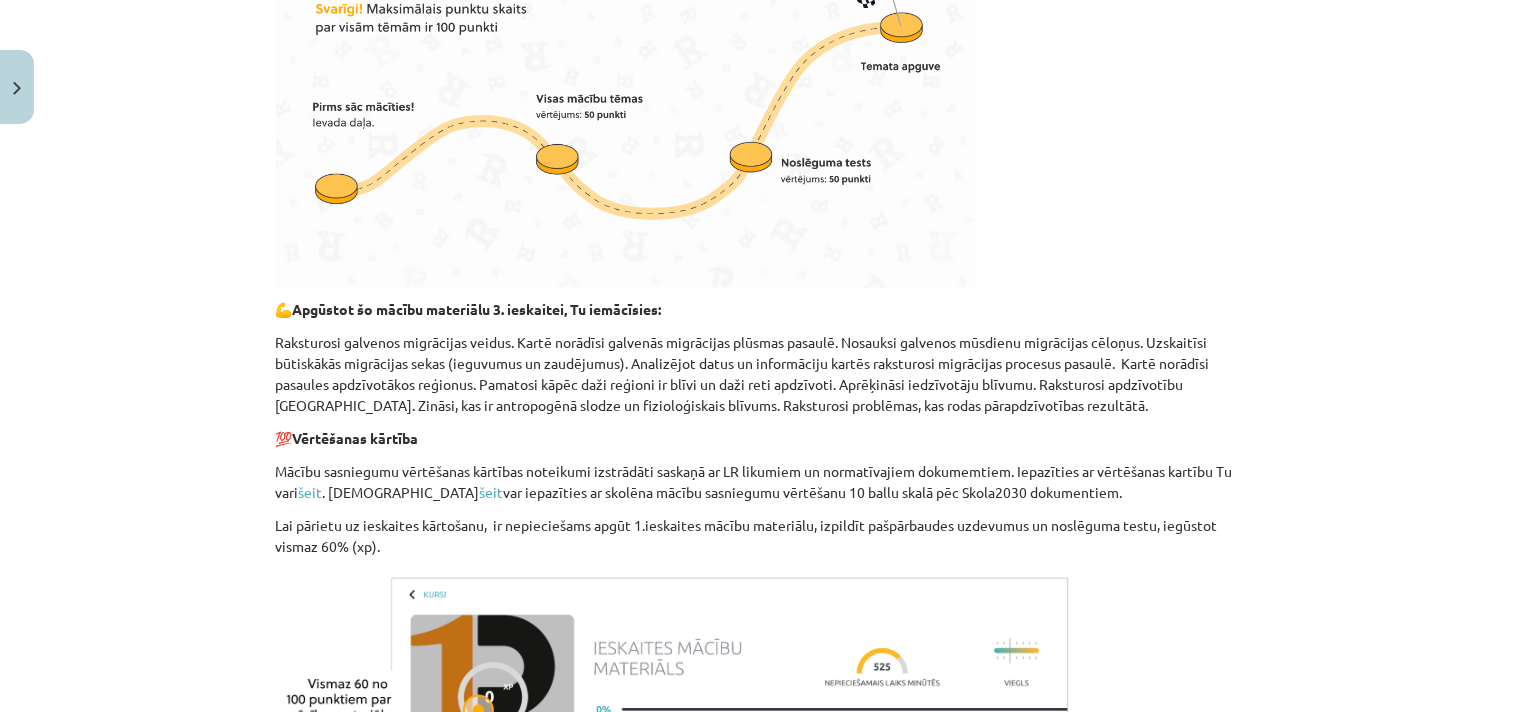scroll, scrollTop: 1006, scrollLeft: 0, axis: vertical 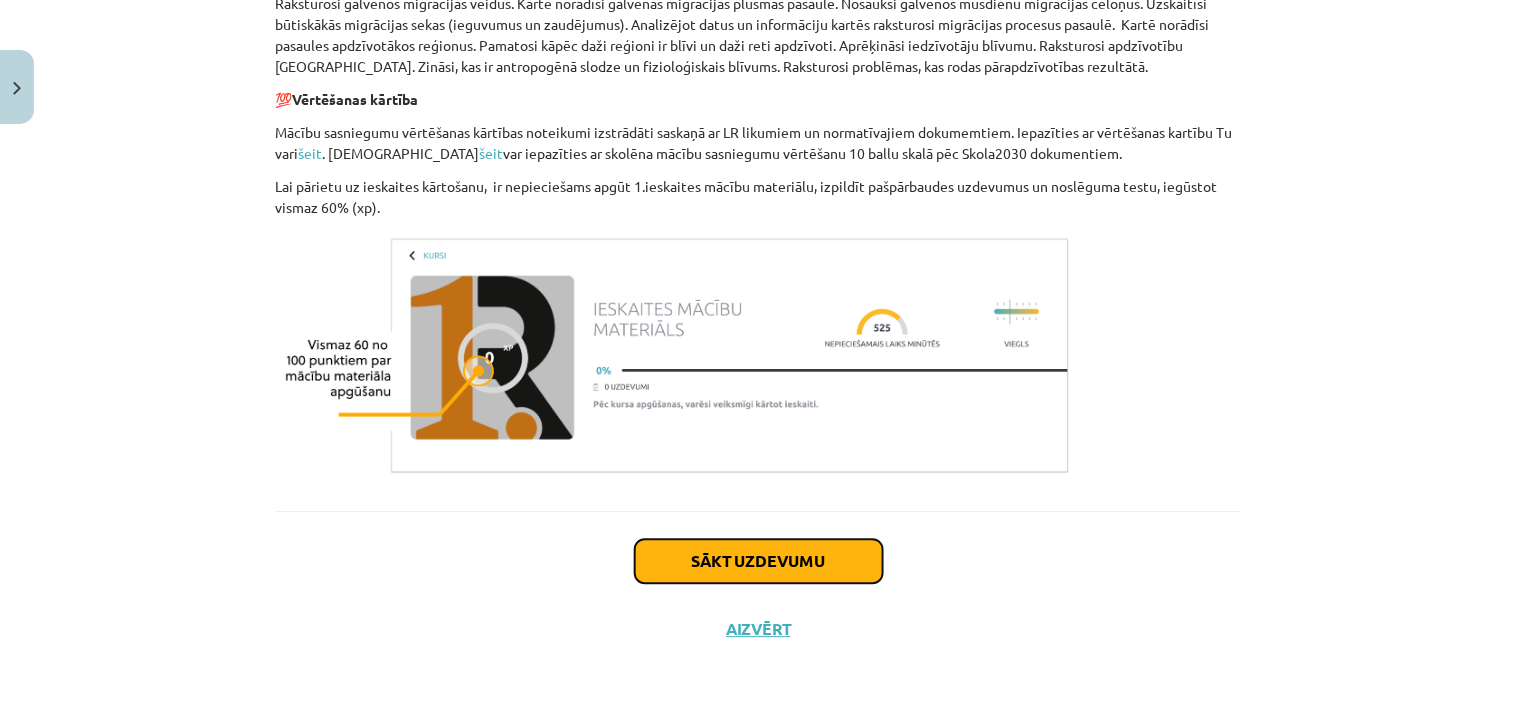 click on "Sākt uzdevumu" 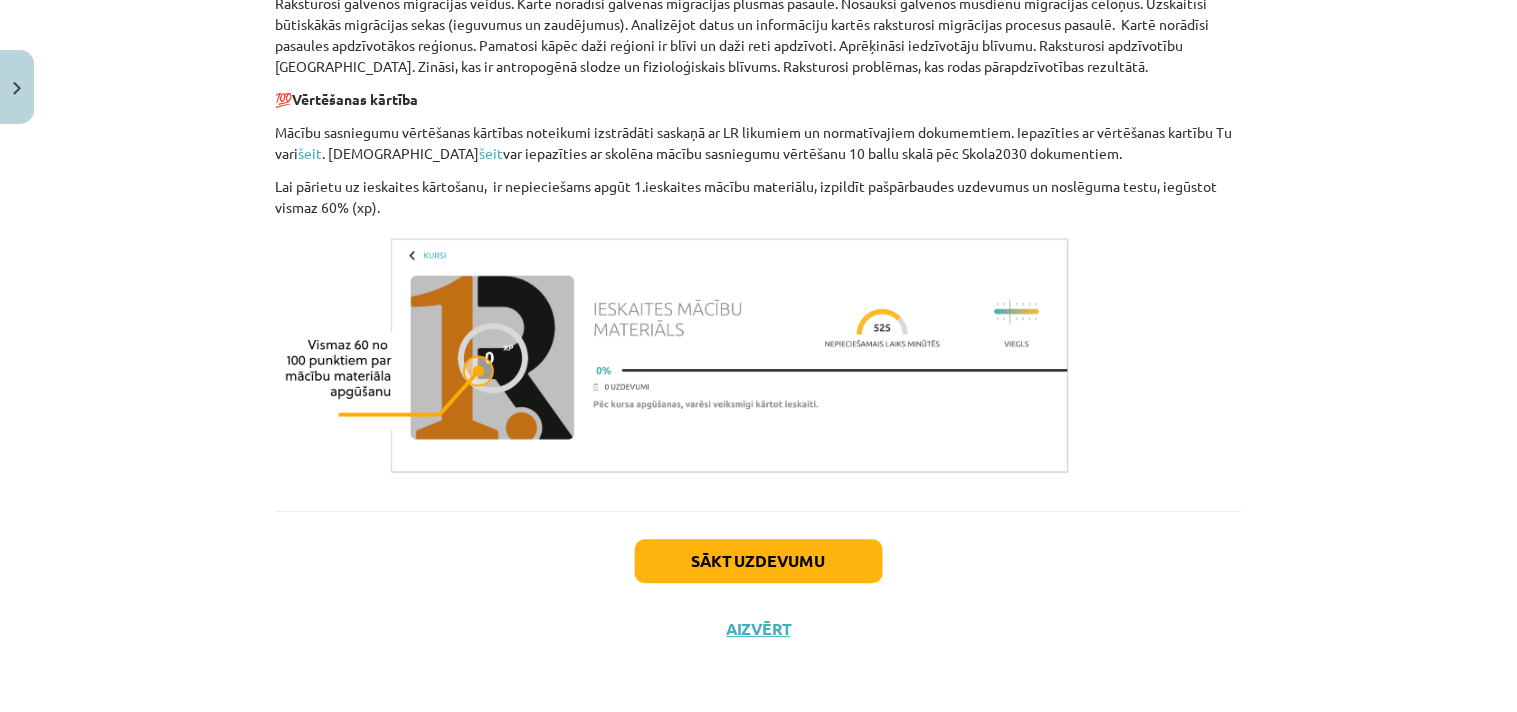 scroll, scrollTop: 47, scrollLeft: 0, axis: vertical 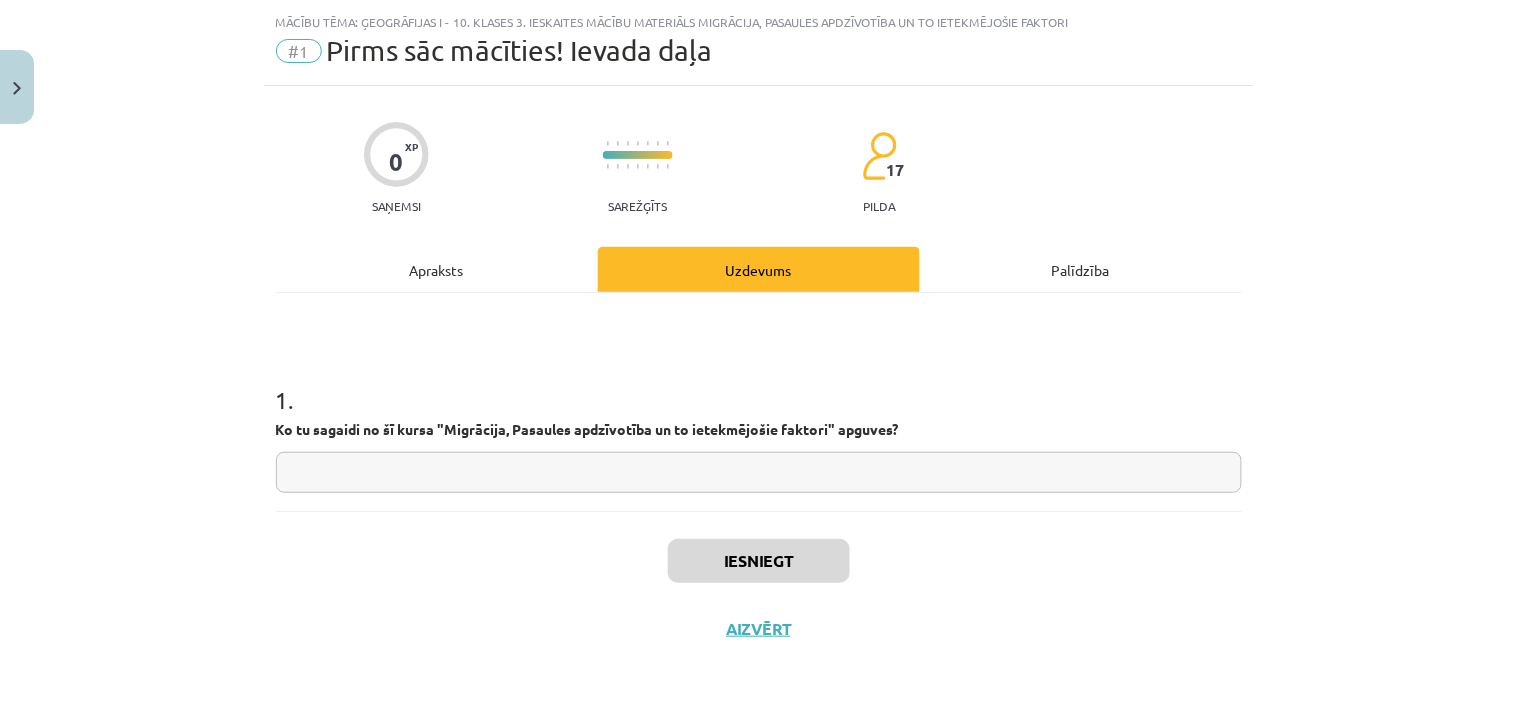click 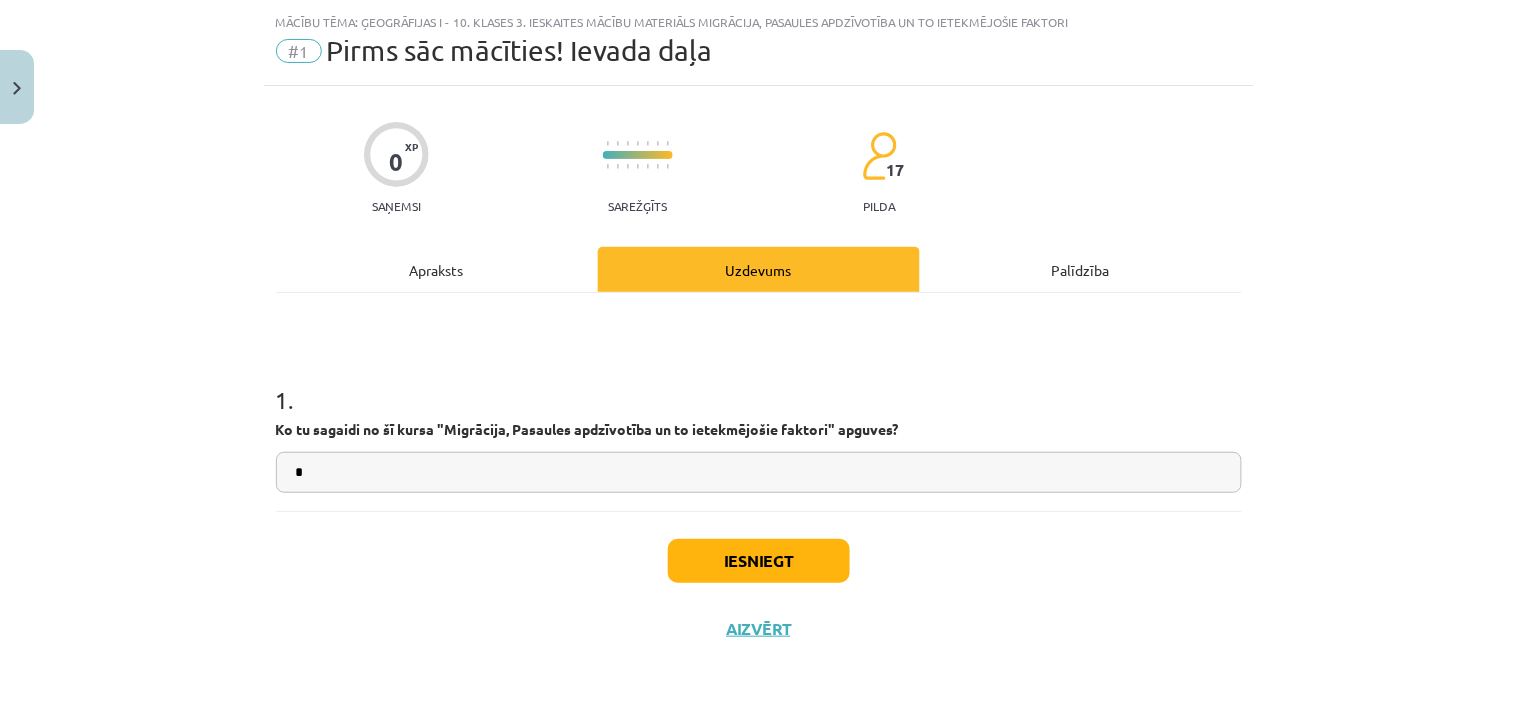 type on "*" 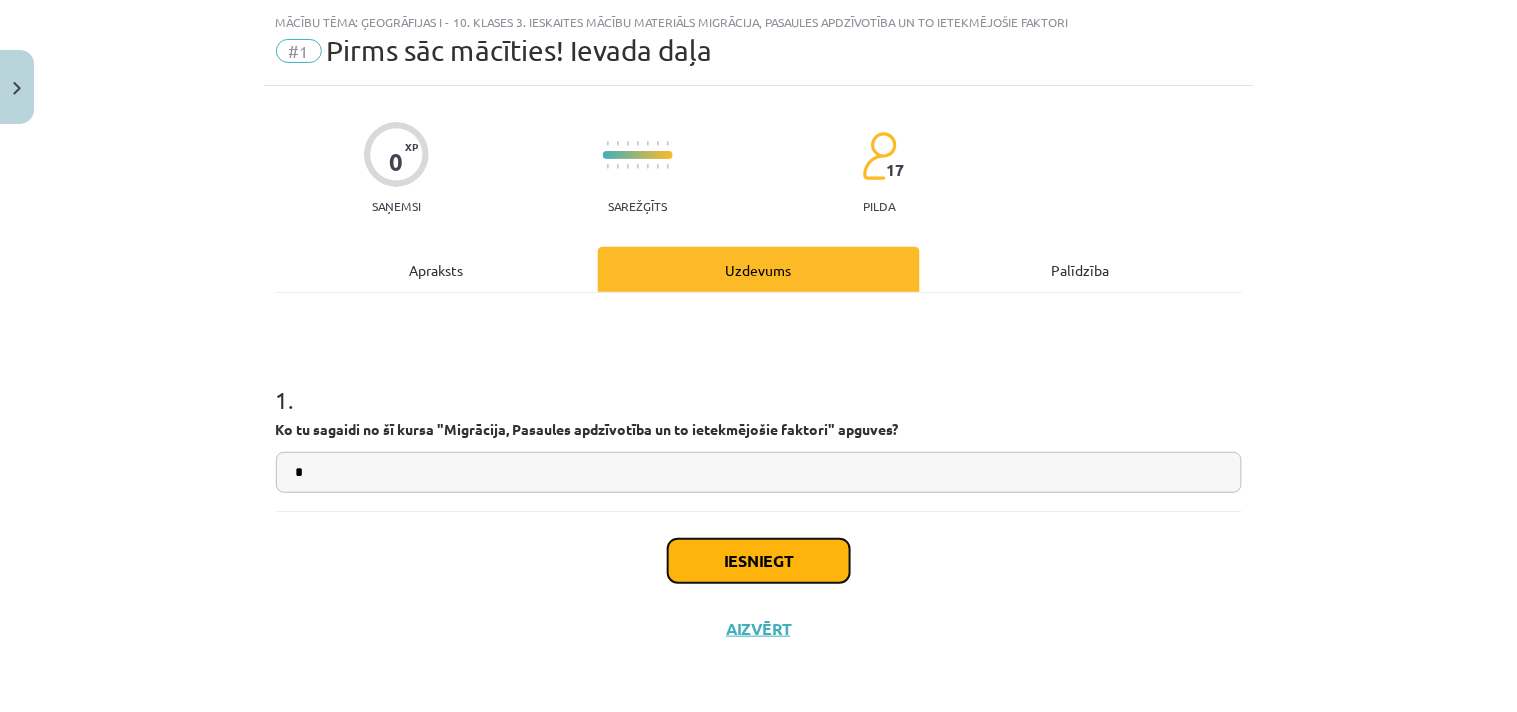 click on "Iesniegt" 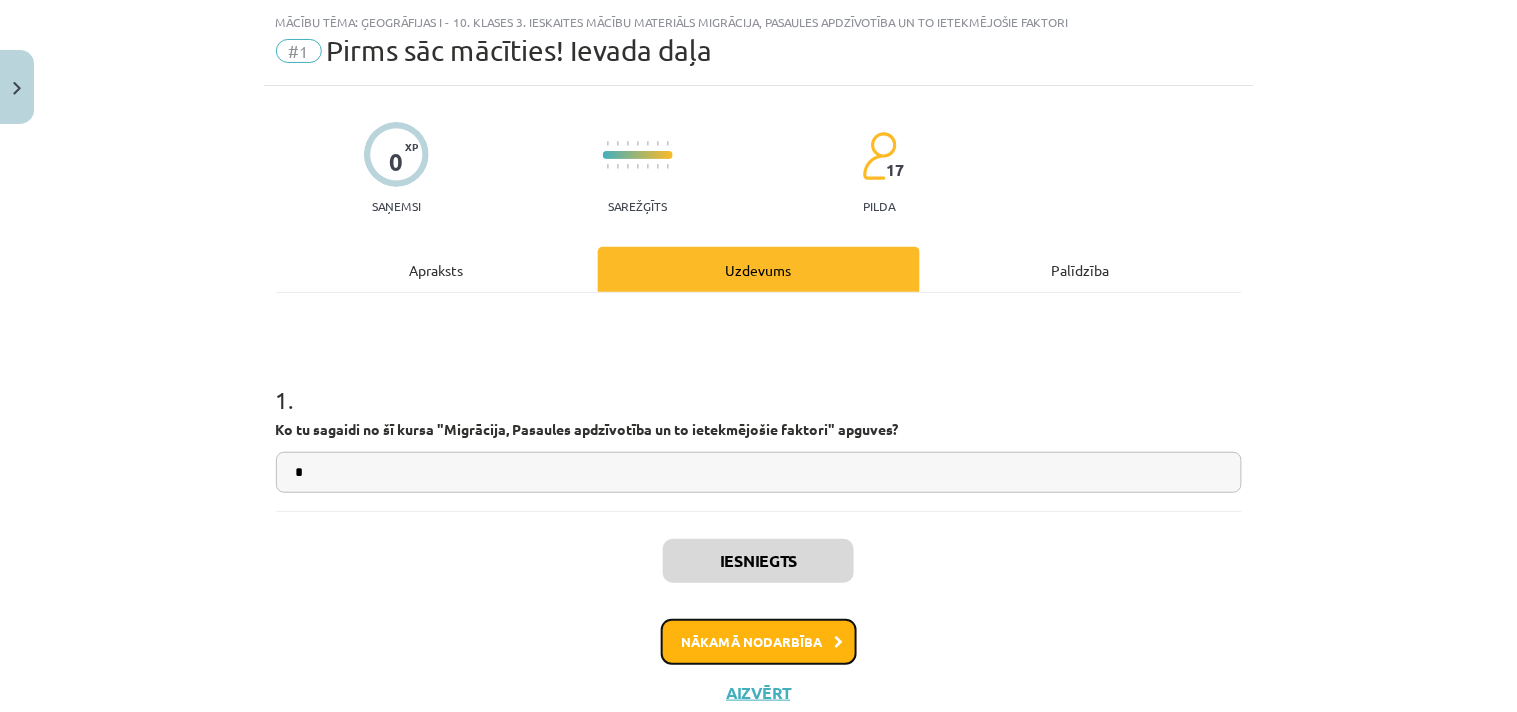click on "Nākamā nodarbība" 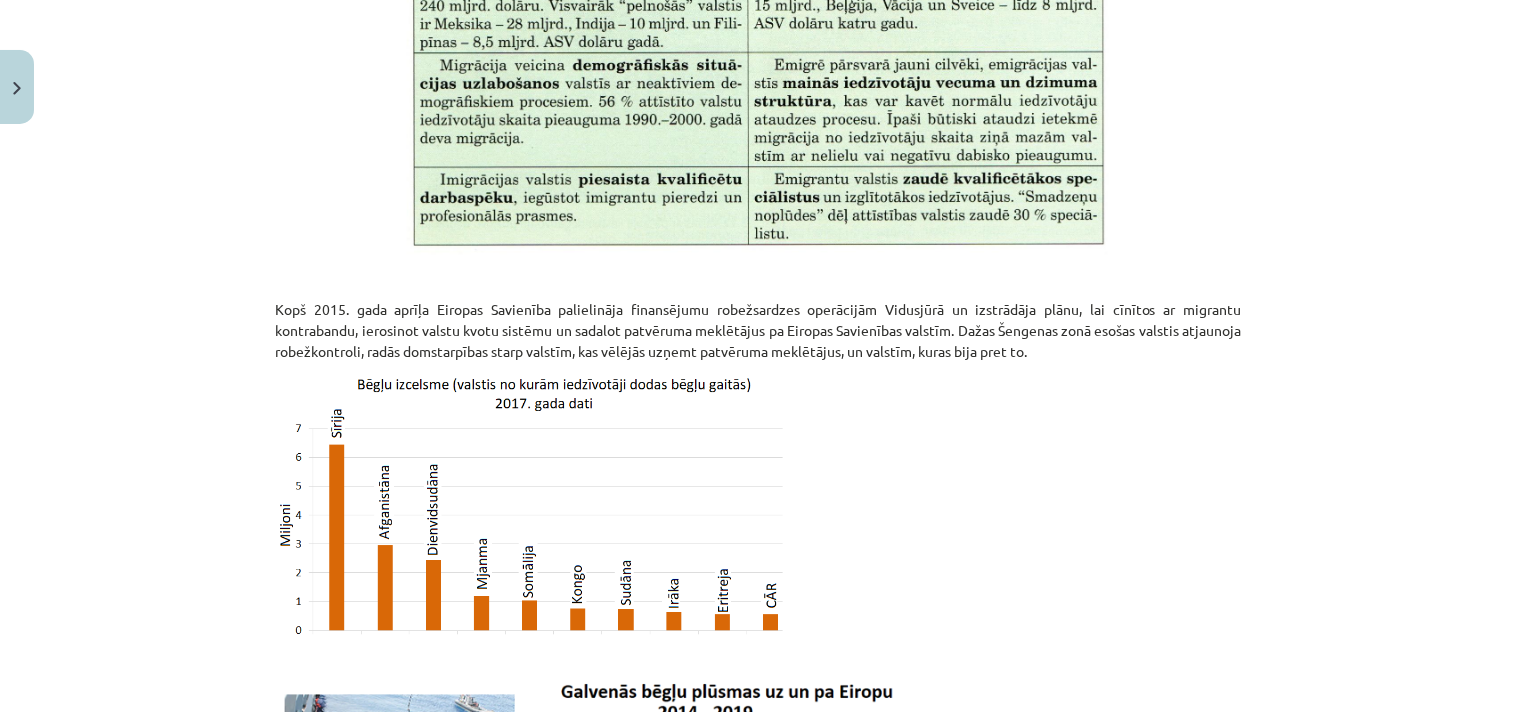 scroll, scrollTop: 5240, scrollLeft: 0, axis: vertical 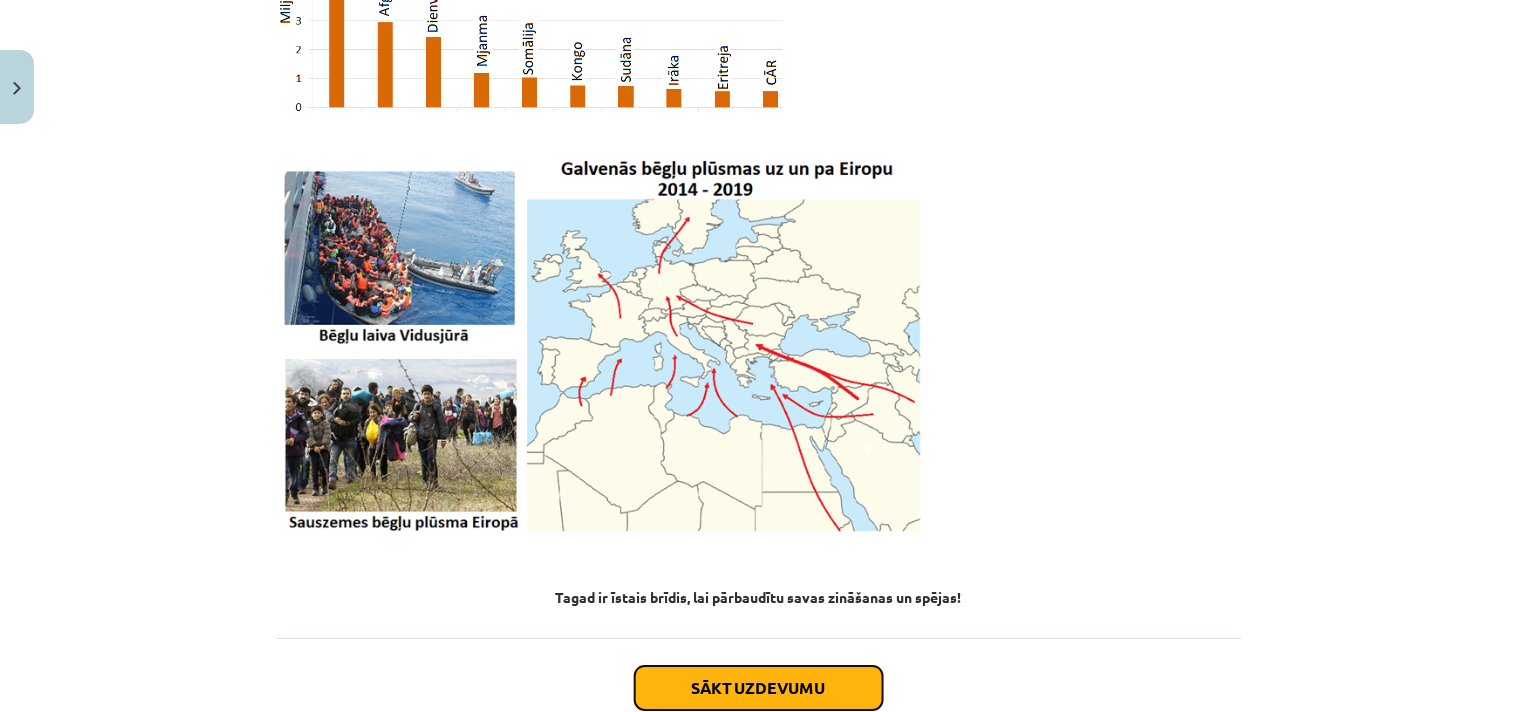 click on "Sākt uzdevumu" 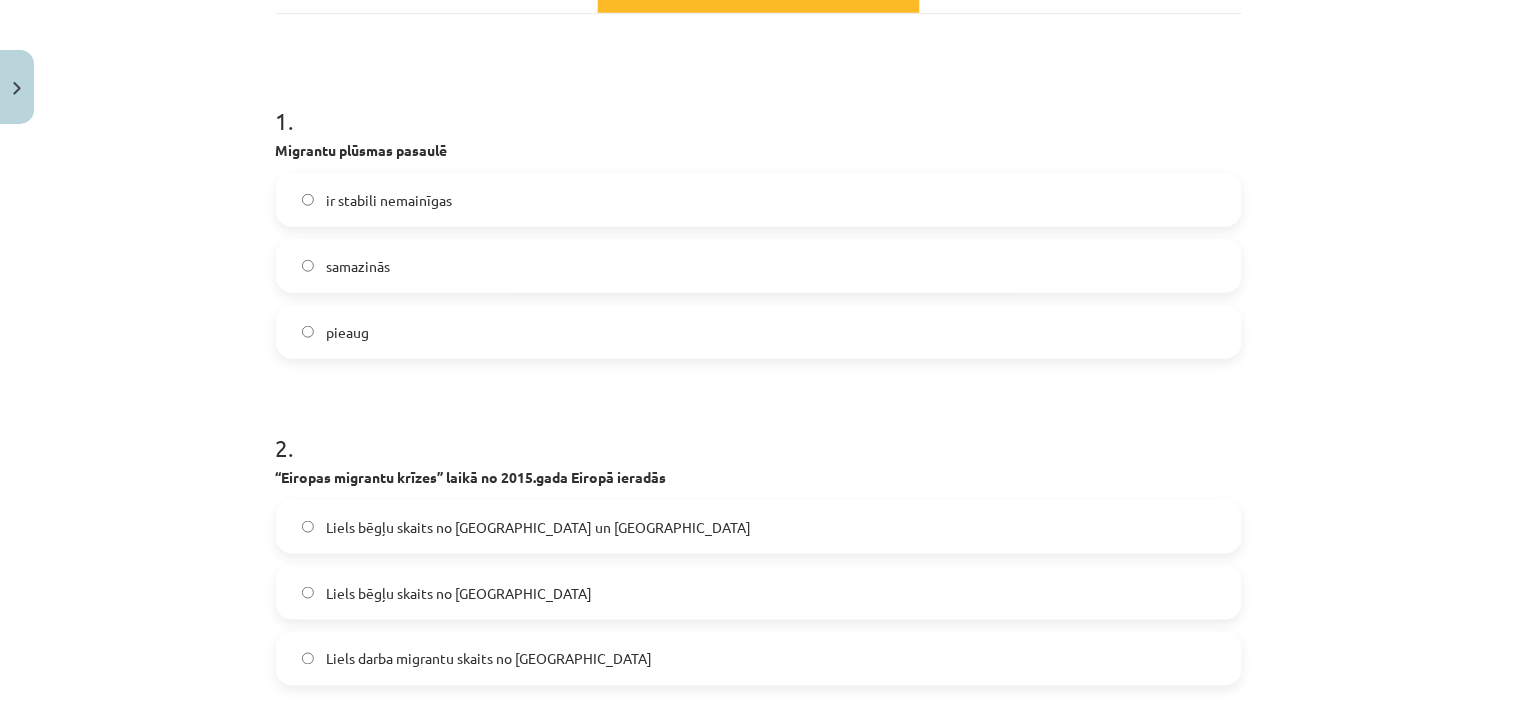 scroll, scrollTop: 383, scrollLeft: 0, axis: vertical 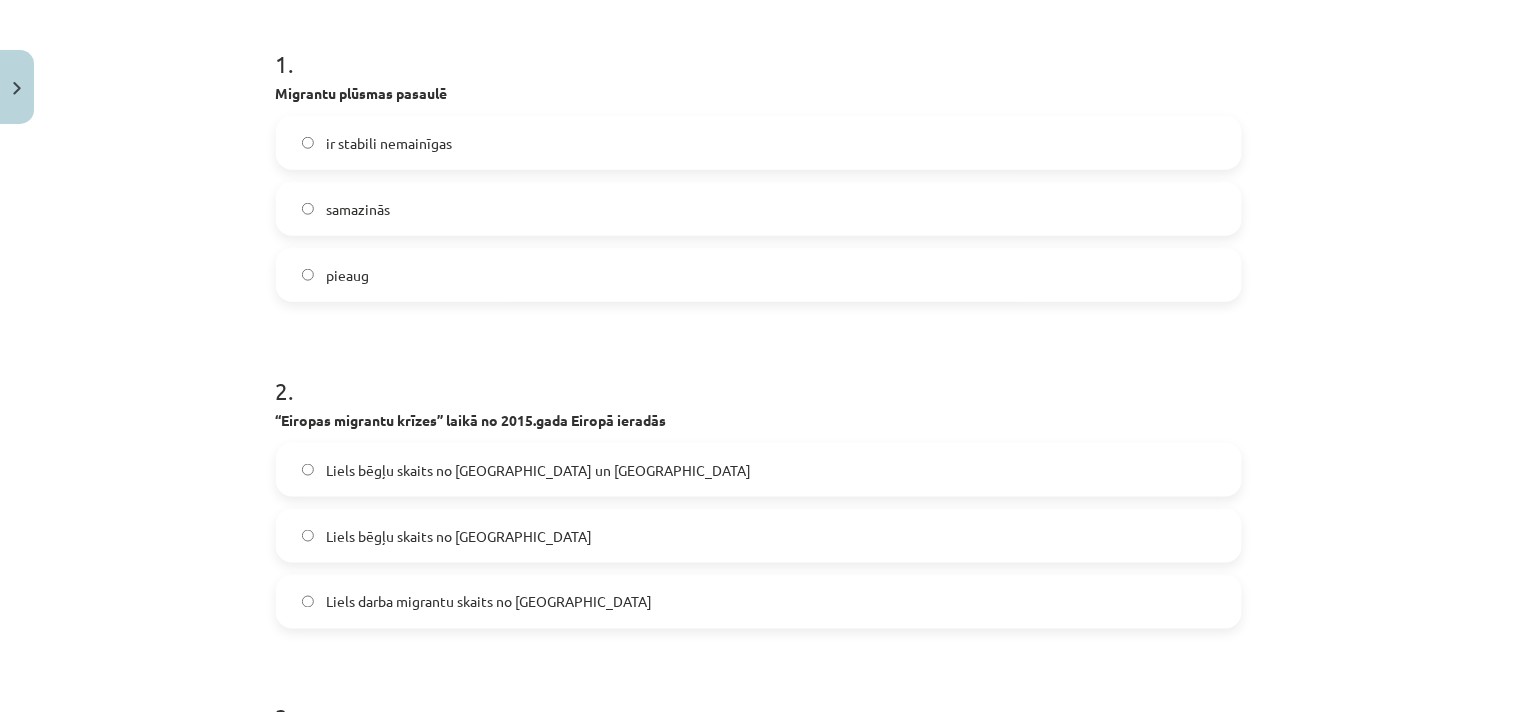 click on "pieaug" 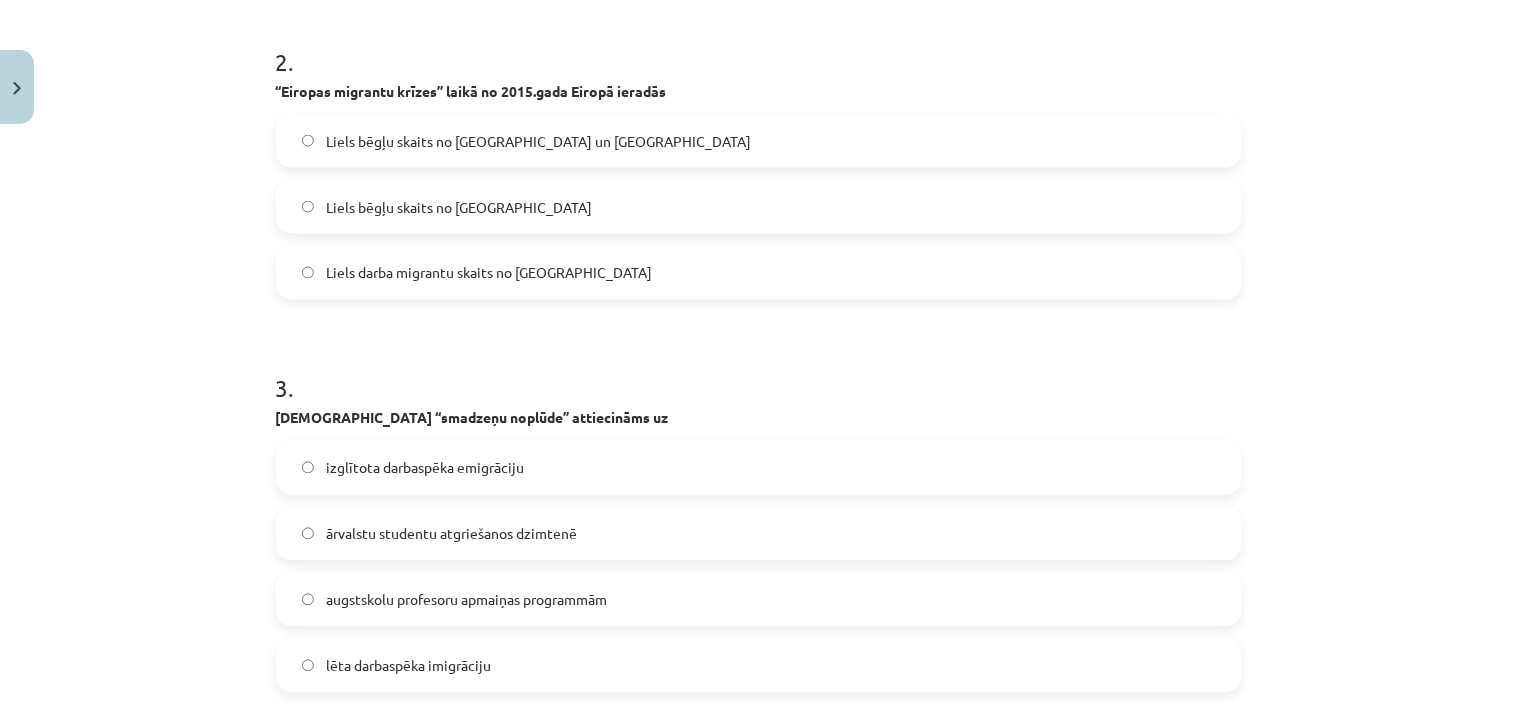 scroll, scrollTop: 716, scrollLeft: 0, axis: vertical 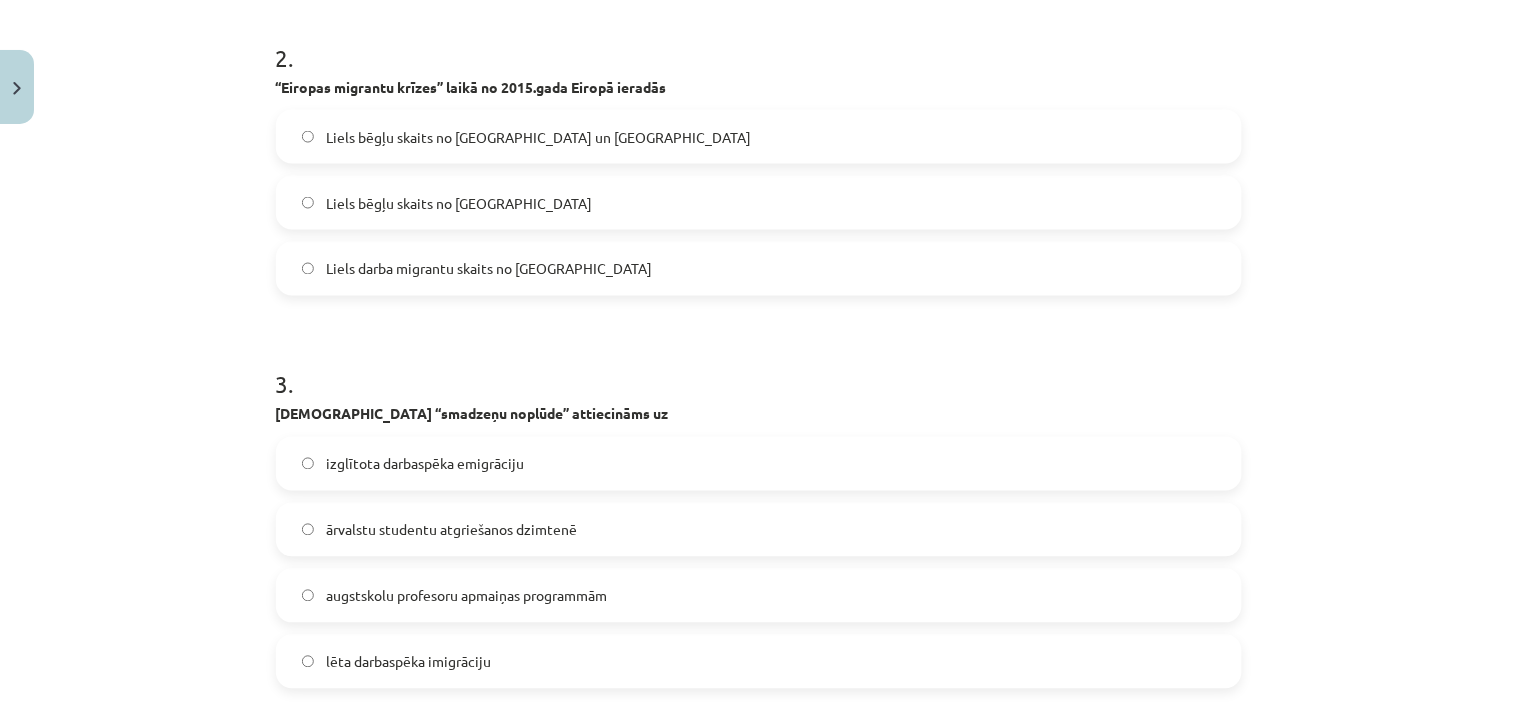 click on "Liels bēgļu skaits no Sīrijas un Āfrikas" 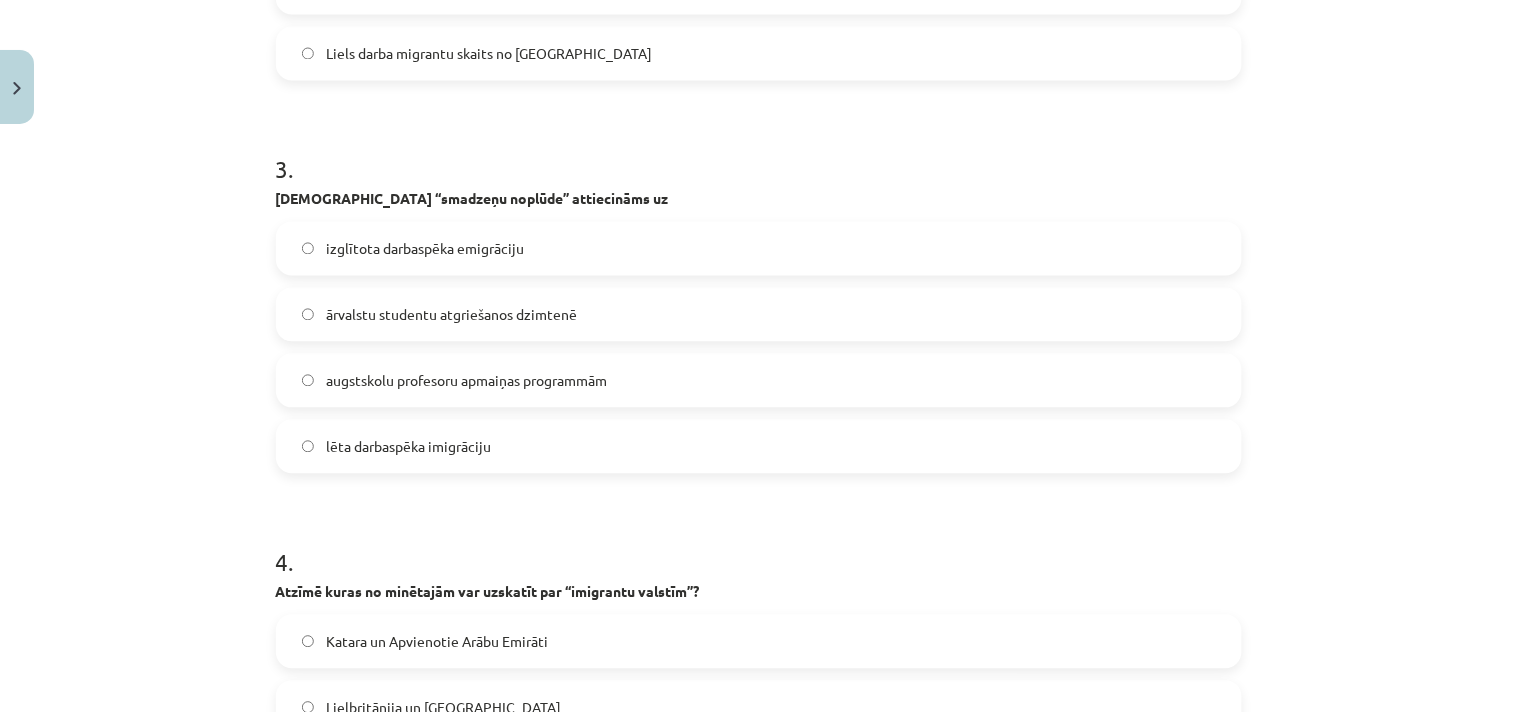scroll, scrollTop: 938, scrollLeft: 0, axis: vertical 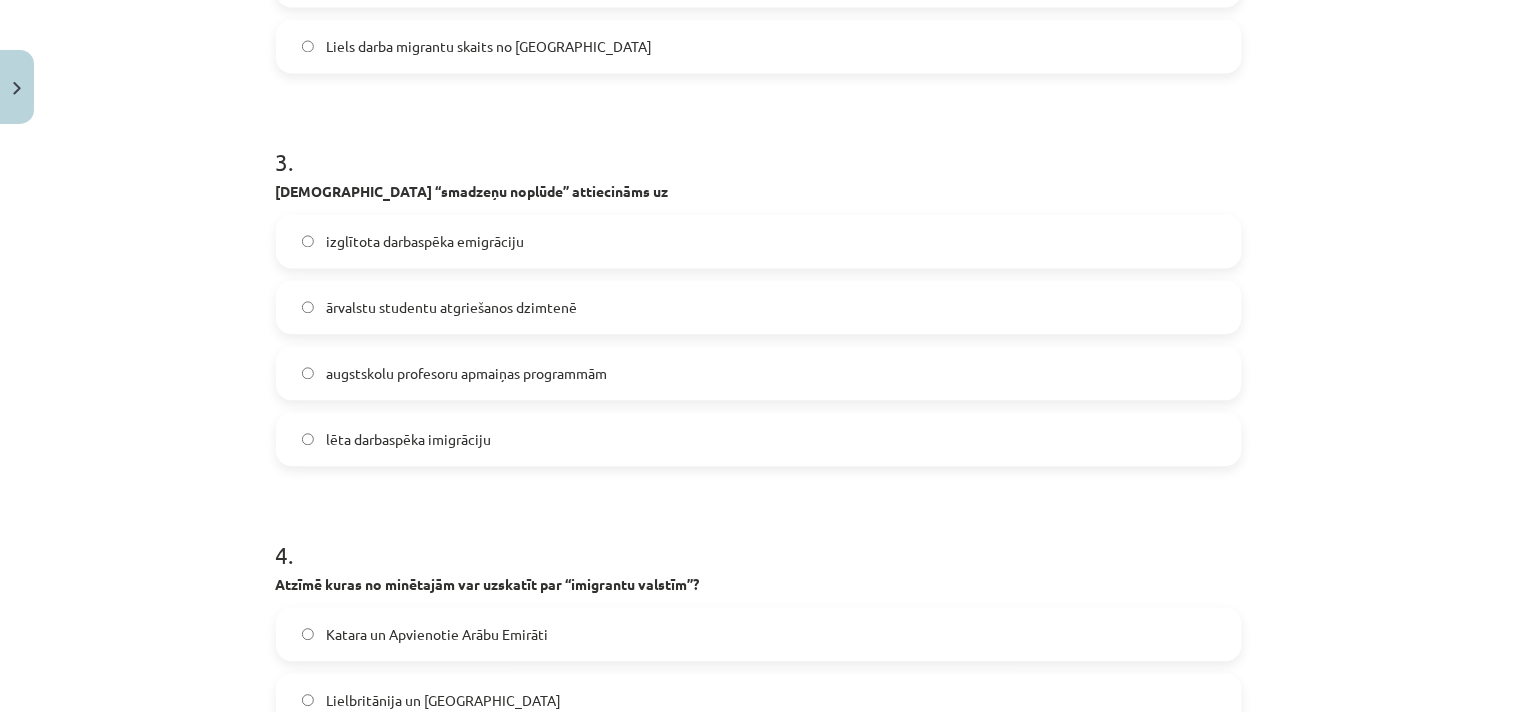 click on "izglītota darbaspēka emigrāciju" 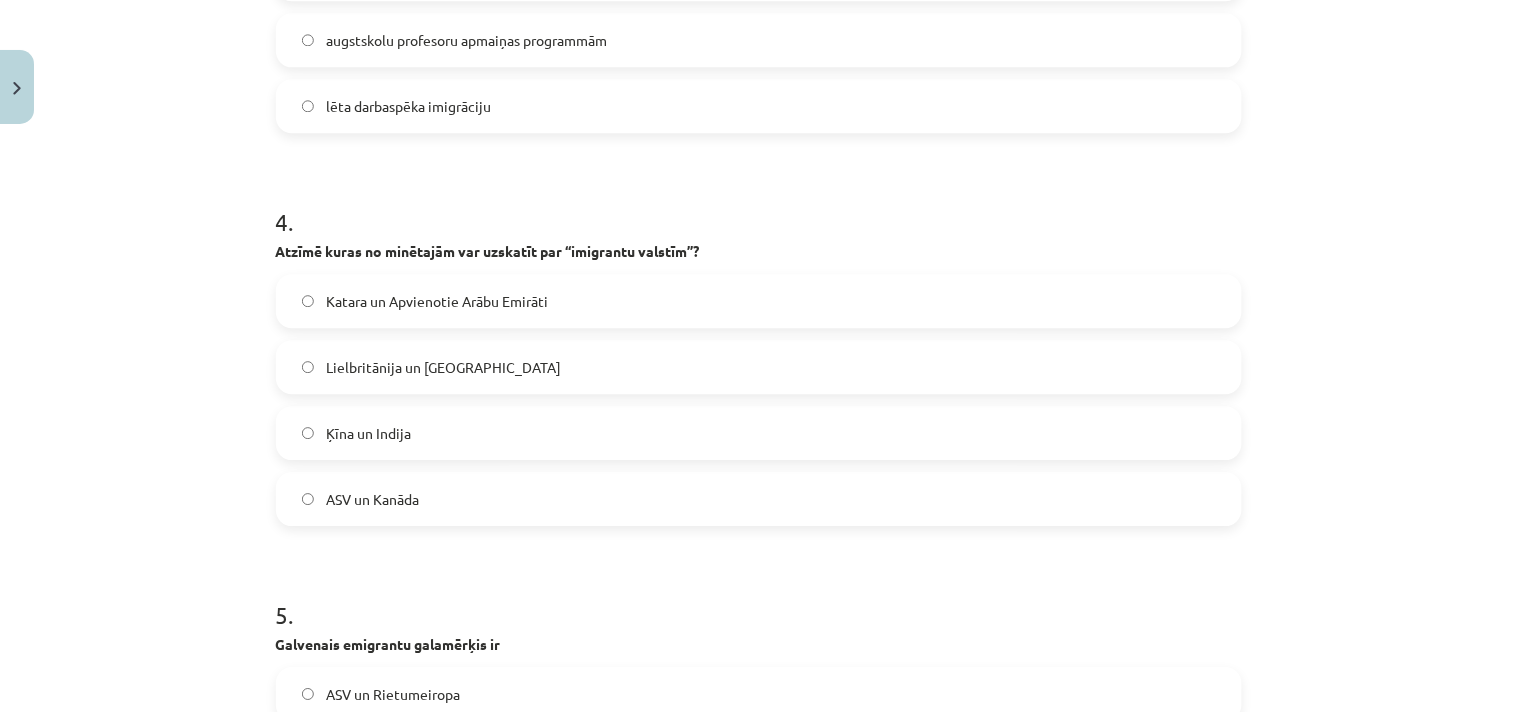 scroll, scrollTop: 1383, scrollLeft: 0, axis: vertical 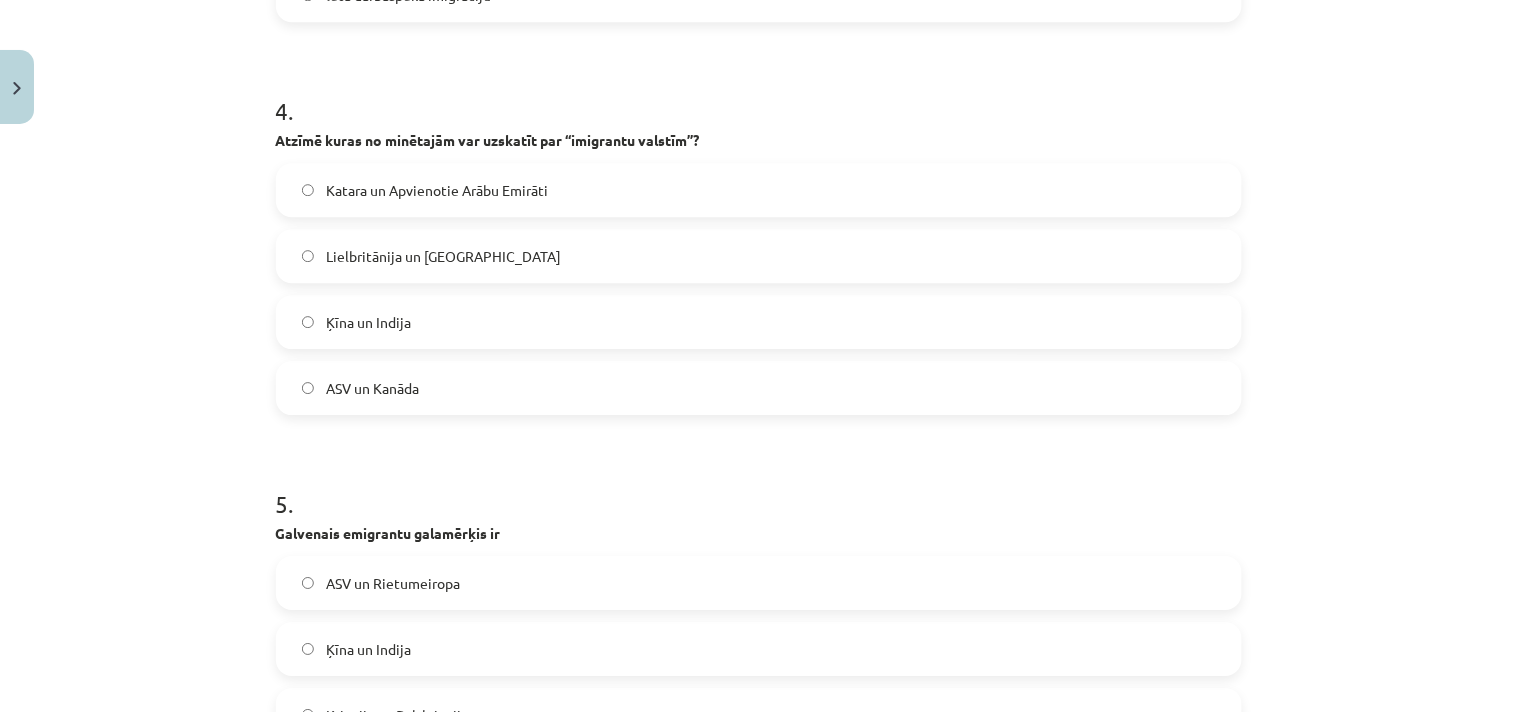 click on "Katara un Apvienotie Arābu Emirāti" 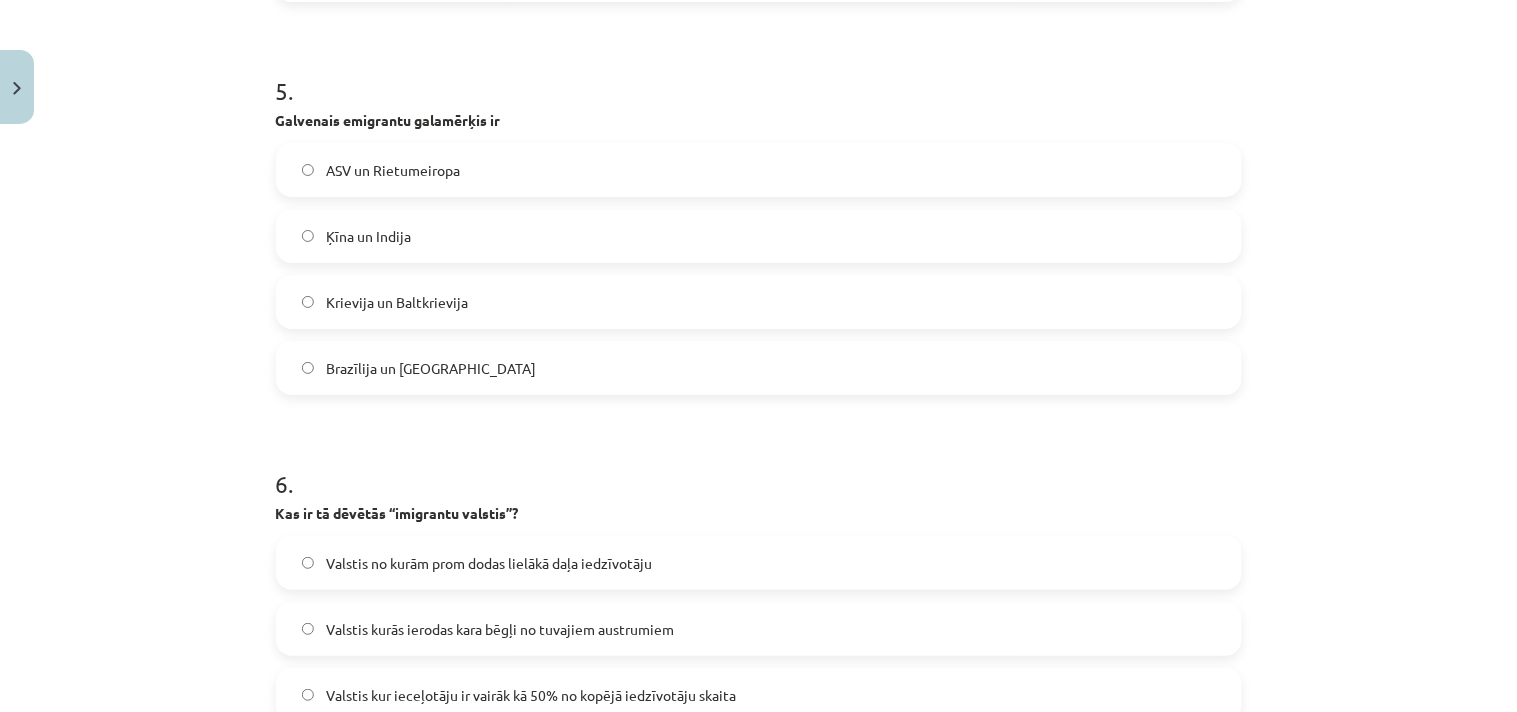 scroll, scrollTop: 1827, scrollLeft: 0, axis: vertical 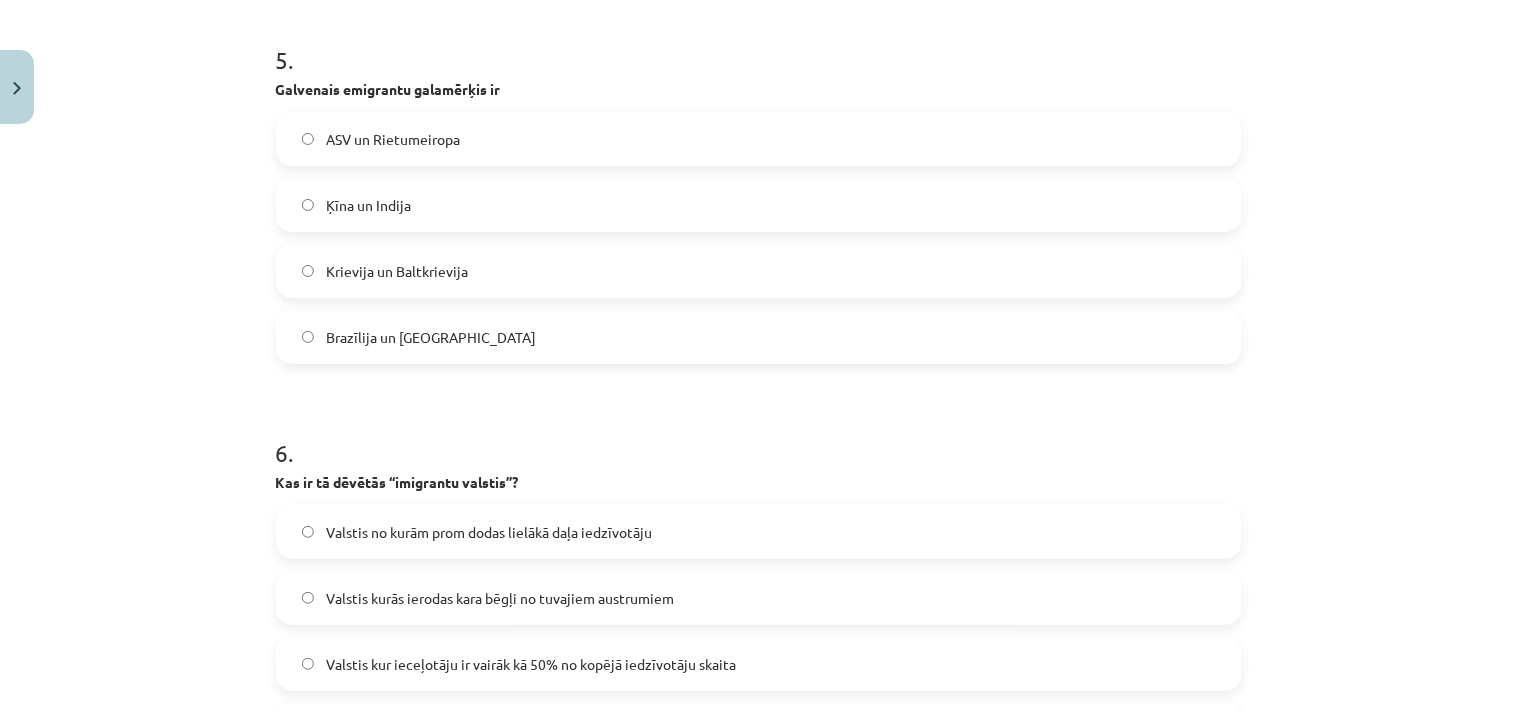 click on "ASV un Rietumeiropa" 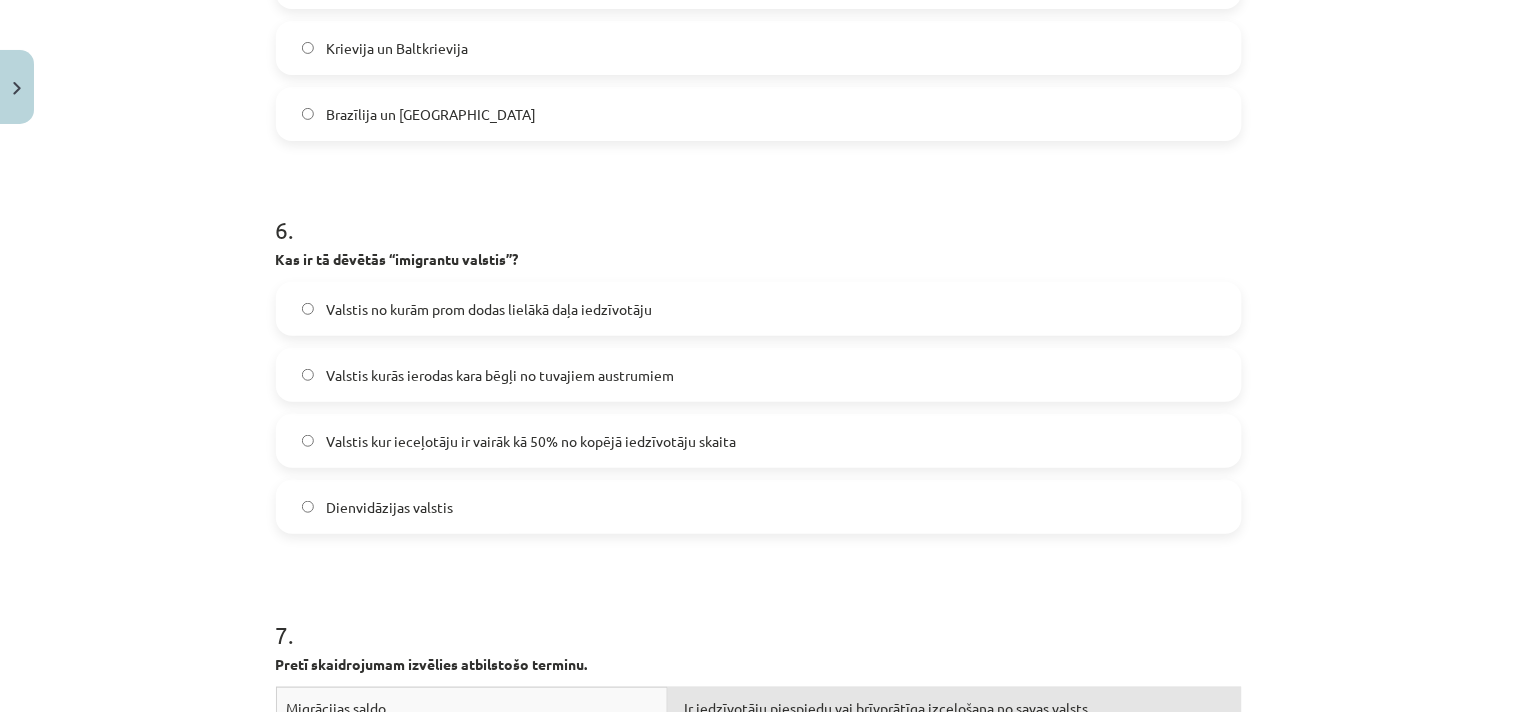 click on "Valstis kur ieceļotāju ir vairāk kā 50% no kopējā iedzīvotāju skaita" 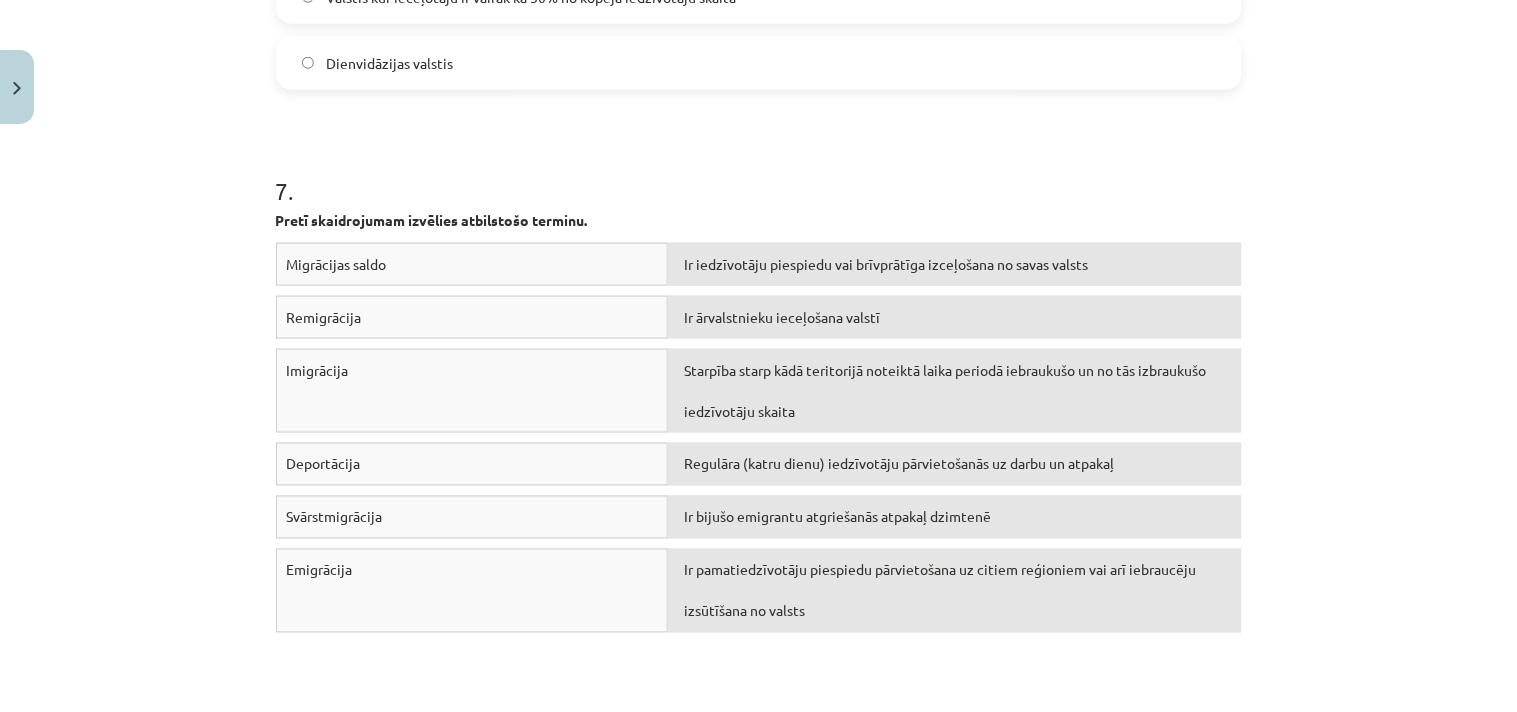 scroll, scrollTop: 2605, scrollLeft: 0, axis: vertical 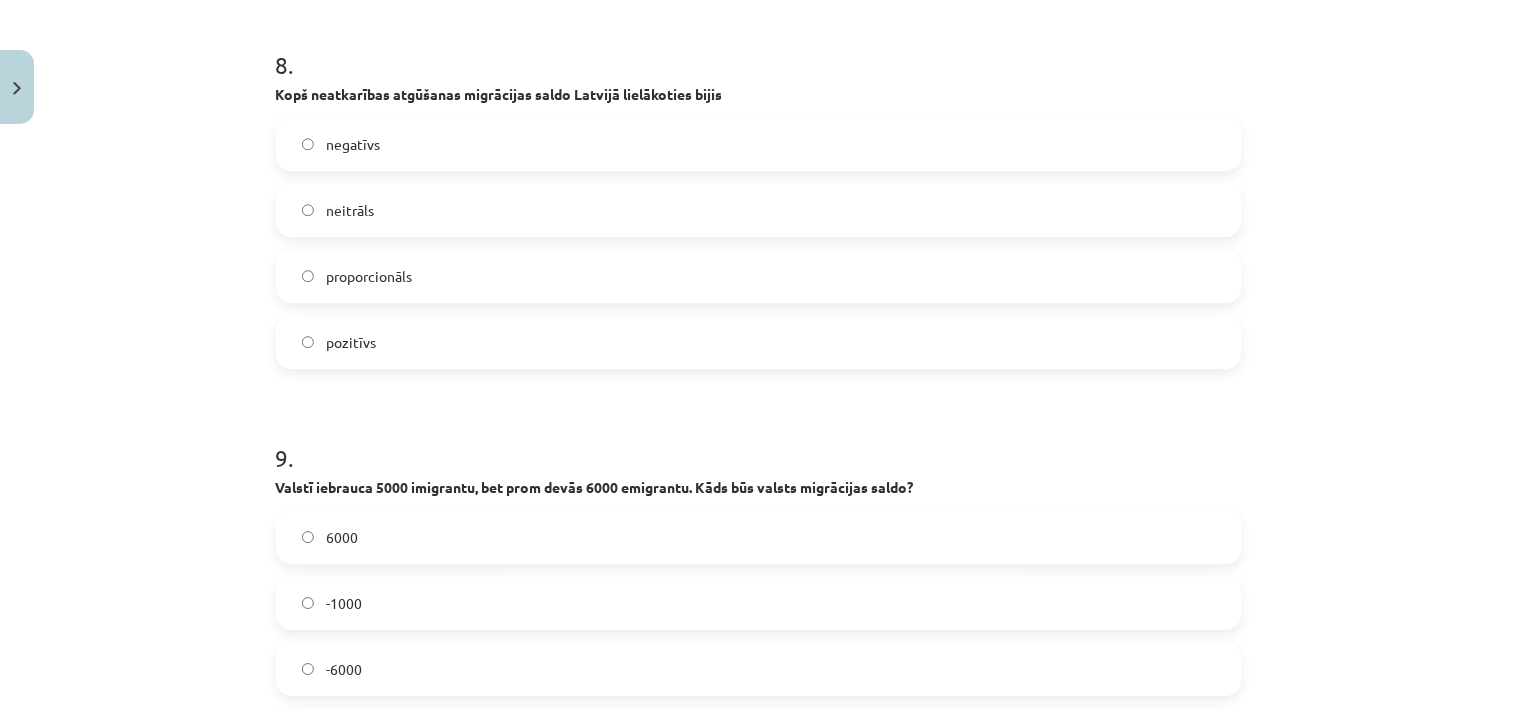 click on "negatīvs" 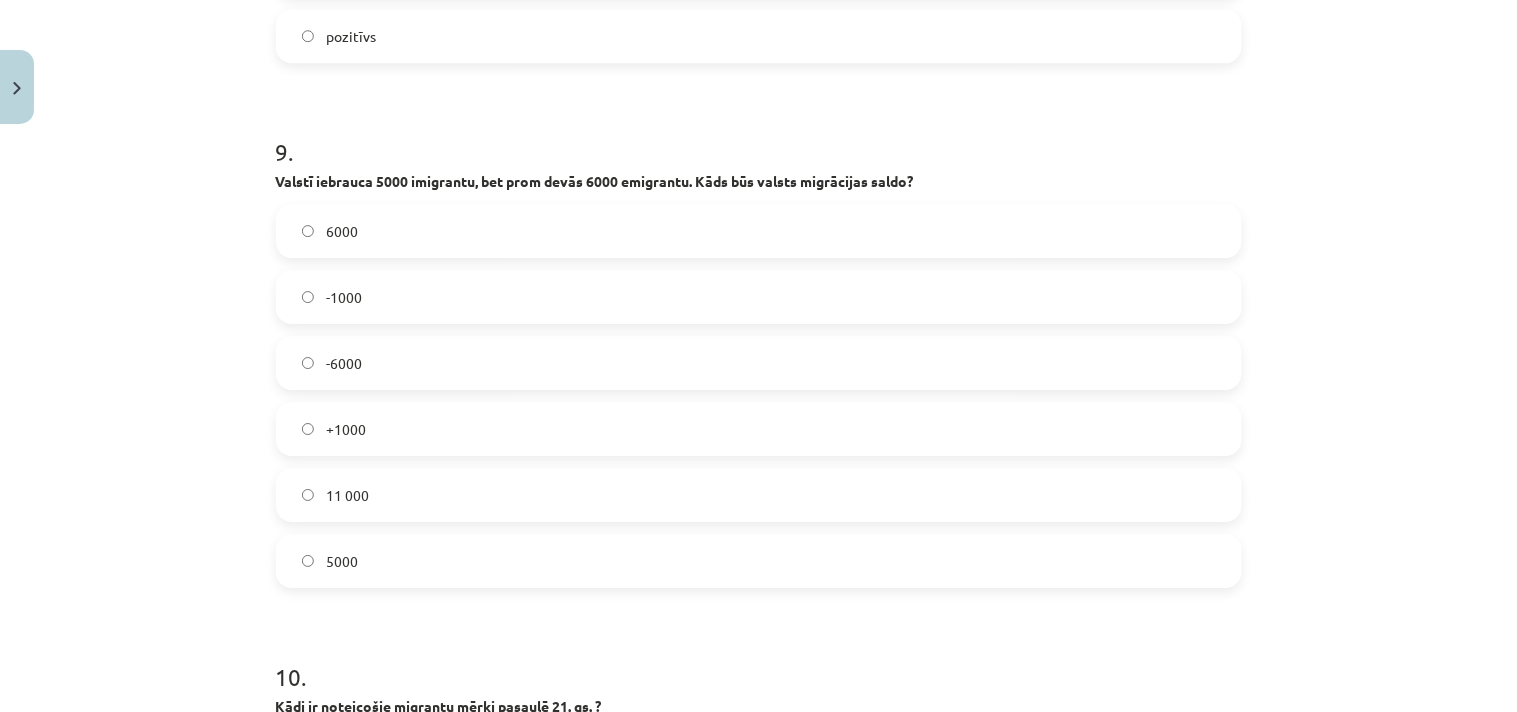 scroll, scrollTop: 3494, scrollLeft: 0, axis: vertical 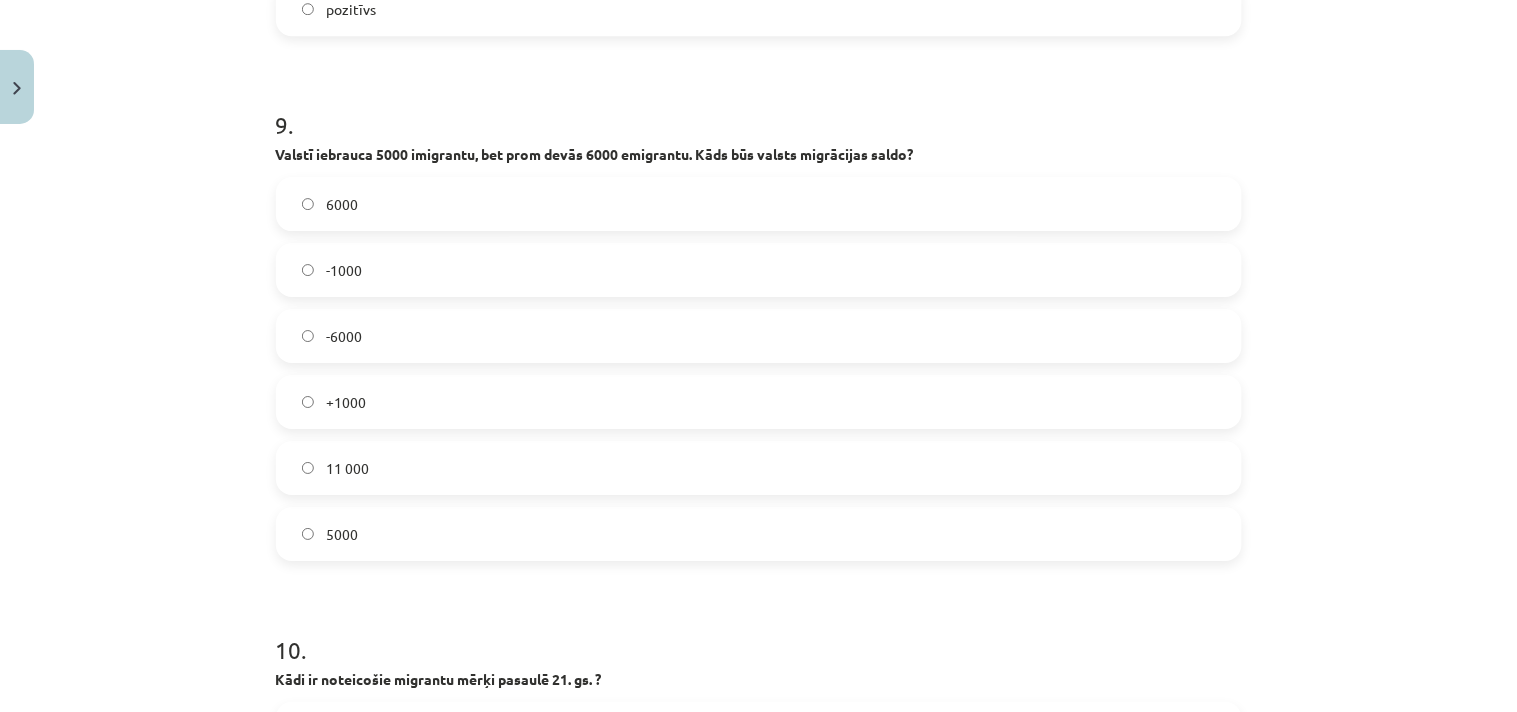 click on "+1000" 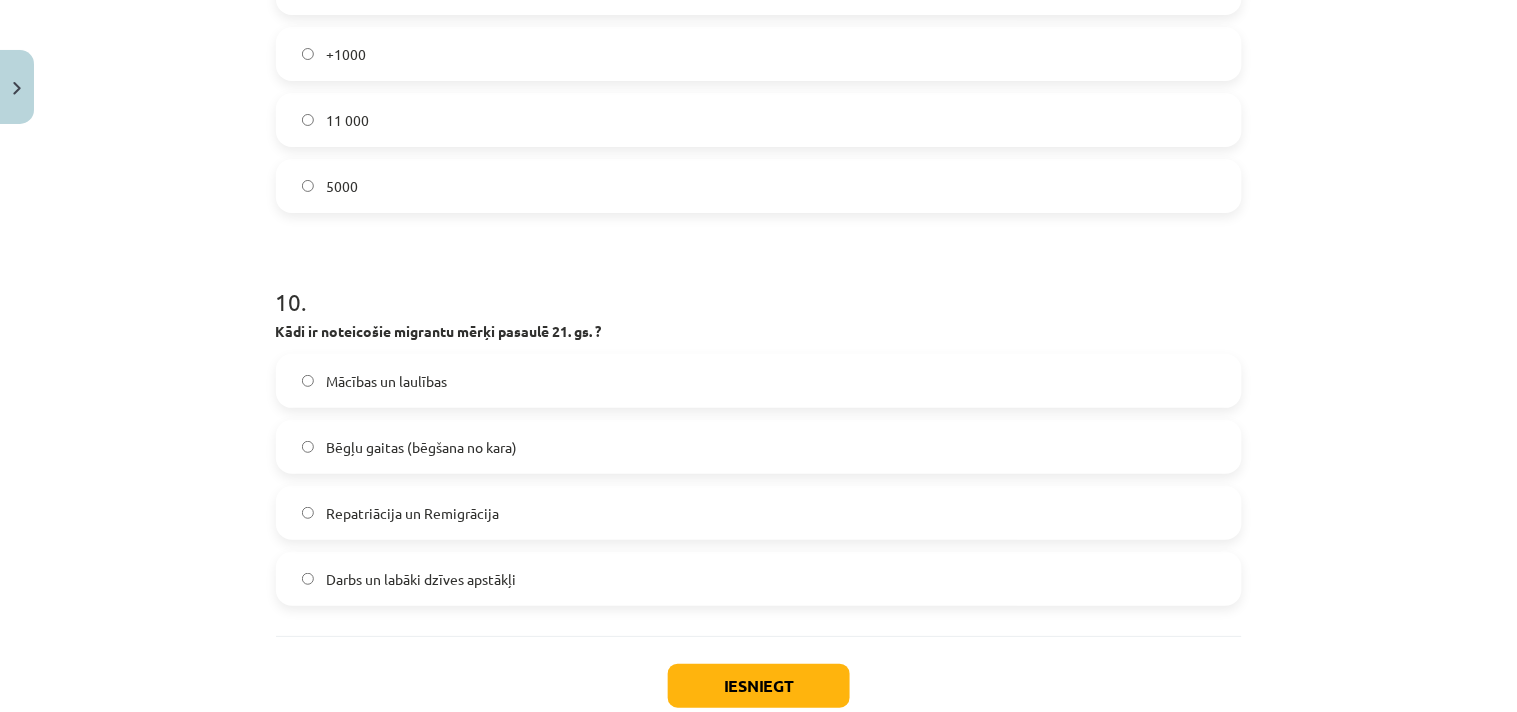 scroll, scrollTop: 3938, scrollLeft: 0, axis: vertical 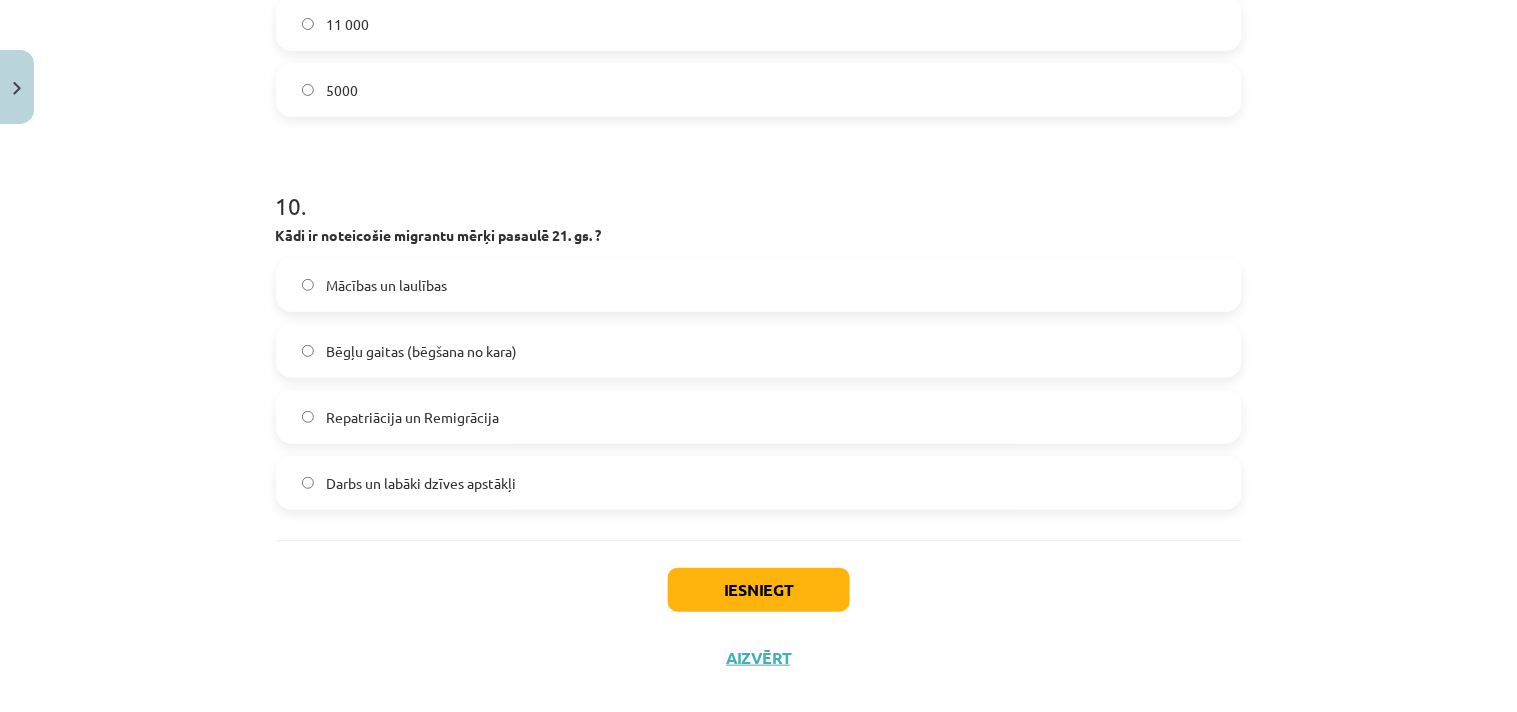 click on "Darbs un labāki dzīves apstākļi" 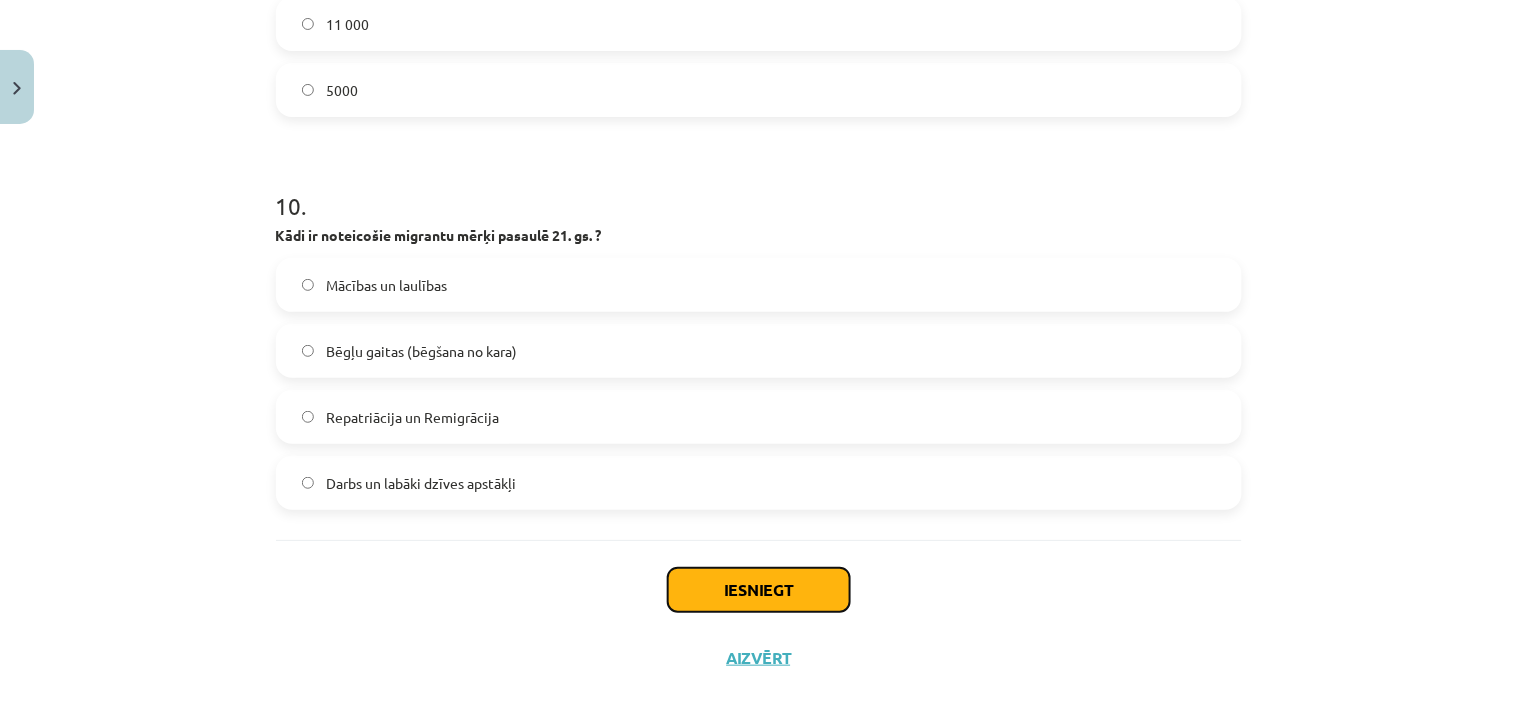 click on "Iesniegt" 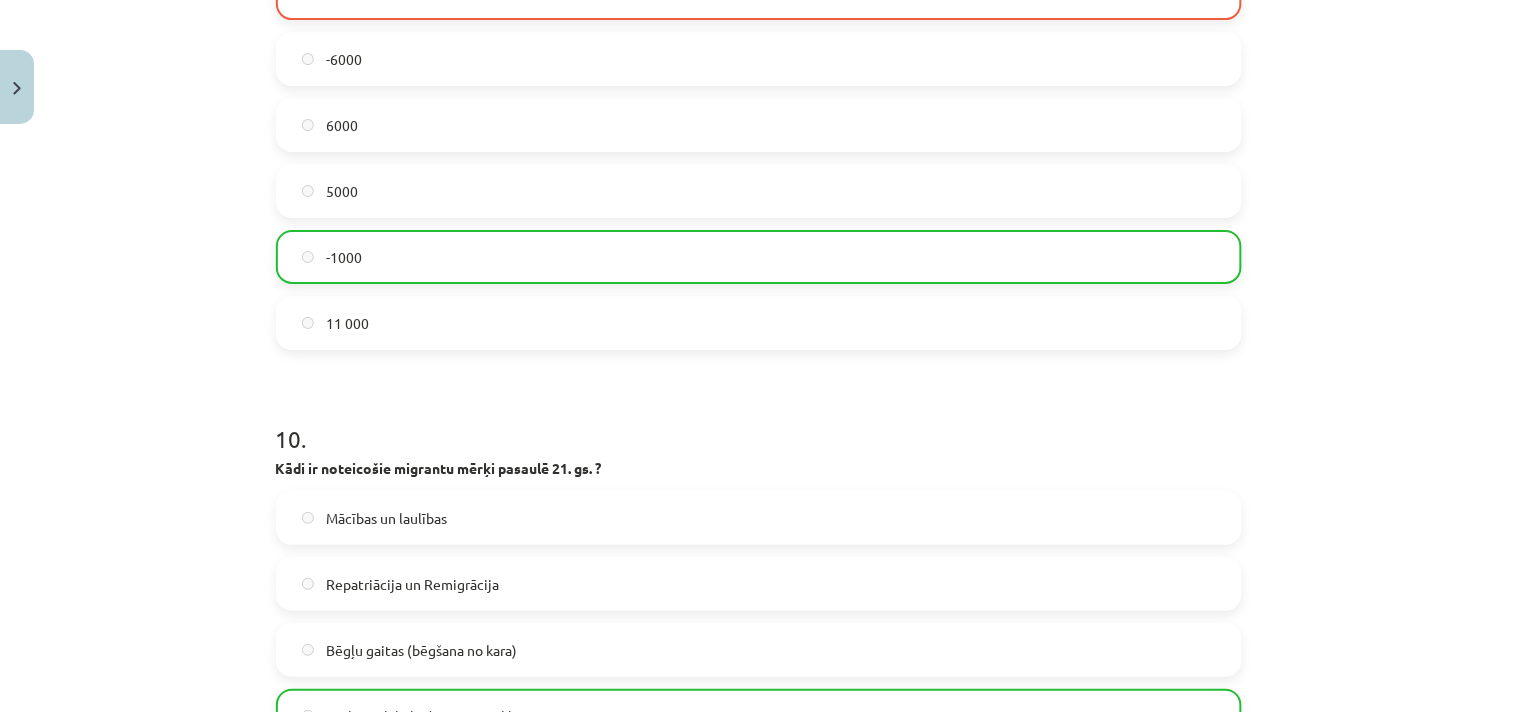 scroll, scrollTop: 4032, scrollLeft: 0, axis: vertical 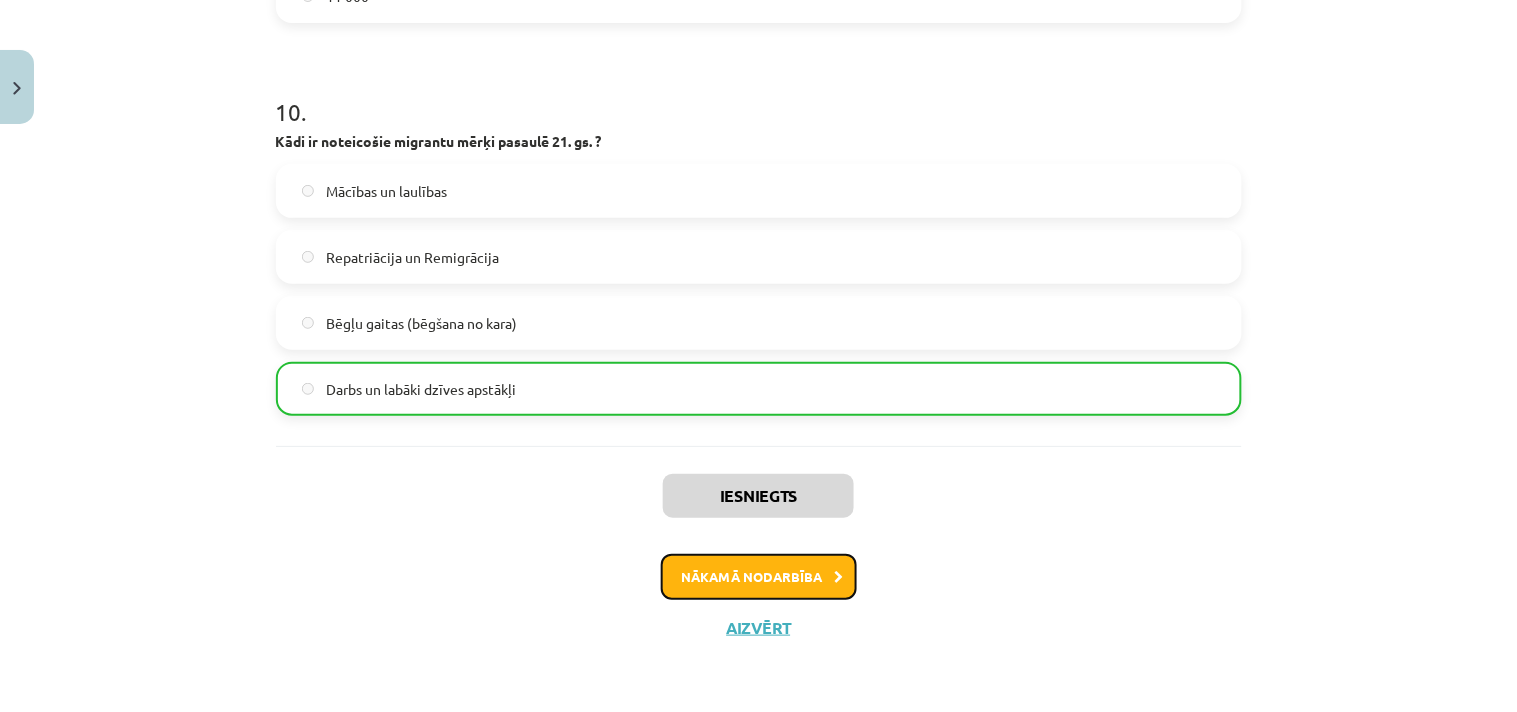 click on "Nākamā nodarbība" 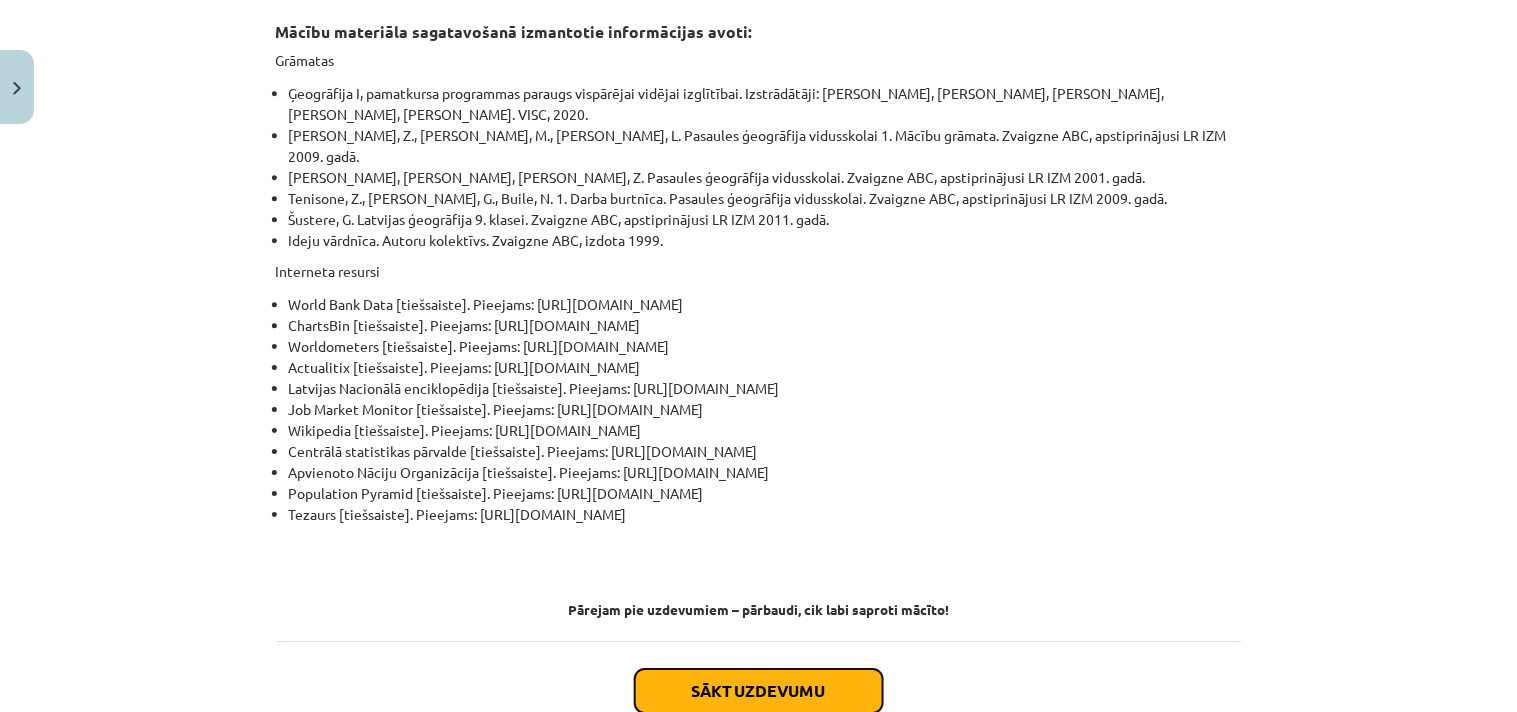 click on "Sākt uzdevumu" 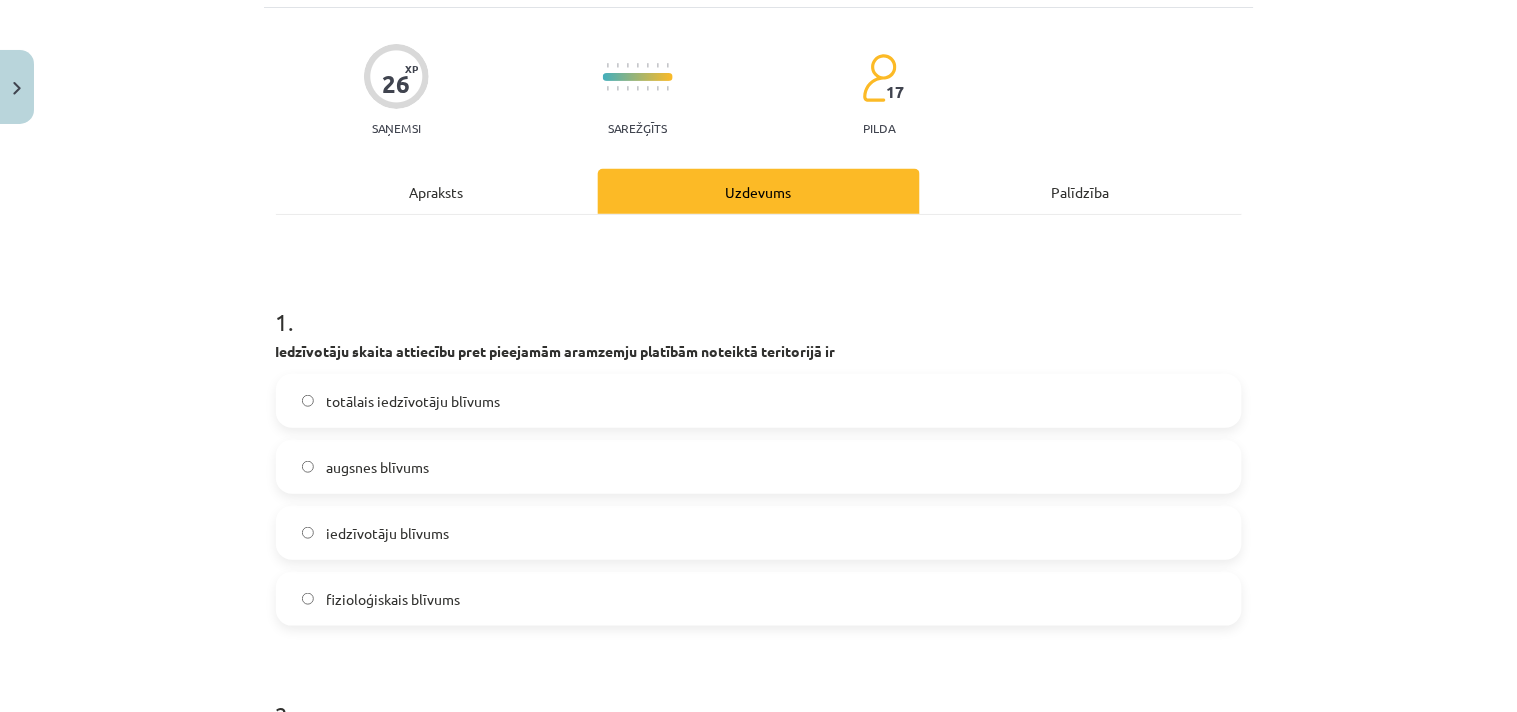 scroll, scrollTop: 272, scrollLeft: 0, axis: vertical 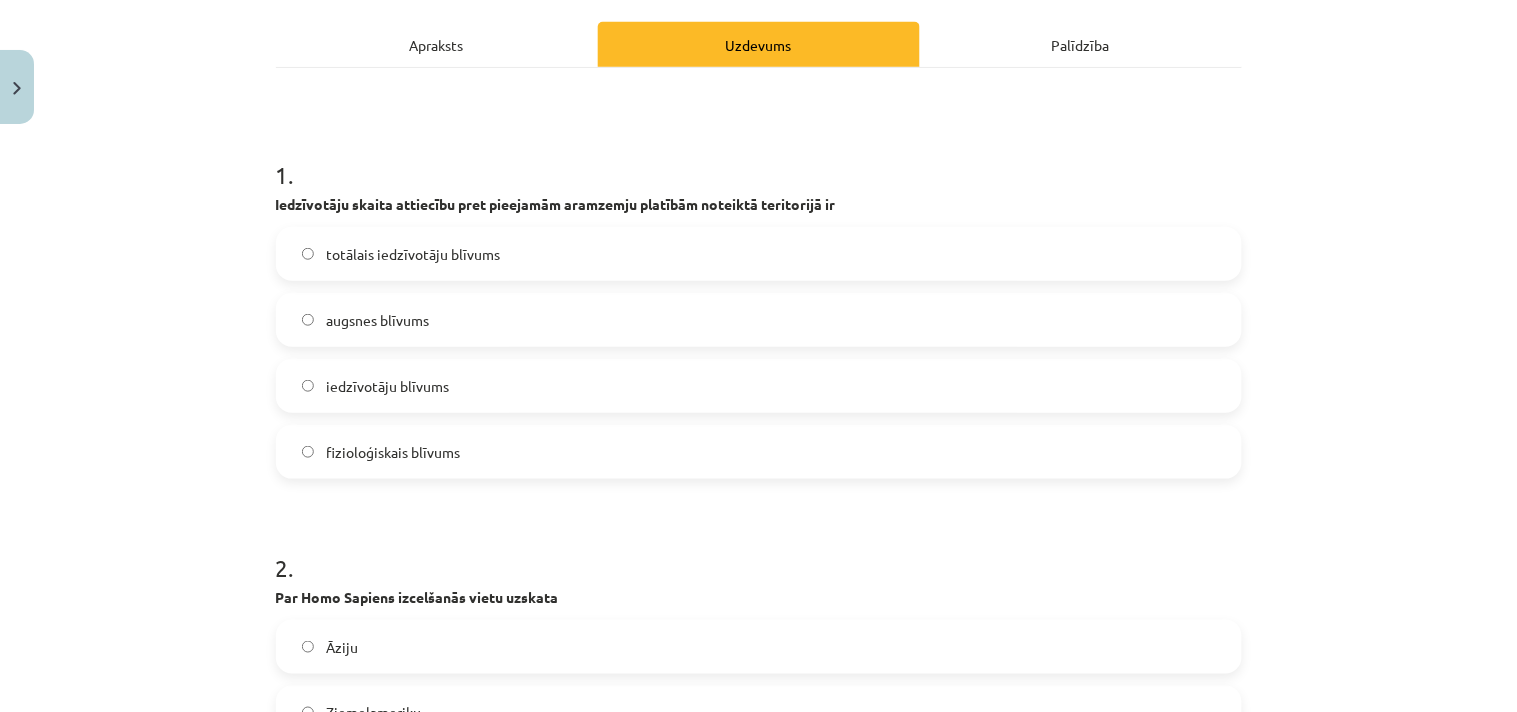 click on "fizioloģiskais blīvums" 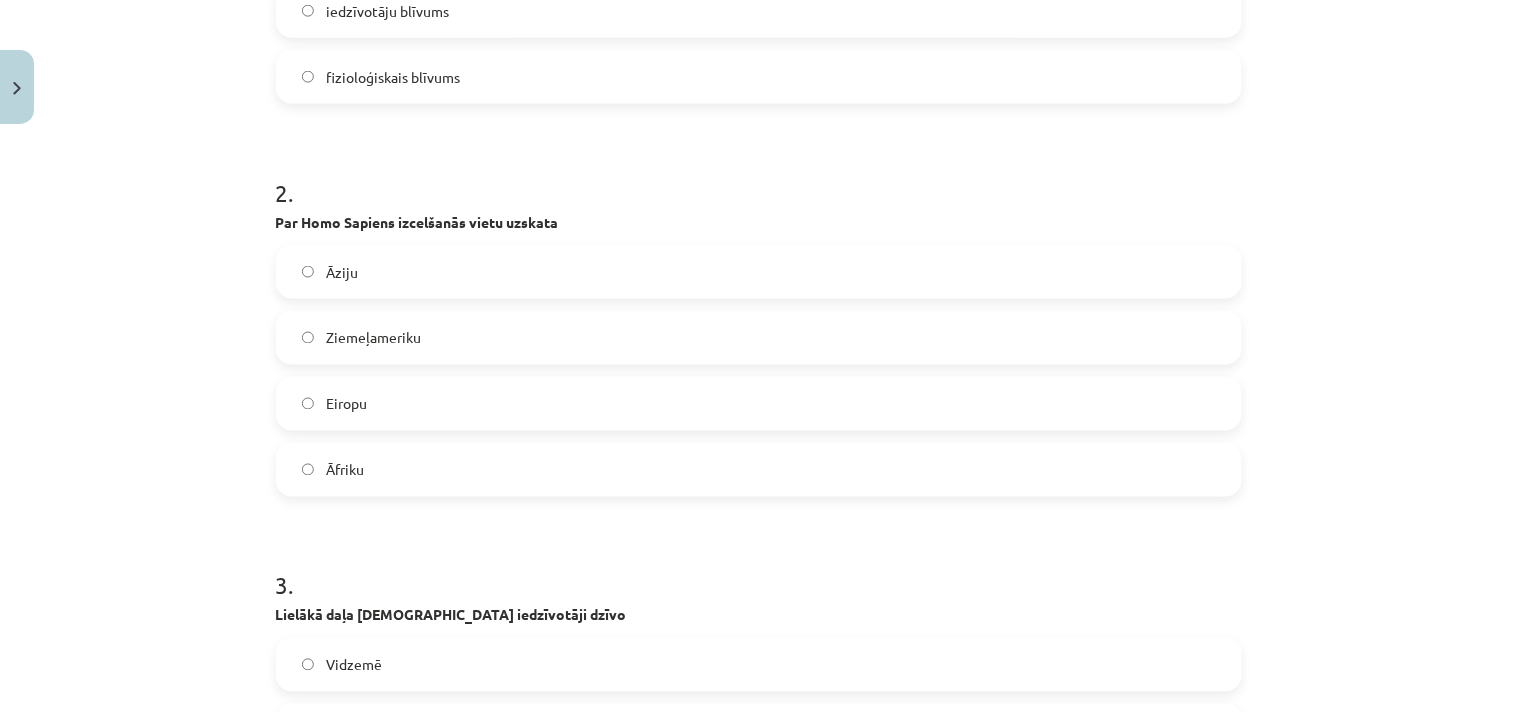 scroll, scrollTop: 716, scrollLeft: 0, axis: vertical 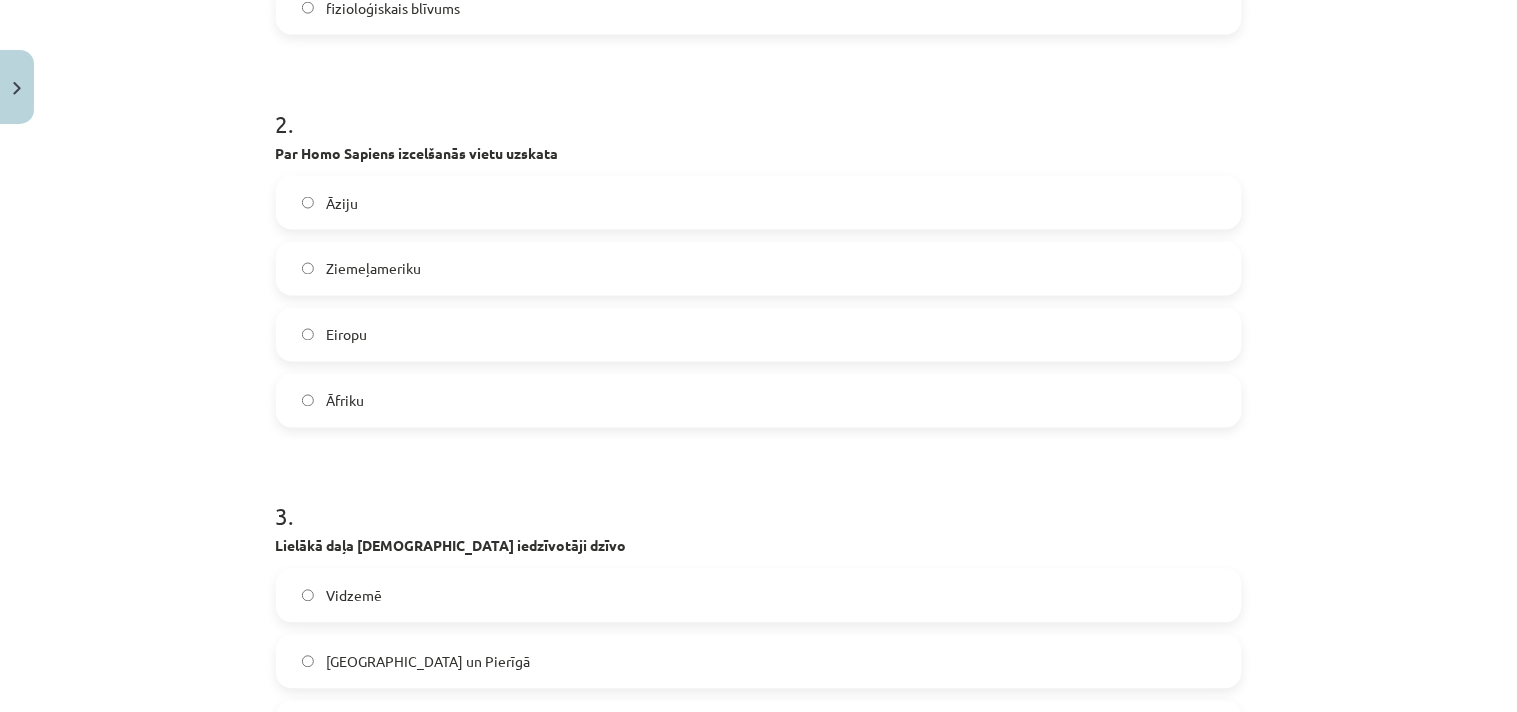 click on "Āfriku" 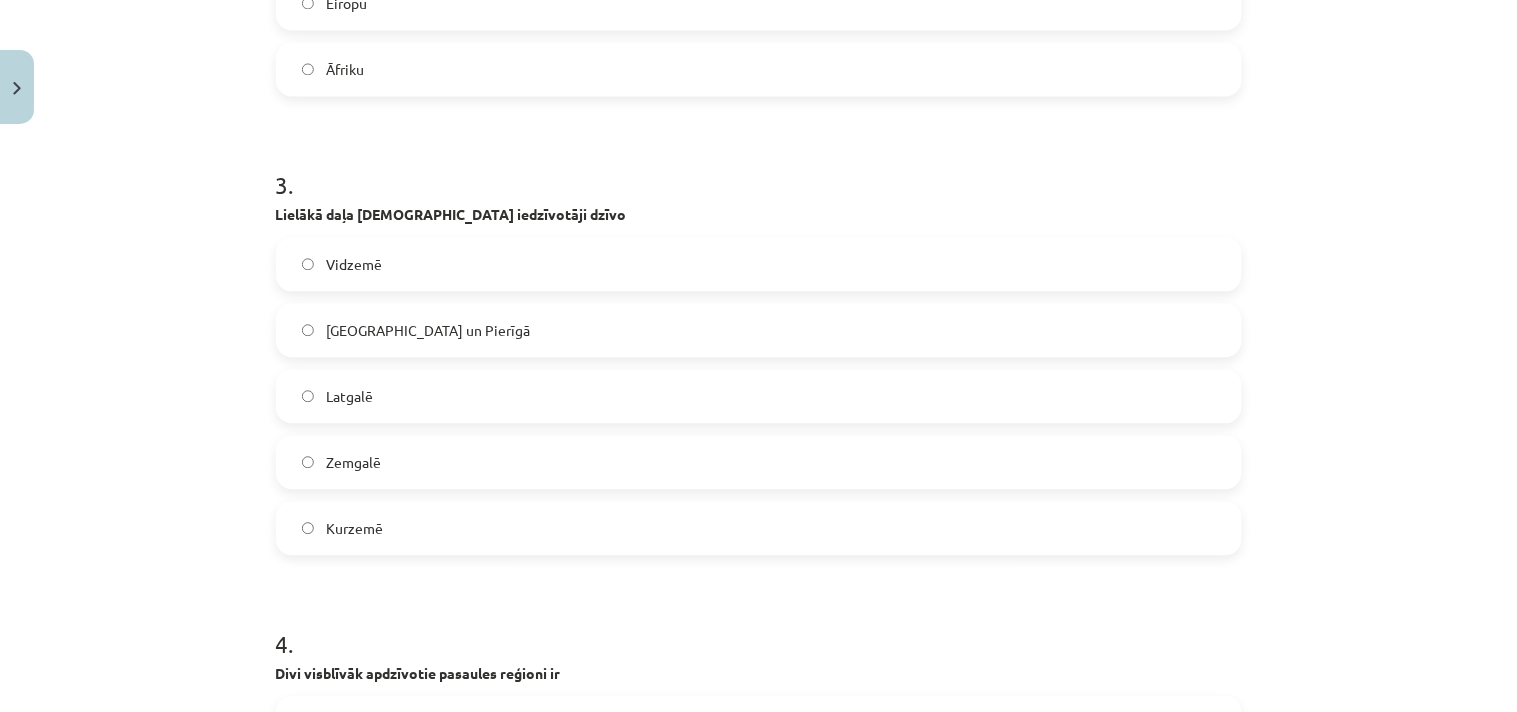 scroll, scrollTop: 1050, scrollLeft: 0, axis: vertical 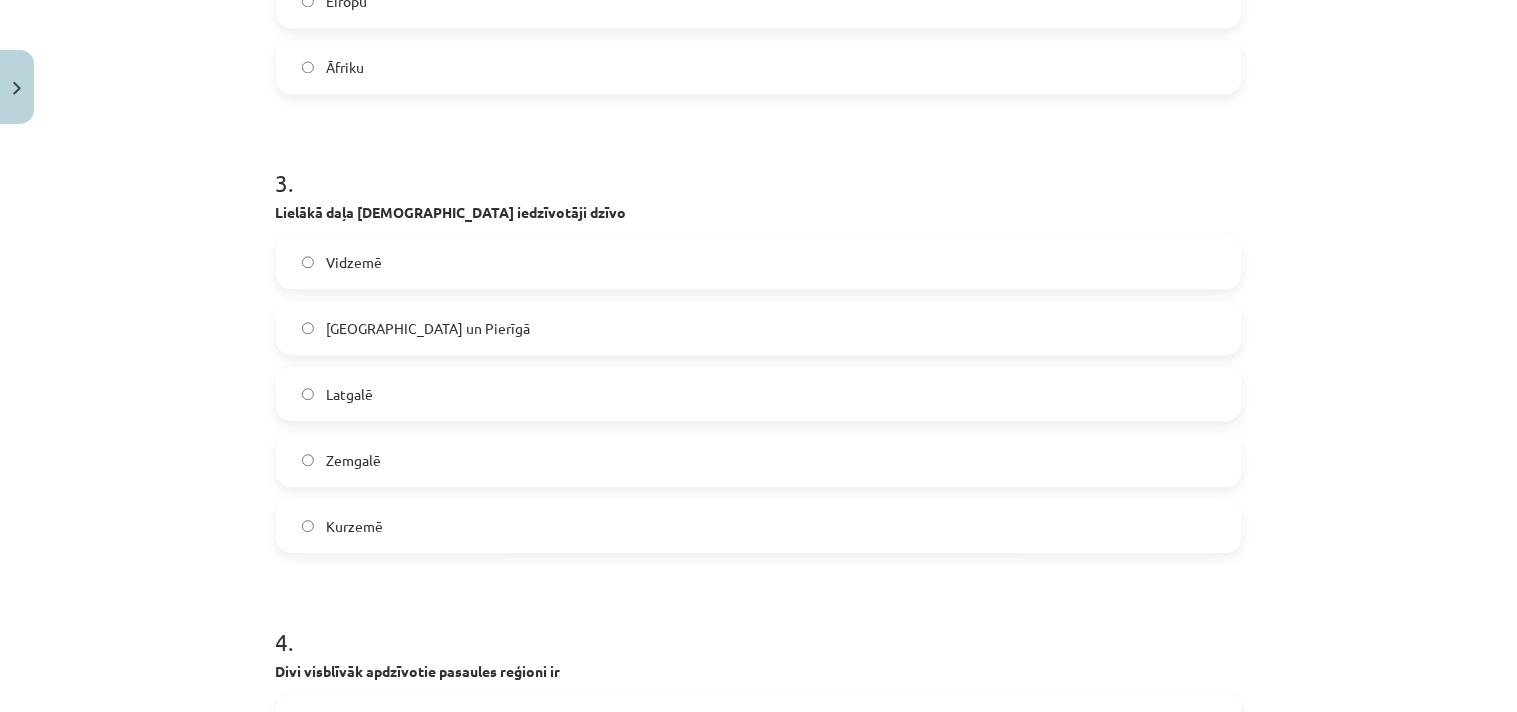 click on "Rīgā un Pierīgā" 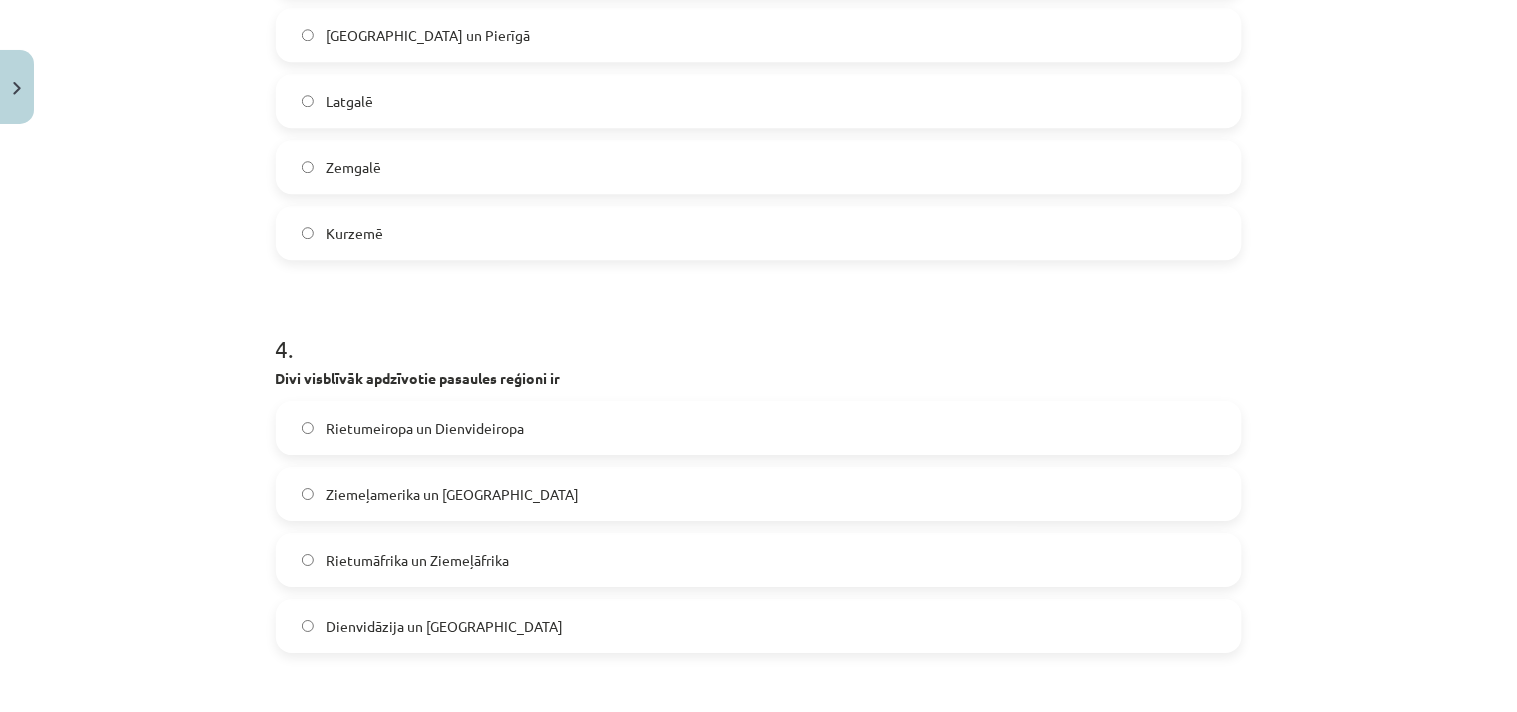 scroll, scrollTop: 1494, scrollLeft: 0, axis: vertical 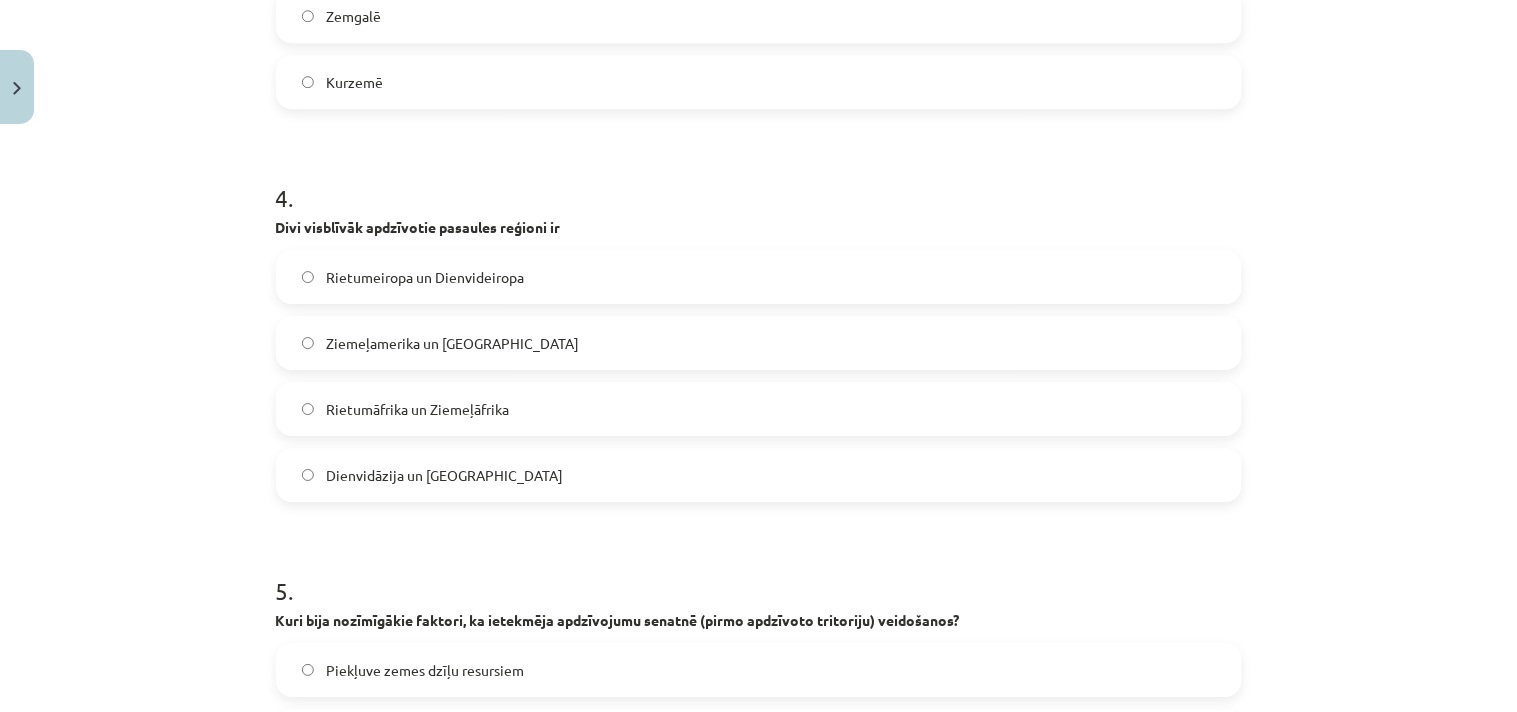 click on "Dienvidāzija un Austrumāzija" 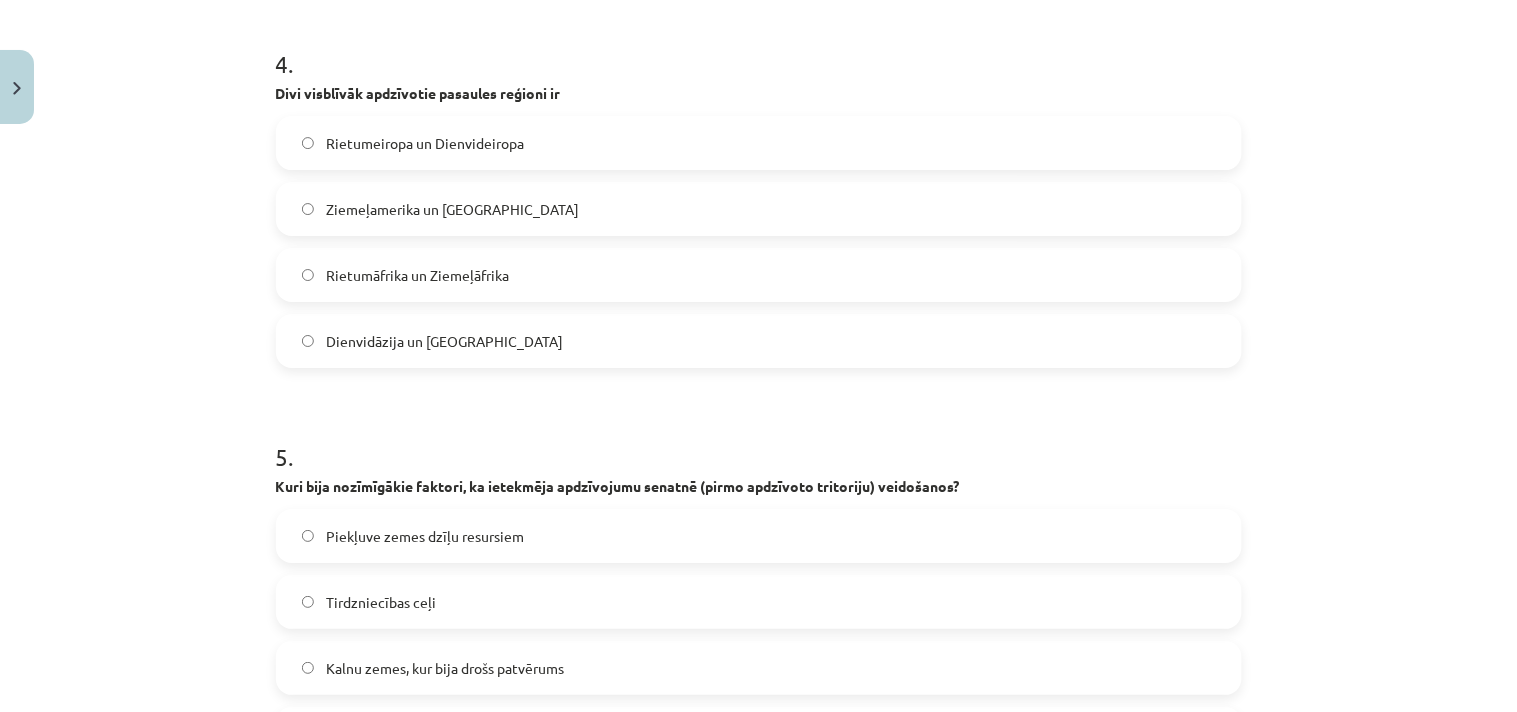 scroll, scrollTop: 1938, scrollLeft: 0, axis: vertical 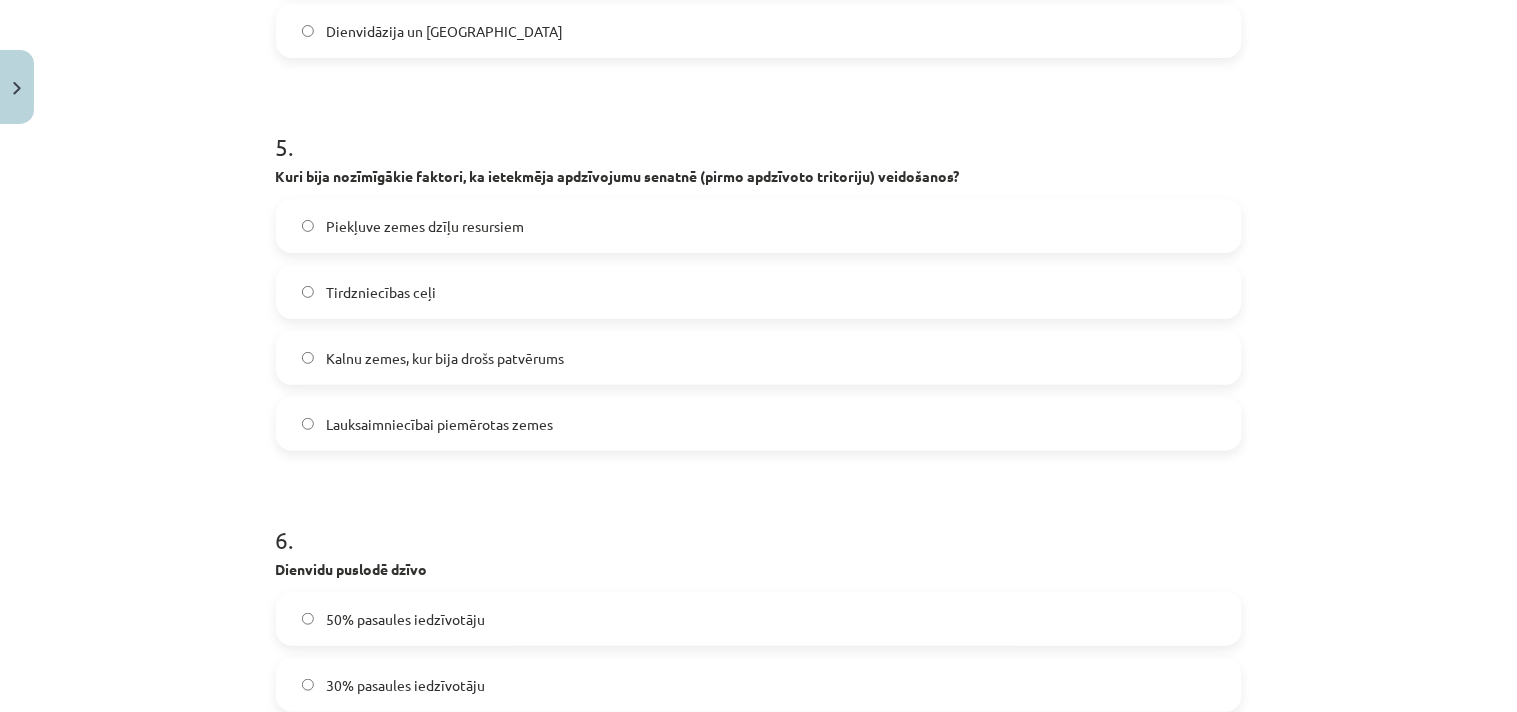 click on "Piekļuve zemes dzīļu resursiem" 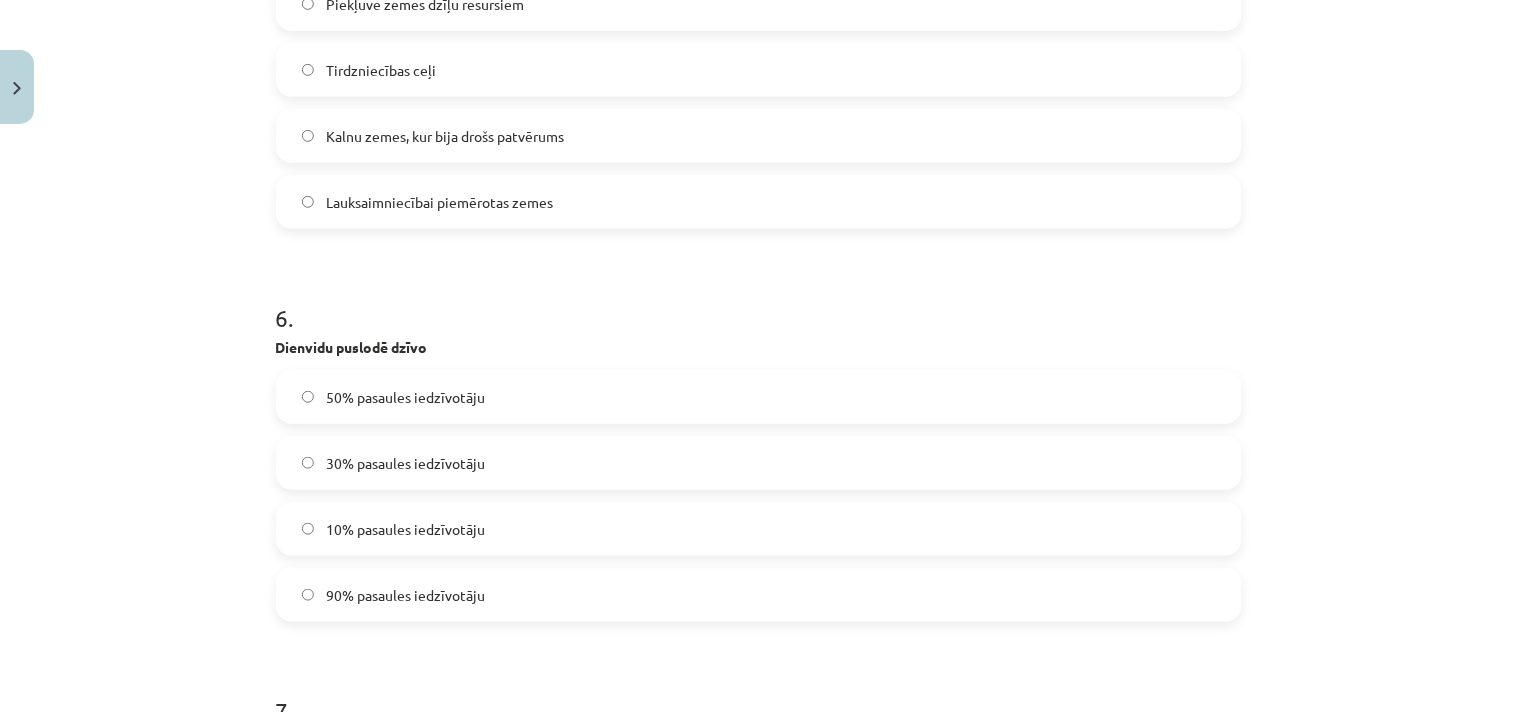 scroll, scrollTop: 2161, scrollLeft: 0, axis: vertical 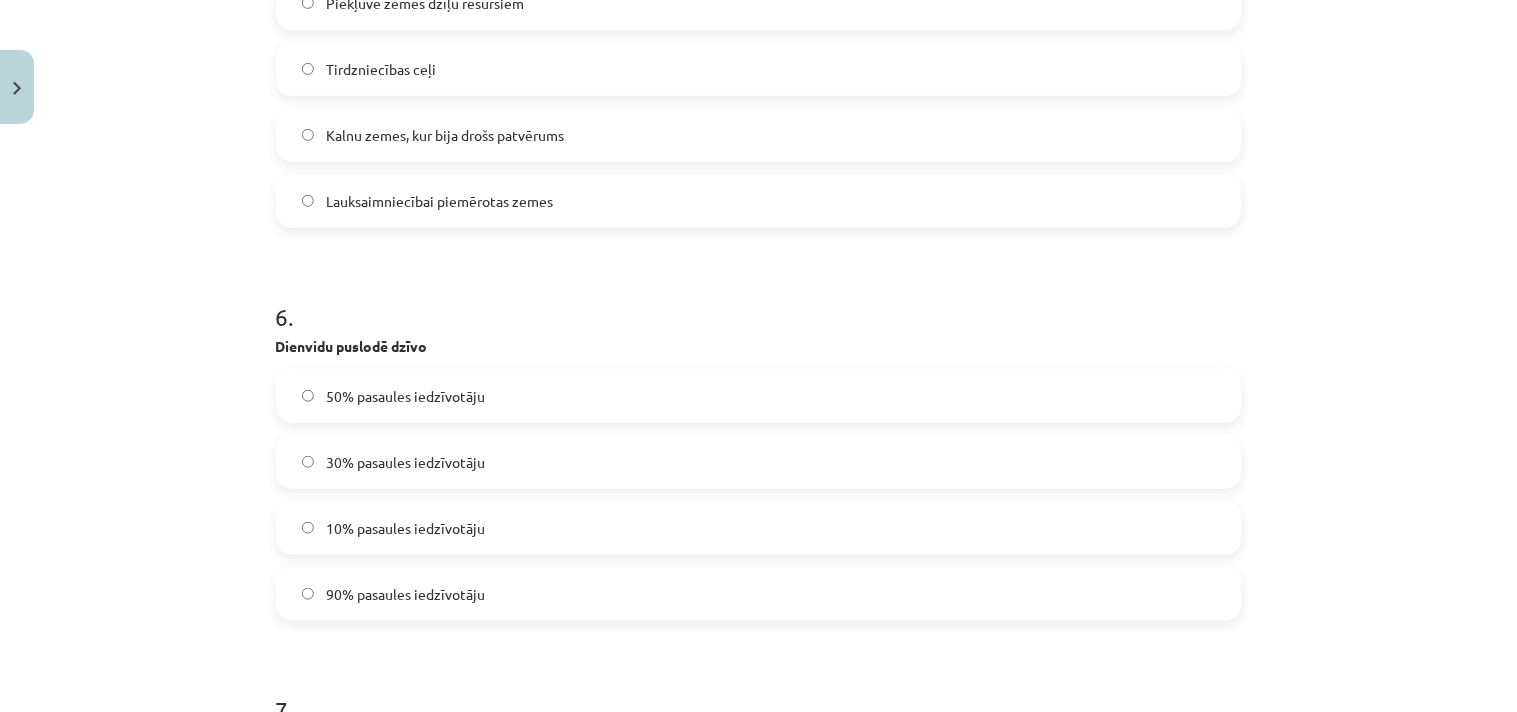click on "10% pasaules iedzīvotāju" 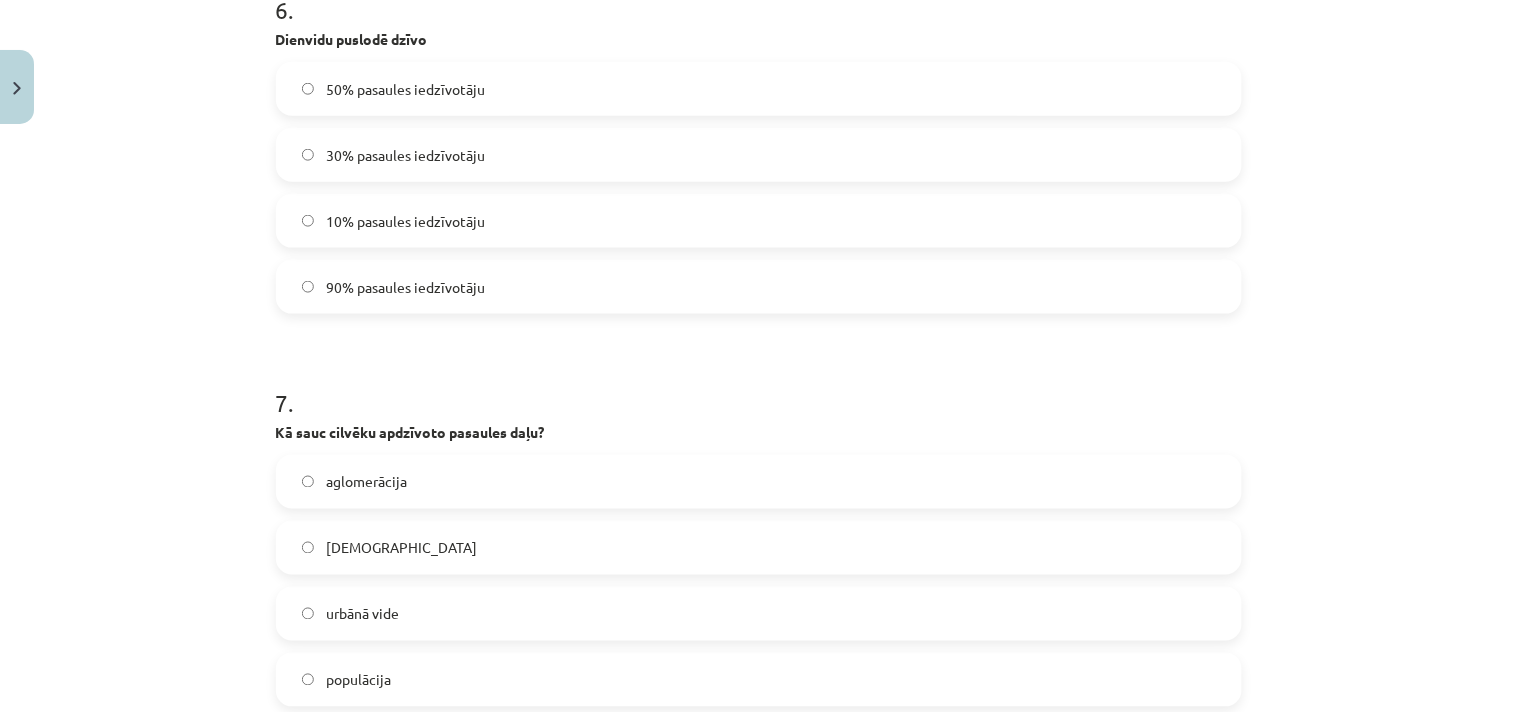 scroll, scrollTop: 2494, scrollLeft: 0, axis: vertical 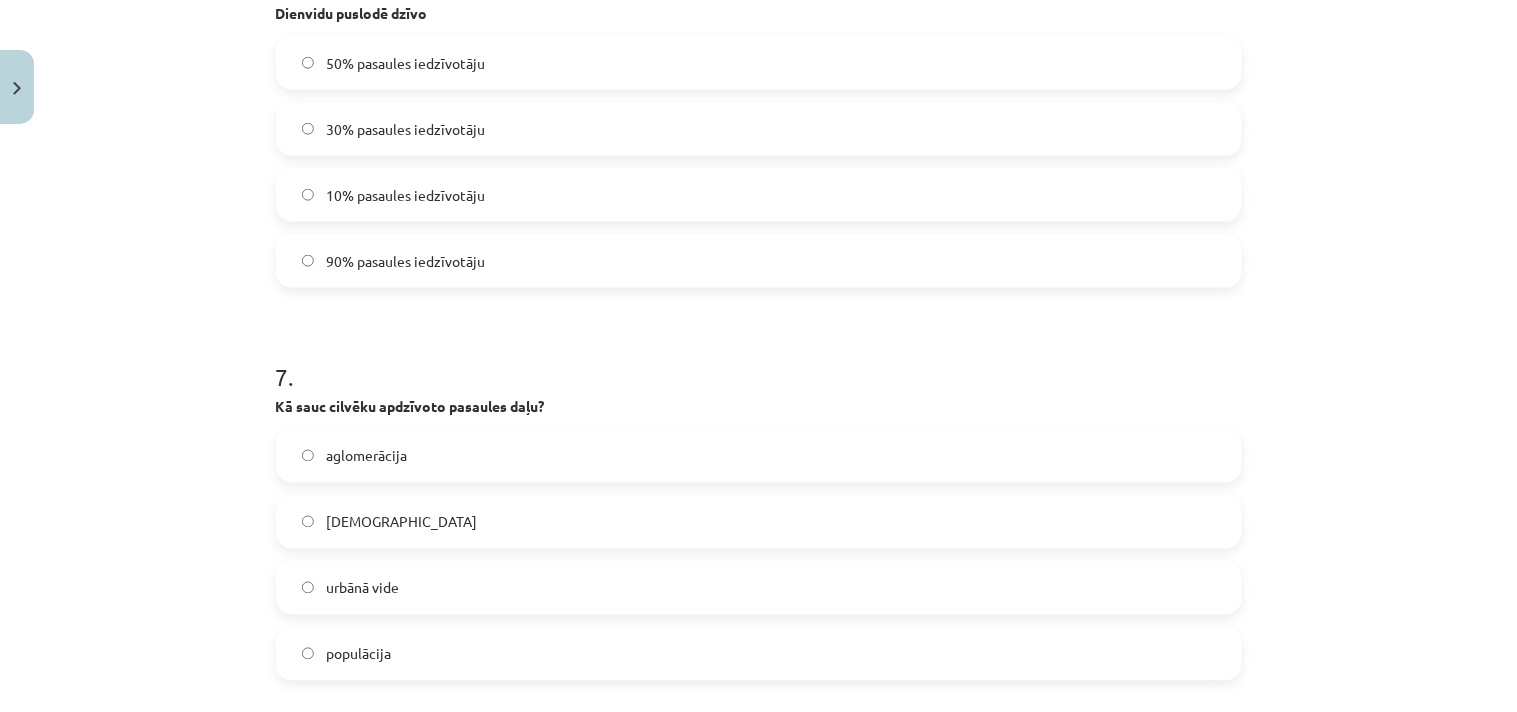 click on "ekumene" 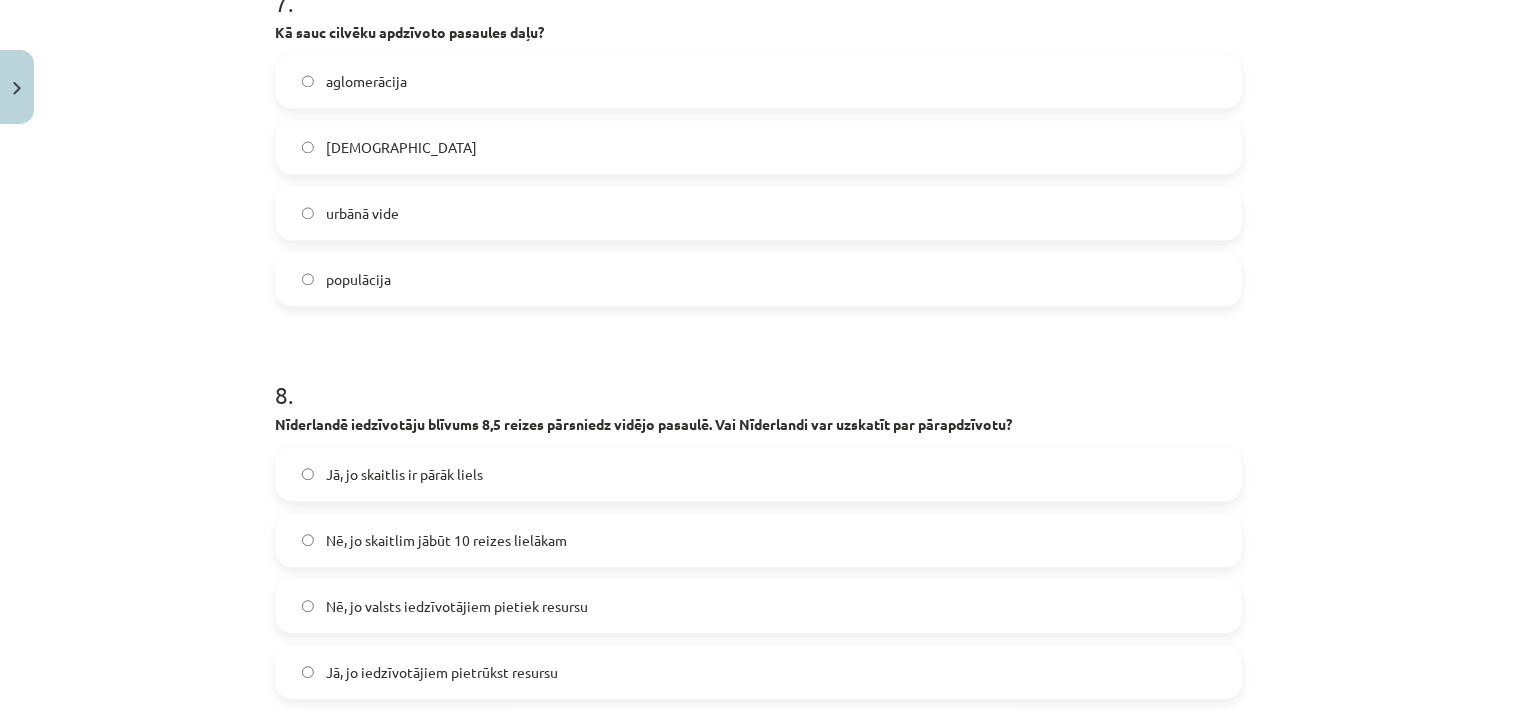 scroll, scrollTop: 2938, scrollLeft: 0, axis: vertical 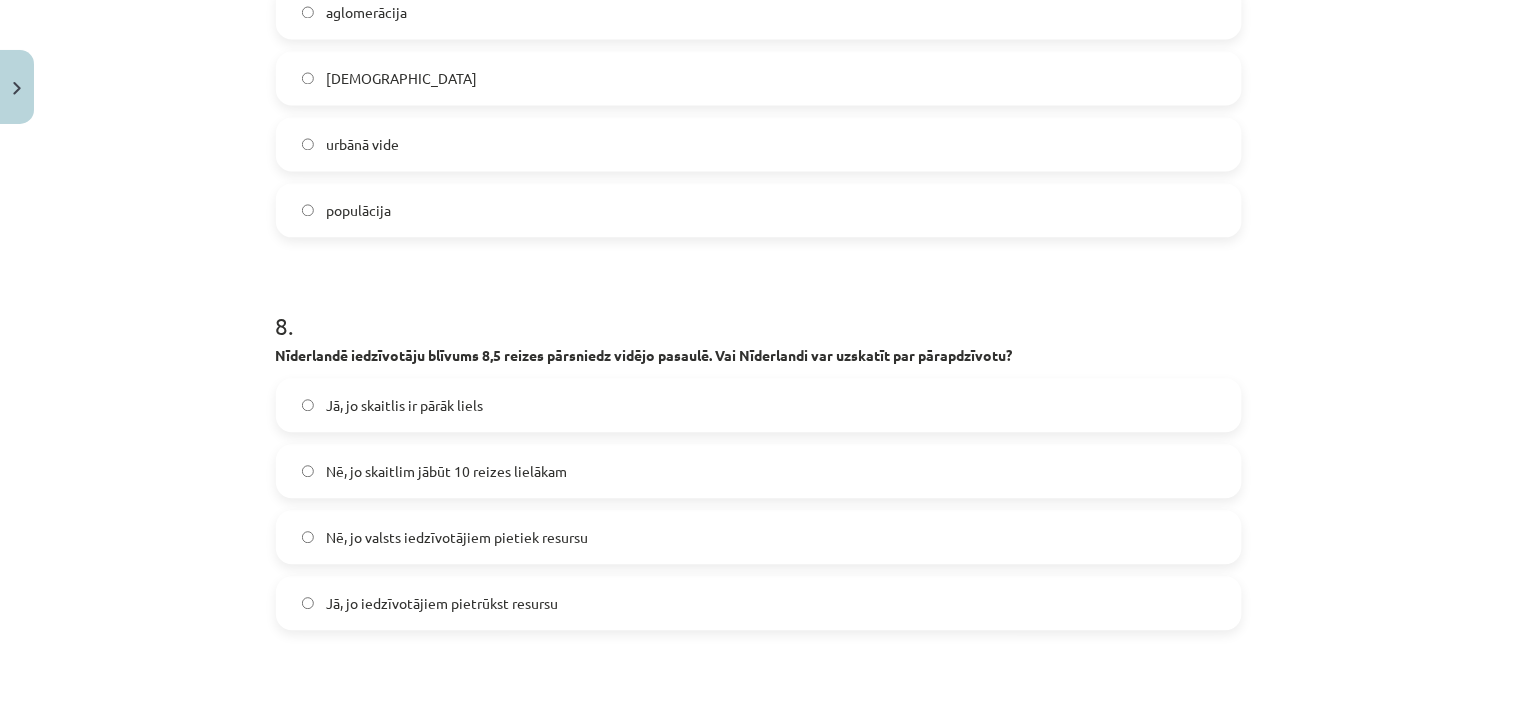 click on "Nē, jo valsts iedzīvotājiem pietiek resursu" 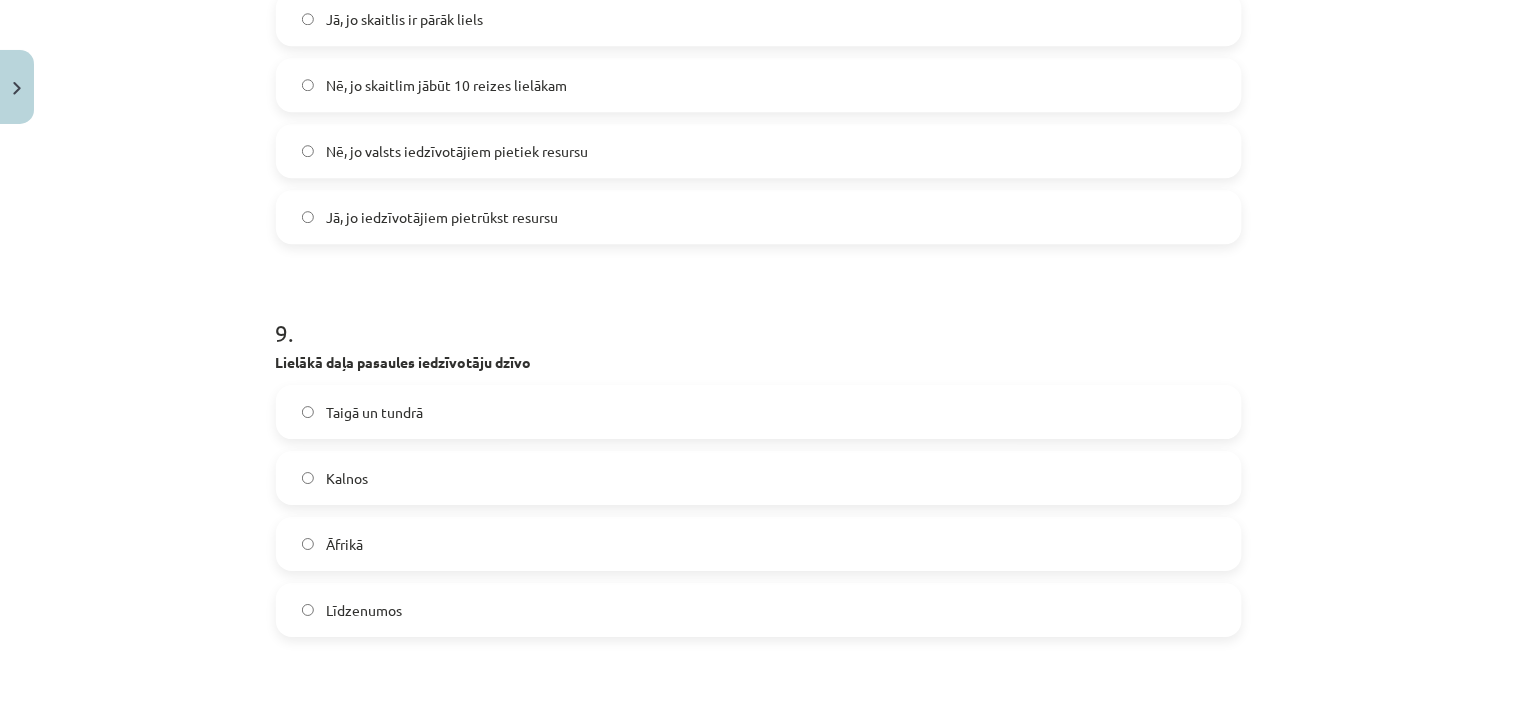 scroll, scrollTop: 3383, scrollLeft: 0, axis: vertical 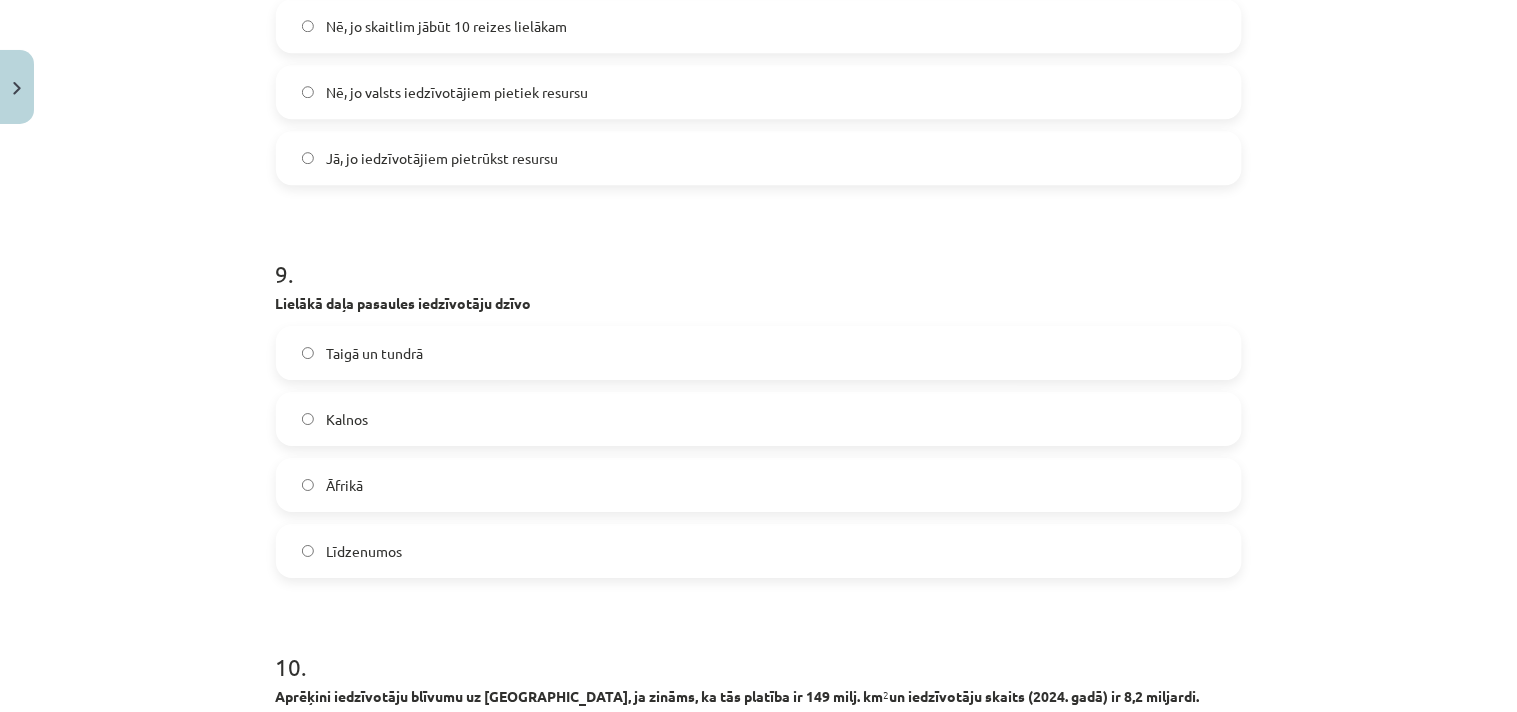 click on "Līdzenumos" 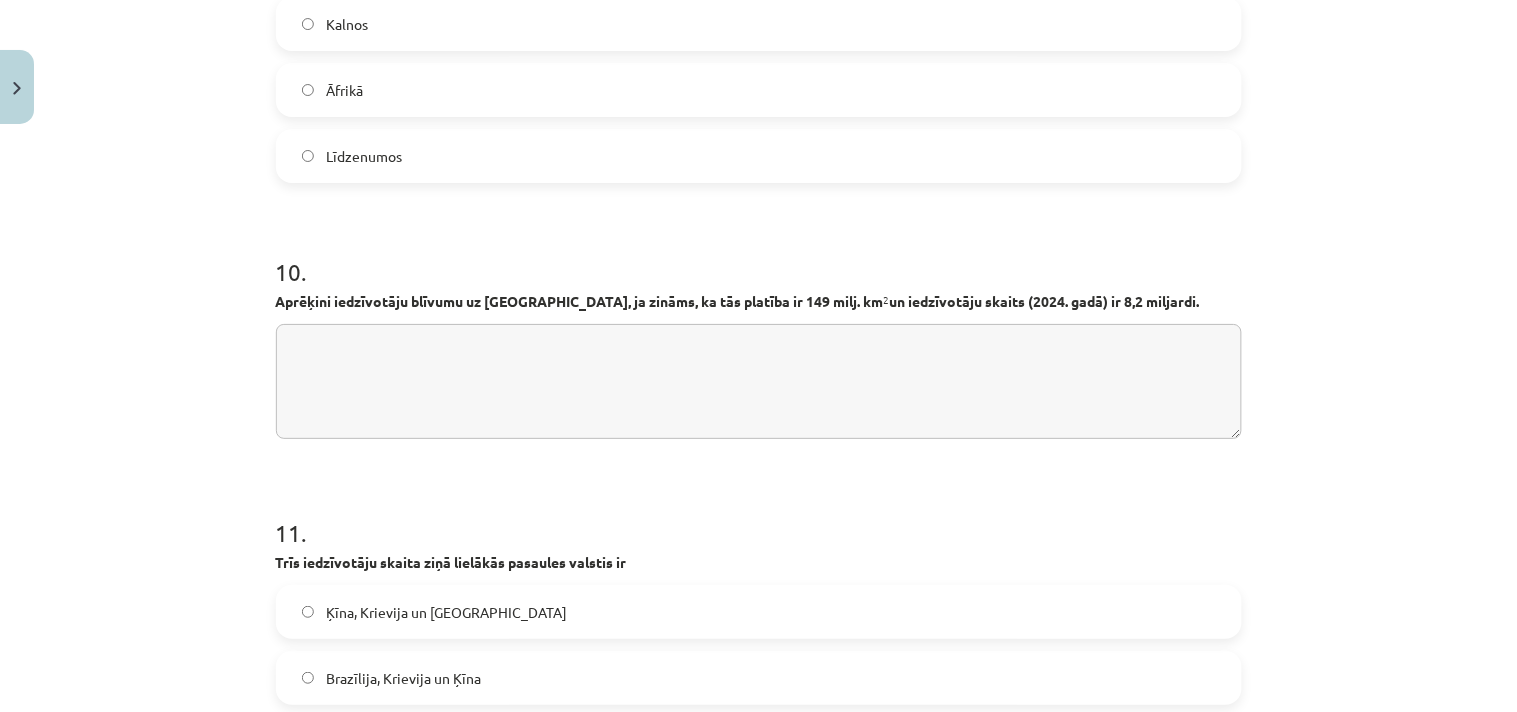 scroll, scrollTop: 3827, scrollLeft: 0, axis: vertical 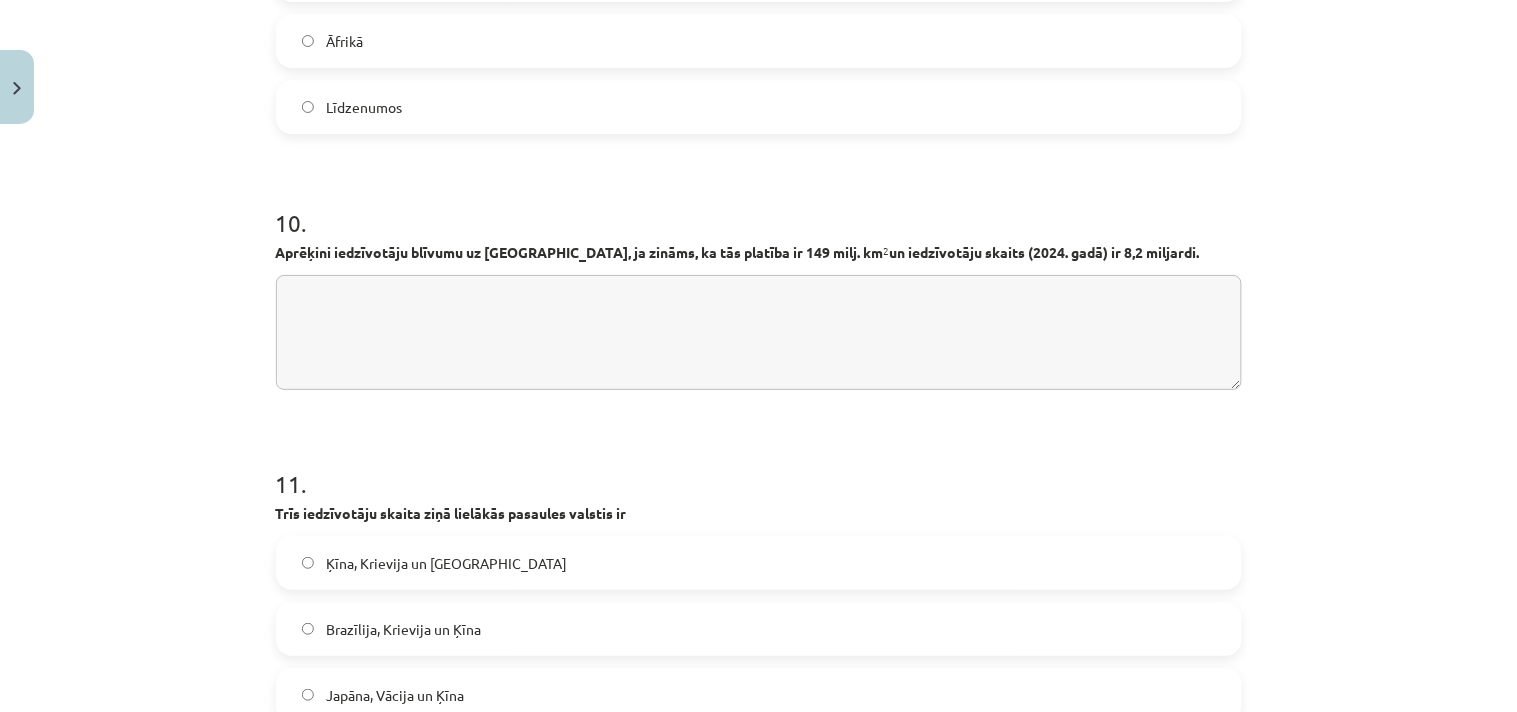 click 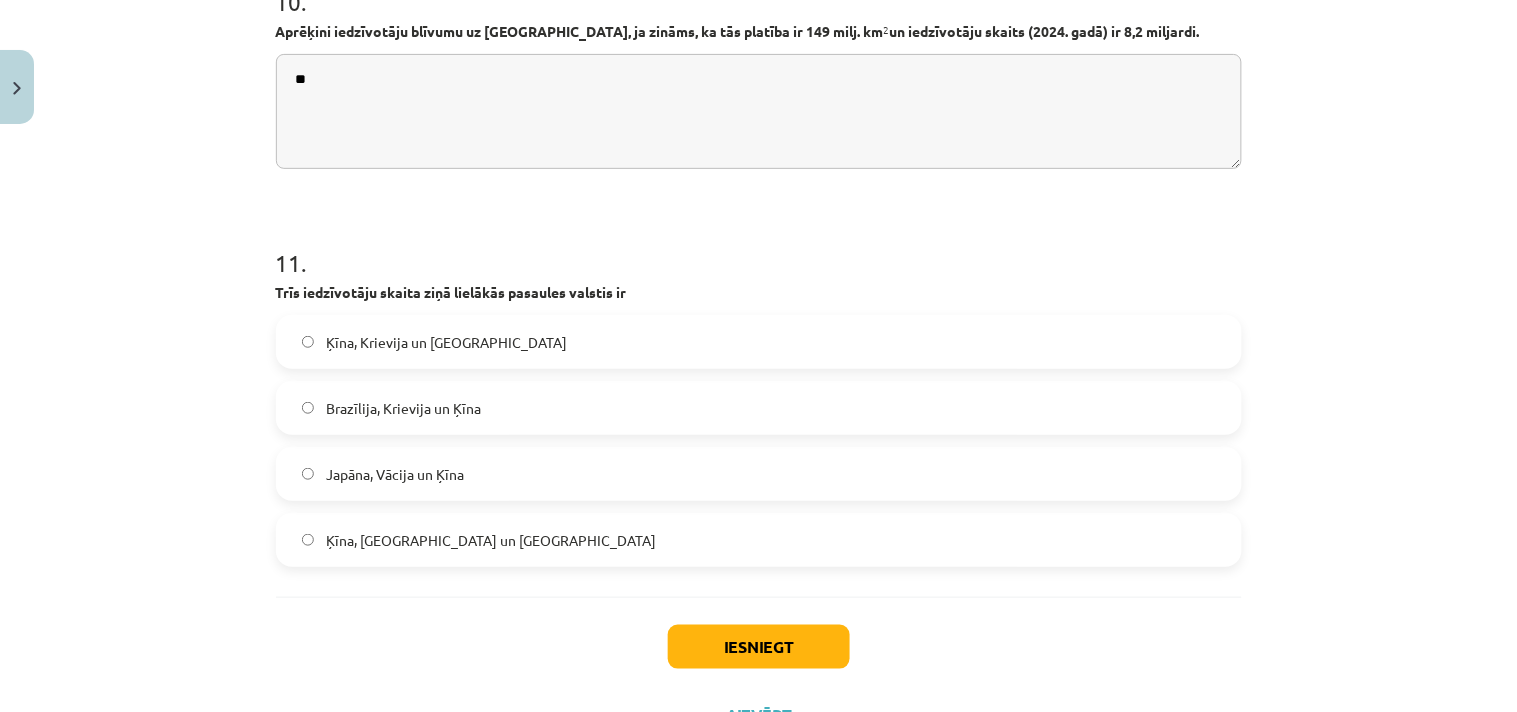 scroll, scrollTop: 4050, scrollLeft: 0, axis: vertical 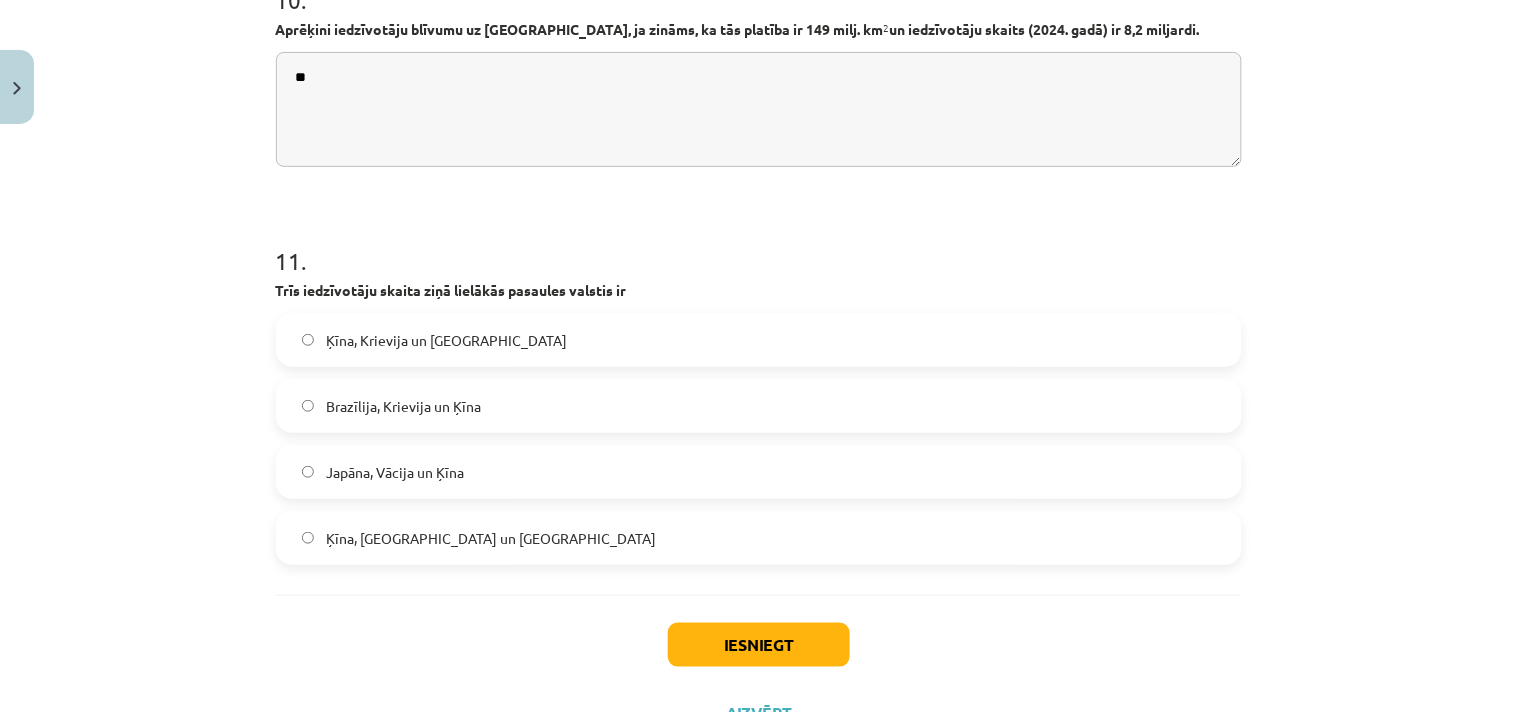 type on "**" 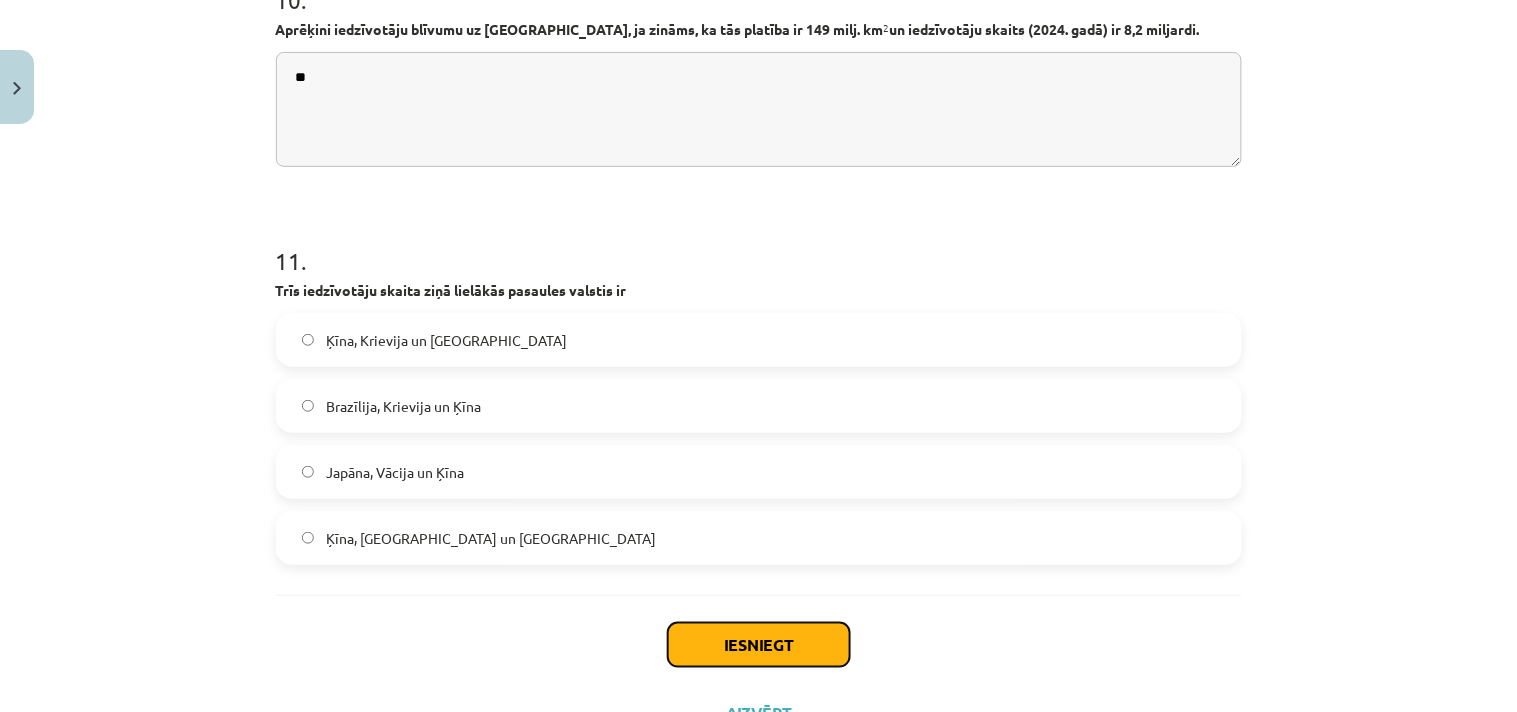 click on "Iesniegt" 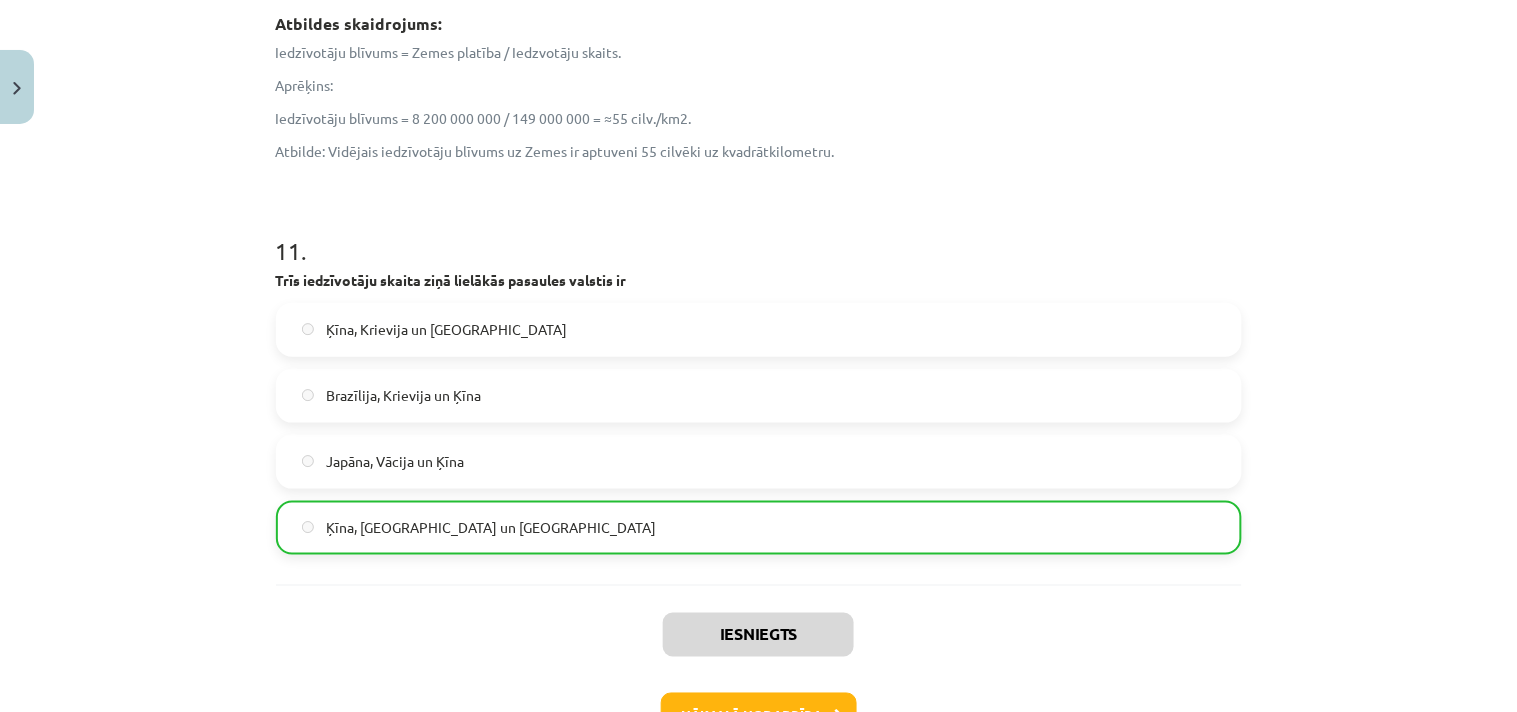 scroll, scrollTop: 4390, scrollLeft: 0, axis: vertical 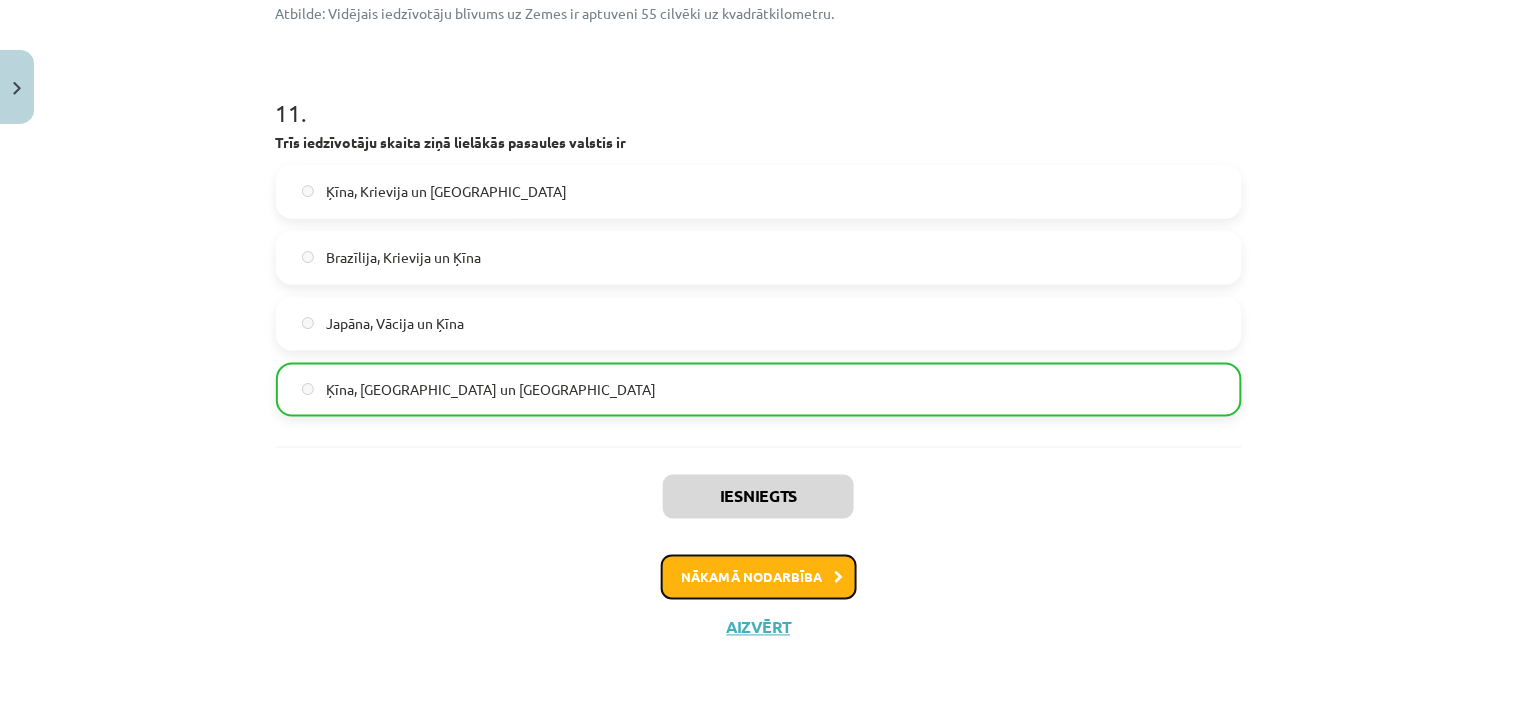 click on "Nākamā nodarbība" 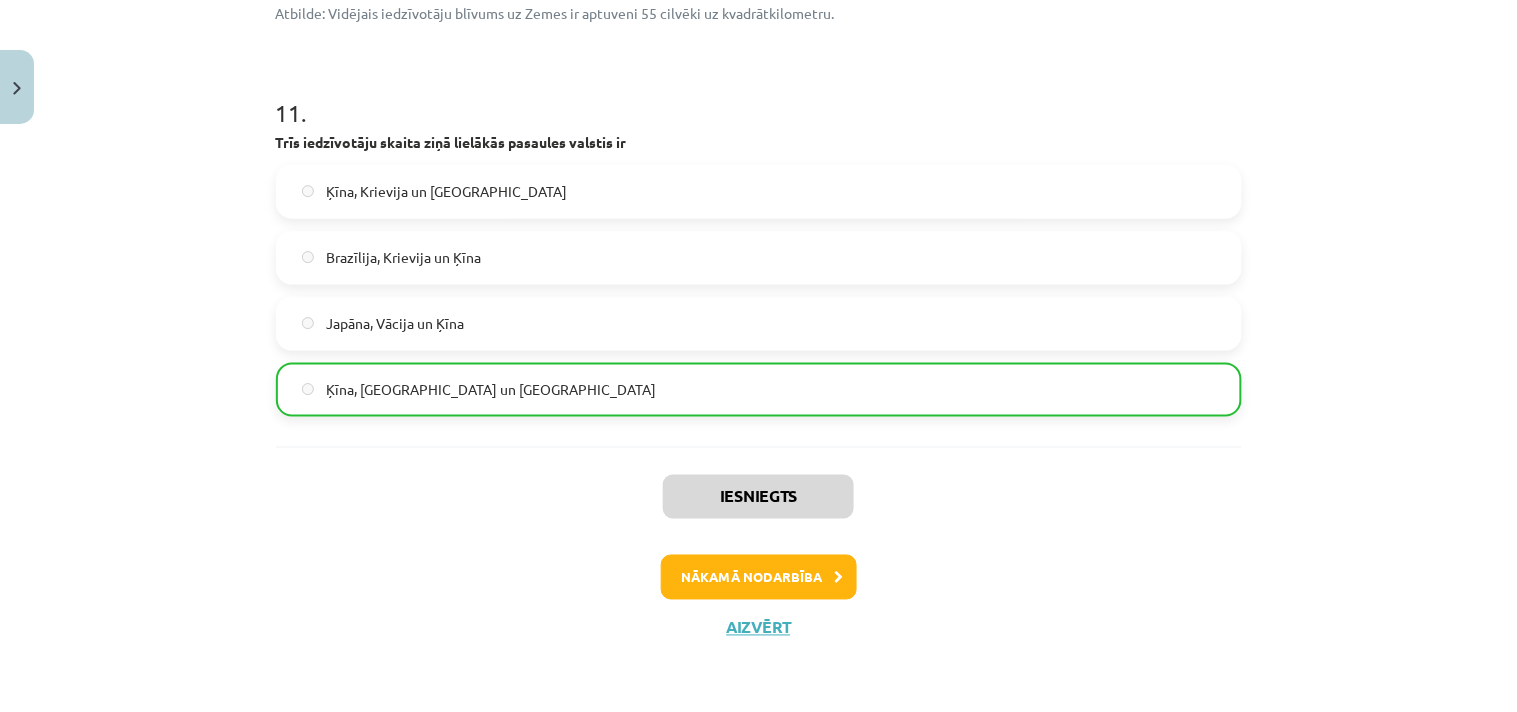 scroll, scrollTop: 0, scrollLeft: 0, axis: both 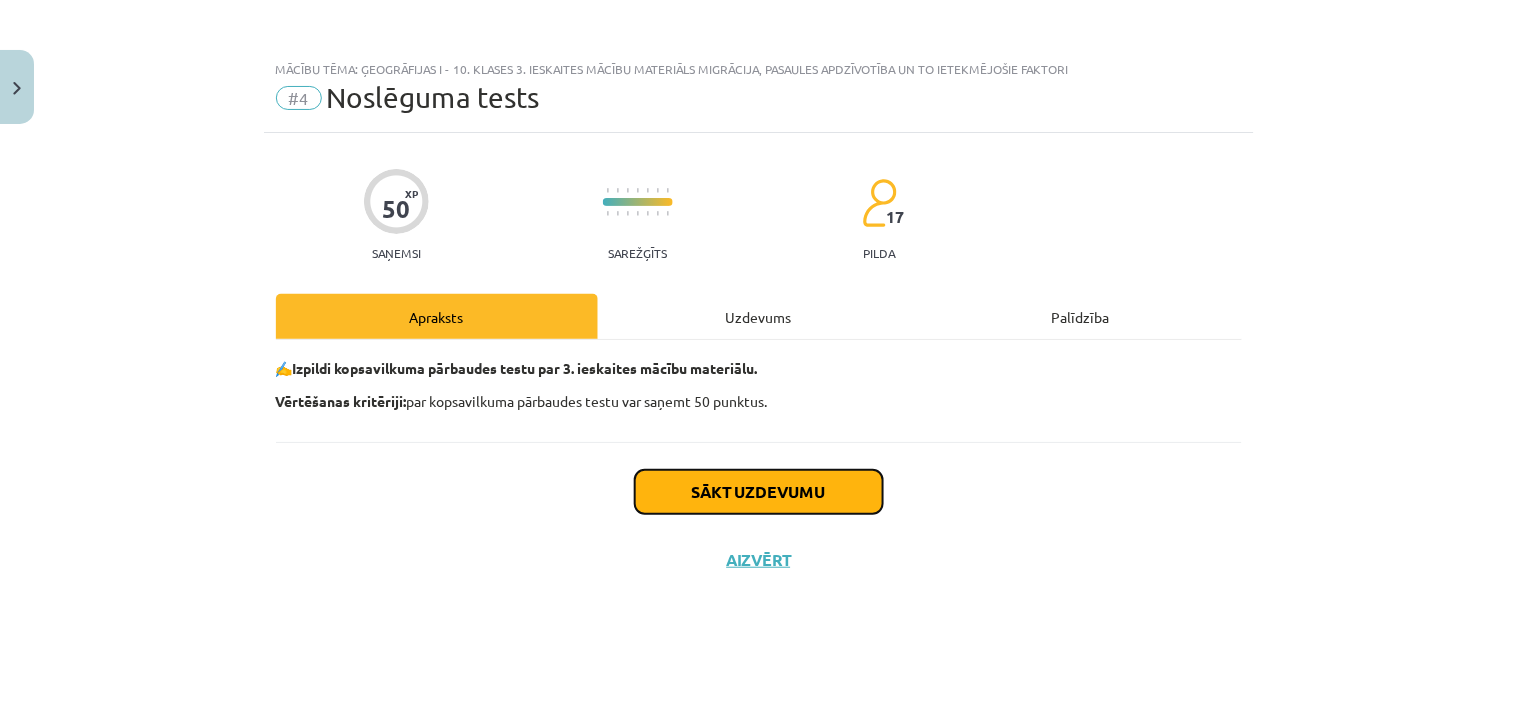 click on "Sākt uzdevumu" 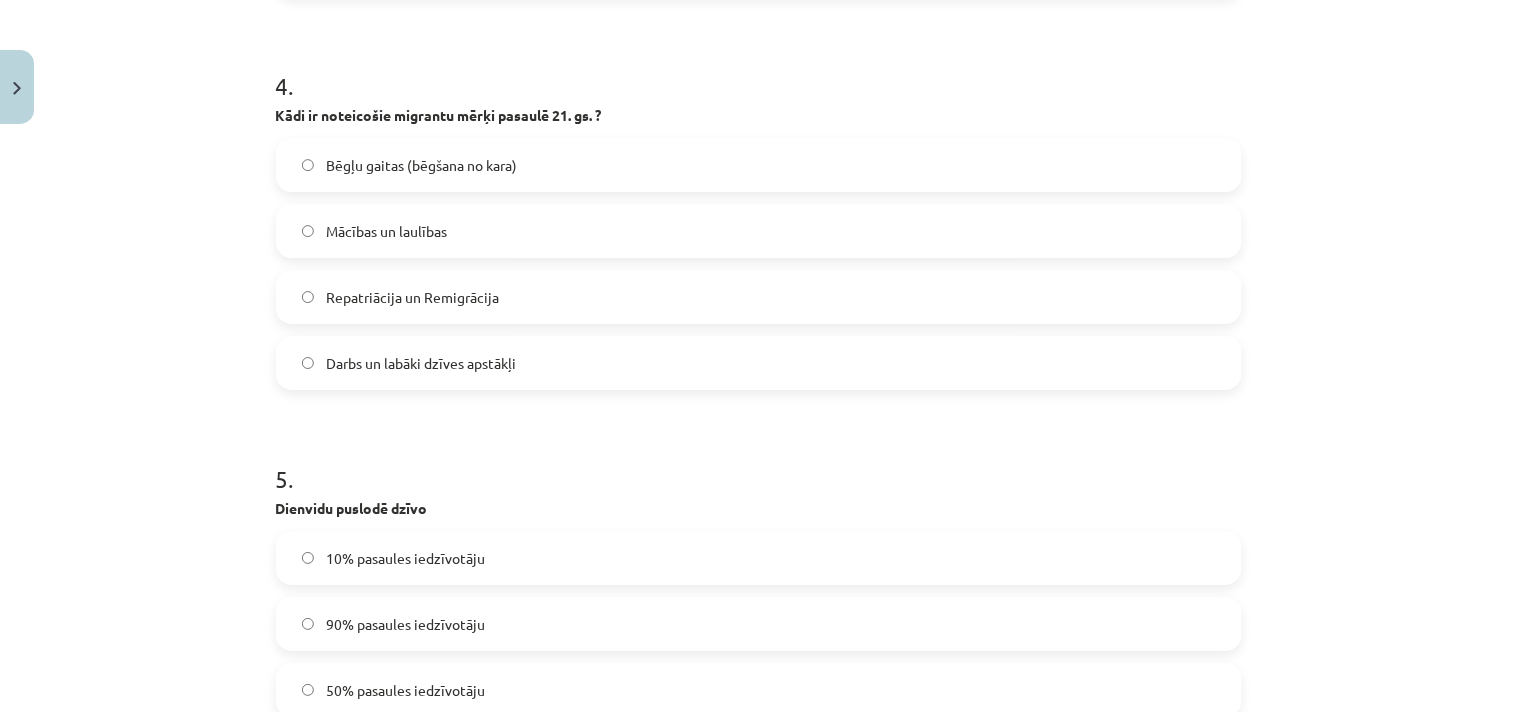 scroll, scrollTop: 873, scrollLeft: 0, axis: vertical 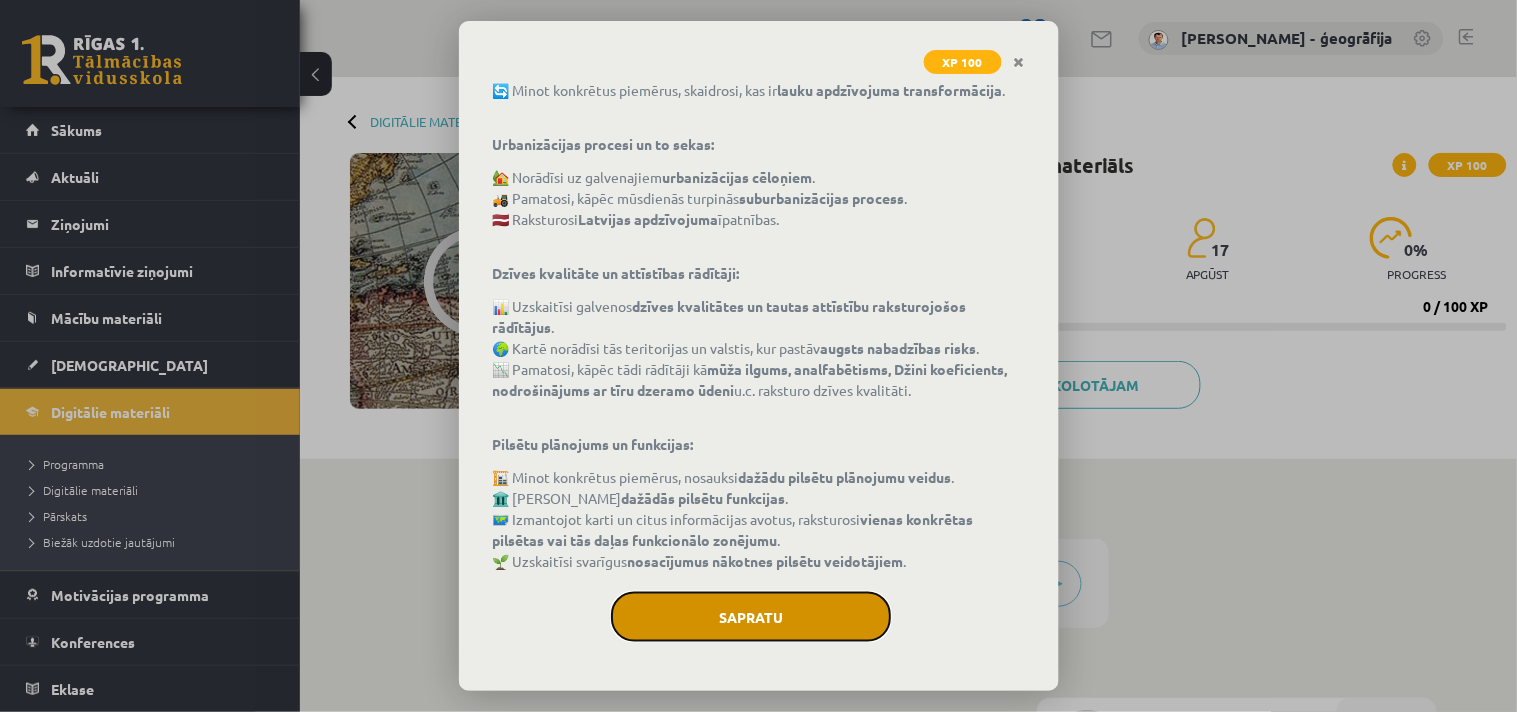 click on "Sapratu" 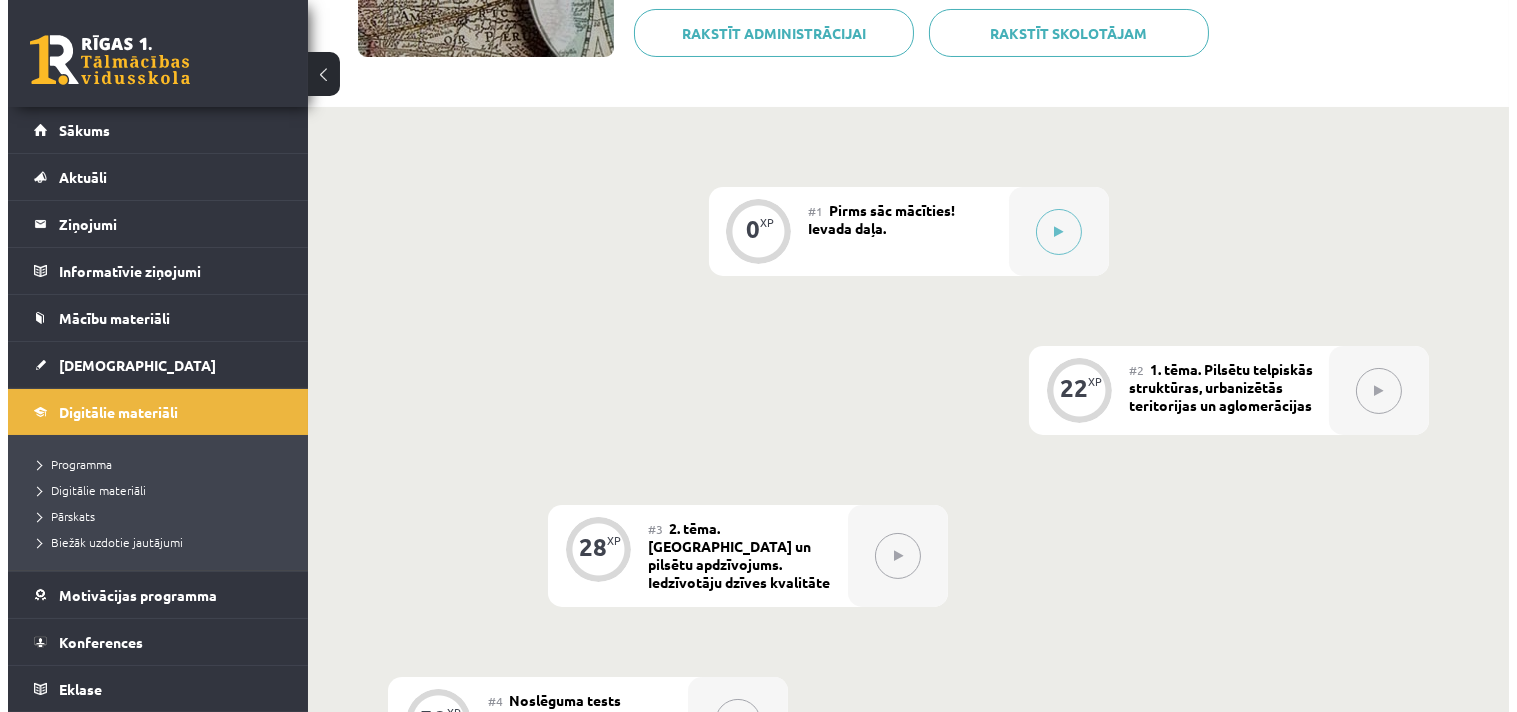 scroll, scrollTop: 444, scrollLeft: 0, axis: vertical 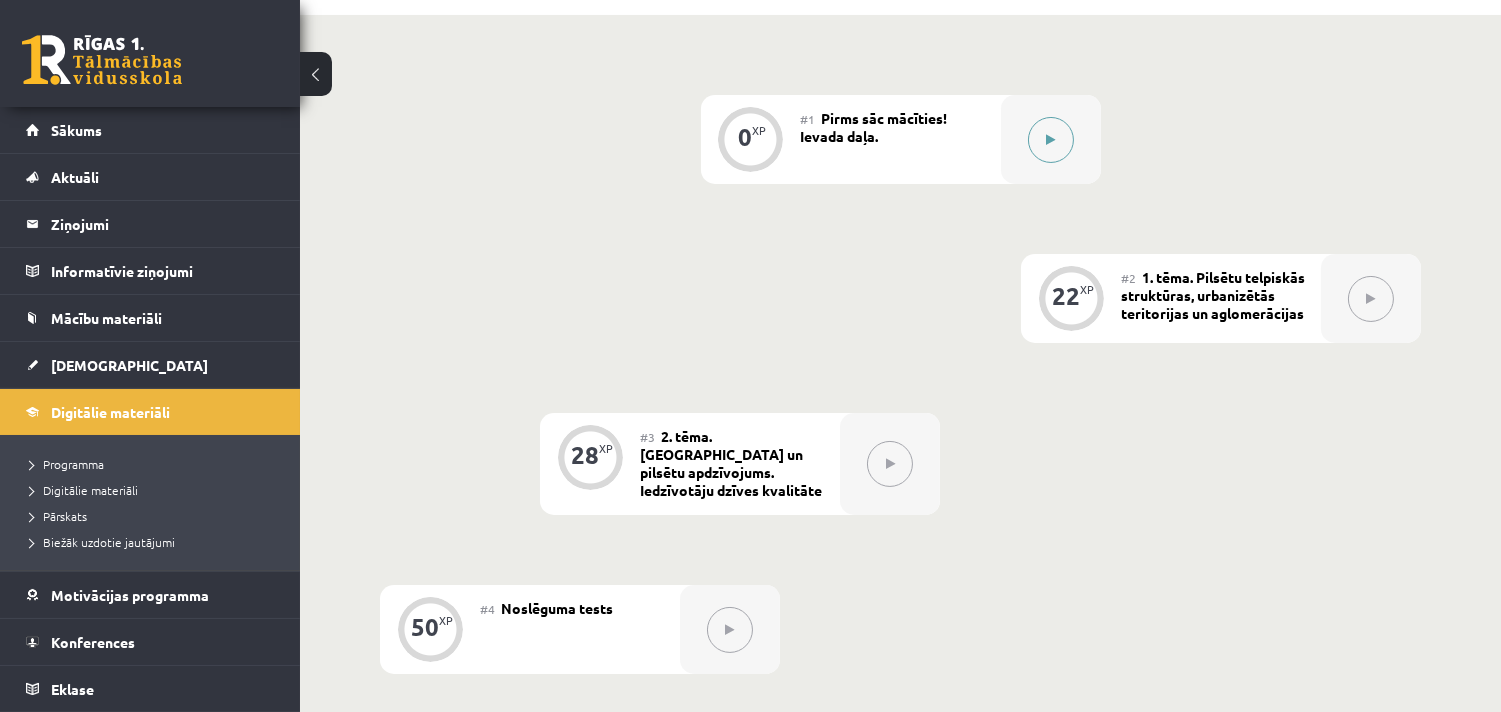 click 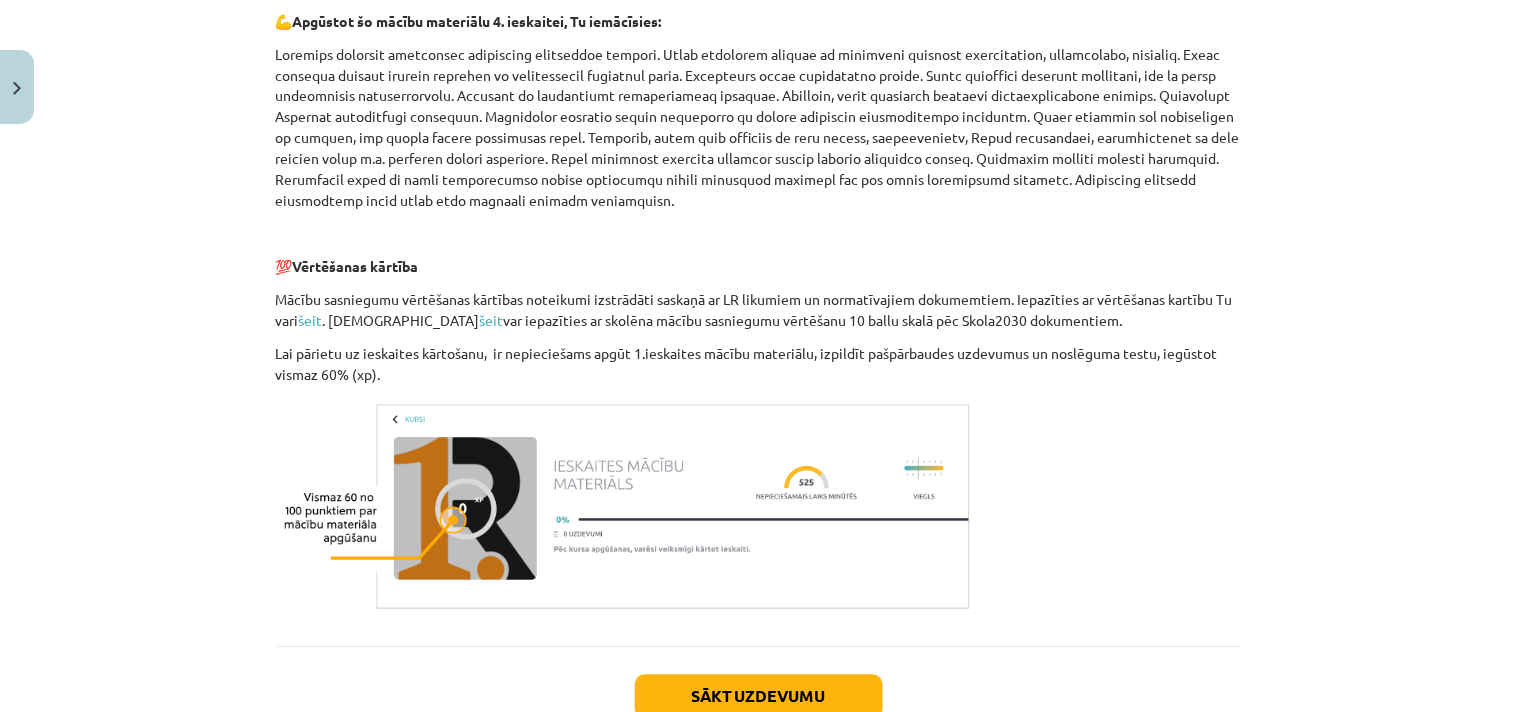scroll, scrollTop: 1044, scrollLeft: 0, axis: vertical 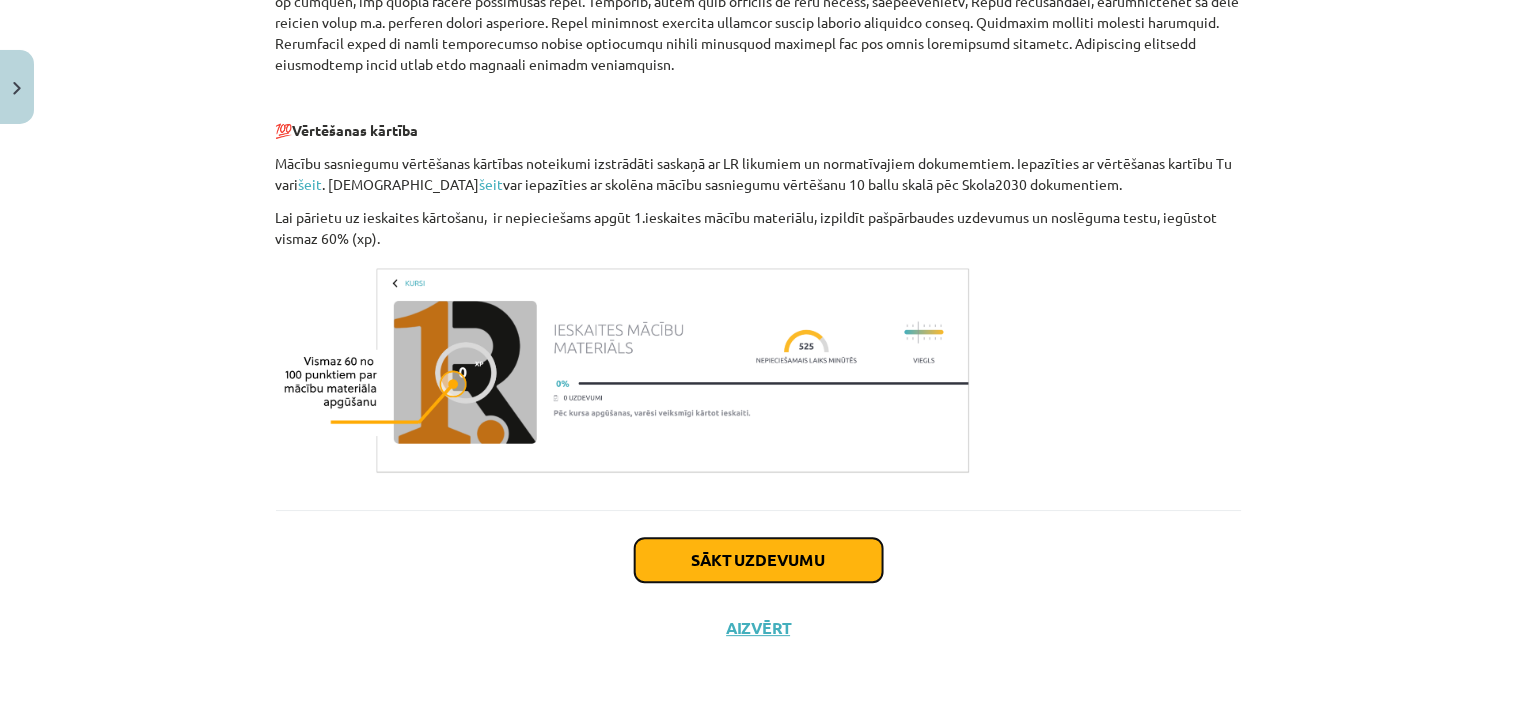 click on "Sākt uzdevumu" 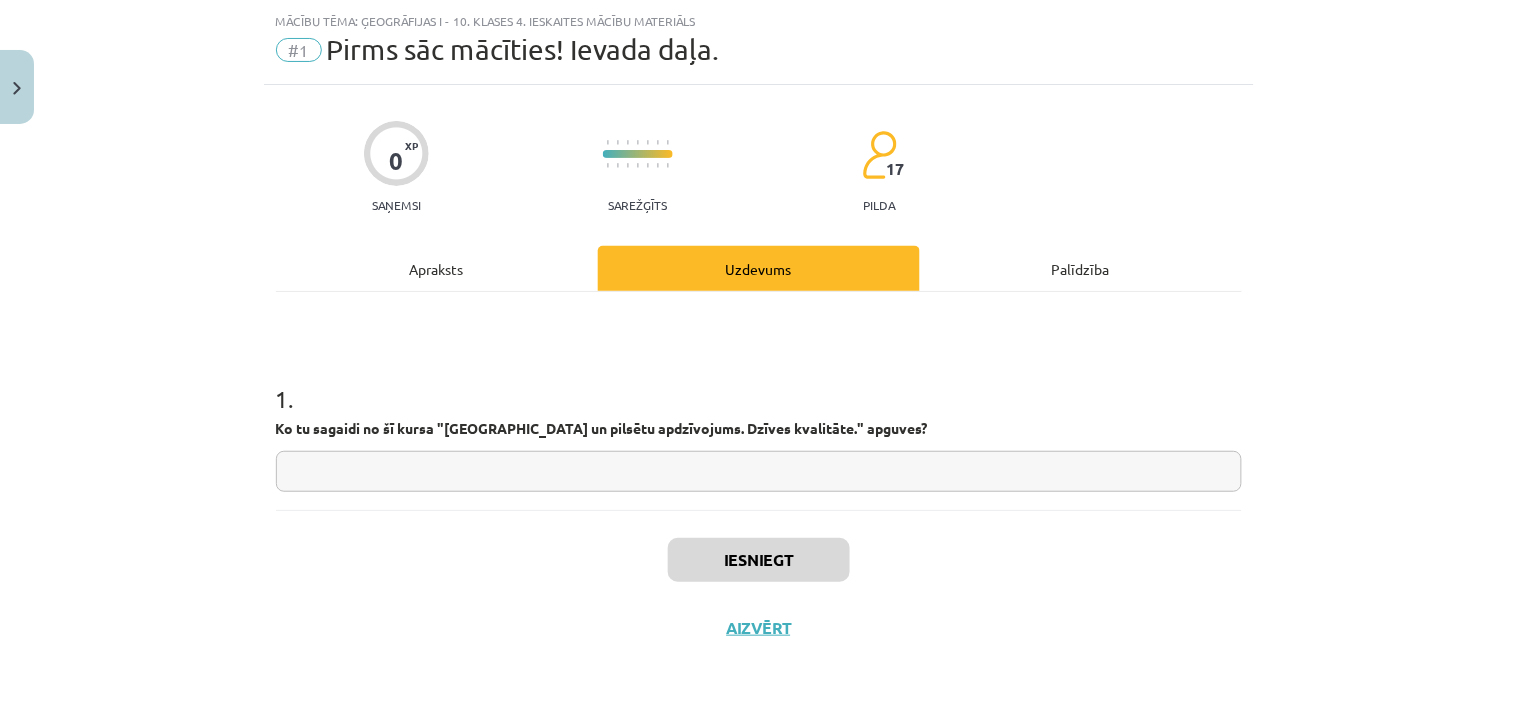 scroll, scrollTop: 47, scrollLeft: 0, axis: vertical 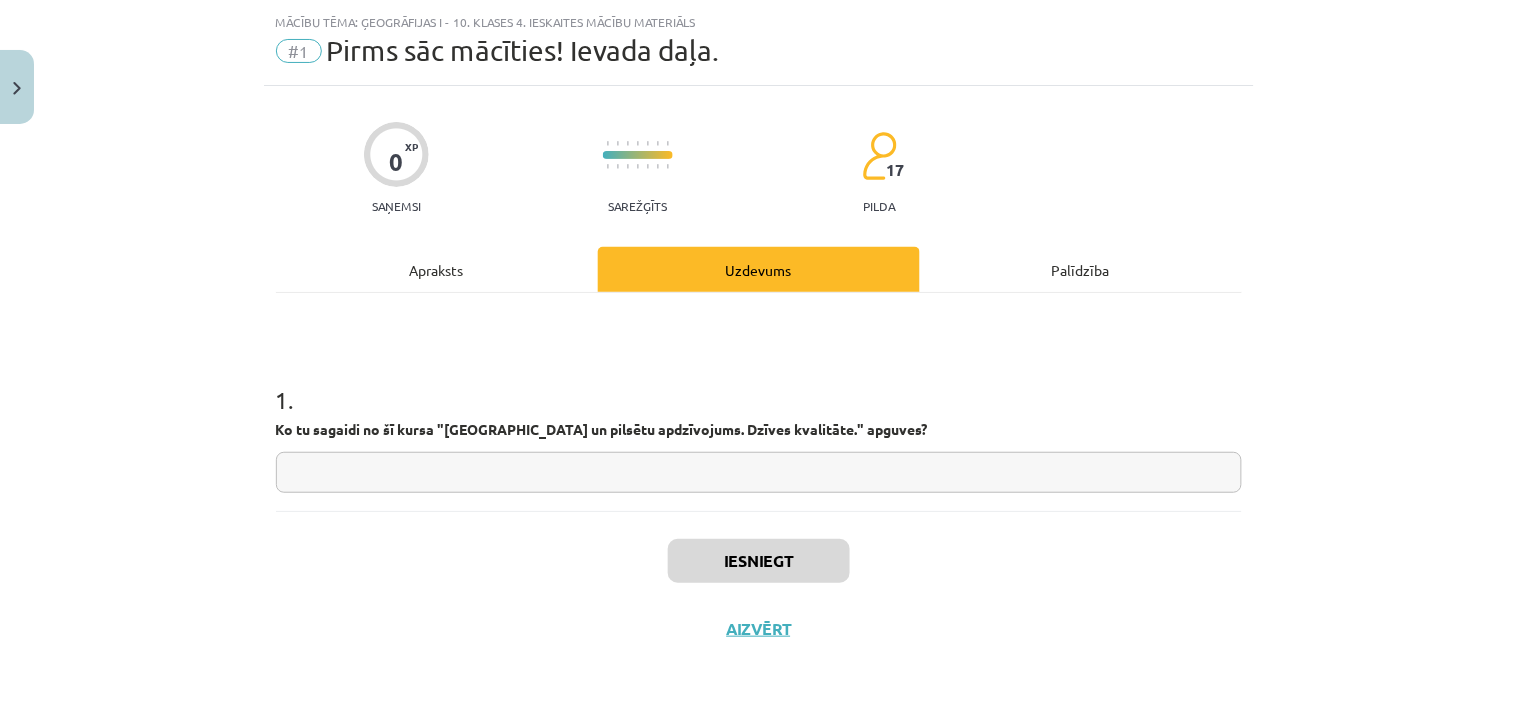 click 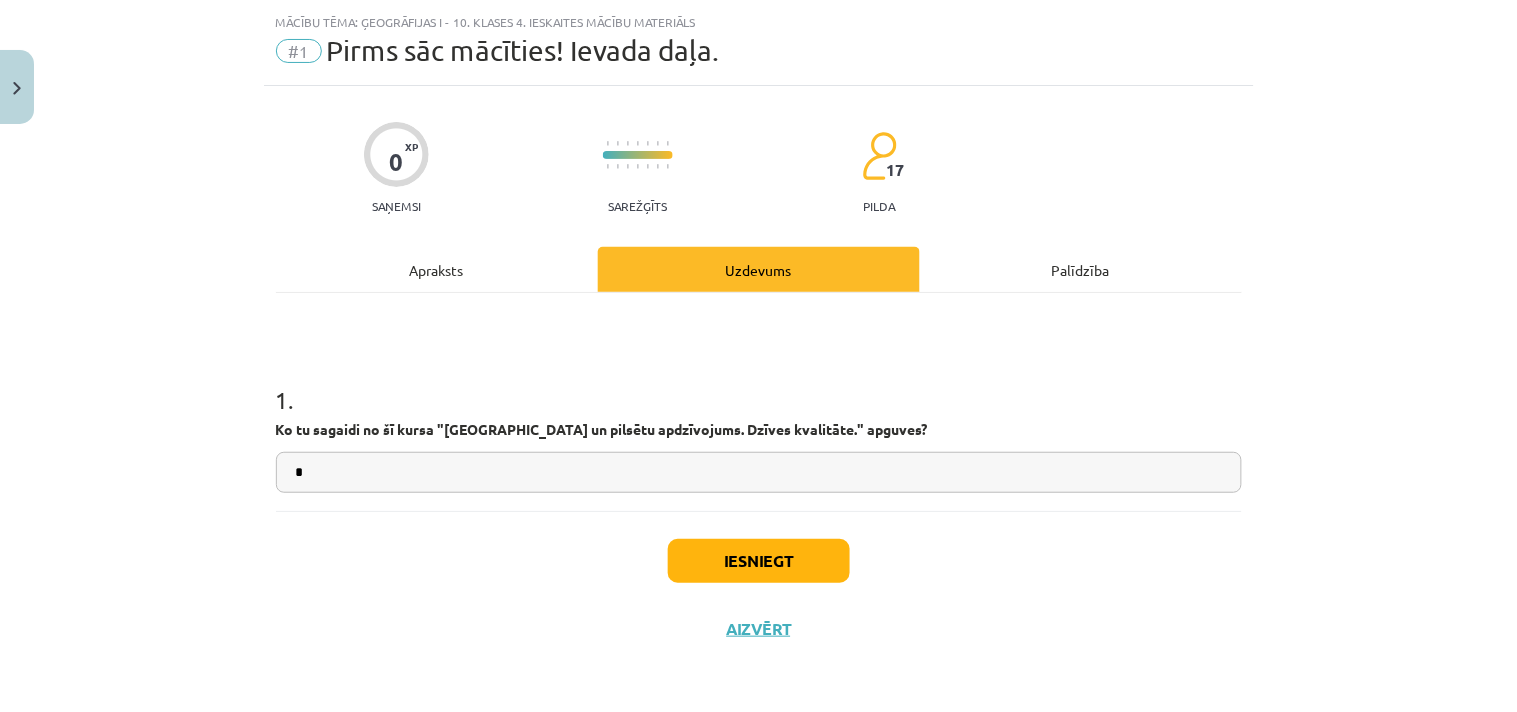 type on "*" 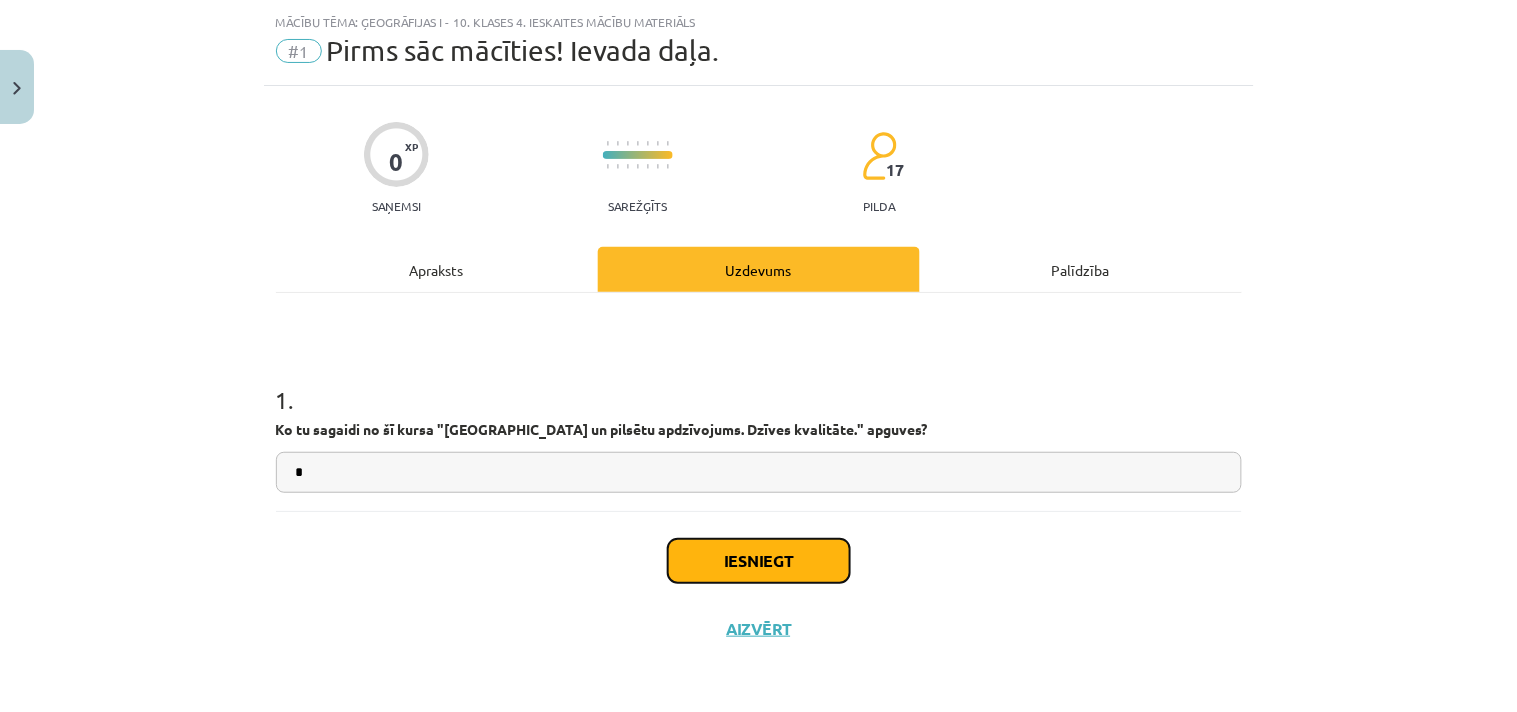 click on "Iesniegt" 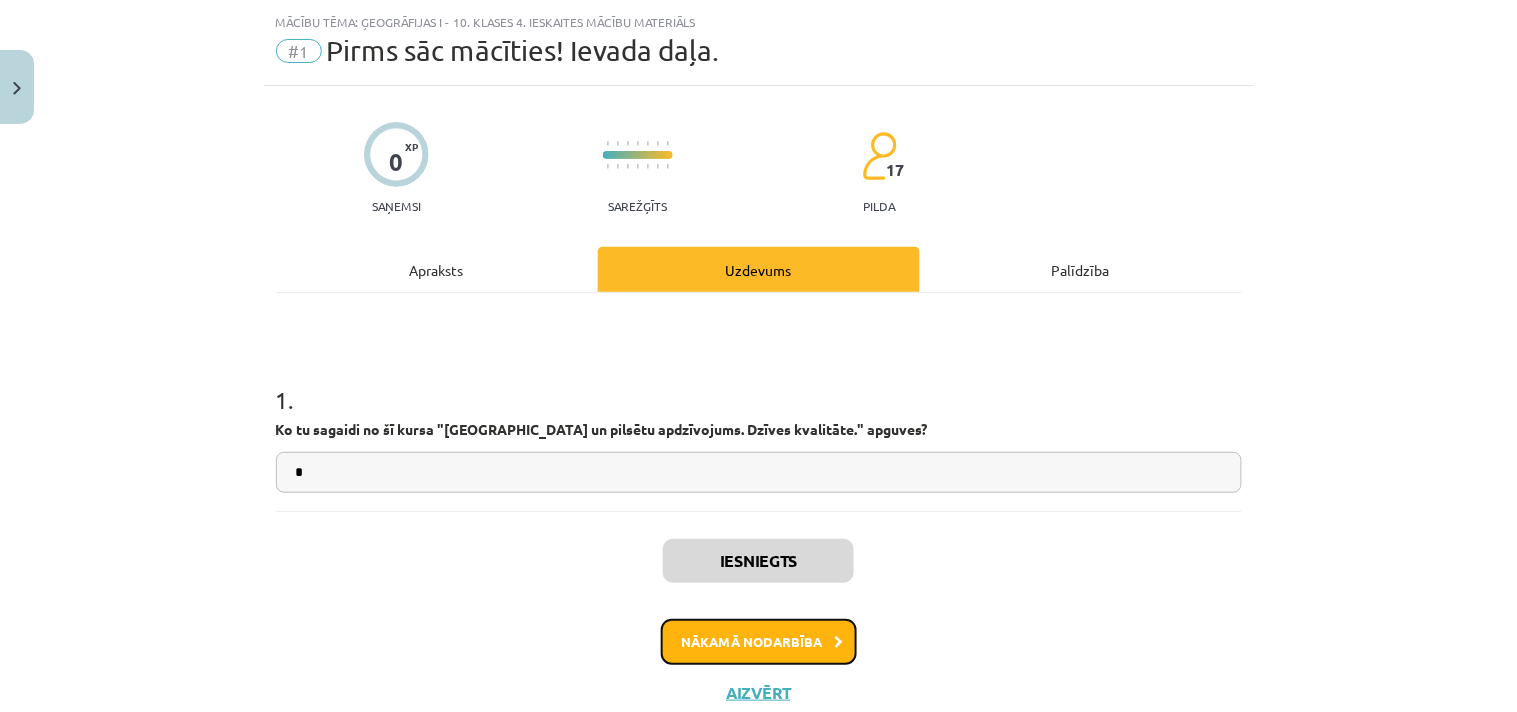 click on "Nākamā nodarbība" 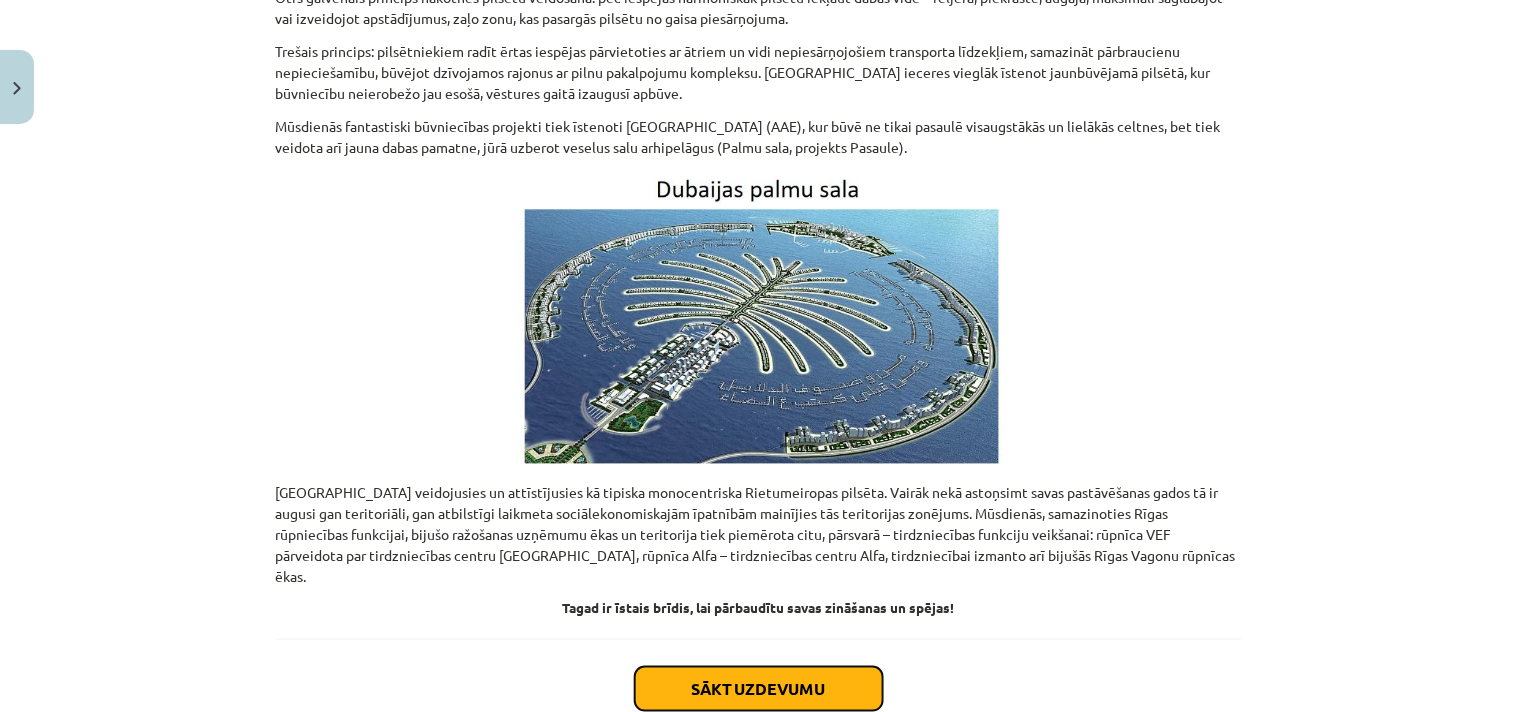click on "Sākt uzdevumu" 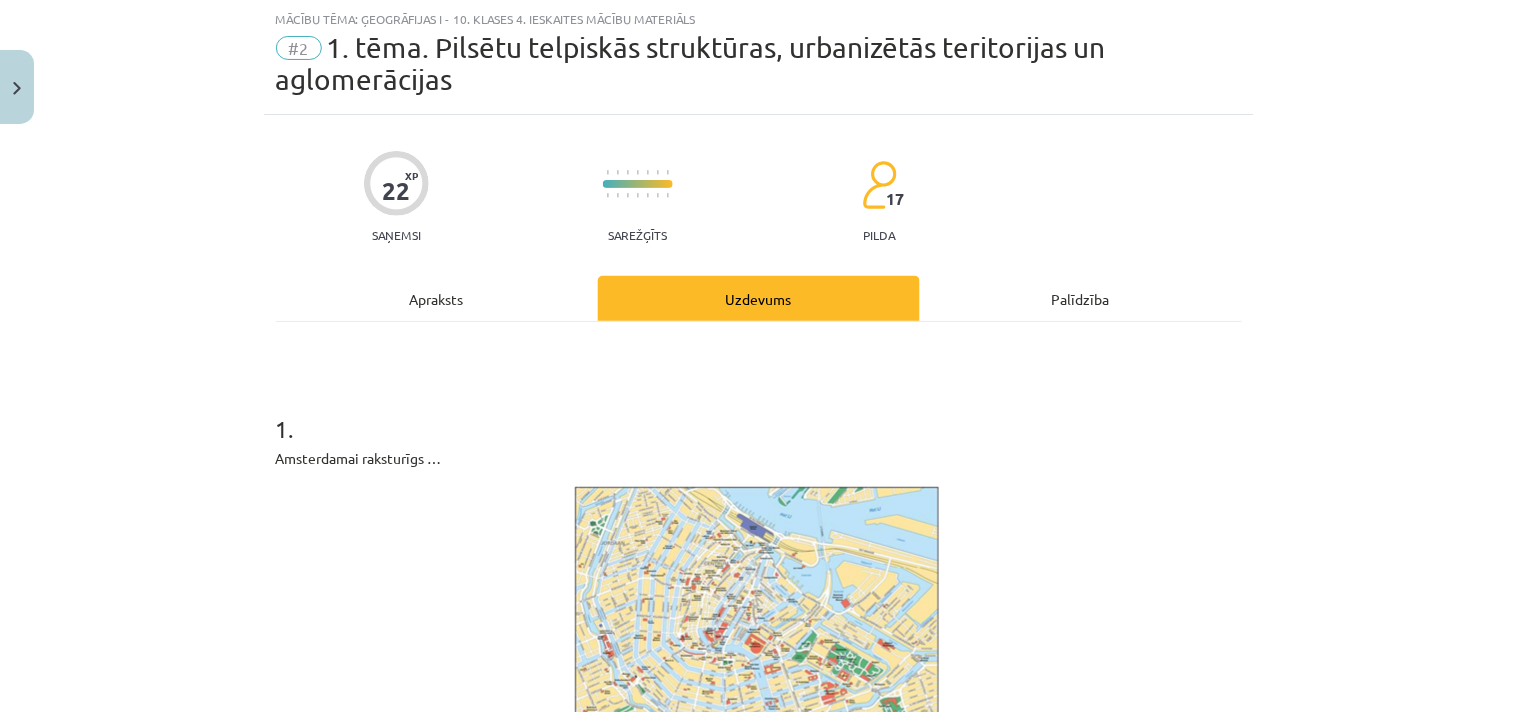 scroll, scrollTop: 494, scrollLeft: 0, axis: vertical 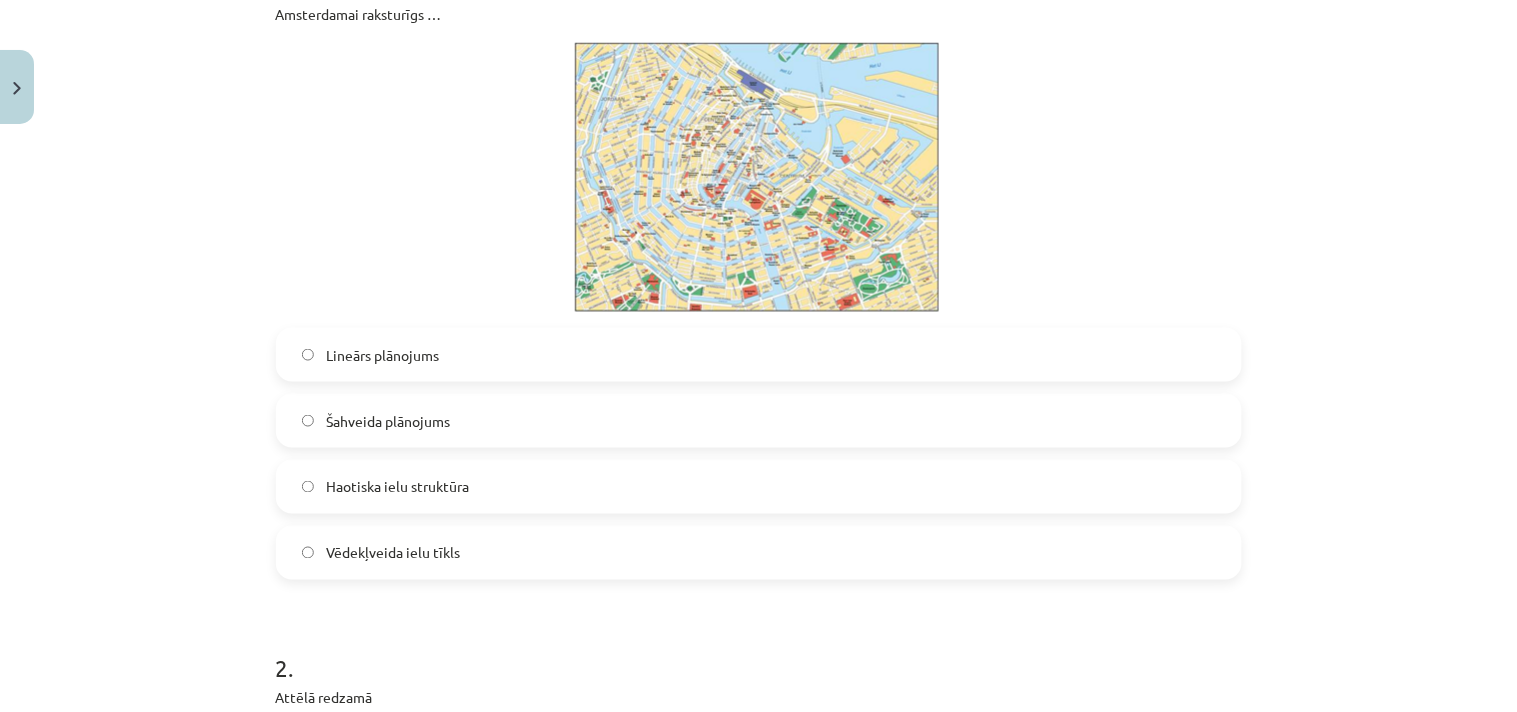 click on "Vēdekļveida ielu tīkls" 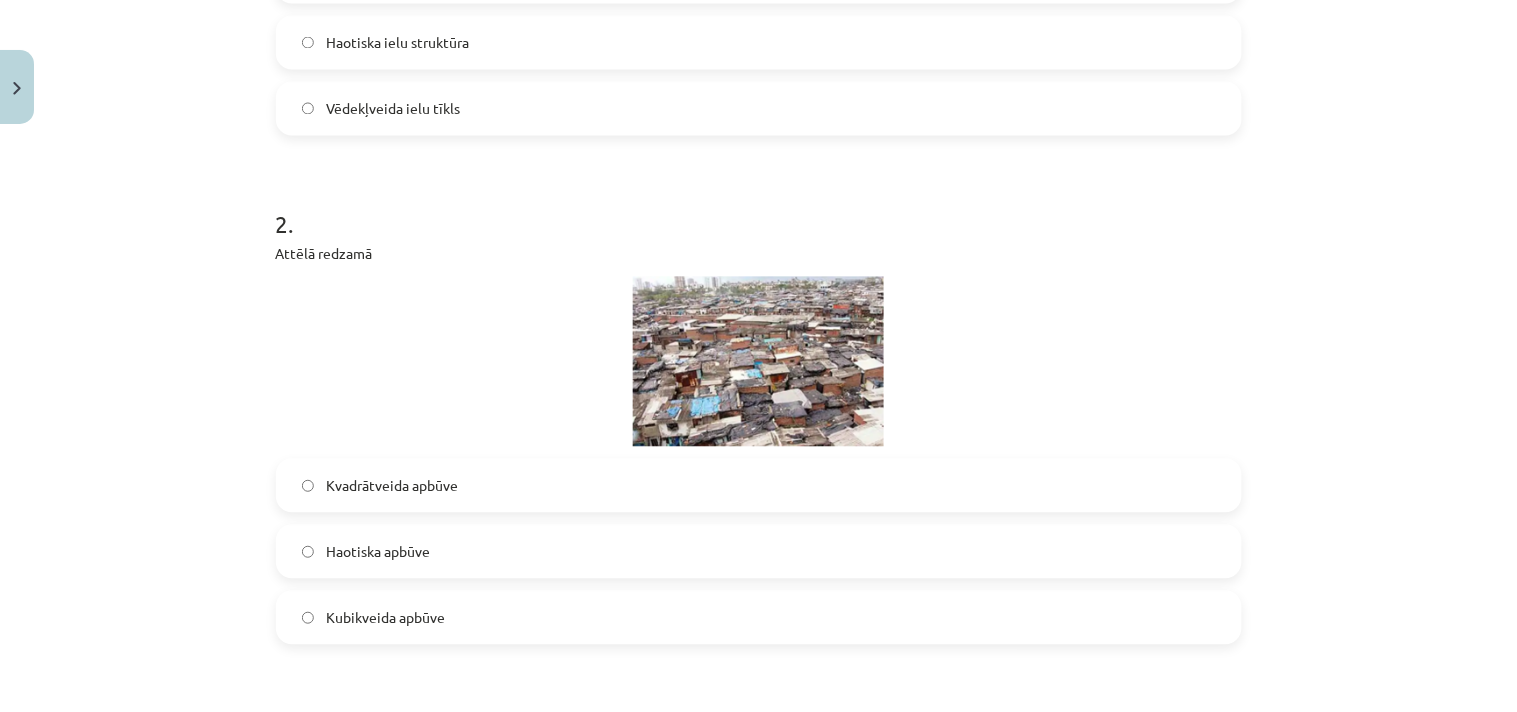 click on "Haotiska apbūve" 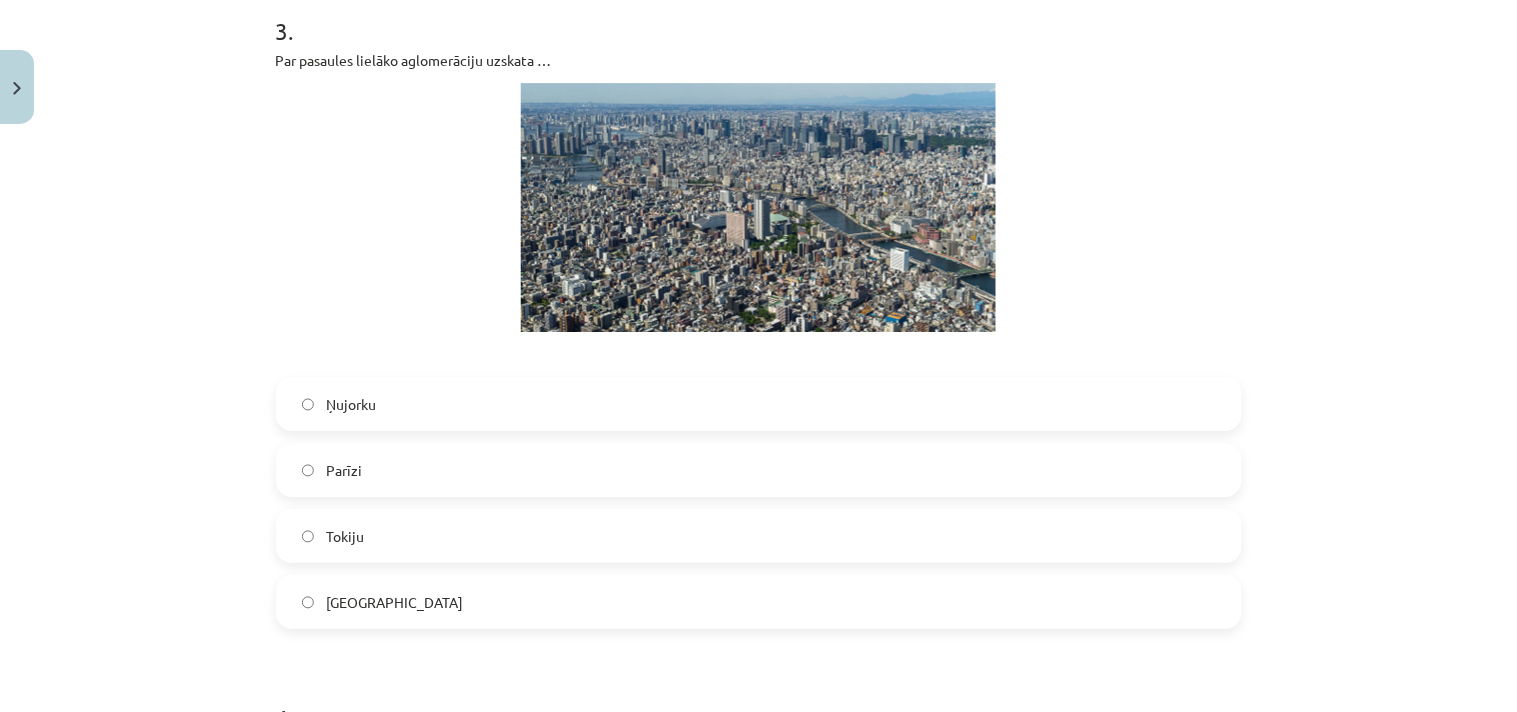 scroll, scrollTop: 1605, scrollLeft: 0, axis: vertical 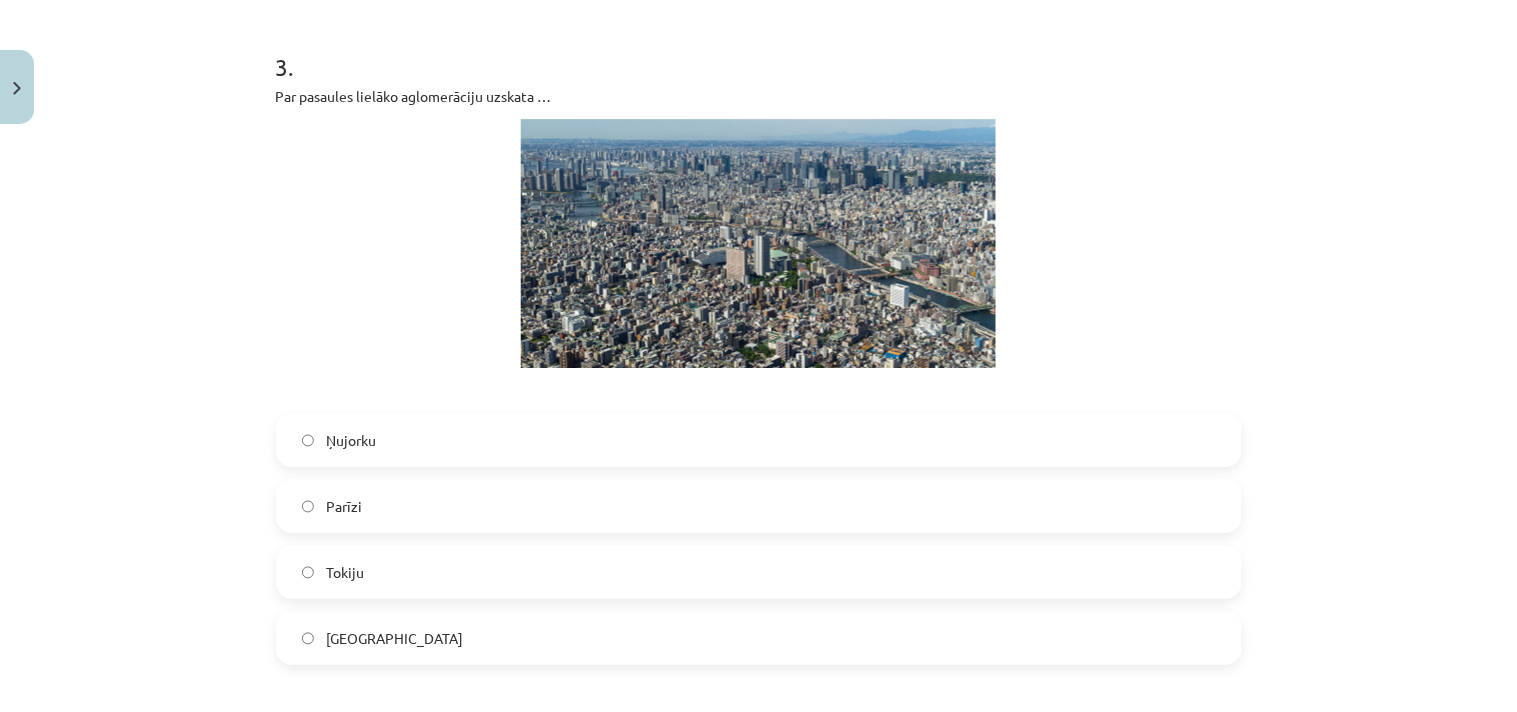 click on "Tokiju" 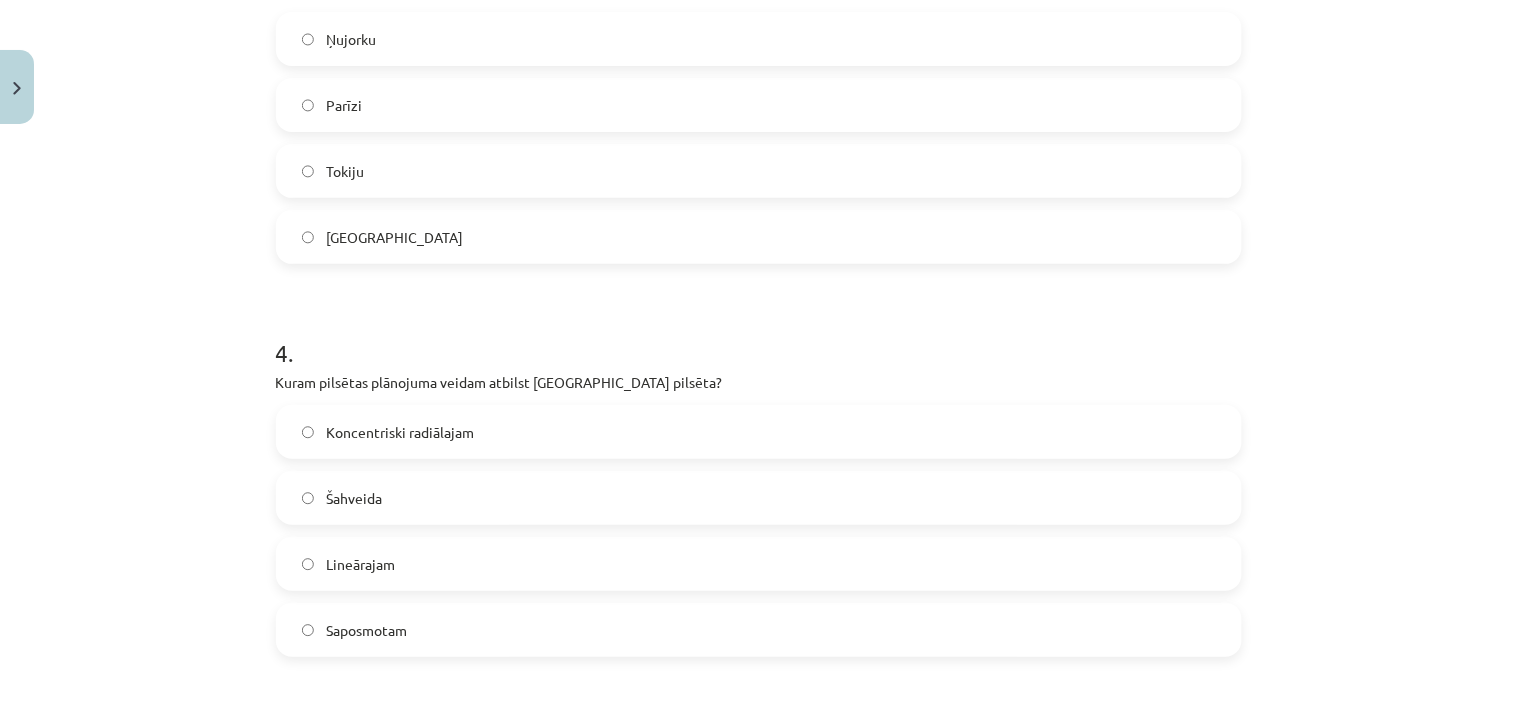 scroll, scrollTop: 2050, scrollLeft: 0, axis: vertical 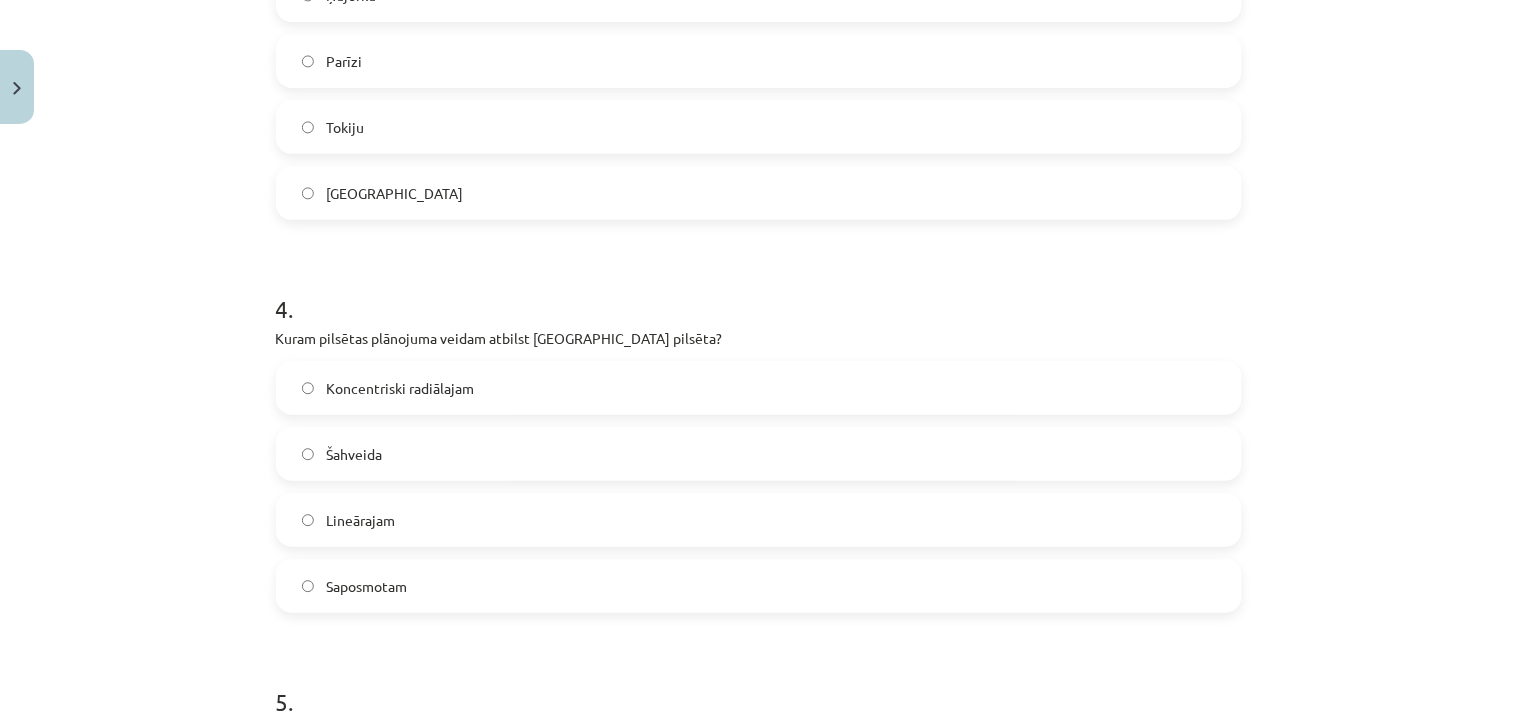 click on "Lineārajam" 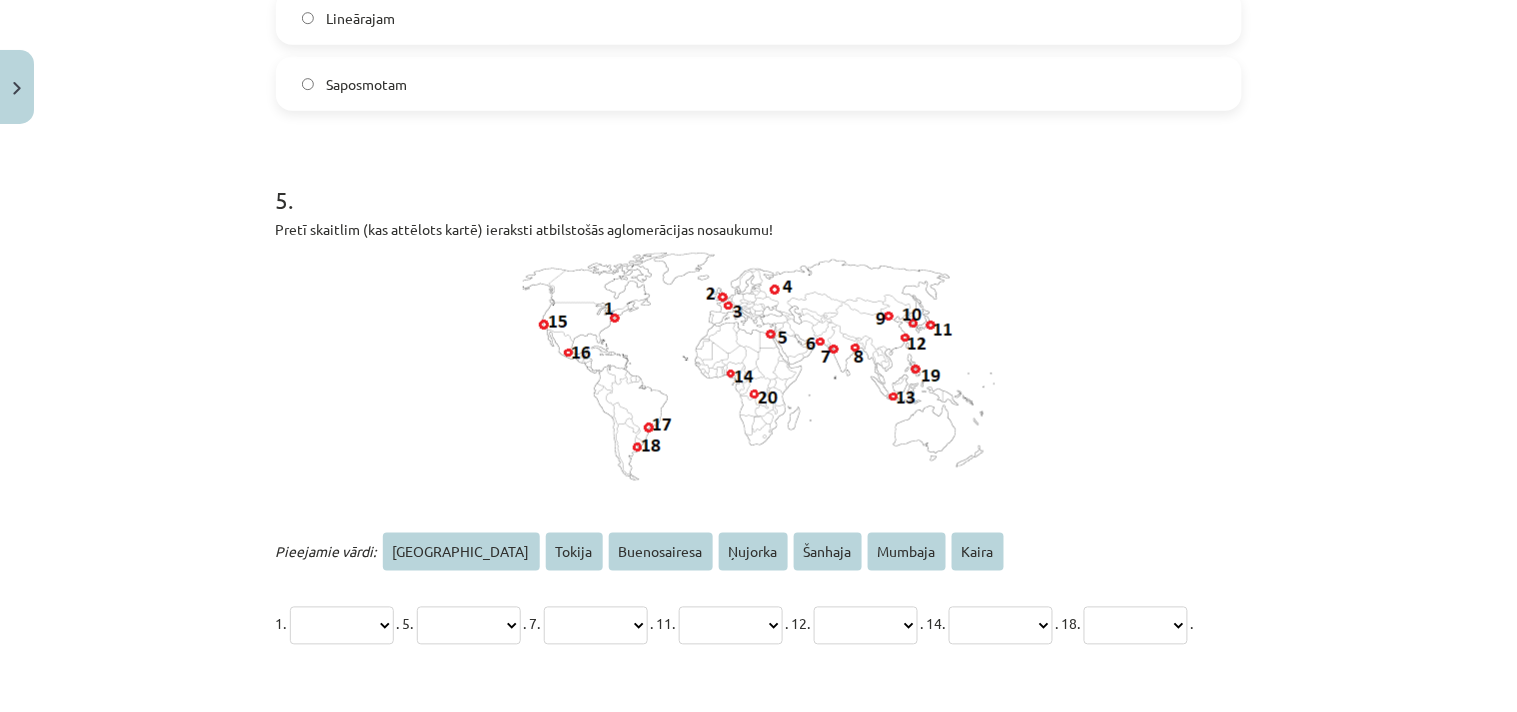scroll, scrollTop: 2605, scrollLeft: 0, axis: vertical 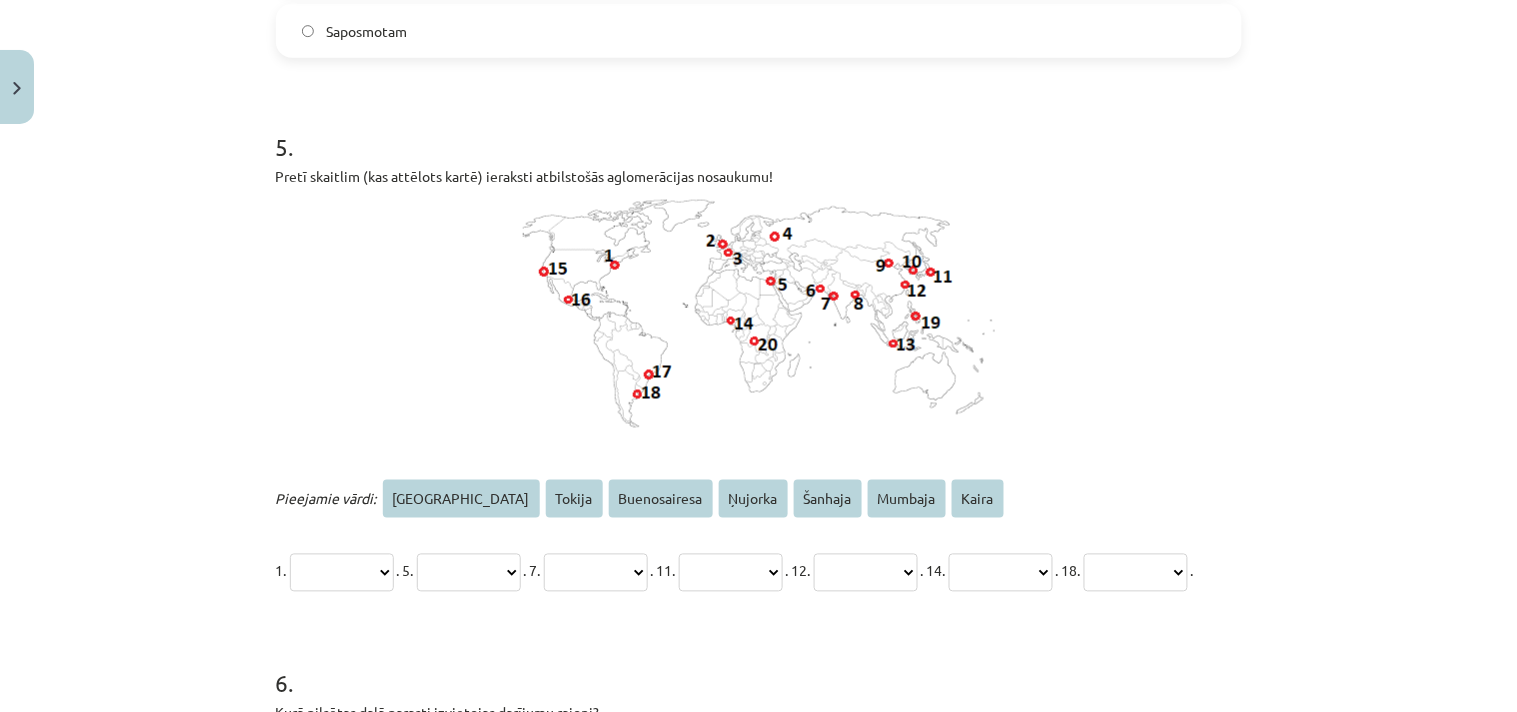 click on "**********" 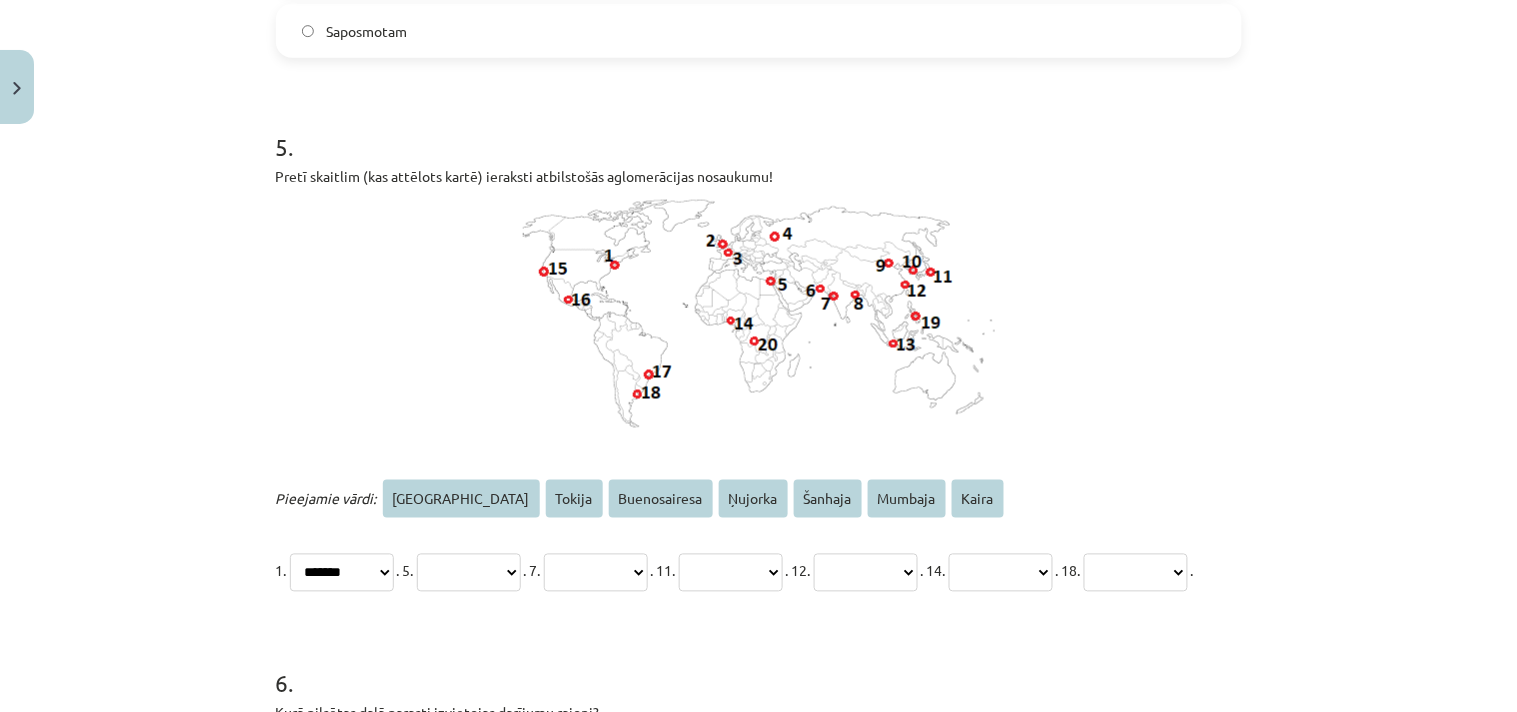 click on "**********" 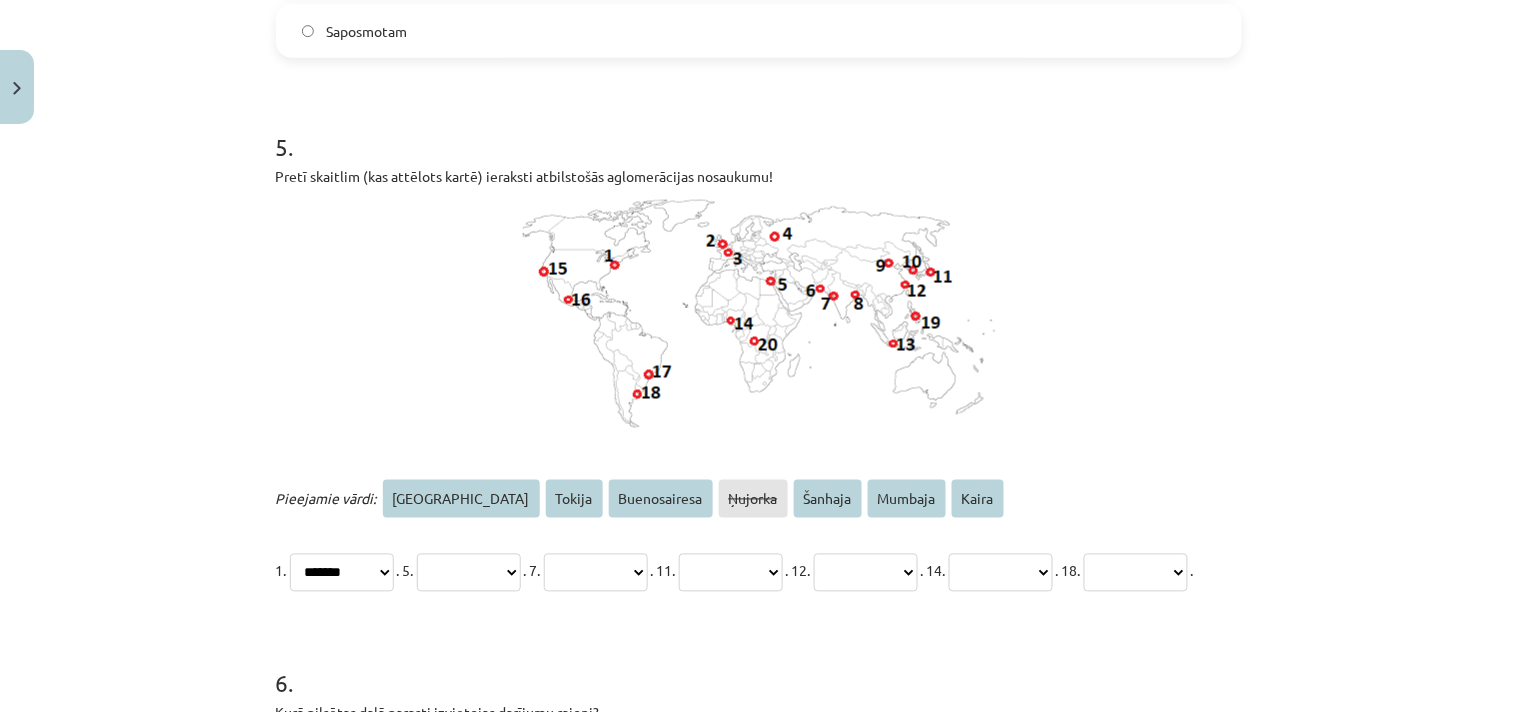 click on "**********" 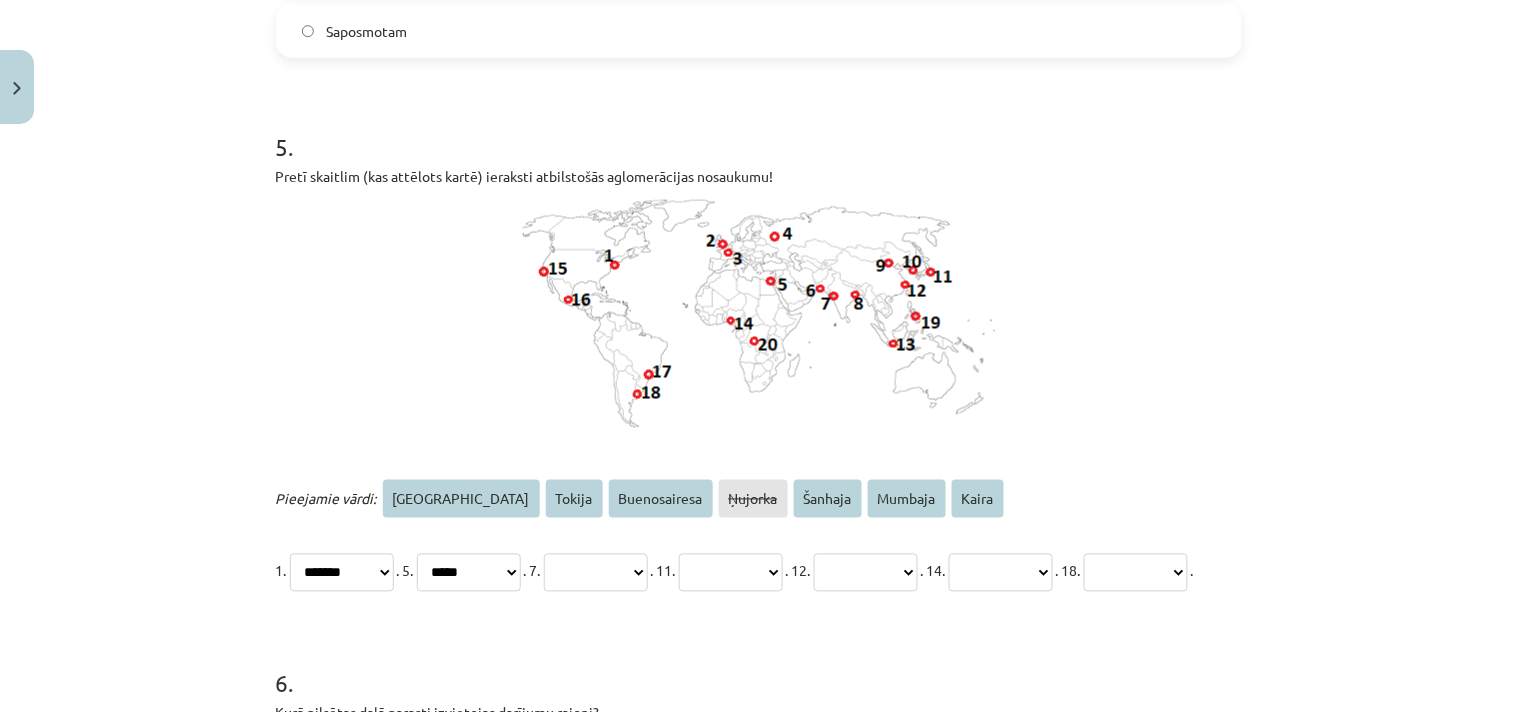 click on "**********" 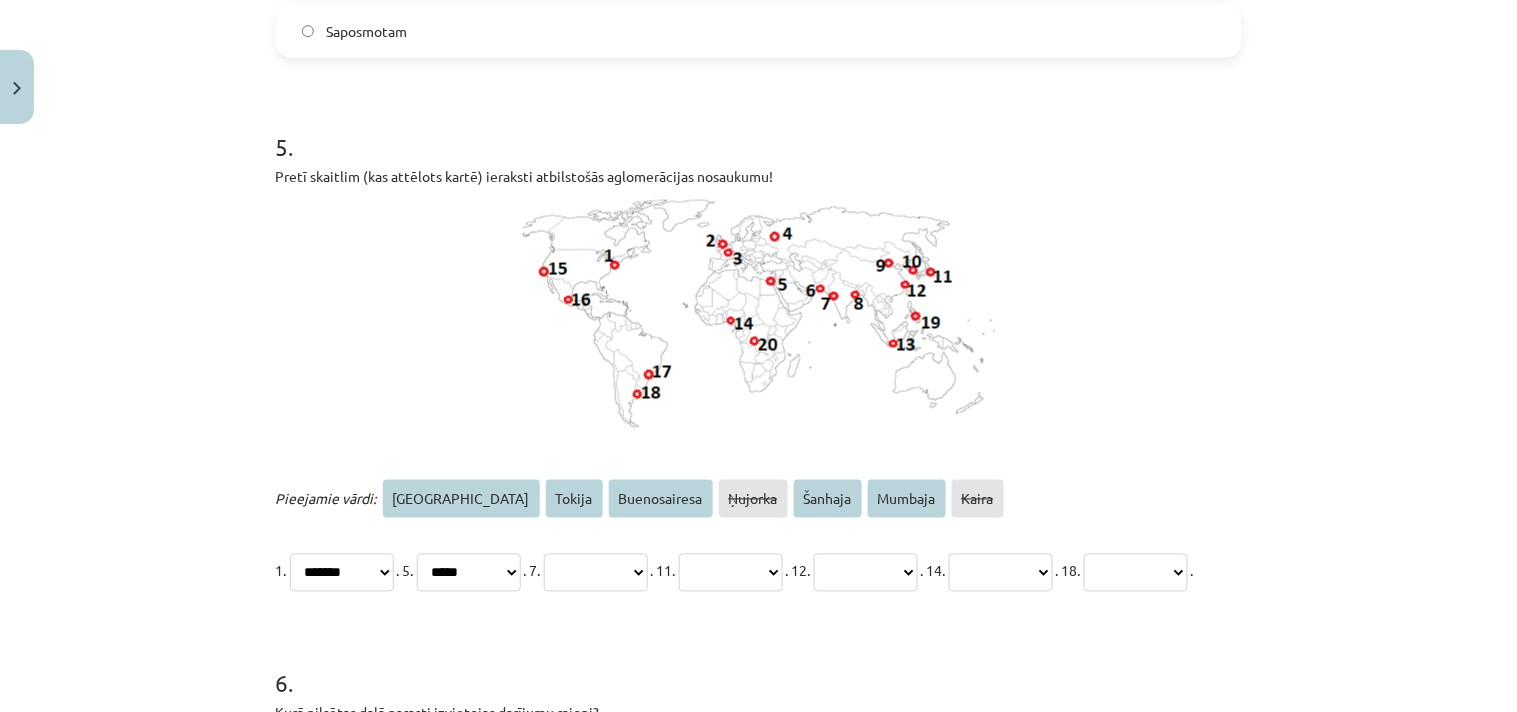 click on "**********" 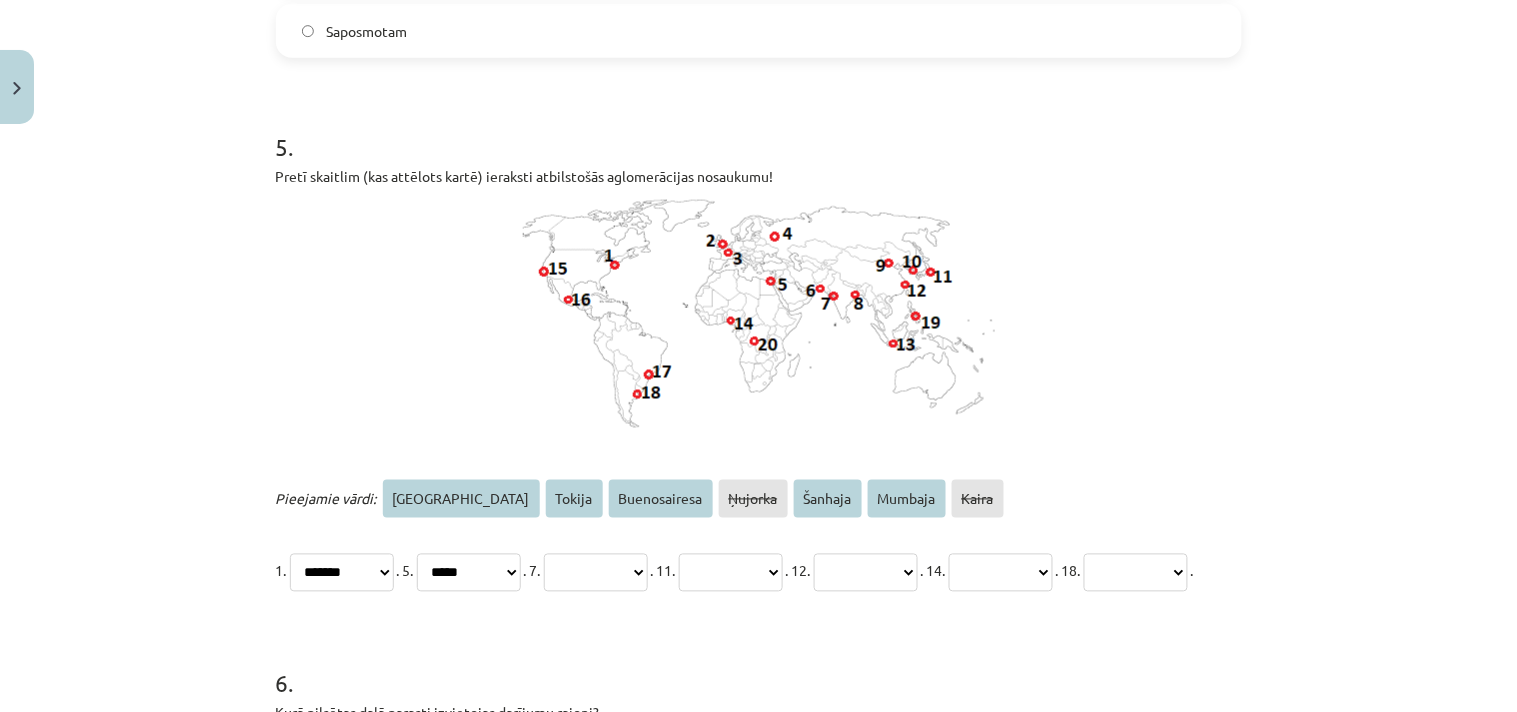 select on "*******" 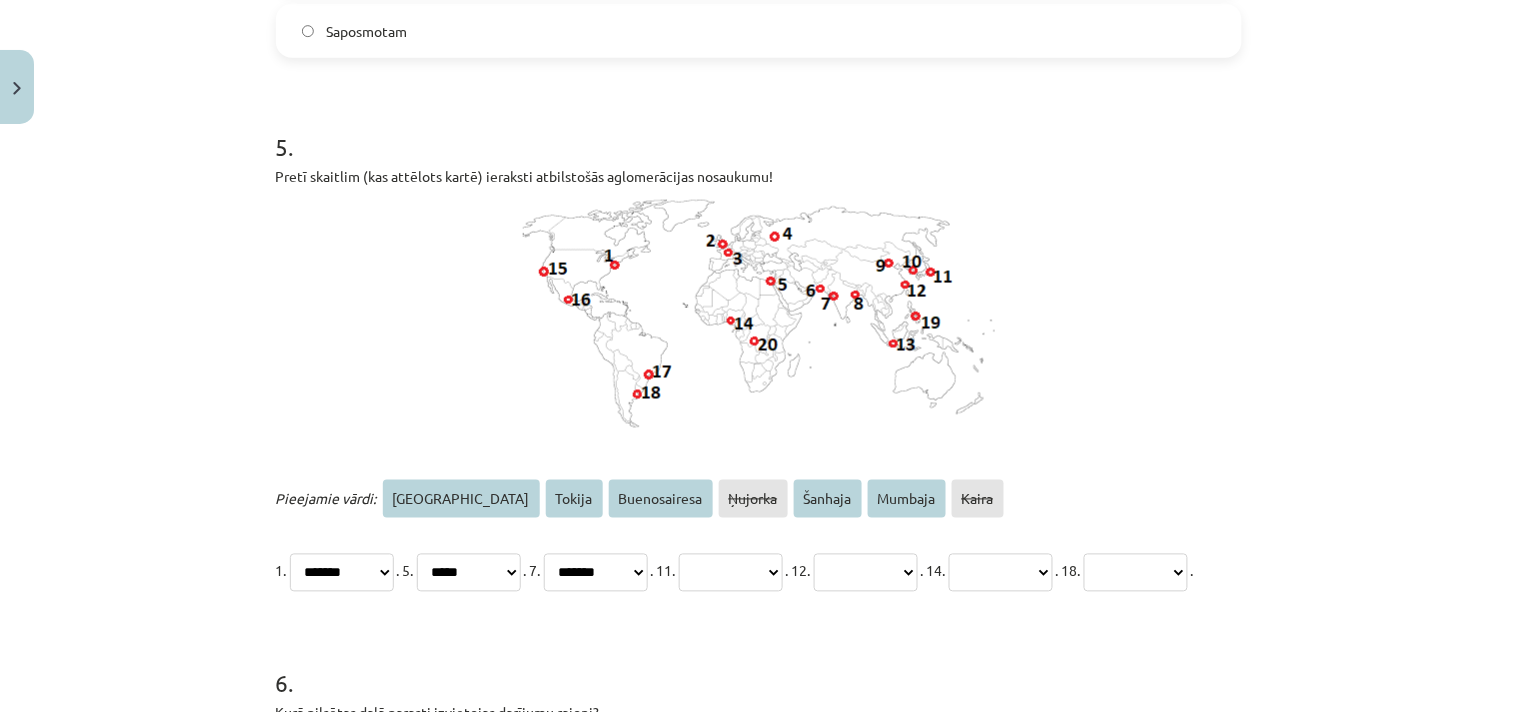 click on "**********" 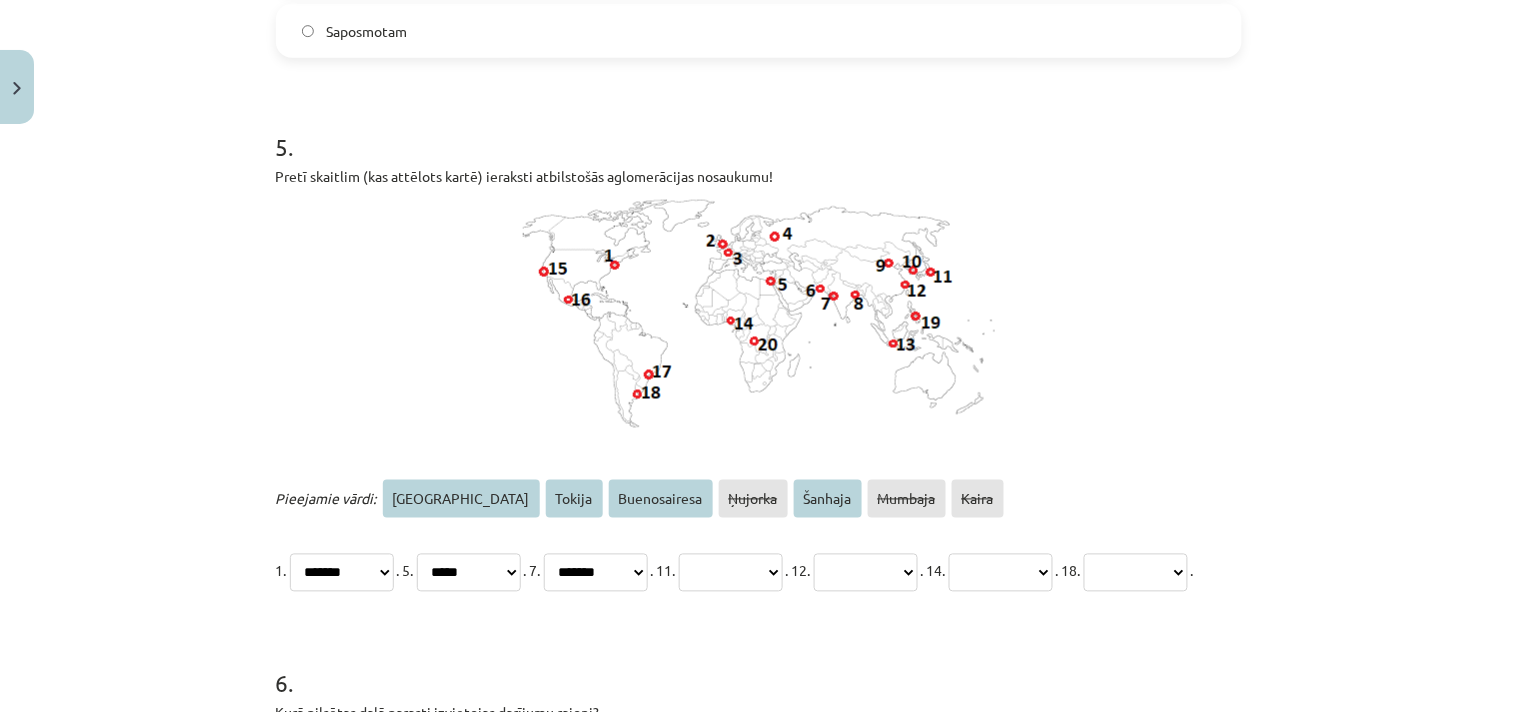 click on "**********" 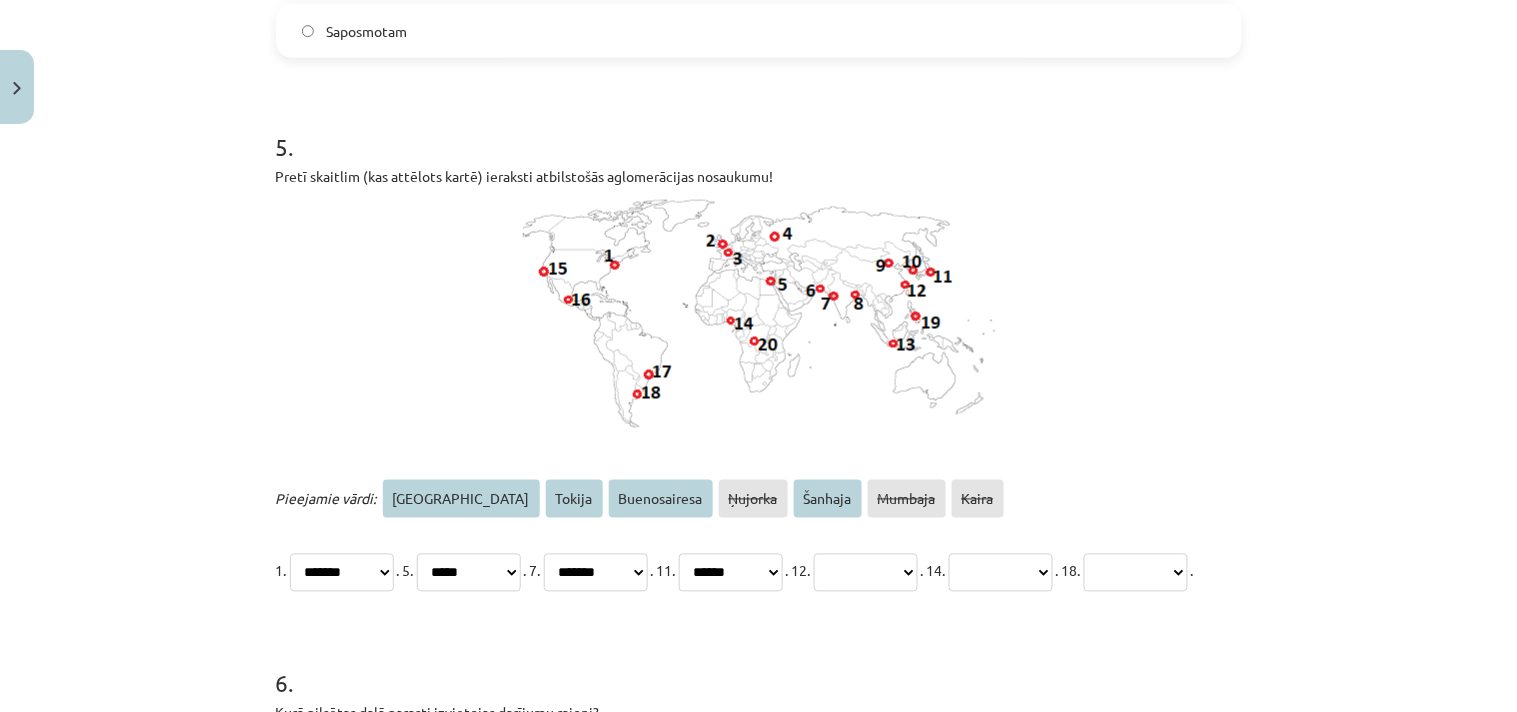 click on "**********" 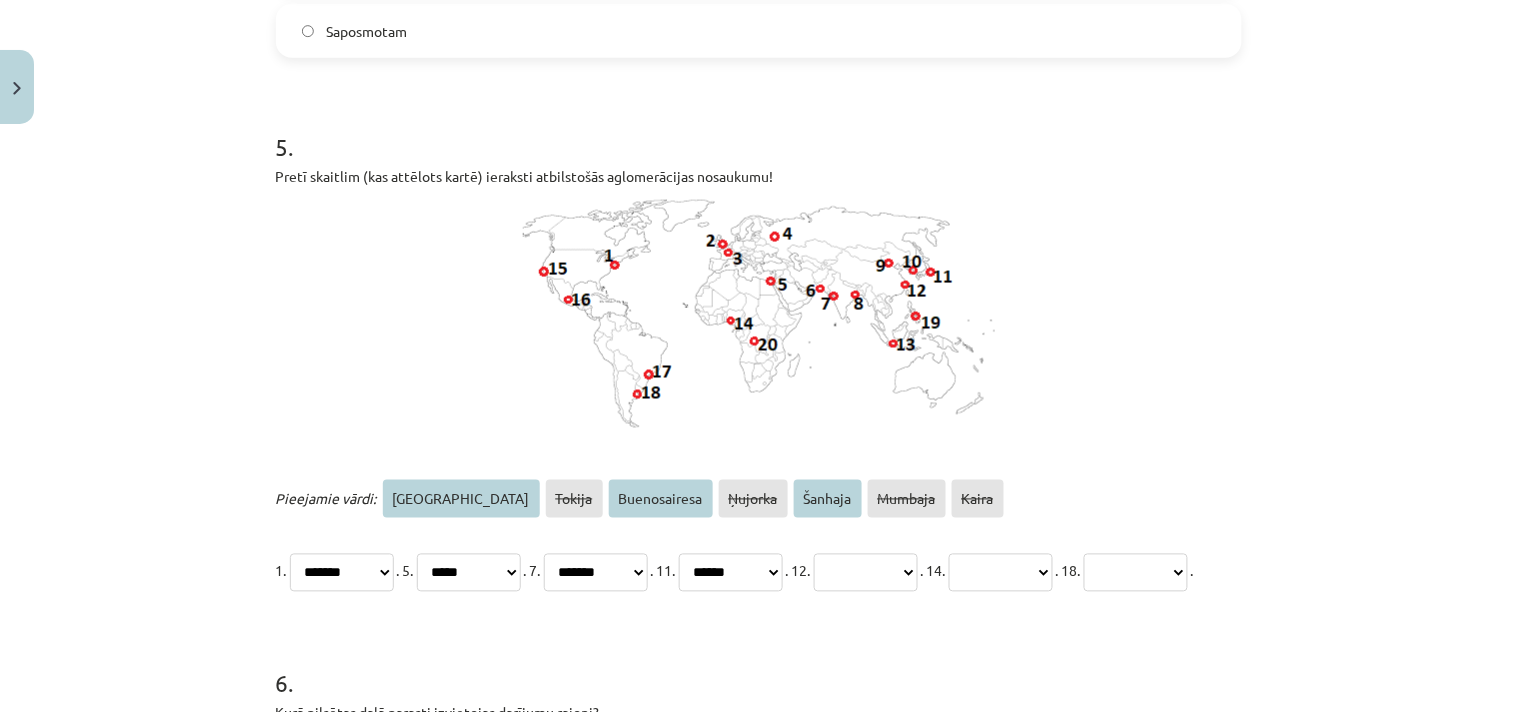 click on "**********" 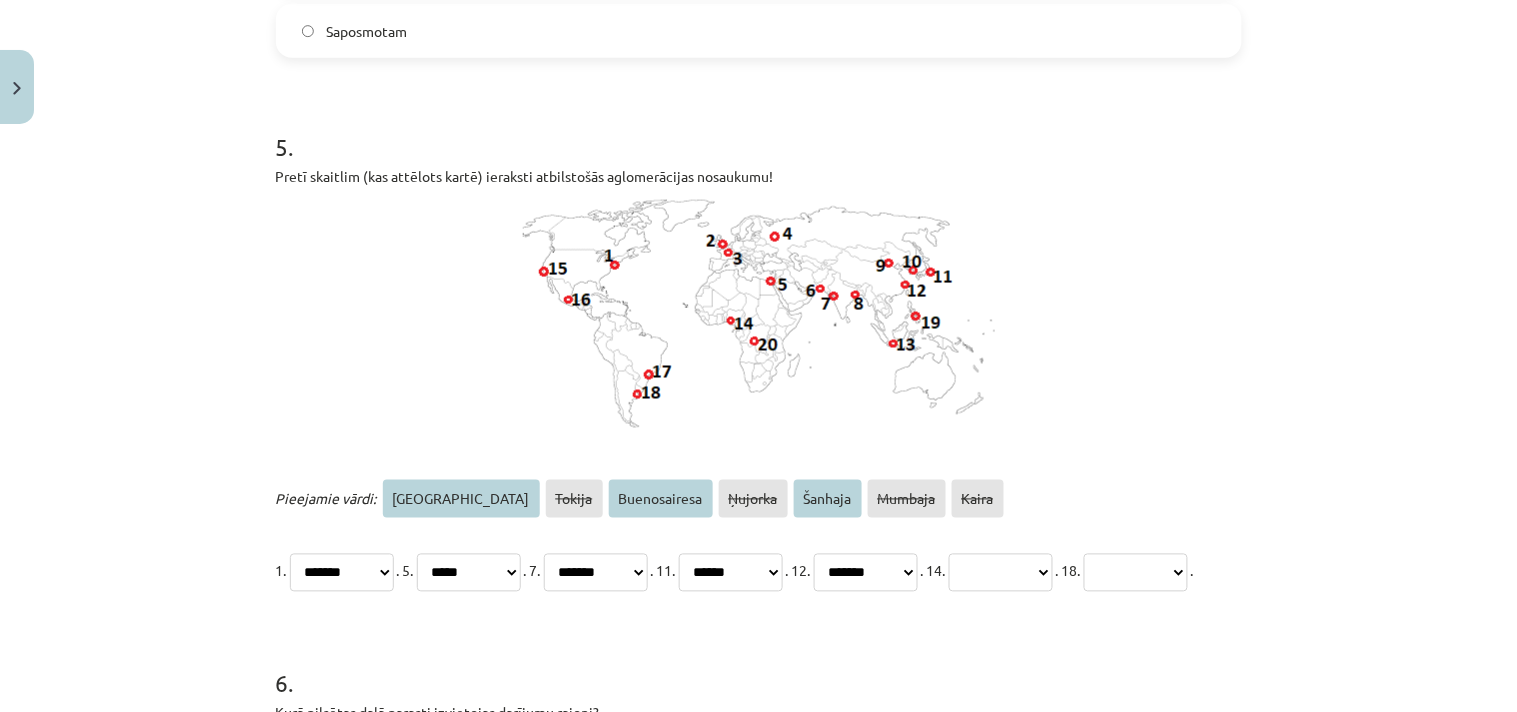 click on "**********" 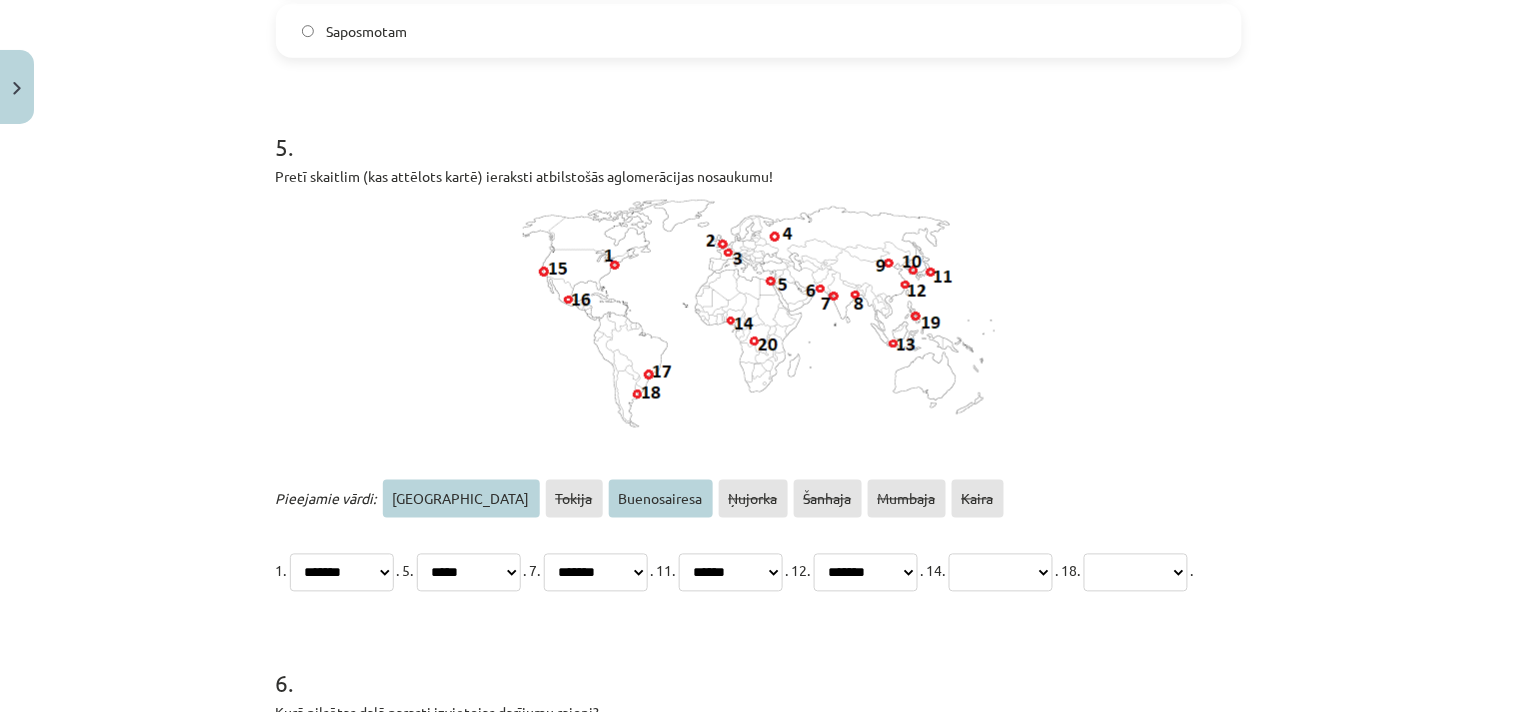 click on "**********" 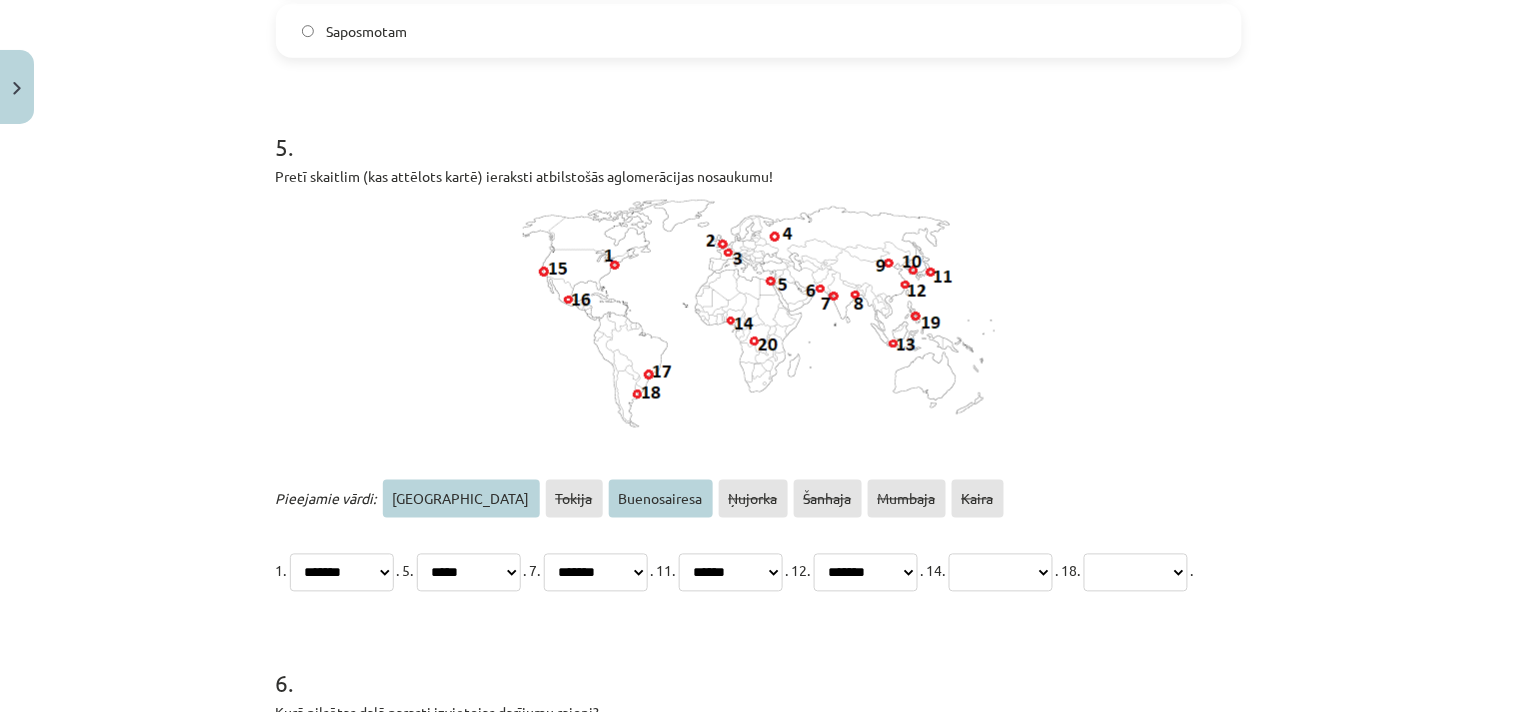 select on "******" 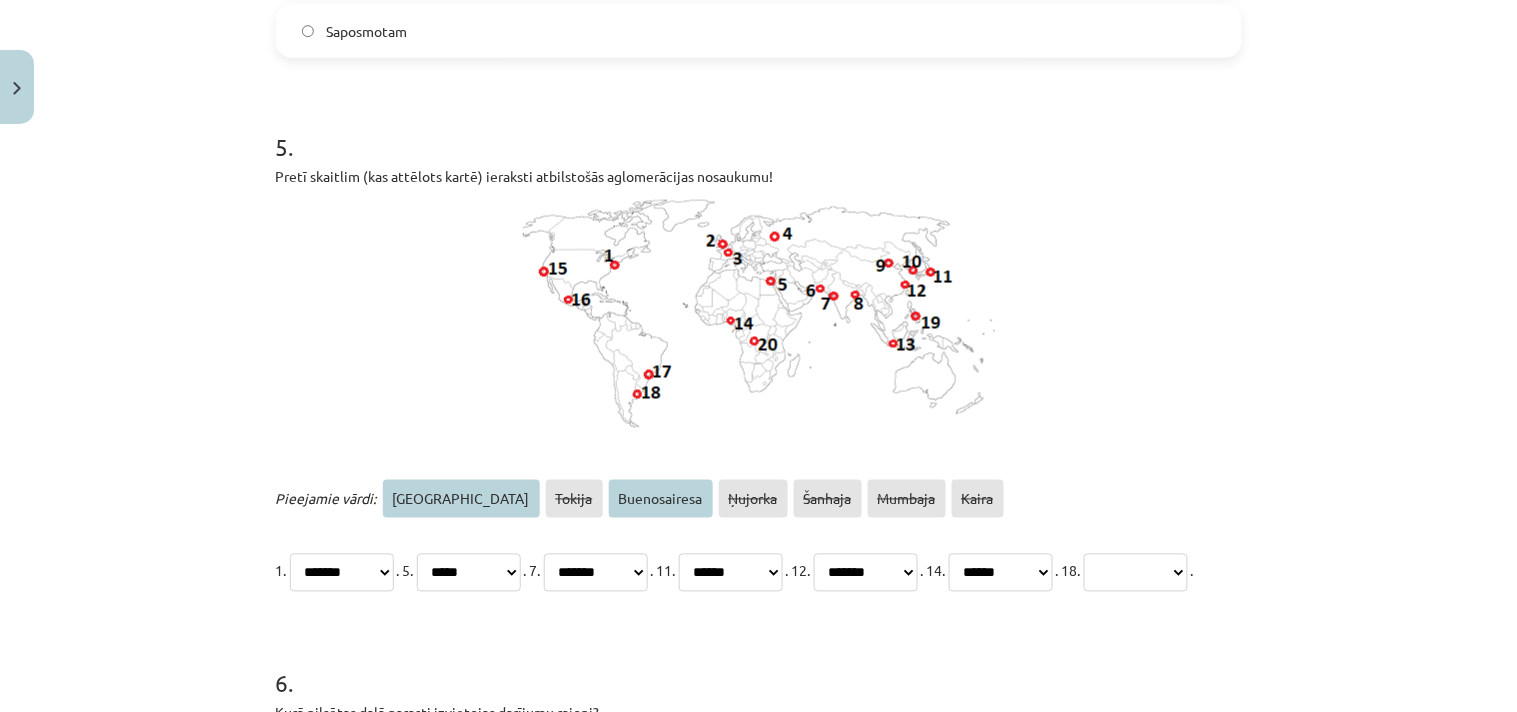 click on "**********" 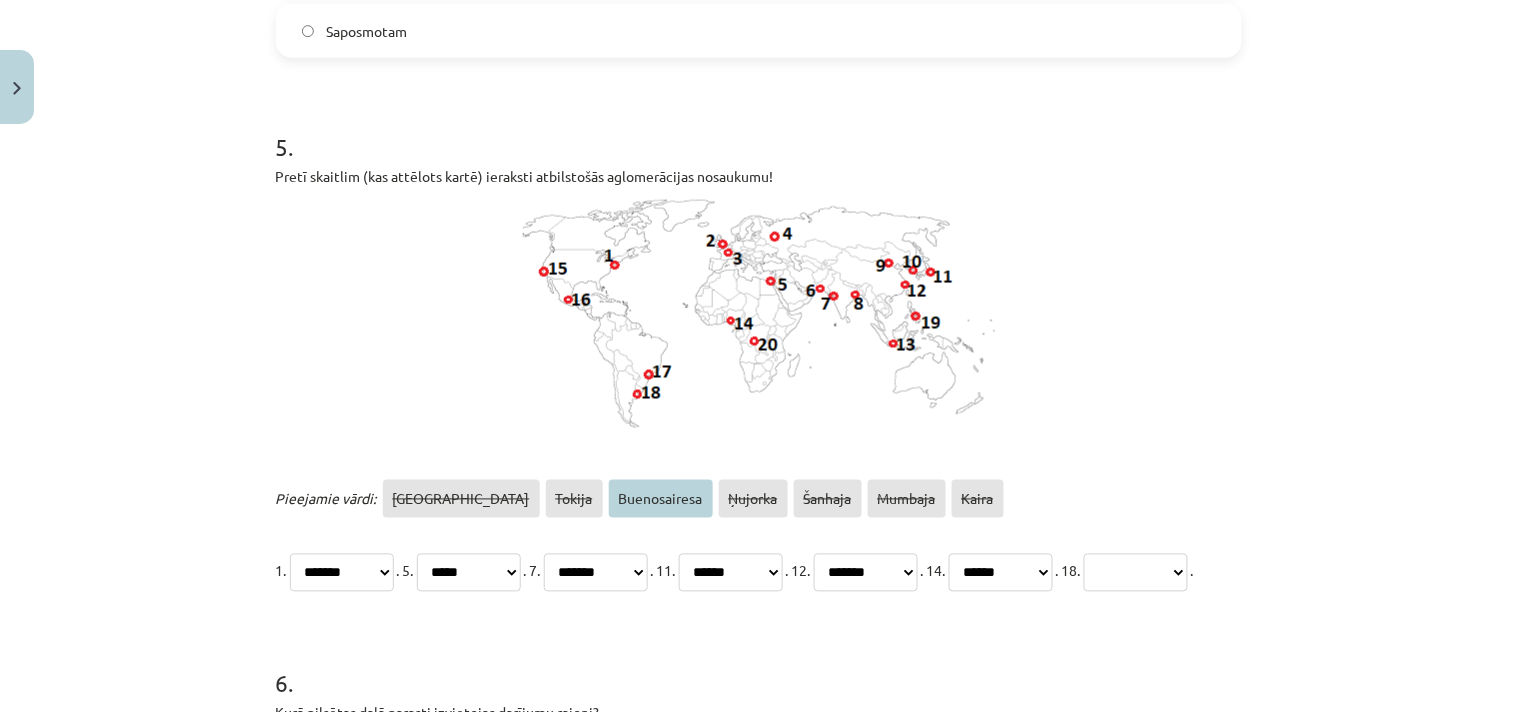 click on "**********" 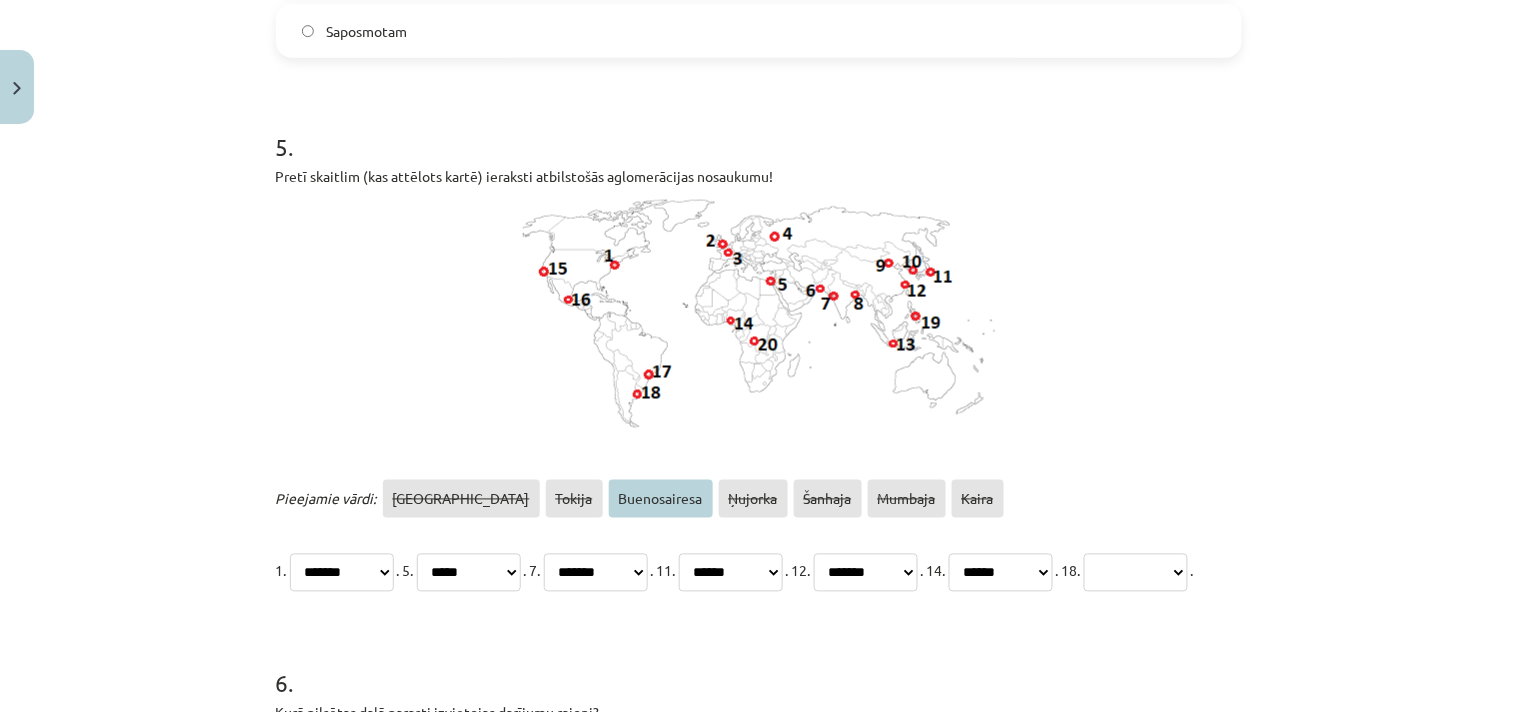 select on "**********" 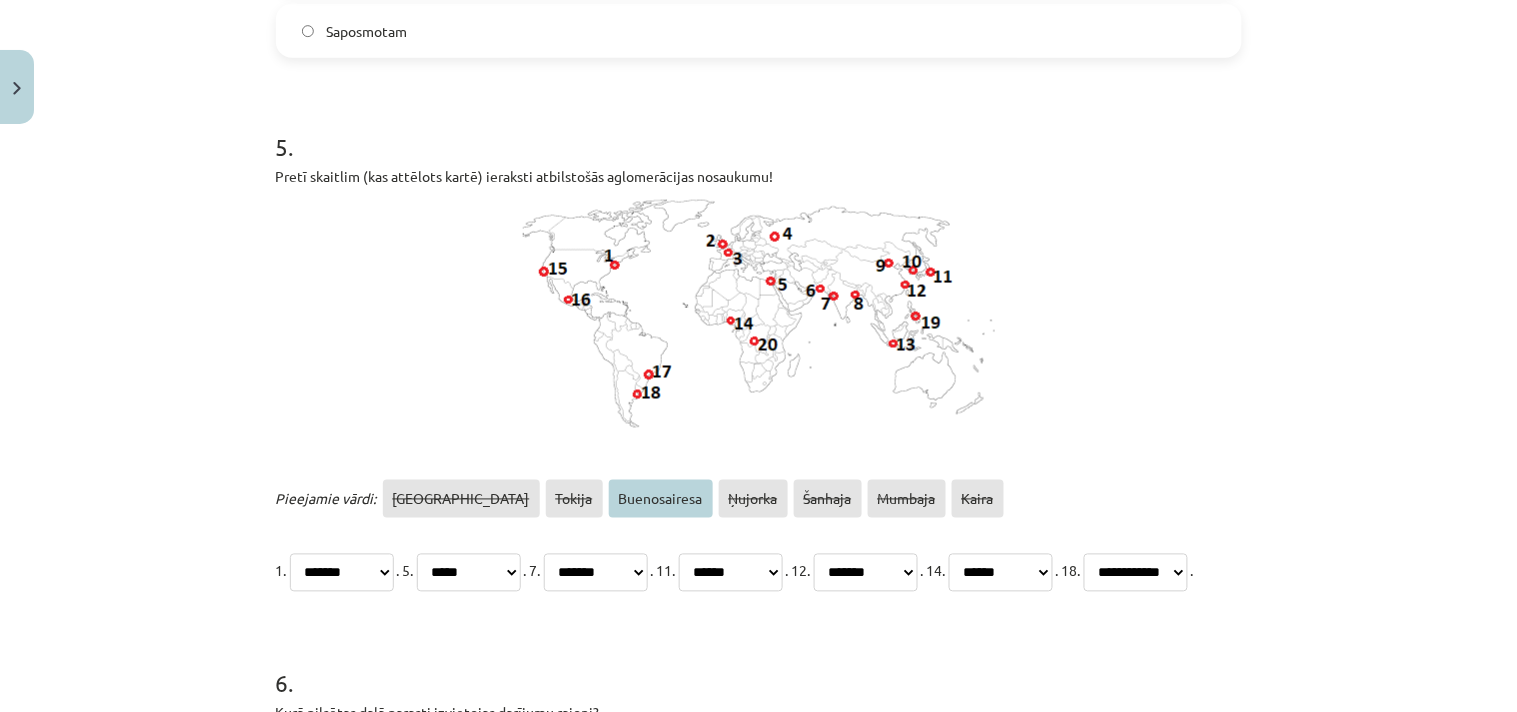 click on "**********" 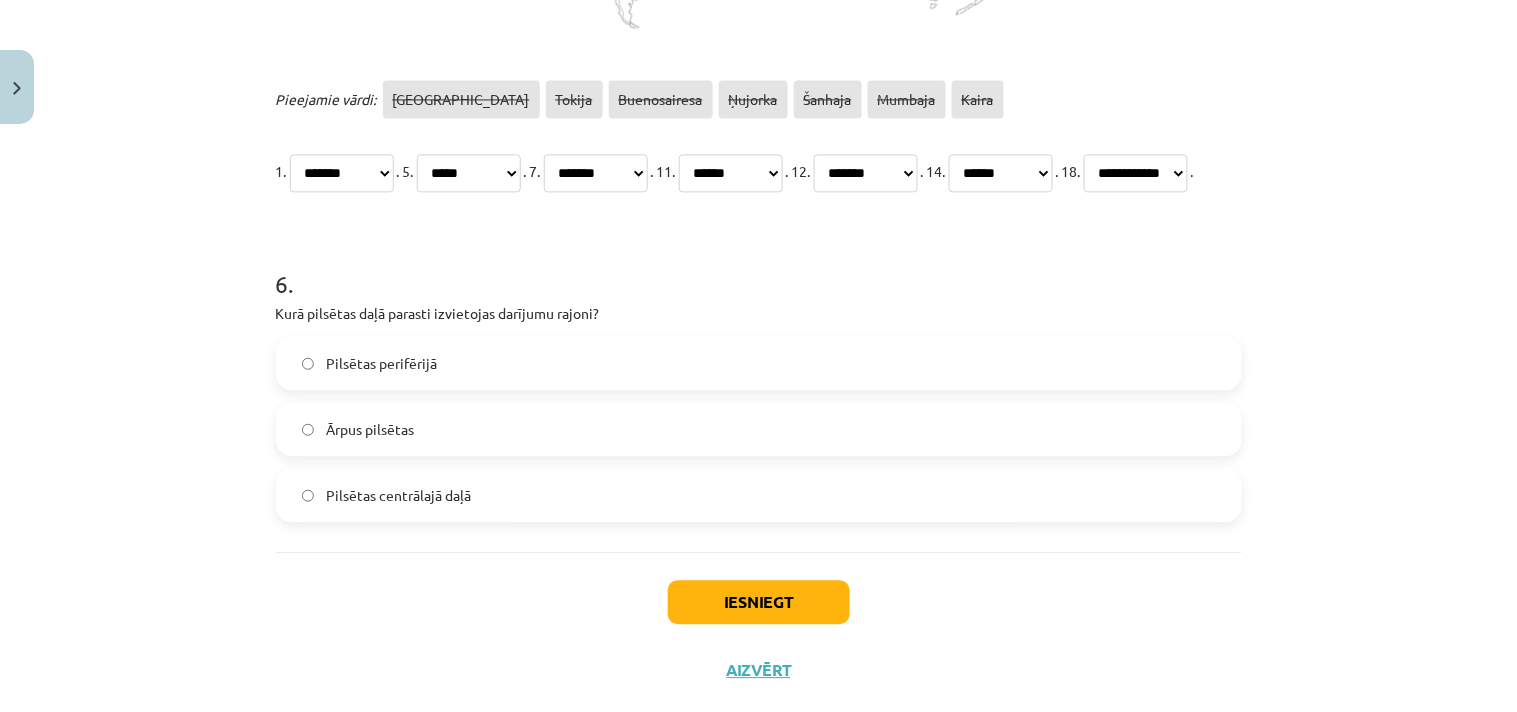 scroll, scrollTop: 3050, scrollLeft: 0, axis: vertical 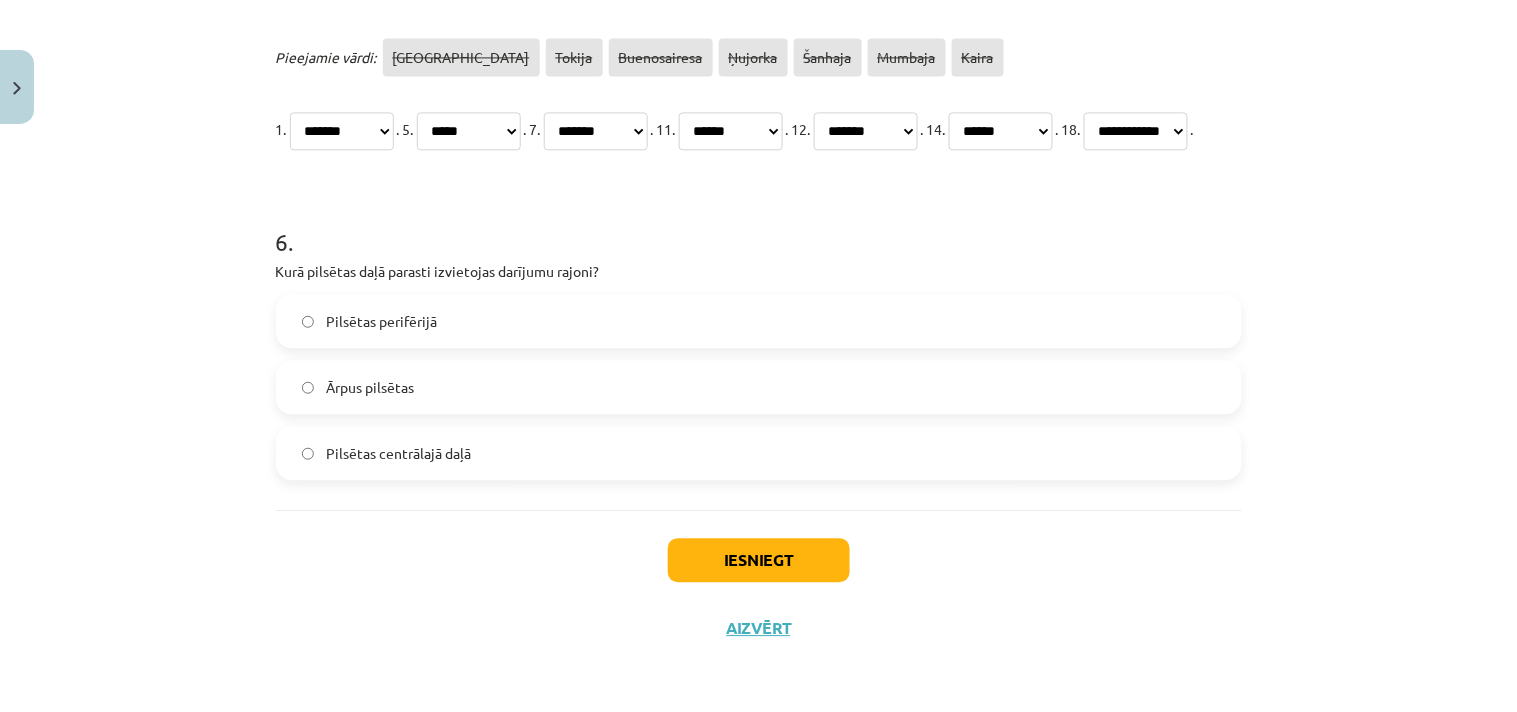 click on "Pilsētas centrālajā daļā" 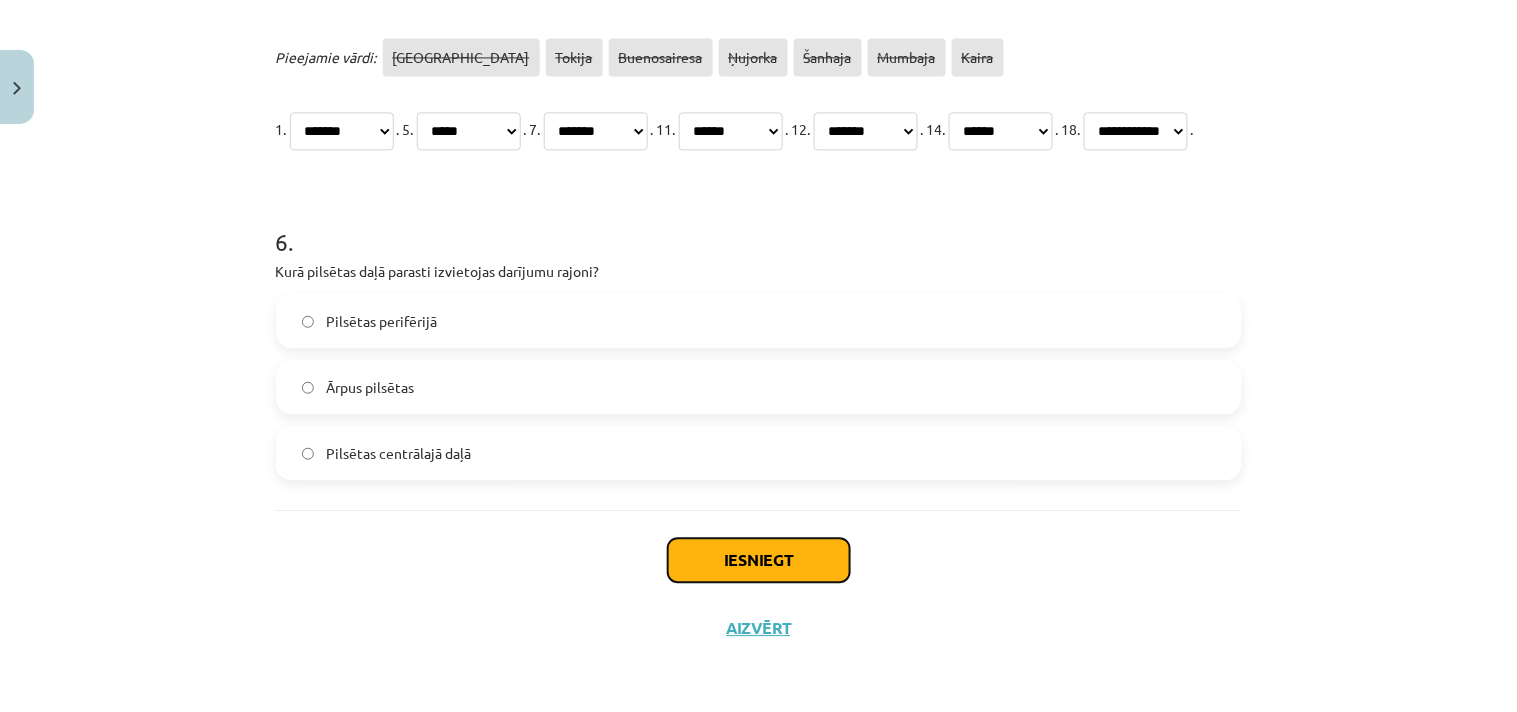 click on "Iesniegt" 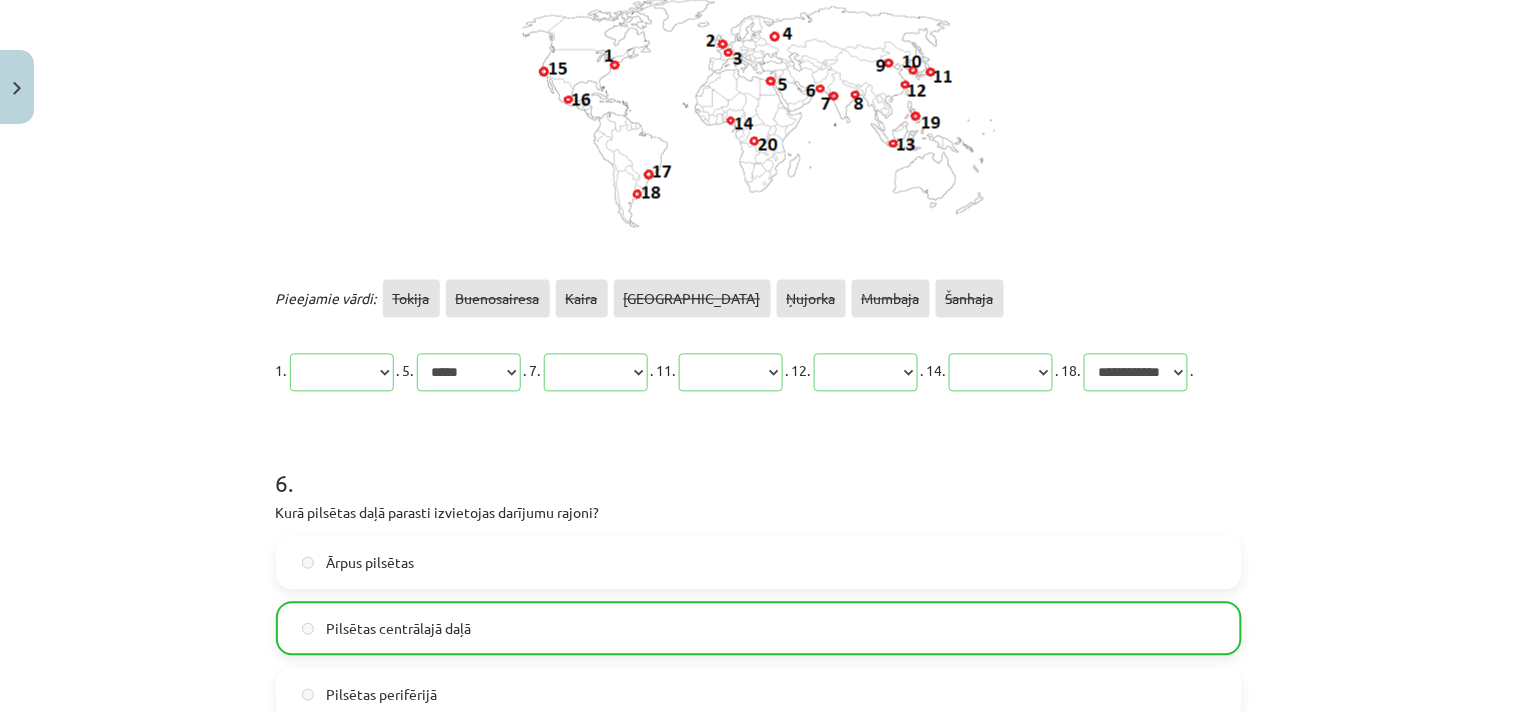 scroll, scrollTop: 3158, scrollLeft: 0, axis: vertical 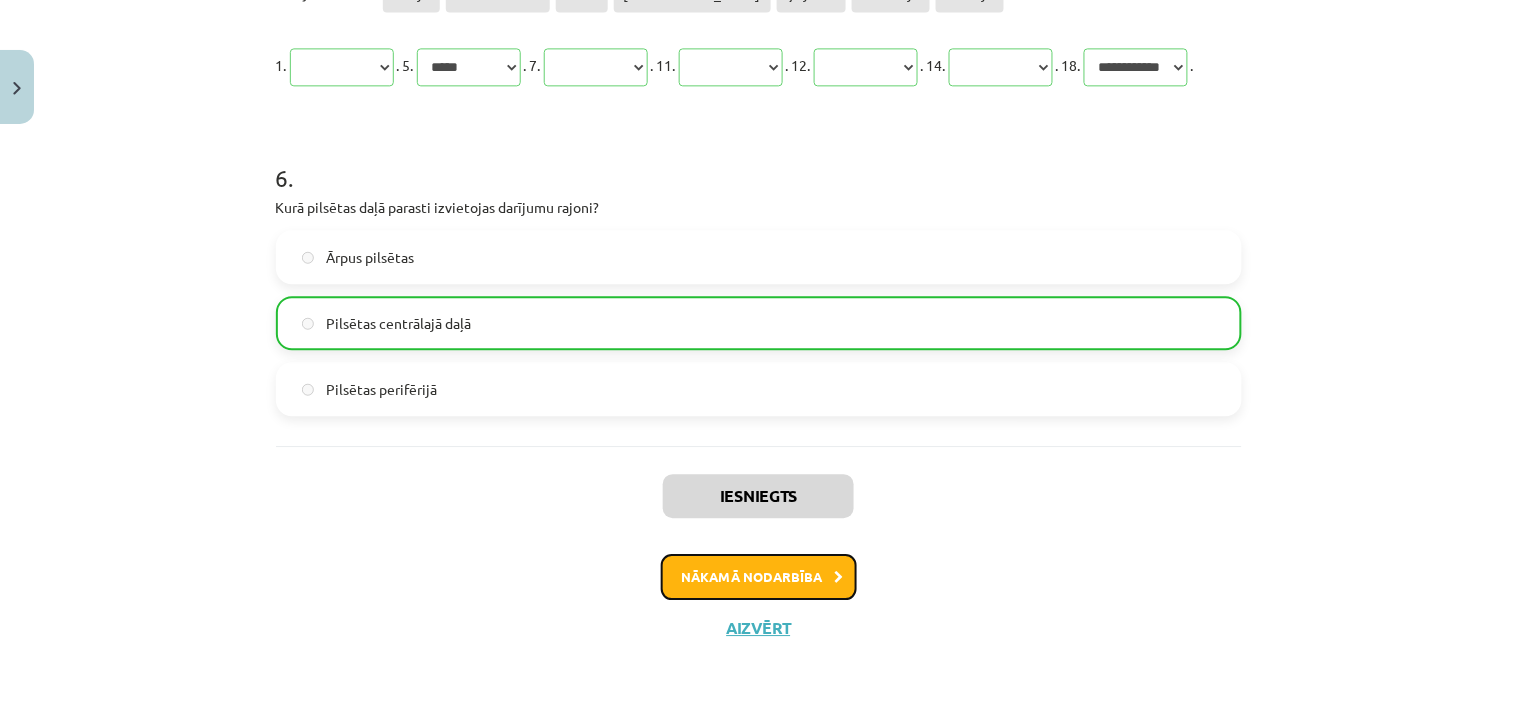 click on "Nākamā nodarbība" 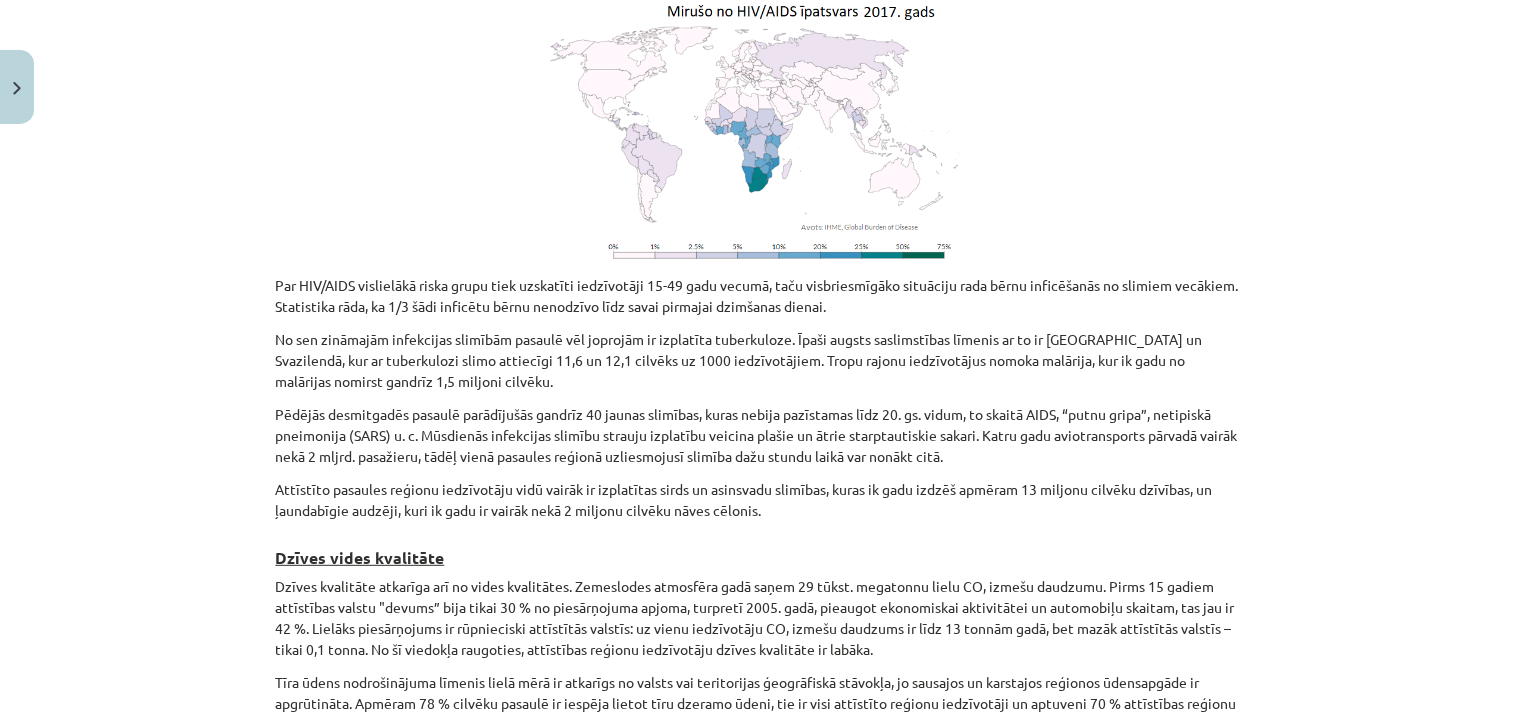 scroll, scrollTop: 8157, scrollLeft: 0, axis: vertical 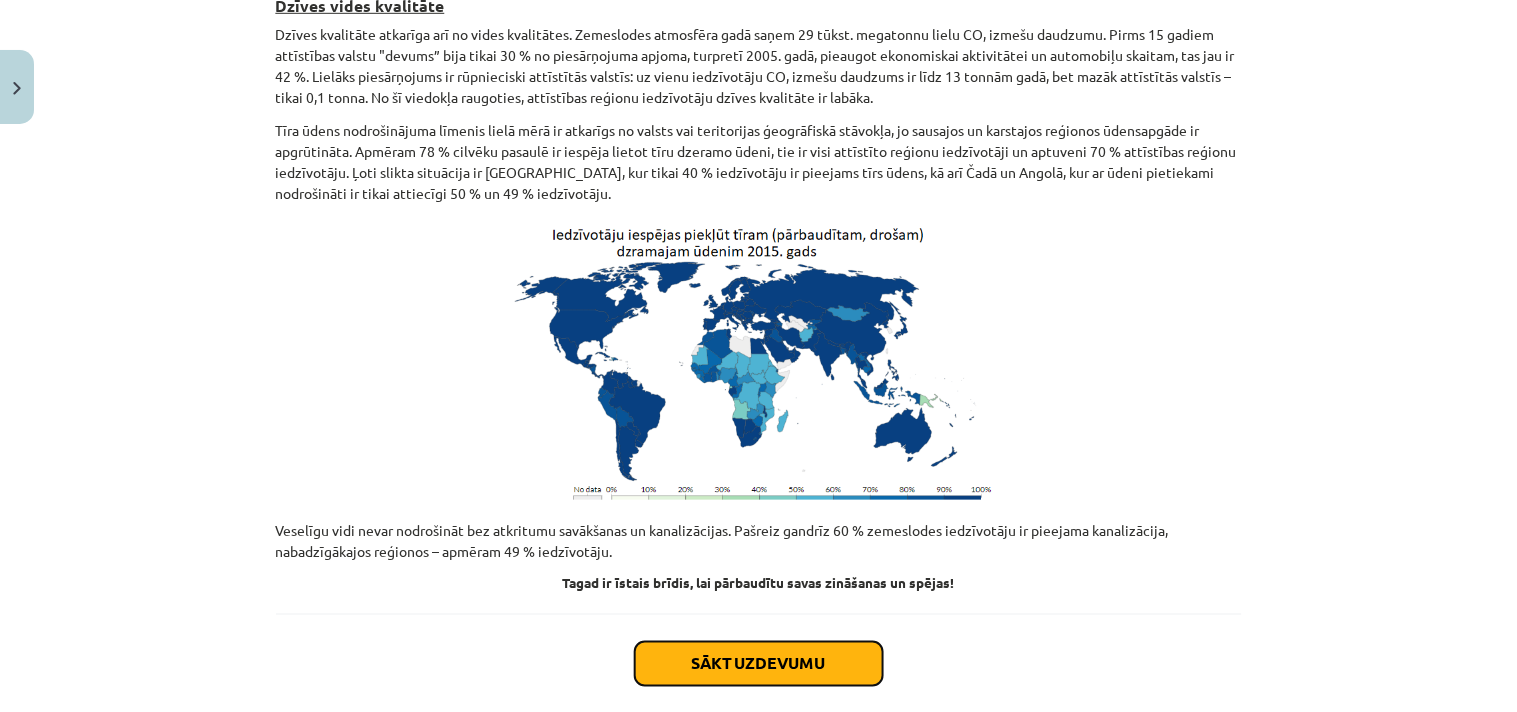 click on "Sākt uzdevumu" 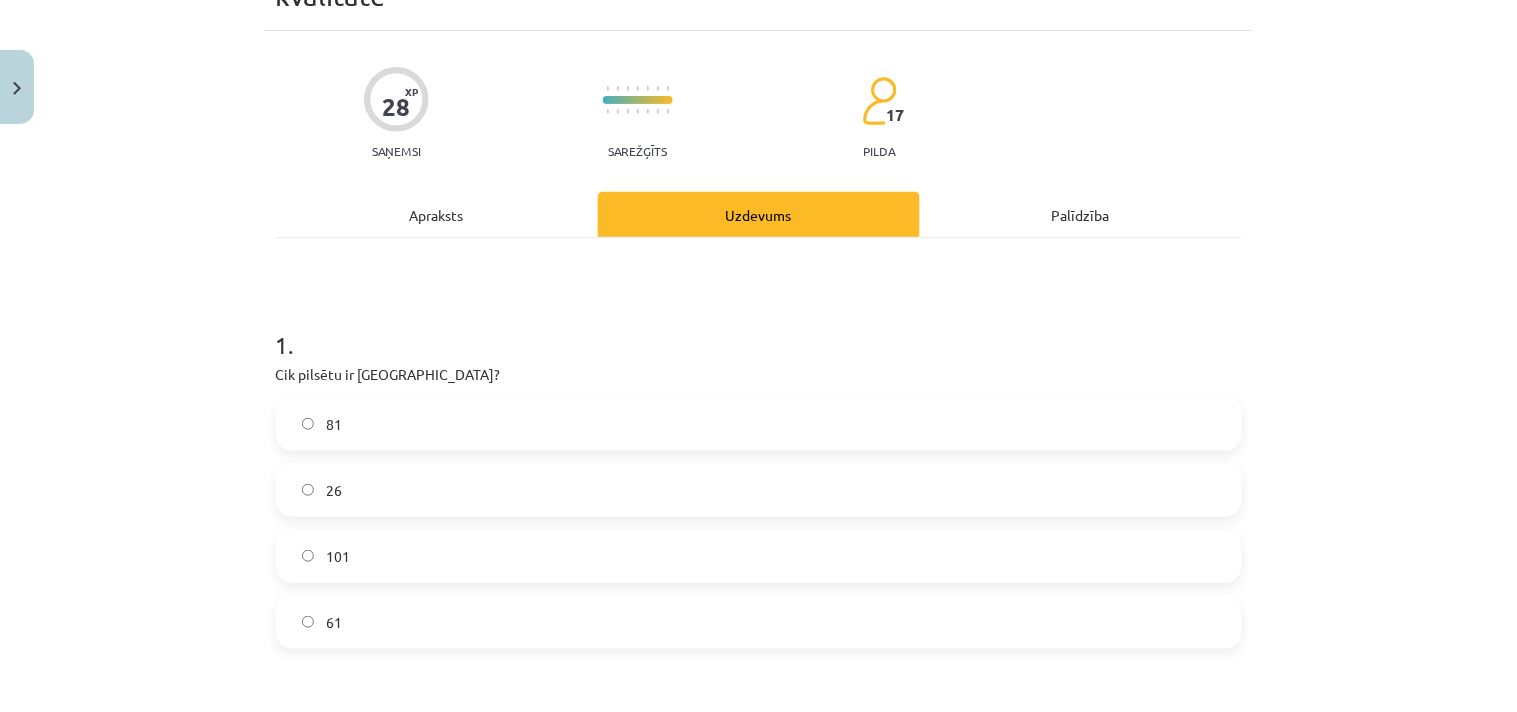 scroll, scrollTop: 272, scrollLeft: 0, axis: vertical 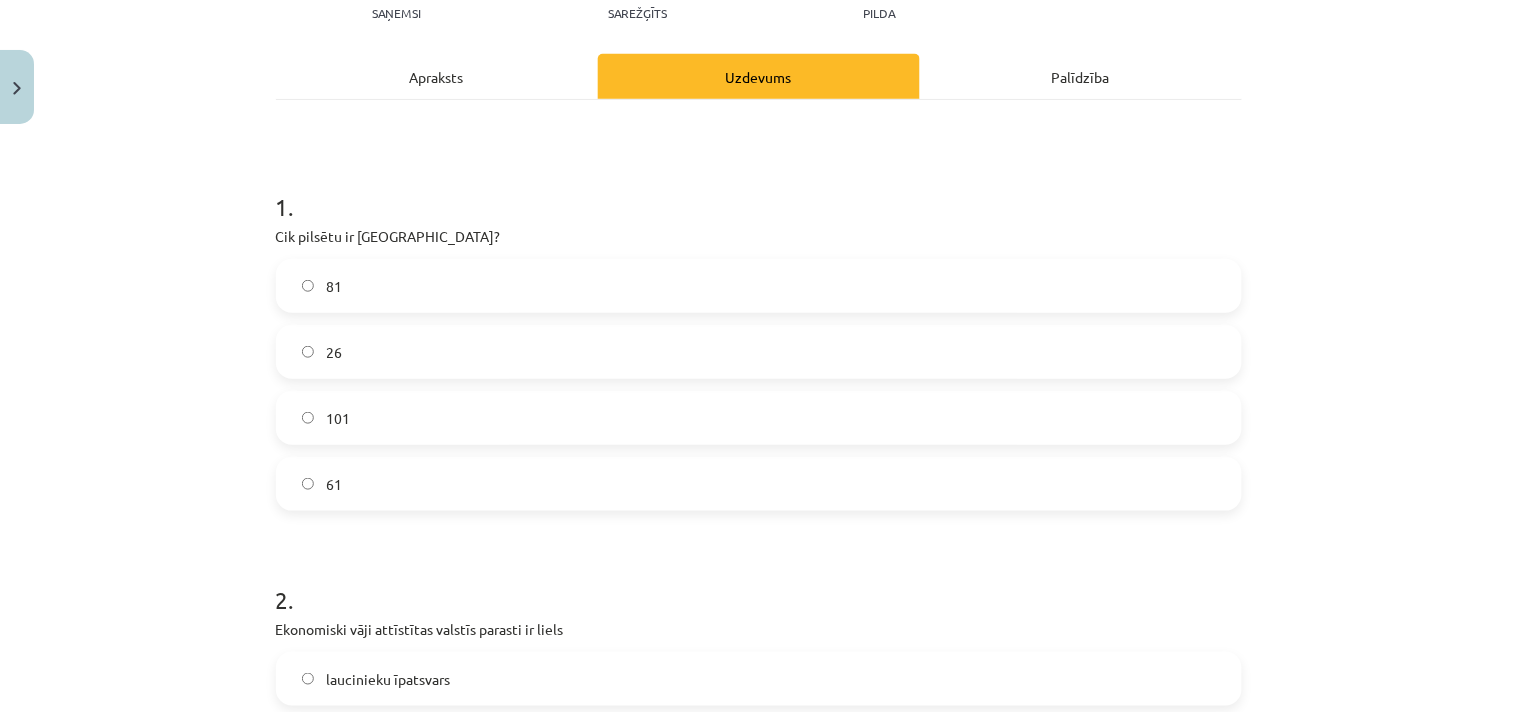 click on "81" 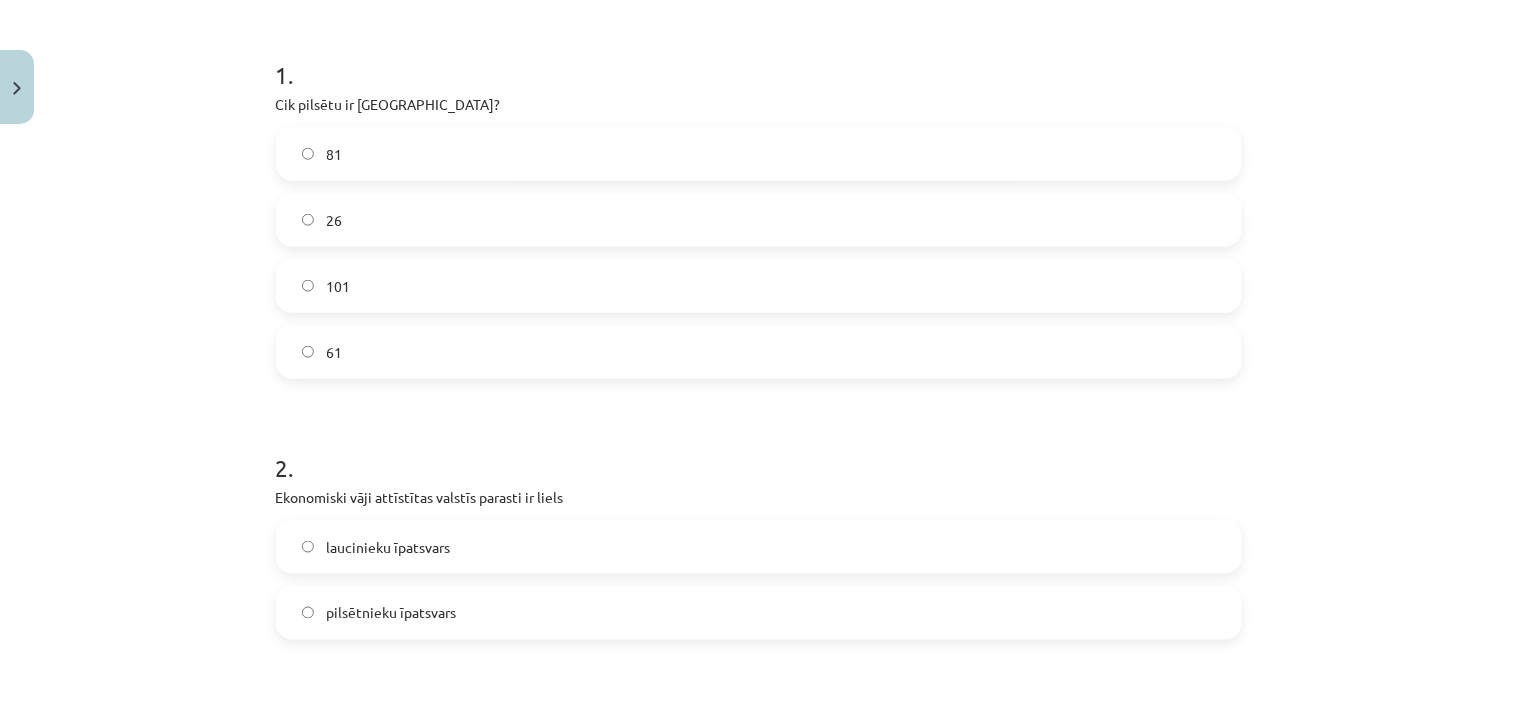 scroll, scrollTop: 716, scrollLeft: 0, axis: vertical 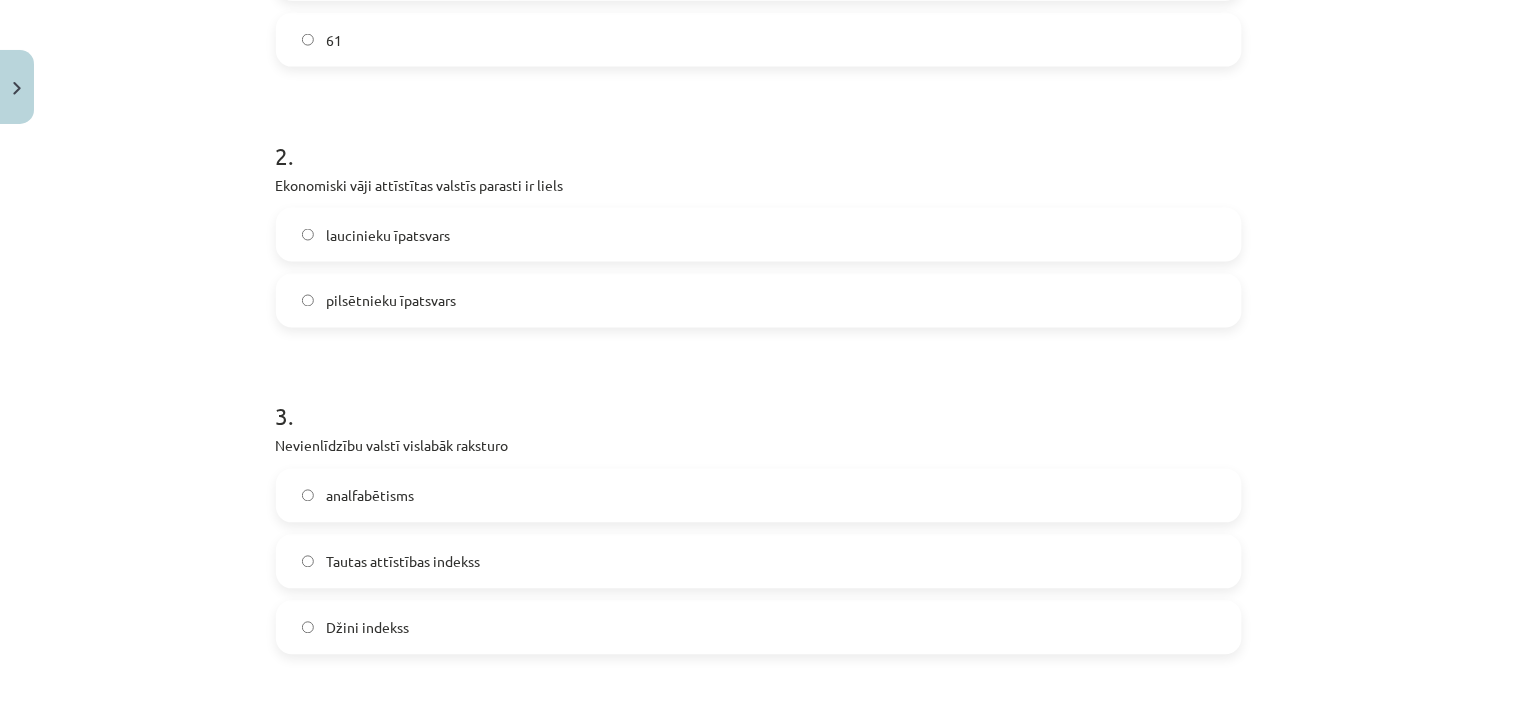 click on "pilsētnieku īpatsvars" 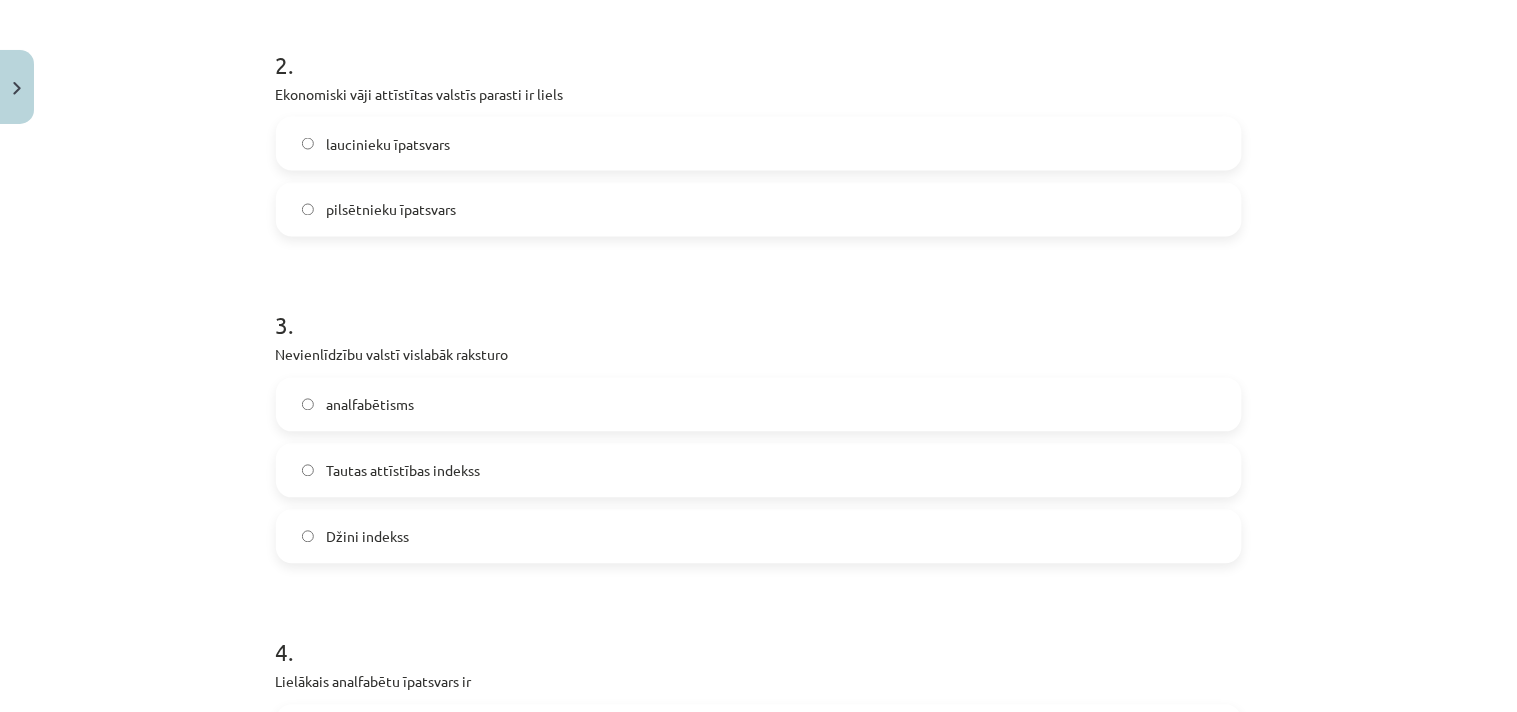 scroll, scrollTop: 938, scrollLeft: 0, axis: vertical 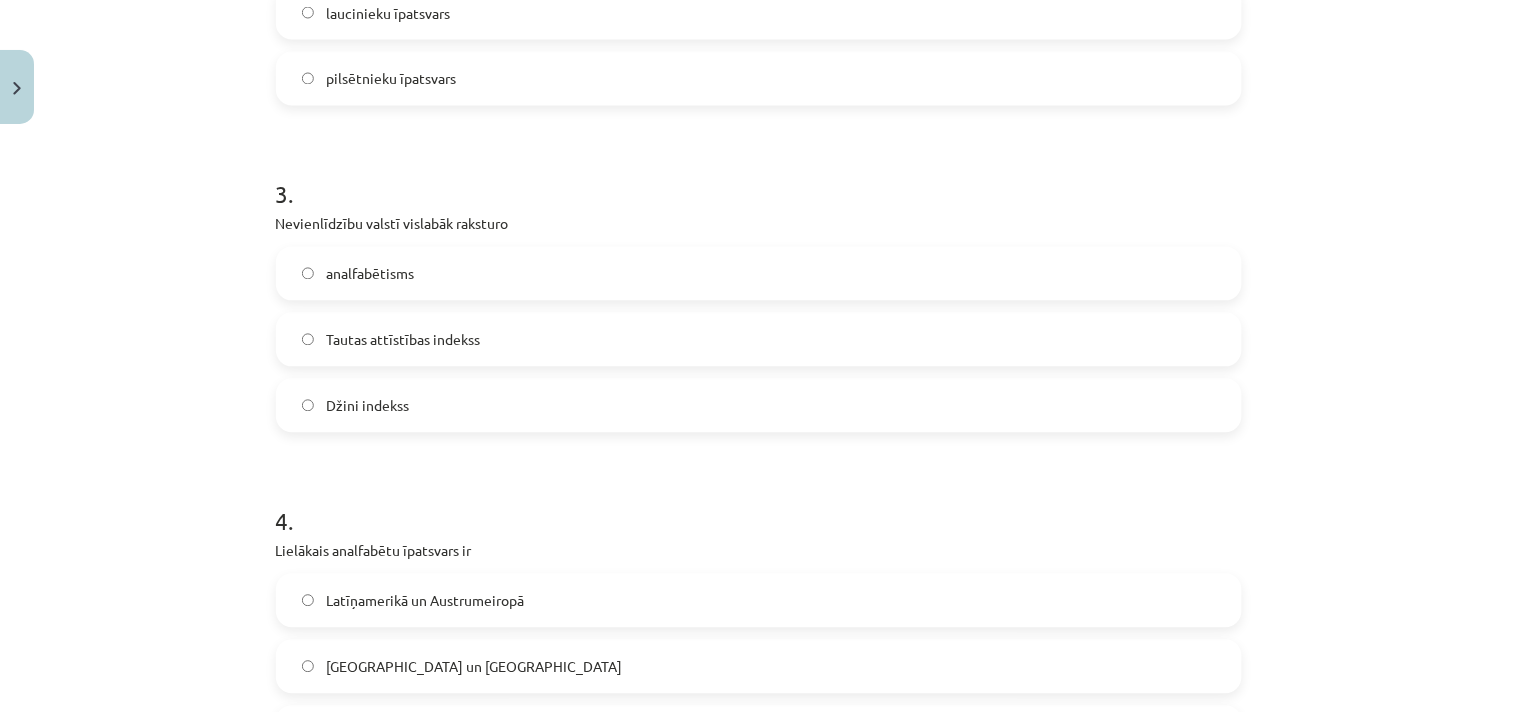 click on "Tautas attīstības indekss" 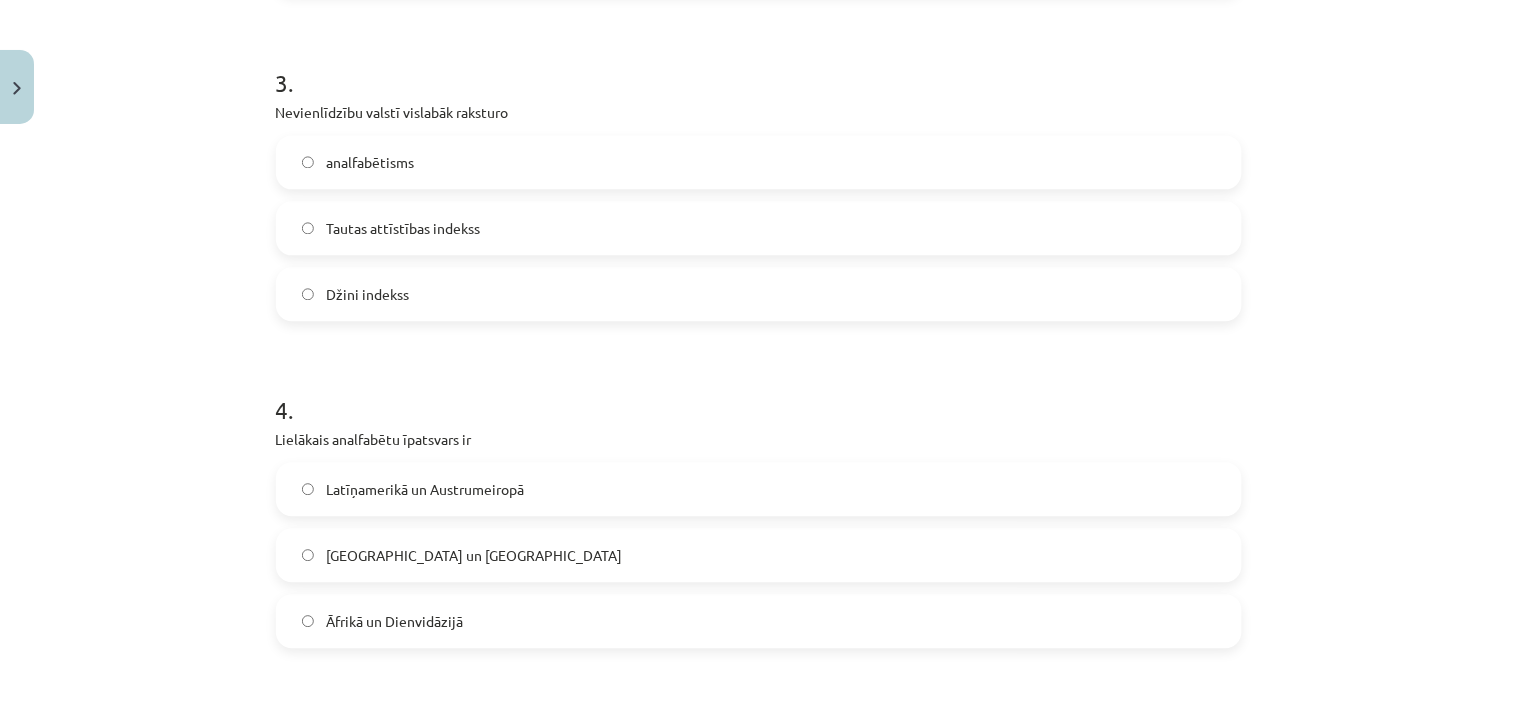 click on "Džini indekss" 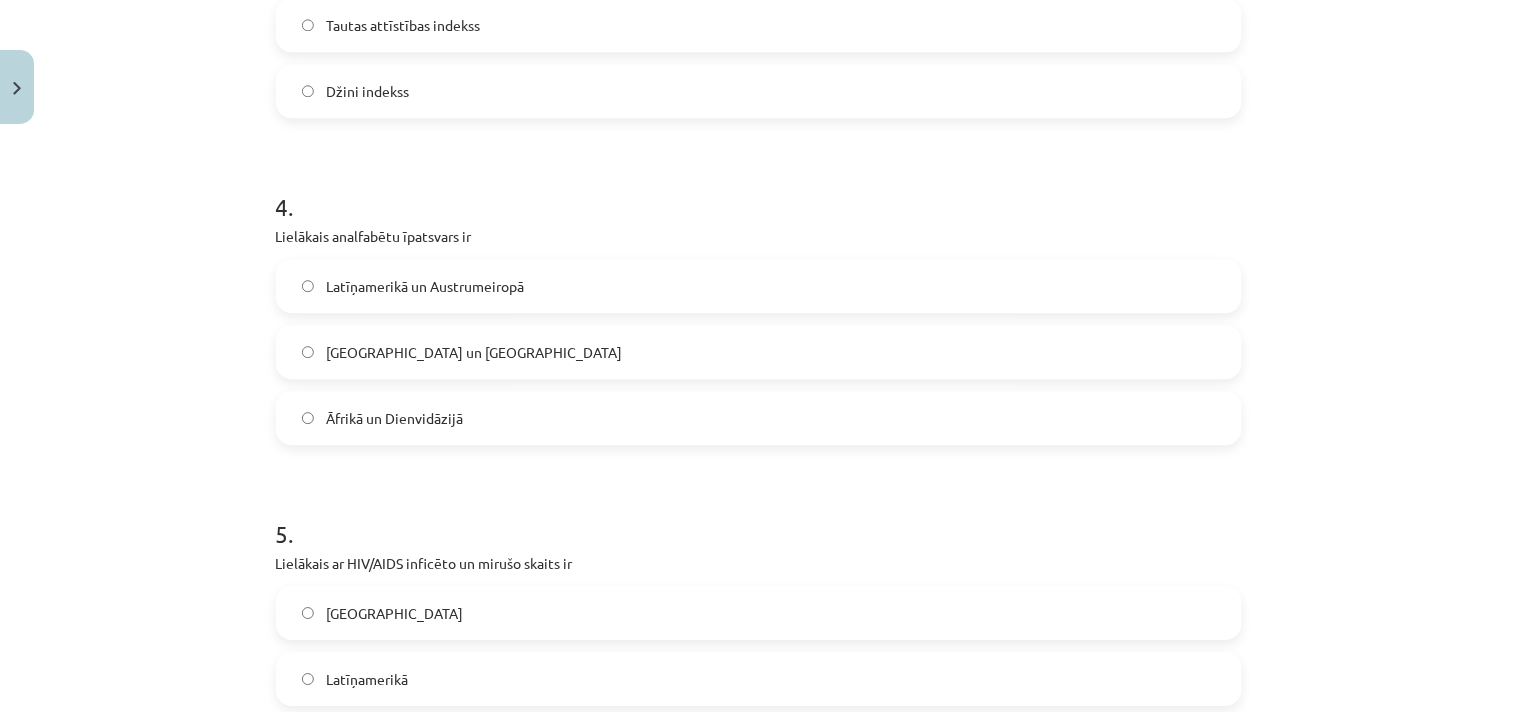 scroll, scrollTop: 1272, scrollLeft: 0, axis: vertical 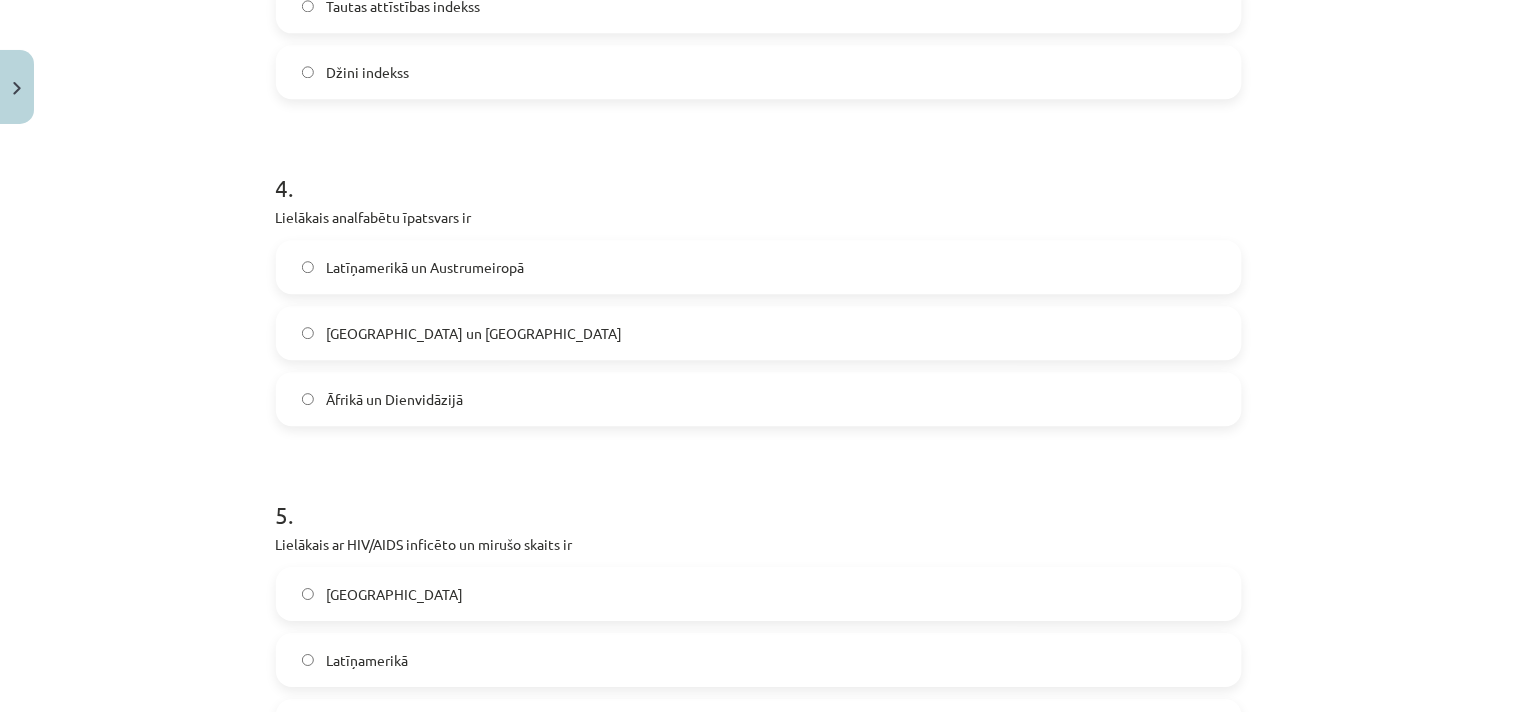 click on "Ziemeļāzijā un Austrumāzijā" 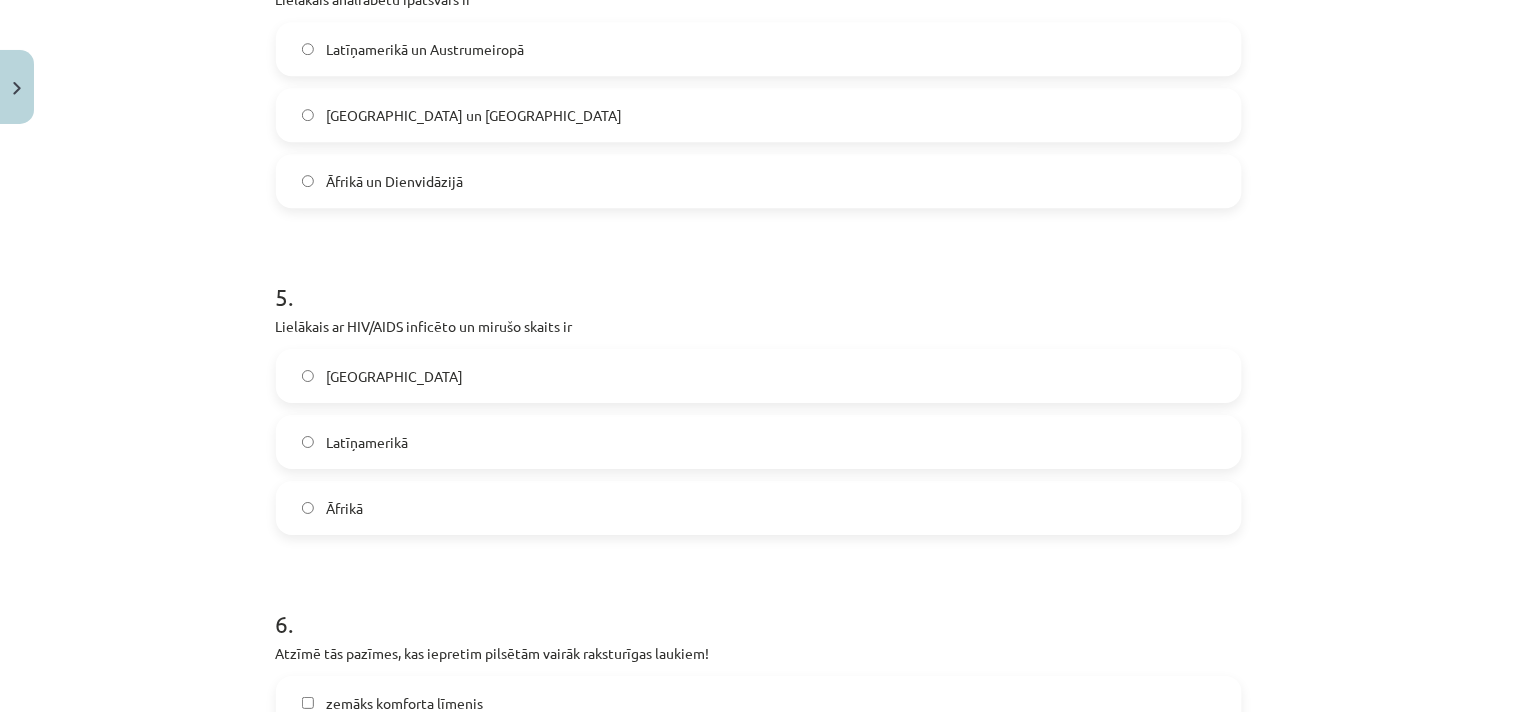 scroll, scrollTop: 1494, scrollLeft: 0, axis: vertical 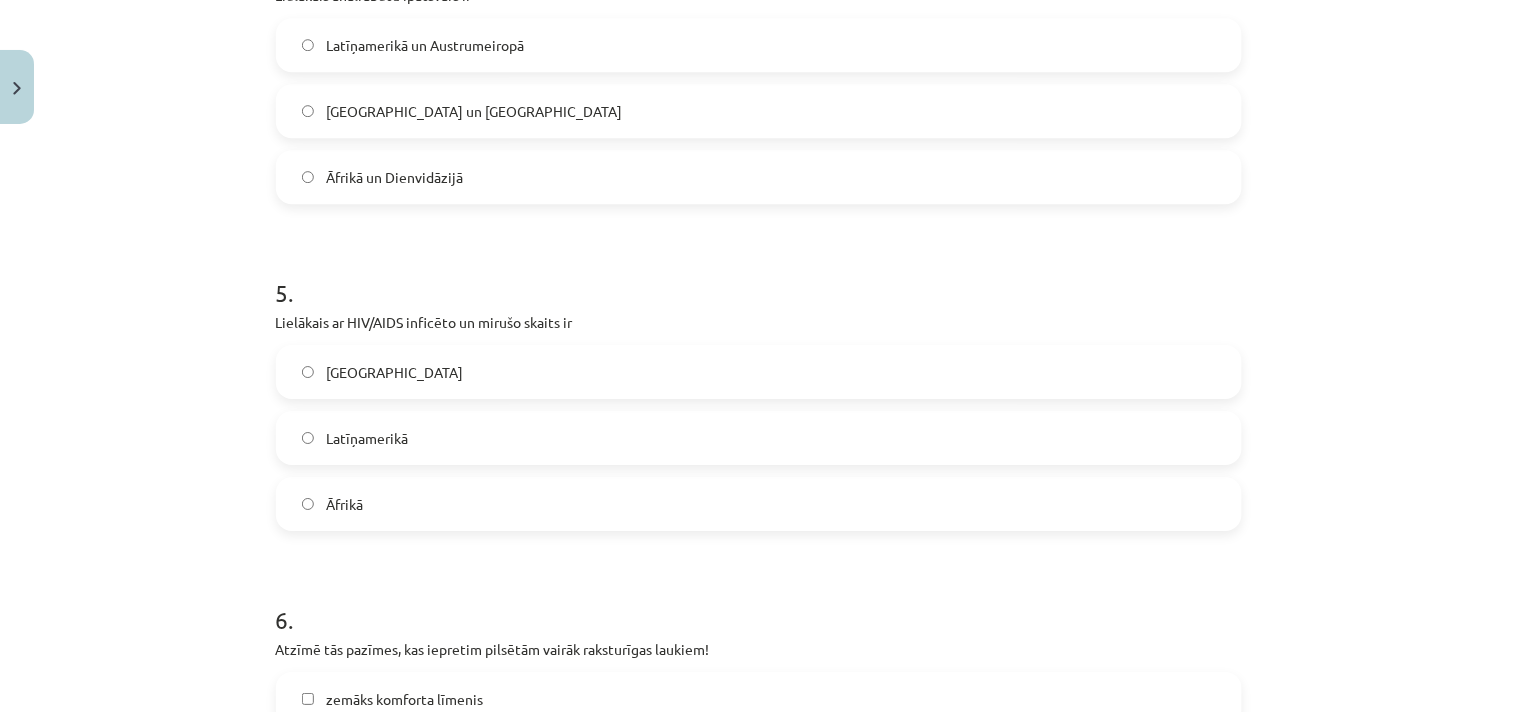 click on "Āfrikā" 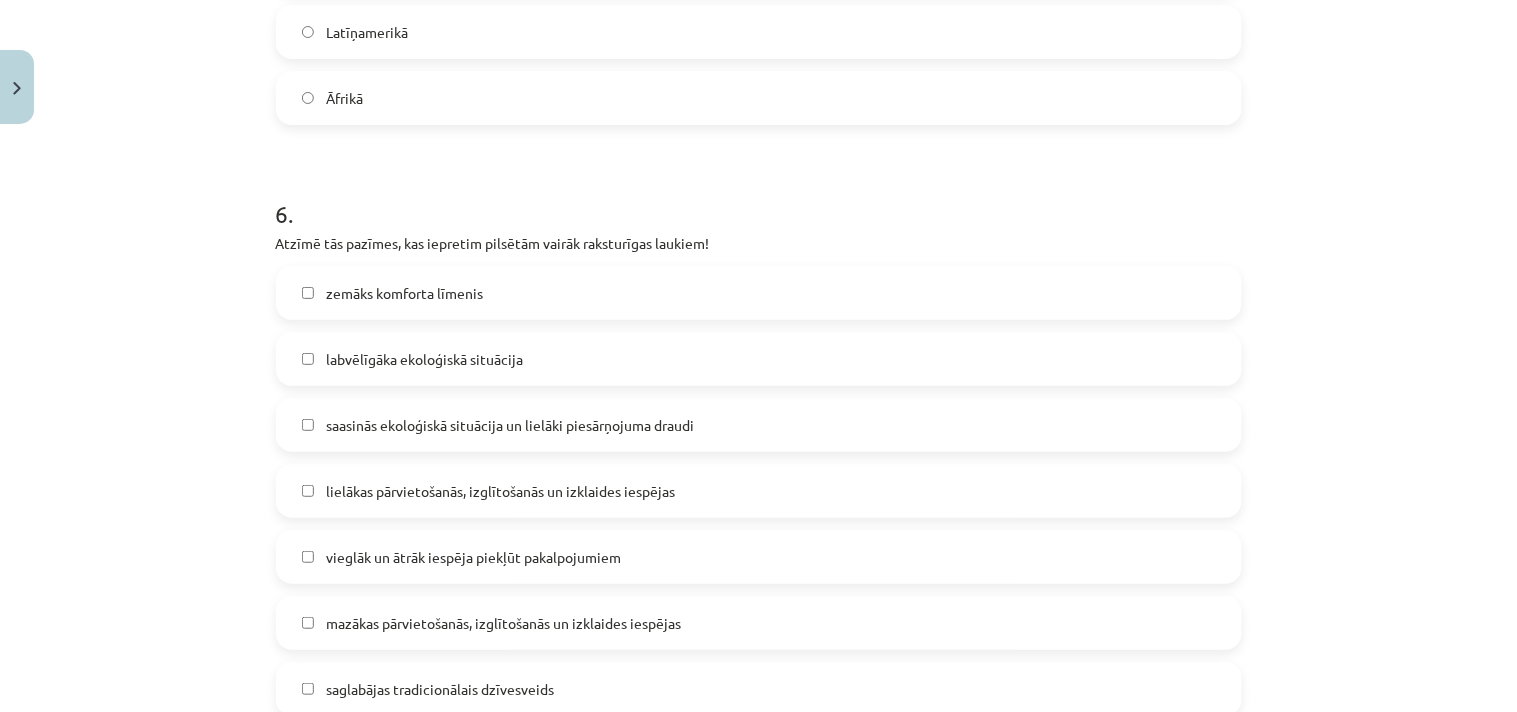 scroll, scrollTop: 1938, scrollLeft: 0, axis: vertical 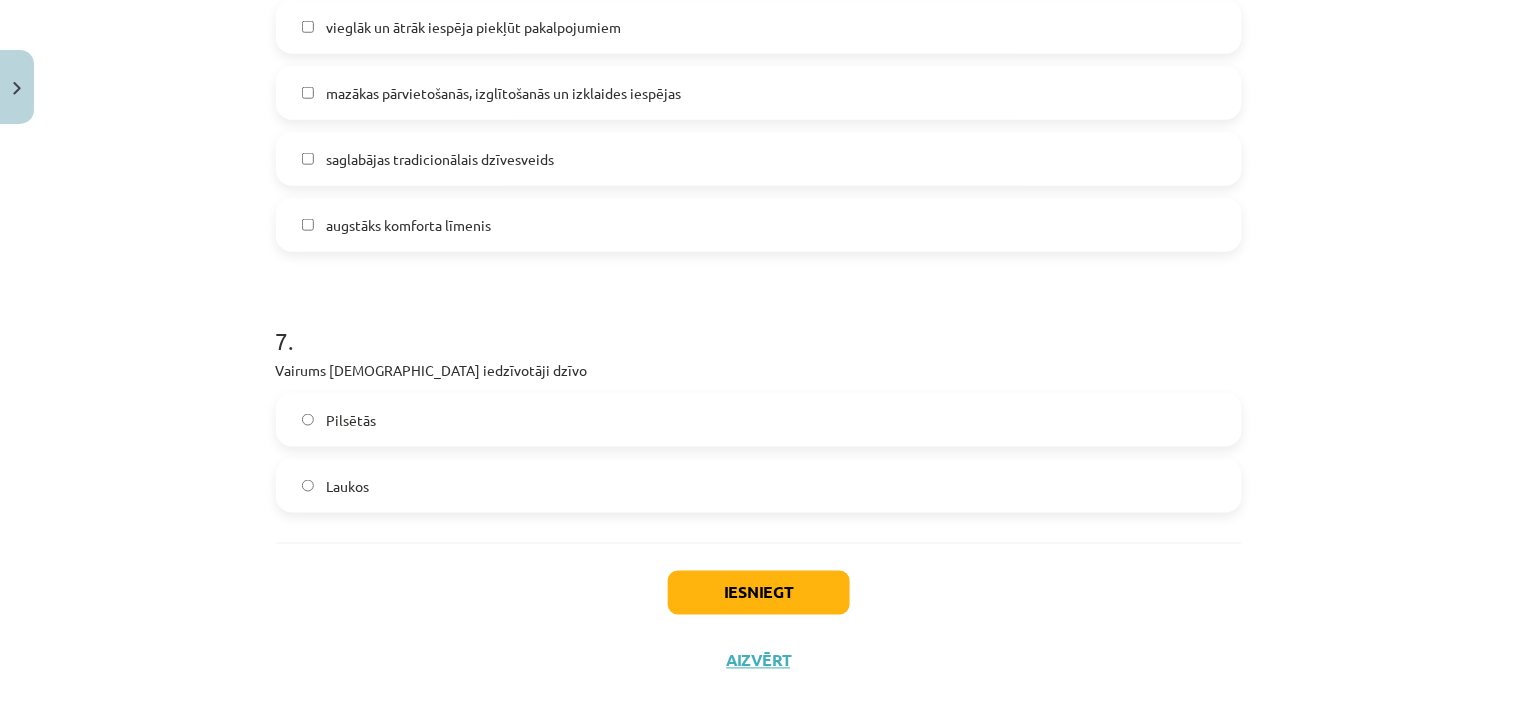 click on "Pilsētās" 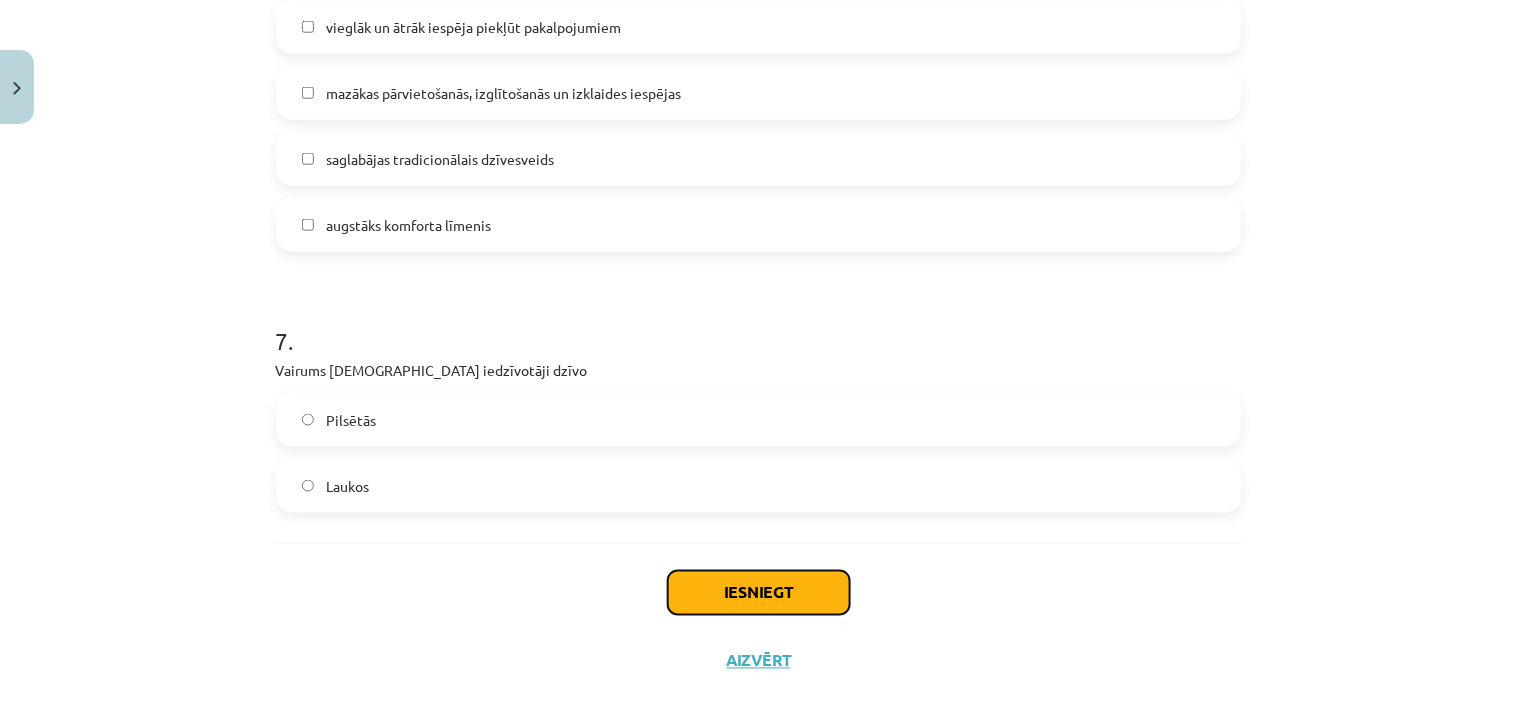 click on "Iesniegt" 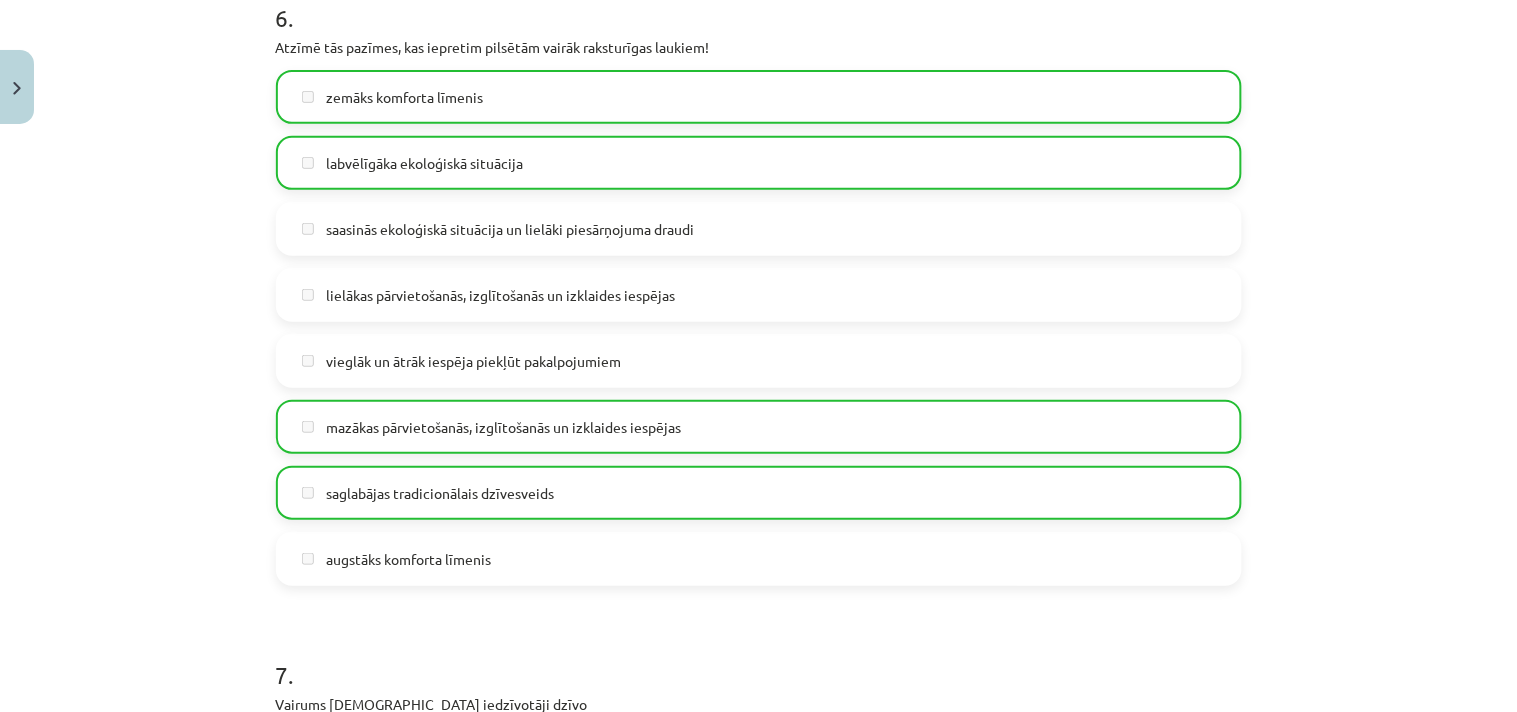scroll, scrollTop: 2494, scrollLeft: 0, axis: vertical 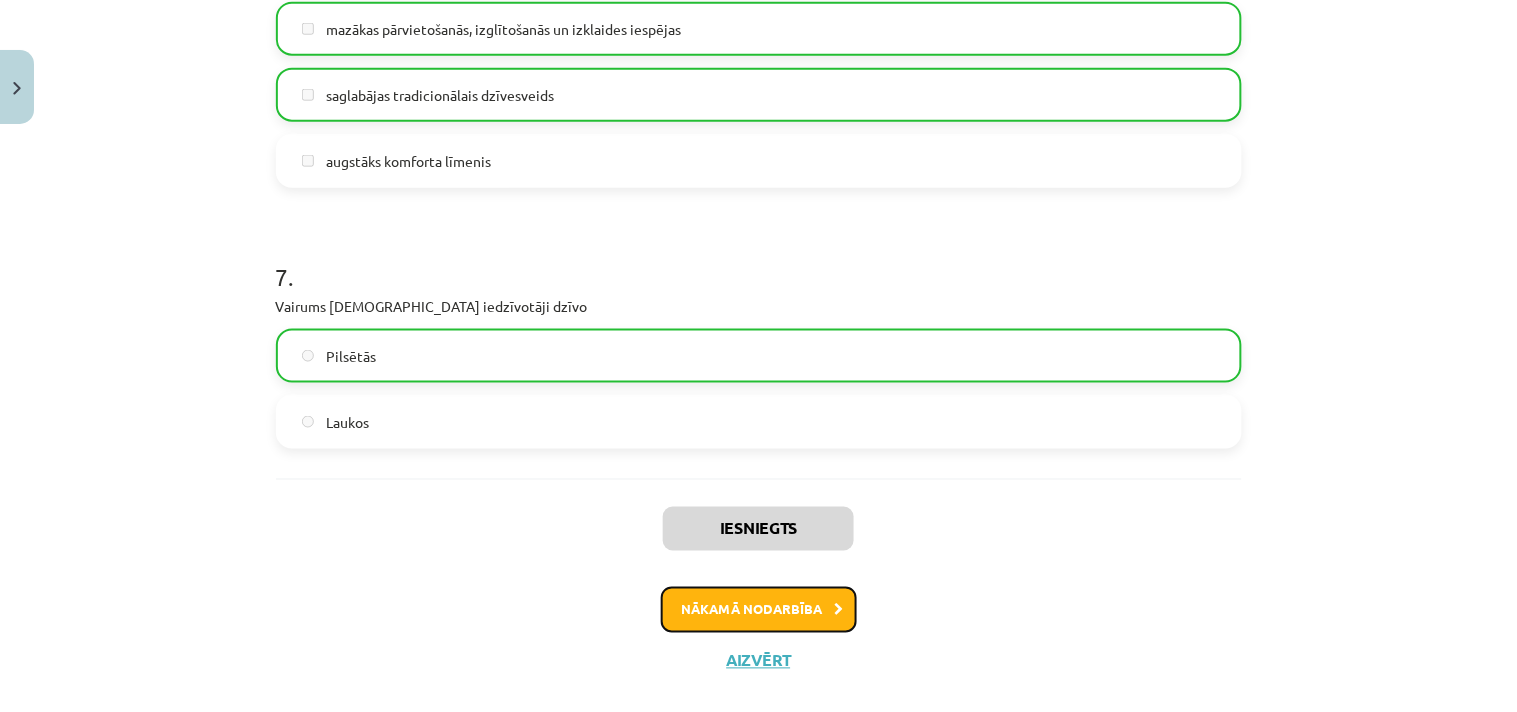 click on "Nākamā nodarbība" 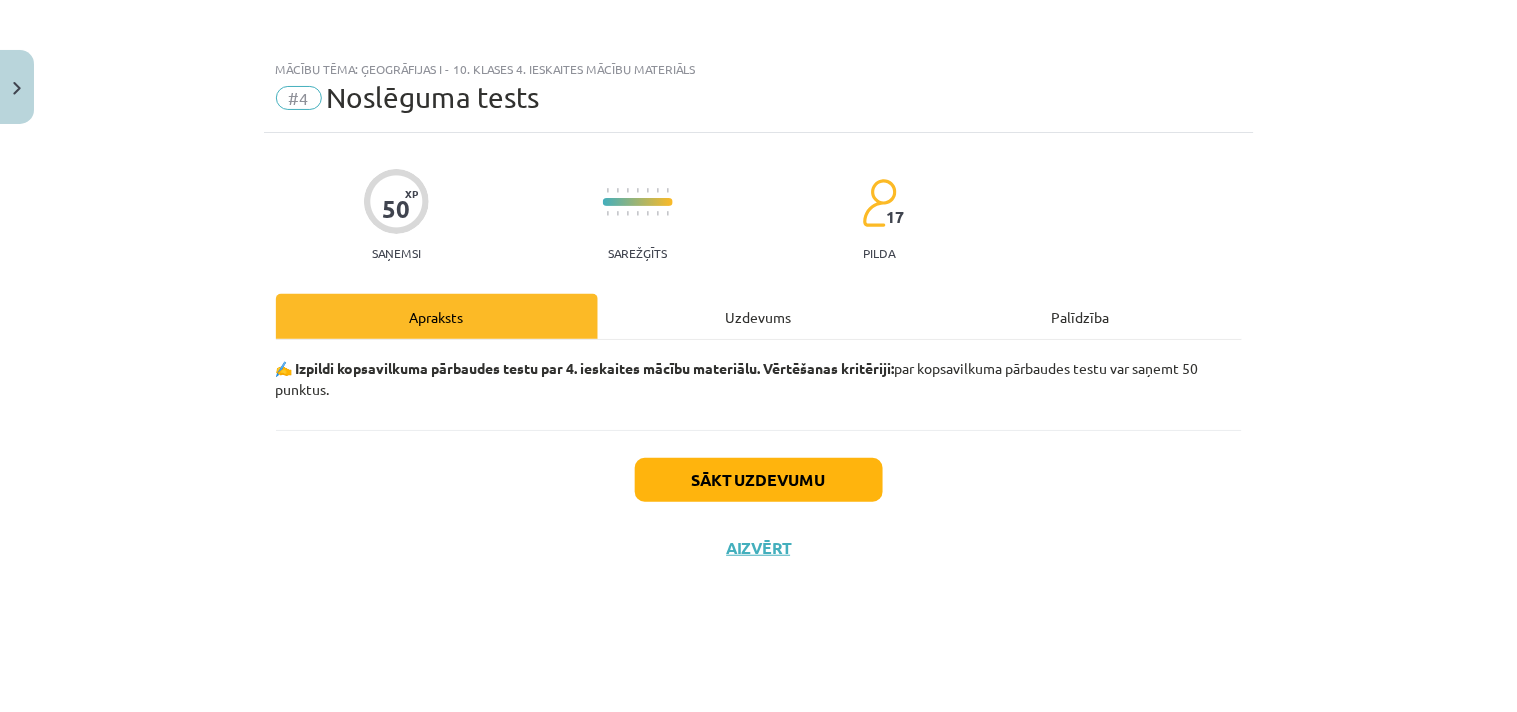 scroll, scrollTop: 0, scrollLeft: 0, axis: both 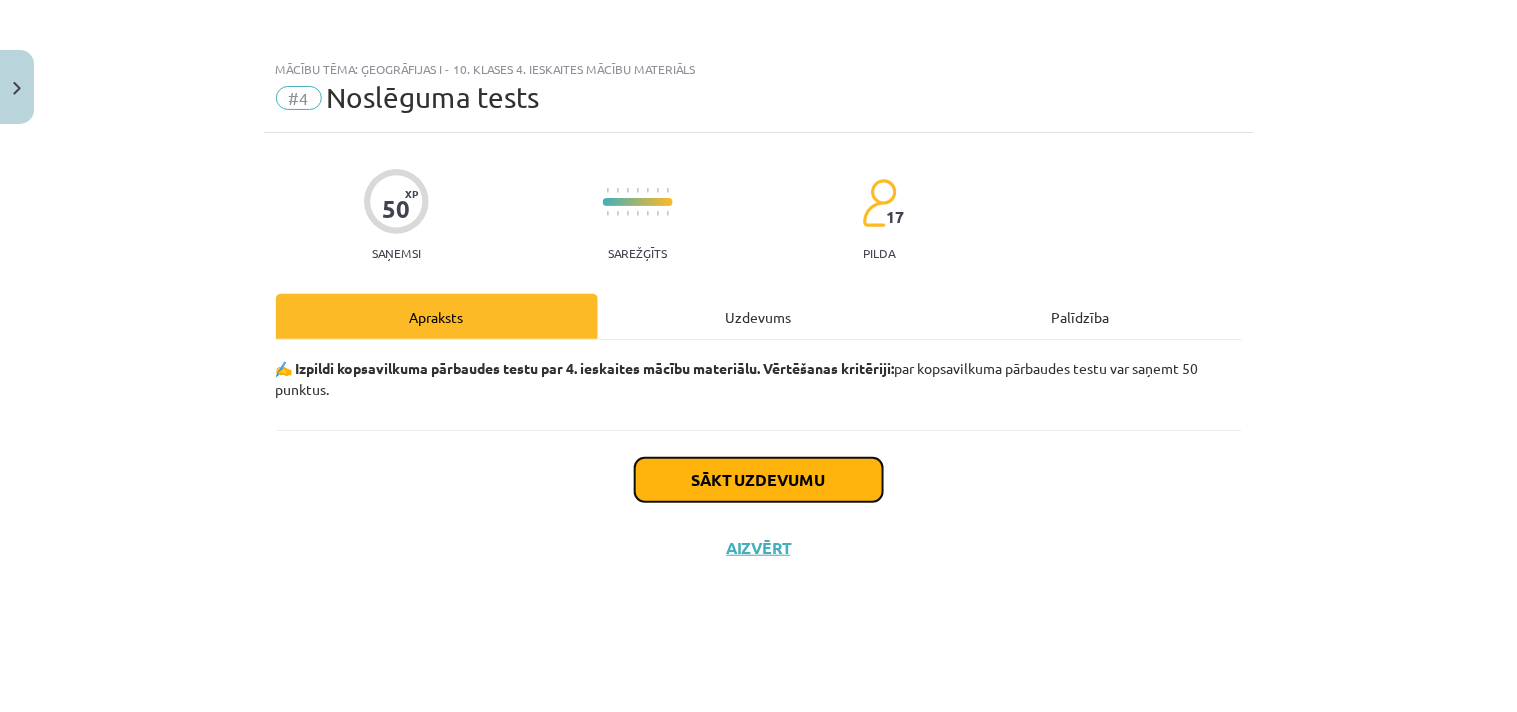 click on "Sākt uzdevumu" 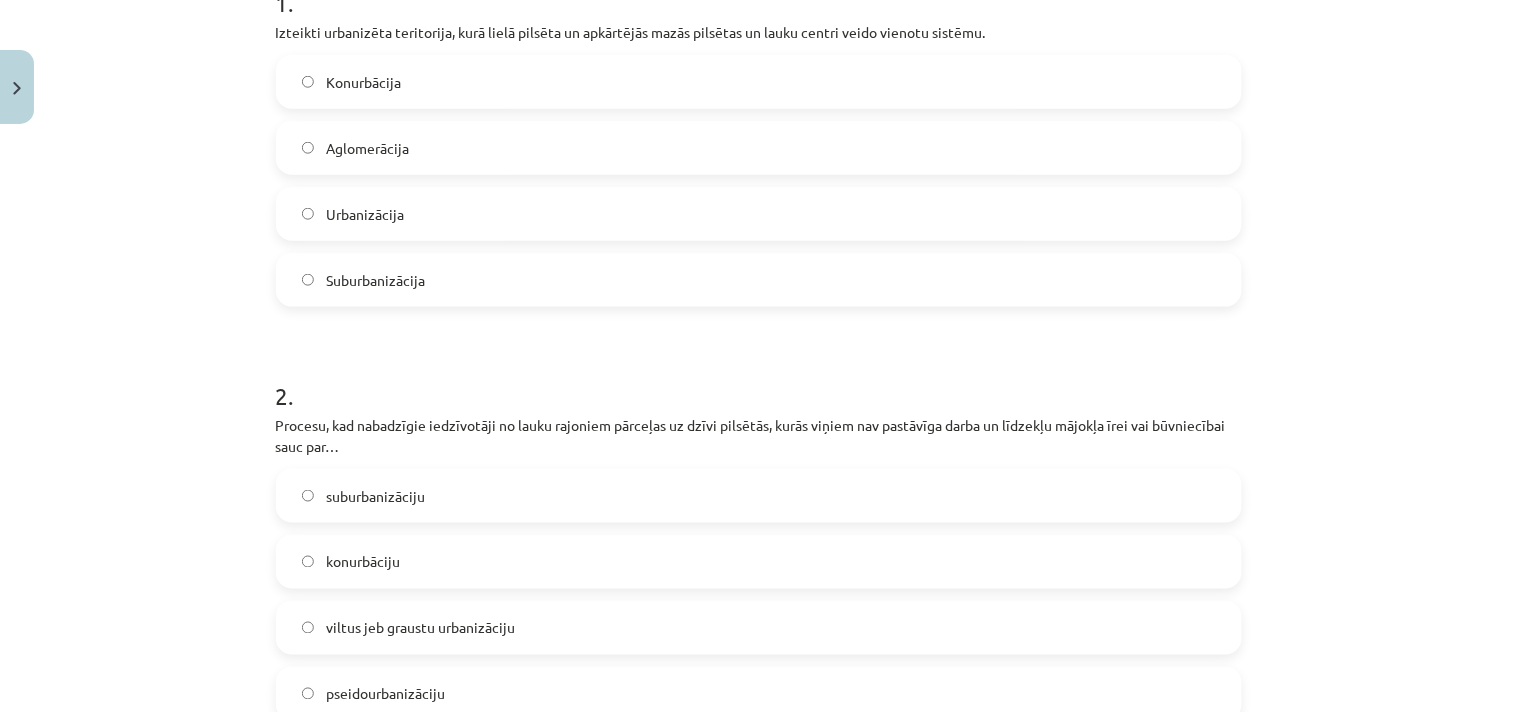 scroll, scrollTop: 0, scrollLeft: 0, axis: both 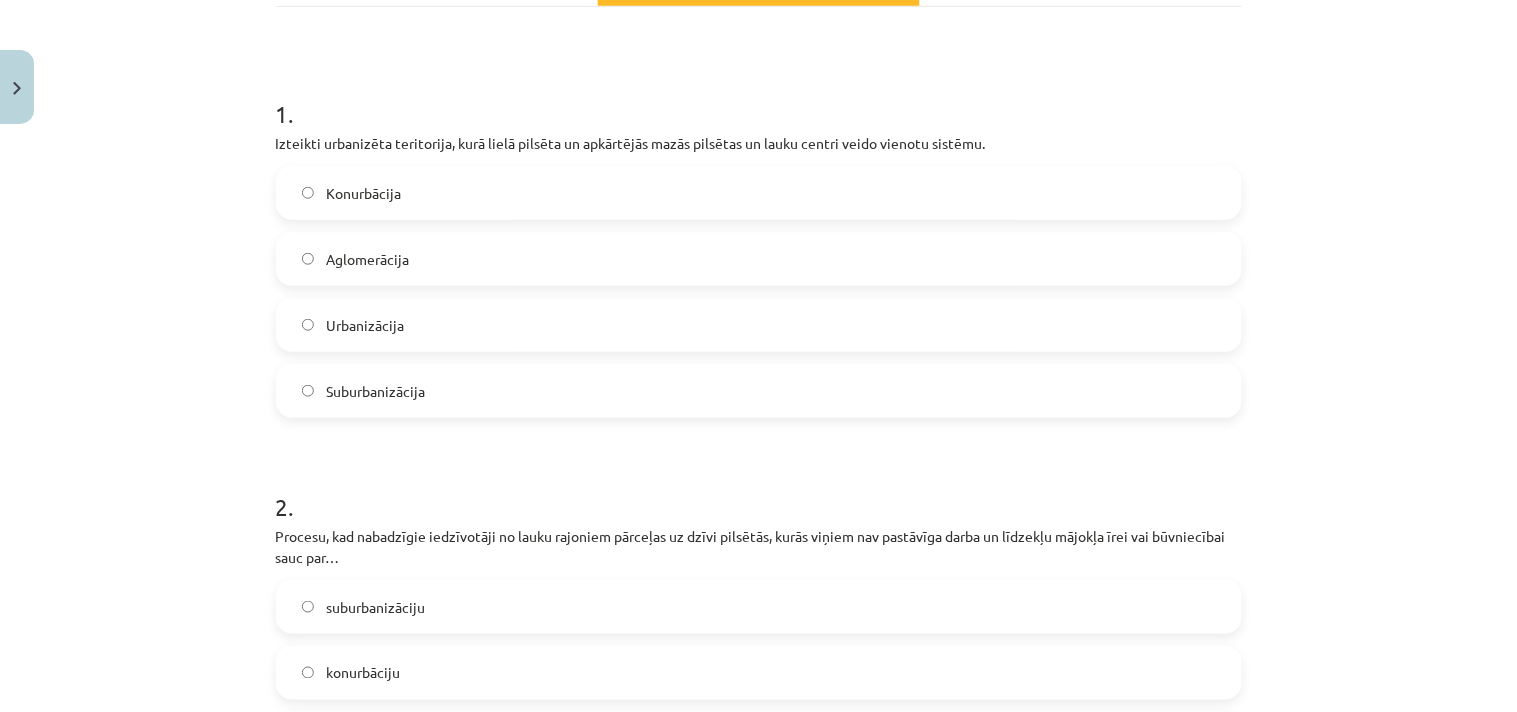 click on "Suburbanizācija" 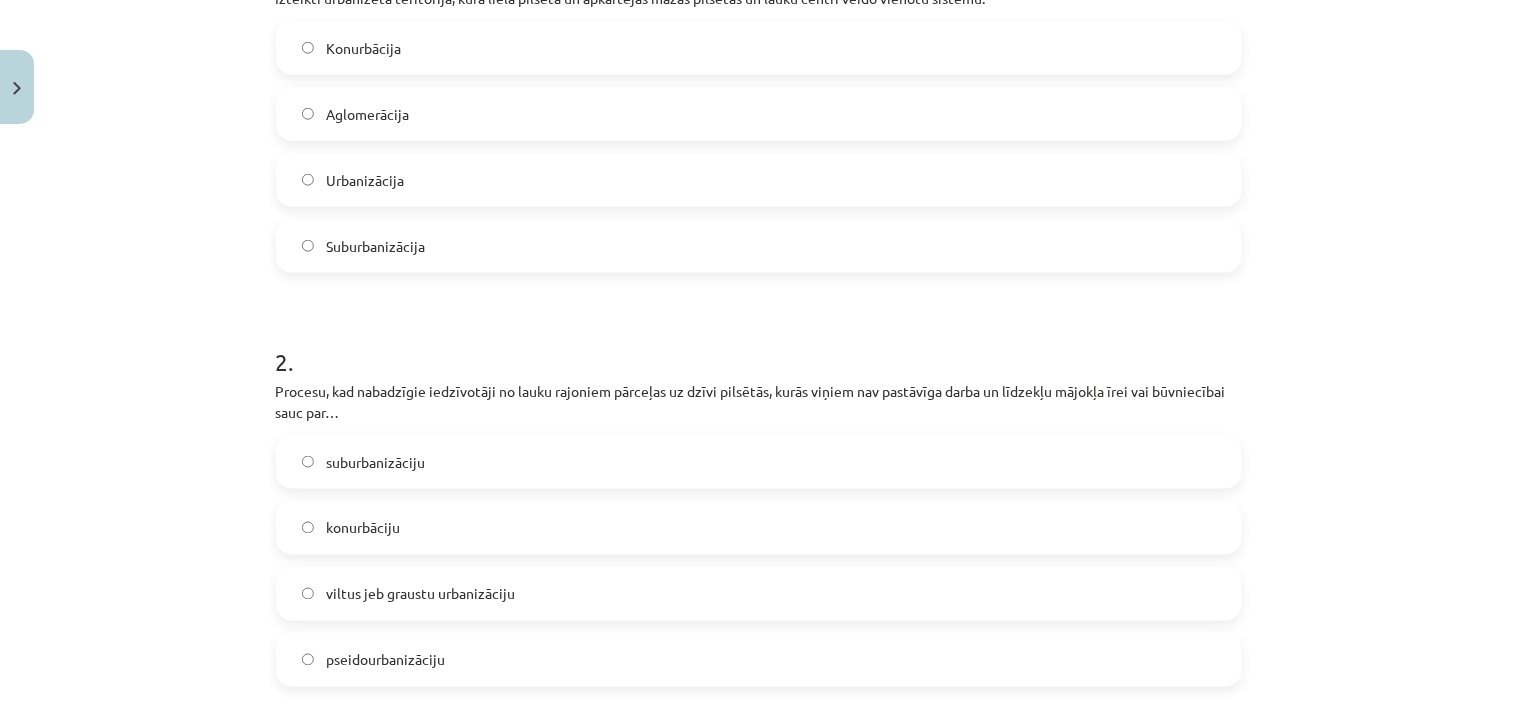 scroll, scrollTop: 777, scrollLeft: 0, axis: vertical 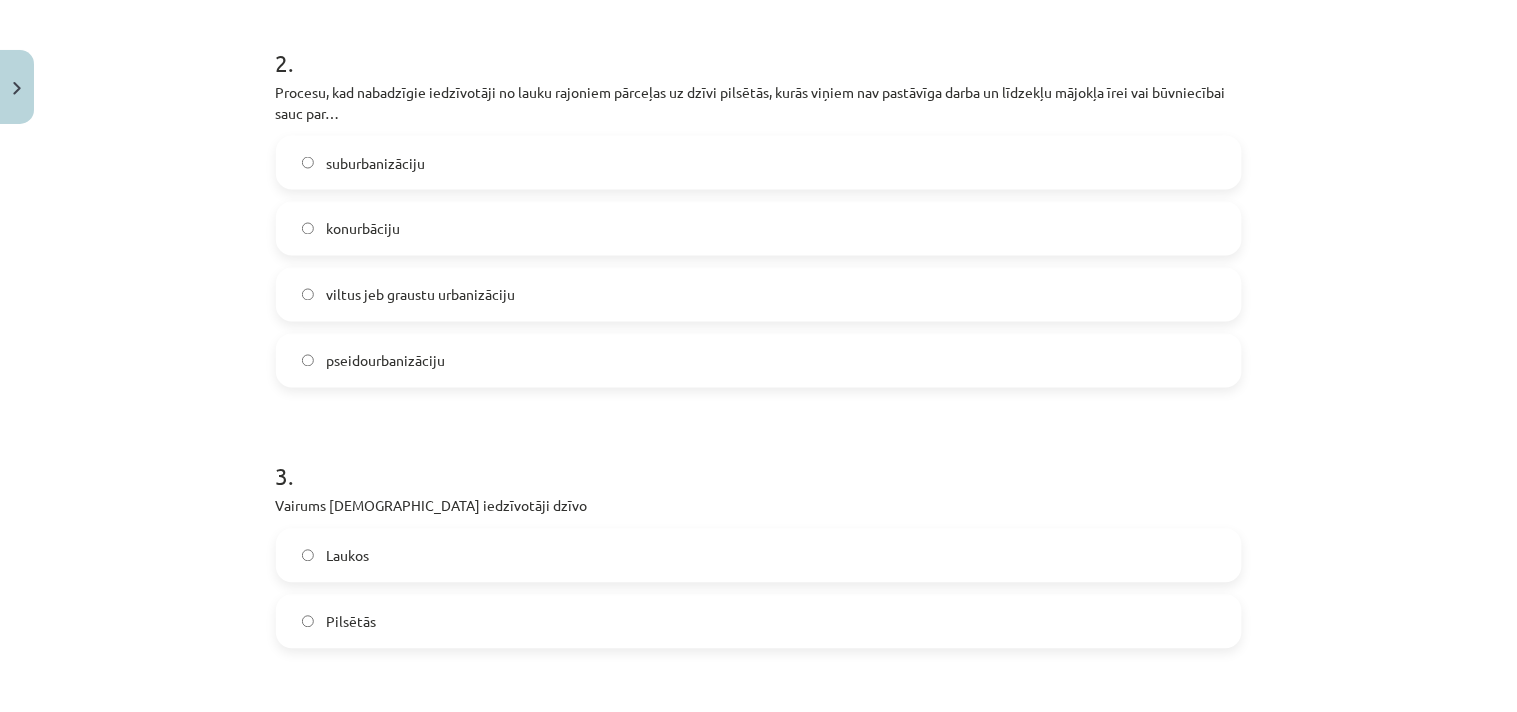 click on "1 . Izteikti urbanizēta teritorija, kurā lielā pilsēta un apkārtējās mazās pilsētas un lauku centri veido vienotu sistēmu.
Konurbācija Aglomerācija Urbanizācija Suburbanizācija 2 . Procesu, kad nabadzīgie iedzīvotāji no lauku rajoniem pārceļas uz dzīvi pilsētās, kurās viņiem nav pastāvīga darba un līdzekļu mājokļa īrei vai būvniecībai sauc par…
suburbanizāciju konurbāciju viltus jeb graustu urbanizāciju pseidourbanizāciju 3 . Vairums Latvijas iedzīvotāji dzīvo
Laukos Pilsētās 4 . Attēlā redzamais pilsētu plānojuma veids raksturīgs pilsētām
ASV Lielbritānijā Reitumeiropā Tuvajos Austrumos 5 . Kas ir Bosvaša?
Pilsēta Aglomerācija Urbanizācija Megapole 6 . Kuram pilsētas plānojuma veidam atbilst Jūrmalas pilsēta?
Saposmotam  Šahveida Lineārajam  Koncentriski radiālajam 7 . Nabadzīgo iedzīvotāju skaits pasaulē
pieaug nemainās samazinās 8 . Ekonomiski vāji attīstītas valstīs parasti ir liels
laucinieku īpatsvars" 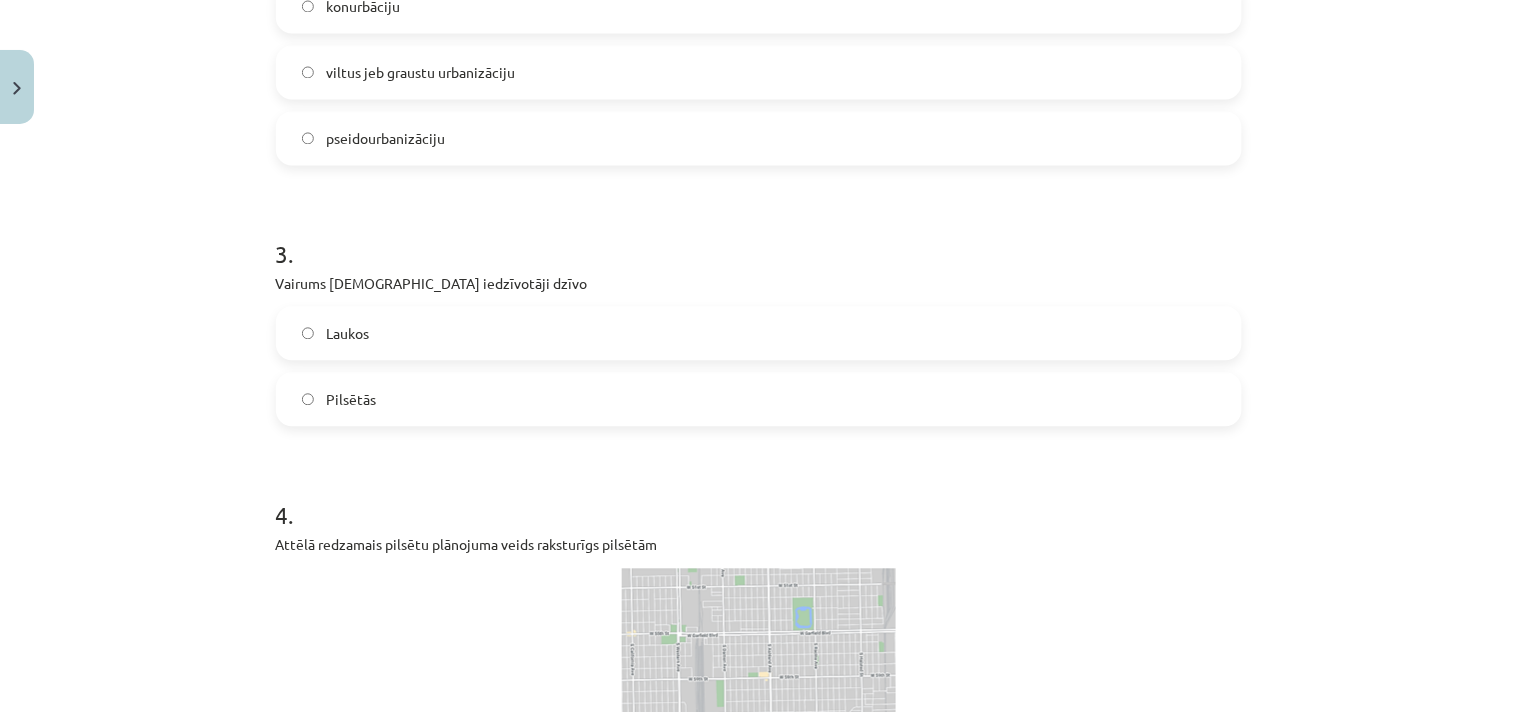 click on "Laukos" 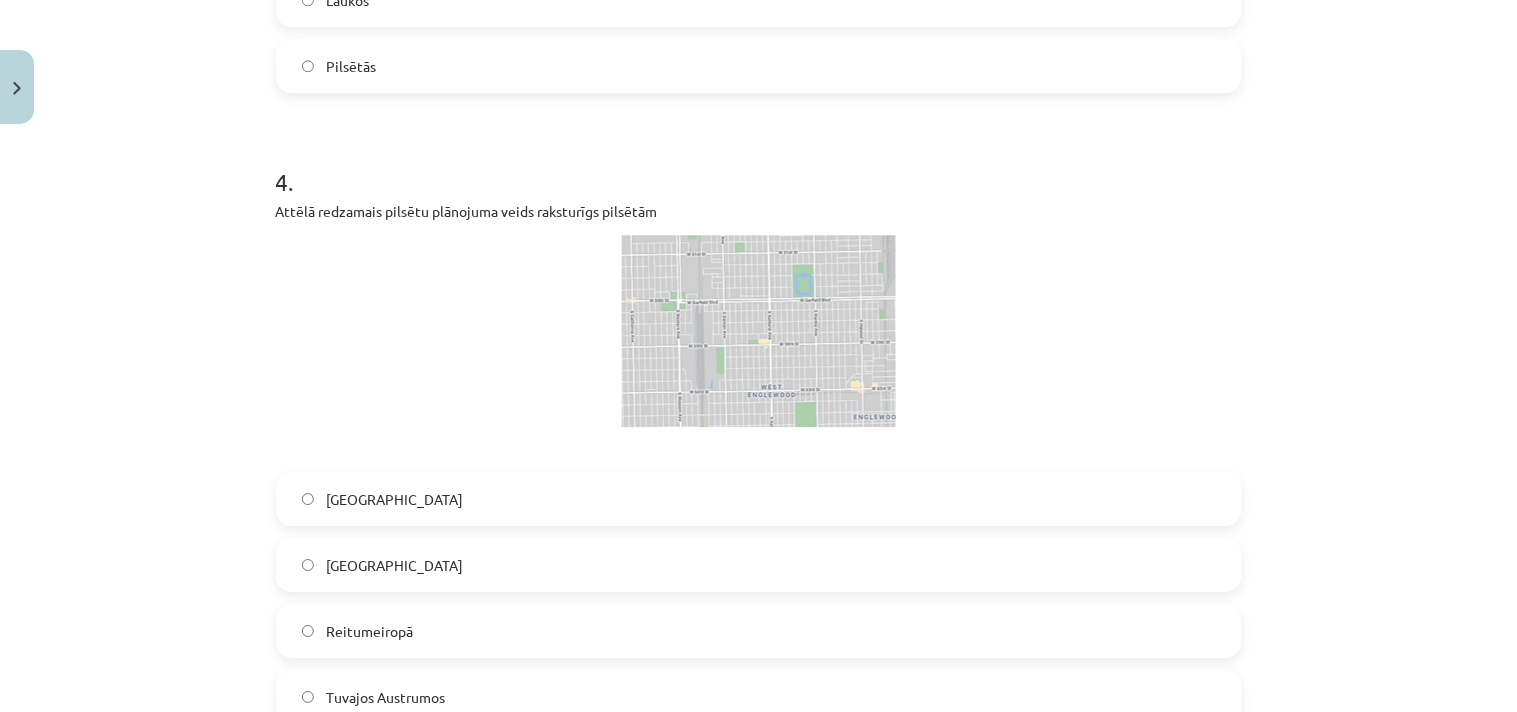 scroll, scrollTop: 1555, scrollLeft: 0, axis: vertical 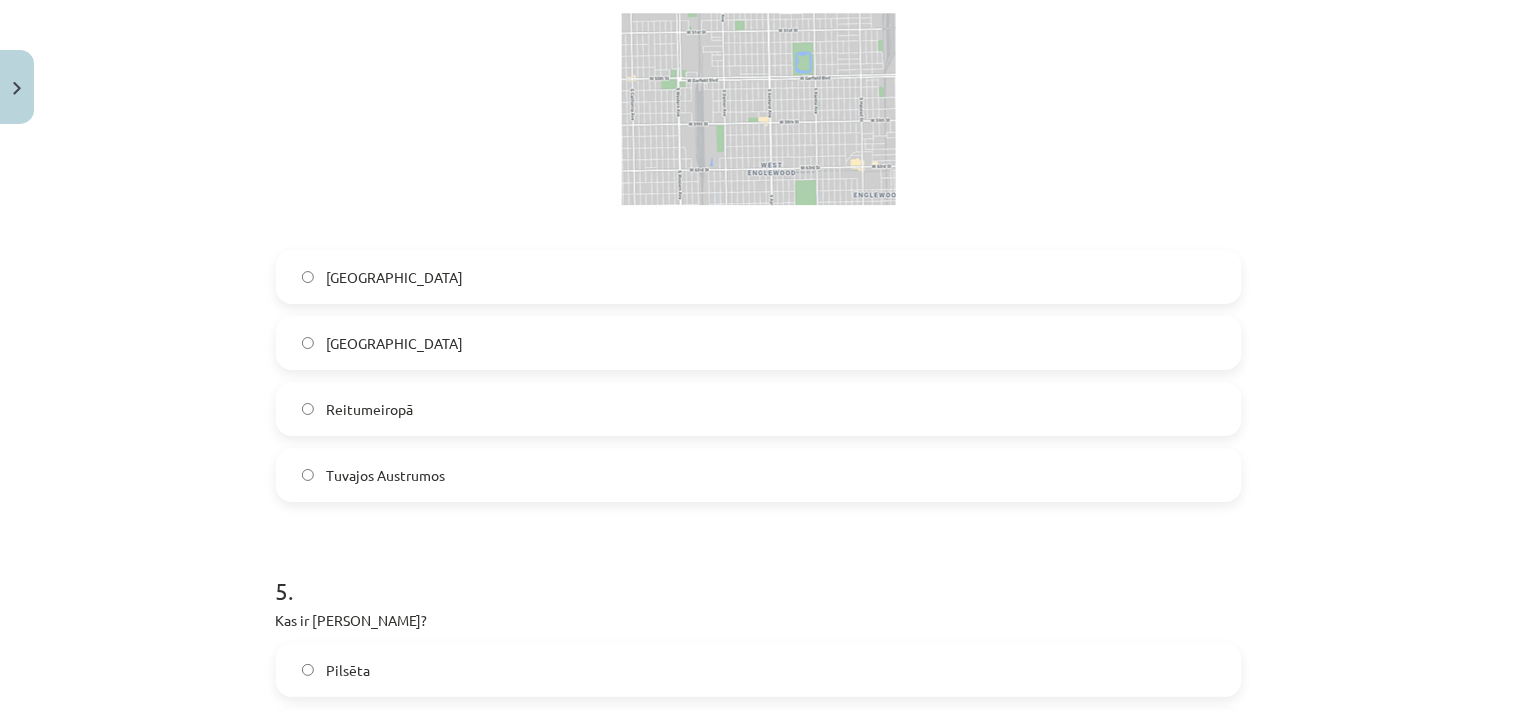 click on "ASV" 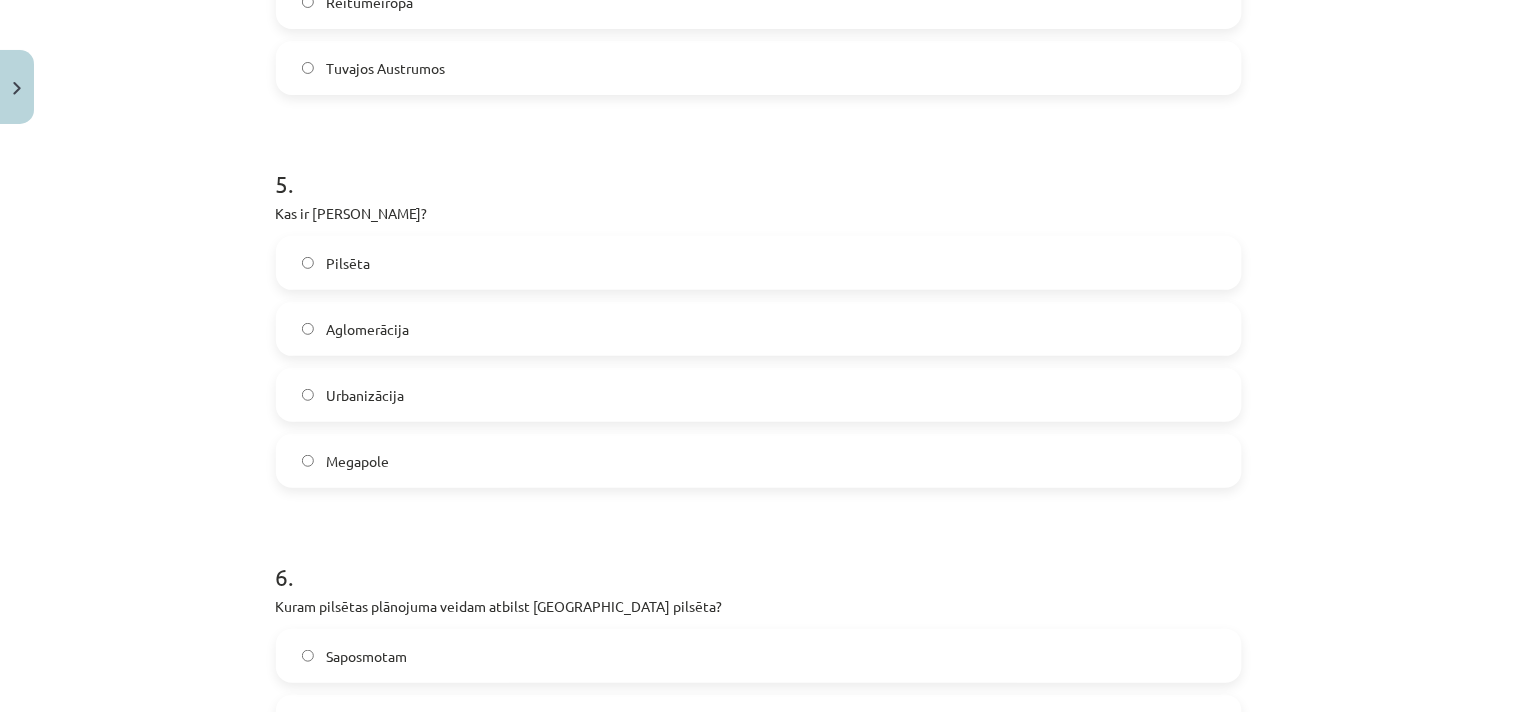 scroll, scrollTop: 2000, scrollLeft: 0, axis: vertical 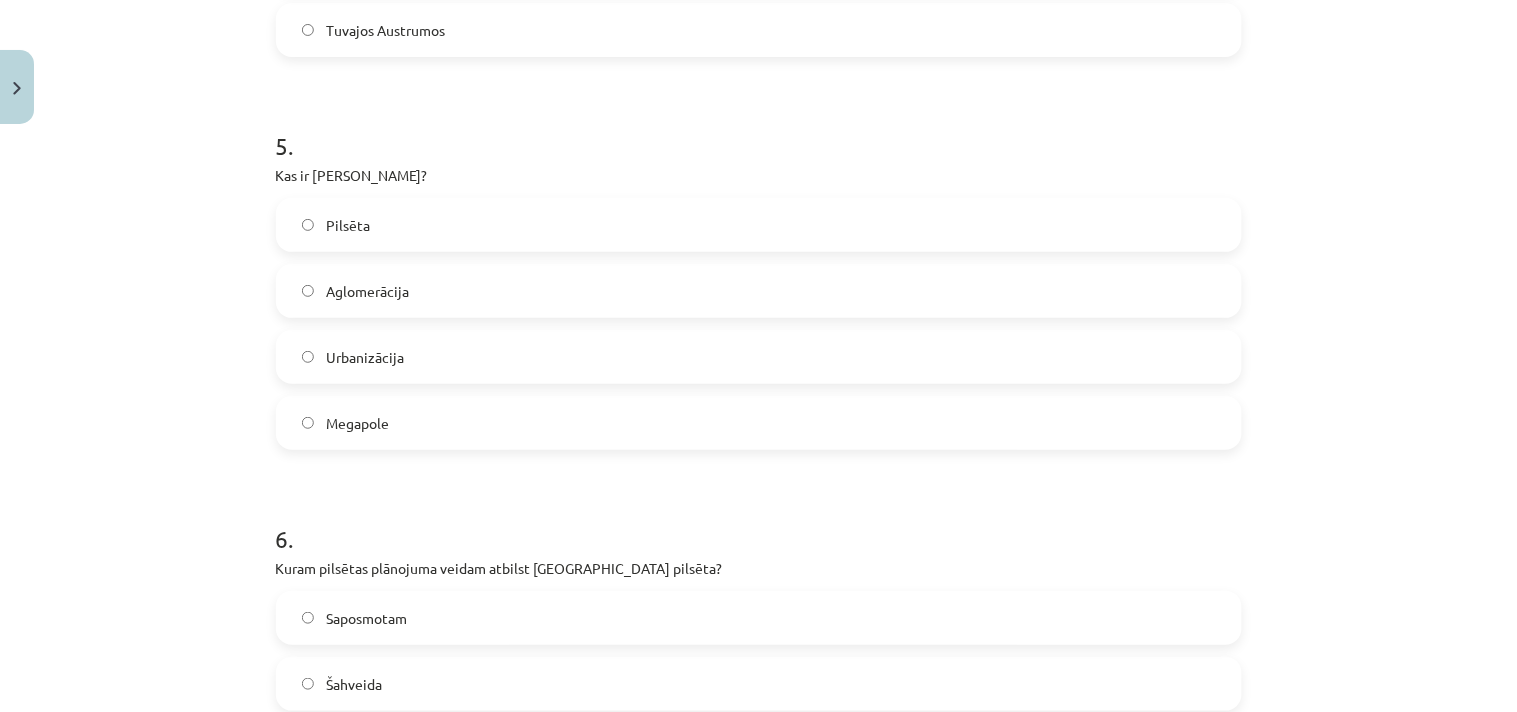 click on "Megapole" 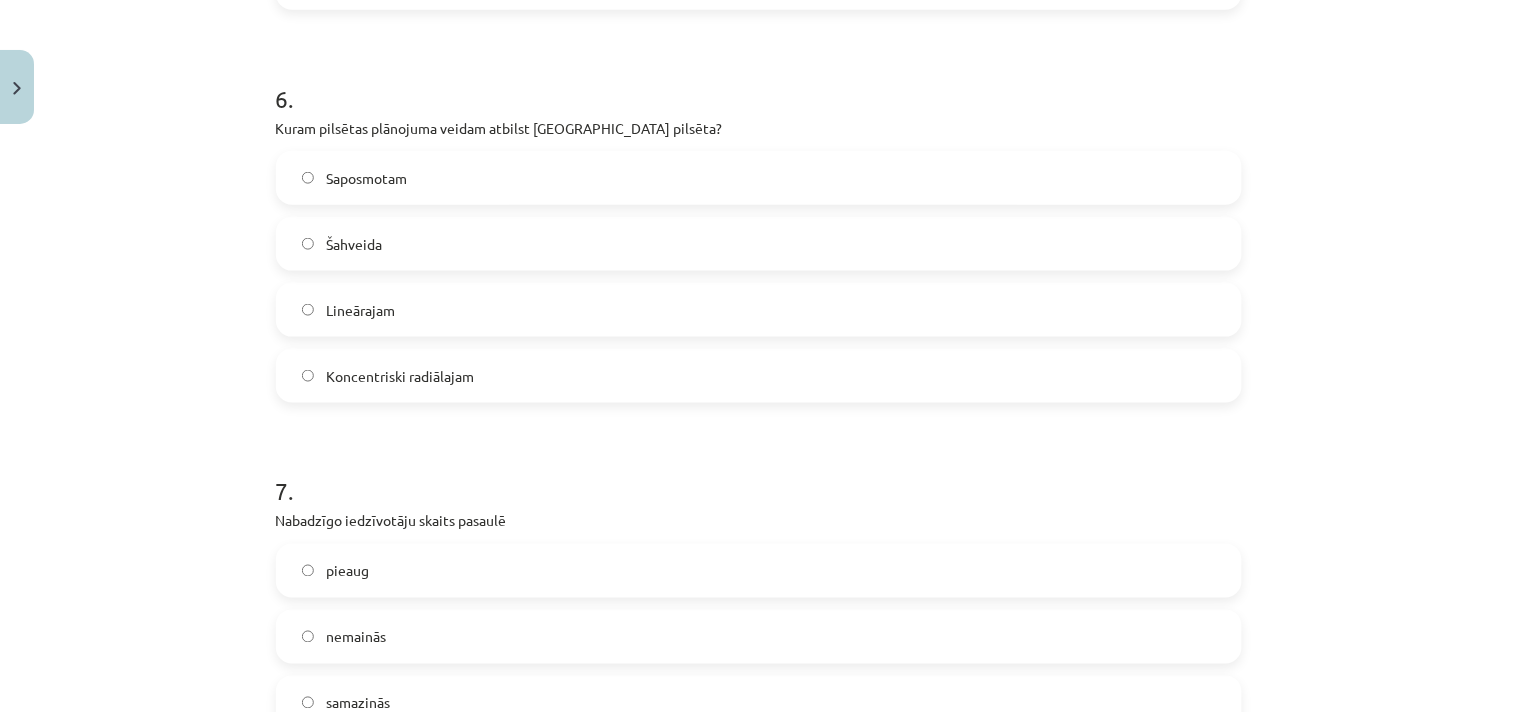 scroll, scrollTop: 2444, scrollLeft: 0, axis: vertical 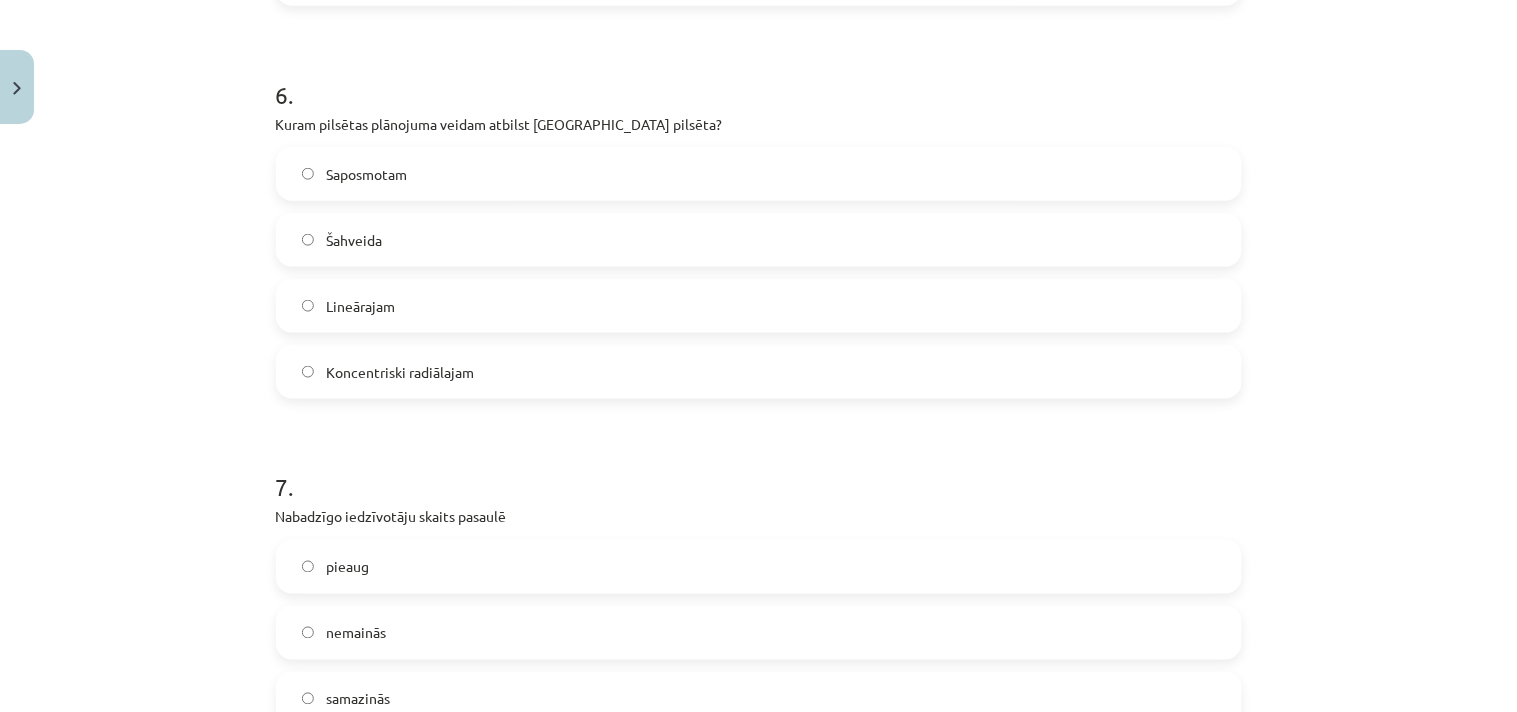 click on "Lineārajam" 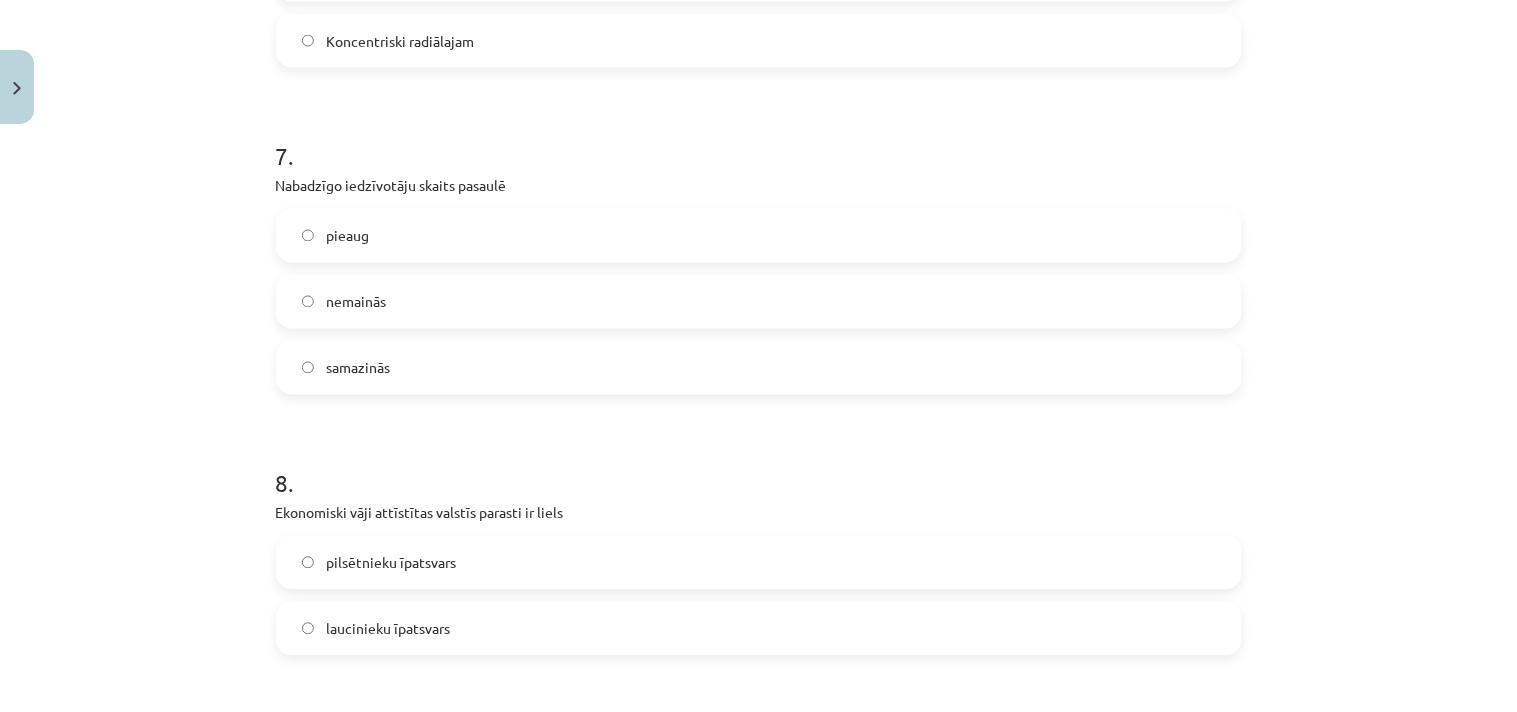 scroll, scrollTop: 2777, scrollLeft: 0, axis: vertical 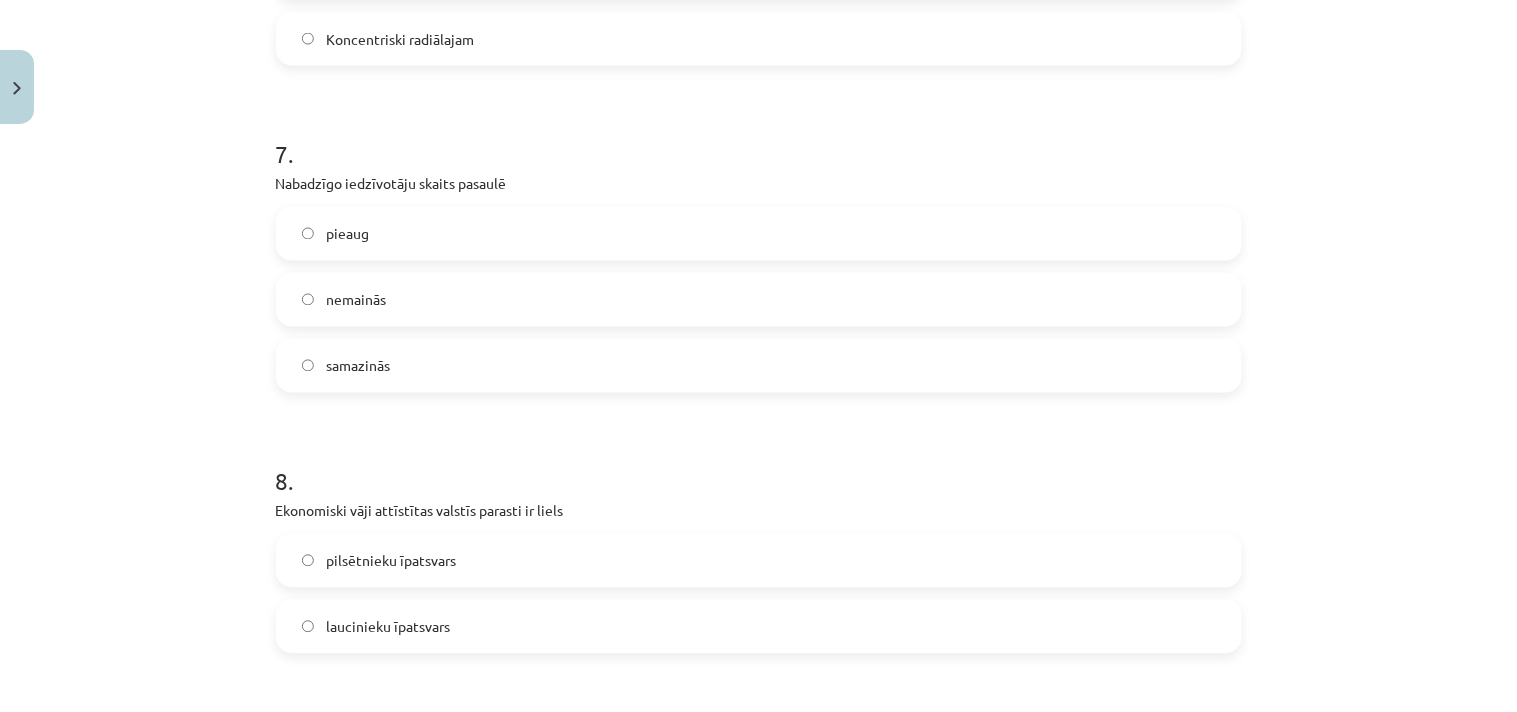 click on "samazinās" 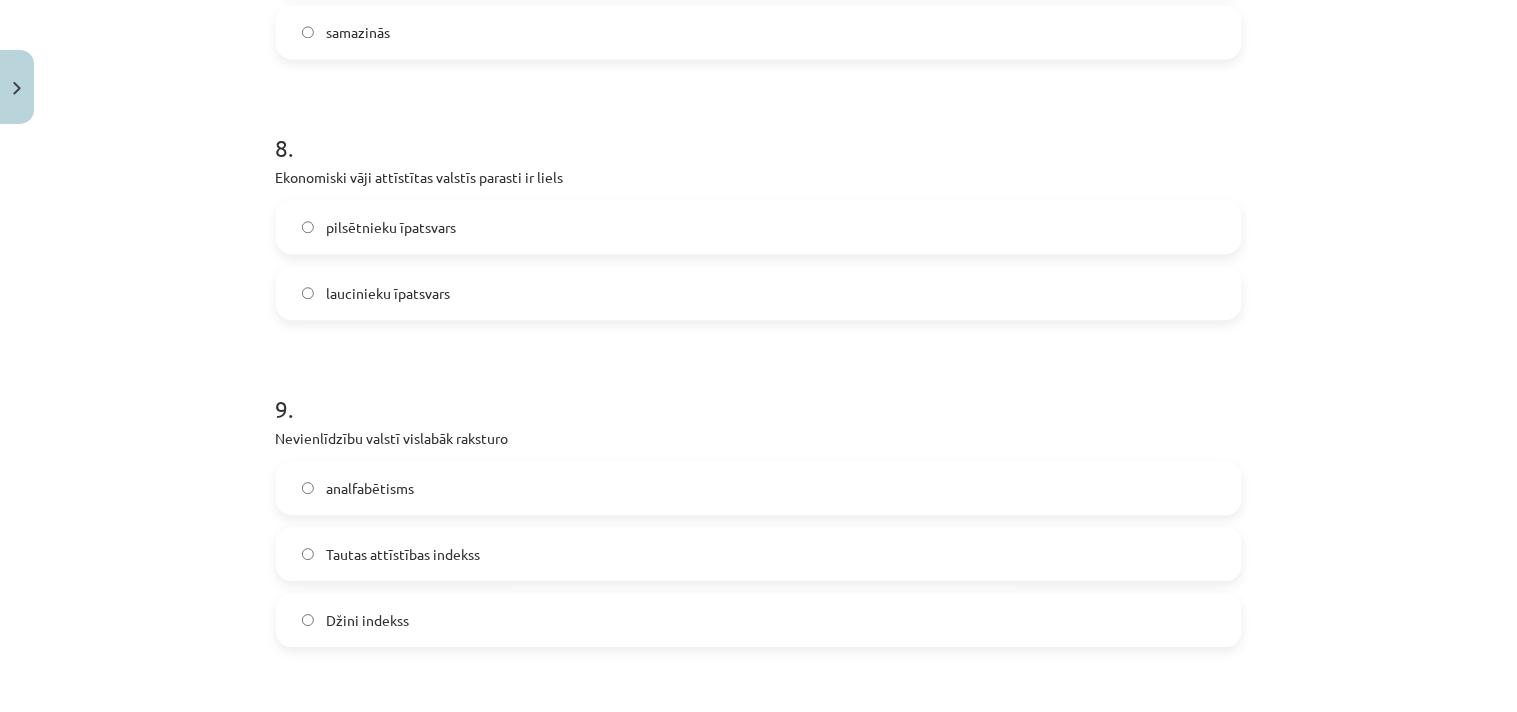 click on "pilsētnieku īpatsvars" 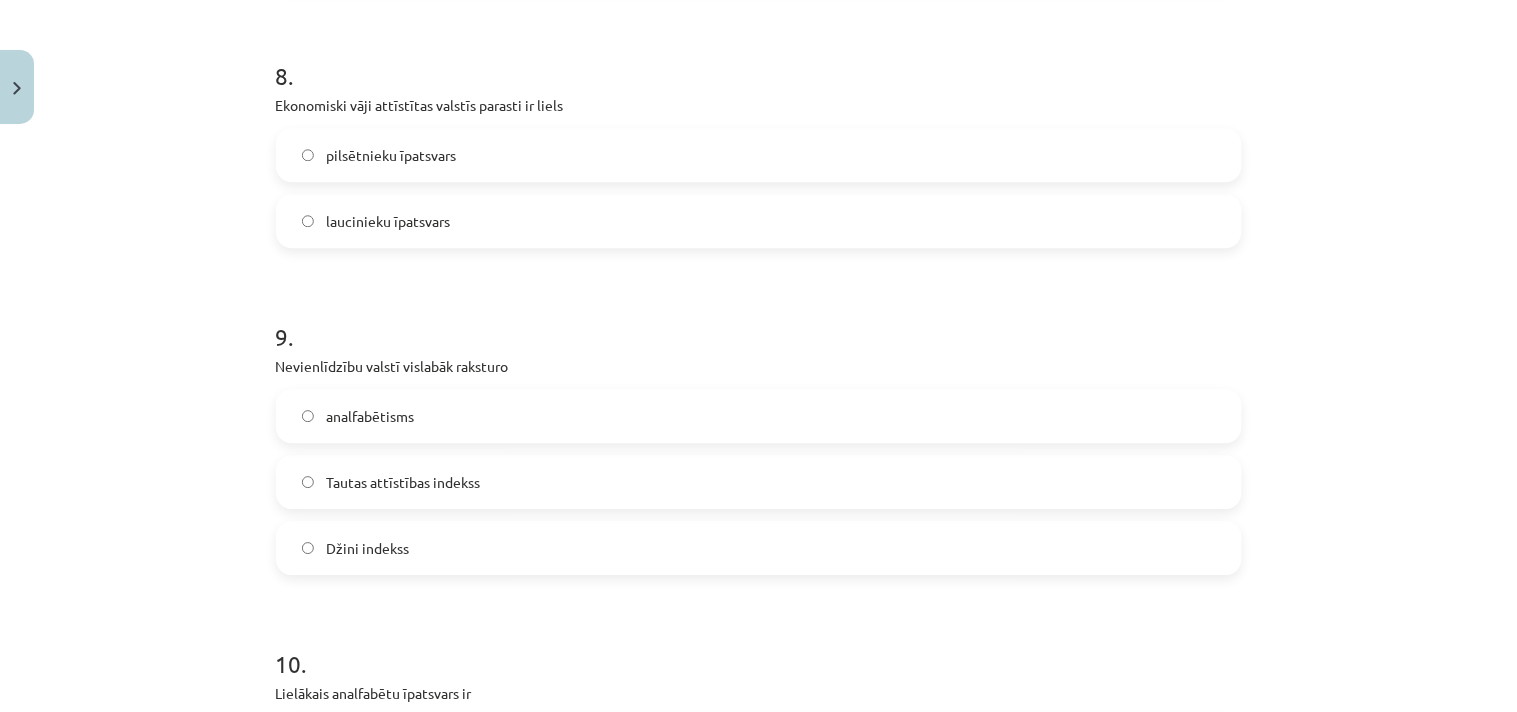 scroll, scrollTop: 3222, scrollLeft: 0, axis: vertical 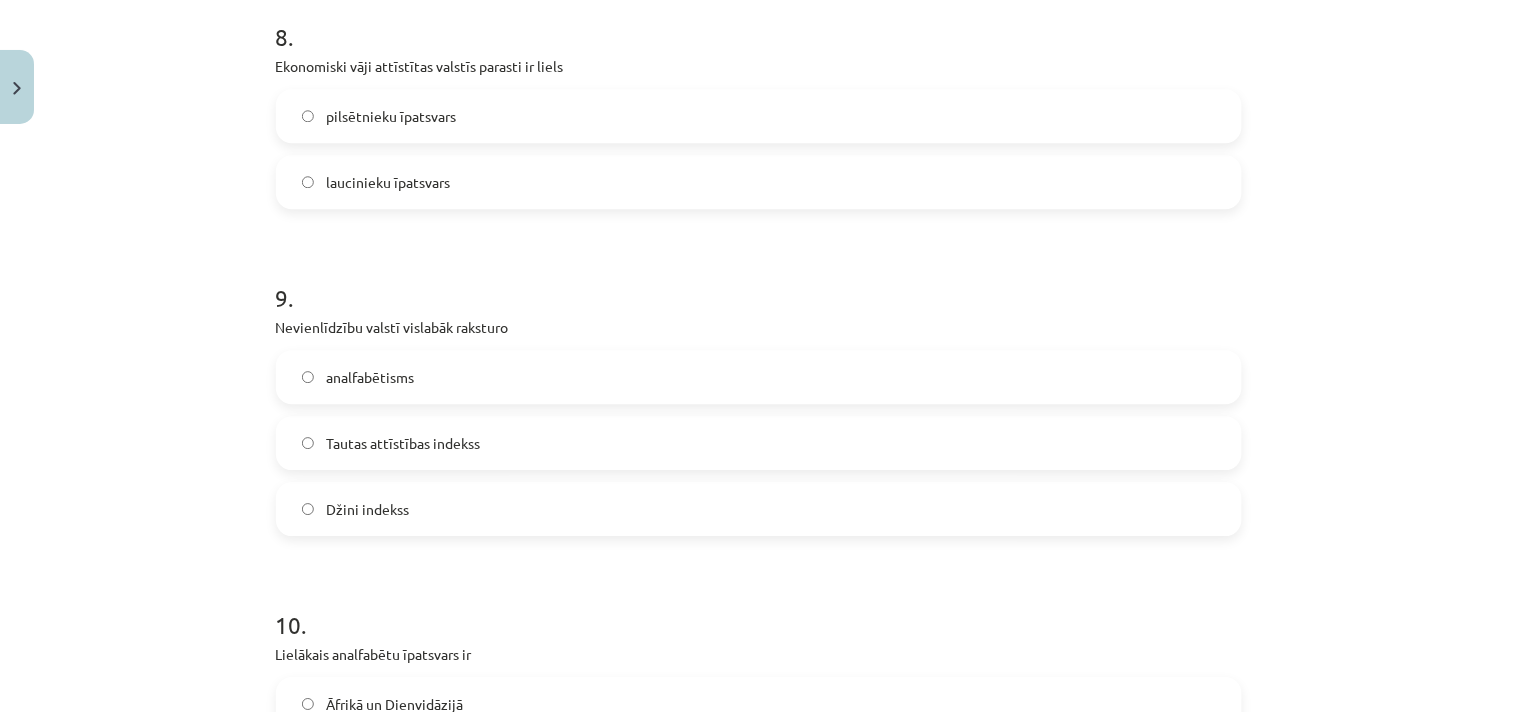 click on "laucinieku īpatsvars" 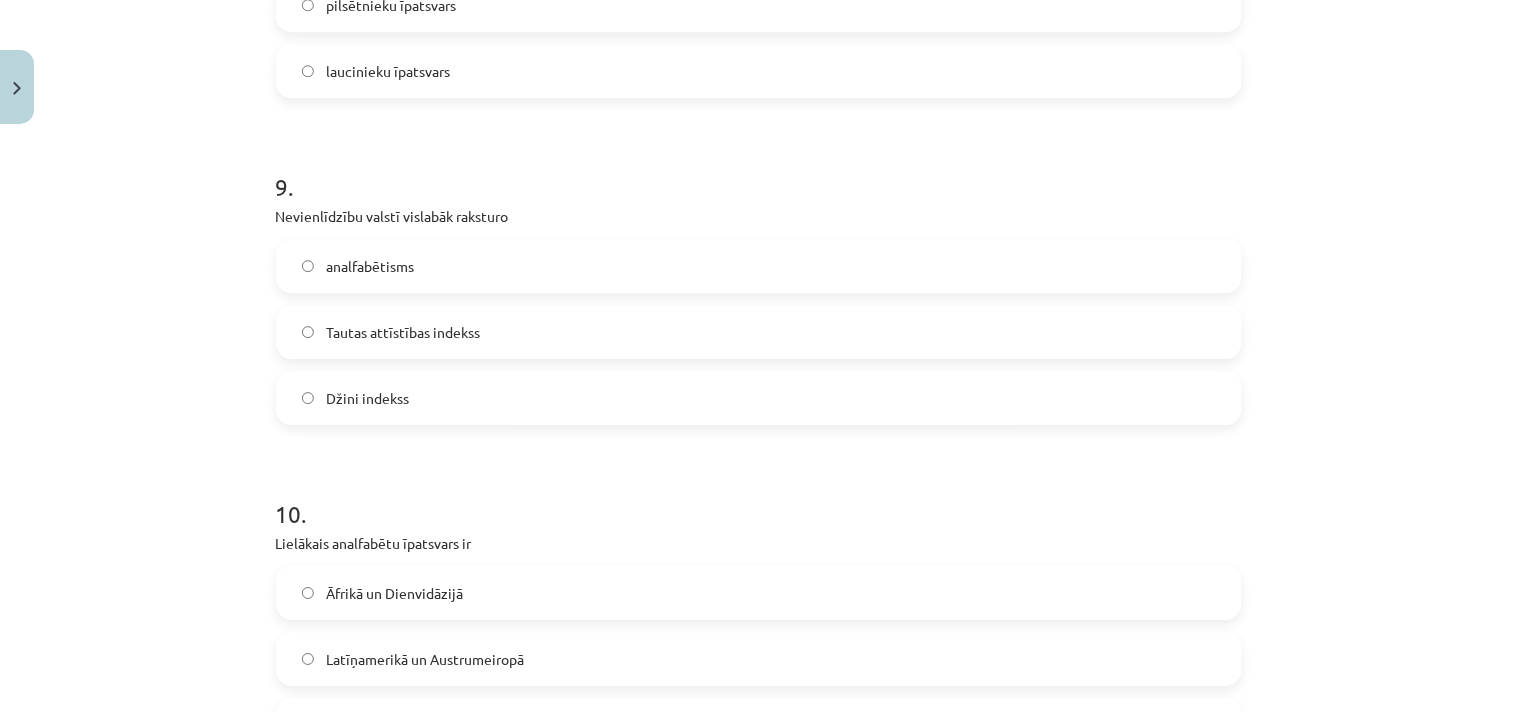 click on "Džini indekss" 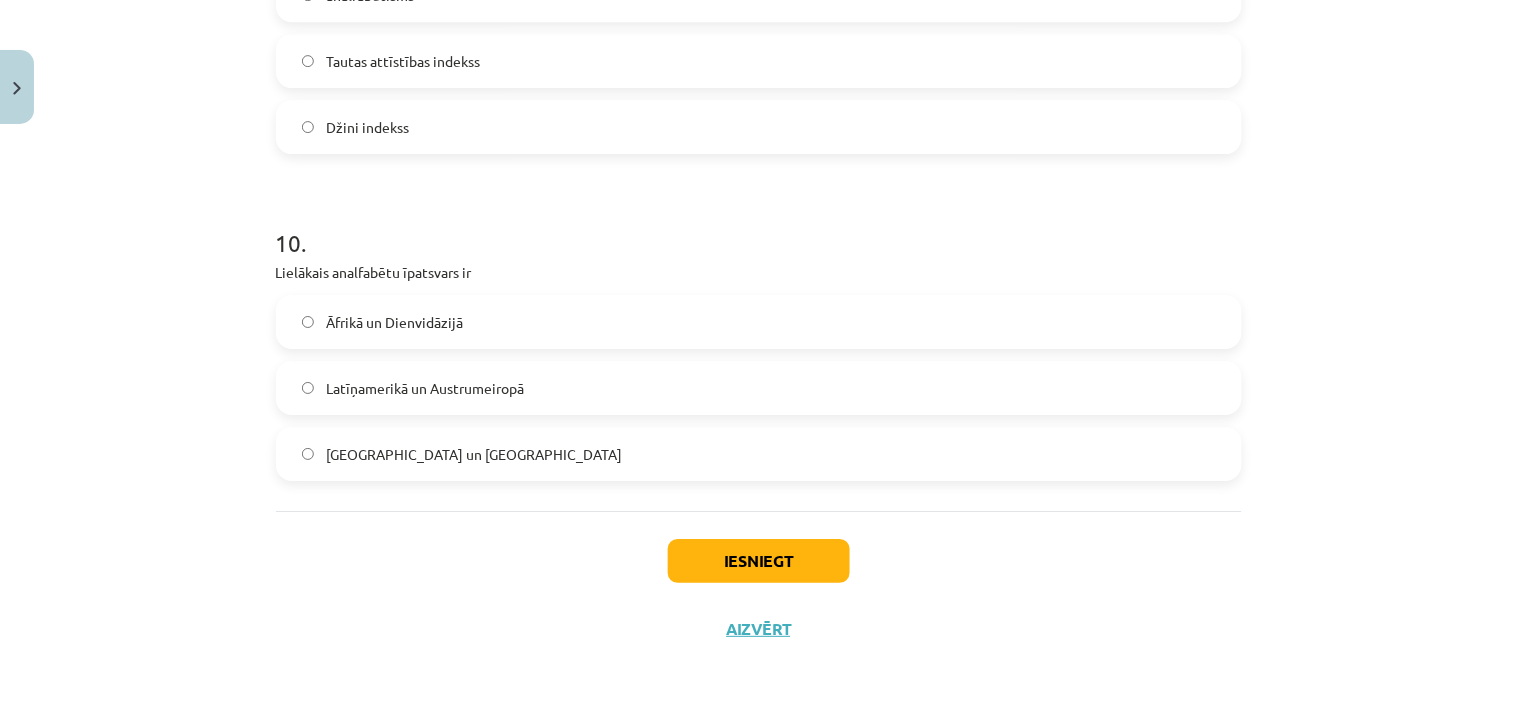 scroll, scrollTop: 3493, scrollLeft: 0, axis: vertical 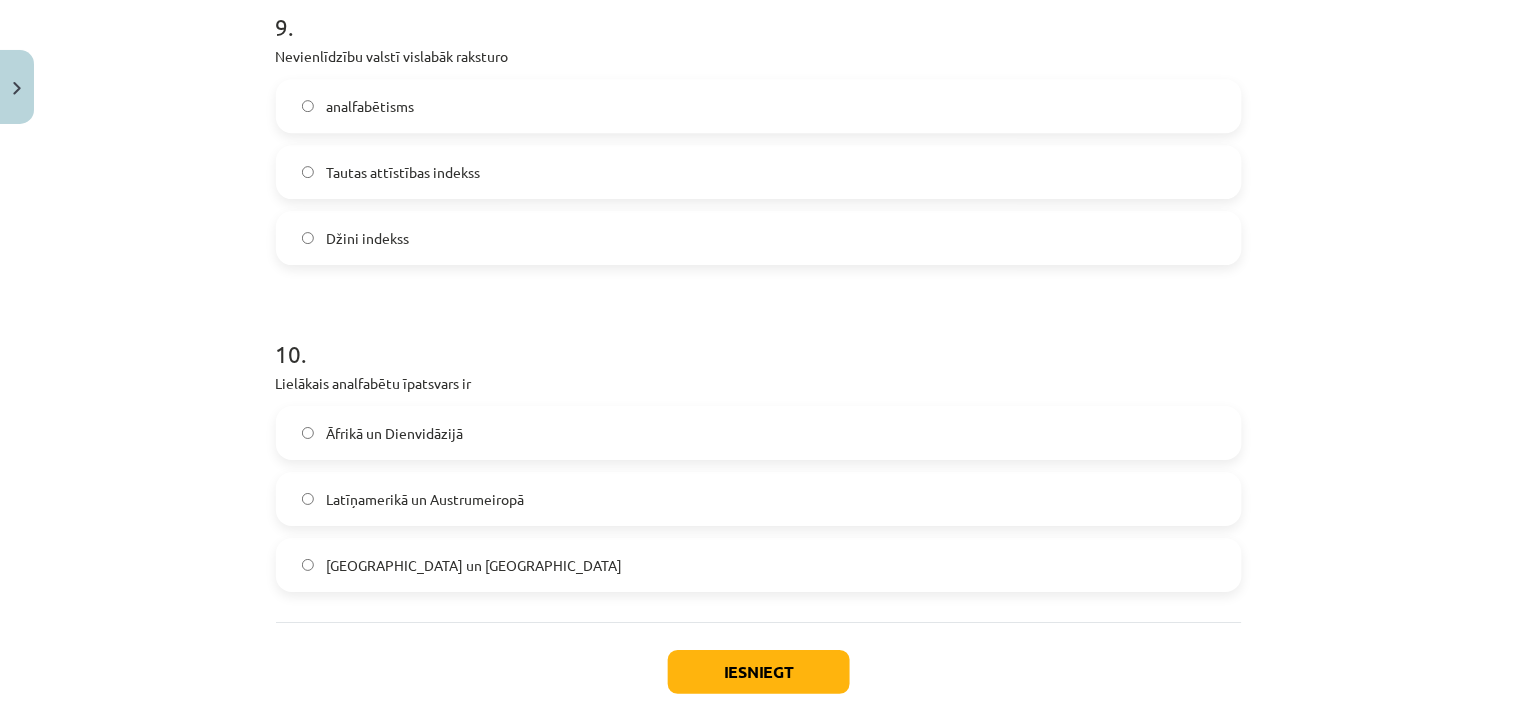 click on "Āfrikā un Dienvidāzijā" 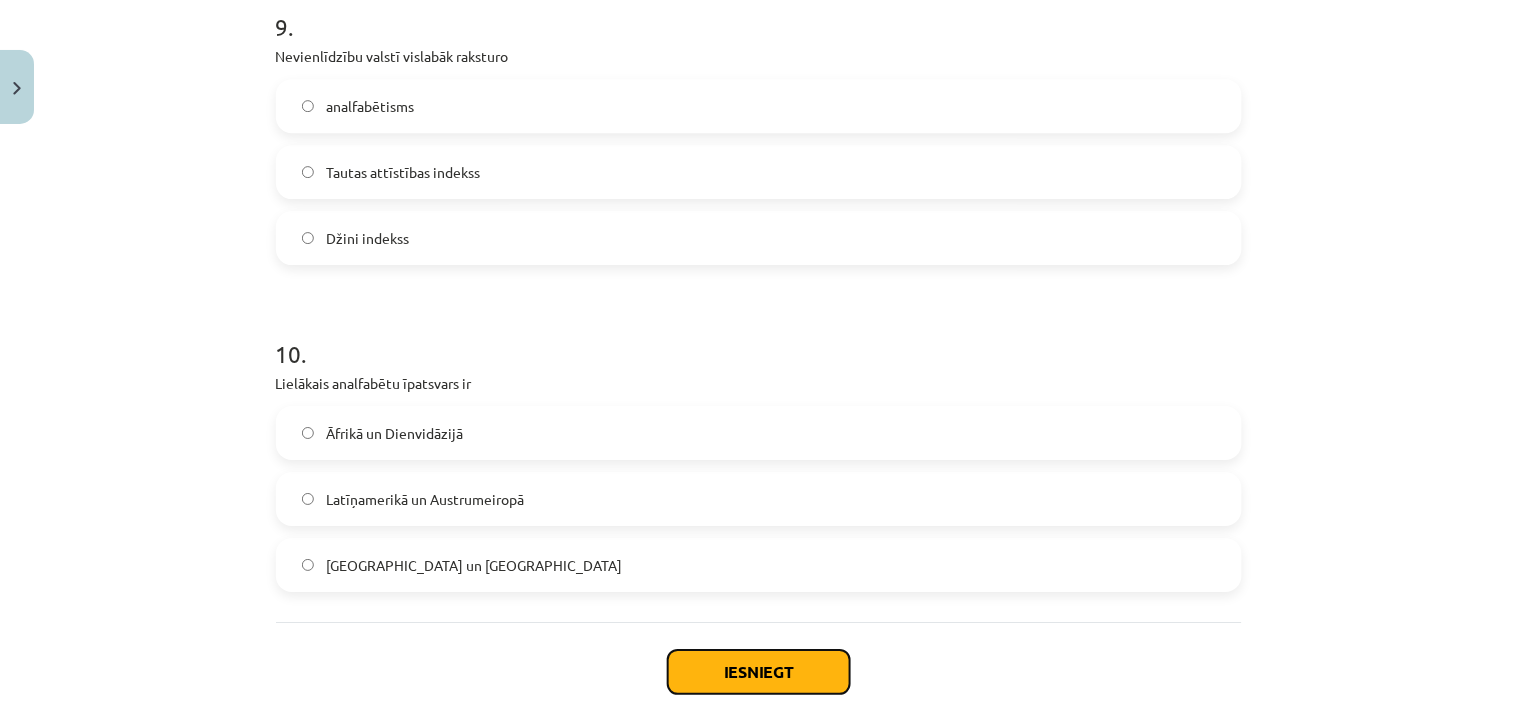 click on "Iesniegt" 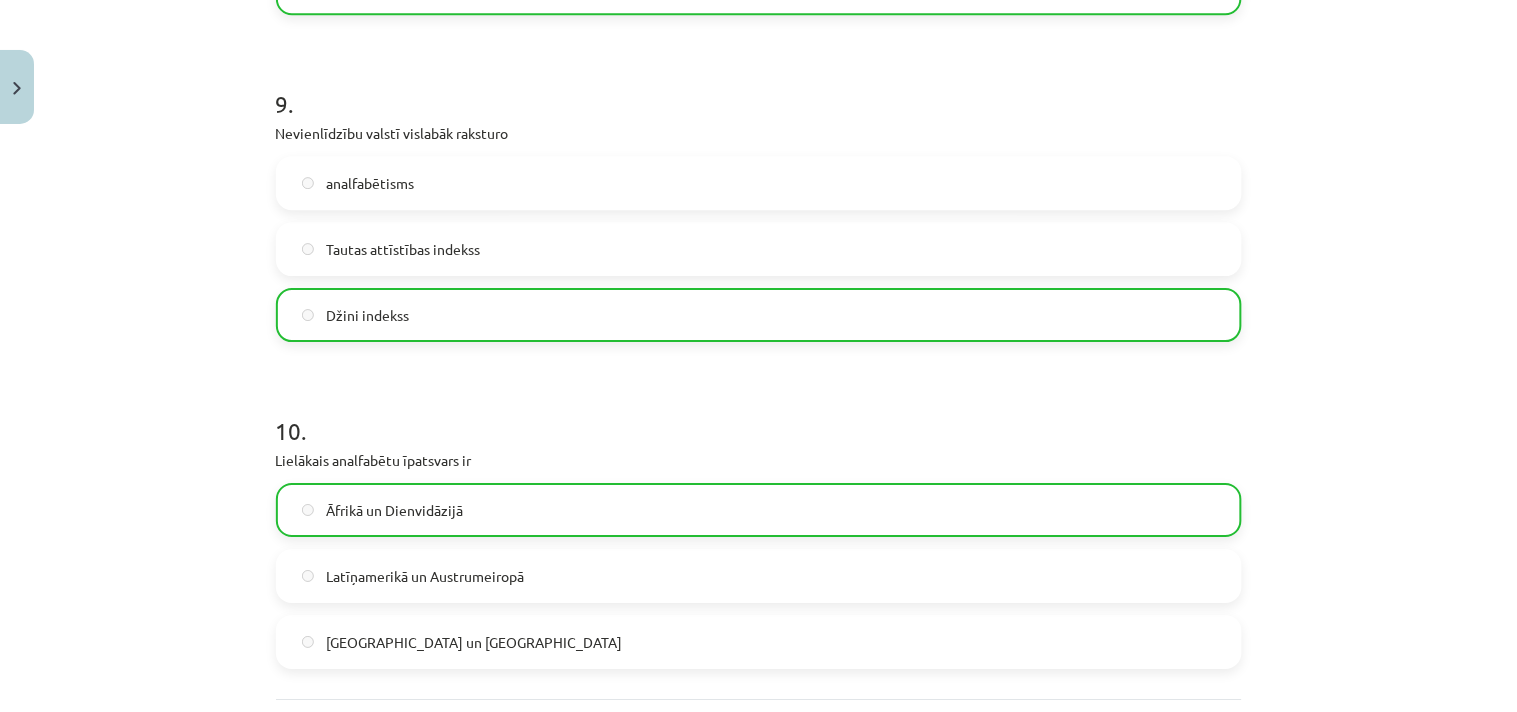scroll, scrollTop: 3667, scrollLeft: 0, axis: vertical 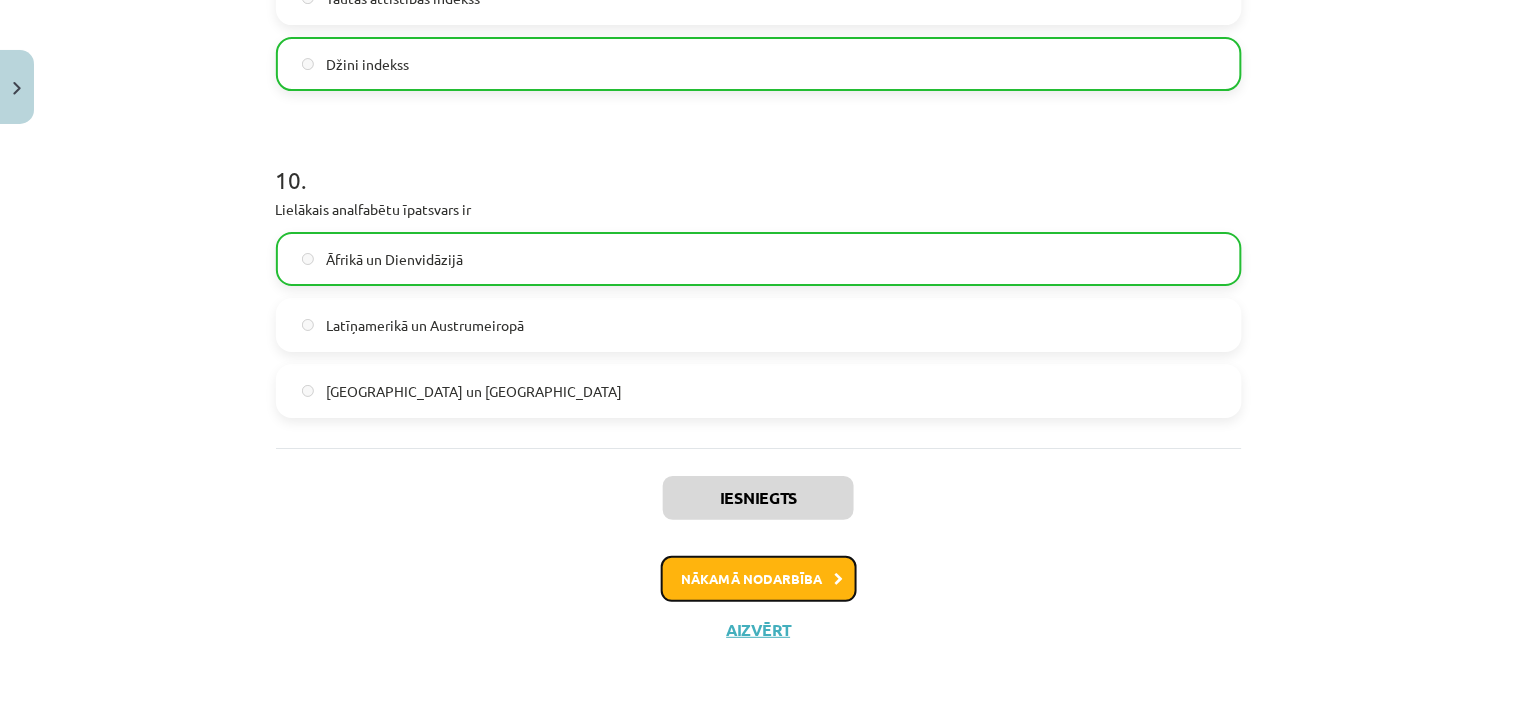click on "Nākamā nodarbība" 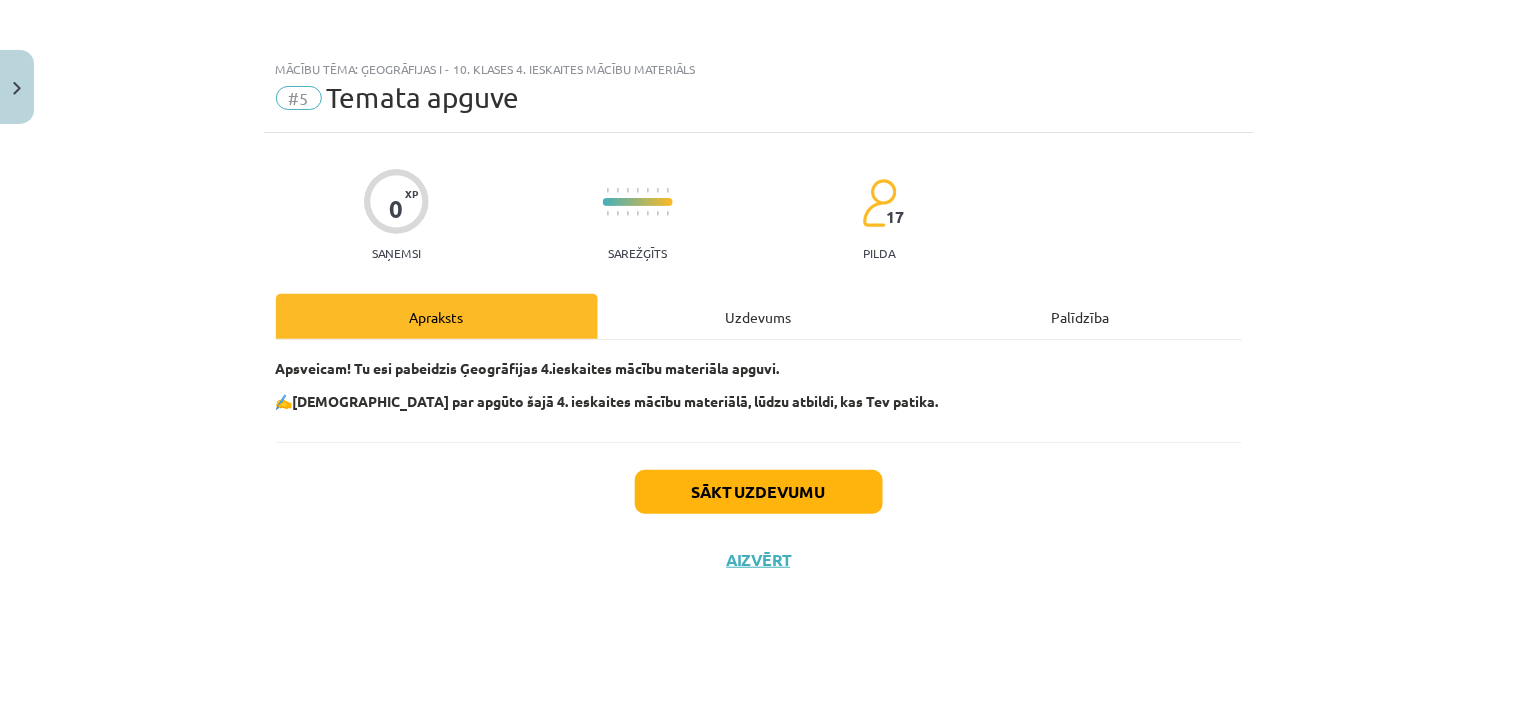 scroll, scrollTop: 0, scrollLeft: 0, axis: both 